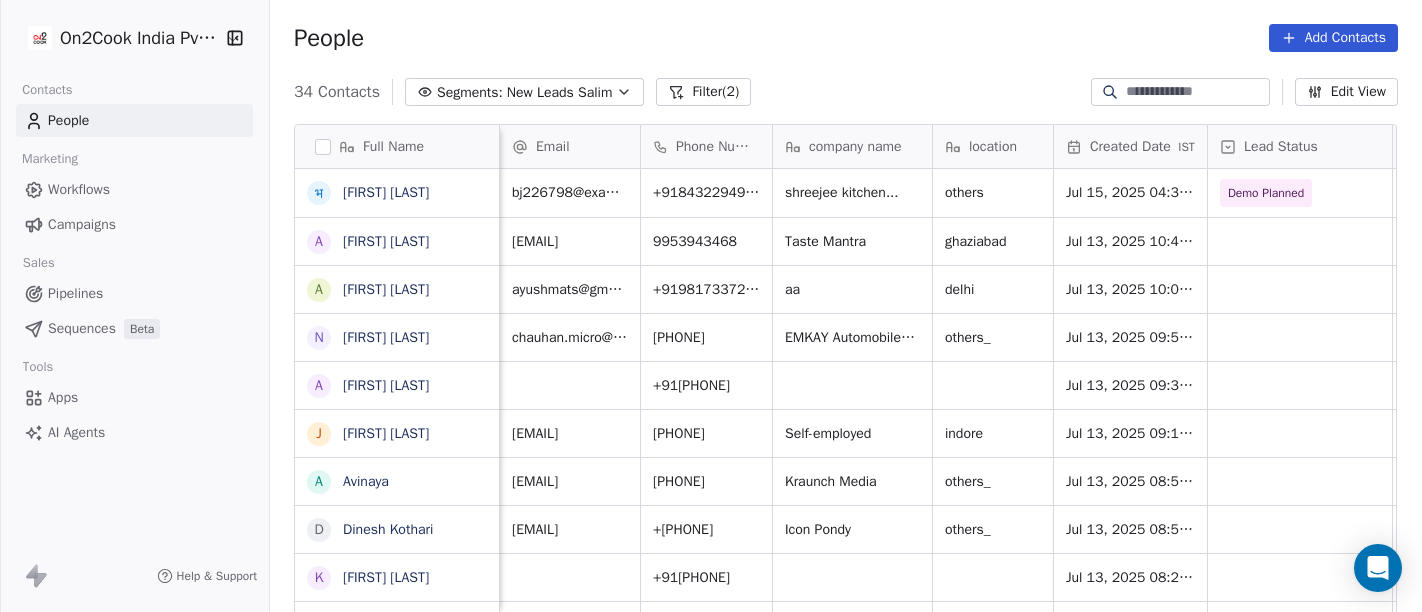 scroll, scrollTop: 0, scrollLeft: 0, axis: both 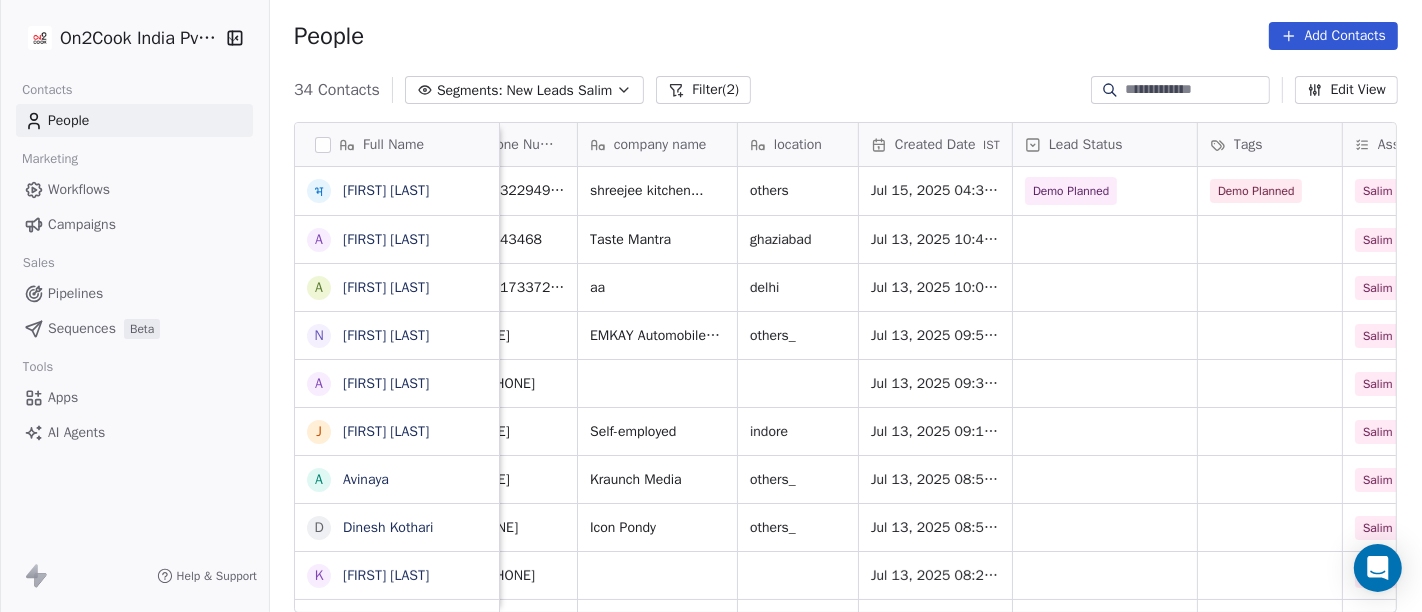 click on "People  Add Contacts" at bounding box center [846, 36] 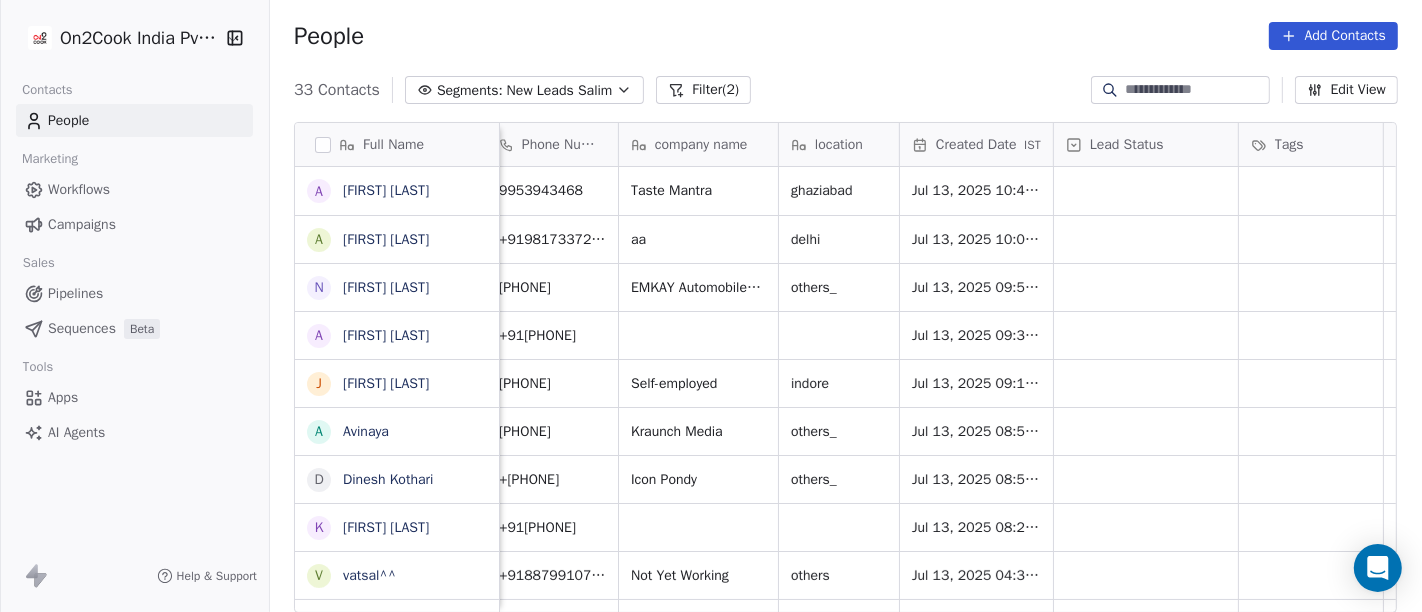 scroll, scrollTop: 0, scrollLeft: 153, axis: horizontal 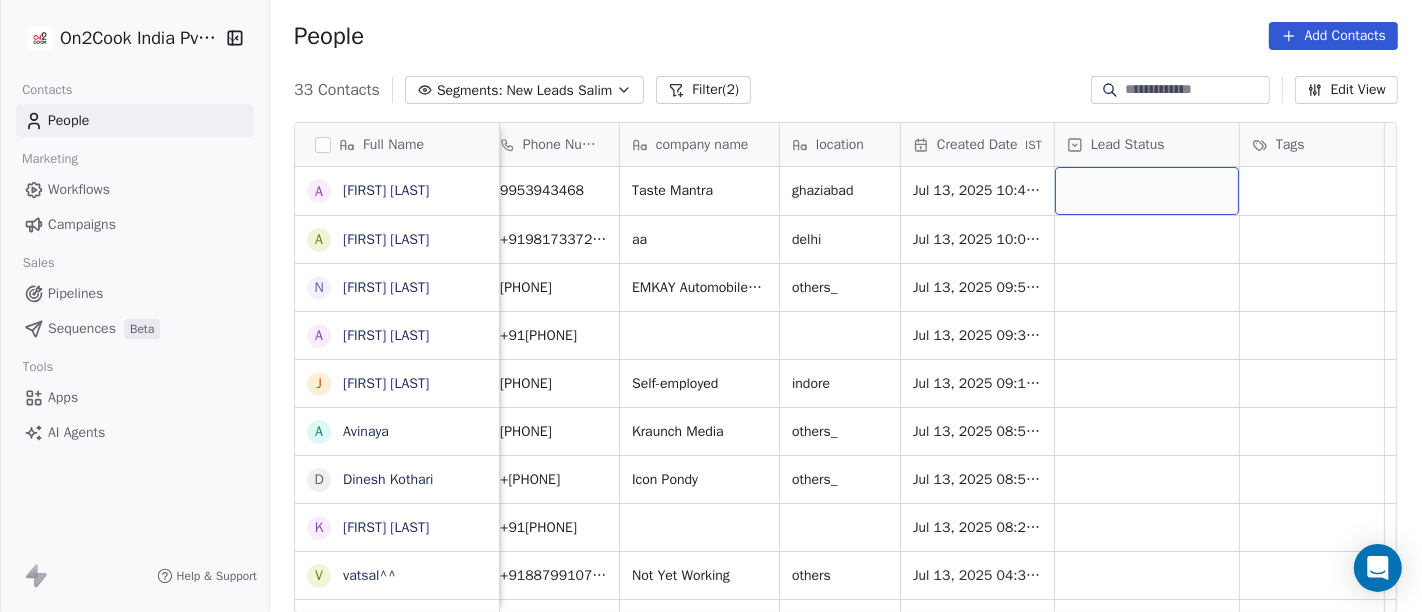 click at bounding box center (1147, 191) 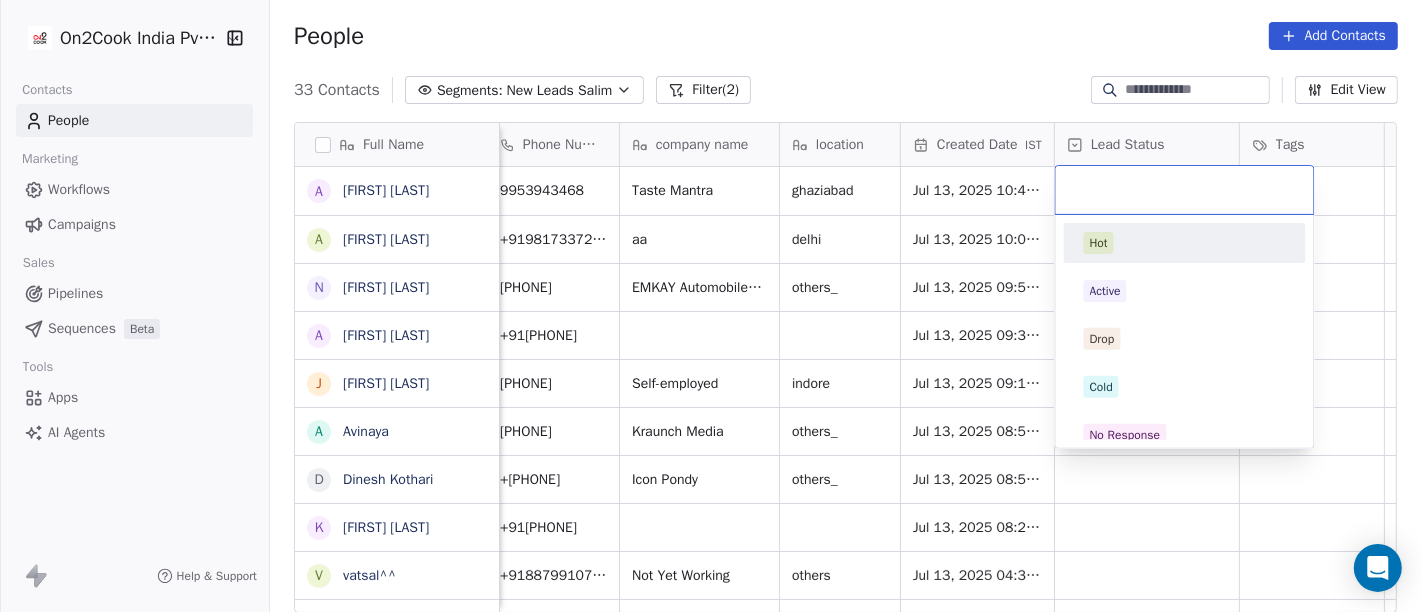 click on "On2Cook India Pvt. Ltd. Contacts People Marketing Workflows Campaigns Sales Pipelines Sequences Beta Tools Apps AI Agents Help & Support People  Add Contacts 33 Contacts Segments: New Leads Salim Filter  (2) Edit View Tag Add to Sequence Full Name A Ajay Singh a ayushmat b Soni N Neeraj Kumar Chauhan A Abhishek Takawane J Jayshree Nimbekar A Avinaya D Dinesh Kothari K Kshitij Dhameja v vatsal^^ T Tanmoy Mandal A Anup Melwani B Bhaskar Kedarisetty N Nareshbhaisukhadiya Nareshbhaisukhadiya B Binoj V Vinoth Annamalai N Nilesh Mody S Shalabh Saxena V Vinod Mahajan D Dhaval Sheth P Praveen Gupta g gouri Shankar S Sujit Pattnaik J Jassi Singh D Daniel Kurian N Naveen Kumar p pankaj P PhotosCart D Dr Pankaj G .Dhiraj D Dhiraj Kadam M M B Patel Email Phone Number company name location Created Date IST Lead Status Tags Assignee Sales Rep Last Activity Date IST Follow Up Date aksdmail1@gmail.com [PHONE] aa [CITY] Salim others_ SRL" at bounding box center [711, 306] 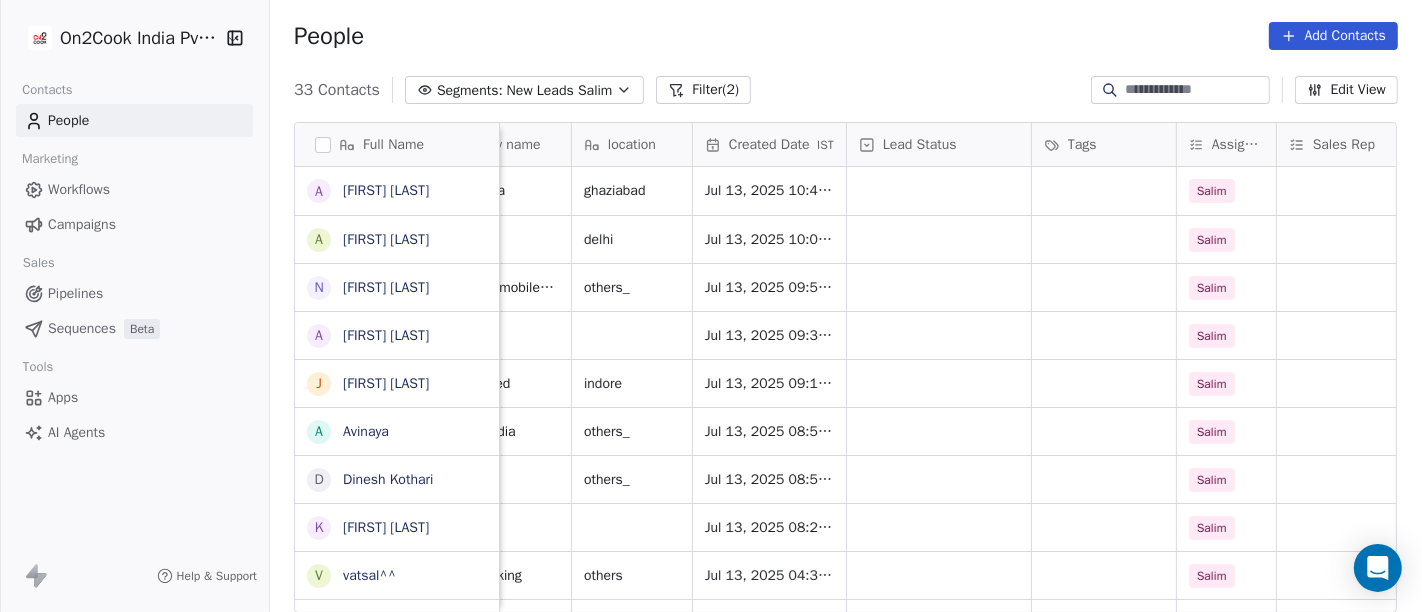 scroll, scrollTop: 0, scrollLeft: 371, axis: horizontal 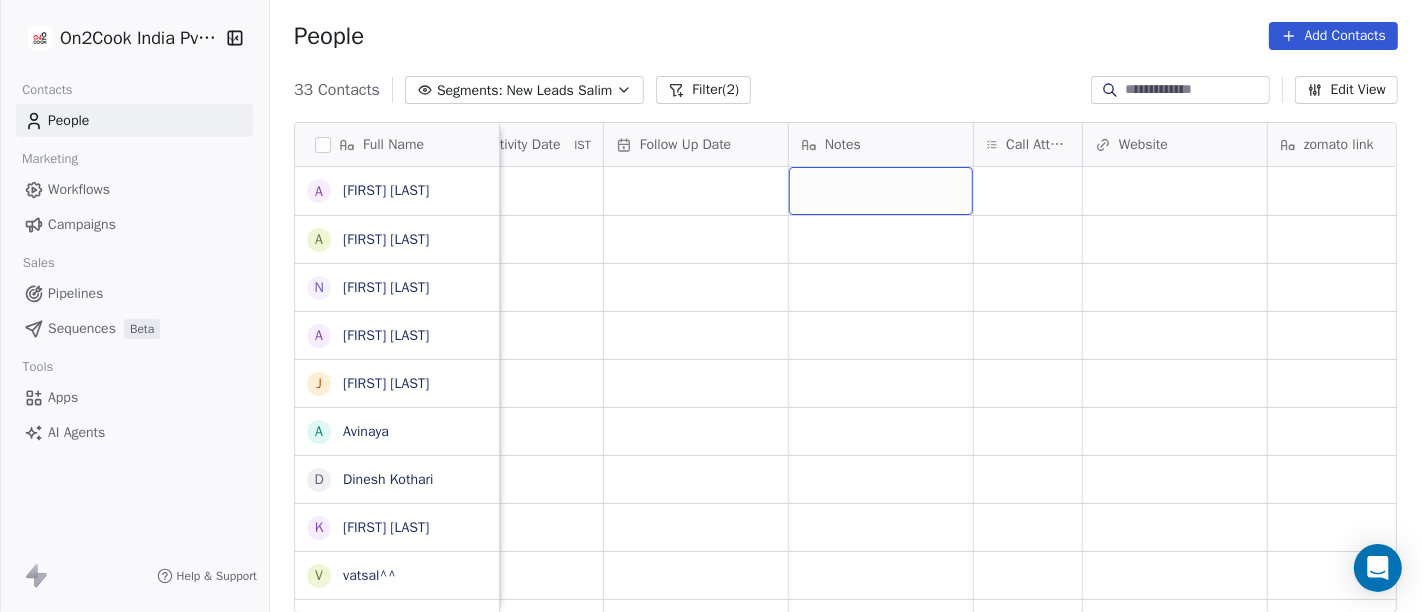 click at bounding box center (881, 191) 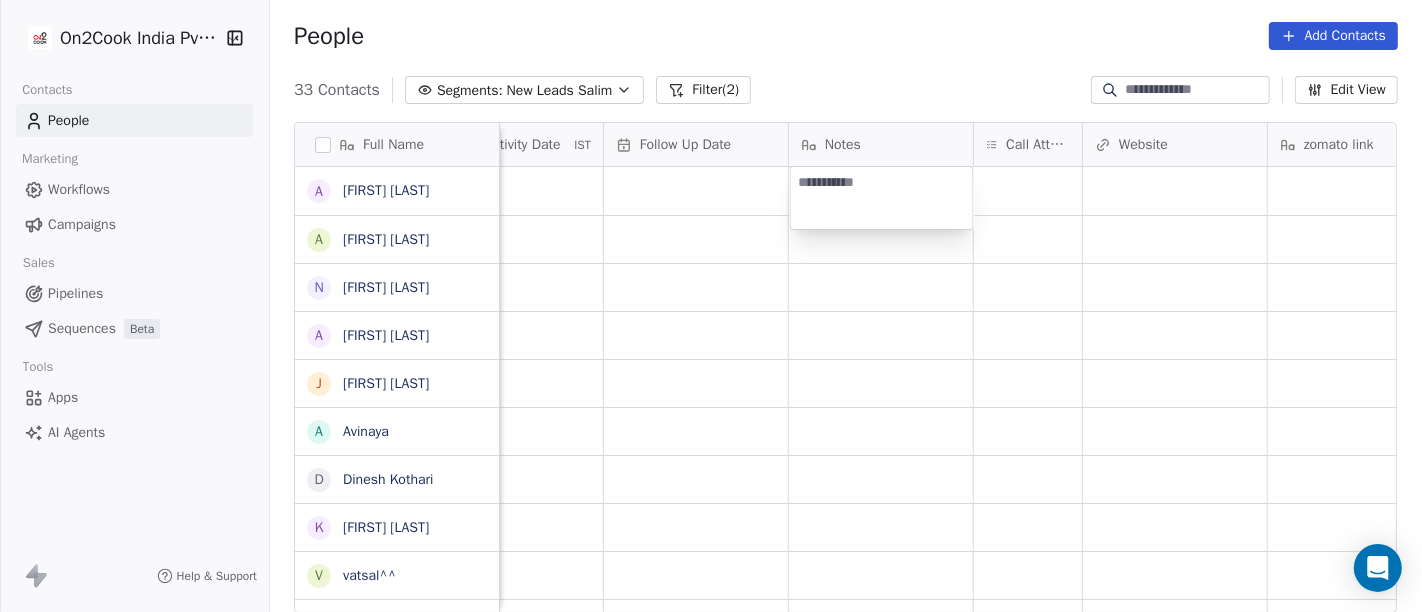 type on "**********" 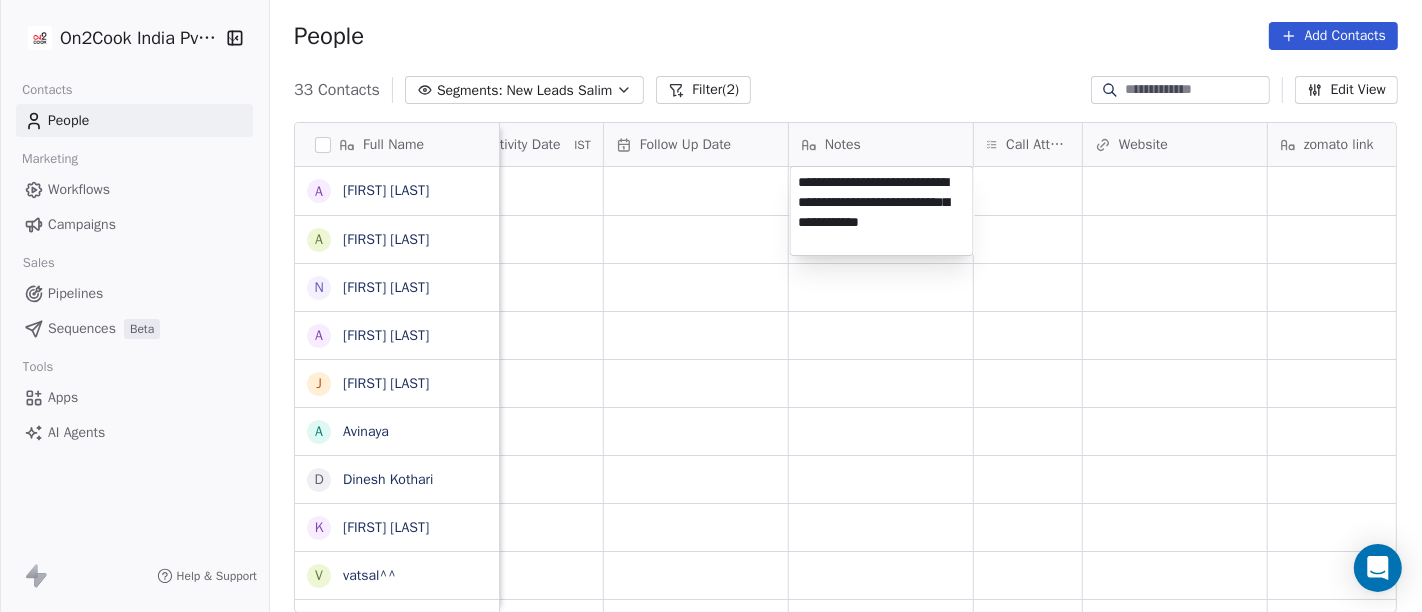 click on "On2Cook India Pvt. Ltd. Contacts People Marketing Workflows Campaigns Sales Pipelines Sequences Beta Tools Apps AI Agents Help & Support People Add Contacts 33 Contacts Segments: New Leads Salim Filter (2) Edit View Tag Add to Sequence Full Name A [LAST] [LAST] a [LAST] [LAST] N [LAST] [LAST] A [LAST] [LAST] J [LAST] [LAST] A [LAST] [LAST] D [LAST] [LAST] [LAST] K [LAST] [LAST] [LAST] v vatsal^^ T [LAST] [LAST] A [LAST] [LAST] B [LAST] [LAST] N [LAST] [LAST] [LAST] [LAST] B [LAST] [LAST] V [LAST] [LAST] [LAST] N [LAST] [LAST] S [LAST] [LAST] V [LAST] [LAST] [LAST] D [LAST] [LAST] [LAST] P [LAST] [LAST] g [LAST] [LAST] S [LAST] [LAST] J [LAST] [LAST] D [LAST] [LAST] N [LAST] [LAST] p [LAST] P [LAST] D [LAST] [LAST] [LAST] D [LAST] [LAST] [LAST] [LAST] [LAST] Tags Assignee Sales Rep Last Activity Date IST Follow Up Date Notes Call Attempts Website zomato link outlet type Location Job Title Salim restaurants Salim restaurants Salim cloud_kitchen Salim Salim cloud_kitchen Salim executive_kitchens Salim restaurants Salim Salim qsrs Salim cloud_kitchen Salim cloud_kitchen Salim restaurants Salim food_consultants Salim cafeteria Salim restaurants Salim food_consultants Salim cloud_kitchen Salim cloud_kitchen Salim Salim food_consultants Salim restaurants Salim cloud_kitchen Salim executive_kitchens Salim cloud_kitchen Salim caterers Salim cloud_kitchen Salim Salim qsrs Salim restaurants Salim executive_kitchens" at bounding box center [711, 306] 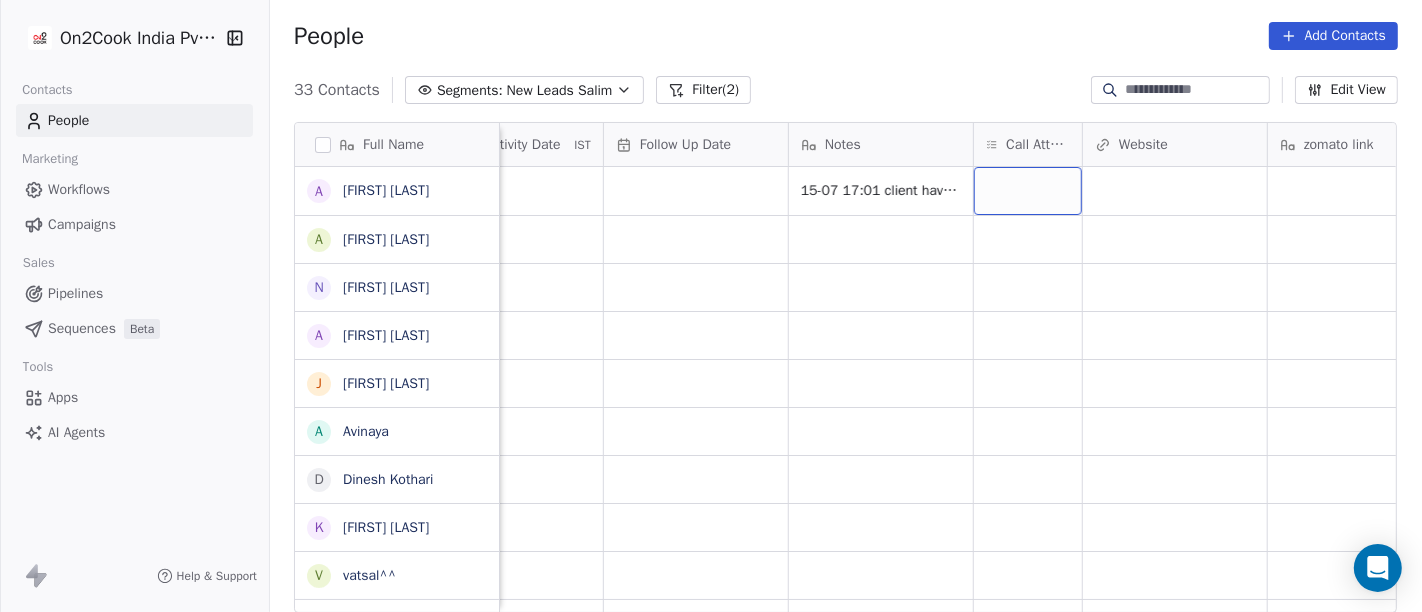 click at bounding box center (1028, 191) 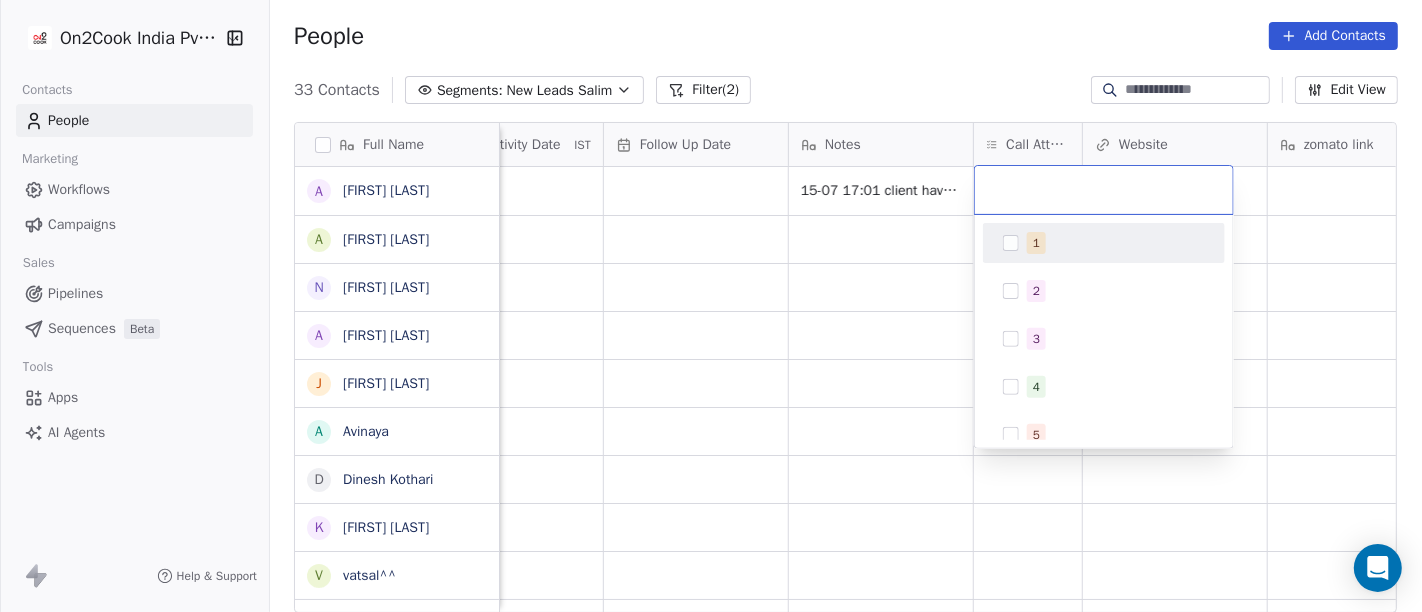 click on "1" at bounding box center (1036, 243) 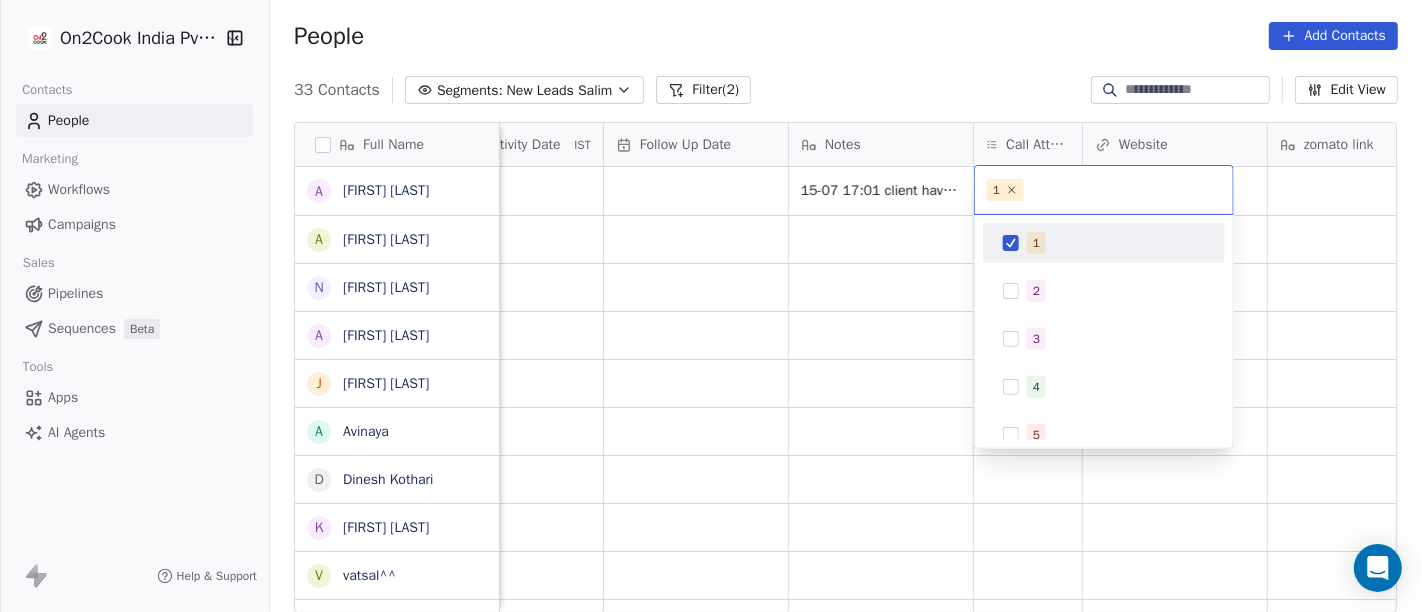 click on "On2Cook India Pvt. Ltd. Contacts People Marketing Workflows Campaigns Sales Pipelines Sequences Beta Tools Apps AI Agents Help & Support People  Add Contacts 33 Contacts Segments: New Leads Salim Filter  (2) Edit View Tag Add to Sequence Full Name A [FIRST] [LAST] a [FIRST] [LAST] b [FIRST] N [FIRST] [LAST] A [FIRST] [LAST] J [FIRST] N [FIRST] A [FIRST] D [FIRST] [LAST] K [FIRST] [LAST] v [FIRST]^^ T [FIRST] [LAST] A [FIRST] [LAST] B [FIRST] [LAST] N [FIRST][LAST] [FIRST][LAST] B [FIRST] V [FIRST] [LAST] N [FIRST] [LAST] S [FIRST] [LAST] V [FIRST] [LAST] D [FIRST] [LAST] P [FIRST] [LAST] g [FIRST] [LAST] S [FIRST] [LAST] J [FIRST] [LAST] D [FIRST] [LAST] N [FIRST] [LAST] p [FIRST] P [FIRST] D [FIRST] [LAST] G .[FIRST] [FIRST] D [FIRST] [LAST] M [FIRST] [FIRST] [LAST] S [FIRST] [LAST] M [FIRST] [LAST] S [FIRST] [LAST] L [FIRST] [LAST] Tags Assignee Sales Rep Last Activity Date IST Follow Up Date Notes Call Attempts Website zomato link outlet type Location Job Title   Salim 15-07 17:01 client have cloud kitchen and catering business demo planned restaurants   Salim restaurants   Salim cloud_kitchen   Salim" at bounding box center (711, 306) 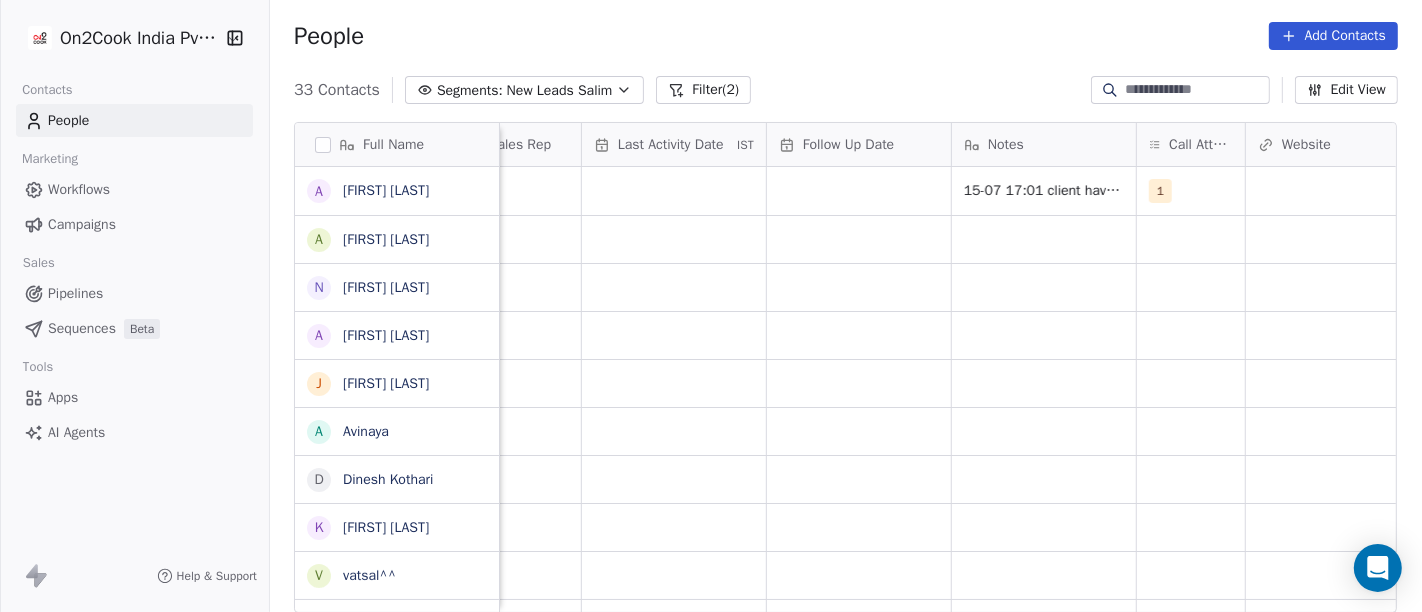 scroll, scrollTop: 0, scrollLeft: 1188, axis: horizontal 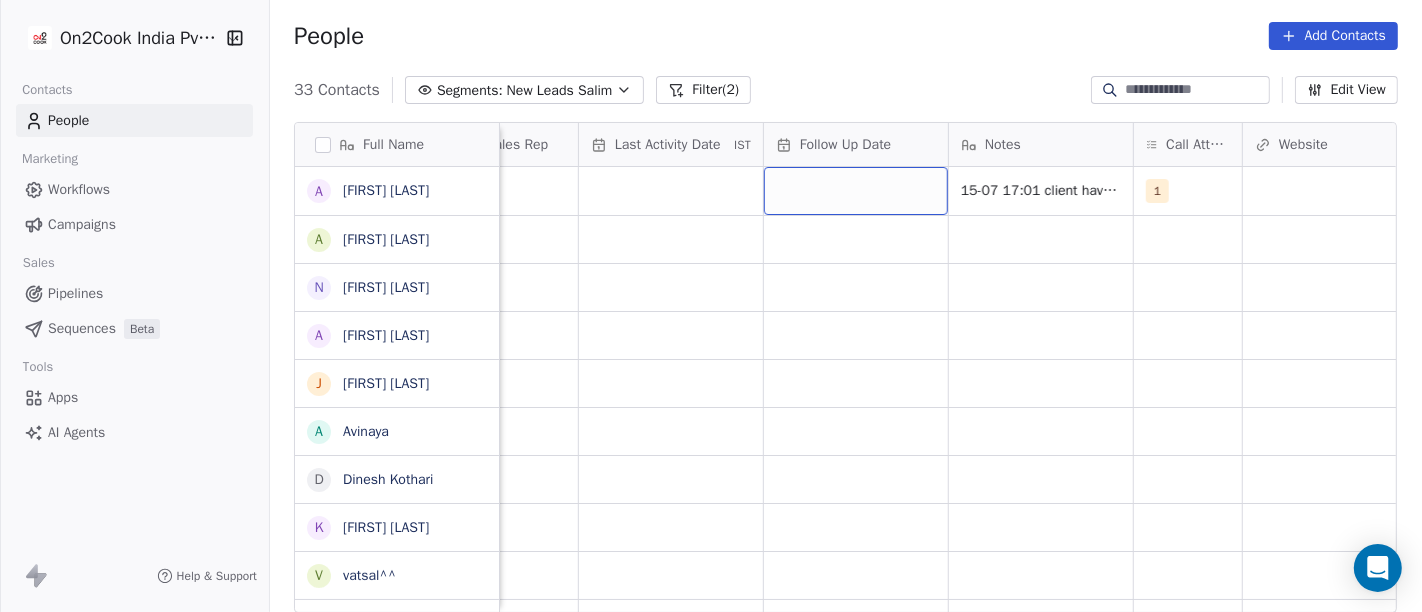 click at bounding box center [856, 191] 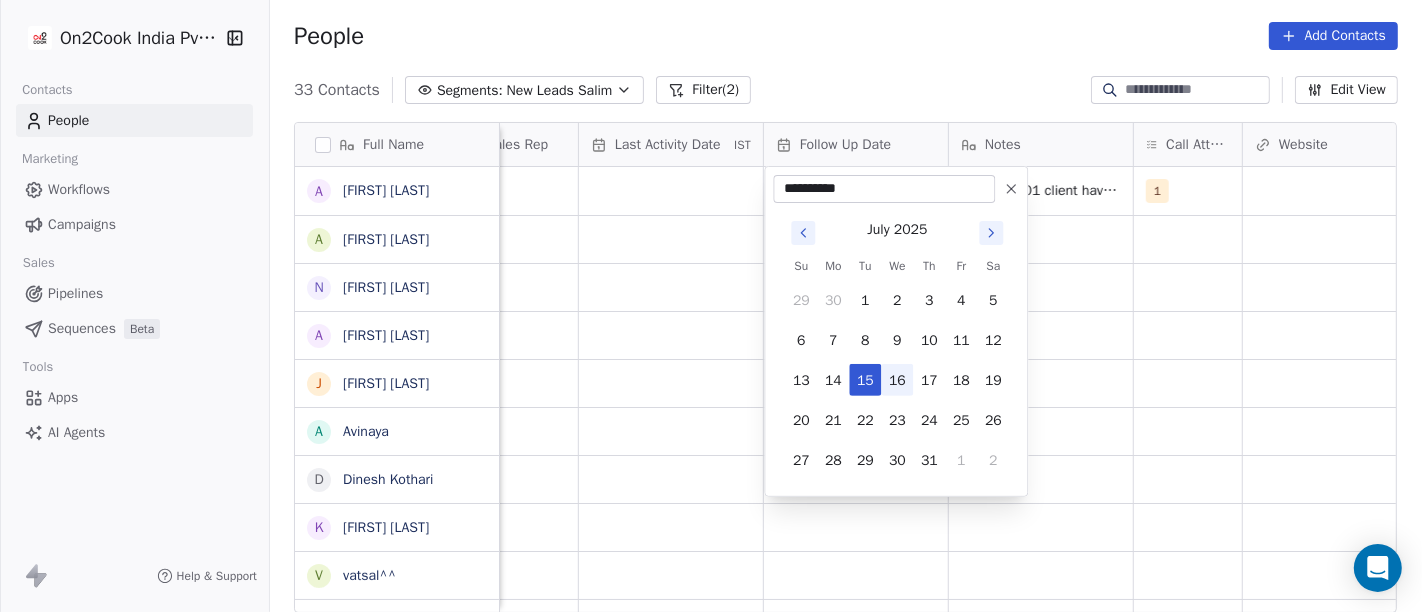click on "16" at bounding box center [897, 380] 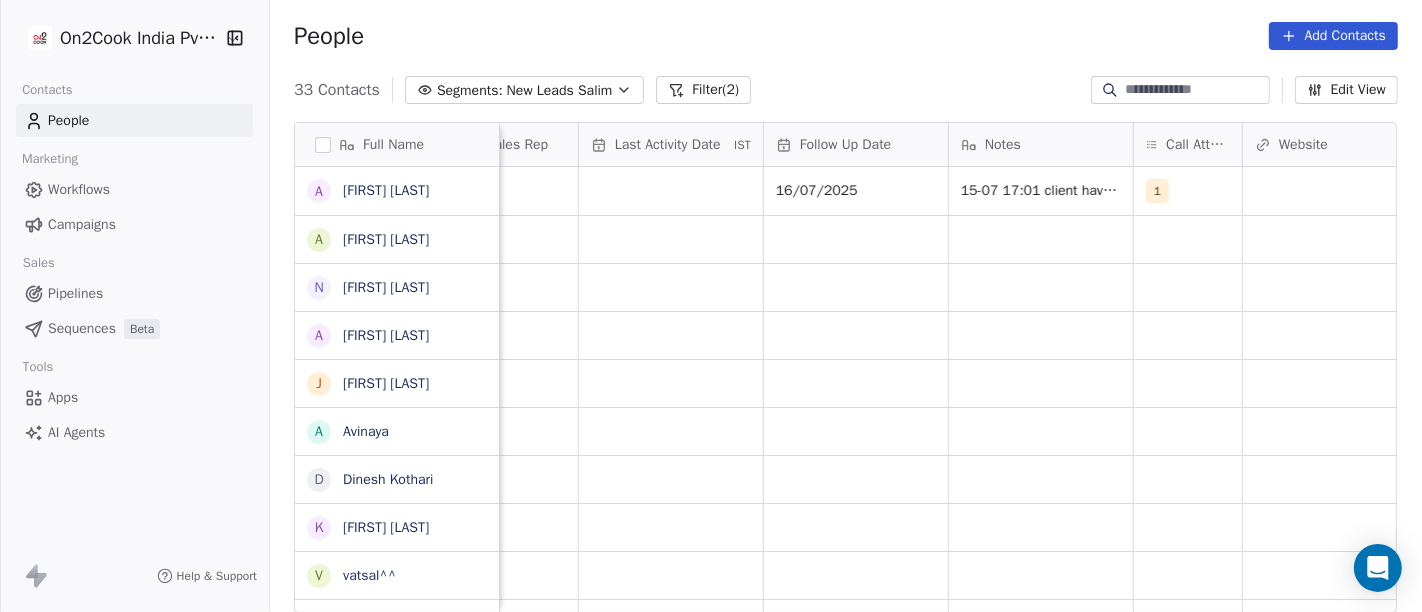 click on "People  Add Contacts" at bounding box center (846, 36) 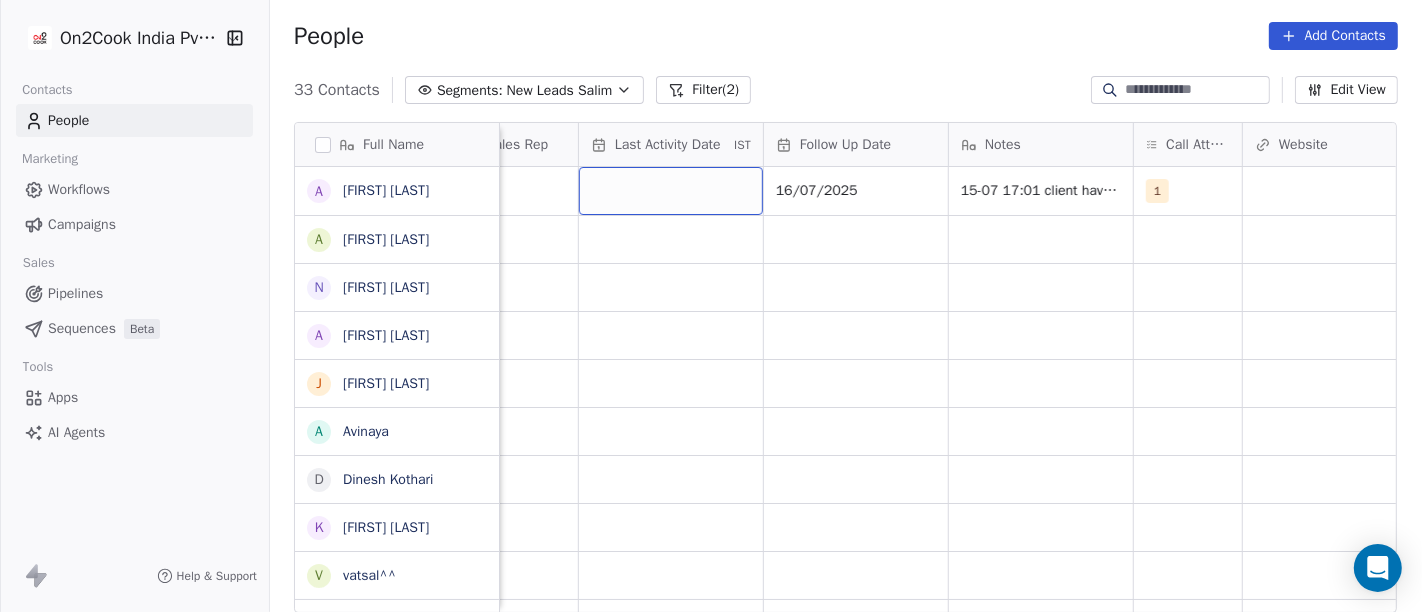 click at bounding box center [671, 191] 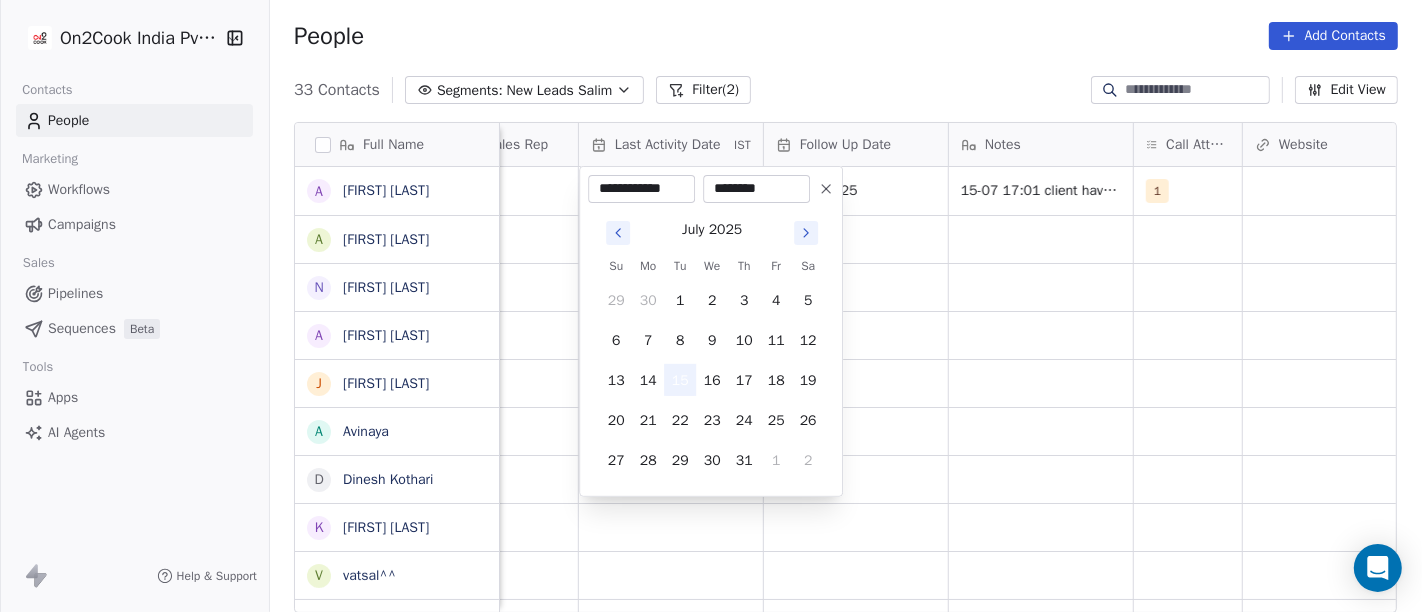 click on "15" at bounding box center (680, 380) 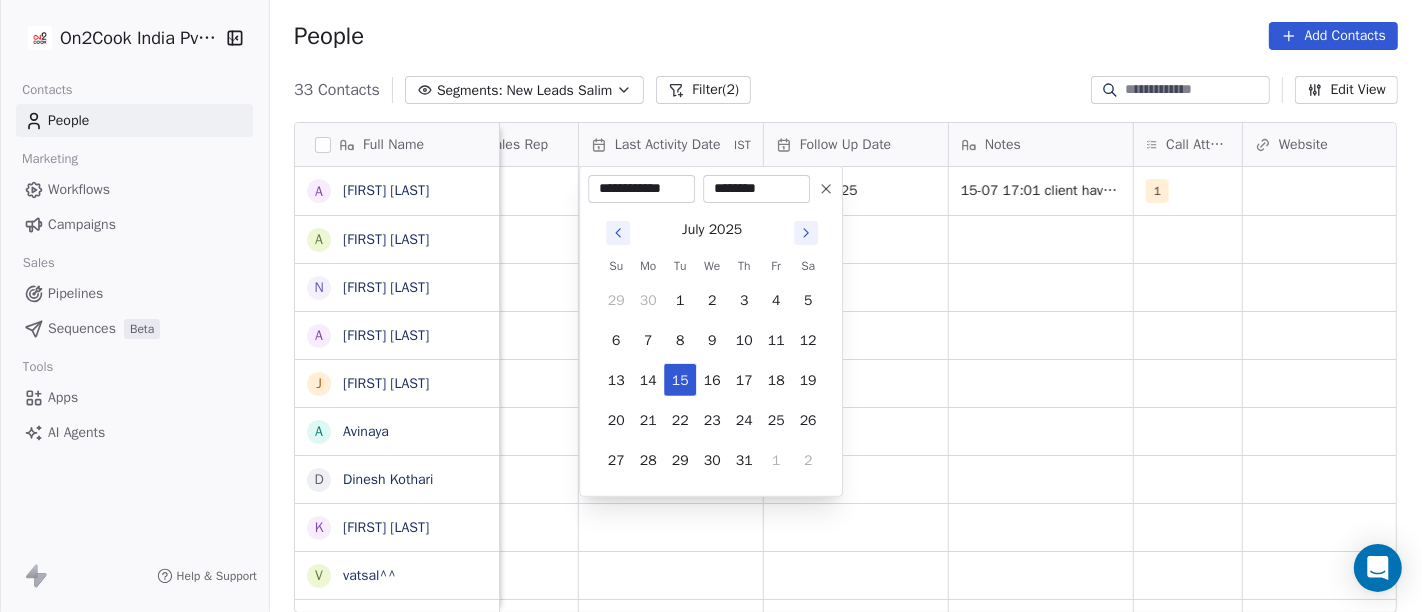 click on "On2Cook India Pvt. Ltd. Contacts People Marketing Workflows Campaigns Sales Pipelines Sequences Beta Tools Apps AI Agents Help & Support People  Add Contacts 33 Contacts Segments: New Leads Salim Filter  (2) Edit View Tag Add to Sequence Full Name A [FIRST] [LAST] a [FIRST] b [FIRST] N [FIRST] [LAST] A [FIRST] [LAST] J [FIRST] [LAST] N [LAST] A [FIRST] D [FIRST] [LAST] K [FIRST] [LAST] v [FIRST]^^ T [FIRST] [LAST] A [FIRST] [LAST] B [FIRST] [LAST] N [FIRST][LAST] [FIRST][LAST] B [FIRST] V [FIRST] [LAST] N [FIRST] [LAST] S [FIRST] [LAST] V [FIRST] [LAST] D [FIRST] [LAST] P [FIRST] [LAST] g [FIRST] [LAST] S [FIRST] [LAST] J [FIRST] [LAST] D [FIRST] [LAST] N [FIRST] [LAST] p [FIRST] P [FIRST] D [FIRST] [LAST] G .[FIRST] [LAST] D [FIRST] [LAST] M [FIRST] [LAST] Lead Status Tags Assignee Sales Rep Last Activity Date IST Follow Up Date Notes Call Attempts Website zomato link outlet type Location   Salim 15/07/2025 15-07 17:01 client have cloud kitchen and catering business demo planned 1 restaurants   Salim restaurants   Salim" at bounding box center [711, 306] 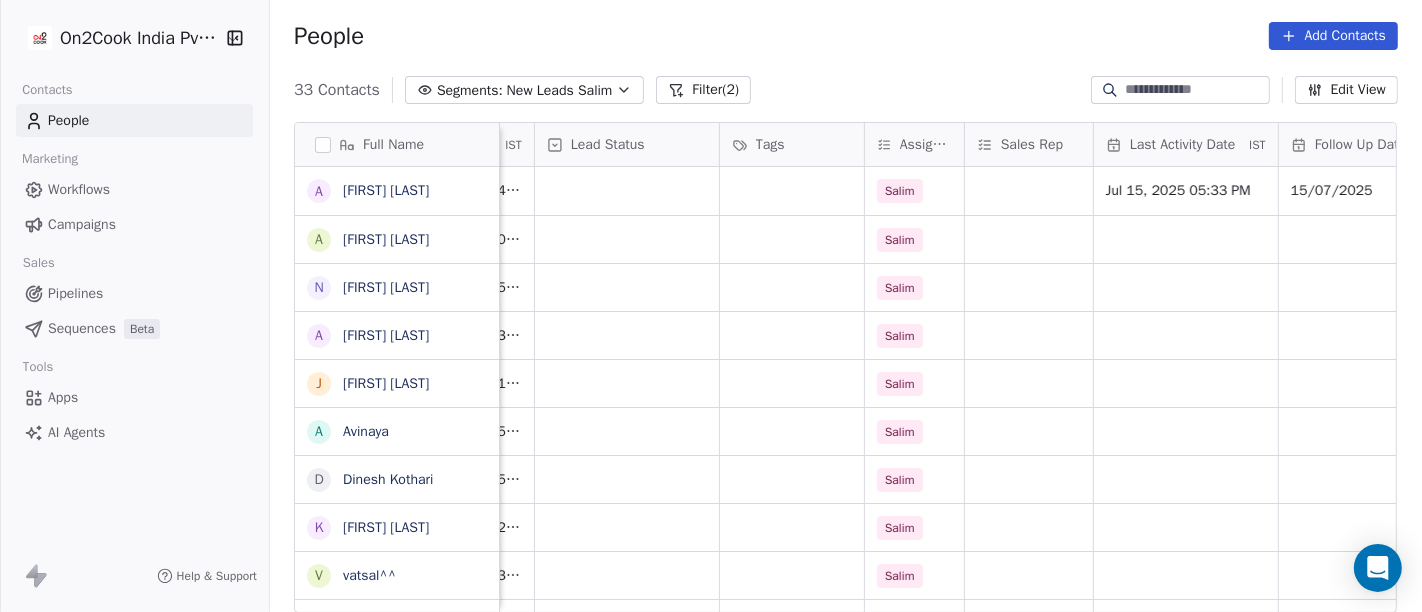 scroll, scrollTop: 1, scrollLeft: 672, axis: both 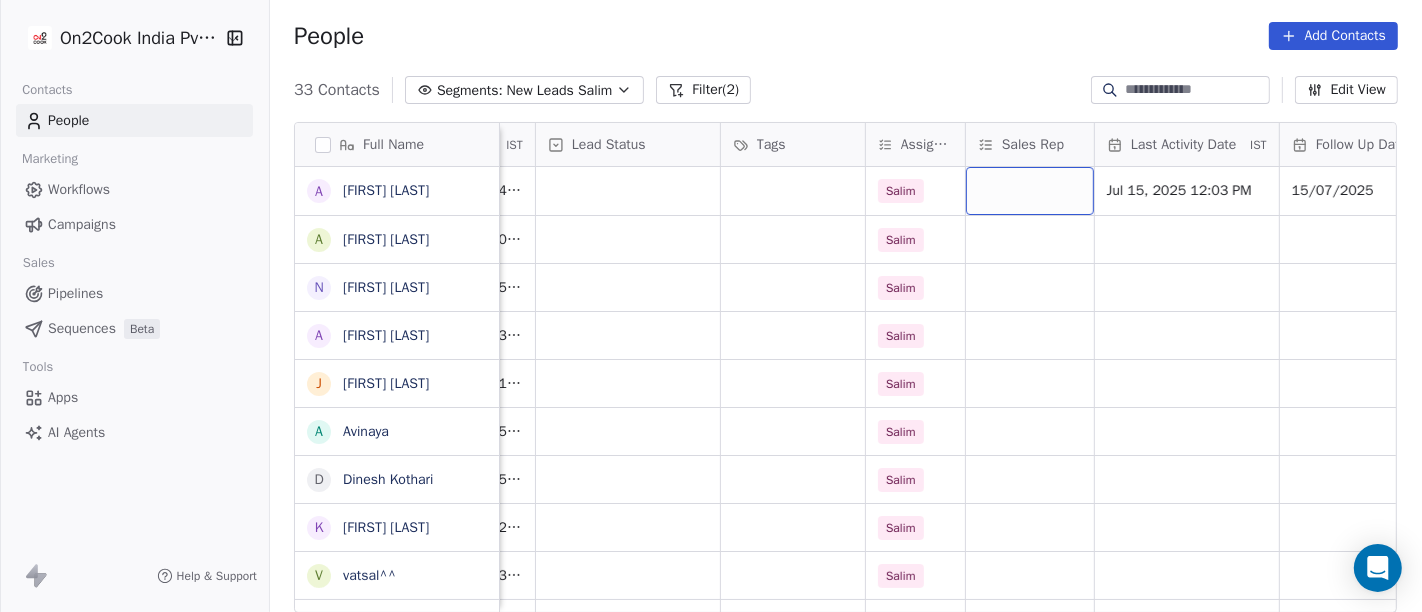 click at bounding box center (1030, 191) 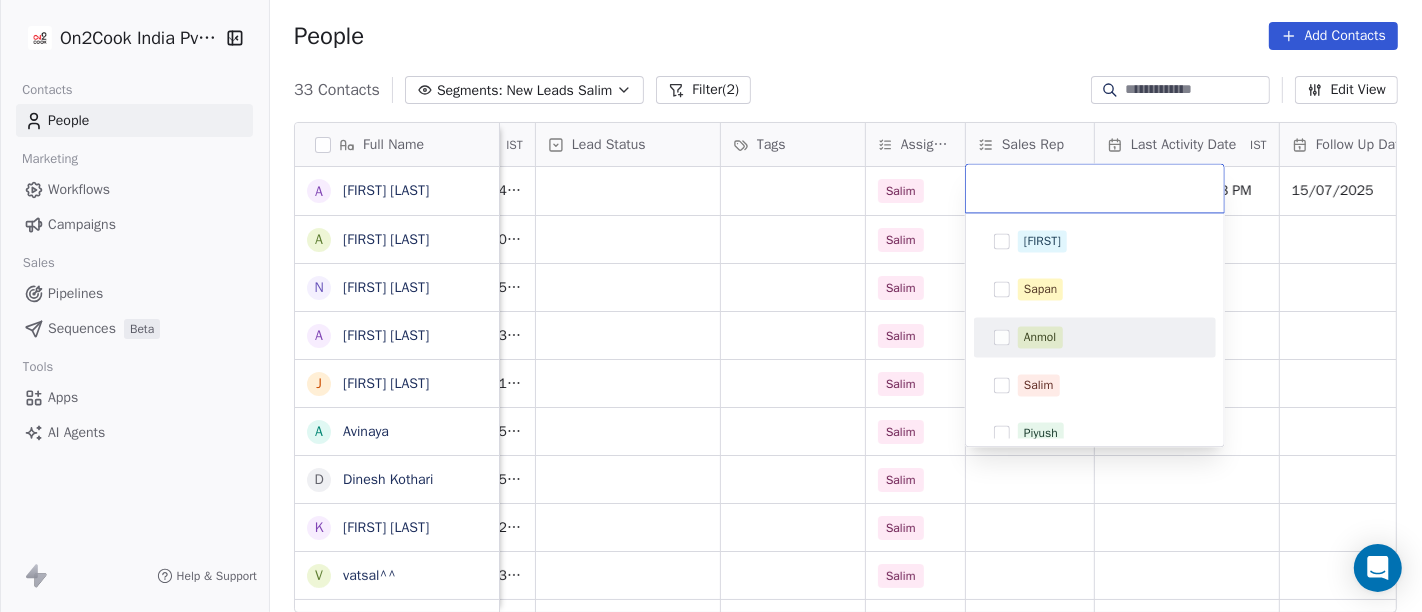 click on "Anmol" at bounding box center (1040, 337) 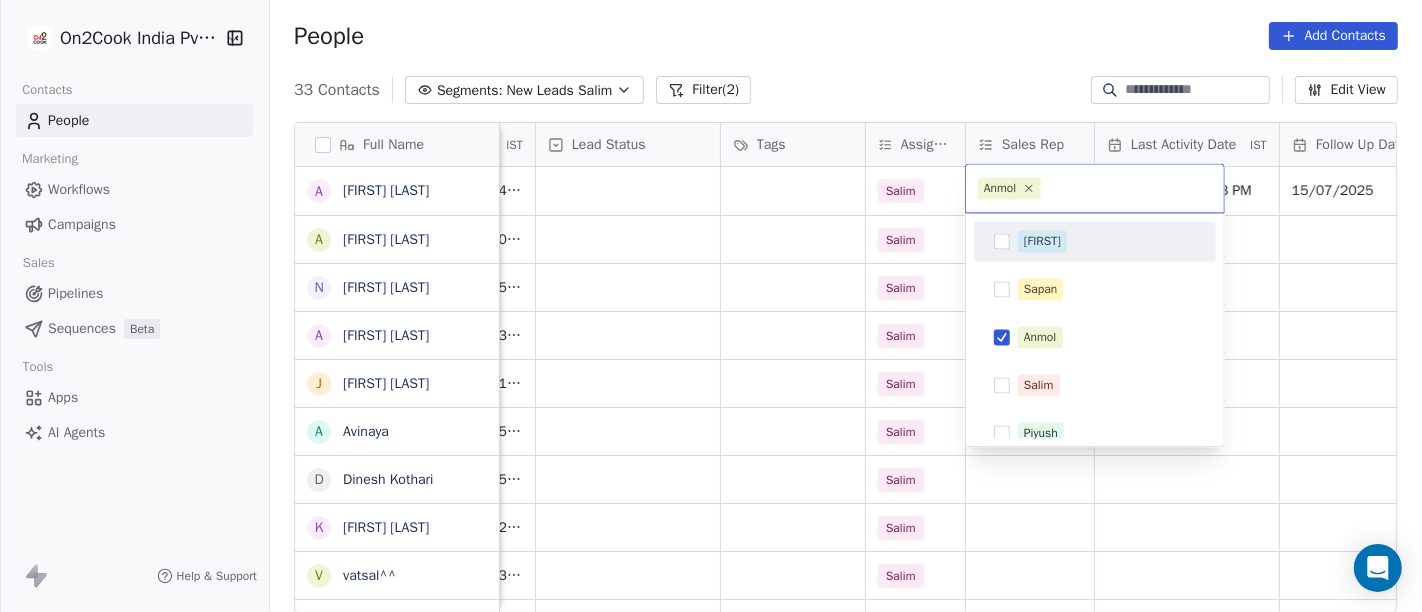 click on "On2Cook India Pvt. Ltd. Contacts People Marketing Workflows Campaigns Sales Pipelines Sequences Beta Tools Apps AI Agents Help & Support People  Add Contacts 33 Contacts Segments: New Leads Salim Filter  (2) Edit View Tag Add to Sequence Full Name A [FIRST] [LAST] a [FIRST] b [FIRST] N [FIRST] [LAST] A [FIRST] [LAST] J [FIRST] [LAST] N [LAST] A [FIRST] D [FIRST] [LAST] K [FIRST] [LAST] v [FIRST]^^ T [FIRST] [LAST] A [FIRST] [LAST] B [FIRST] [LAST] N [FIRST][LAST] [FIRST][LAST] B [FIRST] V [FIRST] [LAST] N [FIRST] [LAST] S [FIRST] [LAST] V [FIRST] [LAST] D [FIRST] [LAST] P [FIRST] [LAST] g [FIRST] [LAST] S [FIRST] [LAST] J [FIRST] [LAST] D [FIRST] [LAST] N [FIRST] [LAST] p [FIRST] P [FIRST] D [FIRST] [LAST] G .[FIRST] [LAST] D [FIRST] [LAST] M [FIRST] [LAST] Phone Number company name location Created Date IST Lead Status Tags Assignee Sales Rep Last Activity Date IST Follow Up Date Notes Call Attempts Website   [PHONE] Taste Mantra [CITY] Jul 13, 2025 10:43 AM Salim Jul 15, 2025 12:03 PM 15/07/2025 1   +[PHONE] aa" at bounding box center [711, 306] 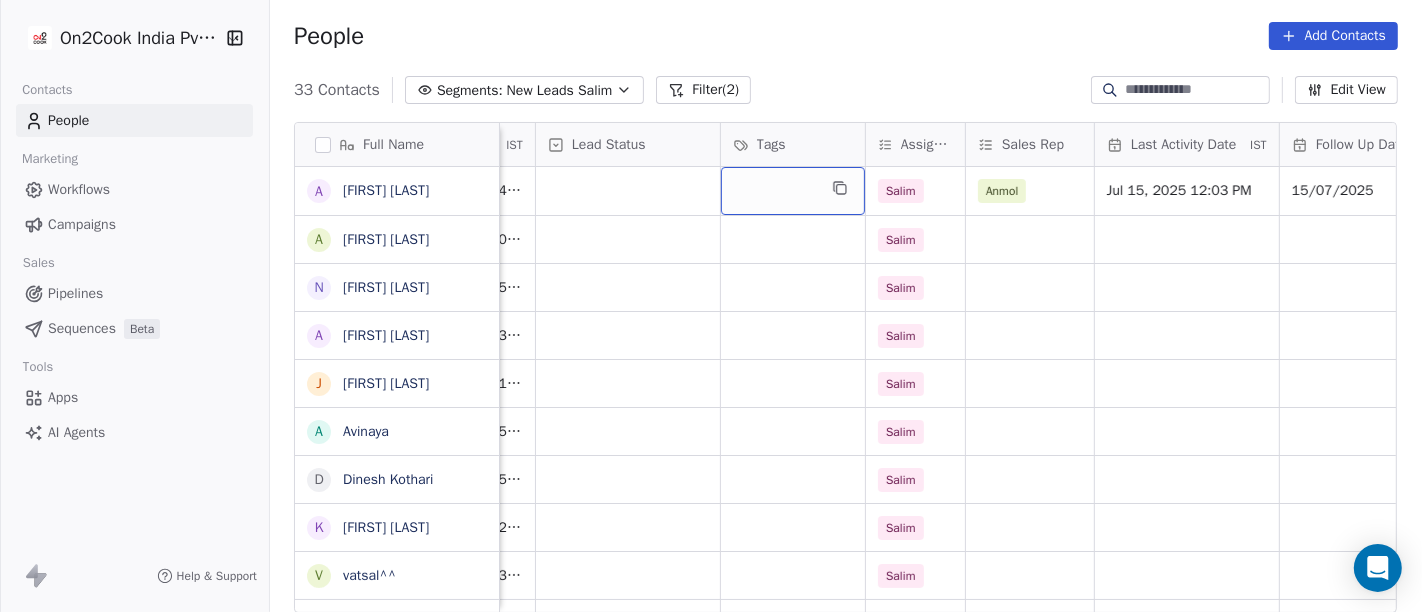 click at bounding box center (793, 191) 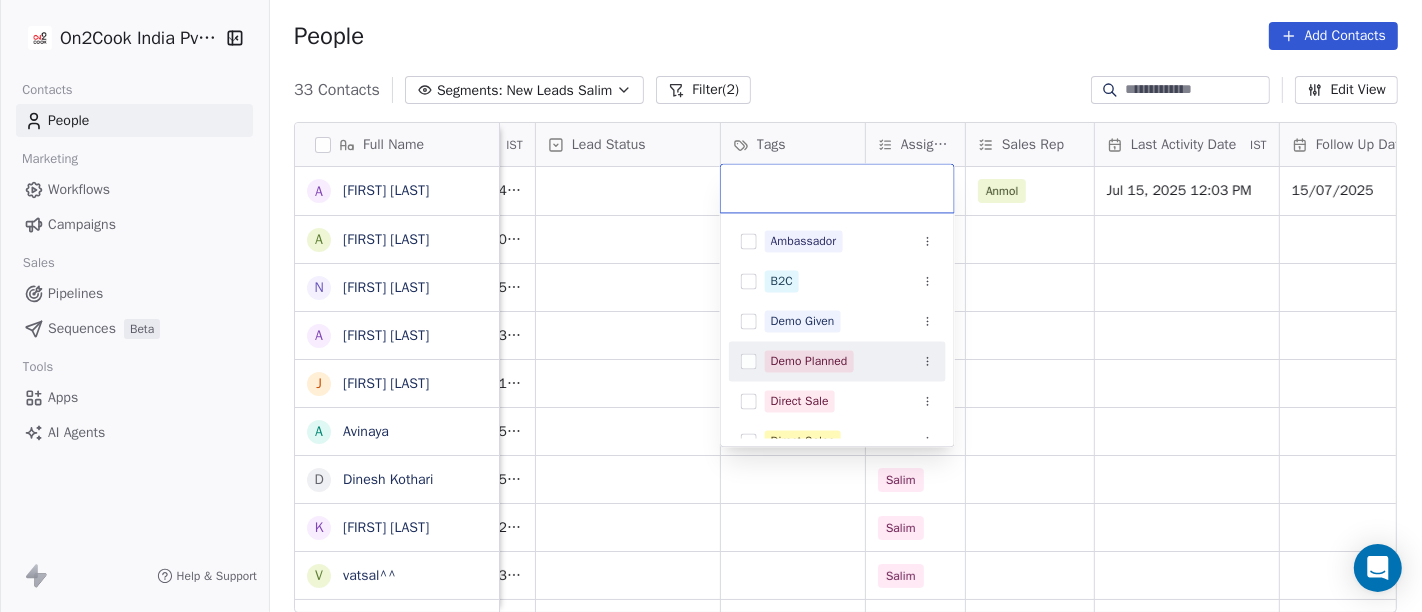 click on "Demo Planned" at bounding box center [809, 361] 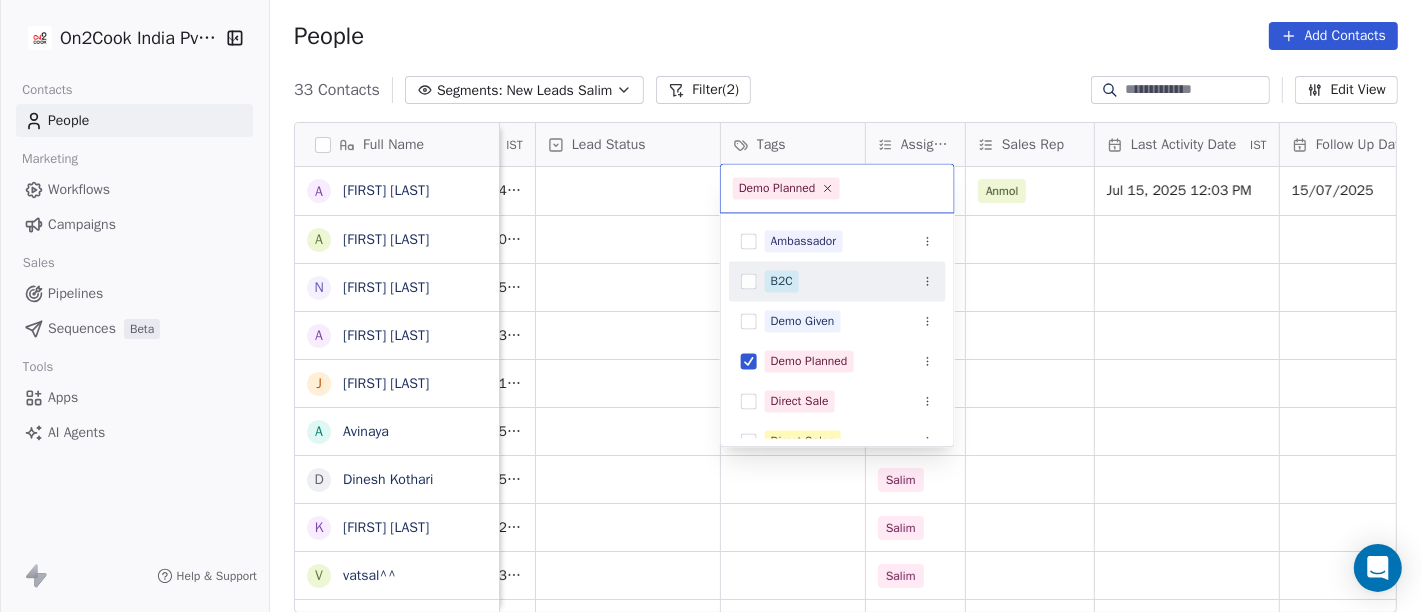 click on "On2Cook India Pvt. Ltd. Contacts People Marketing Workflows Campaigns Sales Pipelines Sequences Beta Tools Apps AI Agents Help & Support People  Add Contacts 33 Contacts Segments: New Leads Salim Filter  (2) Edit View Tag Add to Sequence Full Name A Ajay Singh a ayushmat b Soni N Neeraj Kumar Chauhan A Abhishek Takawane J Jayshree Nimbekar A Avinaya D Dinesh Kothari K Kshitij Dhameja v vatsal^^ T Tanmoy Mandal A Anup Melwani B Bhaskar Kedarisetty N Nareshbhaisukhadiya Nareshbhaisukhadiya B Binoj V Vinoth Annamalai N Nilesh Mody S Shalabh Saxena V Vinod Mahajan D Dhaval Sheth P Praveen Gupta g gouri Shankar S Sujit Pattnaik J Jassi Singh D Daniel Kurian N Naveen Kumar p pankaj P PhotosCart D Dr Pankaj G .Dhiraj D Dhiraj Kadam M M B Patel Phone Number company name location Created Date IST Lead Status Tags Assignee Sales Rep Last Activity Date IST Follow Up Date Notes Call Attempts Website   [PHONE] Taste Mantra [CITY] Jul 13, 2025 10:43 AM Salim Anmol Jul 15, 2025 12:03 PM 15/07/2025 1" at bounding box center [711, 306] 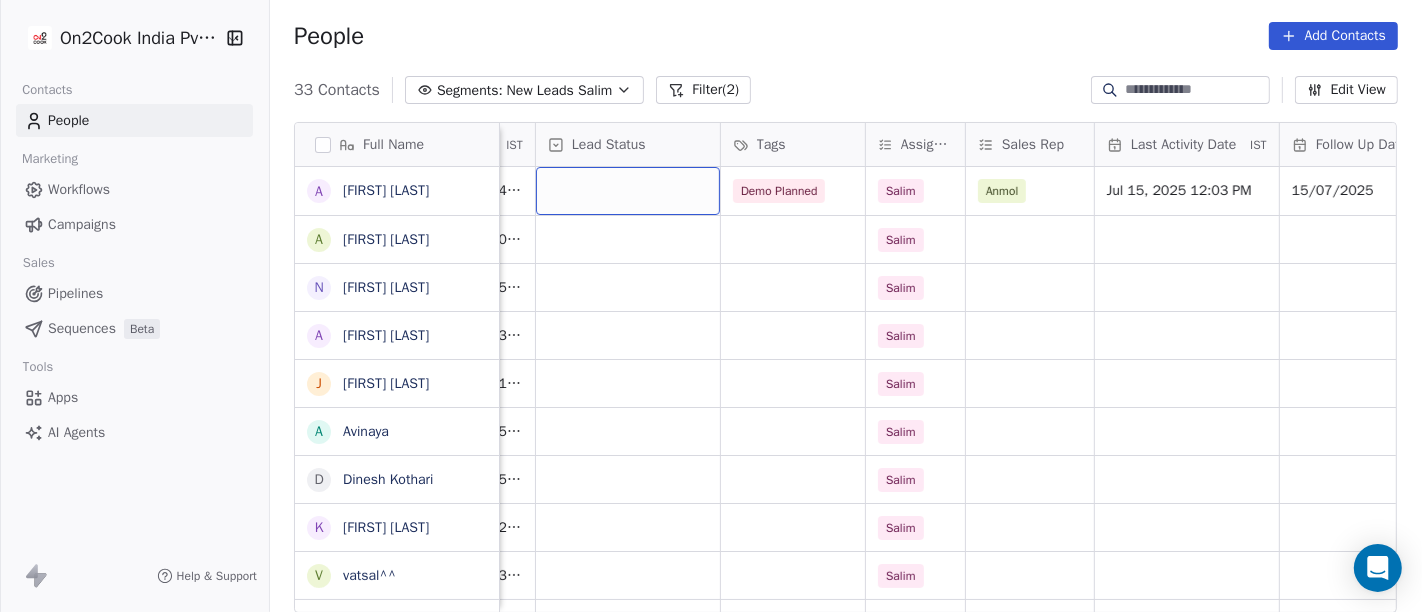 click at bounding box center [628, 191] 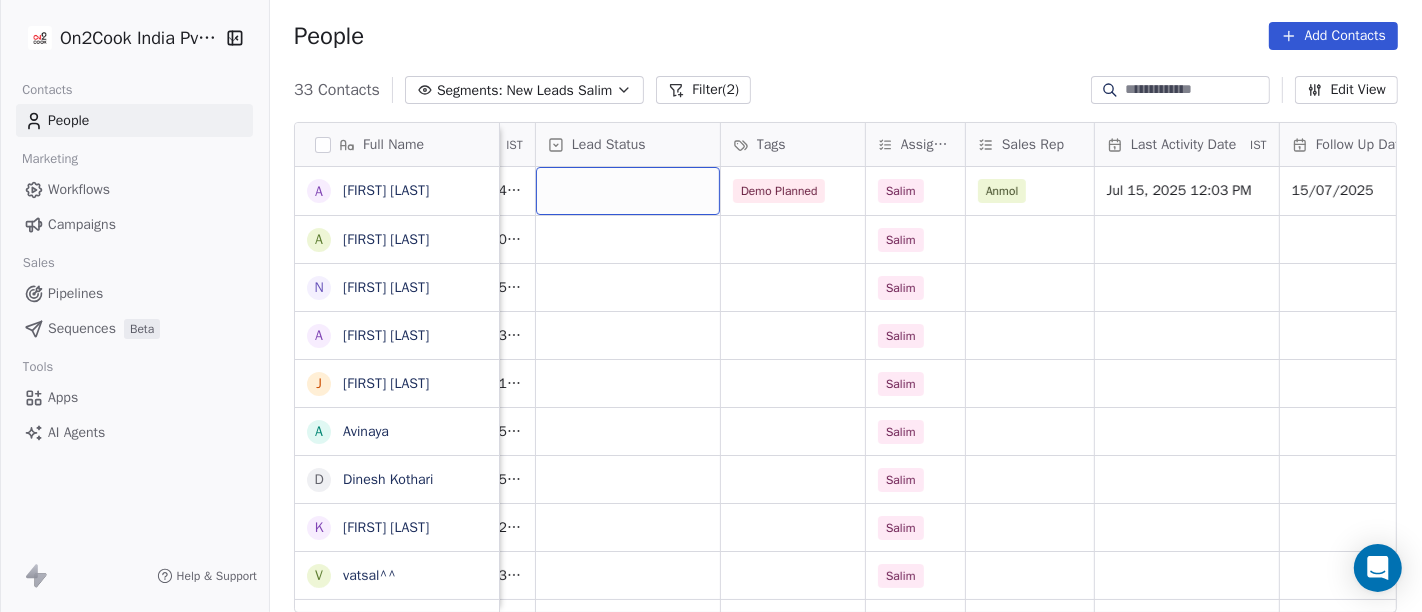 click at bounding box center [628, 191] 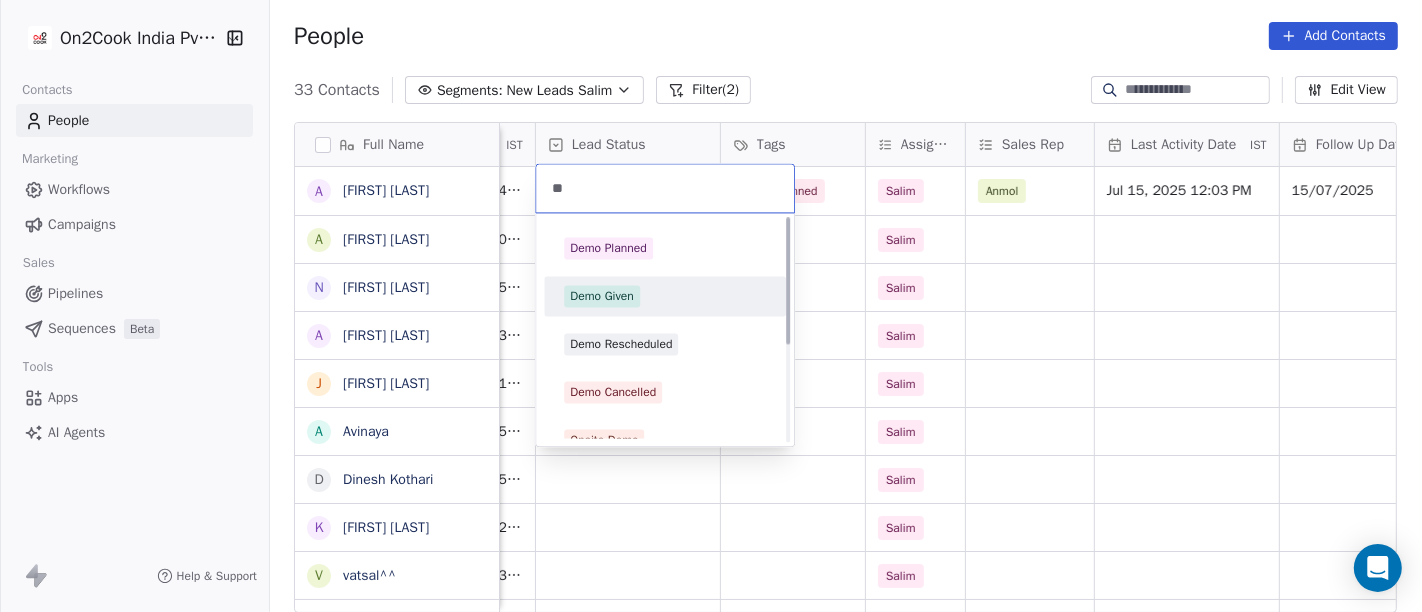 scroll, scrollTop: 0, scrollLeft: 0, axis: both 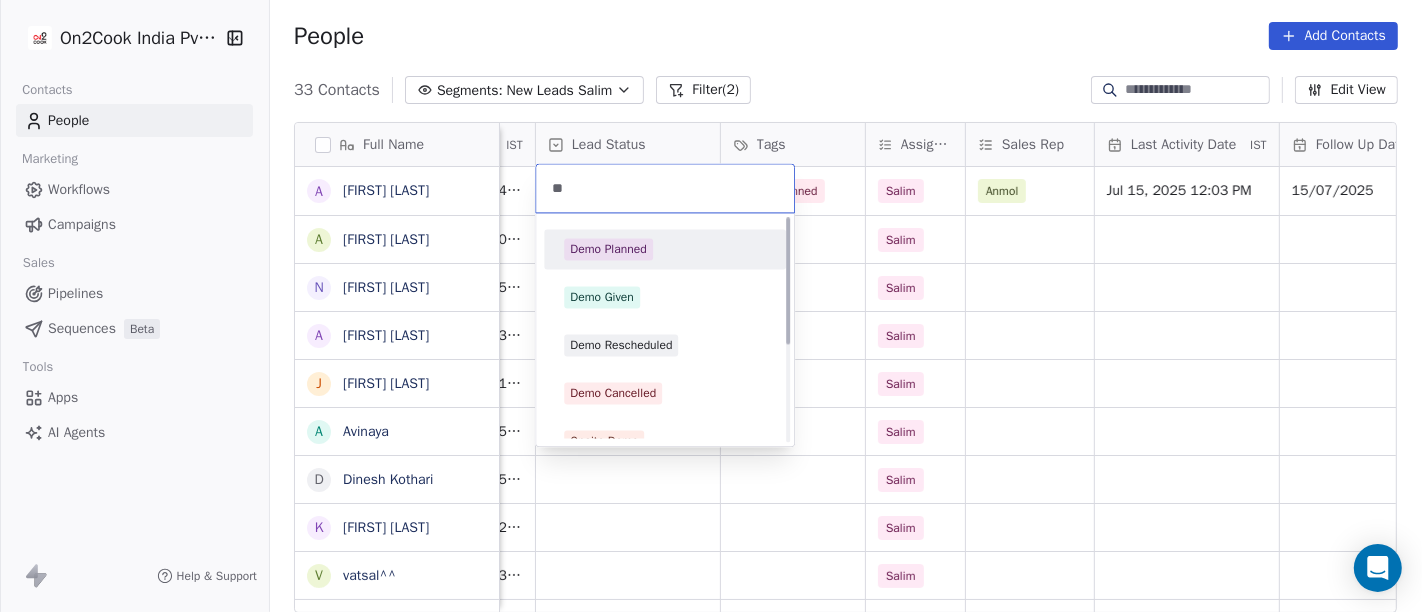 type on "**" 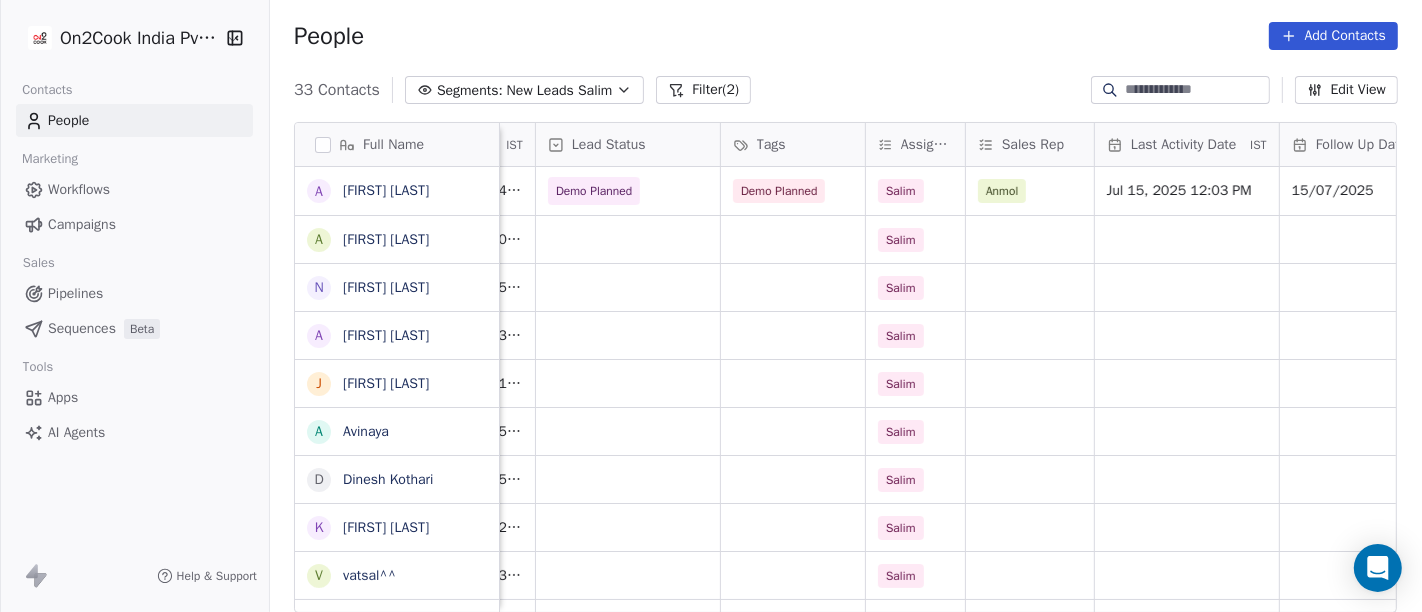 click on "33 Contacts Segments: New Leads Salim Filter  (2) Edit View" at bounding box center (846, 90) 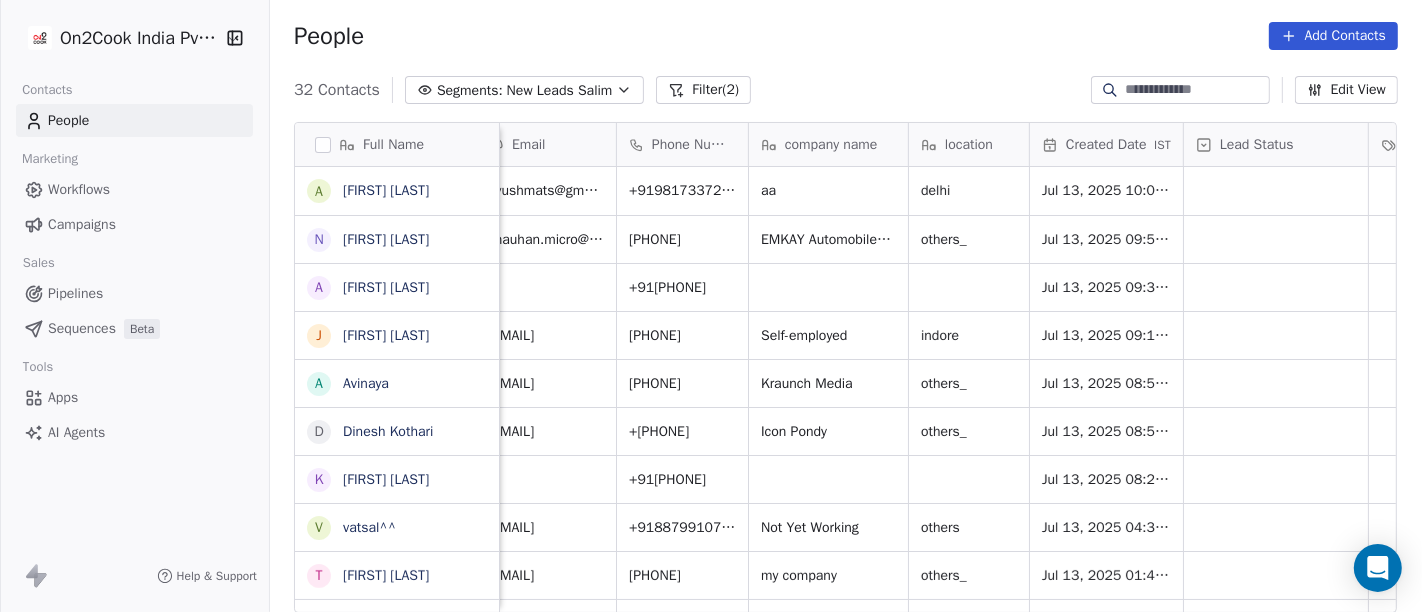 scroll, scrollTop: 1, scrollLeft: 0, axis: vertical 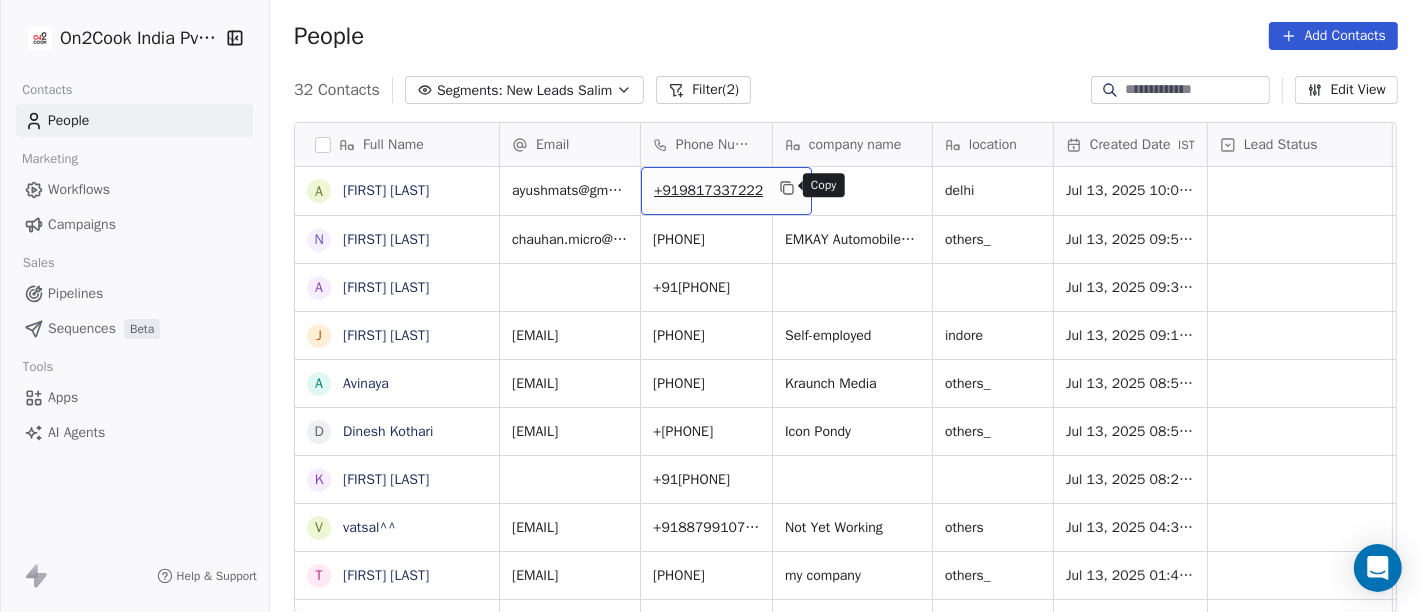 click 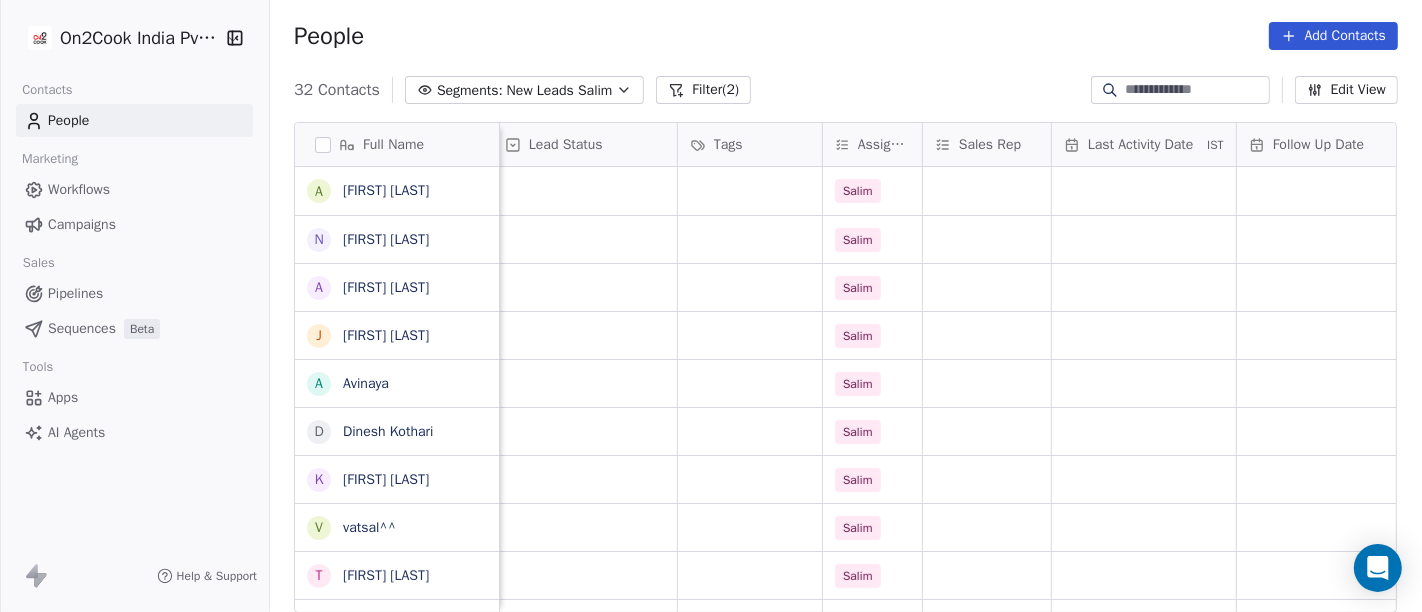 scroll, scrollTop: 1, scrollLeft: 717, axis: both 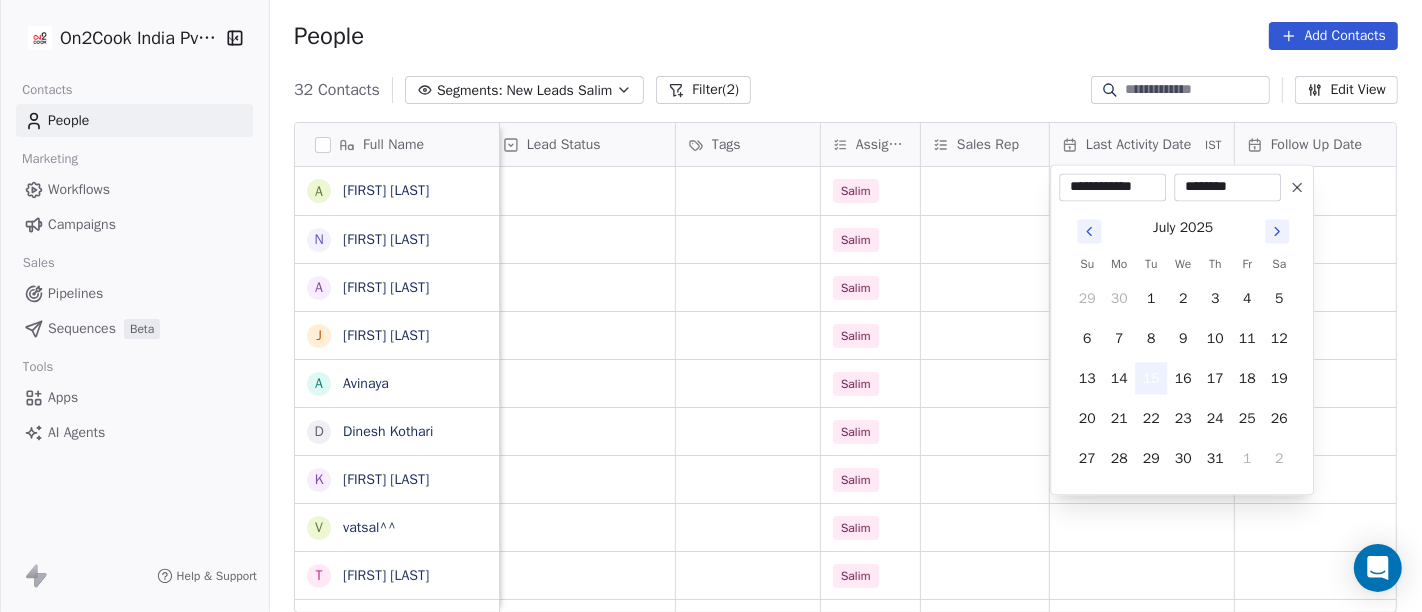 click on "15" at bounding box center (1151, 378) 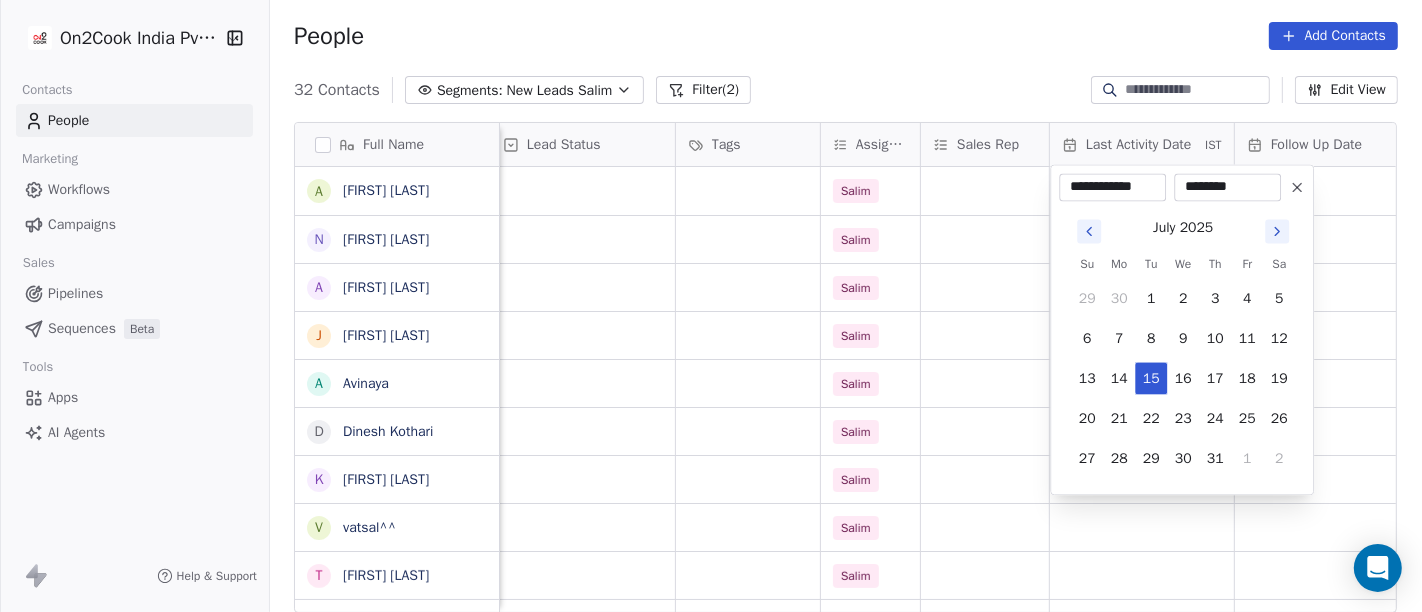 click on "On2Cook India Pvt. Ltd. Contacts People Marketing Workflows Campaigns Sales Pipelines Sequences Beta Tools Apps AI Agents Help & Support People  Add Contacts 32 Contacts Segments: New Leads Salim Filter  (2) Edit View Tag Add to Sequence Full Name a ayushmat b Soni N Neeraj Kumar Chauhan A Abhishek Takawane J Jayshree Nimbekar A Avinaya D Dinesh Kothari K Kshitij Dhameja v vatsal^^ T Tanmoy Mandal A Anup Melwani B Bhaskar Kedarisetty N Nareshbhaisukhadiya Nareshbhaisukhadiya B Binoj V Vinoth Annamalai N Nilesh Mody S Shalabh Saxena V Vinod Mahajan D Dhaval Sheth P Praveen Gupta g gouri Shankar S Sujit Pattnaik J Jassi Singh D Daniel Kurian N Naveen Kumar p pankaj P PhotosCart D Dr Pankaj G .Dhiraj D Dhiraj Kadam M M B Patel S Shareef Mks company name location Created Date IST Lead Status Tags Assignee Sales Rep Last Activity Date IST Follow Up Date Notes Call Attempts Website   aa delhi Jul 13, 2025 10:09 AM Salim   EMKAY Automobiles Limited others_ Jul 13, 2025 09:54 AM Salim   Jul 13, 2025 09:34 AM Salim" at bounding box center (711, 306) 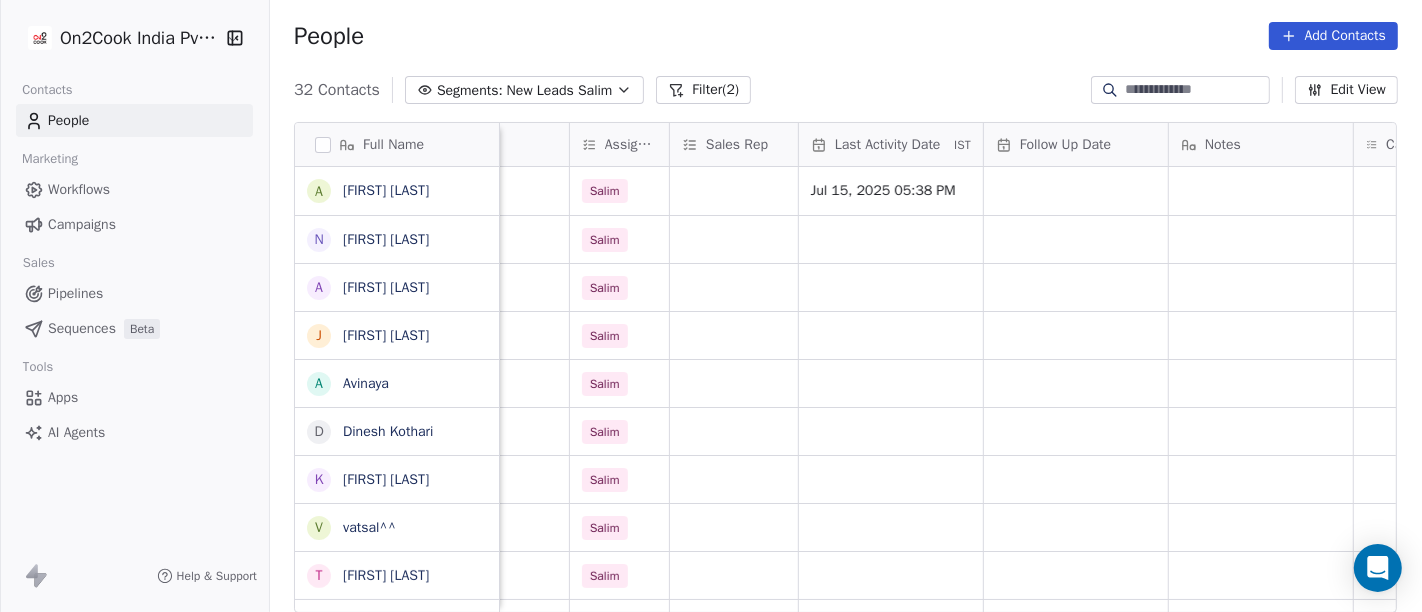 scroll, scrollTop: 1, scrollLeft: 993, axis: both 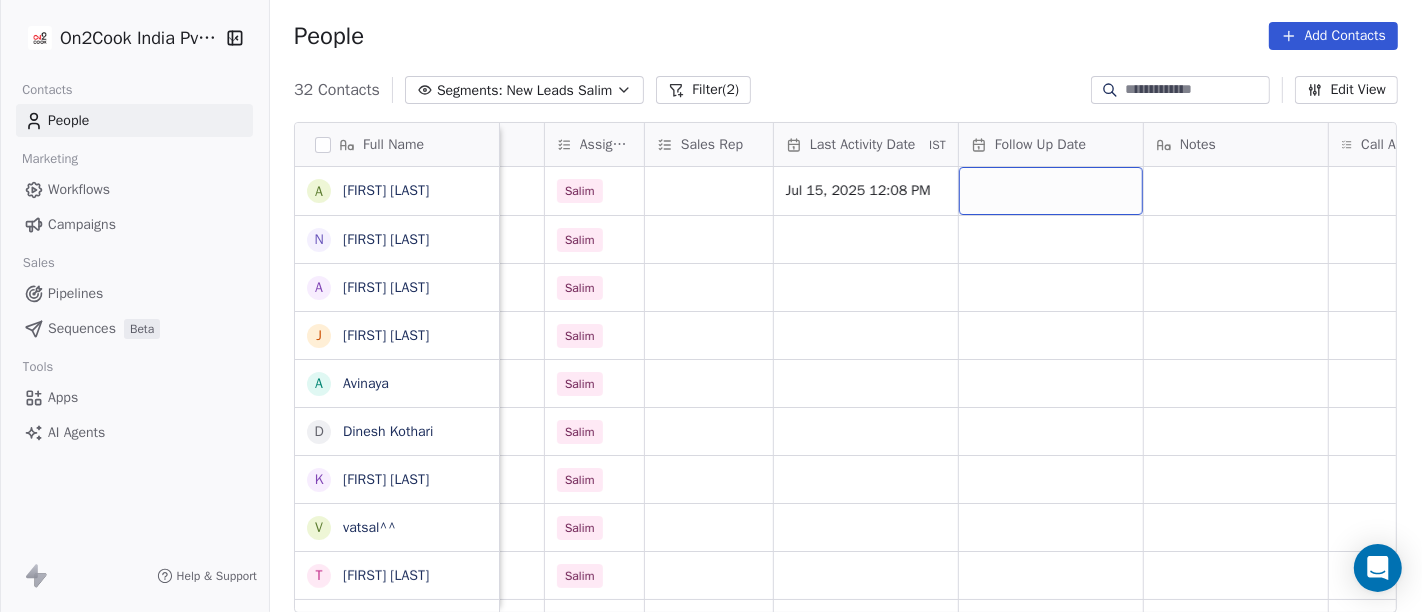 click at bounding box center (1051, 191) 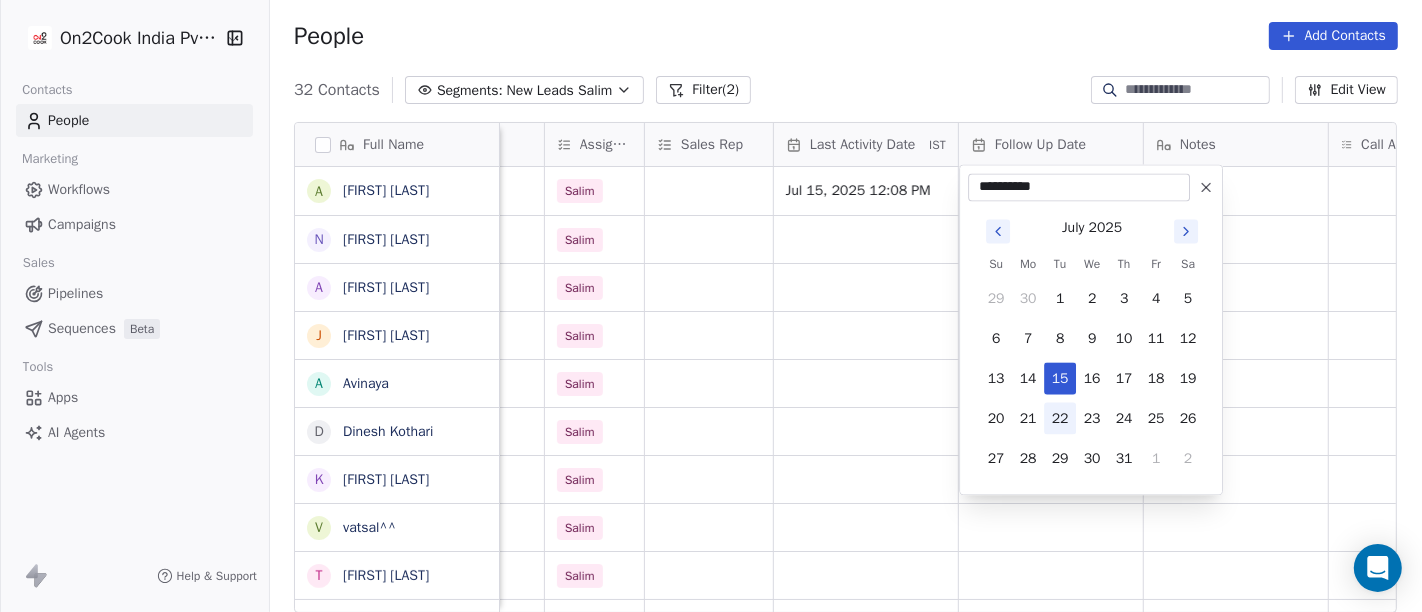 click on "22" at bounding box center (1060, 418) 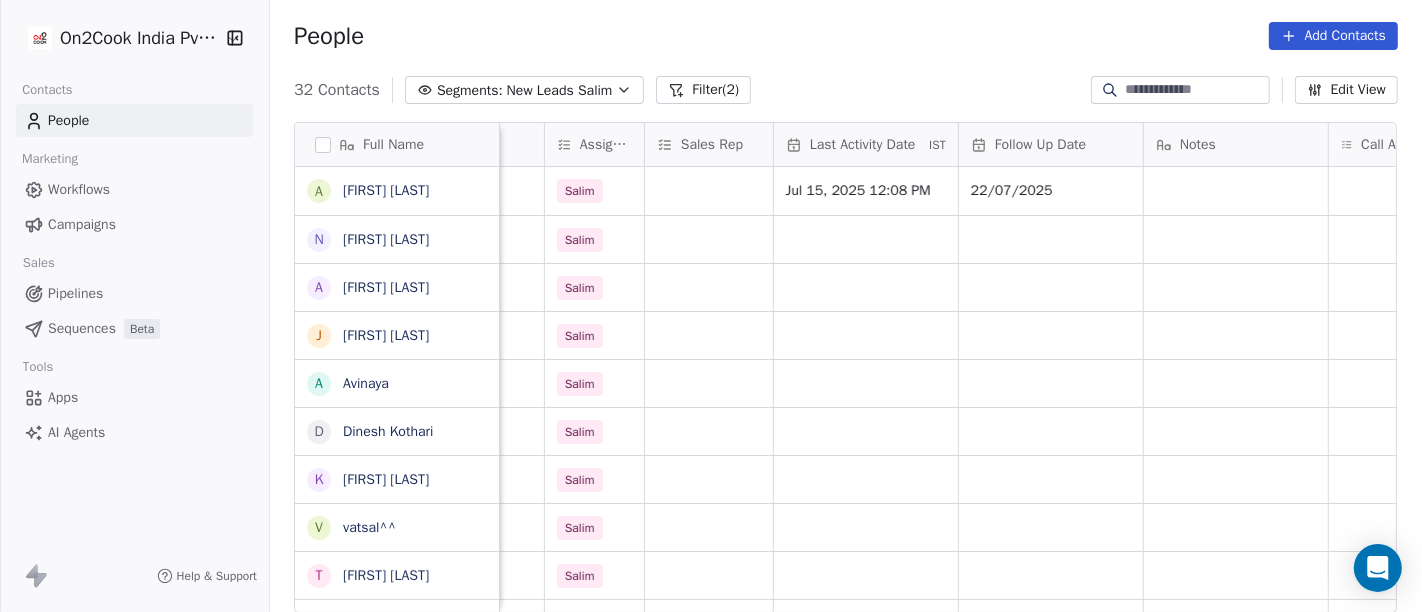 click on "People  Add Contacts" at bounding box center (846, 36) 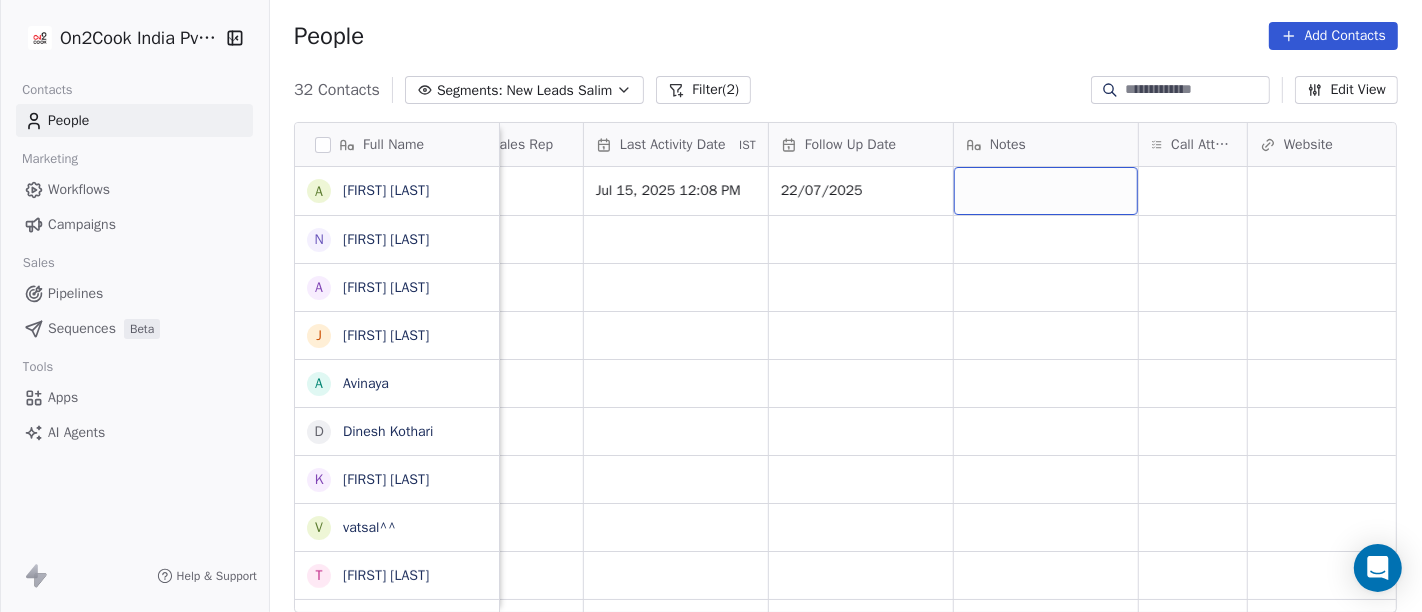 scroll, scrollTop: 1, scrollLeft: 1184, axis: both 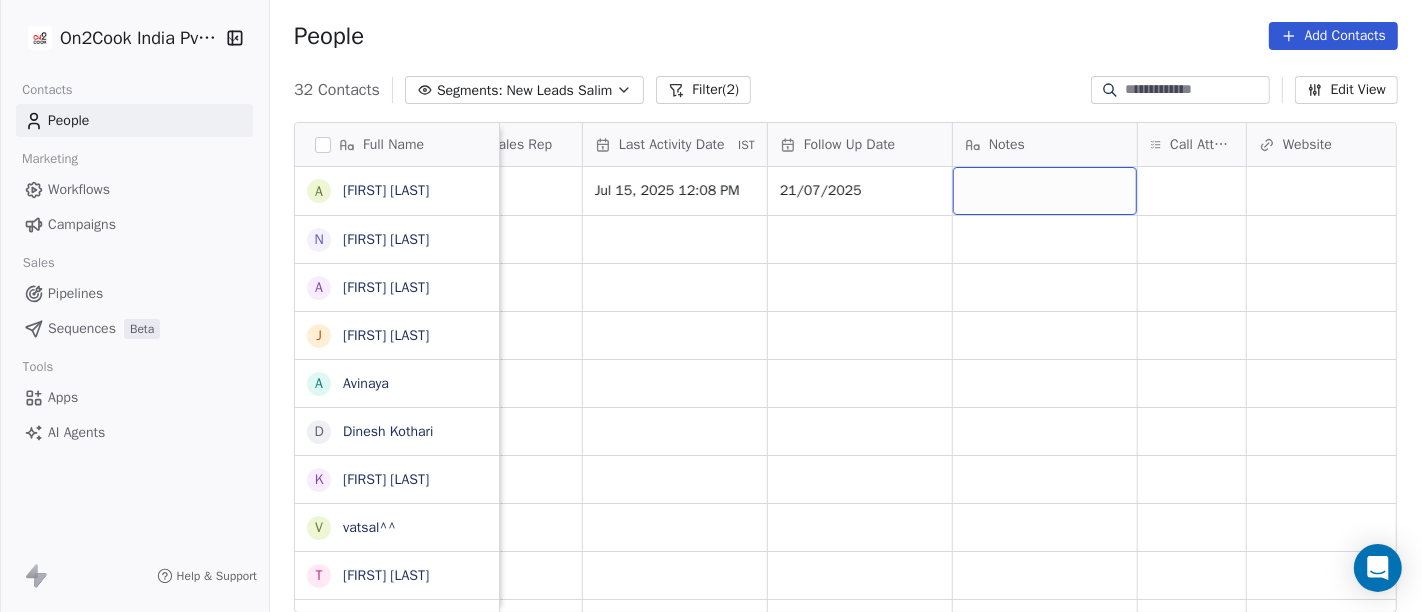 click at bounding box center [1045, 191] 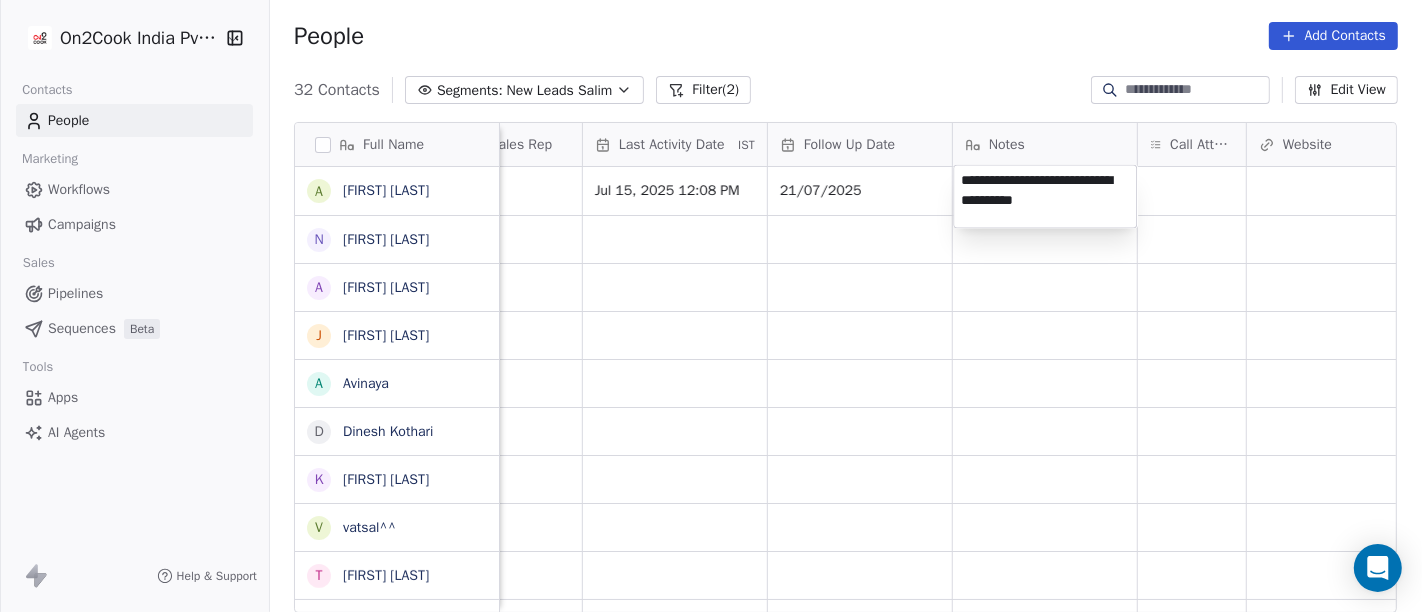 type on "**********" 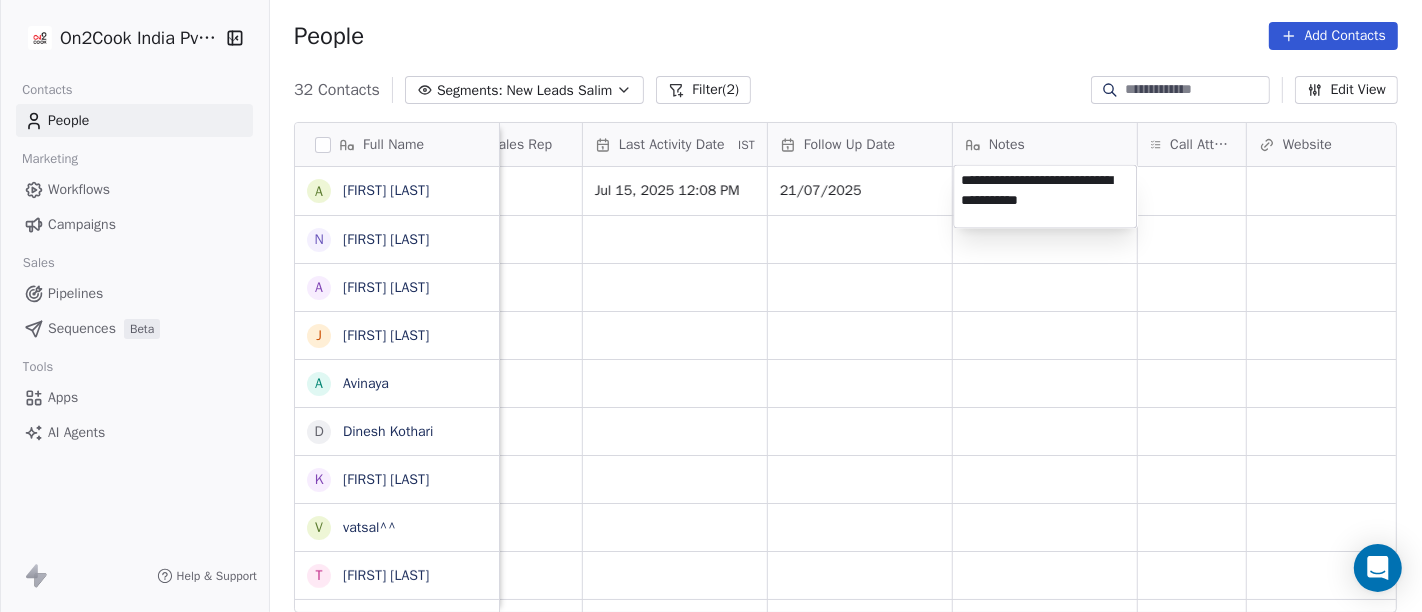 click on "On2Cook India Pvt. Ltd. Contacts People Marketing Workflows Campaigns Sales Pipelines Sequences Beta Tools Apps AI Agents Help & Support People  Add Contacts 32 Contacts Segments: New Leads Salim Filter  (2) Edit View Tag Add to Sequence Full Name a [FIRST] [LAST] N [FIRST] [LAST] A [FIRST] [LAST] J [FIRST] [LAST] A [FIRST] [LAST] D [FIRST] [LAST] K [FIRST] [LAST] v [FIRST]^^ T [FIRST] [LAST] A [FIRST] [LAST] B [FIRST] [LAST] N [FIRST] [LAST] [FIRST] [LAST] B [FIRST] [LAST] V [FIRST] [LAST] N [FIRST] [LAST] S [FIRST] [LAST] V [FIRST] [LAST] D [FIRST] [LAST] P [FIRST] [LAST] g [FIRST] [LAST] S [FIRST] [LAST] J [FIRST] [LAST] D [FIRST] [LAST] N [FIRST] [LAST] p [FIRST] [FIRST] [LAST] [FIRST] [LAST] [FIRST] [LAST] Lead Status Tags Assignee Sales Rep Last Activity Date IST Follow Up Date Notes Call Attempts Website zomato link outlet type Location   Salim Jul 15, 2025 12:08 PM 21/07/2025 restaurants   Salim cloud_kitchen   Salim   Salim cloud_kitchen   Salim executive_kitchens   Salim" at bounding box center [711, 306] 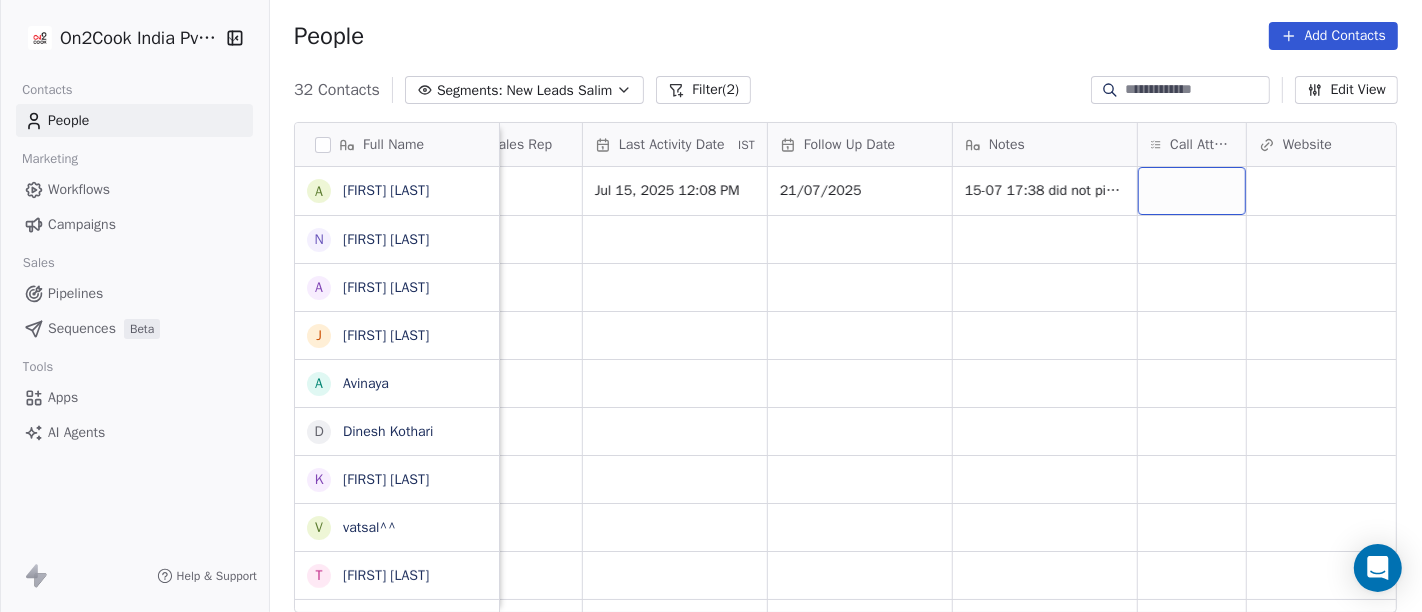 click at bounding box center (1192, 191) 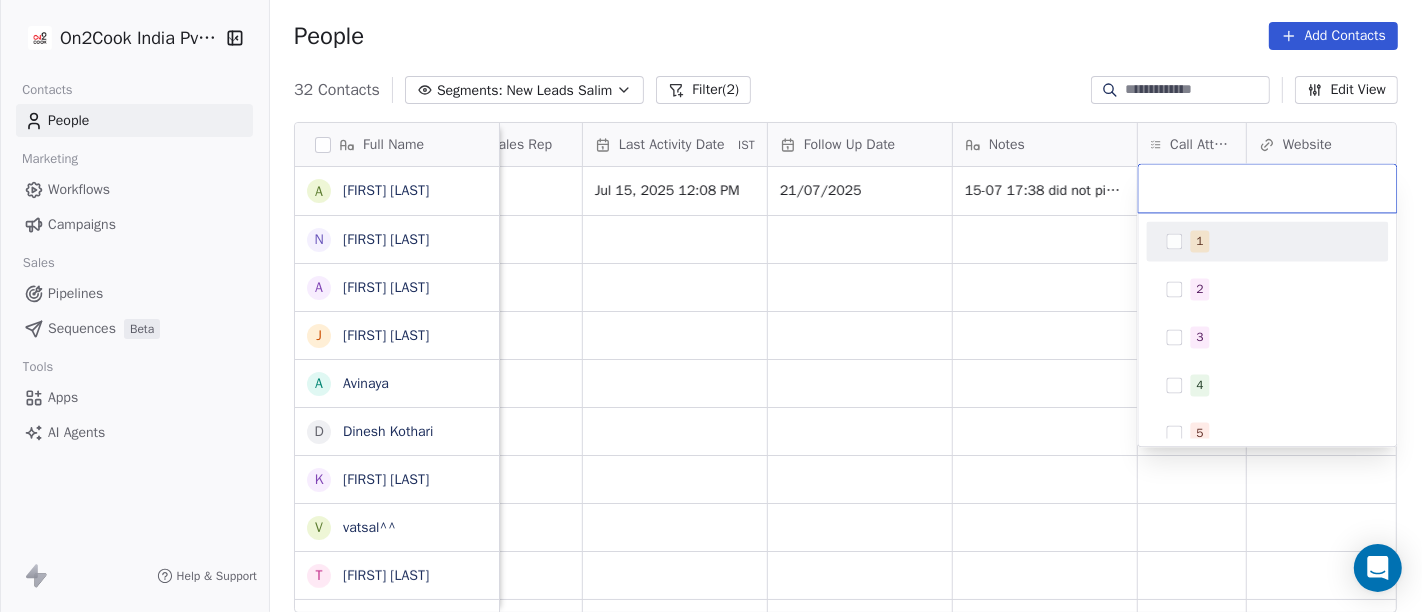 click on "1" at bounding box center [1268, 241] 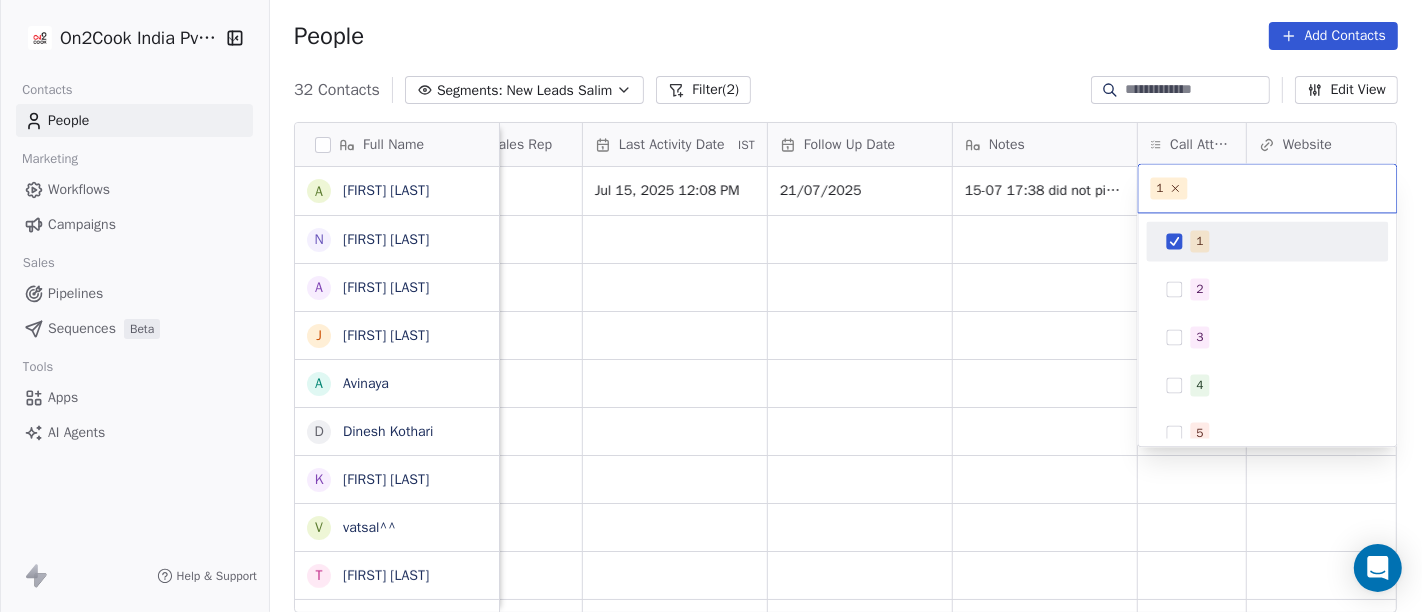 click on "On2Cook India Pvt. Ltd. Contacts People Marketing Workflows Campaigns Sales Pipelines Sequences Beta Tools Apps AI Agents Help & Support People  Add Contacts 32 Contacts Segments: New Leads Salim Filter  (2) Edit View Tag Add to Sequence Full Name a [LAST_NAME] b [LAST_NAME] N [LAST_NAME] C [LAST_NAME] A [LAST_NAME] T [LAST_NAME] J [LAST_NAME] N [LAST_NAME] A [LAST_NAME] D [LAST_NAME] K [LAST_NAME] K [LAST_NAME] v [LAST_NAME] T [LAST_NAME] A [LAST_NAME] B [LAST_NAME] N [LAST_NAME] N [LAST_NAME] B [LAST_NAME] V [LAST_NAME] N [LAST_NAME] S [LAST_NAME] V [LAST_NAME] D [LAST_NAME] P [LAST_NAME] g [LAST_NAME] S [LAST_NAME] J [LAST_NAME] D [LAST_NAME] N [LAST_NAME] p [LAST_NAME] P [LAST_NAME] D [LAST_NAME] Dr [LAST_NAME] G .[LAST_NAME] D [LAST_NAME] M [LAST_NAME] M [LAST_NAME] S [LAST_NAME] S [LAST_NAME] Lead Status Tags Assignee Sales Rep Last Activity Date IST Follow Up Date Notes Call Attempts Website zomato link outlet type Location   Salim [DATE] [TIME] 21/07/2025 15-07 17:38 did not pick up call WA sent restaurants   Salim cloud_kitchen   Salim   Salim   Salim" at bounding box center [711, 306] 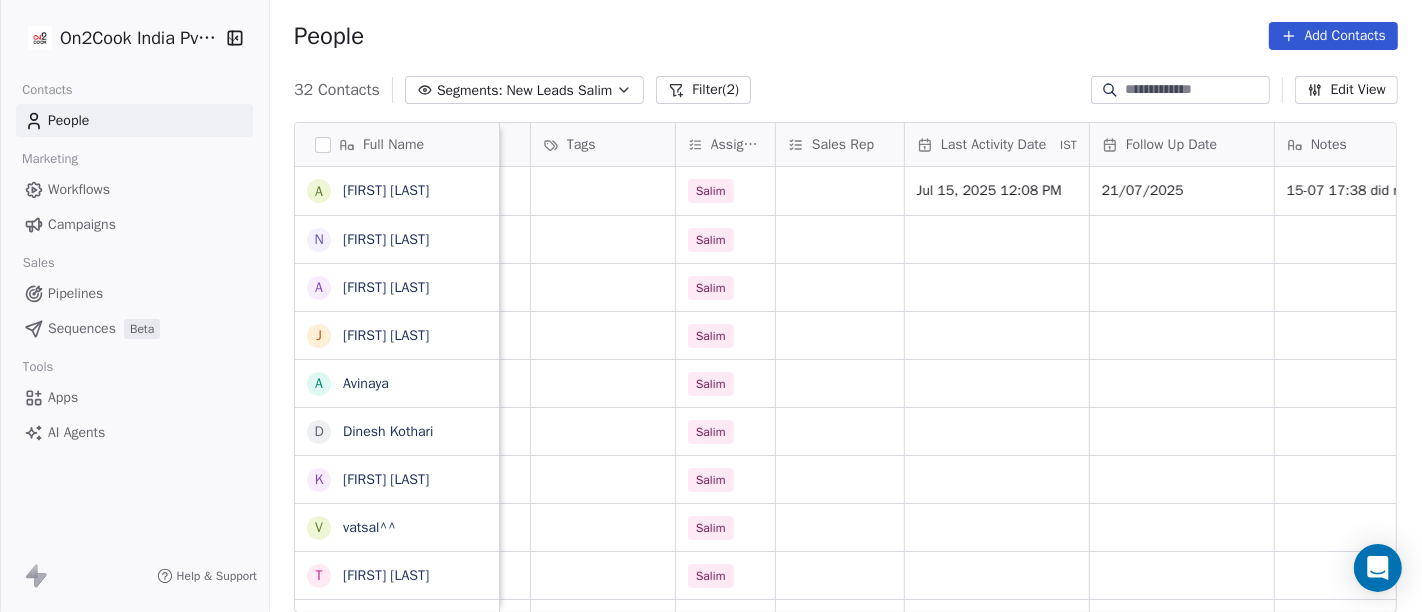 scroll, scrollTop: 0, scrollLeft: 453, axis: horizontal 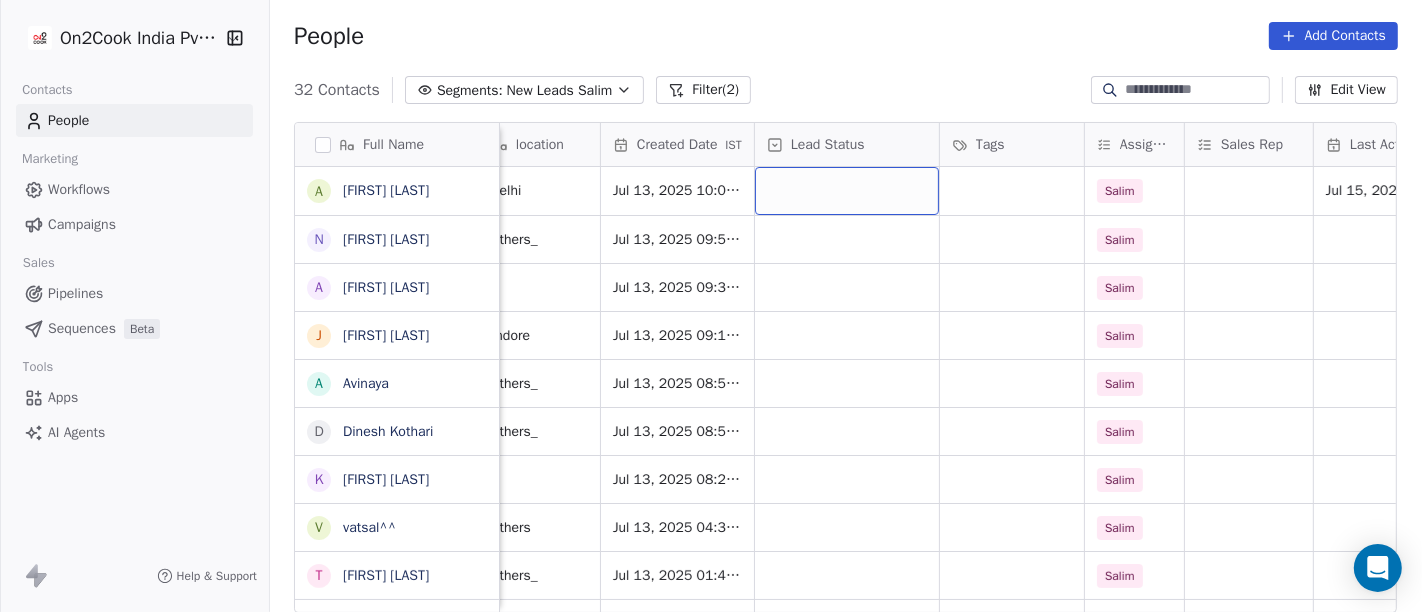 click at bounding box center (847, 191) 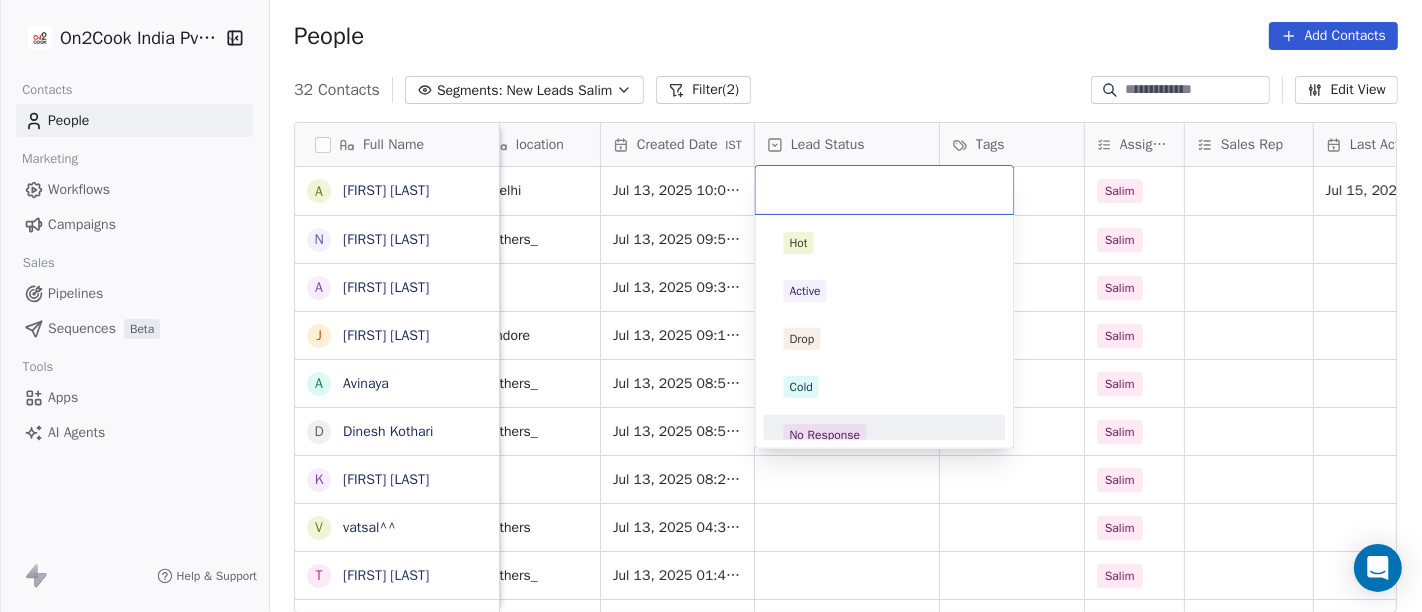 click on "No Response" at bounding box center [825, 435] 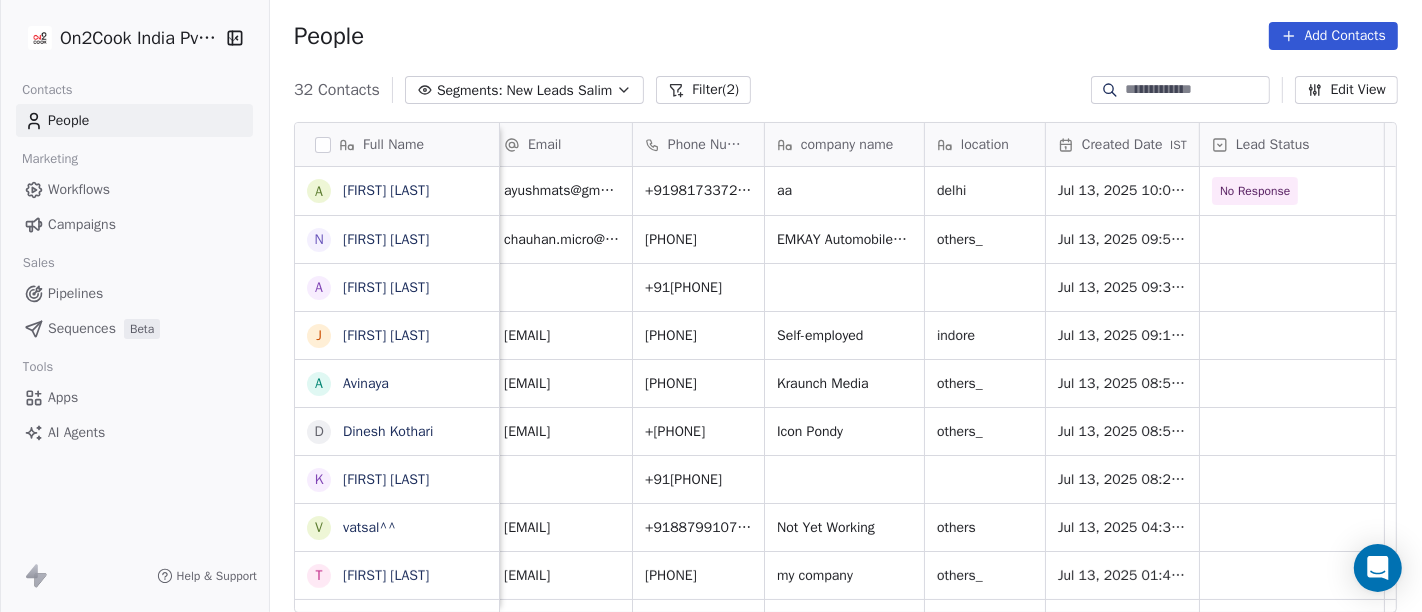 scroll, scrollTop: 0, scrollLeft: 0, axis: both 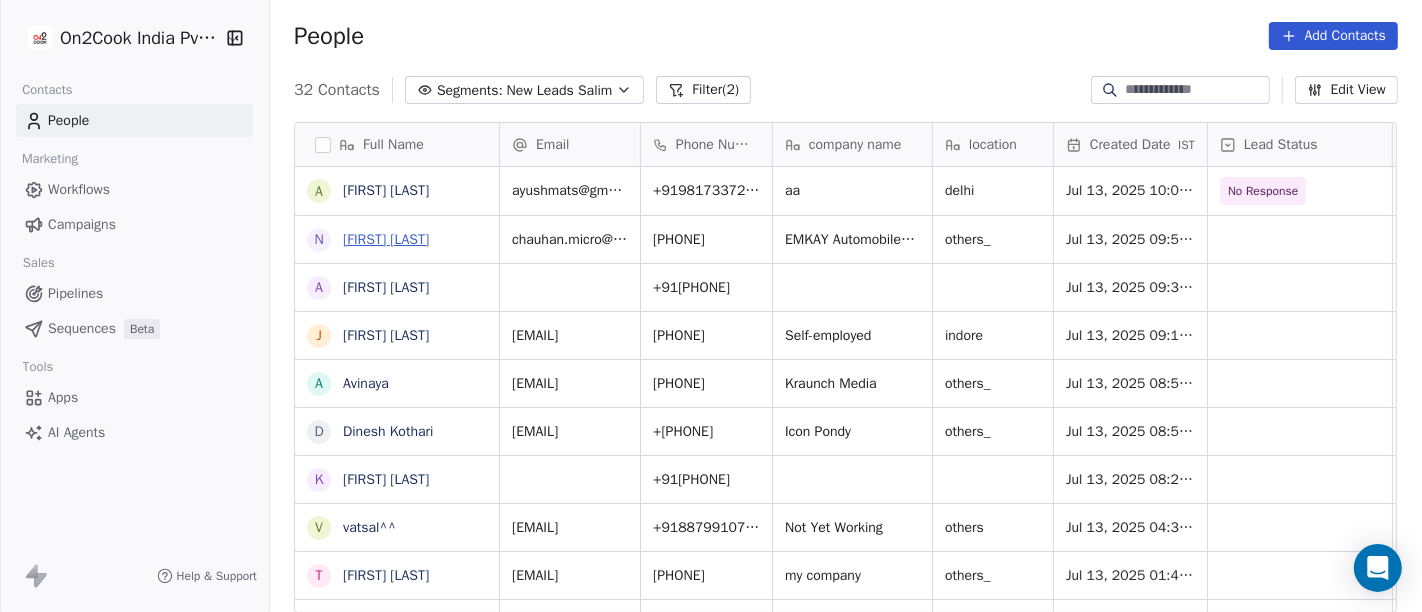 click on "[FIRST] [LAST]" at bounding box center (386, 239) 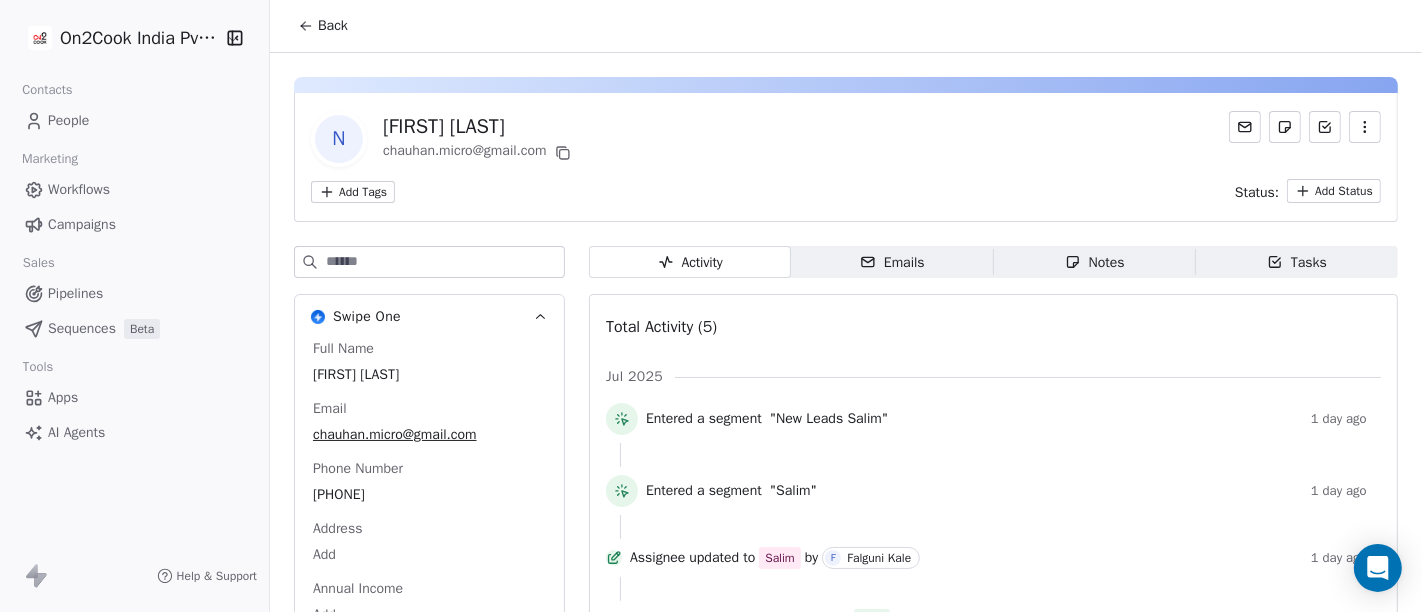 click on "Back" at bounding box center [333, 26] 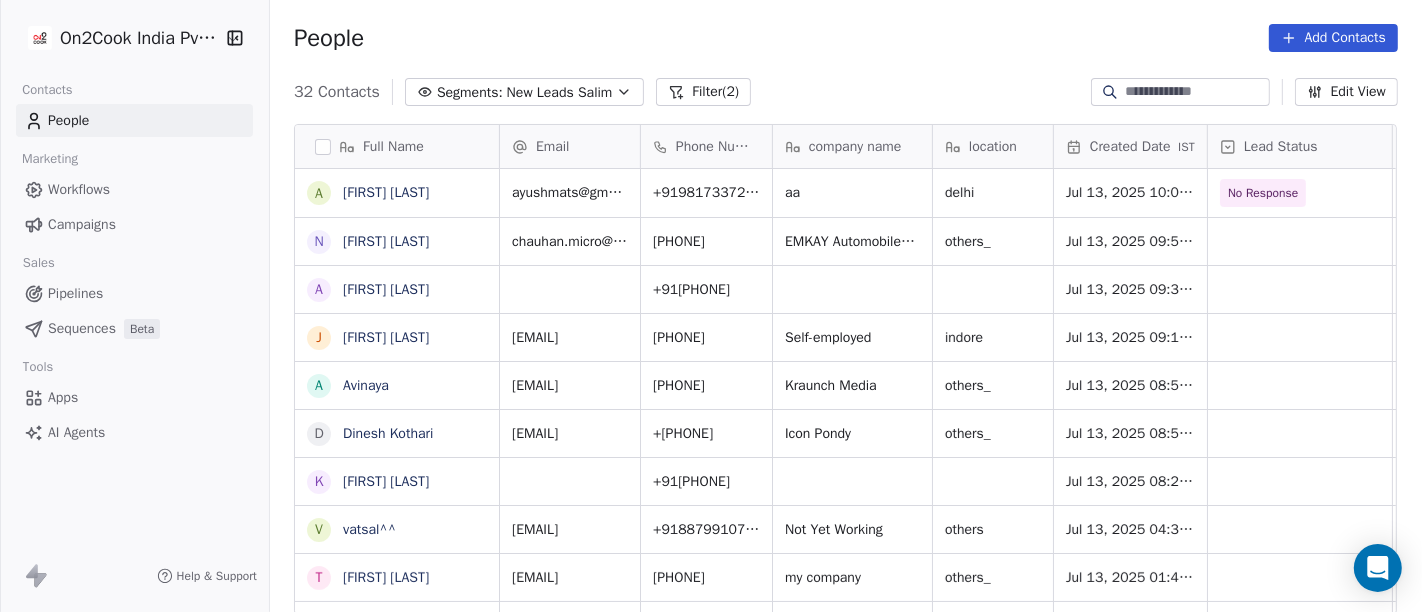 scroll, scrollTop: 17, scrollLeft: 17, axis: both 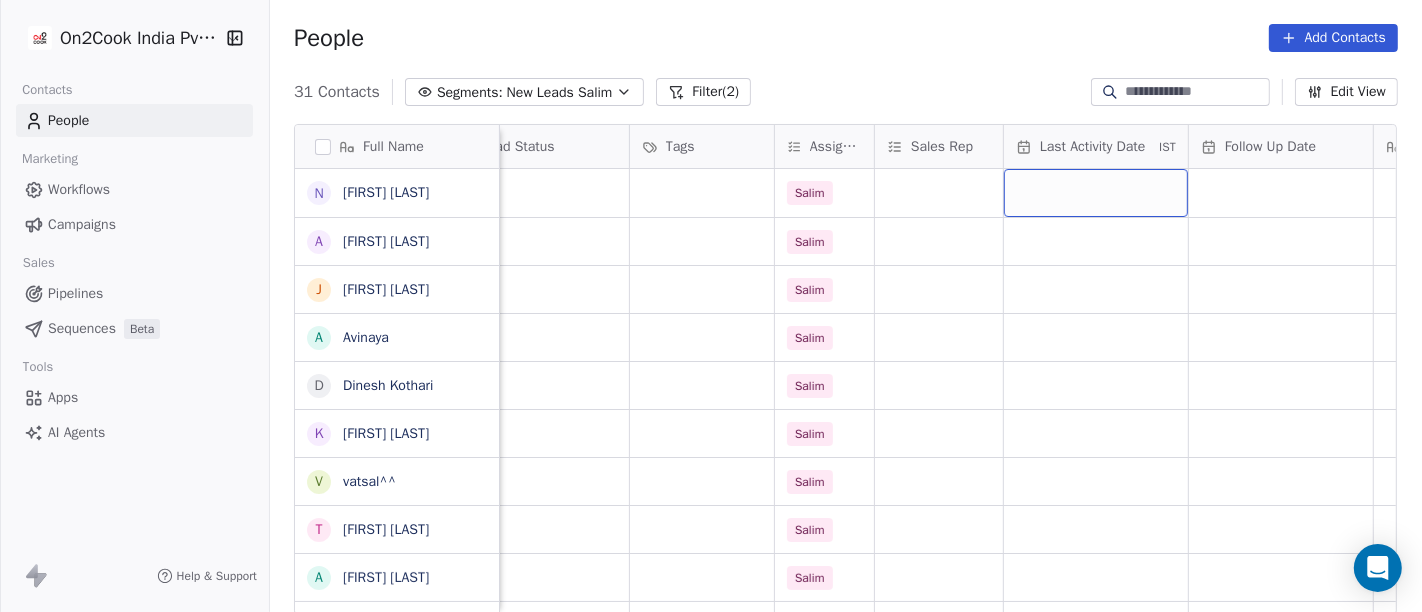 click at bounding box center [1096, 193] 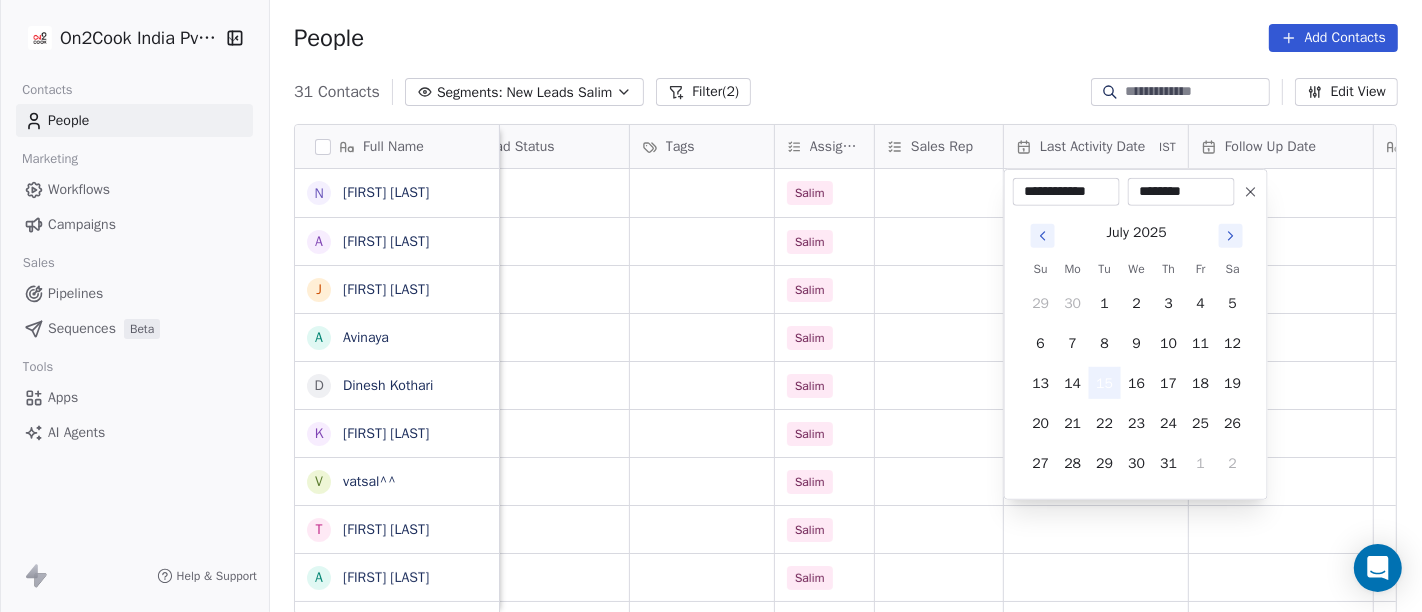 click on "15" at bounding box center [1105, 383] 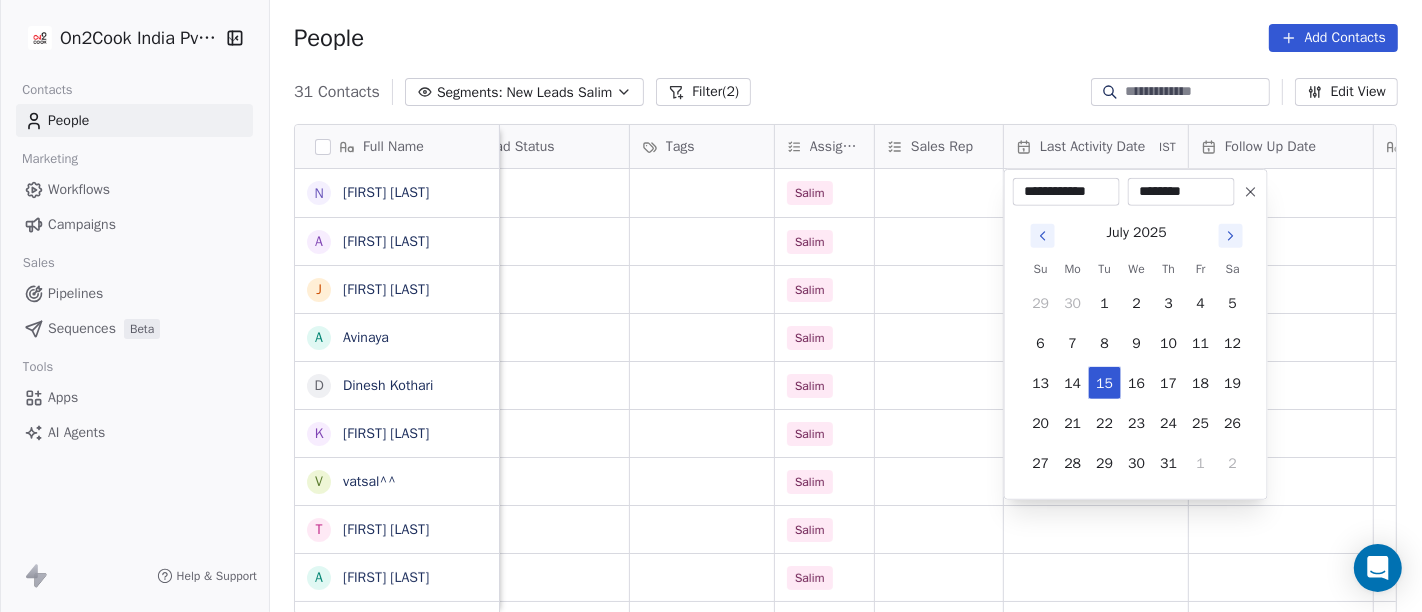 click on "On2Cook India Pvt. Ltd. Contacts People Marketing Workflows Campaigns Sales Pipelines Sequences Beta Tools Apps AI Agents Help & Support People Add Contacts 31 Contacts Segments: New Leads Salim Filter (2) Edit View Tag Add to Sequence Full Name N [FIRST] [LAST] A [FIRST] [LAST] J [FIRST] [LAST] A [FIRST] [LAST] K [FIRST] [LAST] v [FIRST]^^ T [FIRST] [LAST] A [FIRST] [LAST] B [FIRST] [LAST] N [FIRST] [LAST] [FIRST] [LAST] B [FIRST] V [FIRST] [LAST] N [FIRST] [LAST] S [FIRST] [LAST] V [FIRST] [LAST] D [FIRST] [LAST] P [FIRST] [LAST] g [FIRST] [LAST] S [FIRST] [LAST] J [FIRST] [LAST] D [FIRST] [LAST] N [FIRST] [LAST] p [FIRST] P [FIRST] D Dr [FIRST] G .[FIRST] D [FIRST] [LAST] M M [FIRST] [LAST] S [FIRST] [LAST] S [FIRST] [LAST] company name location Created Date IST Lead Status Tags Assignee Sales Rep Last Activity Date IST Follow Up Date Notes Call Attempts Website zomato link EMKAY Automobiles Limited others_ Jul 13, 2025 09:54 AM Salim Jul 13, 2025 09:34 AM Salim Self-employed [CITY] Salim" at bounding box center [711, 306] 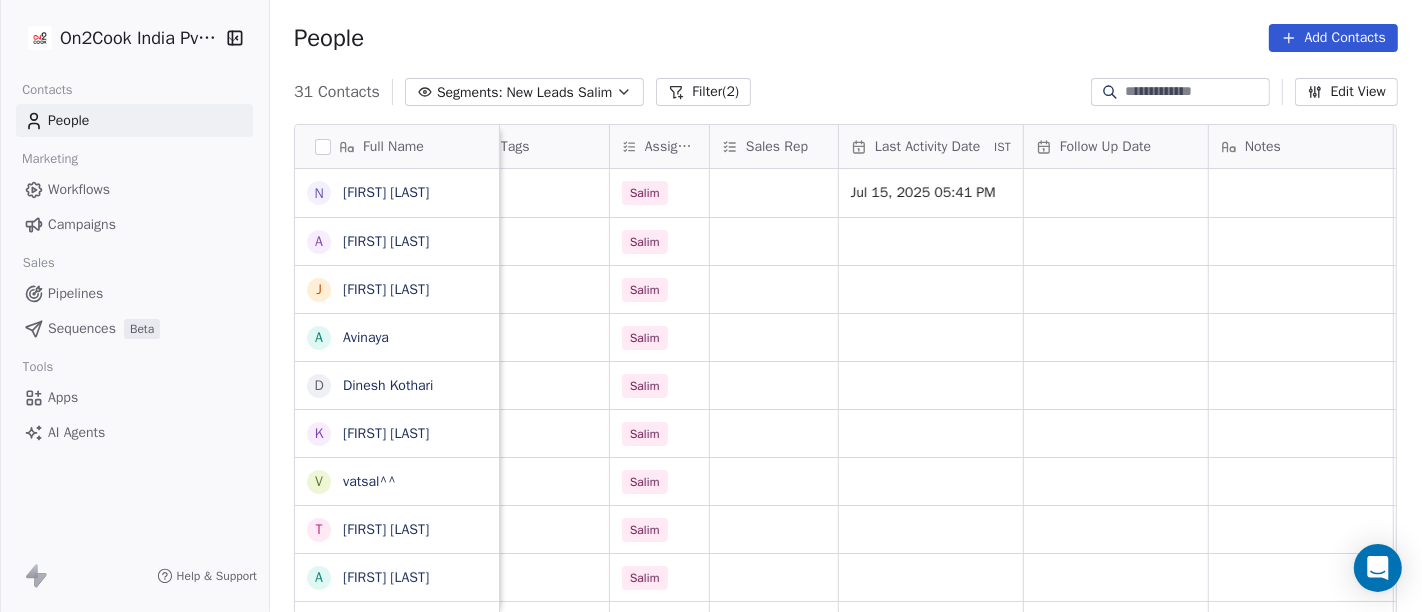scroll, scrollTop: 0, scrollLeft: 930, axis: horizontal 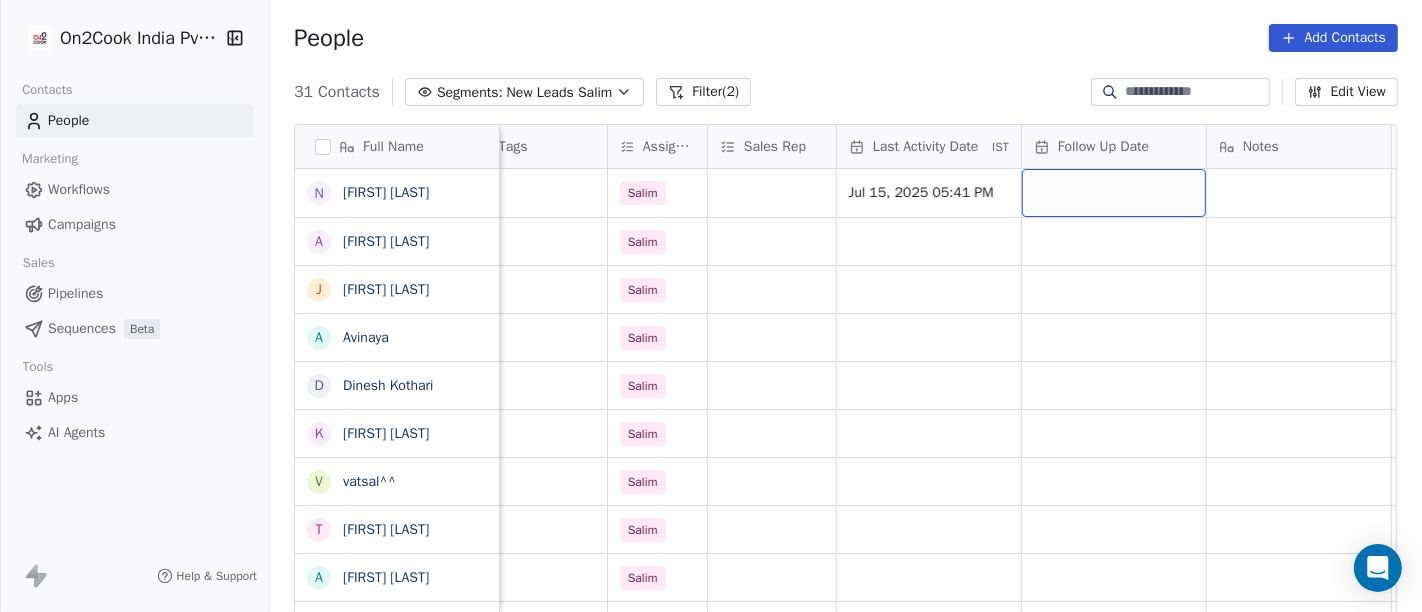 click at bounding box center [1114, 193] 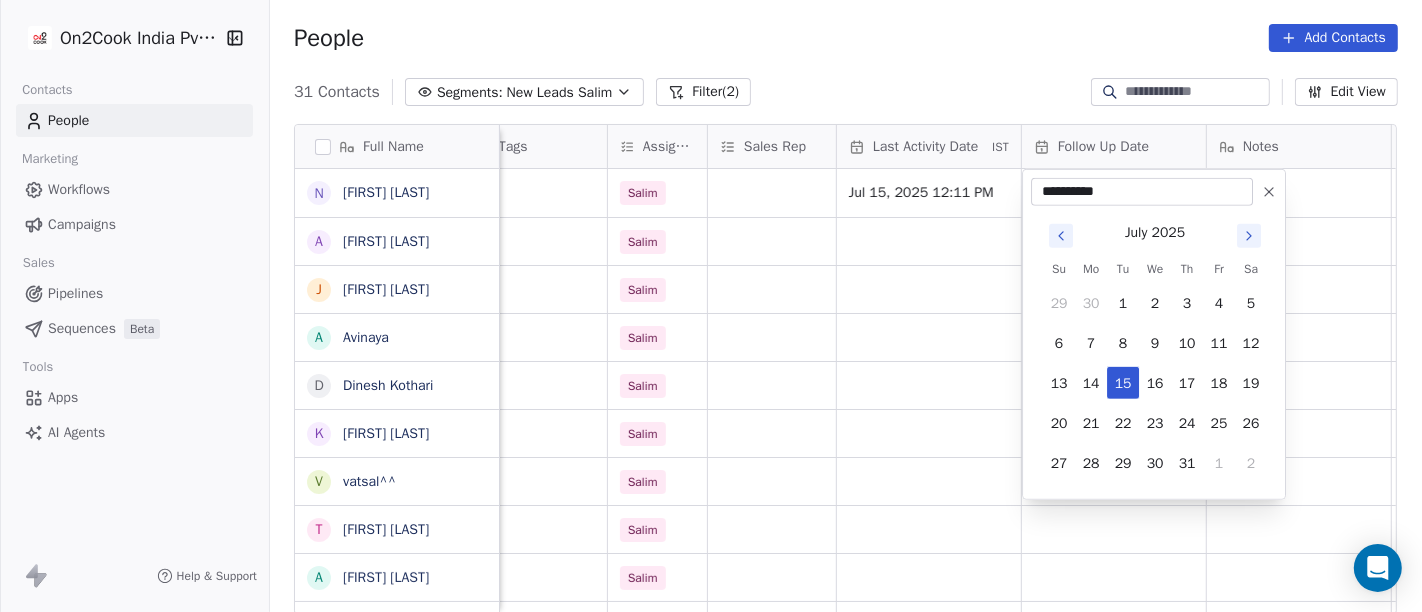click 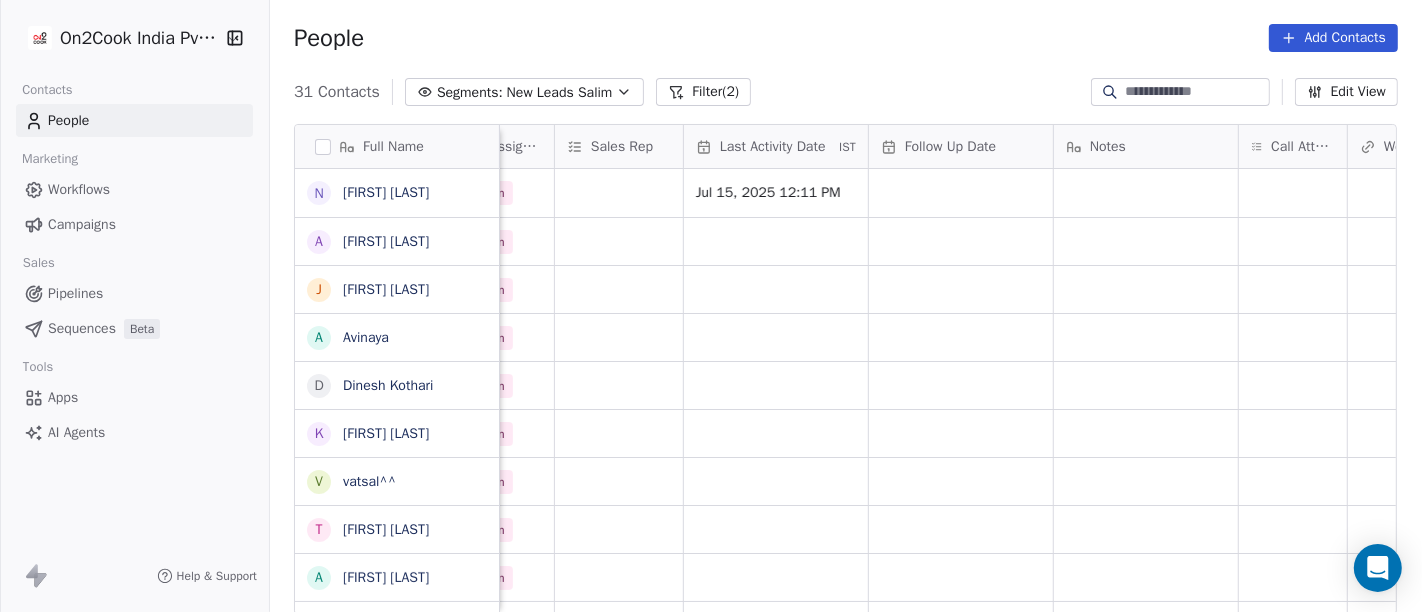 scroll, scrollTop: 0, scrollLeft: 1117, axis: horizontal 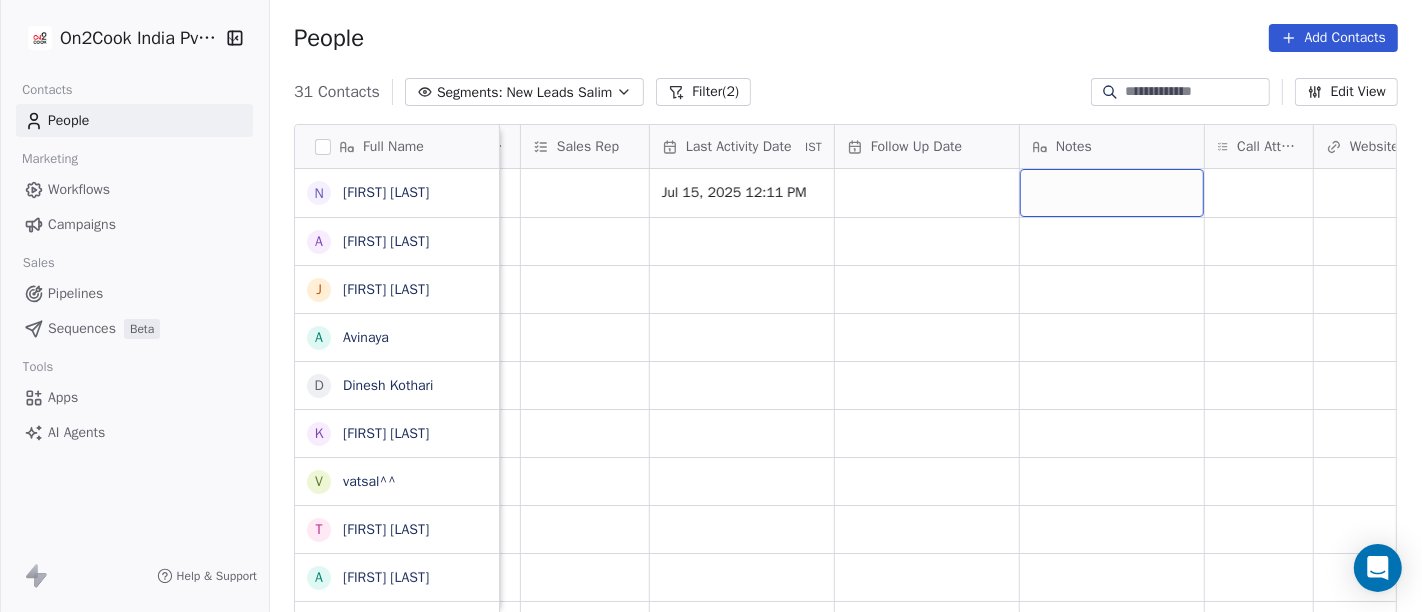 click at bounding box center [1112, 193] 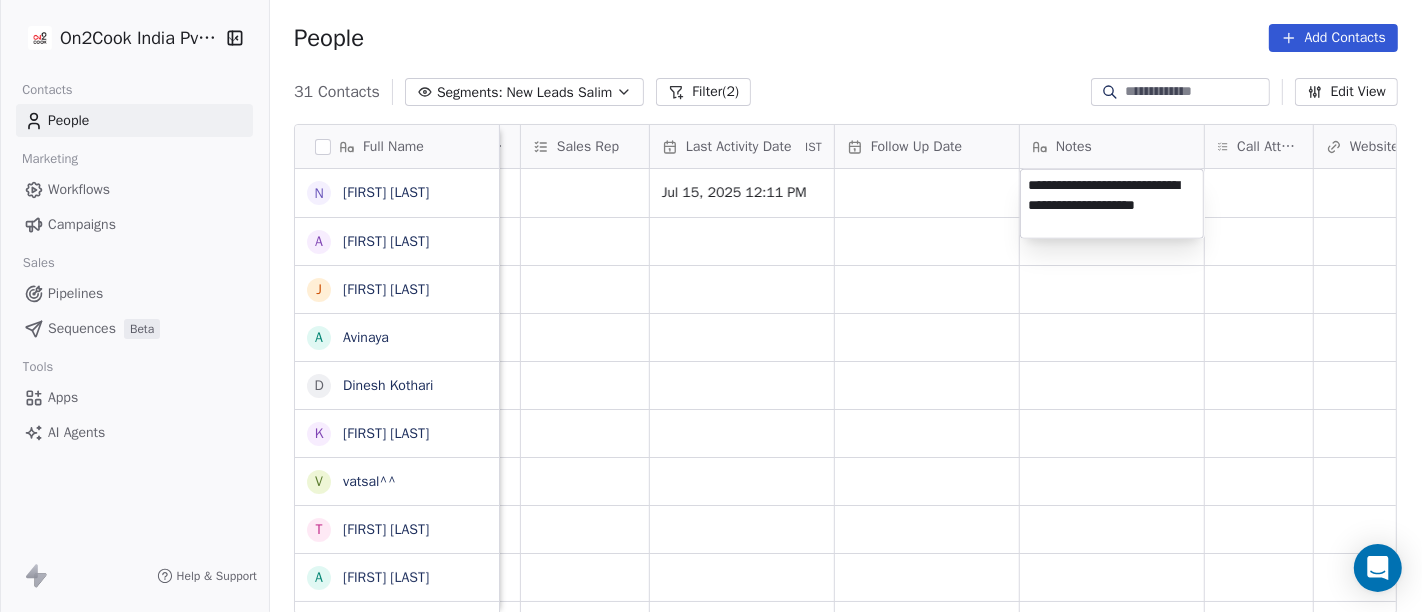 type on "**********" 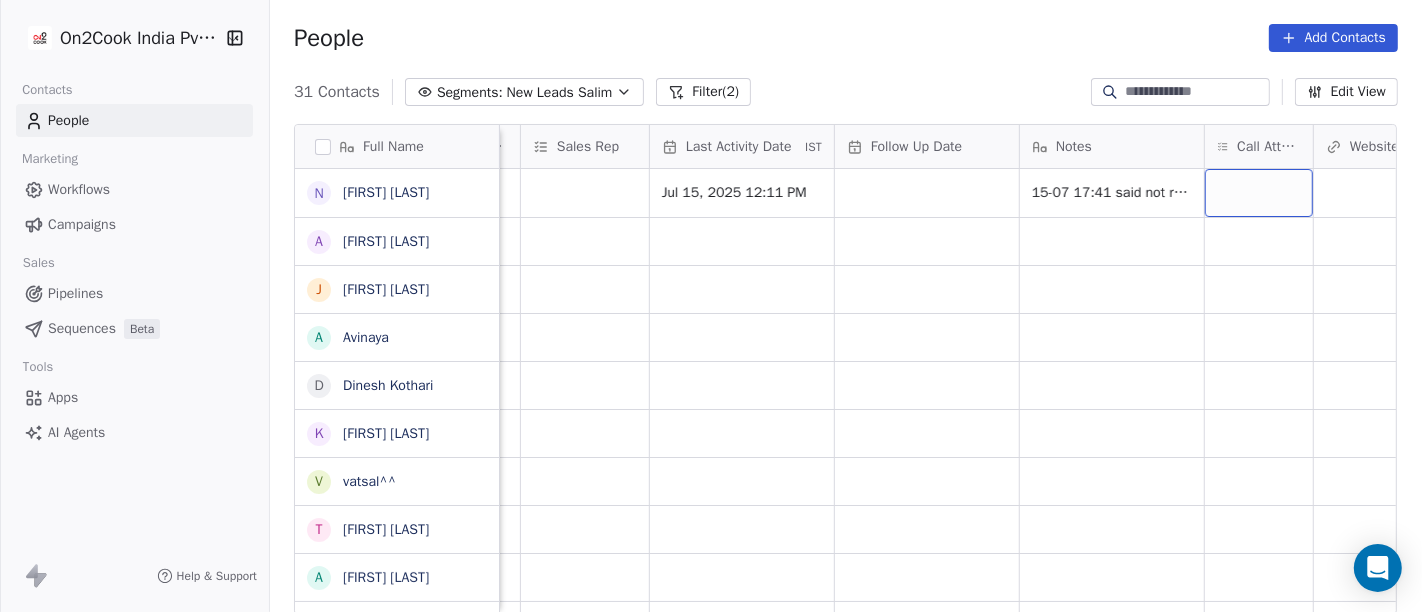 click at bounding box center (1259, 193) 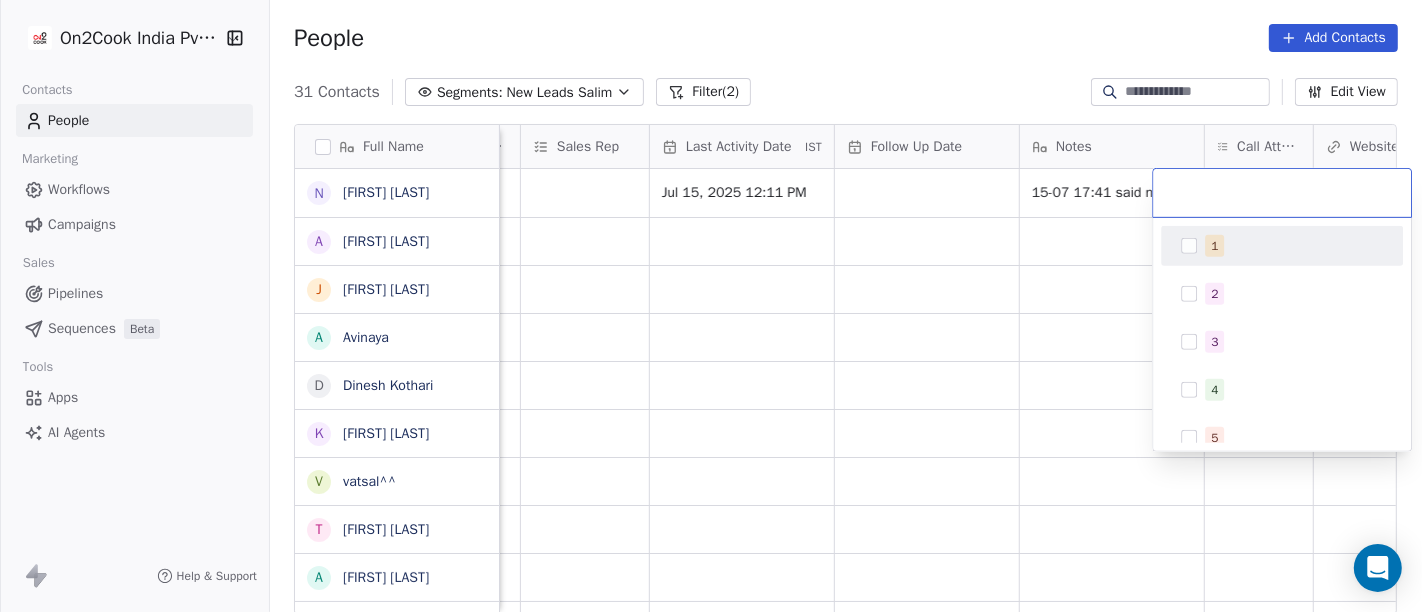 click on "1" at bounding box center (1282, 246) 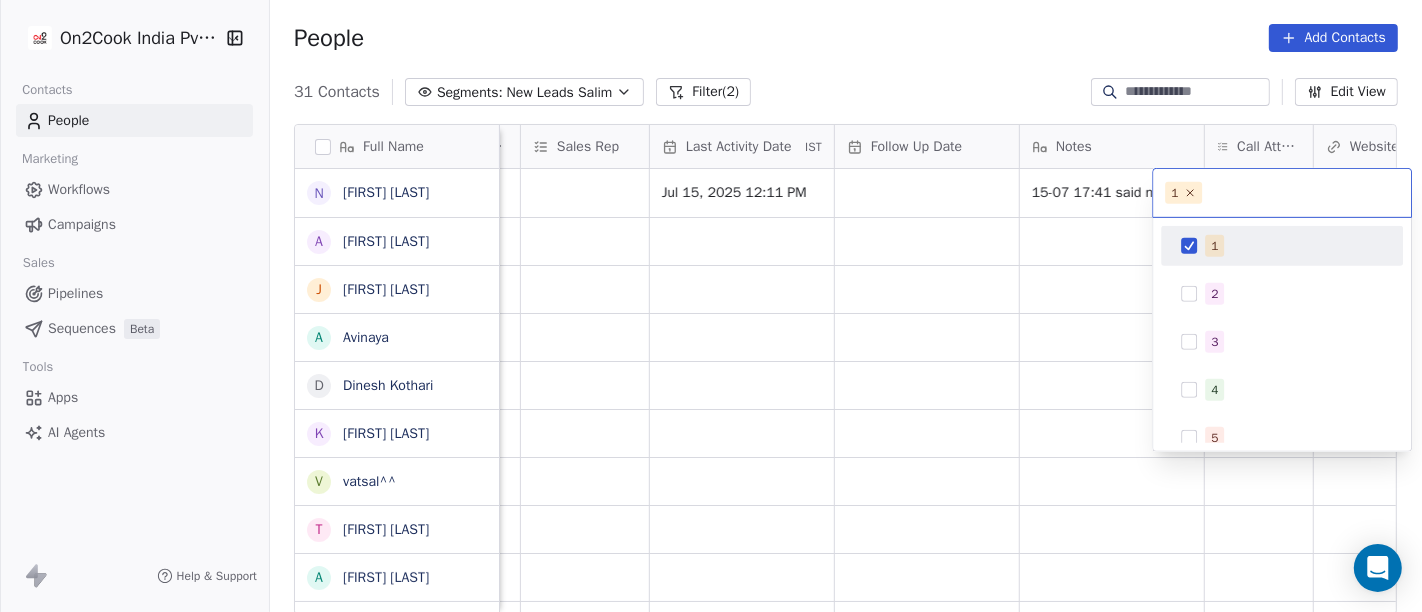click on "On2Cook India Pvt. Ltd. Contacts People Marketing Workflows Campaigns Sales Pipelines Sequences Beta Tools Apps AI Agents Help & Support People  Add Contacts 31 Contacts Segments: New Leads Salim Filter  (2) Edit View Tag Add to Sequence Full Name N Neeraj Kumar Chauhan A Abhishek Takawane J Jayshree Nimbekar A Avinaya D Dinesh Kothari K Kshitij Dhameja v vatsal^^ T Tanmoy Mandal A Anup Melwani B Bhaskar Kedarisetty N Nareshbhaisukhadiya Nareshbhaisukhadiya B Binoj V Vinoth Annamalai N Nilesh Mody S Shalabh Saxena V Vinod Mahajan D Dhaval Sheth P Praveen Gupta g gouri Shankar S Sujit Pattnaik J Jassi Singh D Daniel Kurian N Naveen Kumar p pankaj P PhotosCart D Dr Pankaj G .Dhiraj D Dhiraj Kadam M M B Patel S Shareef Mks S S Ghosh Created Date IST Lead Status Tags Assignee Sales Rep Last Activity Date IST Follow Up Date Notes Call Attempts Website zomato link outlet type Location   Jul 13, 2025 09:54 AM Salim Jul 15, 2025 12:11 PM 15-07 17:41 said not required just checking device cloud_kitchen   Salim" at bounding box center [711, 306] 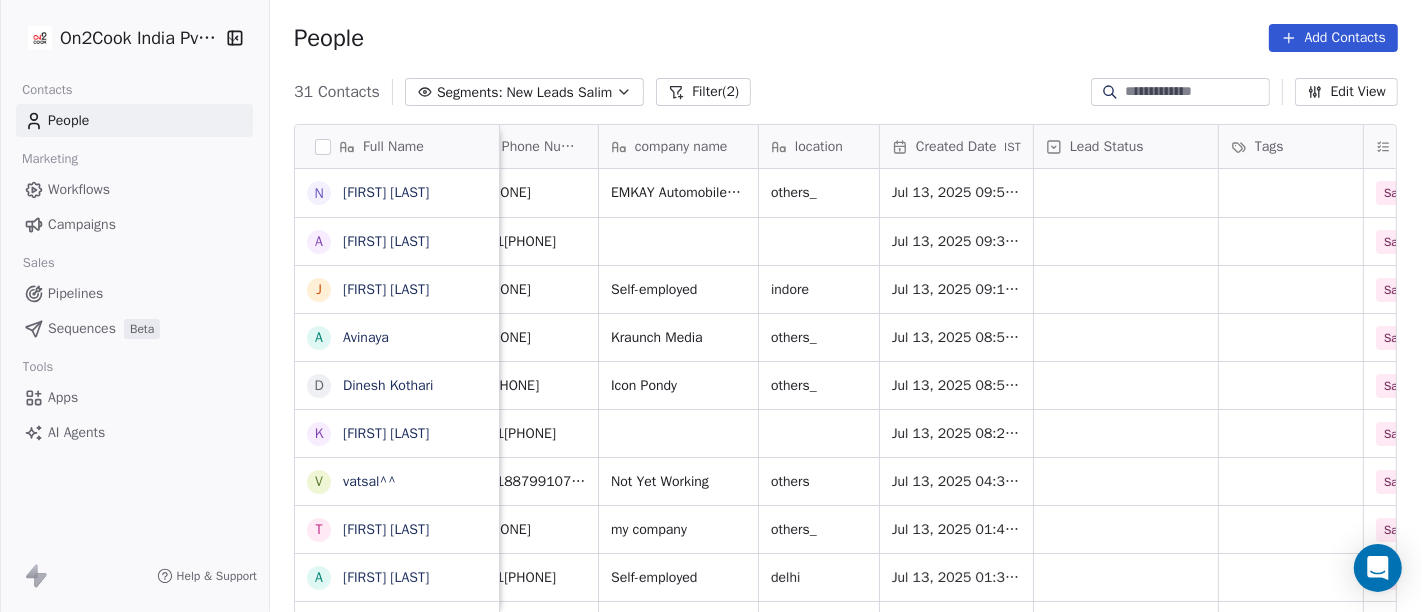 scroll, scrollTop: 0, scrollLeft: 173, axis: horizontal 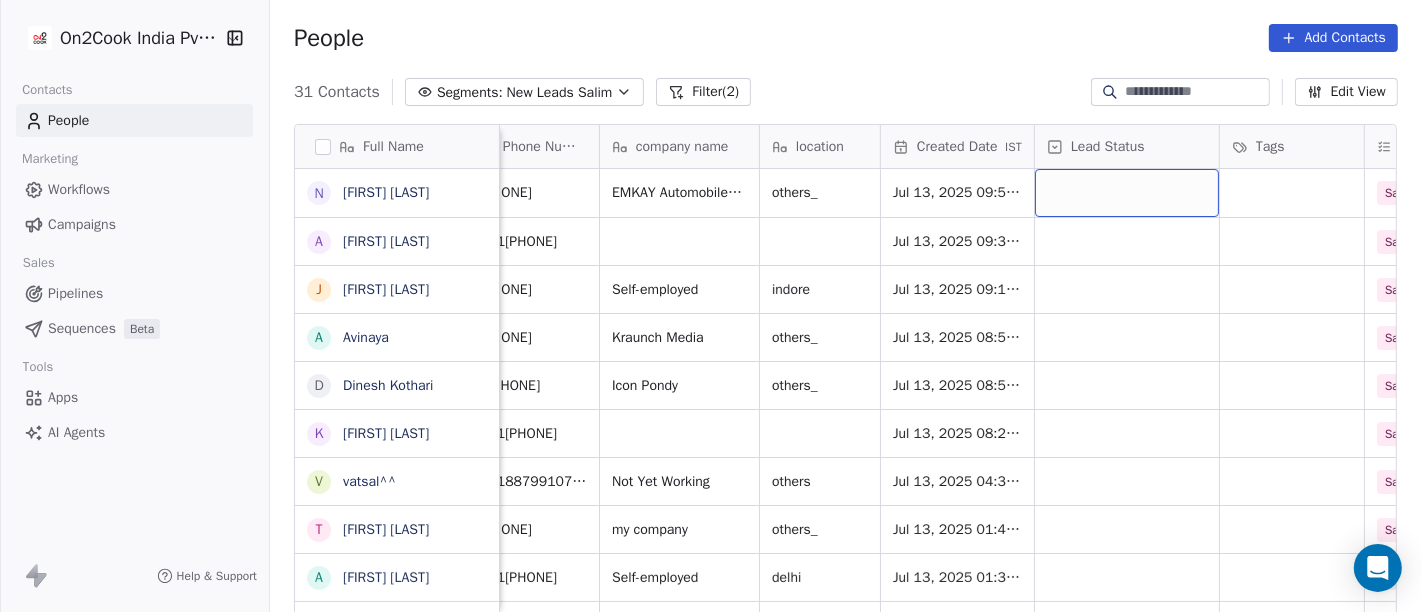 click at bounding box center (1127, 193) 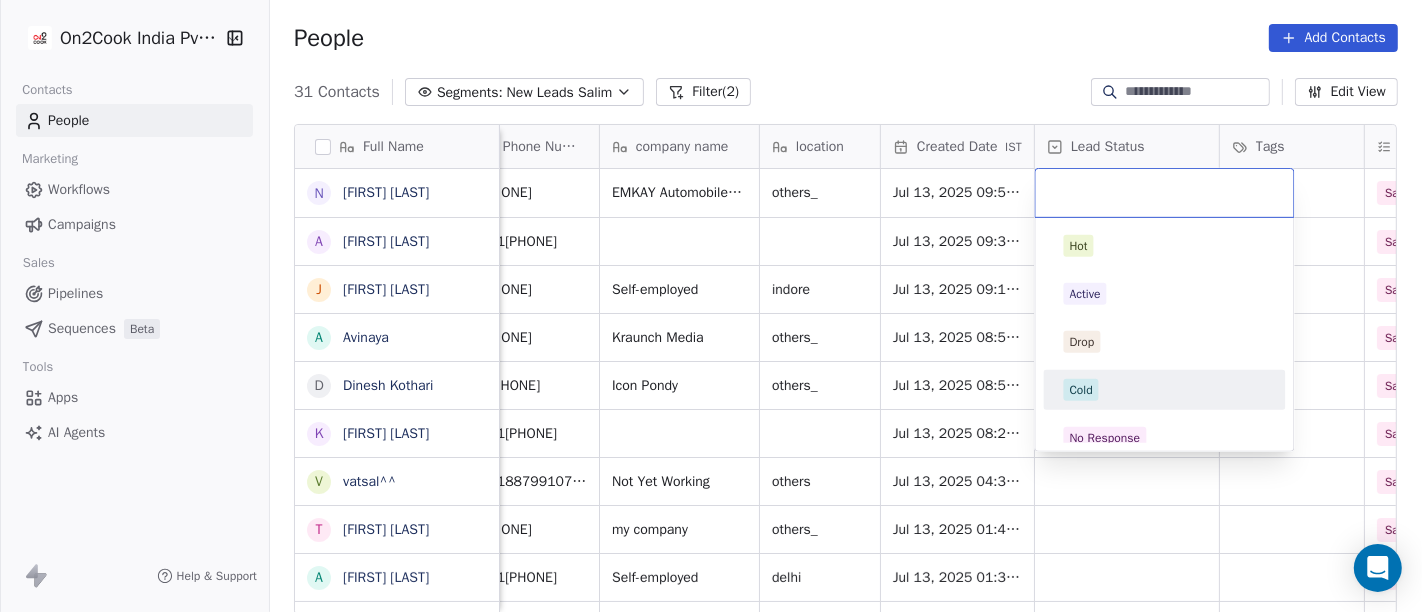 click on "Cold" at bounding box center (1165, 390) 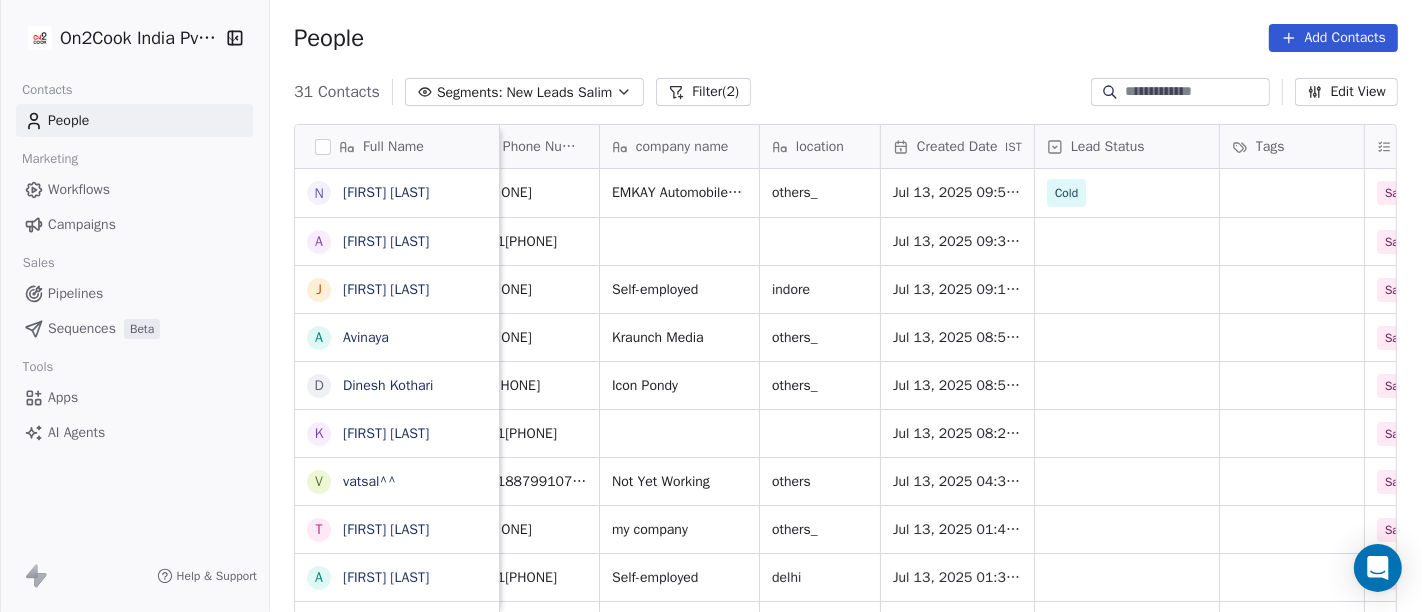 scroll, scrollTop: 0, scrollLeft: 0, axis: both 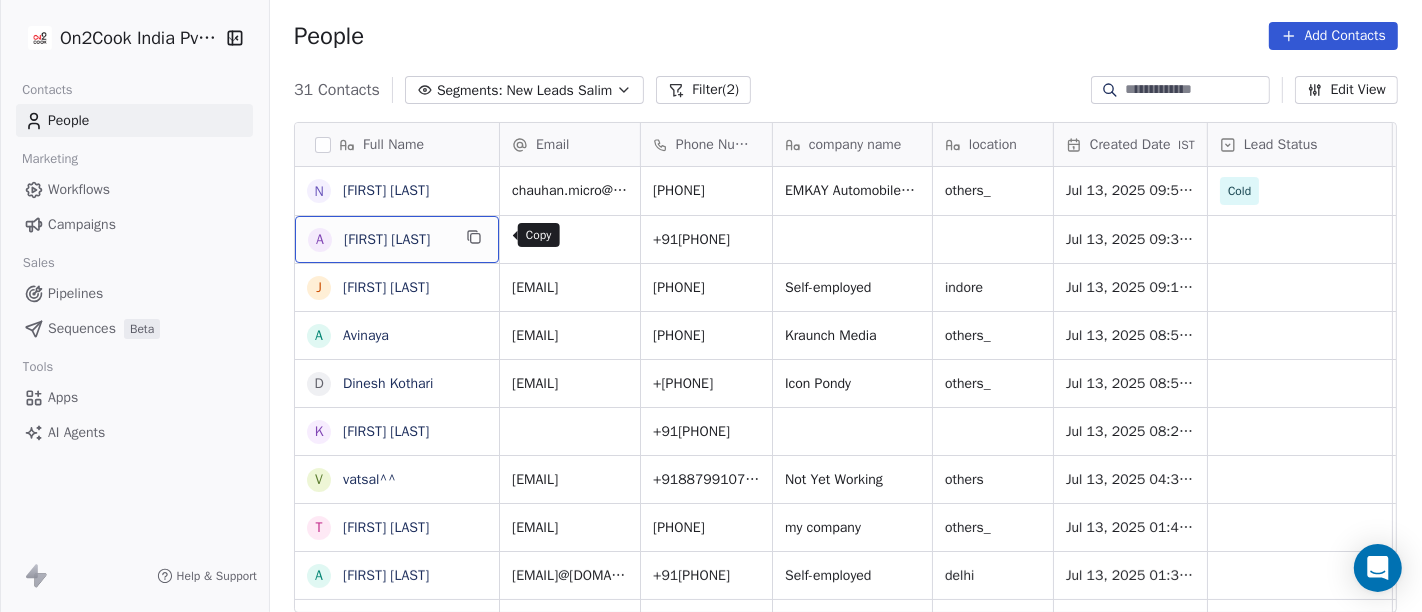 click at bounding box center (474, 237) 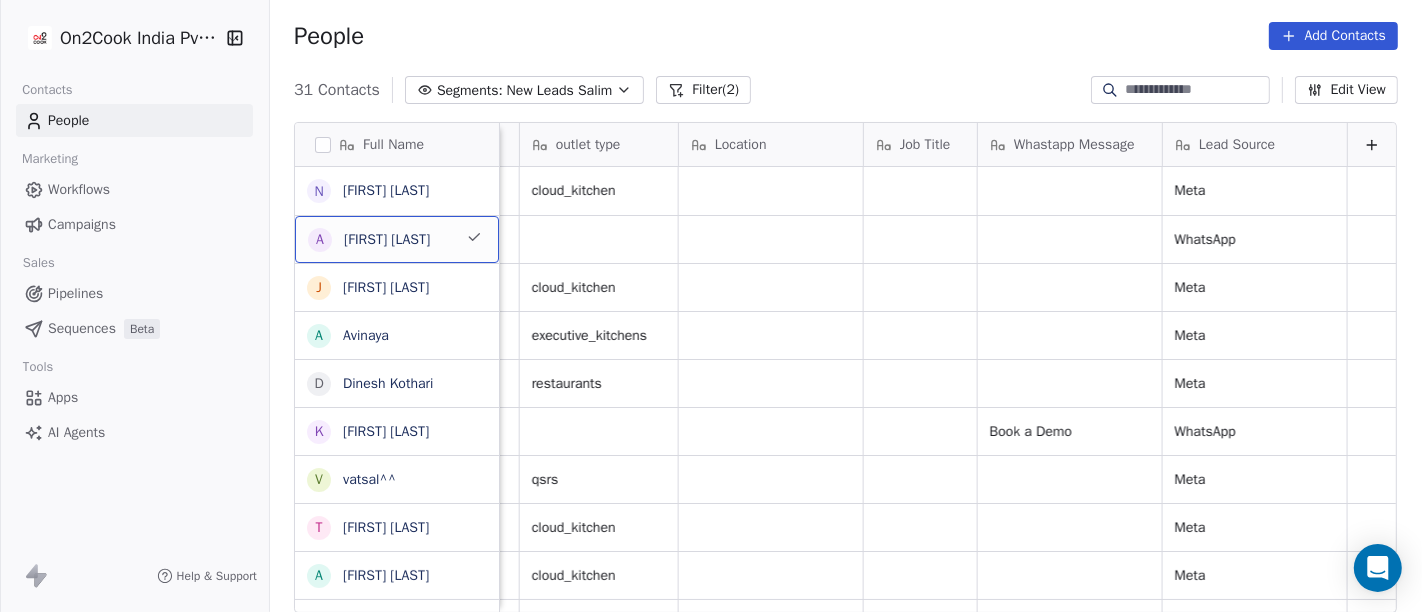 scroll, scrollTop: 0, scrollLeft: 2297, axis: horizontal 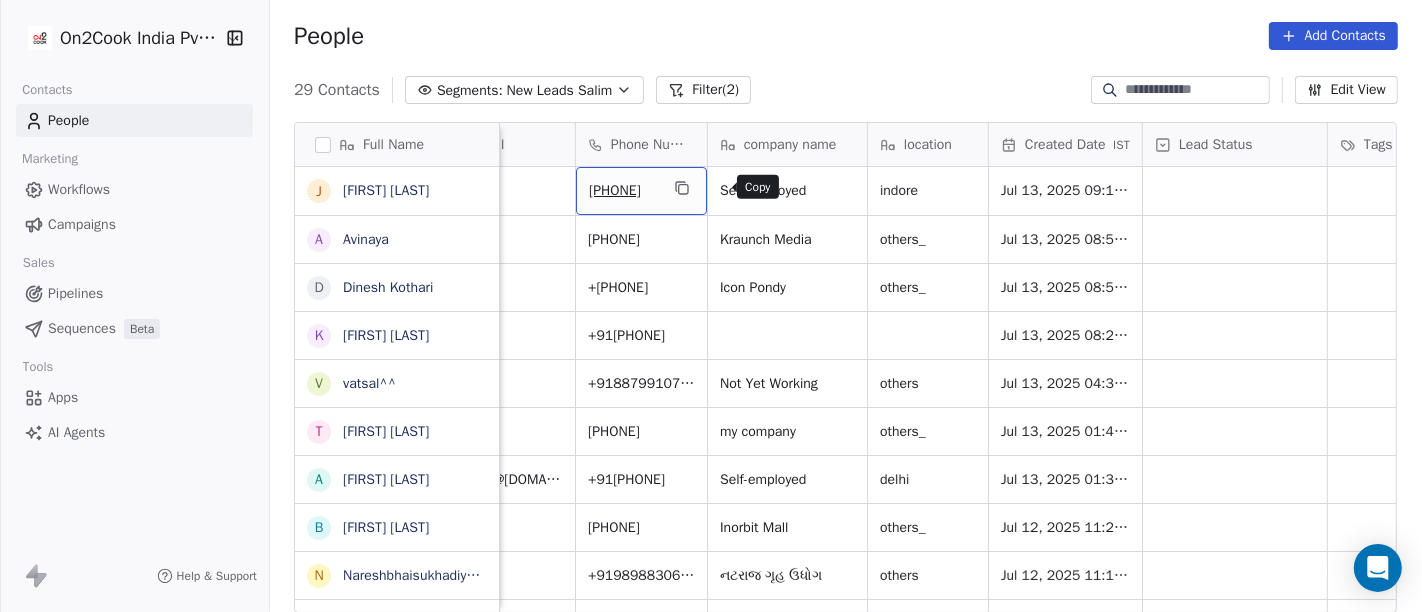 click 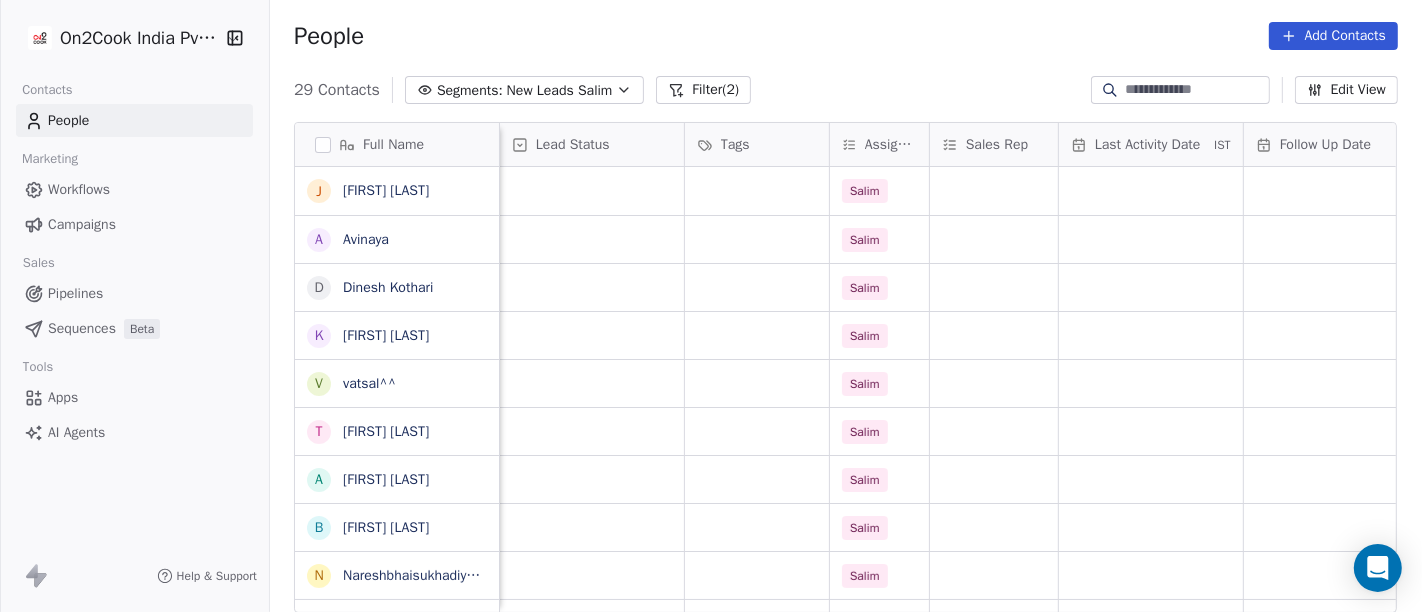 scroll, scrollTop: 0, scrollLeft: 717, axis: horizontal 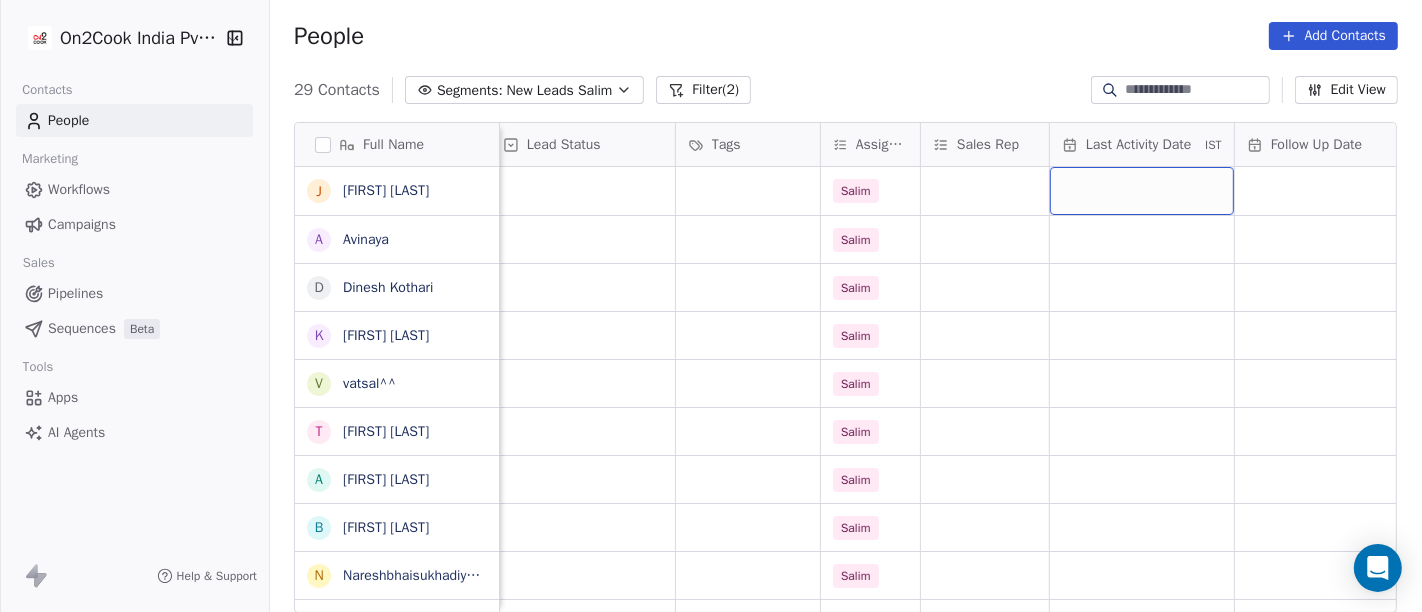 click at bounding box center (1142, 191) 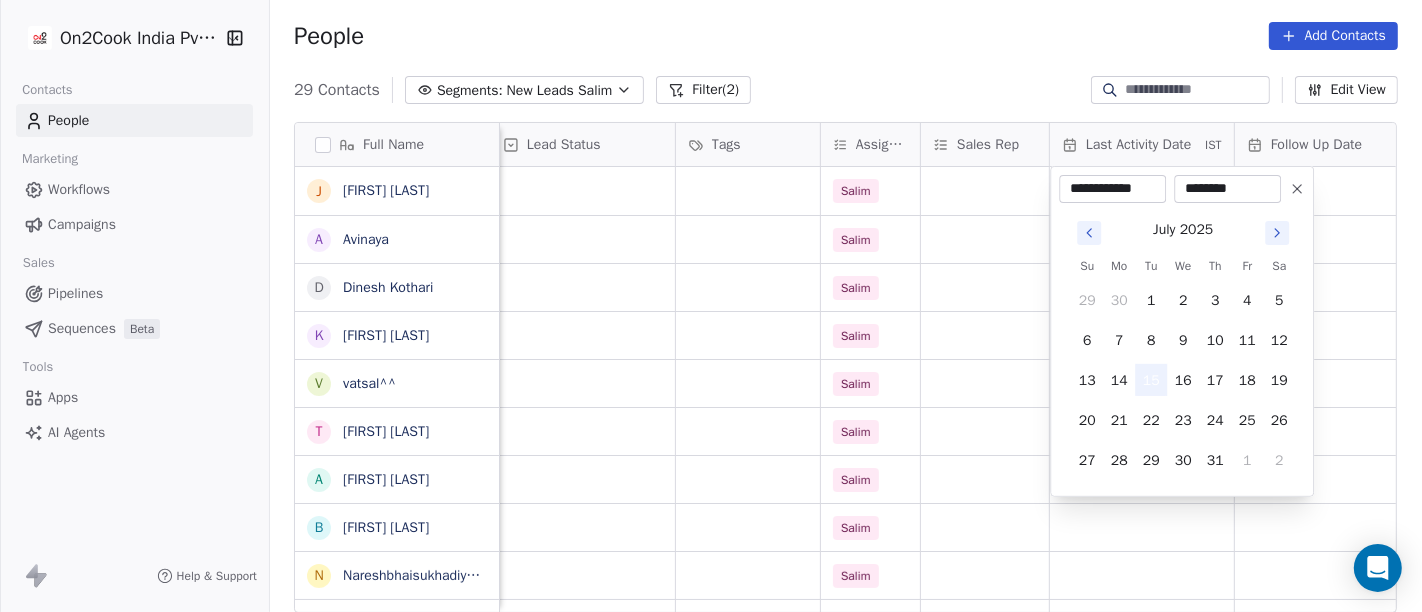 click on "15" at bounding box center [1151, 380] 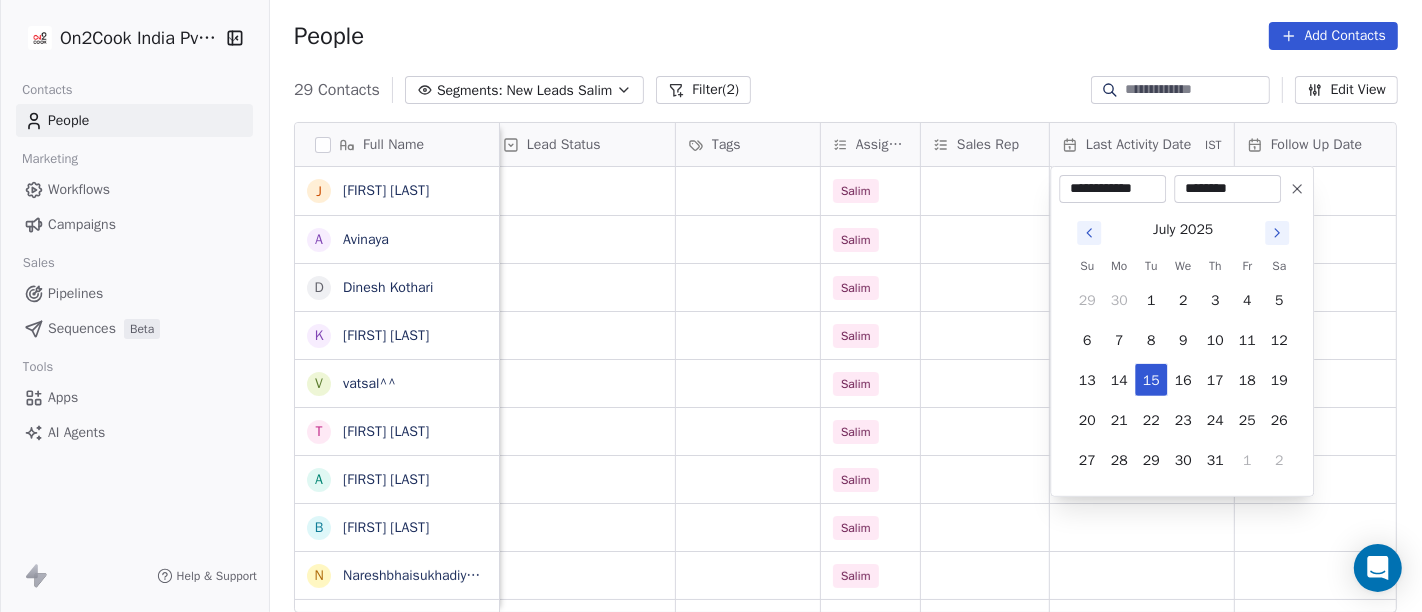 click on "On2Cook India Pvt. Ltd. Contacts People Marketing Workflows Campaigns Sales Pipelines Sequences Beta Tools Apps AI Agents Help & Support People Add Contacts 29 Contacts Segments: New Leads Salim Filter (2) Edit View Tag Add to Sequence Full Name J [LAST] [LAST] A [LAST] [LAST] D [LAST] [LAST] K [LAST] [LAST] v vatsal^^ T [LAST] [LAST] A [LAST] [LAST] B [LAST] [LAST] N [LAST] [LAST] [LAST] [LAST] B [LAST] [LAST] V [LAST] [LAST] [LAST] N [LAST] [LAST] S [LAST] [LAST] V [LAST] [LAST] [LAST] D [LAST] [LAST] [LAST] P [LAST] [LAST] g [LAST] [LAST] S [LAST] [LAST] J [LAST] [LAST] D [LAST] [LAST] N [LAST] [LAST] p [LAST] P [LAST] D [LAST] [LAST] [LAST] D [LAST] [LAST] [LAST] [LAST] [LAST] S [LAST] [LAST] S [LAST] [LAST] L [LAST] [LAST] company name location Created Date IST Lead Status Tags Assignee Sales Rep Last Activity Date IST Follow Up Date Notes Call Attempts Website Self-employed [CITY] Jul 13, 2025 09:17 AM Salim Kraunch Media others_ Jul 13, 2025 08:58 AM Salim Icon Pondy others_ Jul 13, 2025 08:55 AM Salim Salim others" at bounding box center [711, 306] 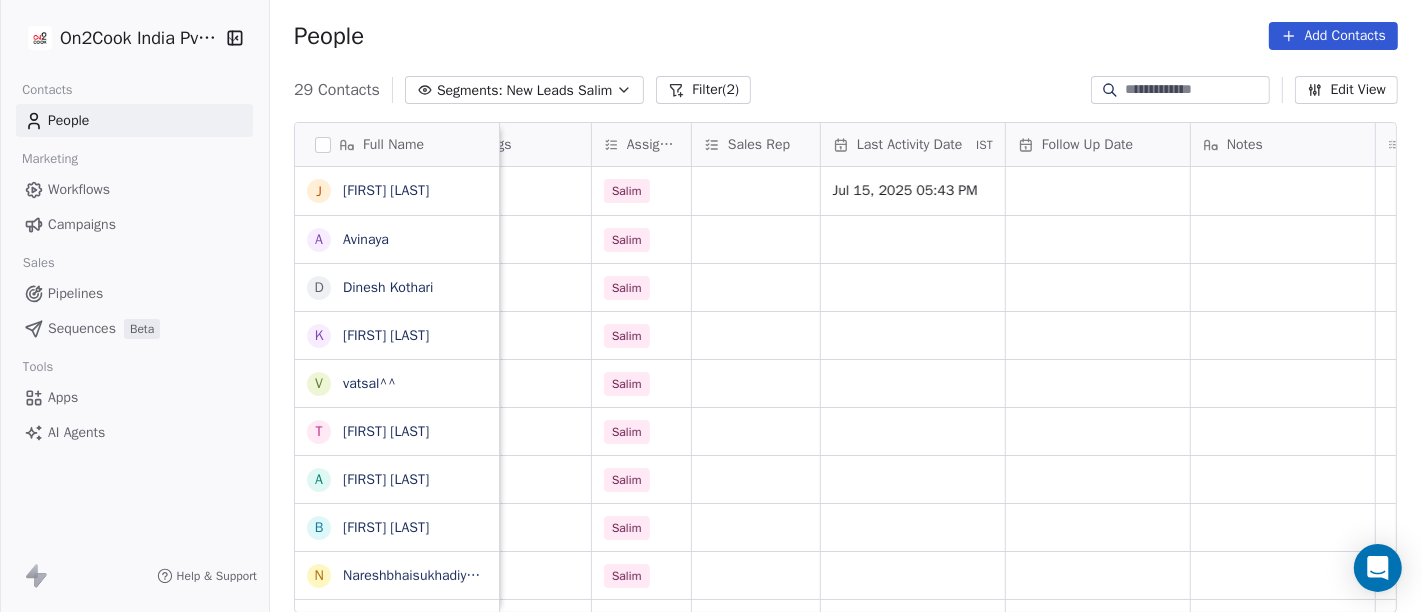 scroll, scrollTop: 0, scrollLeft: 950, axis: horizontal 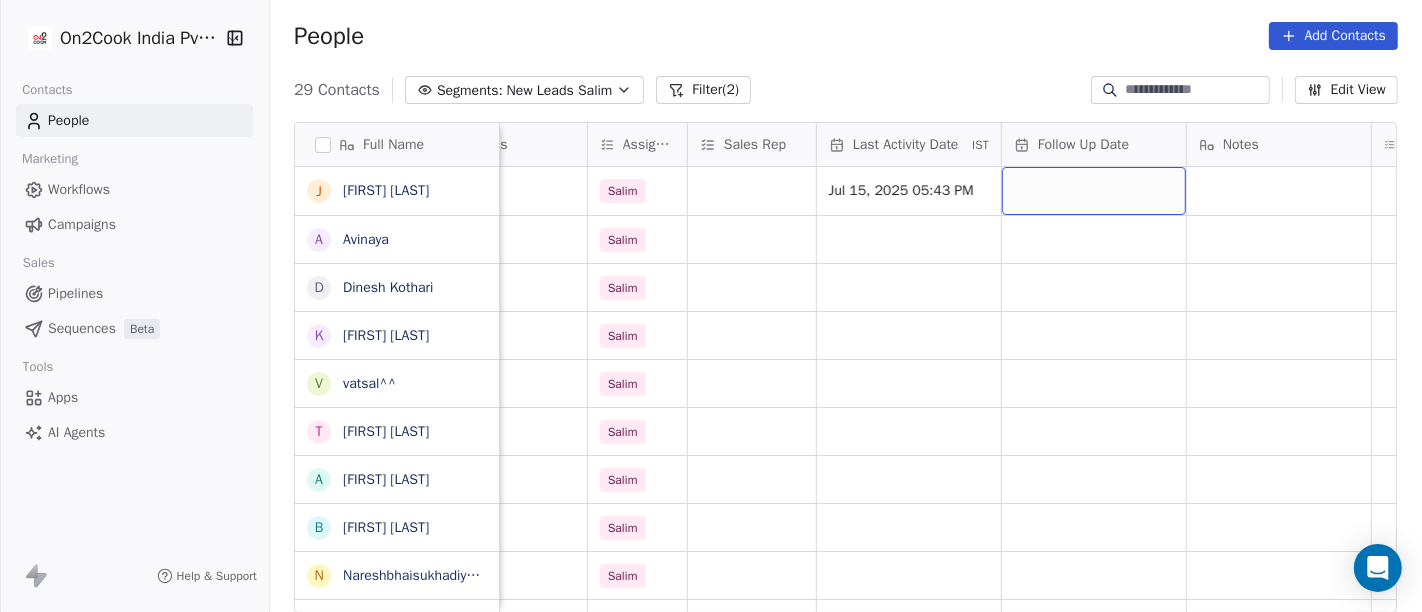 click at bounding box center [1094, 191] 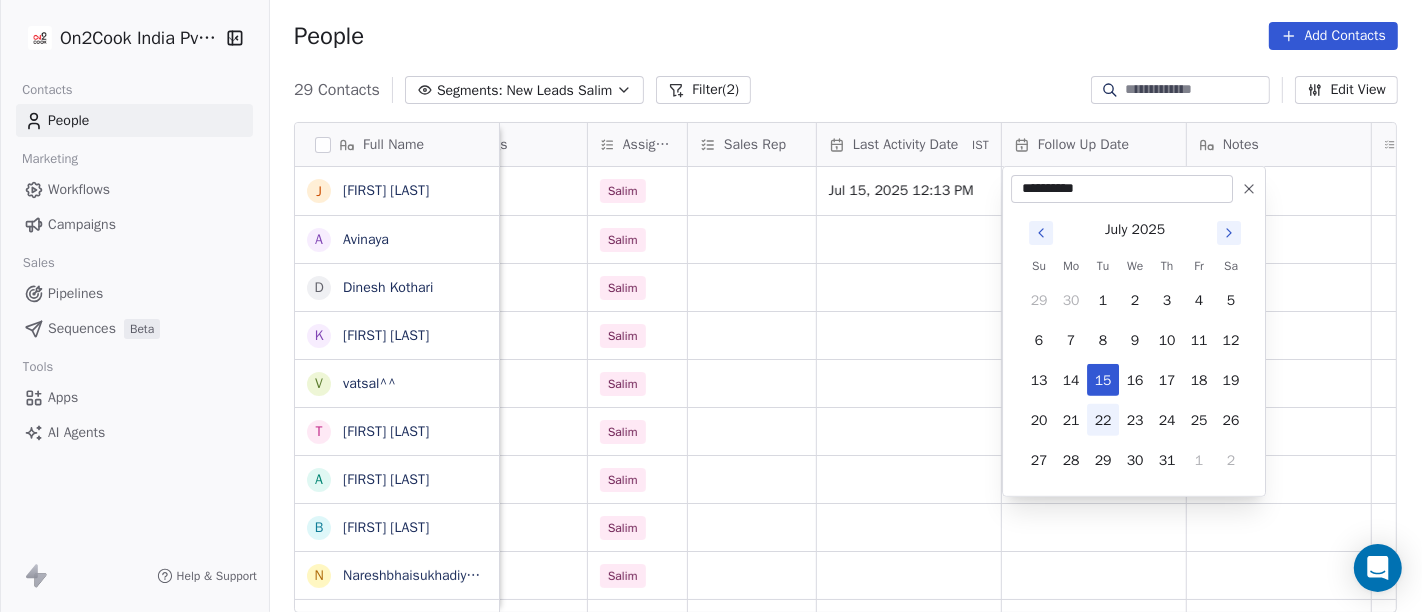 click on "22" at bounding box center (1103, 420) 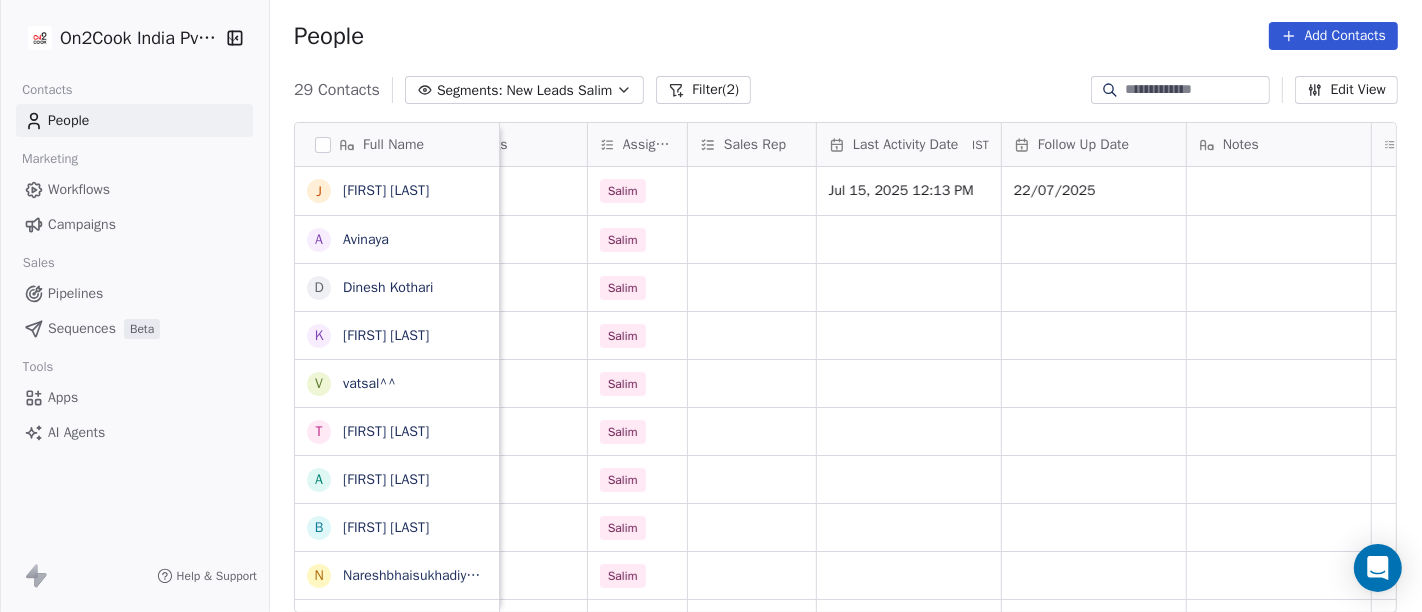 click on "People  Add Contacts" at bounding box center (846, 36) 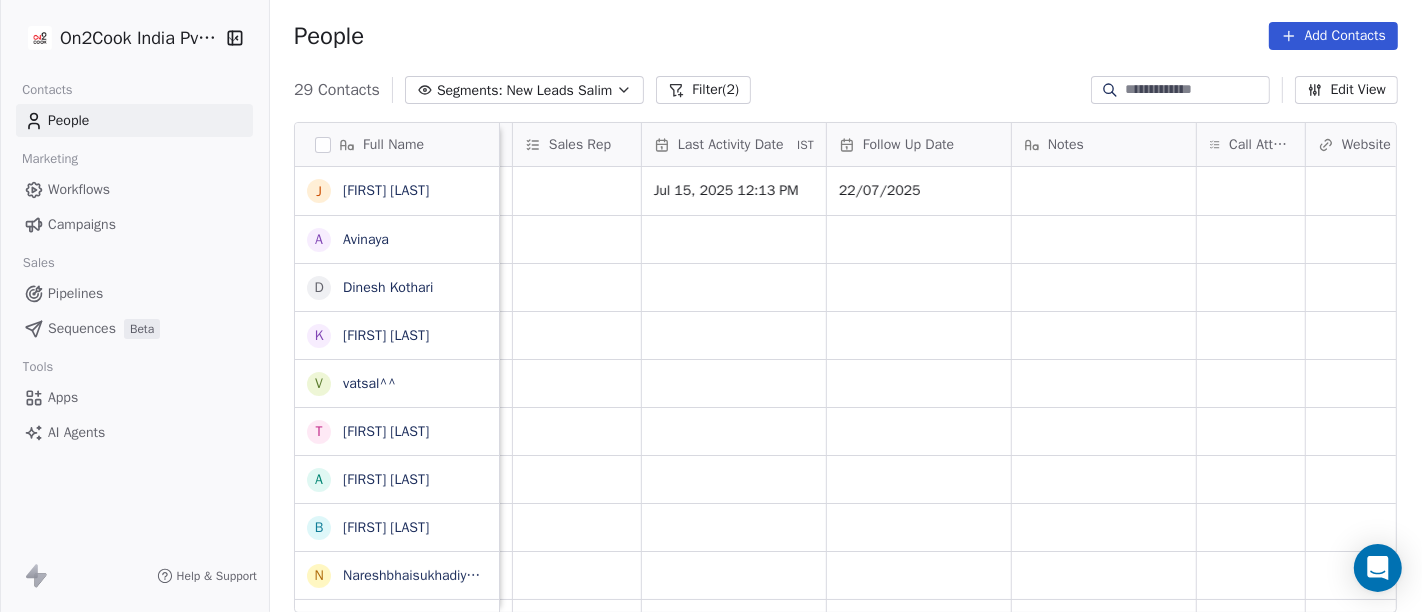 scroll, scrollTop: 0, scrollLeft: 1137, axis: horizontal 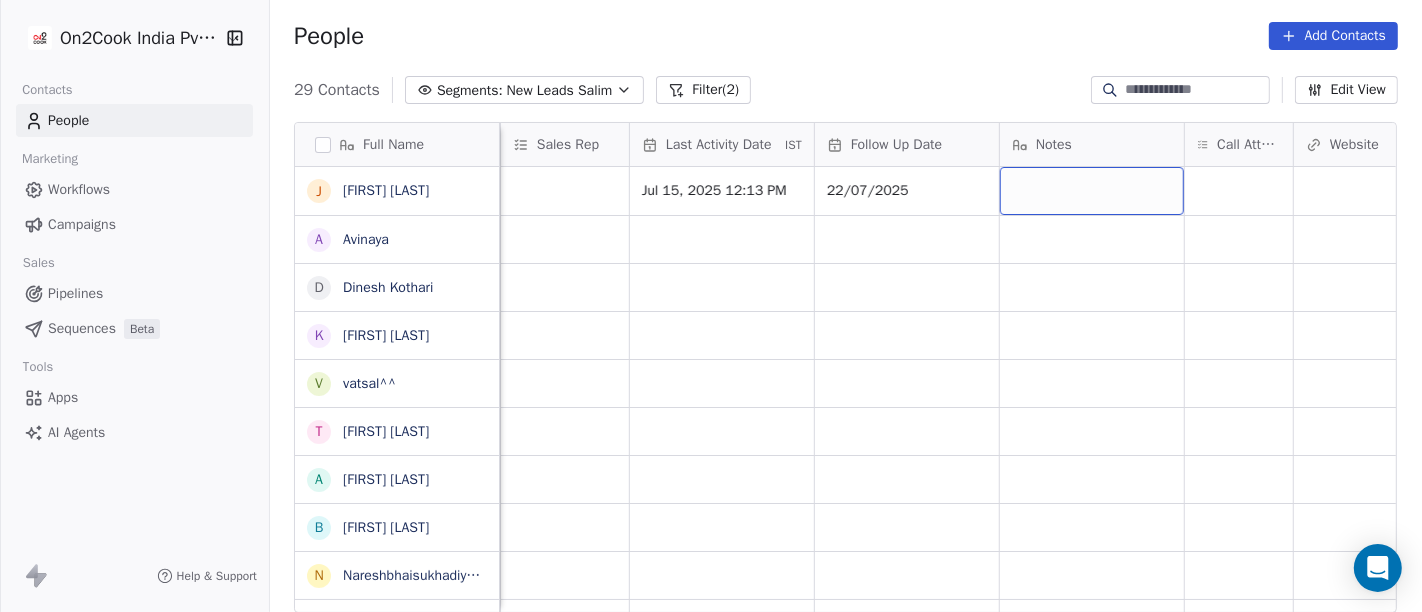 click at bounding box center (1092, 191) 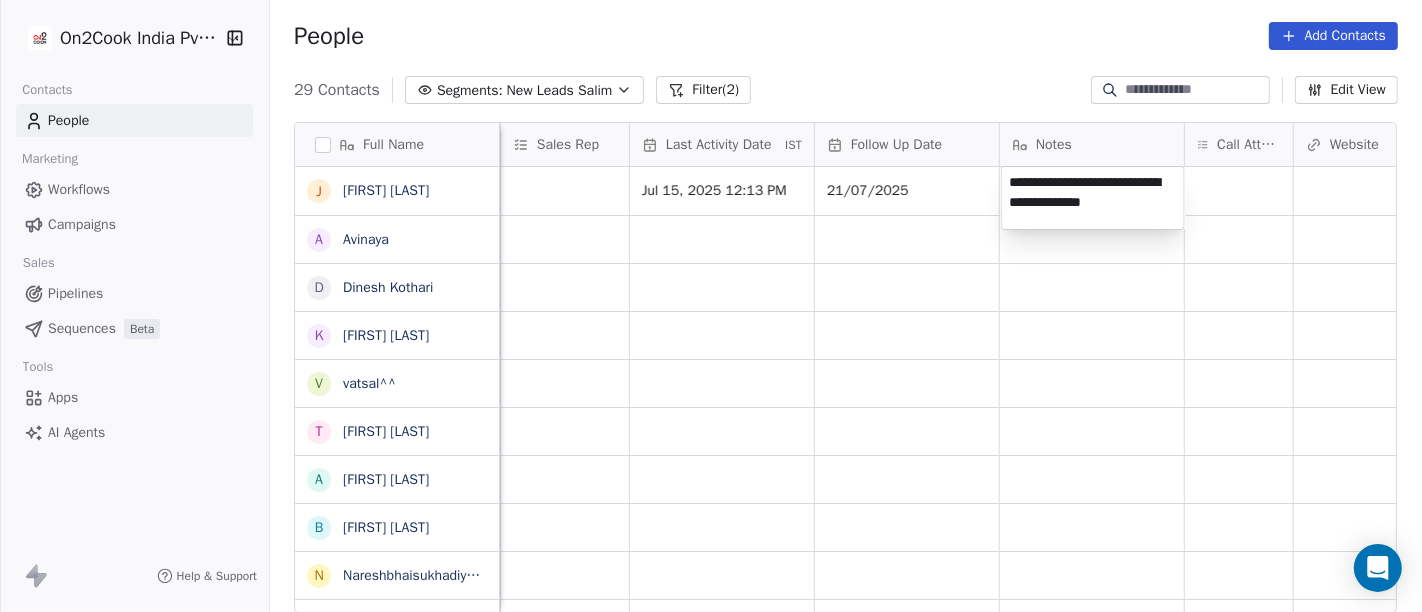 type on "**********" 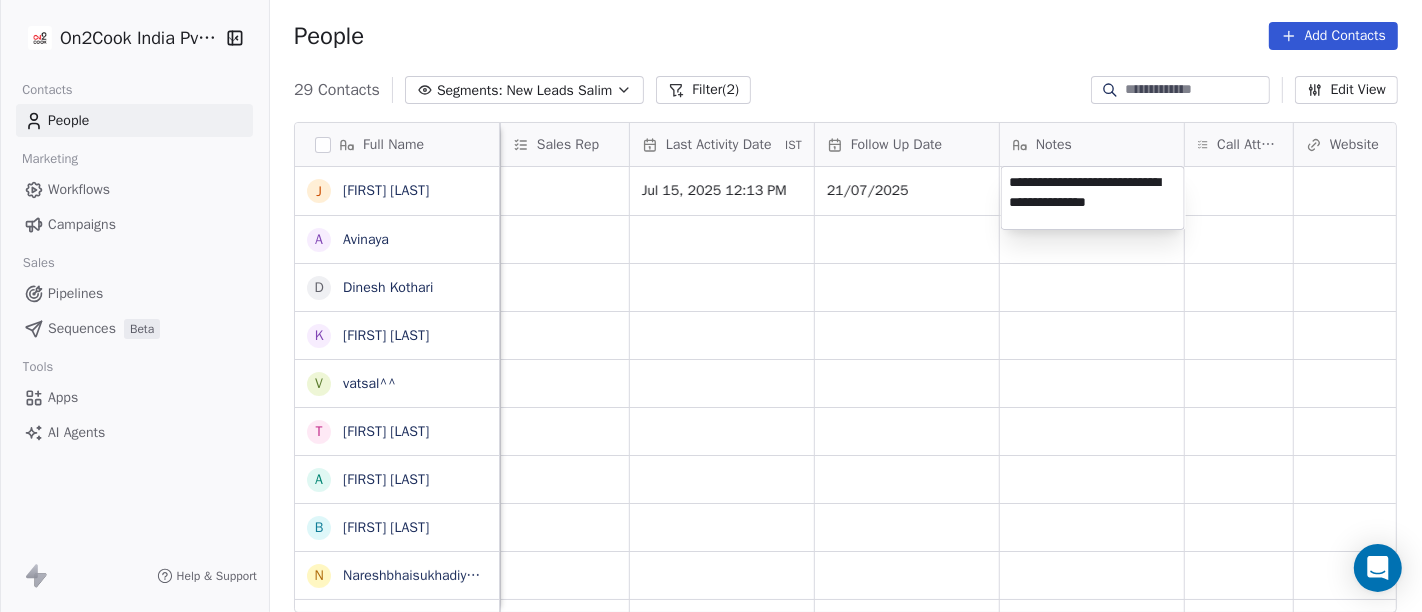 click on "On2Cook India Pvt. Ltd. Contacts People Marketing Workflows Campaigns Sales Pipelines Sequences Beta Tools Apps AI Agents Help & Support People Add Contacts 29 Contacts Segments: New Leads Salim Filter (2) Edit View Tag Add to Sequence Full Name J [FIRST] [LAST] A [FIRST] [LAST] D [FIRST] [LAST] K [FIRST] [LAST] v [FIRST]^^ T [FIRST] [LAST] A [FIRST] [LAST] B [FIRST] [LAST] N [FIRST] [LAST] [FIRST] [LAST] B [FIRST] V [FIRST] [LAST] N [FIRST] [LAST] S [FIRST] [LAST] V [FIRST] [LAST] D [FIRST] [LAST] P [FIRST] [LAST] g [FIRST] [LAST] S [FIRST] [LAST] J [FIRST] [LAST] D [FIRST] [LAST] N [FIRST] [LAST] p [FIRST] P [FIRST] D Dr [FIRST] G .[FIRST] D [FIRST] [LAST] M M [FIRST] [LAST] S [FIRST] [LAST] S [FIRST] [LAST] L [FIRST] [LAST] Created Date IST Lead Status Tags Assignee Sales Rep Last Activity Date IST Follow Up Date Notes Call Attempts Website zomato link outlet type Location Jul 13, 2025 09:17 AM Salim Jul 15, 2025 12:13 PM 21/07/2025 cloud_kitchen Jul 13, 2025 08:58 AM Salim executive_kitchens Jul 13, 2025 08:55 AM Salim" at bounding box center (711, 306) 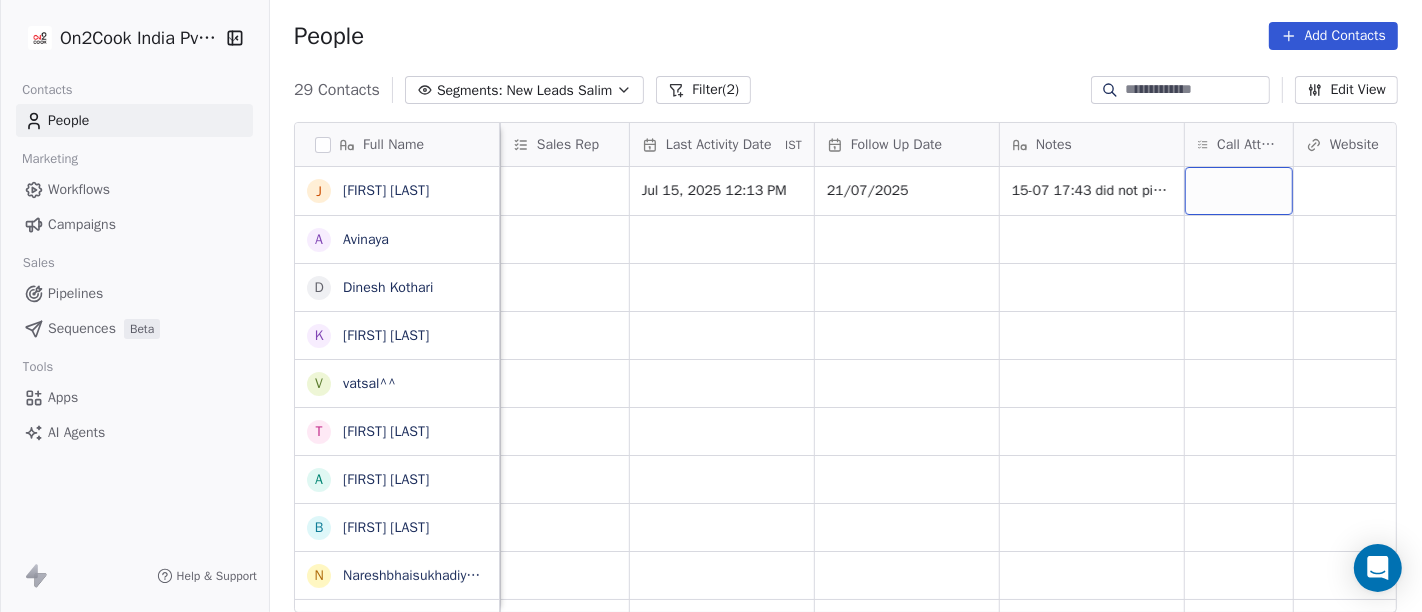 click at bounding box center [1239, 191] 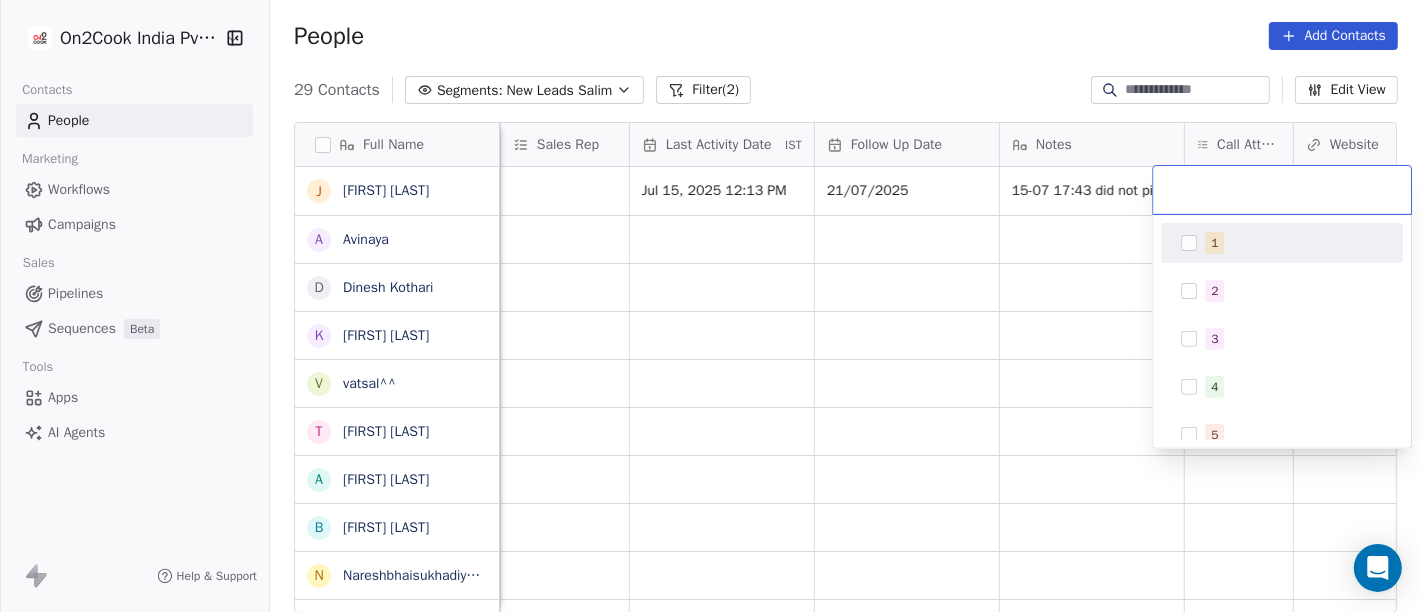 click on "1" at bounding box center (1294, 243) 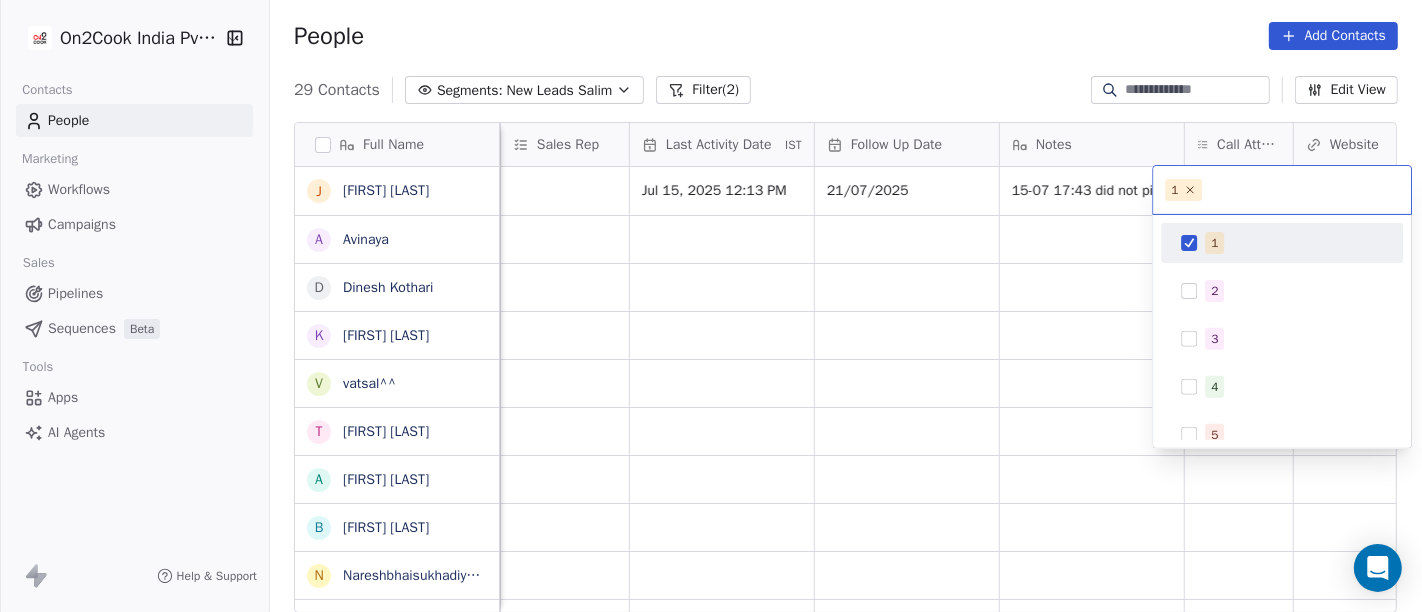 click on "On2Cook India Pvt. Ltd. Contacts People Marketing Workflows Campaigns Sales Pipelines Sequences Beta Tools Apps AI Agents Help & Support People  Add Contacts 29 Contacts Segments: New Leads Salim Filter  (2) Edit View Tag Add to Sequence Full Name J [FIRST] N [LAST] A [FIRST] D [FIRST] [LAST] K [FIRST] [LAST] v [FIRST]^^ T [FIRST] [LAST] A [FIRST] [LAST] B [FIRST] [LAST] N [FIRST][LAST] [FIRST][LAST] B [FIRST] V [FIRST] [LAST] N [FIRST] [LAST] S [FIRST] [LAST] V [FIRST] [LAST] D [FIRST] [LAST] P [FIRST] [LAST] g [FIRST] [LAST] S [FIRST] [LAST] J [FIRST] [LAST] D [FIRST] [LAST] N [FIRST] [LAST] p [FIRST] P [FIRST] D [FIRST] [LAST] G .[FIRST] [LAST] D [FIRST] [LAST] M [FIRST] [LAST] S [FIRST] [LAST] S [FIRST] [LAST] L [FIRST] [LAST] Created Date IST Lead Status Tags Assignee Sales Rep Last Activity Date IST Follow Up Date Notes Call Attempts Website zomato link outlet type Location   Jul 13, 2025 09:17 AM Salim Jul 15, 2025 12:13 PM 21/07/2025 15-07 17:43 did not pick up call WA msg sent  cloud_kitchen   Jul 13, 2025 08:58 AM Salim" at bounding box center [711, 306] 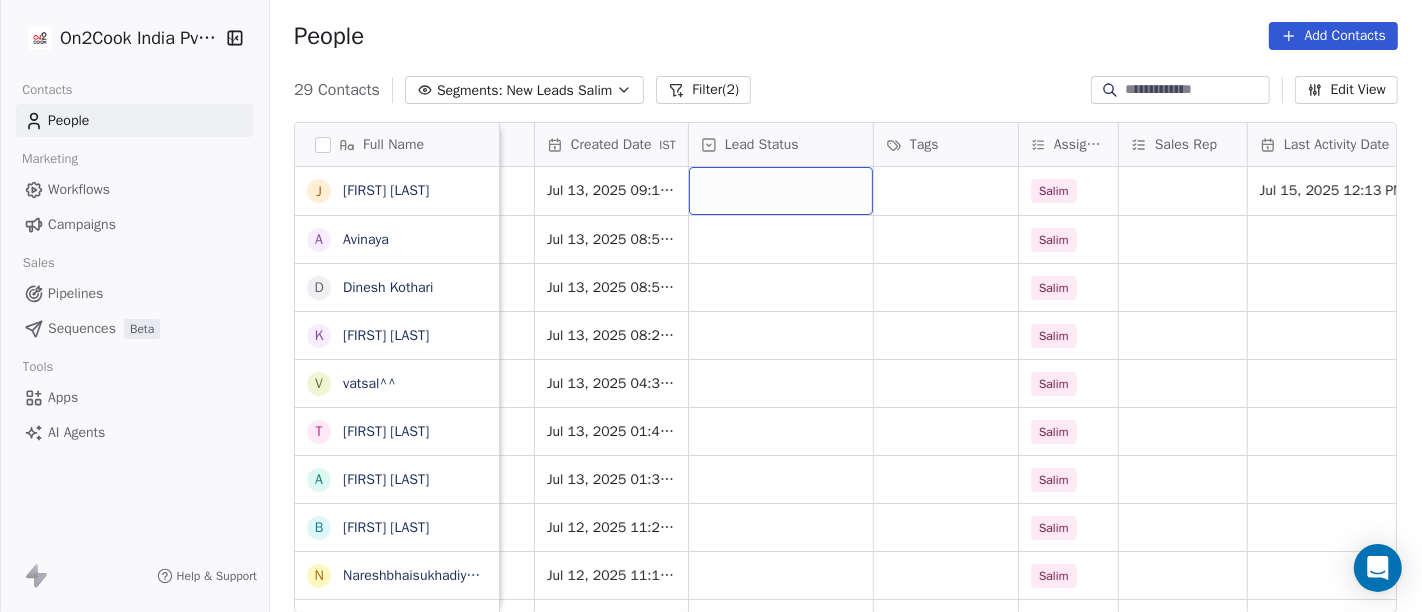 scroll, scrollTop: 0, scrollLeft: 520, axis: horizontal 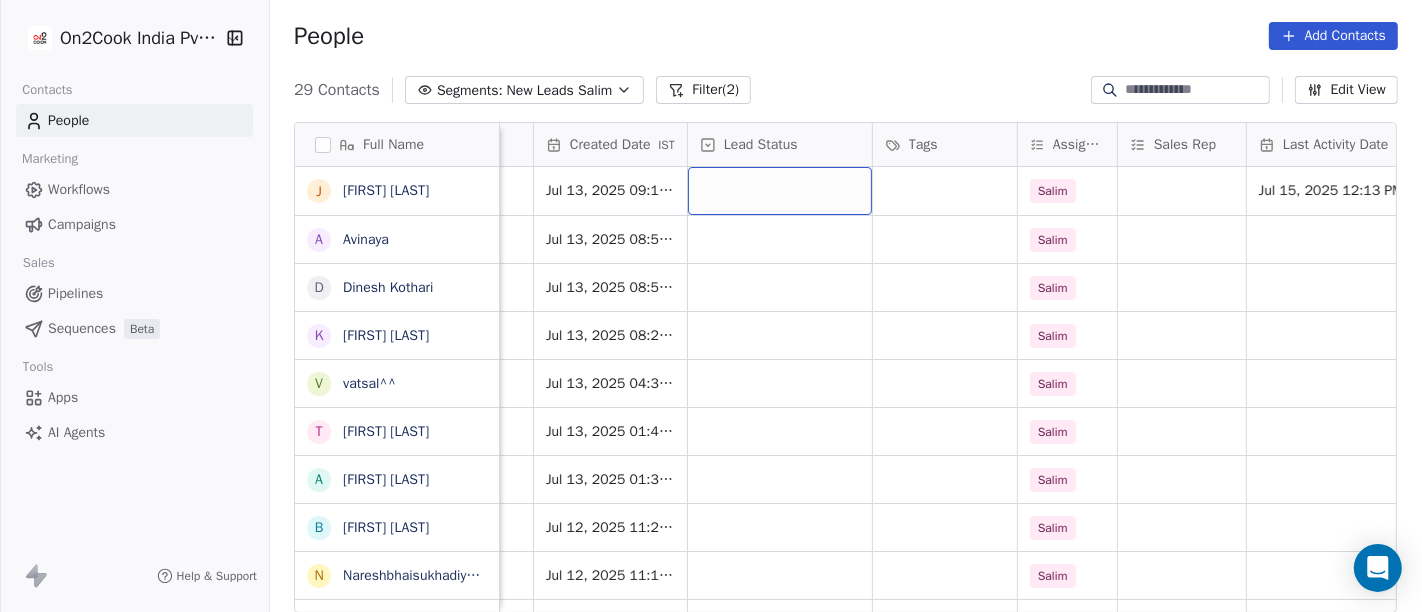 click at bounding box center (780, 191) 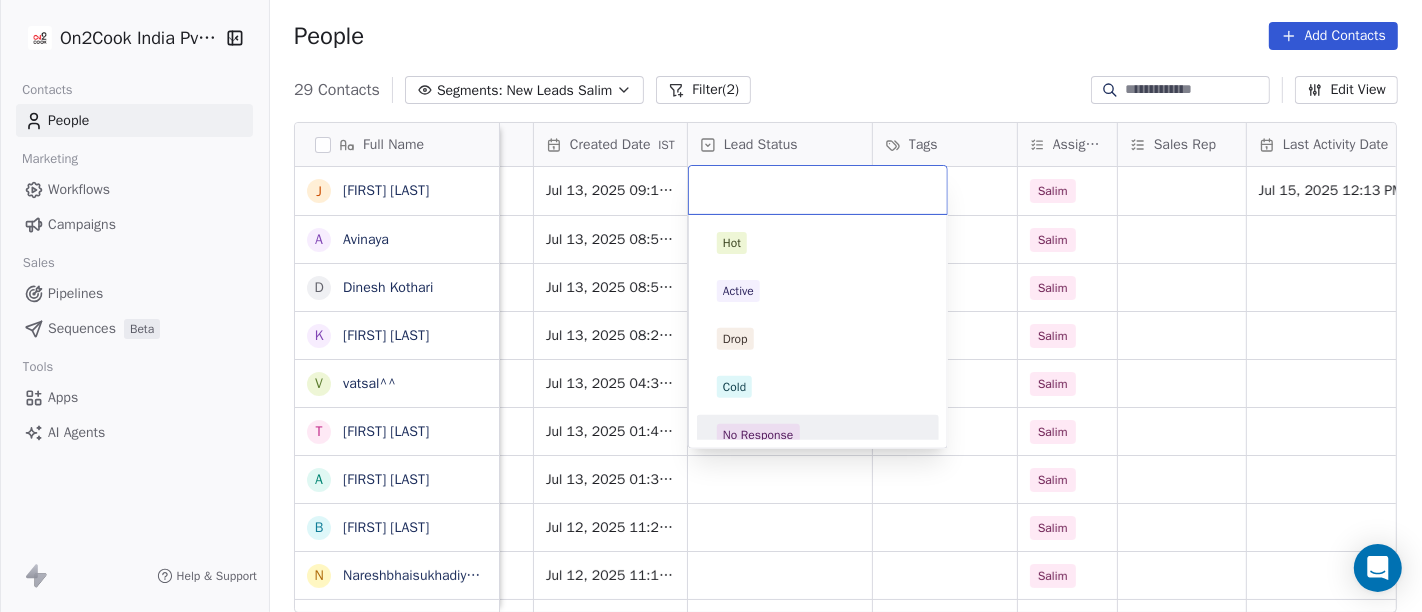 click on "No Response" at bounding box center [758, 435] 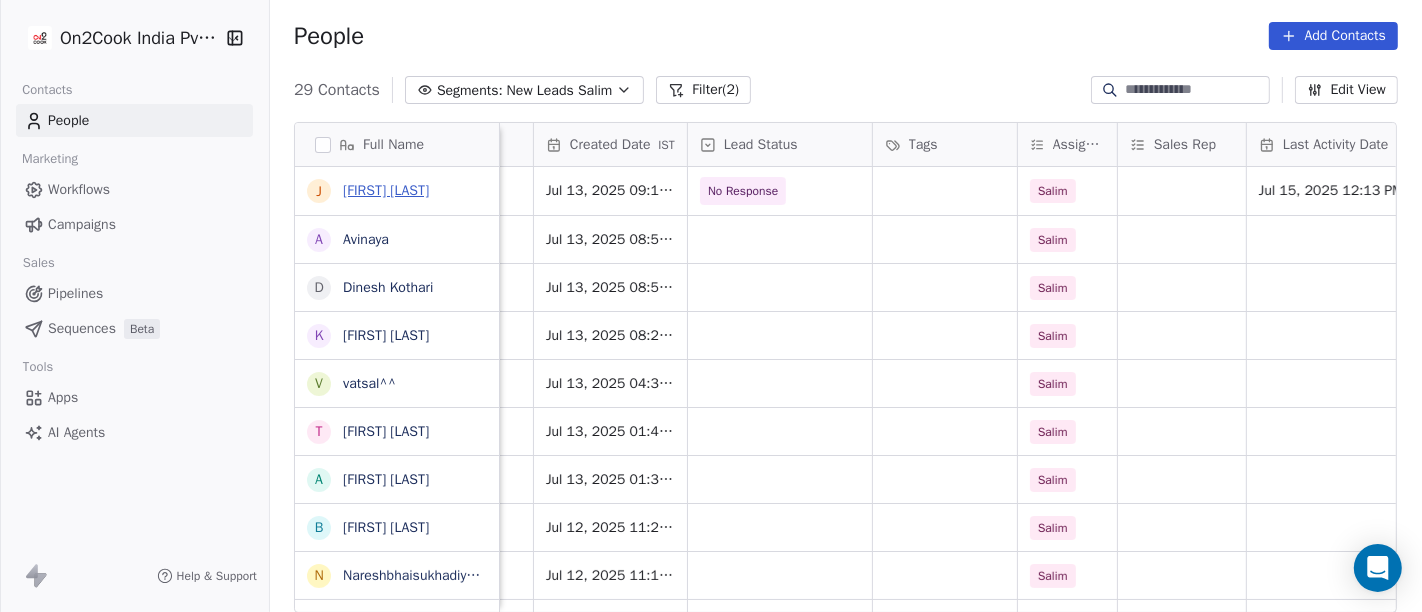click on "[FIRST] [LAST]" at bounding box center (386, 190) 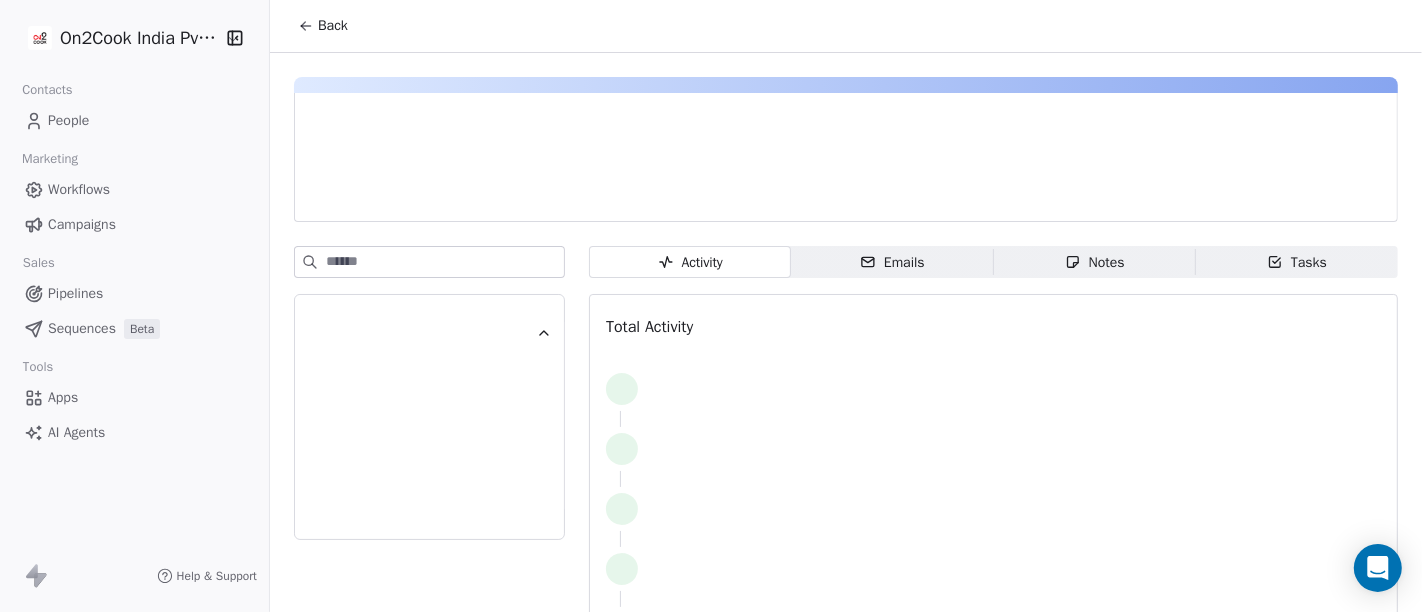 click on "Back" at bounding box center (333, 26) 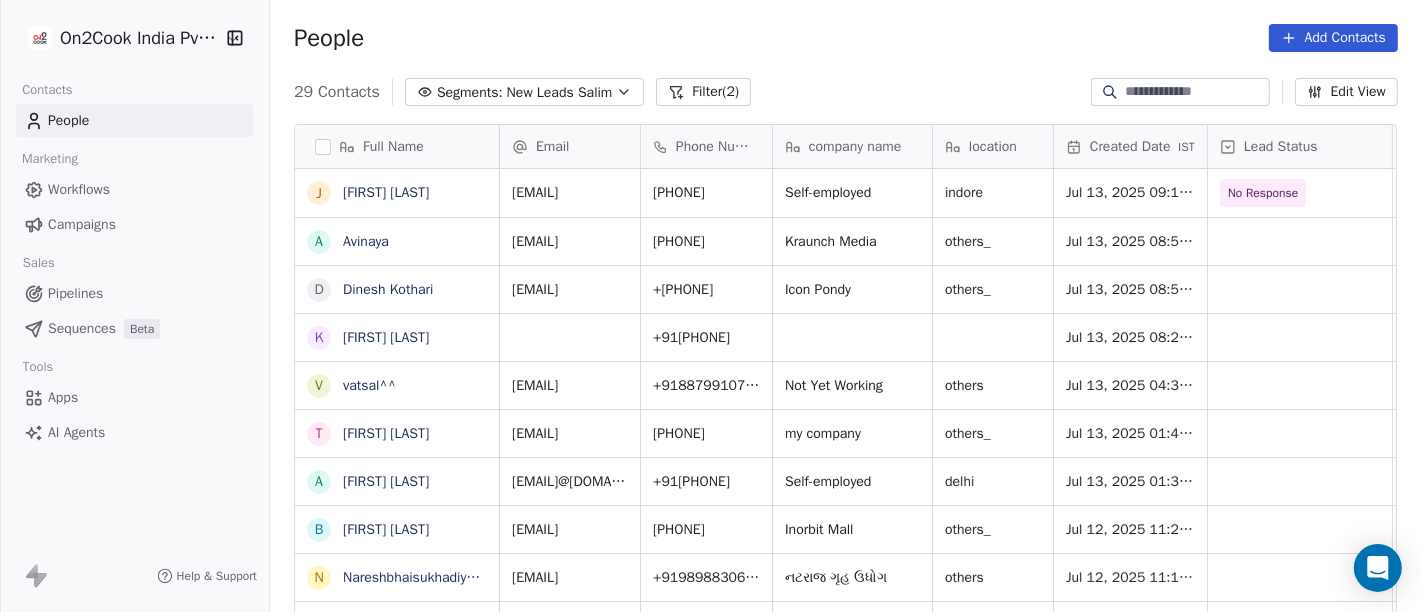 scroll, scrollTop: 17, scrollLeft: 17, axis: both 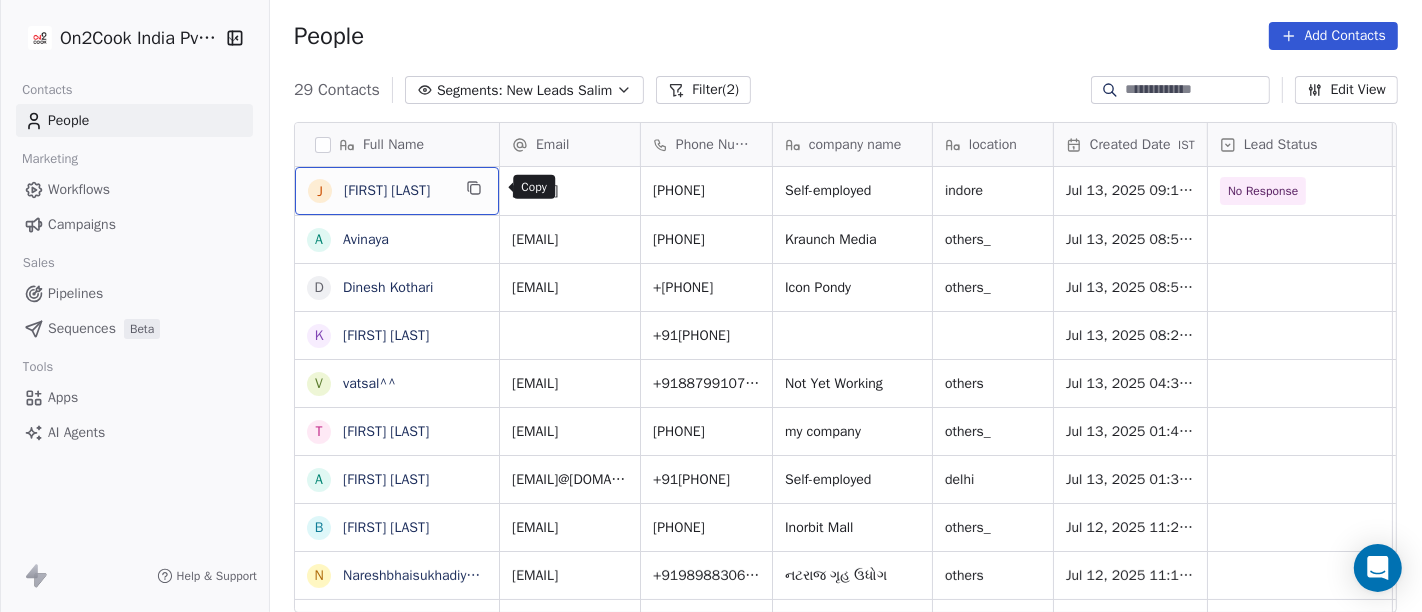 click 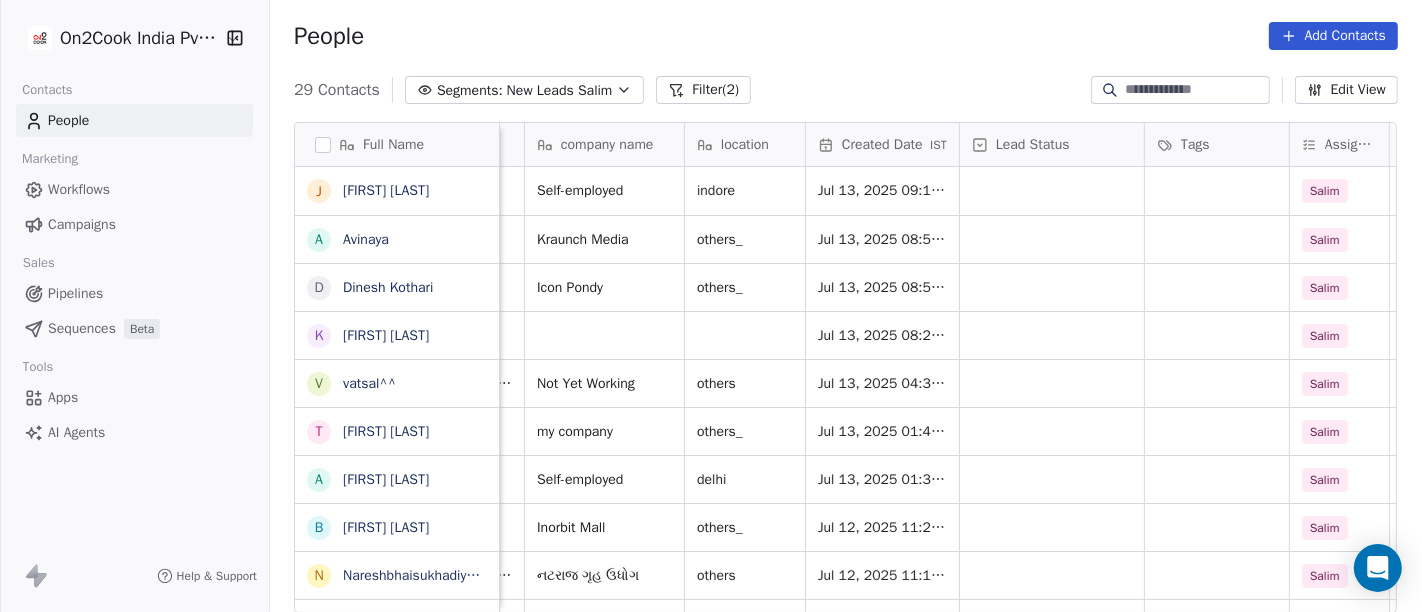 scroll, scrollTop: 0, scrollLeft: 248, axis: horizontal 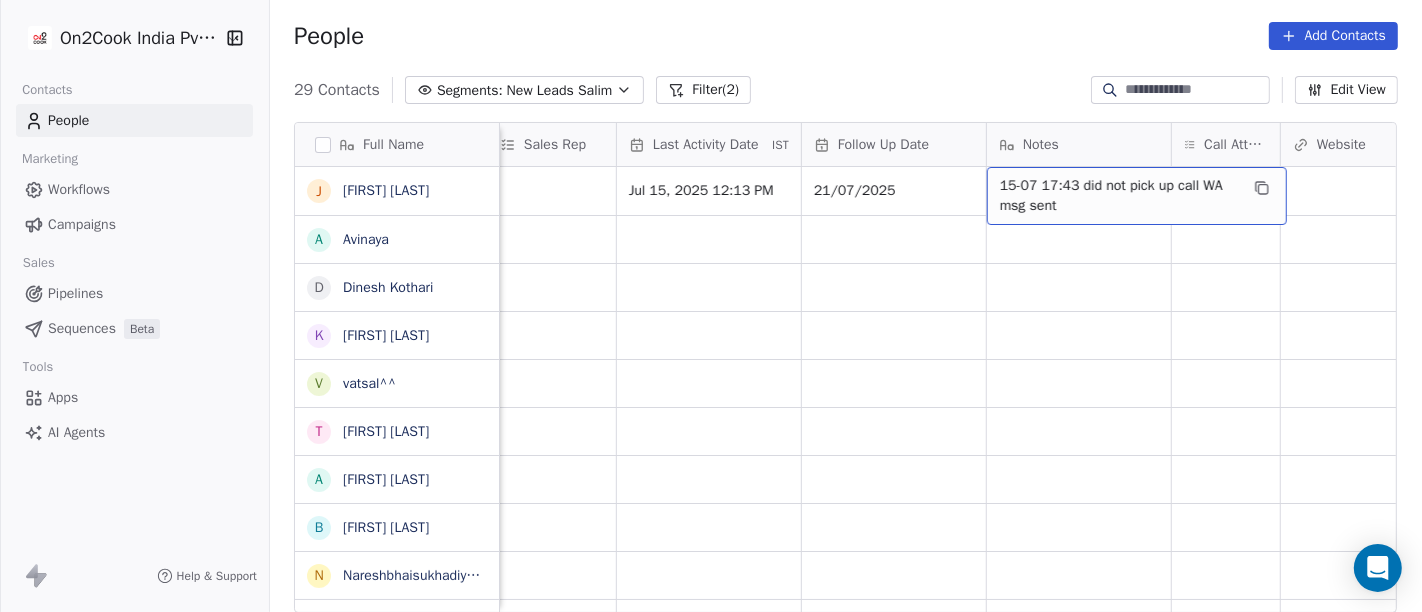 click on "15-07 17:43 did not pick up call WA msg sent" at bounding box center [1119, 196] 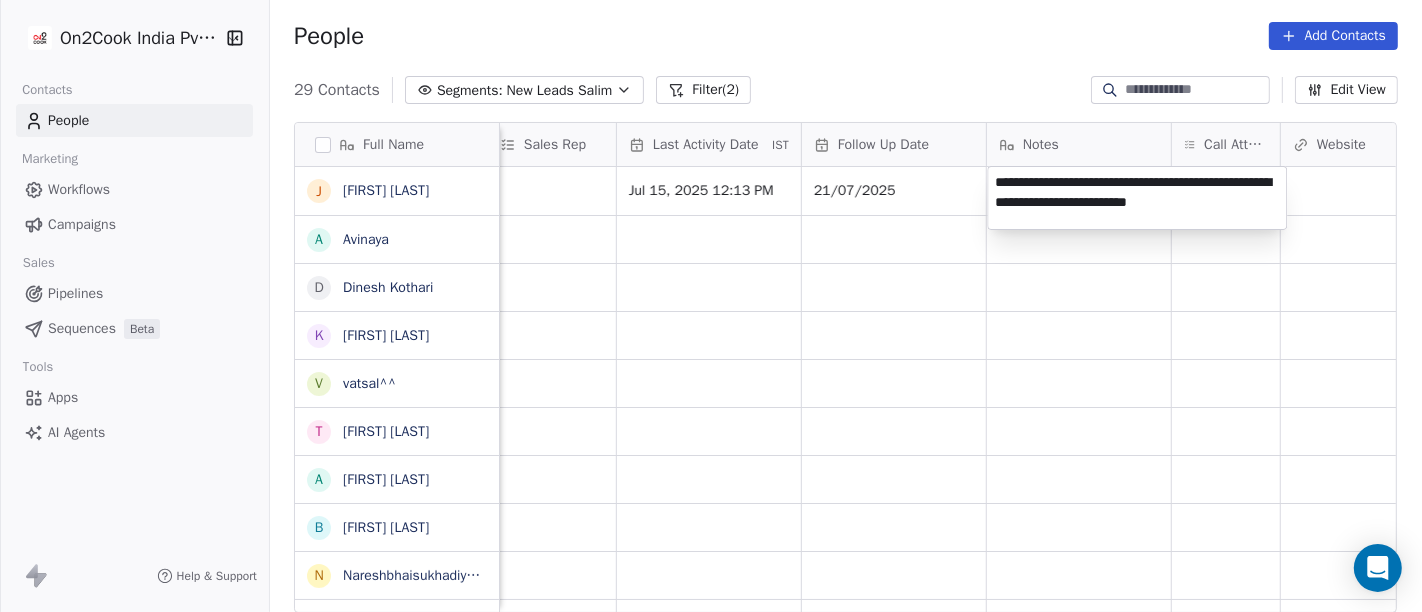 type on "**********" 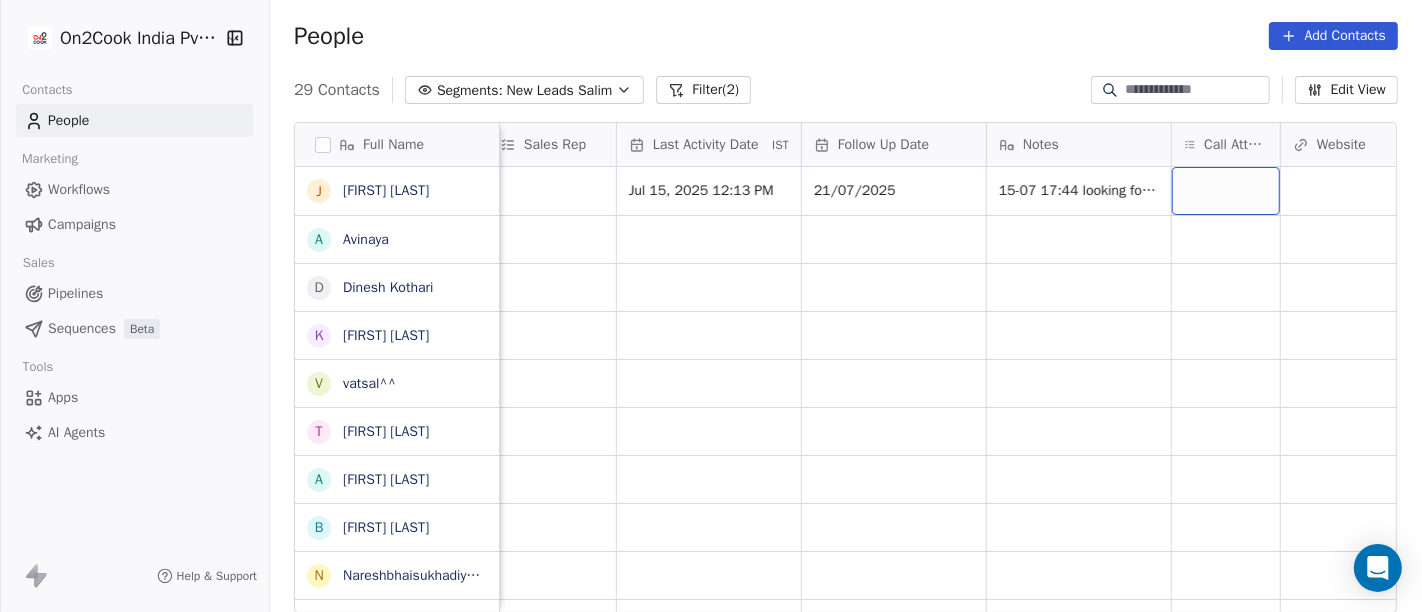 click at bounding box center (1226, 191) 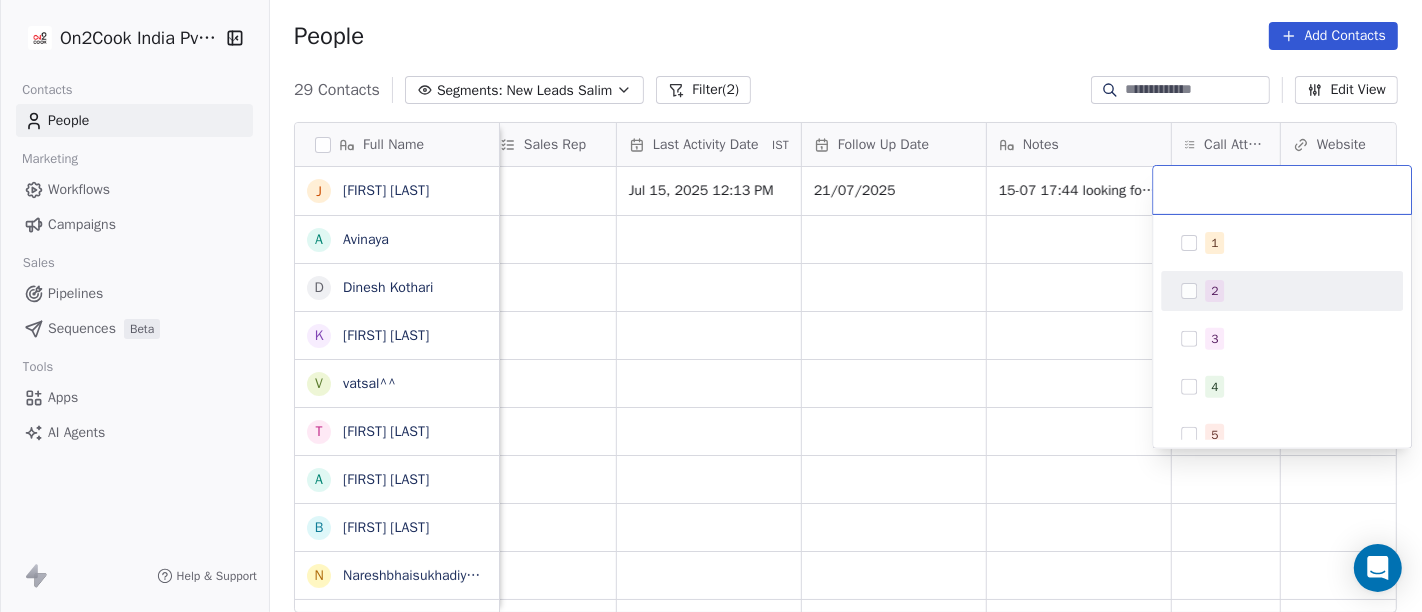 drag, startPoint x: 1208, startPoint y: 282, endPoint x: 1156, endPoint y: 283, distance: 52.009613 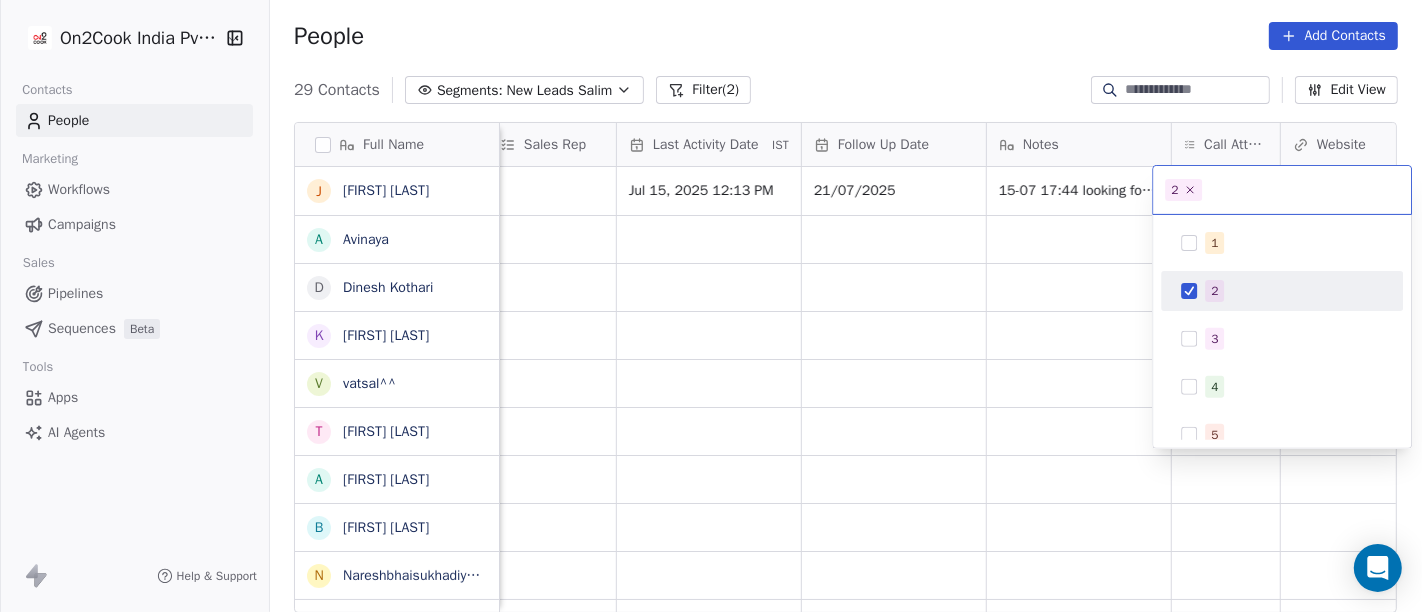 click on "On2Cook India Pvt. Ltd. Contacts People Marketing Workflows Campaigns Sales Pipelines Sequences Beta Tools Apps AI Agents Help & Support People Add Contacts 29 Contacts Segments: New Leads Salim Filter (2) Edit View Tag Add to Sequence Full Name J [FIRST] [LAST] A [FIRST] [LAST] D [FIRST] [LAST] K [FIRST] [LAST] v [FIRST]^^ T [FIRST] [LAST] A [FIRST] [LAST] B [FIRST] [LAST] N [FIRST] [LAST] [FIRST] [LAST] B [FIRST] V [FIRST] [LAST] N [FIRST] [LAST] S [FIRST] [LAST] V [FIRST] [LAST] D [FIRST] [LAST] P [FIRST] [LAST] g [FIRST] [LAST] S [FIRST] [LAST] J [FIRST] [LAST] D [FIRST] [LAST] N [FIRST] [LAST] p [FIRST] P [FIRST] D Dr [FIRST] G .[FIRST] D [FIRST] [LAST] M M [FIRST] [LAST] S [FIRST] [LAST] S [FIRST] [LAST] L [FIRST] [LAST] Created Date IST Lead Status Tags Assignee Sales Rep Last Activity Date IST Follow Up Date Notes Call Attempts Website zomato link outlet type Location Salim Jul 15, 2025 12:13 PM 21/07/2025 15-07 17:44 looking for personal use 15-07 17:43 did not pick up call WA msg sent cloud_kitchen Salim executive_kitchens Salim" at bounding box center [711, 306] 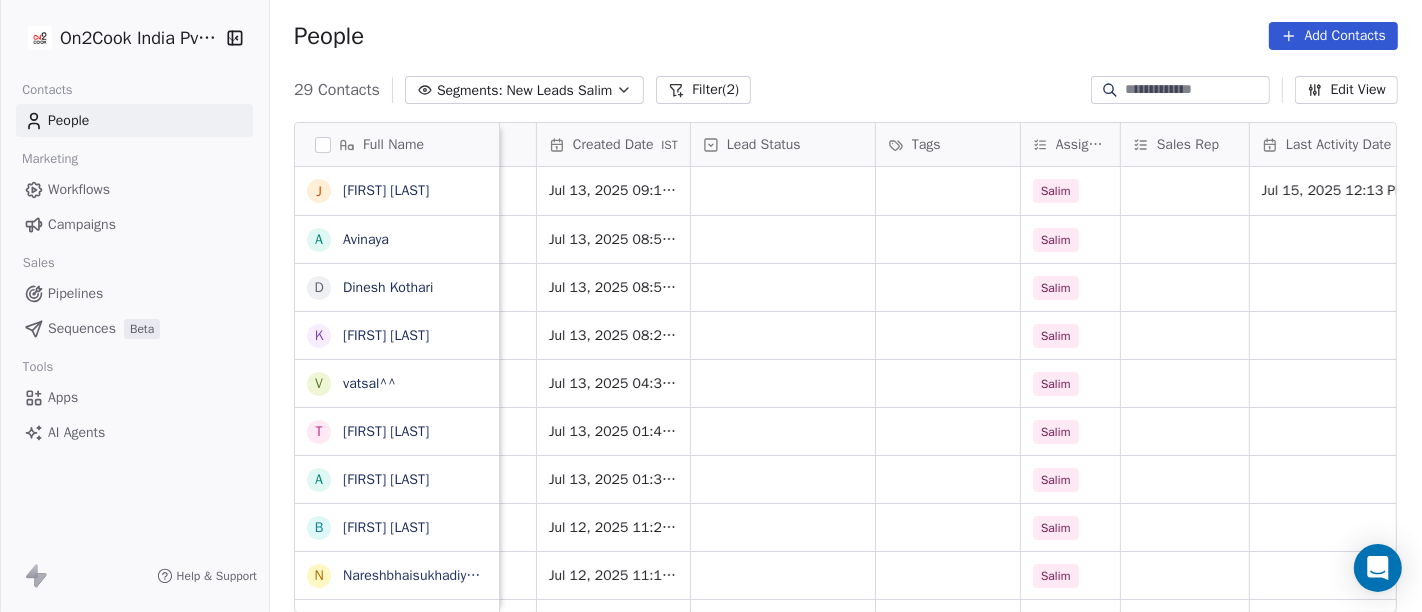 scroll, scrollTop: 0, scrollLeft: 514, axis: horizontal 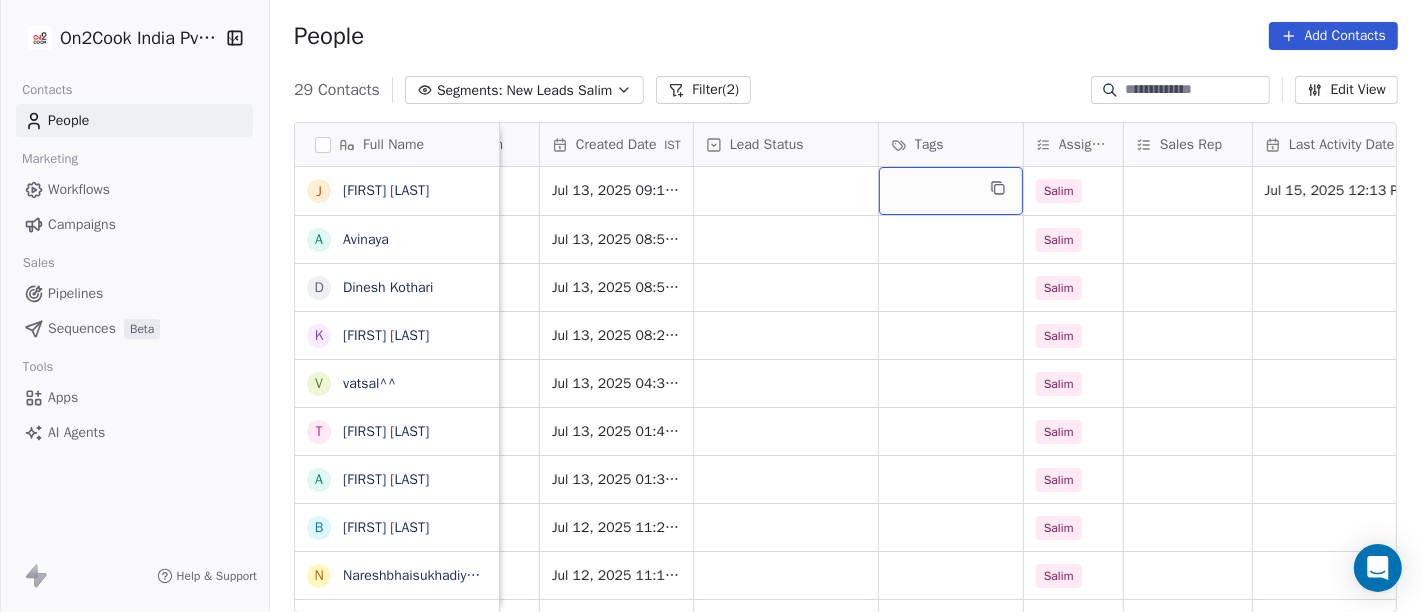 click at bounding box center [951, 191] 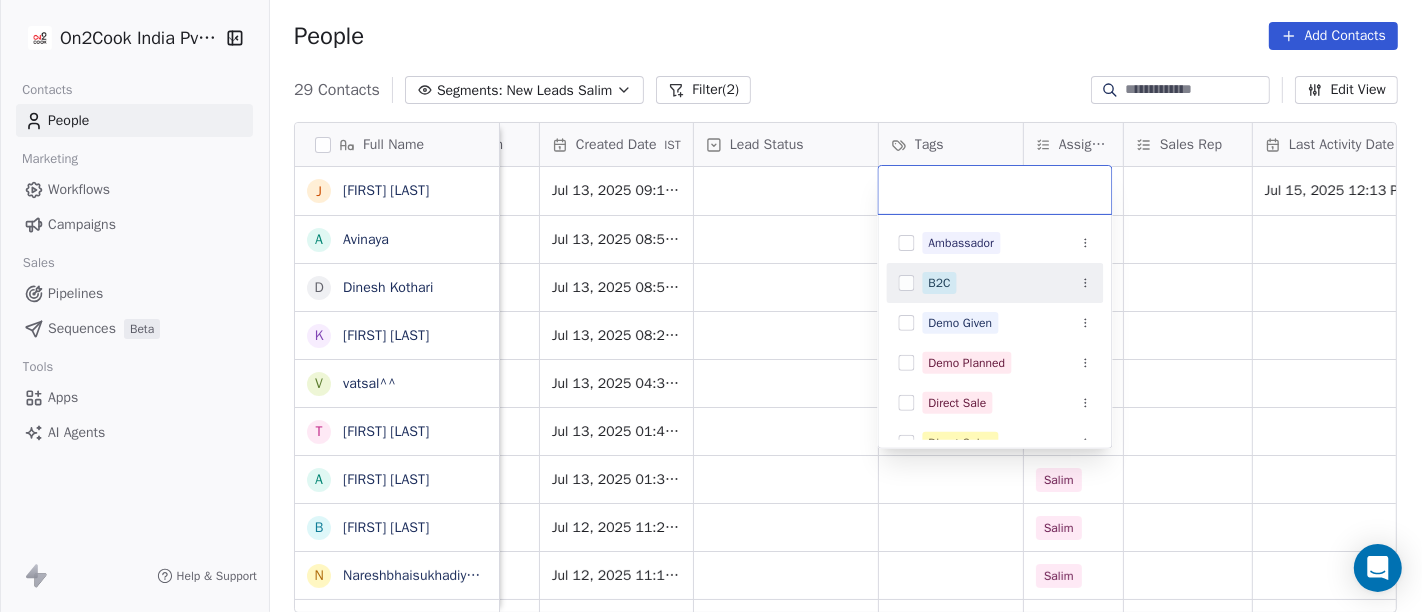 click on "B2C" at bounding box center (995, 283) 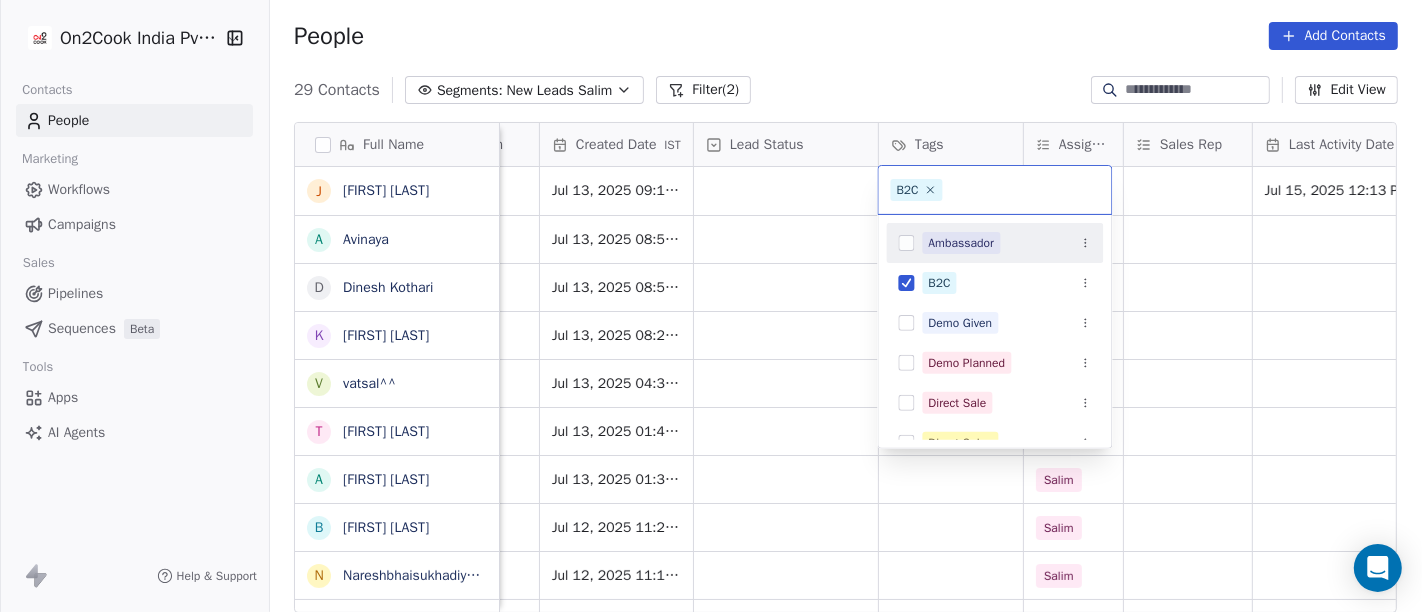 click on "On2Cook India Pvt. Ltd. Contacts People Marketing Workflows Campaigns Sales Pipelines Sequences Beta Tools Apps AI Agents Help & Support People  Add Contacts 29 Contacts Segments: New Leads Salim Filter  (2) Edit View Tag Add to Sequence Full Name J [FIRST] N [LAST] A [FIRST] D [FIRST] [LAST] K [FIRST] [LAST] v [FIRST]^^ T [FIRST] [LAST] A [FIRST] [LAST] B [FIRST] [LAST] N [FIRST][LAST] [FIRST][LAST] B [FIRST] V [FIRST] [LAST] N [FIRST] [LAST] S [FIRST] [LAST] V [FIRST] [LAST] D [FIRST] [LAST] P [FIRST] [LAST] g [FIRST] [LAST] S [FIRST] [LAST] J [FIRST] [LAST] D [FIRST] [LAST] N [FIRST] [LAST] p [FIRST] P [FIRST] D [FIRST] [LAST] G .[FIRST] [LAST] D [FIRST] [LAST] M [FIRST] [LAST] S [FIRST] [LAST] S [FIRST] [LAST] L [FIRST] [LAST] Email Phone Number company name location Created Date IST Lead Status Tags Assignee Sales Rep Last Activity Date IST Follow Up Date Notes Call Attempts [EMAIL] +[PHONE] Self-employed [CITY] Jul 13, 2025 09:17 AM Salim Jul 15, 2025 12:13 PM 21/07/2025 2 [EMAIL] others_" at bounding box center (711, 306) 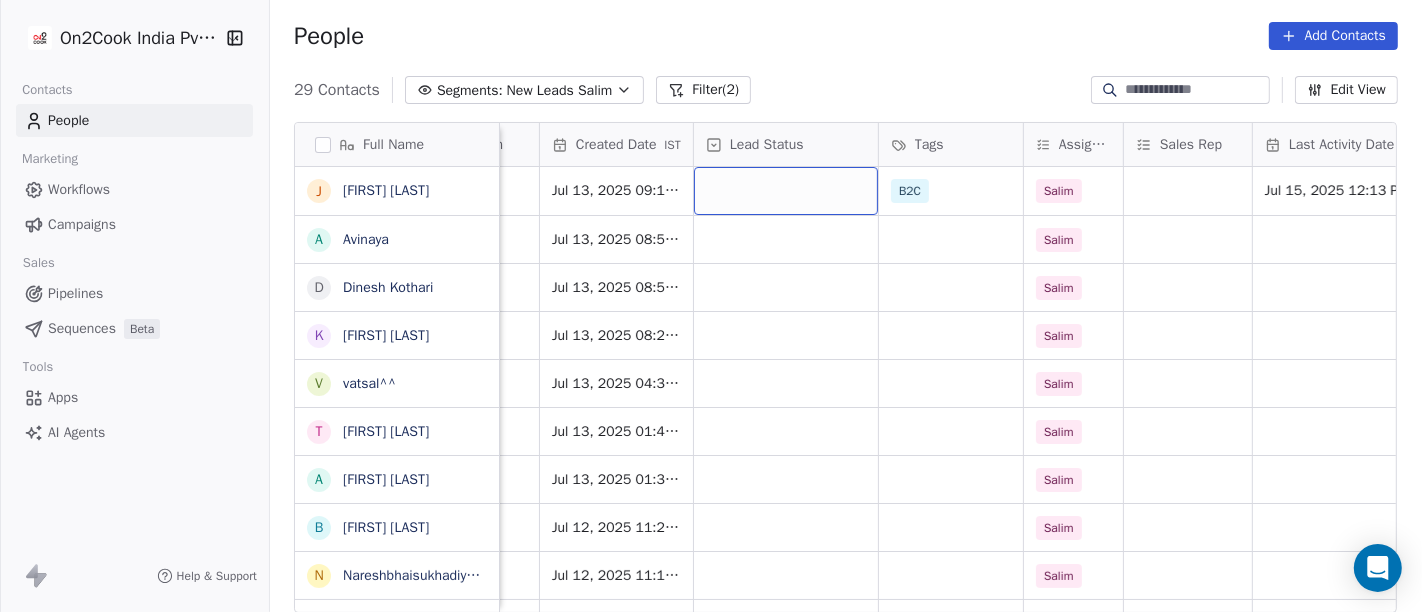 click at bounding box center (786, 191) 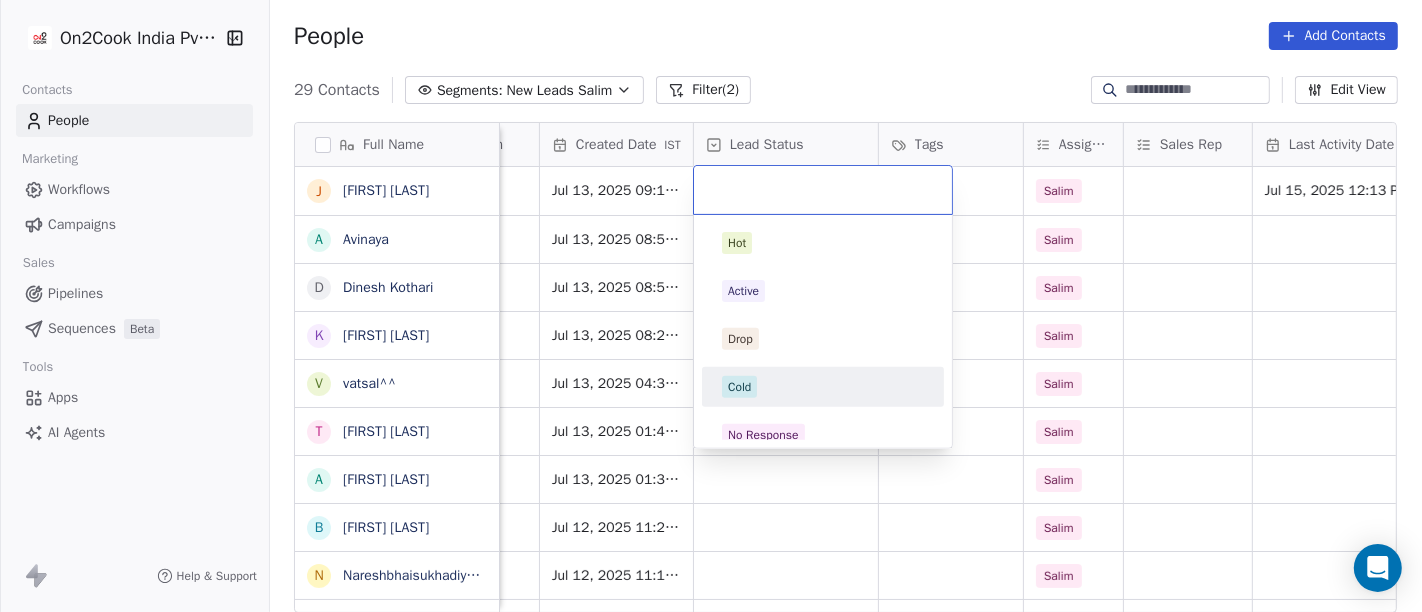 click on "Cold" at bounding box center [823, 387] 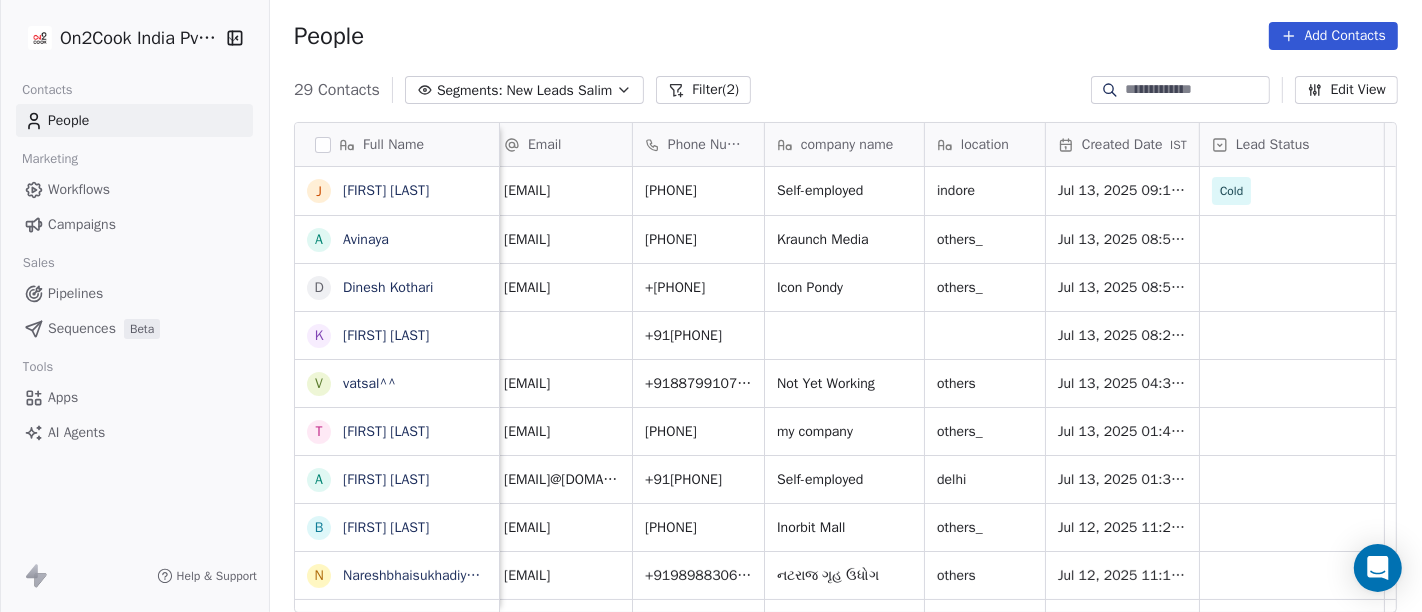 scroll, scrollTop: 0, scrollLeft: 0, axis: both 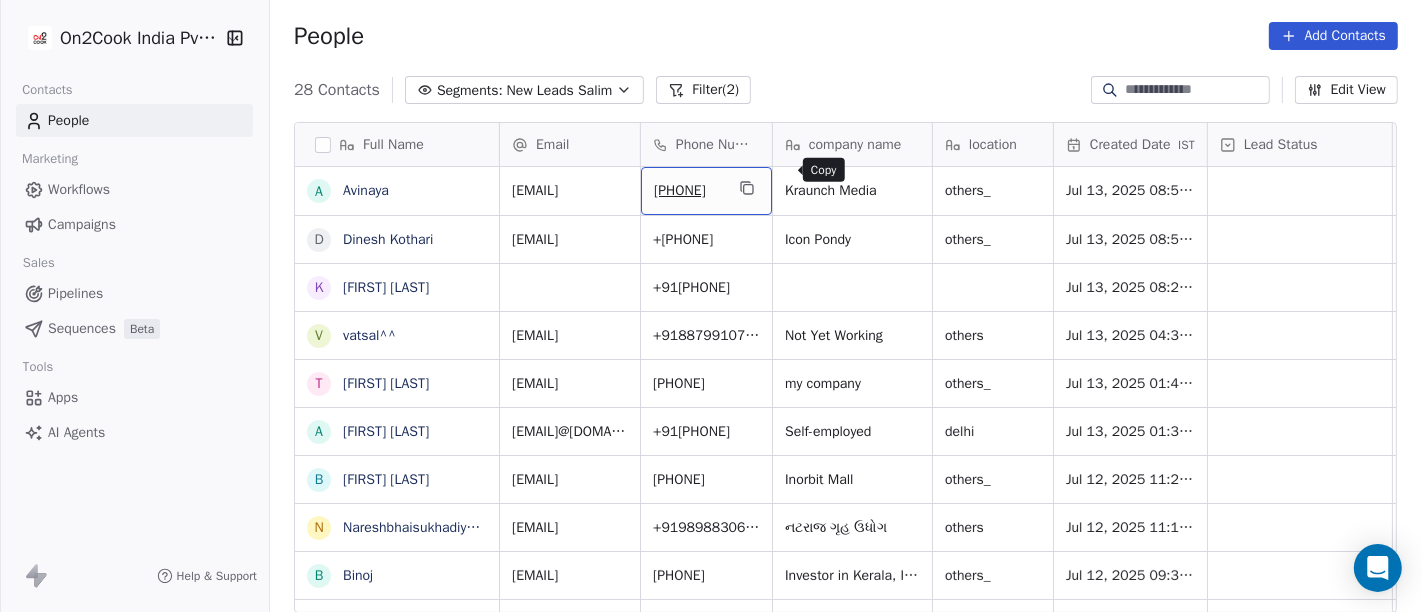 click 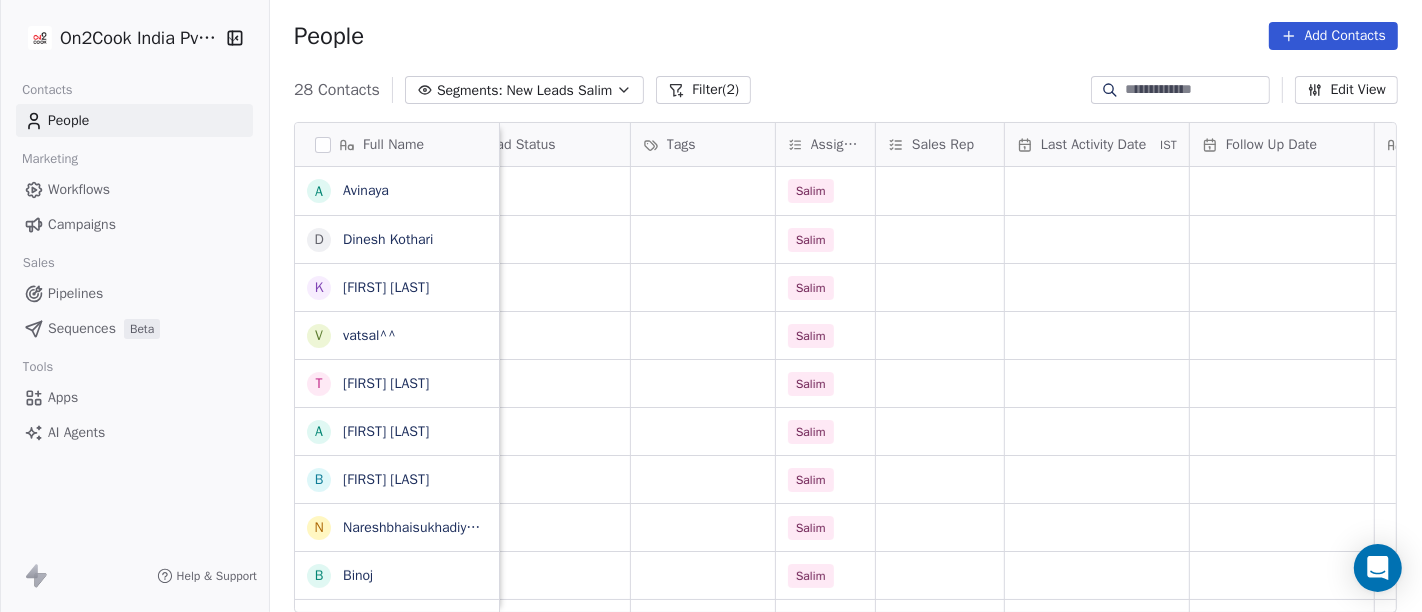 scroll, scrollTop: 0, scrollLeft: 761, axis: horizontal 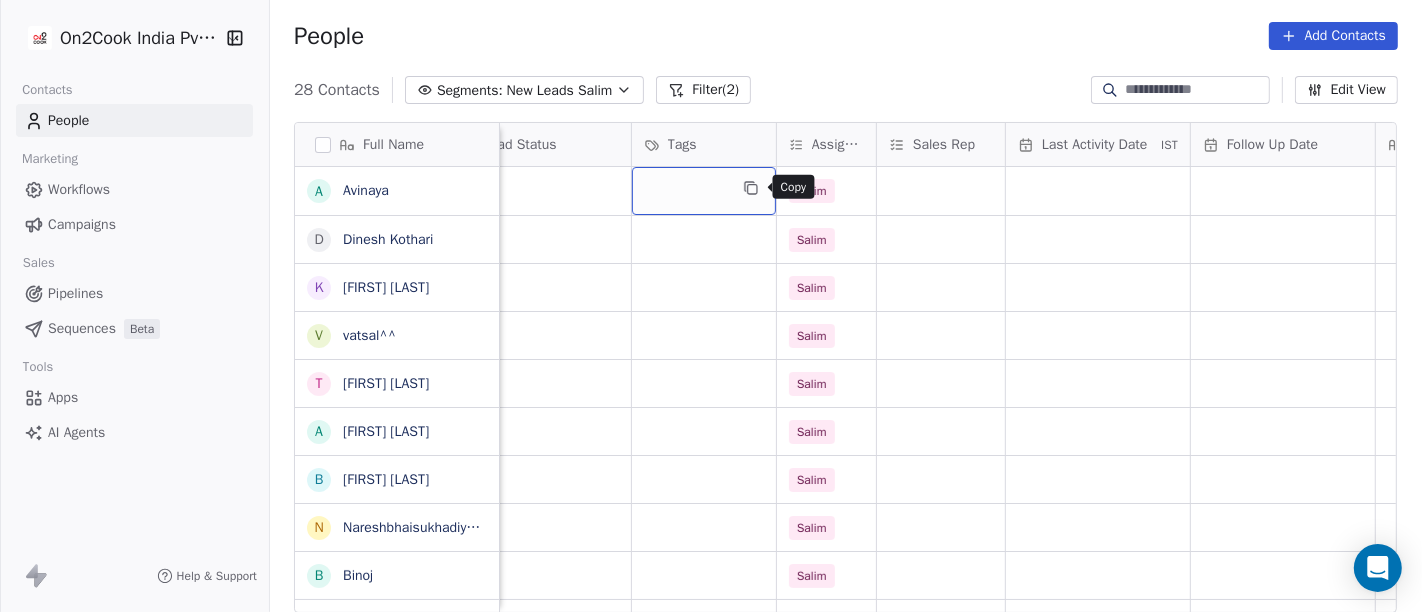 click 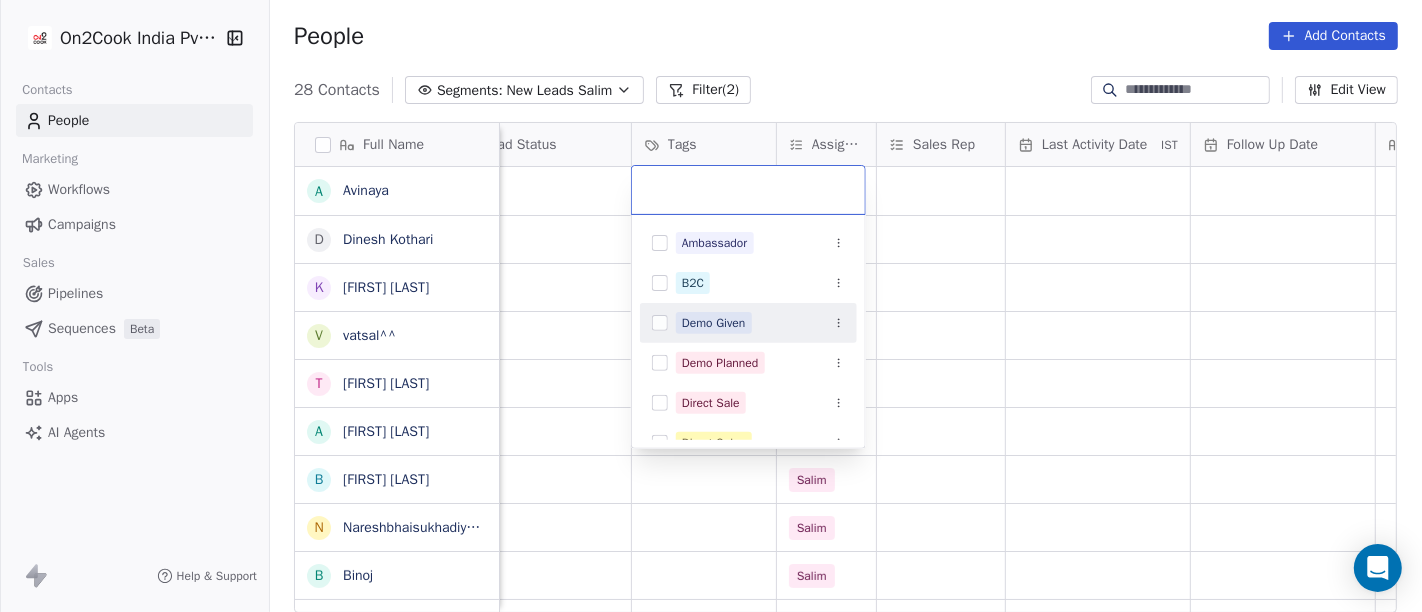 click on "Demo Given" at bounding box center [748, 323] 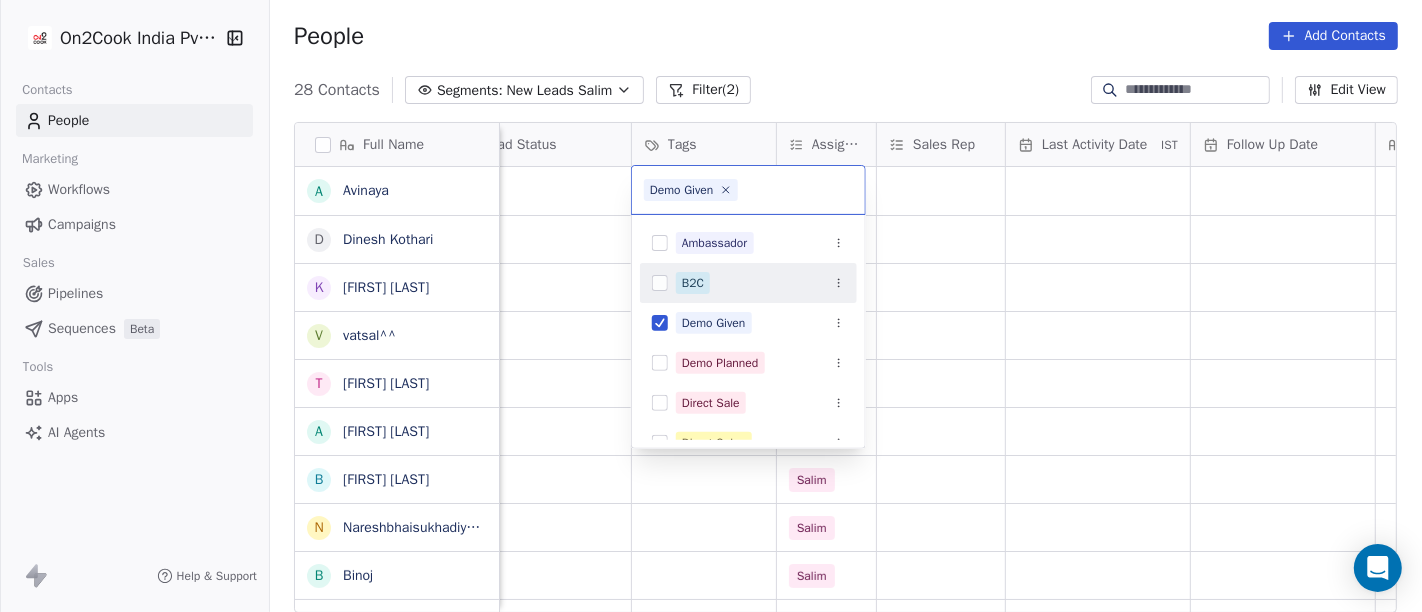 click on "B2C" at bounding box center [693, 283] 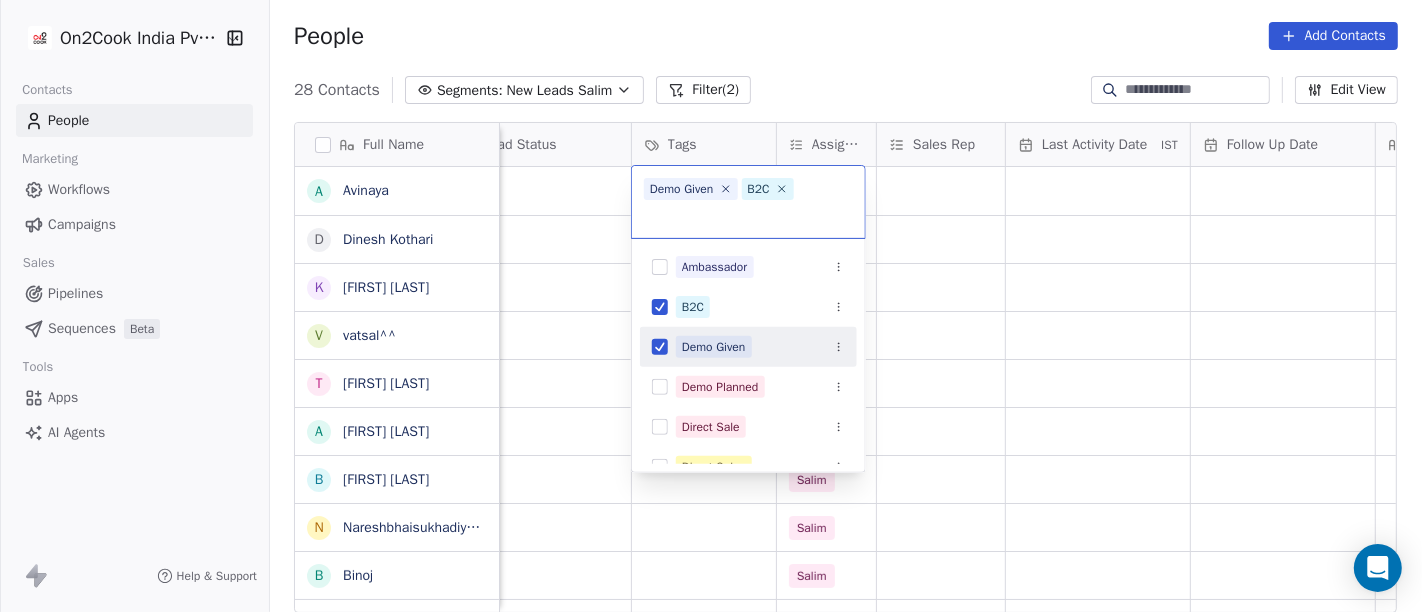 click on "Demo Given" at bounding box center [748, 347] 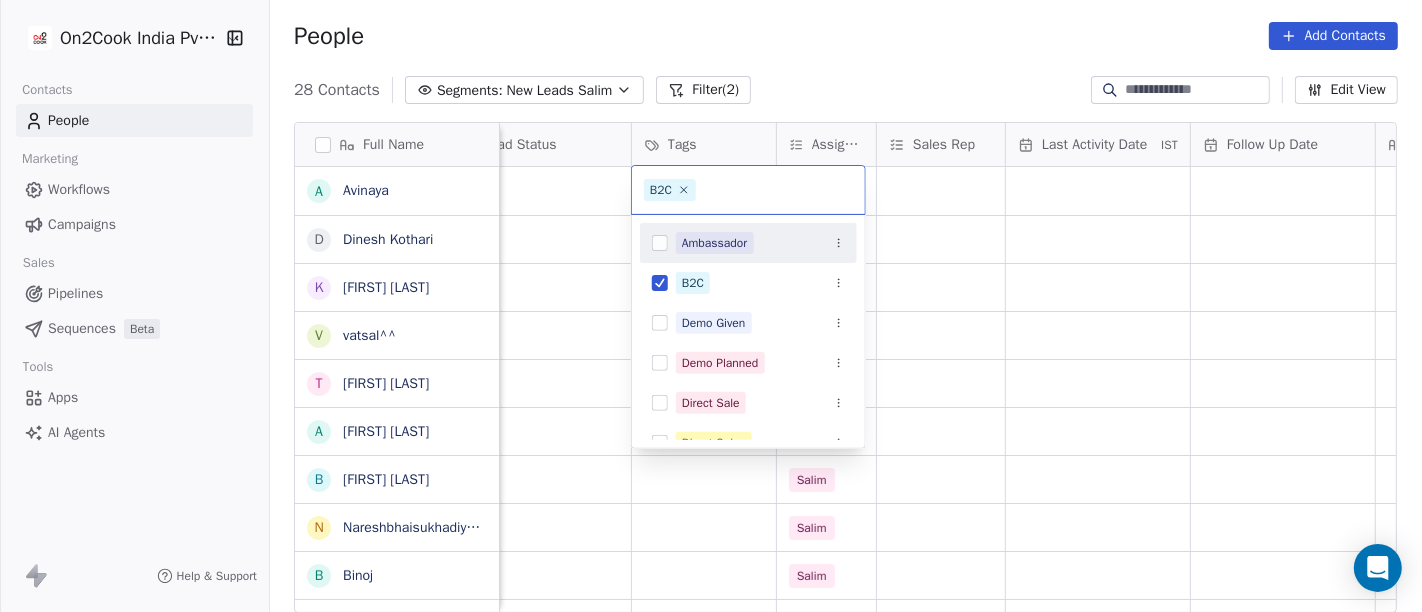click on "On2Cook India Pvt. Ltd. Contacts People Marketing Workflows Campaigns Sales Pipelines Sequences Beta Tools Apps AI Agents Help & Support People  Add Contacts 28 Contacts Segments: New Leads [FIRST] Filter  (2) Edit View Tag Add to Sequence Full Name A [FIRST] D [FIRST] [LAST] K [FIRST] [LAST] v [FIRST]^^ T [FIRST] [LAST] A [FIRST] [LAST] B [FIRST] [LAST] N [FIRST] [LAST] [FIRST] [LAST] B [FIRST] V [FIRST] [LAST] N [FIRST] [LAST] S [FIRST] [LAST] V [FIRST] [LAST] D [FIRST] [LAST] P [FIRST] [LAST] g [FIRST] [LAST] S [FIRST] [LAST] J [FIRST] [LAST] D [FIRST] [LAST] N [FIRST] [LAST] p [FIRST] P [FIRST] D [FIRST] [LAST] G .[FIRST] D [FIRST] [LAST] M [FIRST] [LAST] [FIRST] S [FIRST] [LAST] M [FIRST] S [FIRST] [LAST] L [FIRST] [LAST] company name location Created Date IST Lead Status Tags Assignee Sales Rep Last Activity Date IST Follow Up Date Notes Call Attempts Website zomato link   Kraunch Media others_ [DATE] [TIME] [FIRST]   Icon Pondy others_ [DATE] [TIME] [FIRST]   [DATE] [TIME] [FIRST]   Not Yet Working others [DATE] [TIME]" at bounding box center (711, 306) 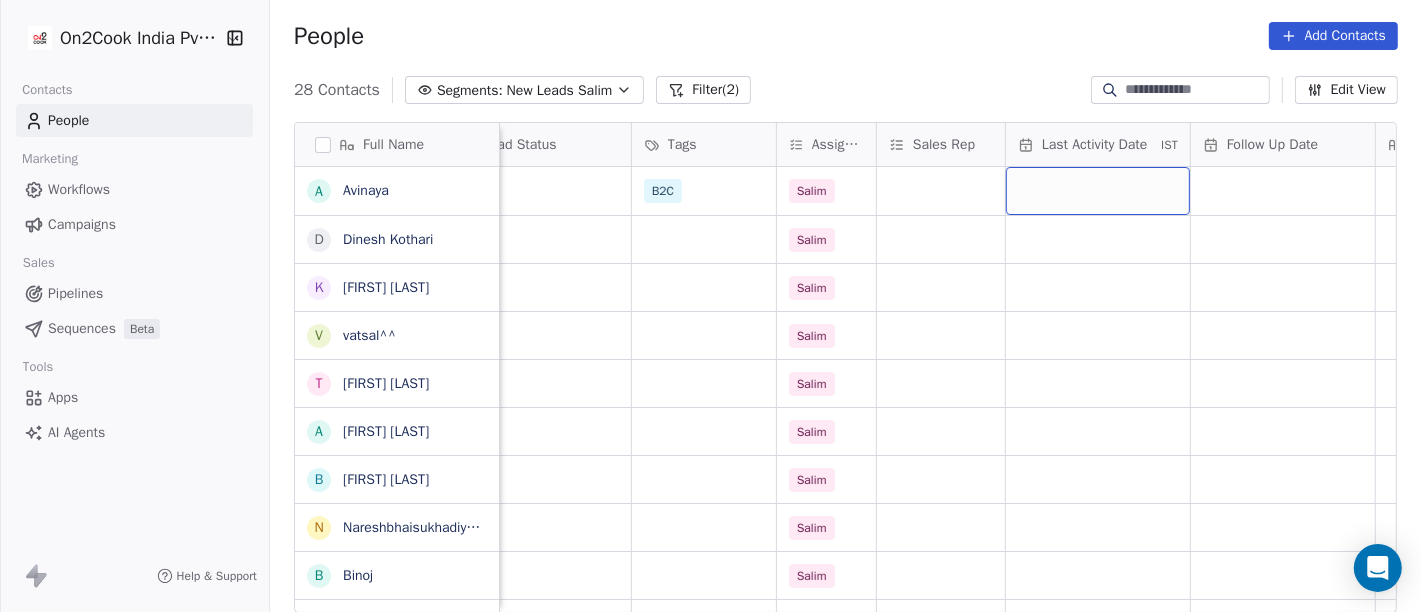 click at bounding box center (1098, 191) 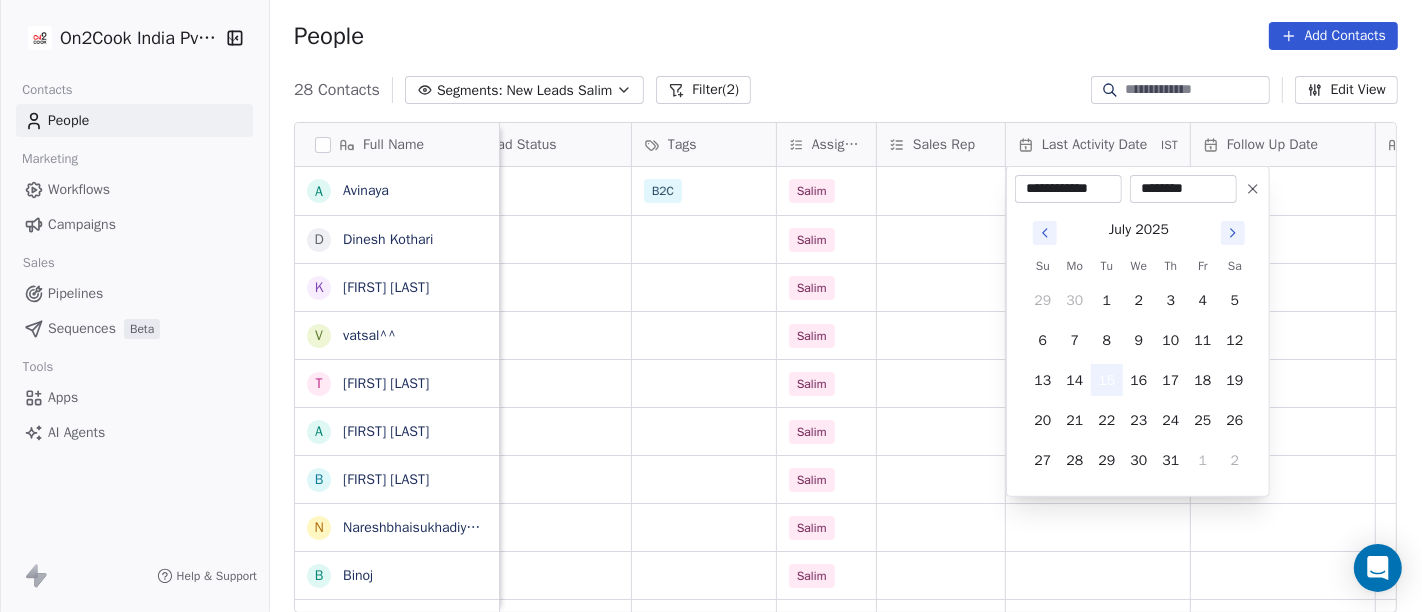 click on "15" at bounding box center (1107, 380) 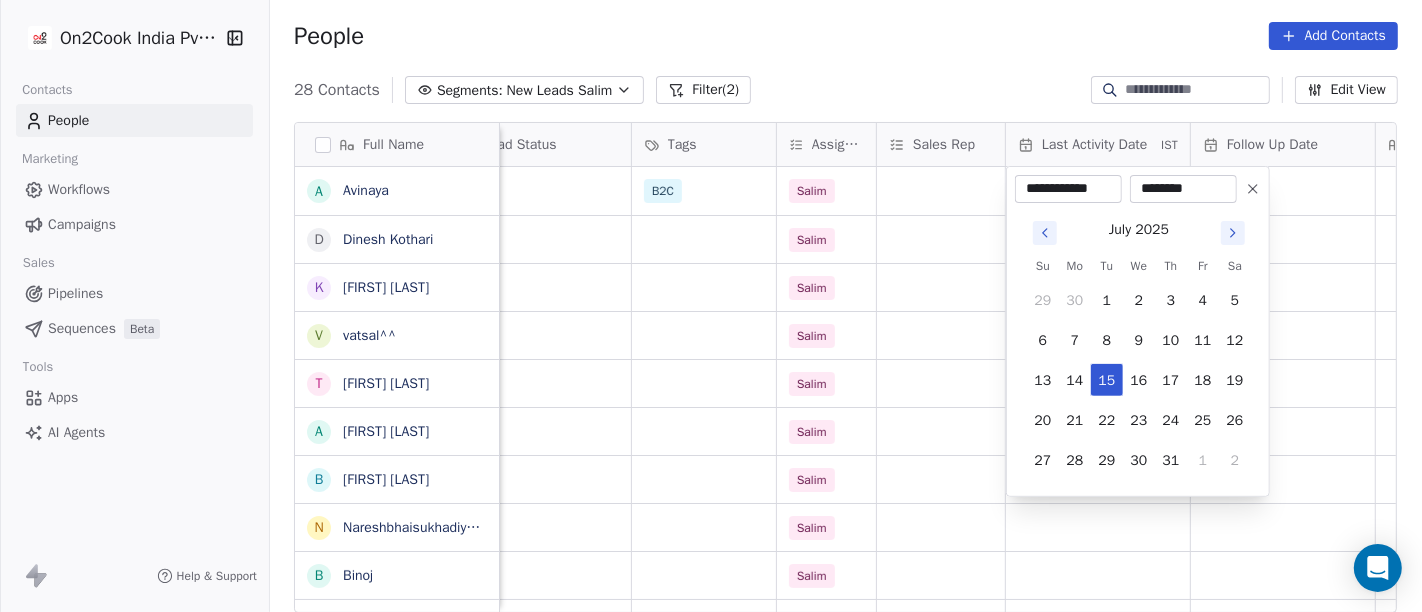 click on "On2Cook India Pvt. Ltd. Contacts People Marketing Workflows Campaigns Sales Pipelines Sequences Beta Tools Apps AI Agents Help & Support People  Add Contacts 28 Contacts Segments: New Leads Salim Filter  (2) Edit View Tag Add to Sequence Full Name A [LAST_NAME] D [LAST_NAME] K [LAST_NAME] K [LAST_NAME] v [LAST_NAME] T [LAST_NAME] A [LAST_NAME] B [LAST_NAME] N [LAST_NAME] N [LAST_NAME] B [LAST_NAME] V [LAST_NAME] N [LAST_NAME] S [LAST_NAME] V [LAST_NAME] D [LAST_NAME] P [LAST_NAME] g [LAST_NAME] S [LAST_NAME] J [LAST_NAME] D [LAST_NAME] N [LAST_NAME] p [LAST_NAME] P [LAST_NAME] D [LAST_NAME] Dr [LAST_NAME] G .[LAST_NAME] D [LAST_NAME] M [LAST_NAME] M [LAST_NAME] S [LAST_NAME] S [LAST_NAME] L [LAST_NAME] company name location Created Date IST Lead Status Tags Assignee Sales Rep Last Activity Date IST Follow Up Date Notes Call Attempts Website   Kraunch Media others_ [DATE] [TIME] B2C Salim   Icon Pondy others_ [DATE] [TIME] Salim   [DATE] [TIME] Salim   Not Yet Working others Salim   others_" at bounding box center (711, 306) 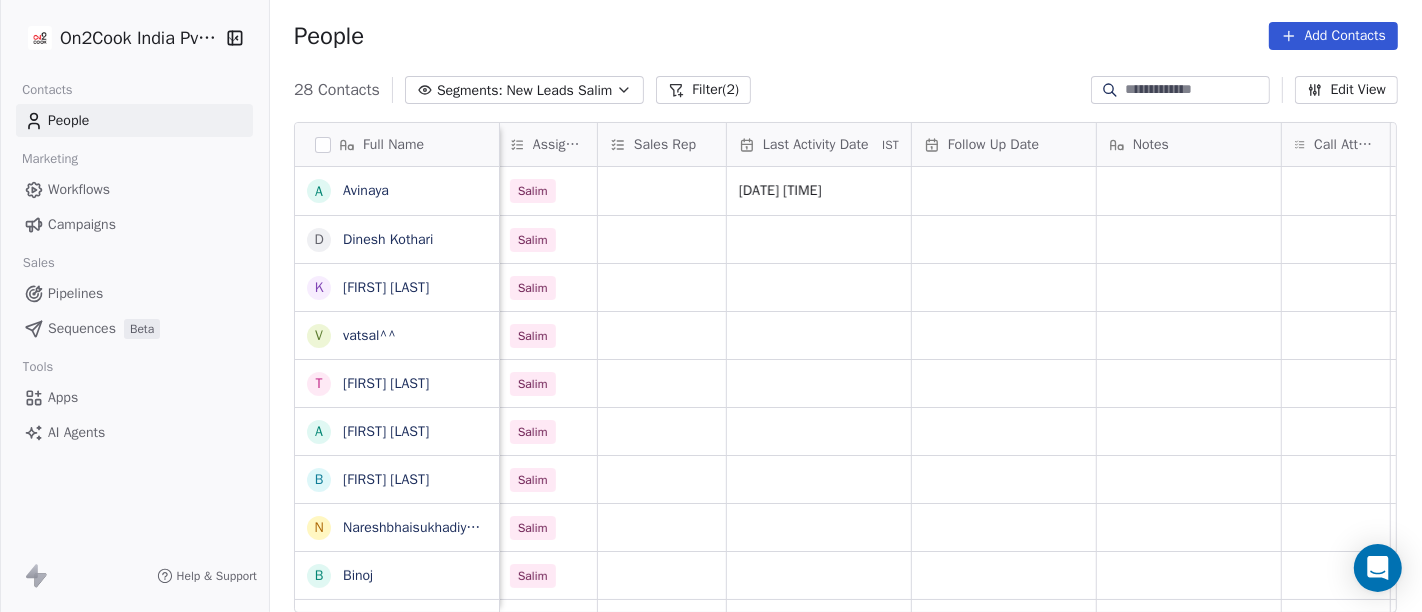 scroll, scrollTop: 0, scrollLeft: 1041, axis: horizontal 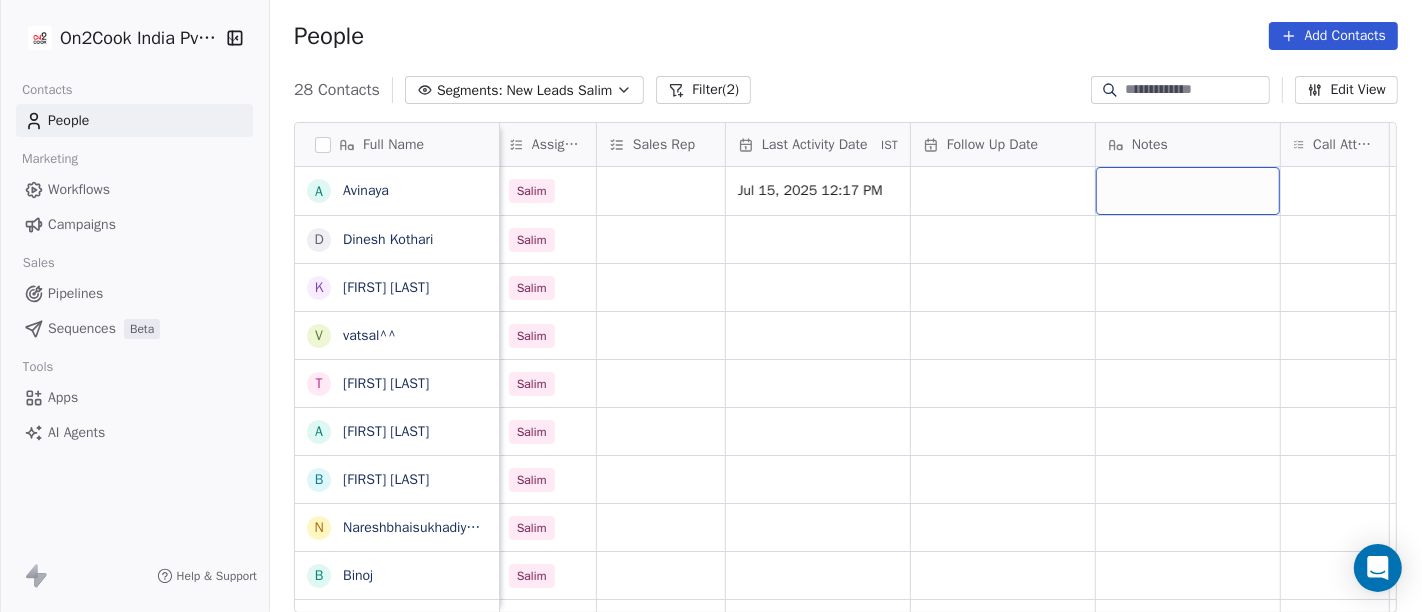 click at bounding box center (1188, 191) 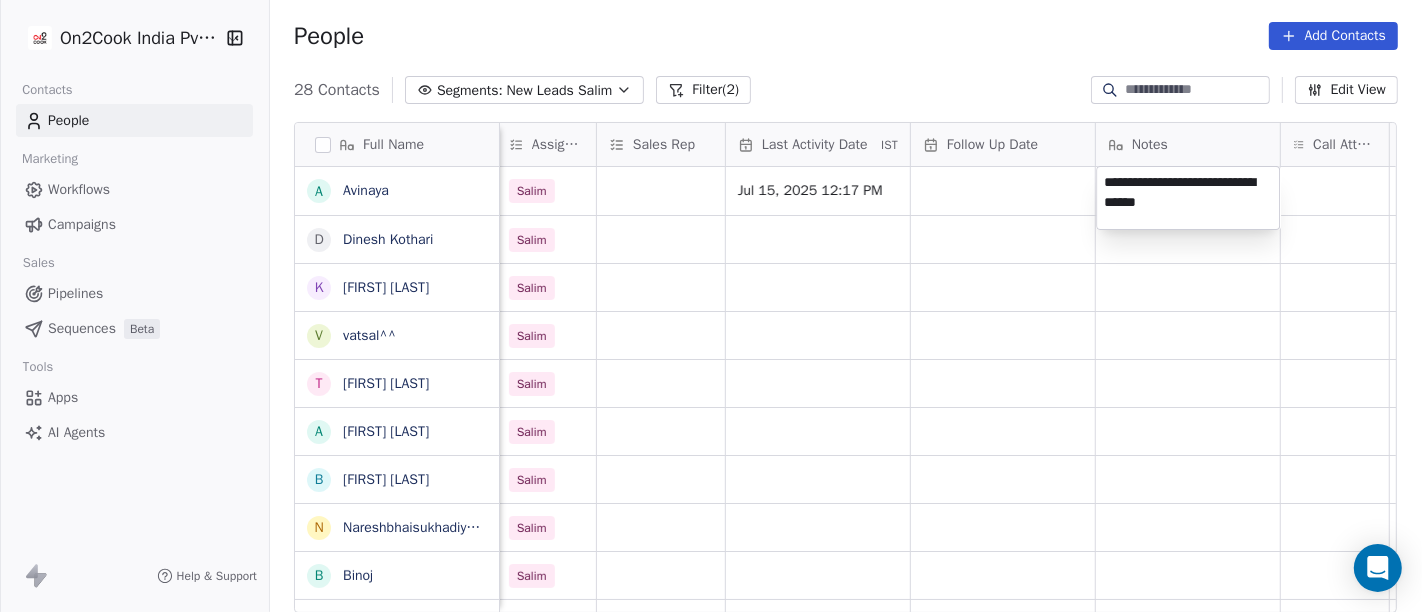 type on "**********" 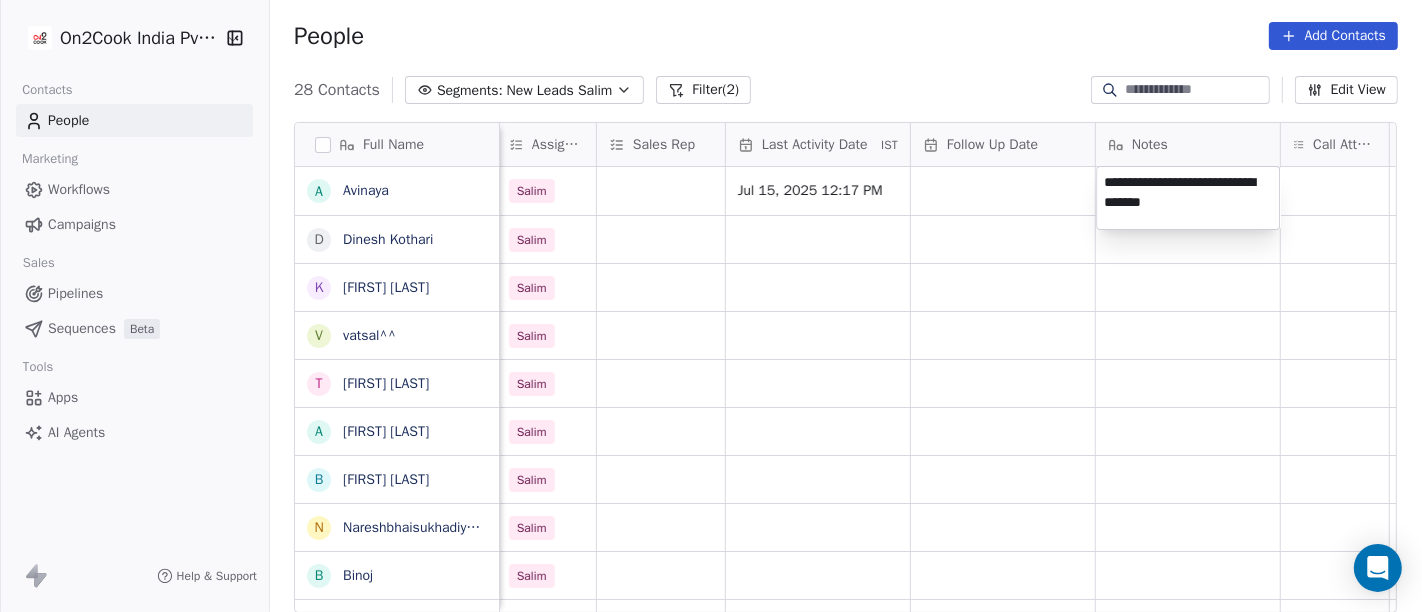 click on "On2Cook India Pvt. Ltd. Contacts People Marketing Workflows Campaigns Sales Pipelines Sequences Beta Tools Apps AI Agents Help & Support People  Add Contacts 28 Contacts Segments: New Leads [FIRST] Filter  (2) Edit View Tag Add to Sequence Full Name A [FIRST] D [FIRST] [LAST] K [FIRST] [LAST] v [FIRST]^^ T [FIRST] [LAST] A [FIRST] [LAST] B [FIRST] [LAST] N [FIRST] [LAST] [FIRST] [LAST] B [FIRST] V [FIRST] [LAST] N [FIRST] [LAST] S [FIRST] [LAST] V [FIRST] [LAST] D [FIRST] [LAST] P [FIRST] [LAST] g [FIRST] [LAST] S [FIRST] [LAST] J [FIRST] [LAST] D [FIRST] [LAST] N [FIRST] [LAST] p [FIRST] P [FIRST] D [FIRST] [LAST] G .[FIRST] D [FIRST] [LAST] M [FIRST] [LAST] [FIRST] S [FIRST] [LAST] M [FIRST] S [FIRST] [LAST] L [FIRST] [LAST] Created Date IST Lead Status Tags Assignee Sales Rep Last Activity Date IST Follow Up Date Notes Call Attempts Website zomato link outlet type Location   [DATE] [TIME] B2C [FIRST] [DATE] [TIME] executive_kitchens   [DATE] [TIME] [FIRST] restaurants   [DATE] [TIME] [FIRST]   [DATE] [TIME] [FIRST]" at bounding box center (711, 306) 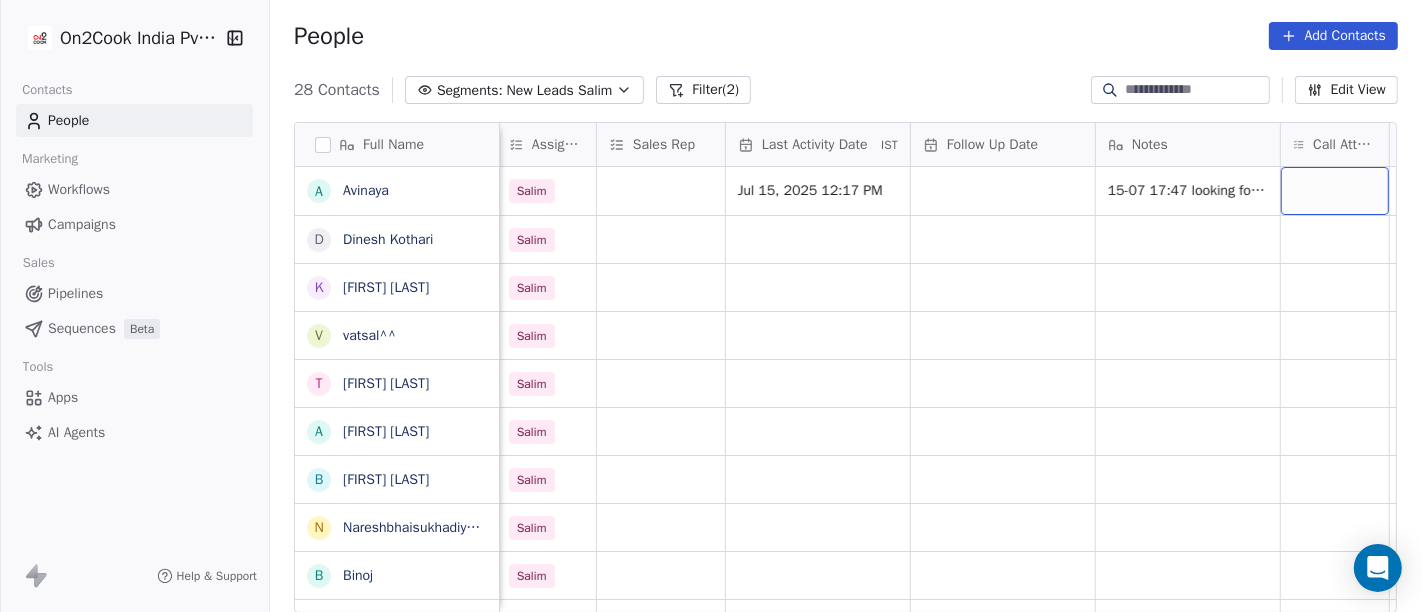 scroll, scrollTop: 0, scrollLeft: 1051, axis: horizontal 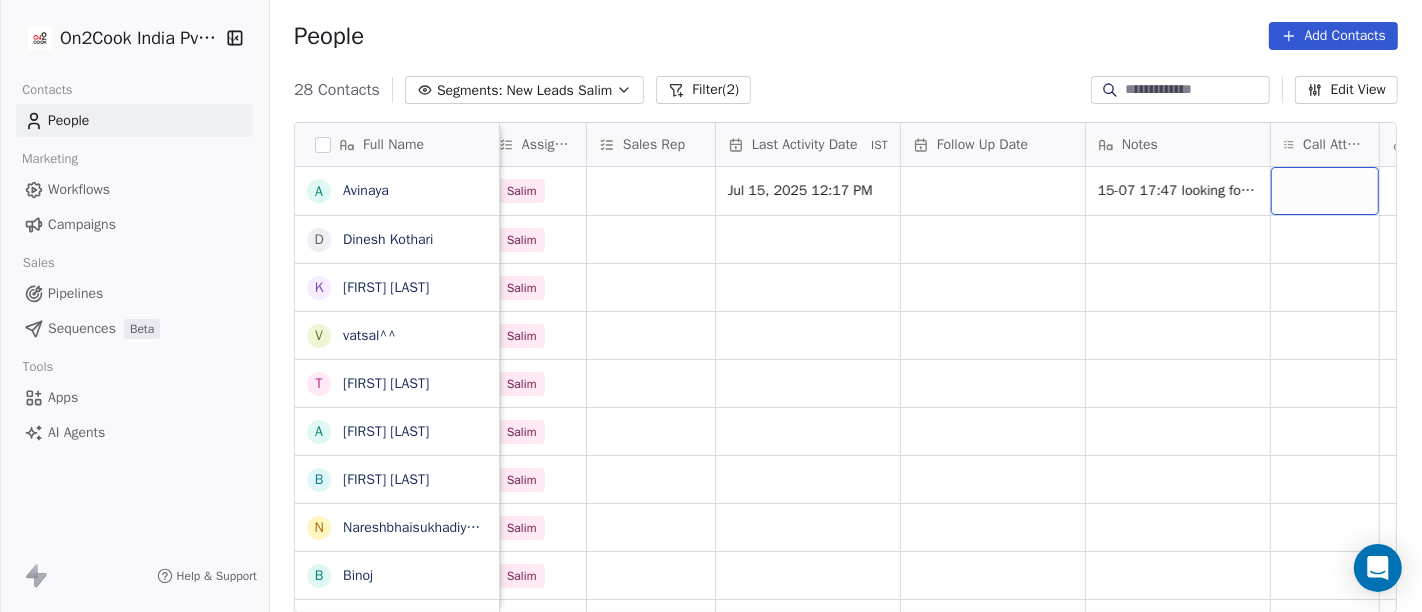 click at bounding box center (1325, 191) 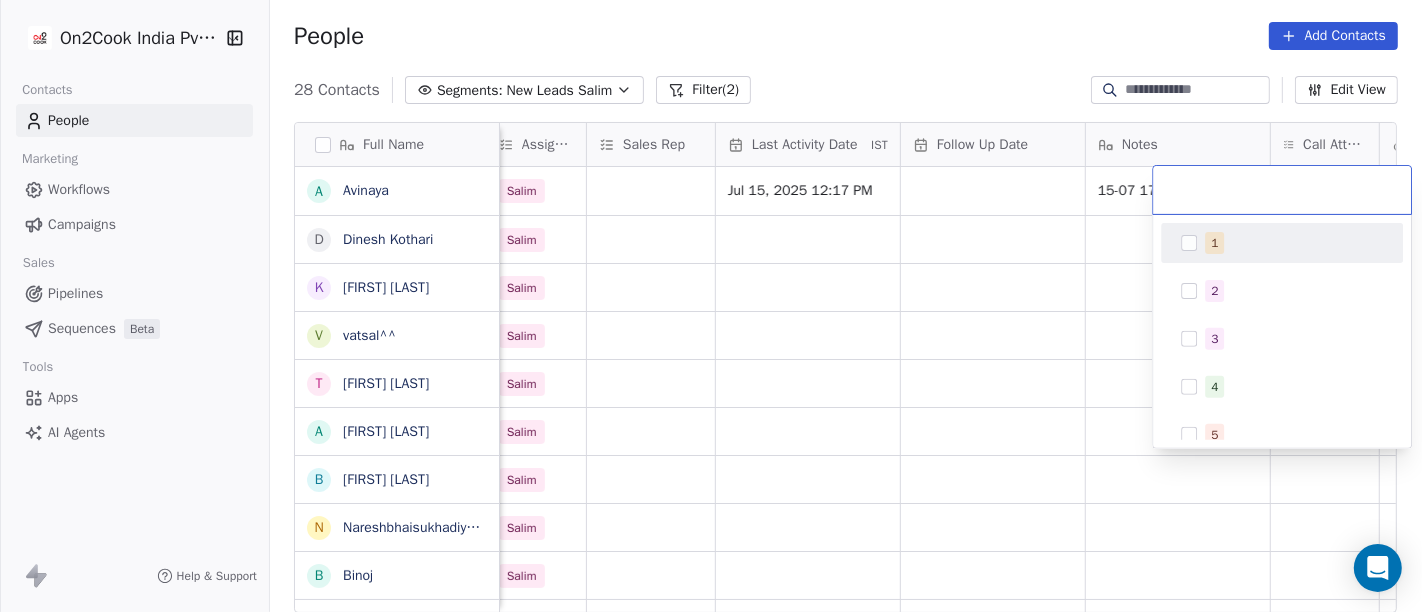 click on "1" at bounding box center (1294, 243) 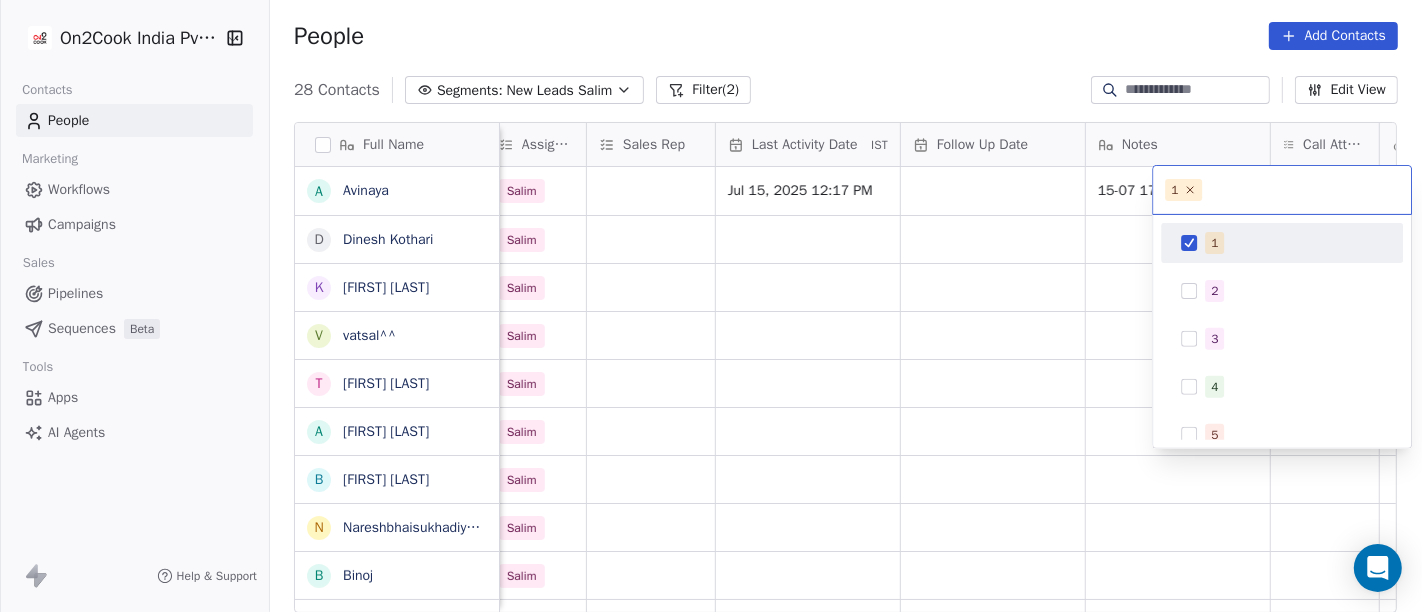 click on "On2Cook India Pvt. Ltd. Contacts People Marketing Workflows Campaigns Sales Pipelines Sequences Beta Tools Apps AI Agents Help & Support People  Add Contacts 28 Contacts Segments: New Leads Salim Filter  (2) Edit View Tag Add to Sequence Full Name A [LAST_NAME] D [LAST_NAME] K [LAST_NAME] K [LAST_NAME] v [LAST_NAME] T [LAST_NAME] A [LAST_NAME] B [LAST_NAME] N [LAST_NAME] N [LAST_NAME] B [LAST_NAME] V [LAST_NAME] N [LAST_NAME] S [LAST_NAME] V [LAST_NAME] D [LAST_NAME] P [LAST_NAME] g [LAST_NAME] S [LAST_NAME] J [LAST_NAME] D [LAST_NAME] N [LAST_NAME] p [LAST_NAME] P [LAST_NAME] D [LAST_NAME] Dr [LAST_NAME] G .[LAST_NAME] D [LAST_NAME] M [LAST_NAME] M [LAST_NAME] S [LAST_NAME] S [LAST_NAME] L [LAST_NAME] Created Date IST Lead Status Tags Assignee Sales Rep Last Activity Date IST Follow Up Date Notes Call Attempts Website zomato link outlet type Location   [DATE] [TIME] B2C Salim [DATE] [TIME] 15-07 17:47 looking for personal use  executive_kitchens   [DATE] [TIME] Salim restaurants   [DATE] [TIME]" at bounding box center [711, 306] 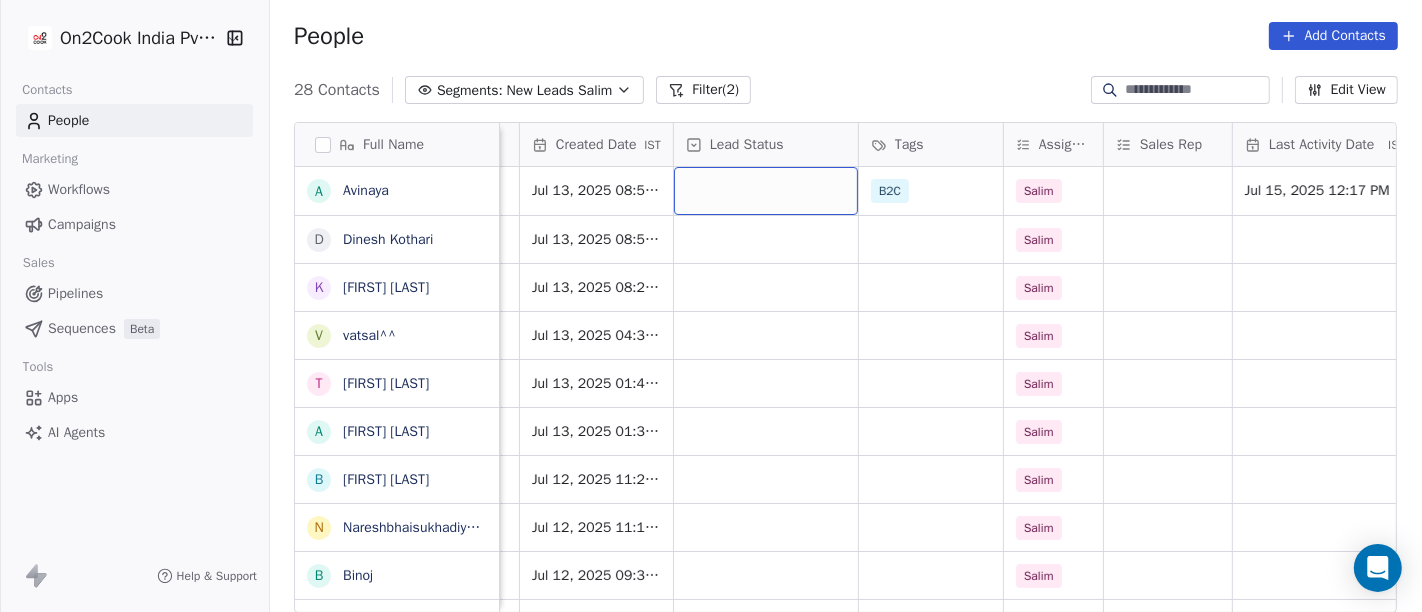 scroll, scrollTop: 0, scrollLeft: 534, axis: horizontal 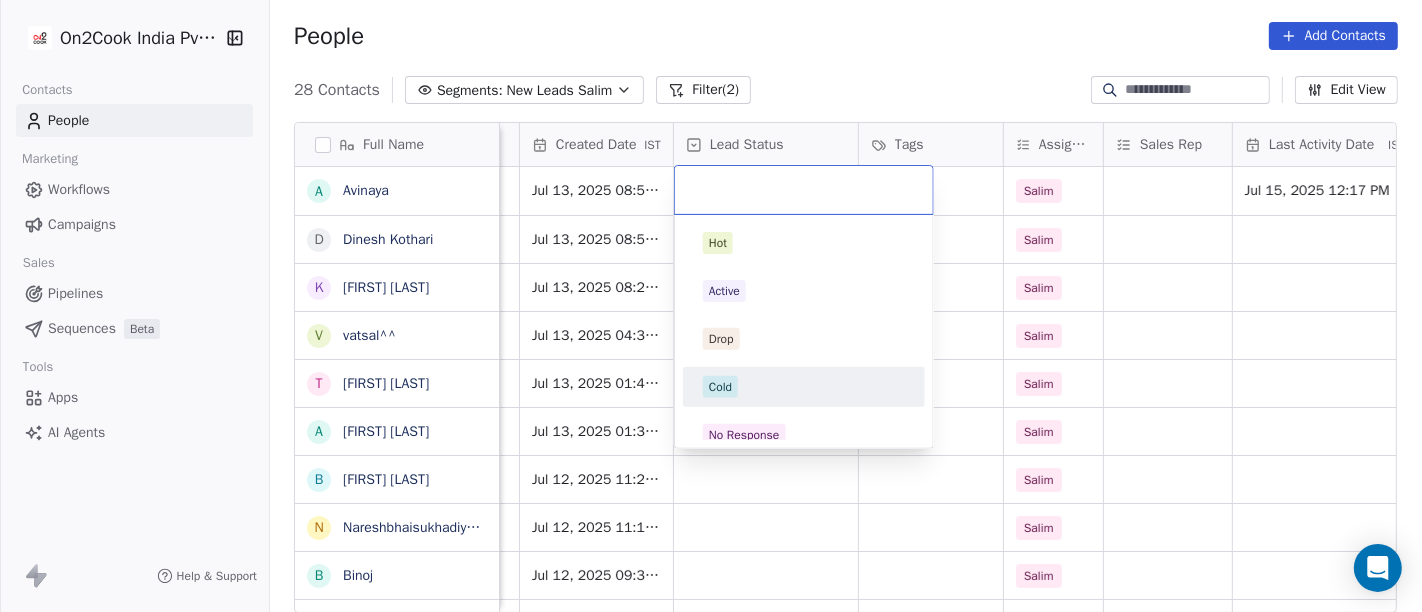 click on "Cold" at bounding box center [804, 387] 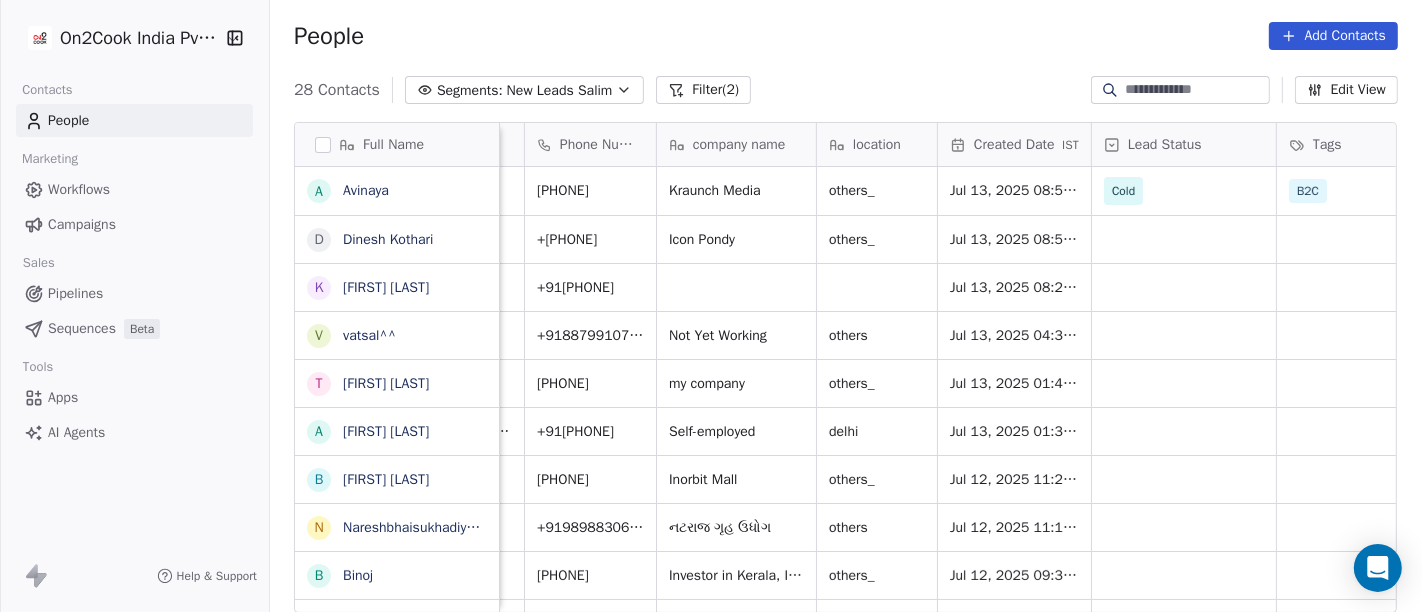scroll, scrollTop: 0, scrollLeft: 0, axis: both 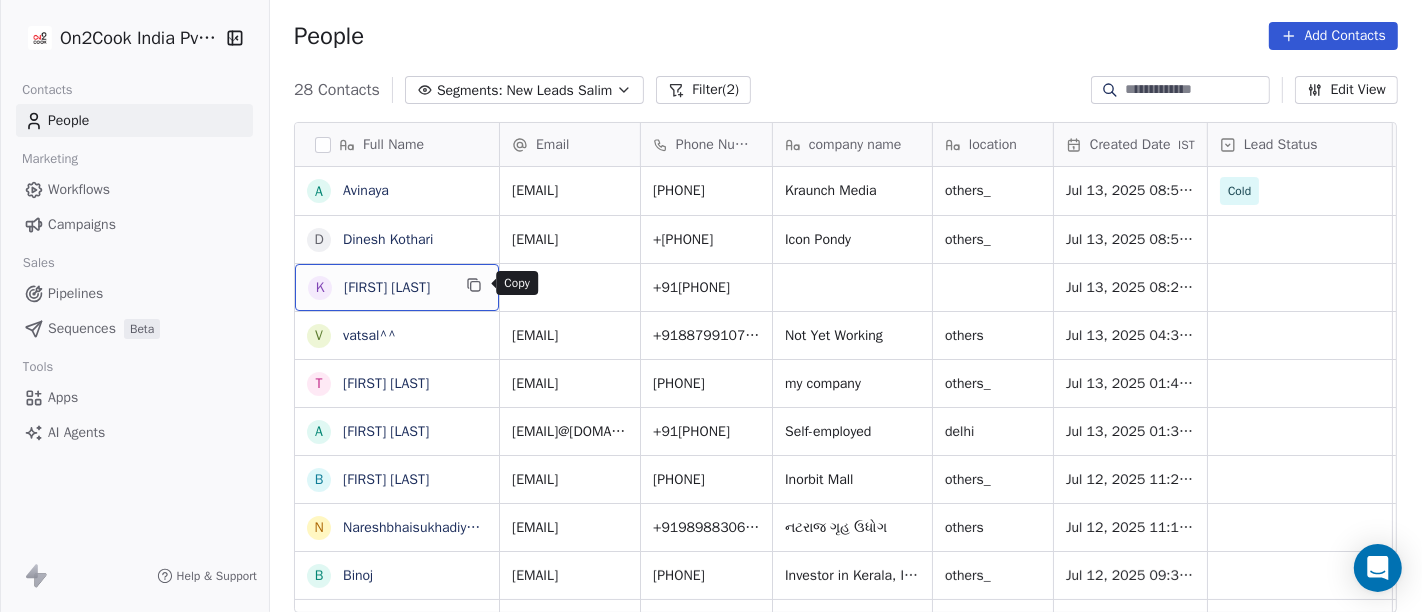 click 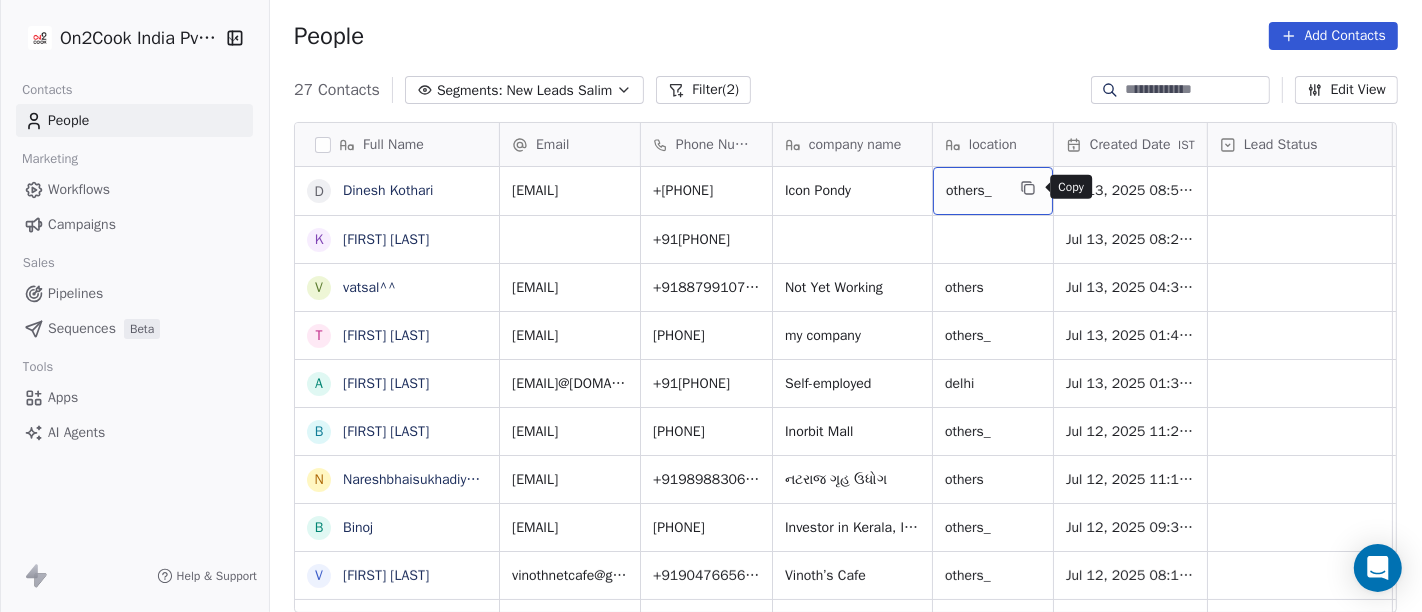 click at bounding box center (1028, 188) 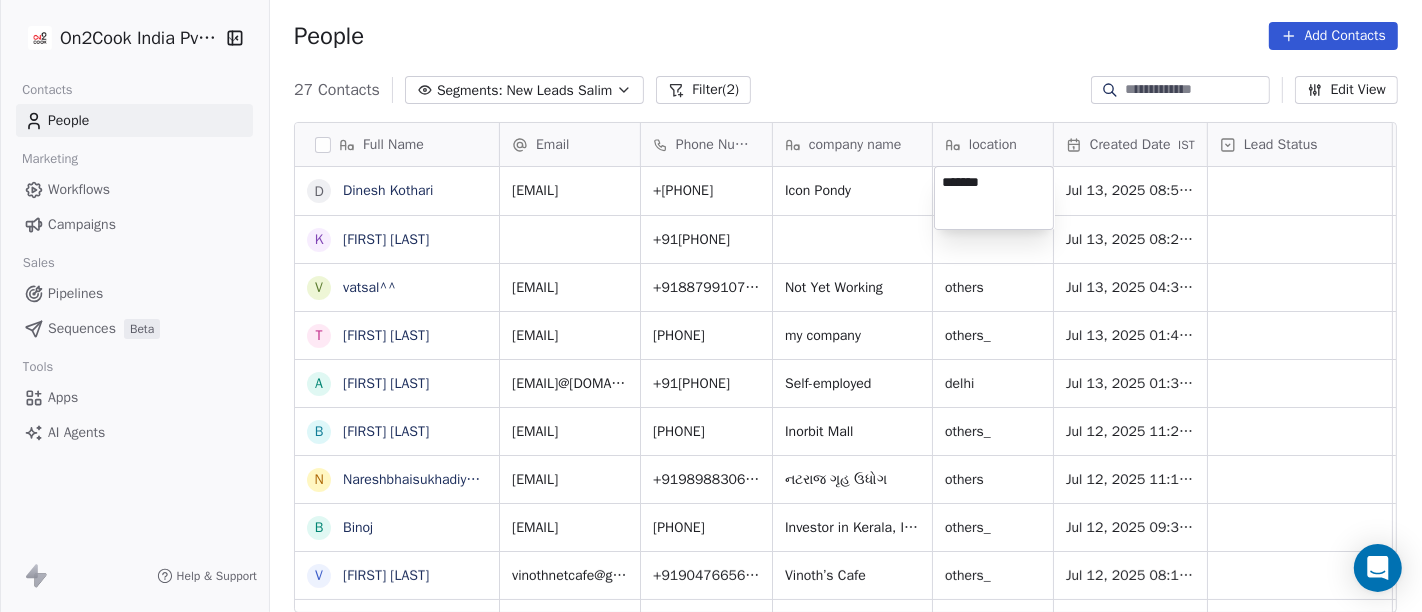 click on "*******" at bounding box center [994, 198] 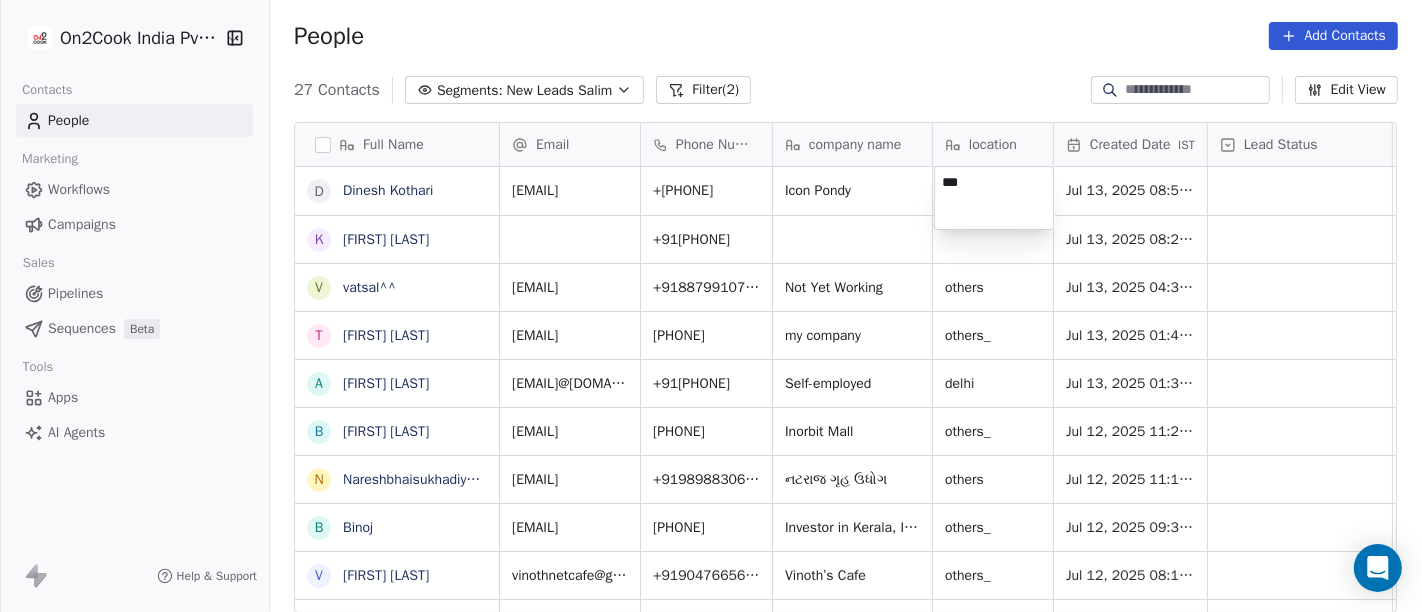 type on "****" 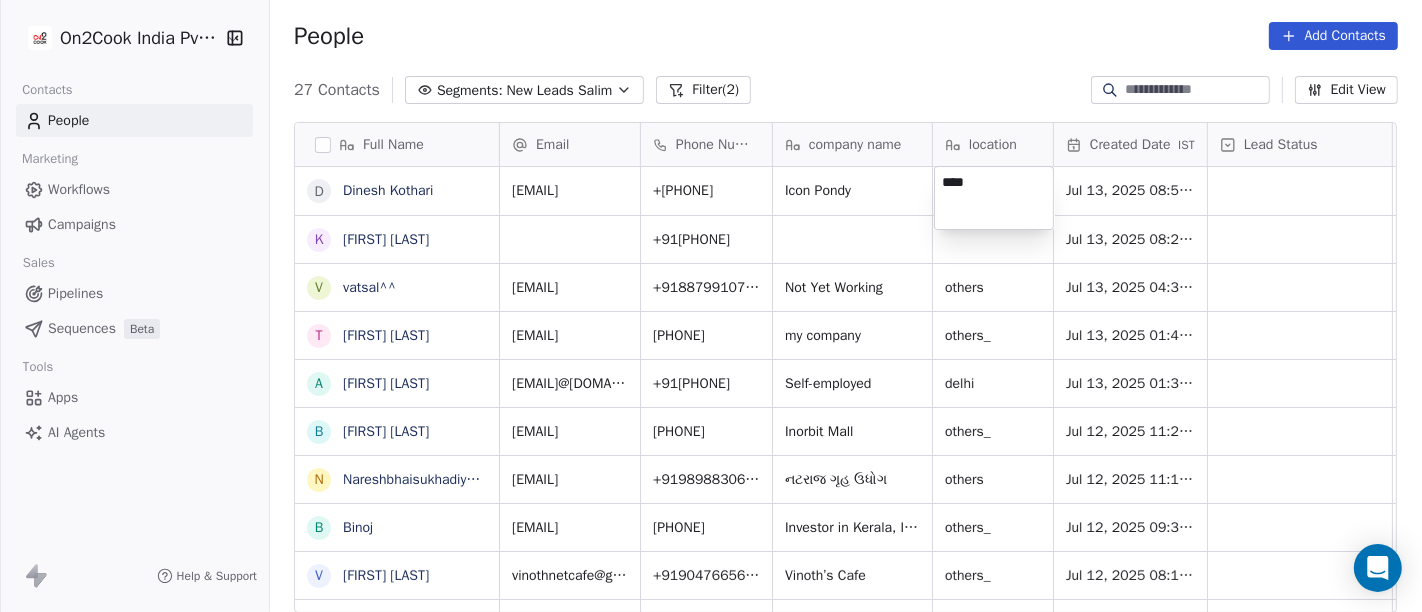 click on "On2Cook India Pvt. Ltd. Contacts People Marketing Workflows Campaigns Sales Pipelines Sequences Beta Tools Apps AI Agents Help & Support People  Add Contacts 27 Contacts Segments: New Leads Salim Filter  (2) Edit View Tag Add to Sequence Full Name D [LAST_NAME] K [LAST_NAME] K [LAST_NAME] D [LAST_NAME] v [LAST_NAME] v [LAST_NAME] T [LAST_NAME] T [LAST_NAME] A [LAST_NAME] A [LAST_NAME] B [LAST_NAME] B [LAST_NAME] N [LAST_NAME] N [LAST_NAME] N [LAST_NAME] N [LAST_NAME] B [LAST_NAME] B [LAST_NAME] V [LAST_NAME] V [LAST_NAME] N [LAST_NAME] N [LAST_NAME] S [LAST_NAME] S [LAST_NAME] V [LAST_NAME] V [LAST_NAME] D [LAST_NAME] D [LAST_NAME] P [LAST_NAME] P [LAST_NAME] g [LAST_NAME] g [LAST_NAME] S [LAST_NAME] S [LAST_NAME] J [LAST_NAME] J [LAST_NAME] D [LAST_NAME] D [LAST_NAME] N [LAST_NAME] N [LAST_NAME] p [LAST_NAME] p [LAST_NAME] P [LAST_NAME] P [LAST_NAME] D [LAST_NAME] D [LAST_NAME] Dr [LAST_NAME] Dr [LAST_NAME] G .[LAST_NAME] G .[LAST_NAME] D [LAST_NAME] D [LAST_NAME] D [LAST_NAME] D [LAST_NAME] M [LAST_NAME] M [LAST_NAME] M [LAST_NAME] M [LAST_NAME] S [LAST_NAME] S [LAST_NAME] S [LAST_NAME] S [LAST_NAME] S [LAST_NAME] S [LAST_NAME] L [LAST_NAME] L [LAST_NAME] Email Phone Number company name location Created Date IST Lead Status Tags Assignee Sales Rep Last Activity Date IST [EMAIL] [PHONE] Icon Pondy others_ [DATE] [TIME] Salim [PHONE] [DATE] [TIME] Salim [EMAIL] [PHONE] Not Yet Working others [DATE] [TIME] Salim [EMAIL] [PHONE] my company" at bounding box center (711, 306) 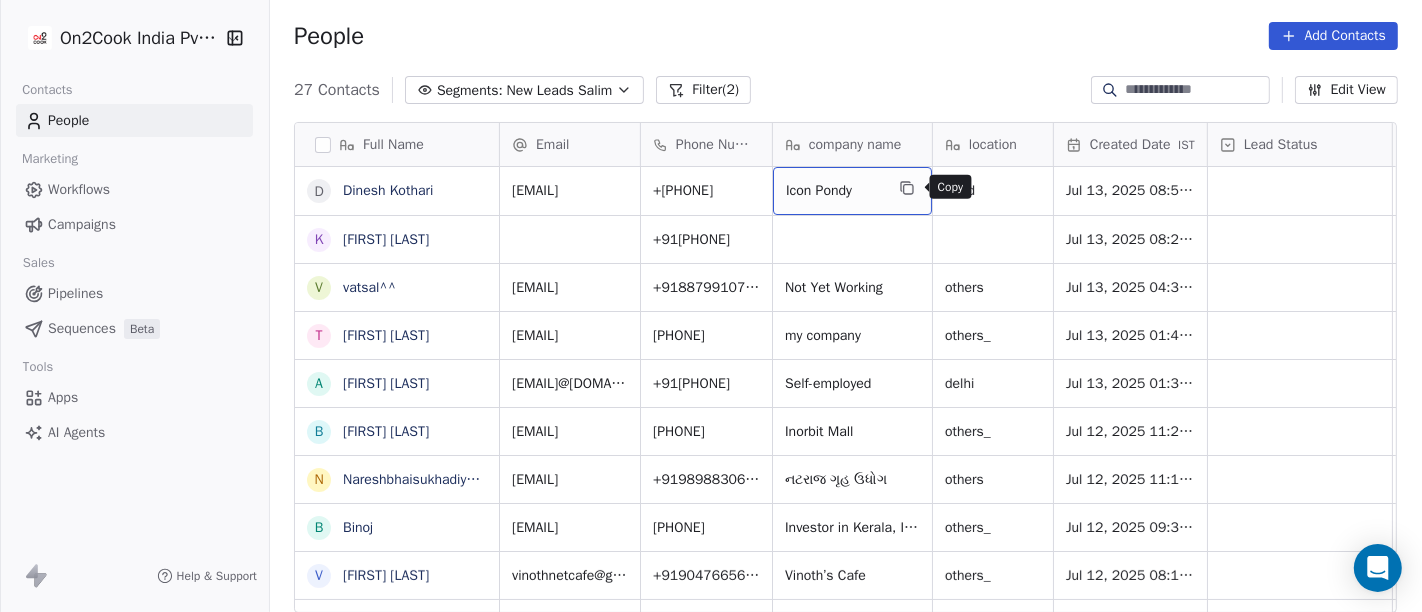 click at bounding box center [907, 188] 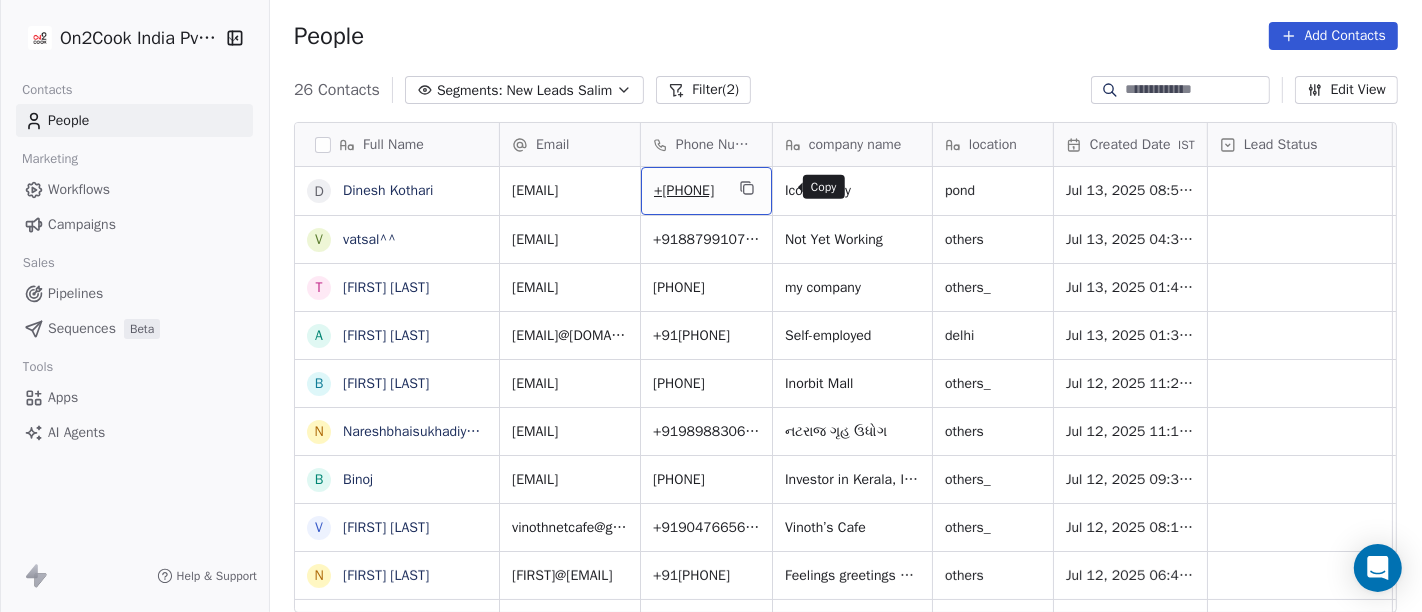 drag, startPoint x: 754, startPoint y: 206, endPoint x: 789, endPoint y: 181, distance: 43.011627 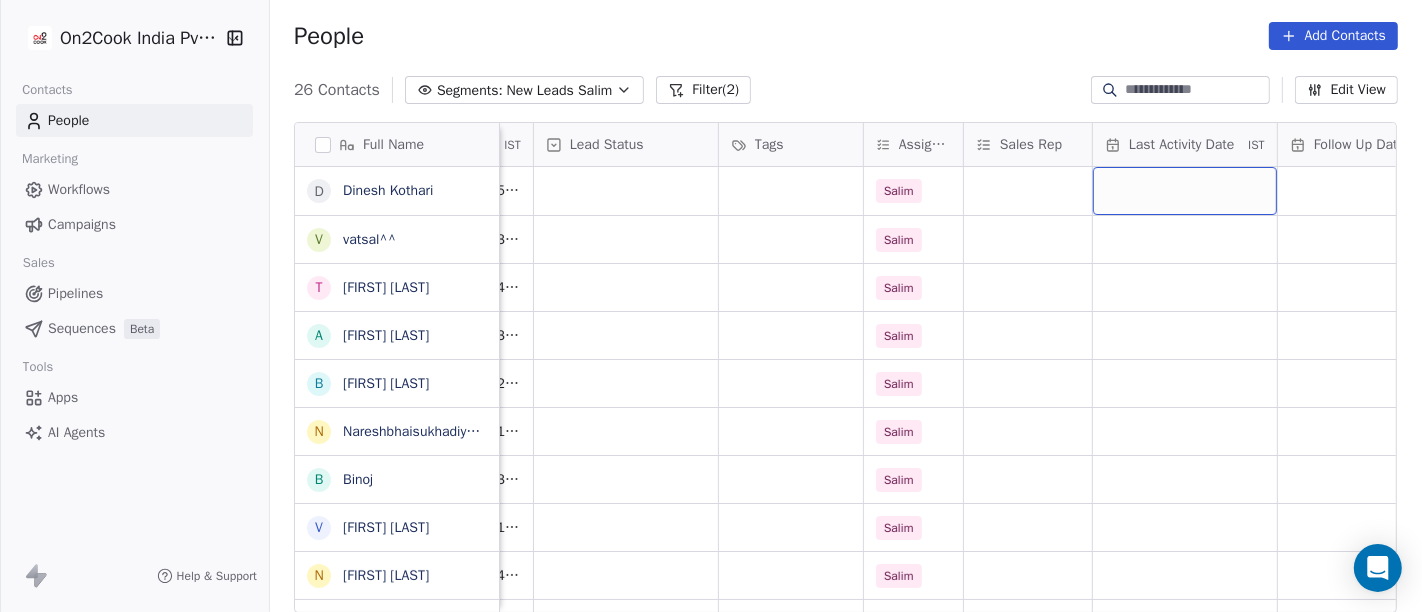 scroll, scrollTop: 0, scrollLeft: 677, axis: horizontal 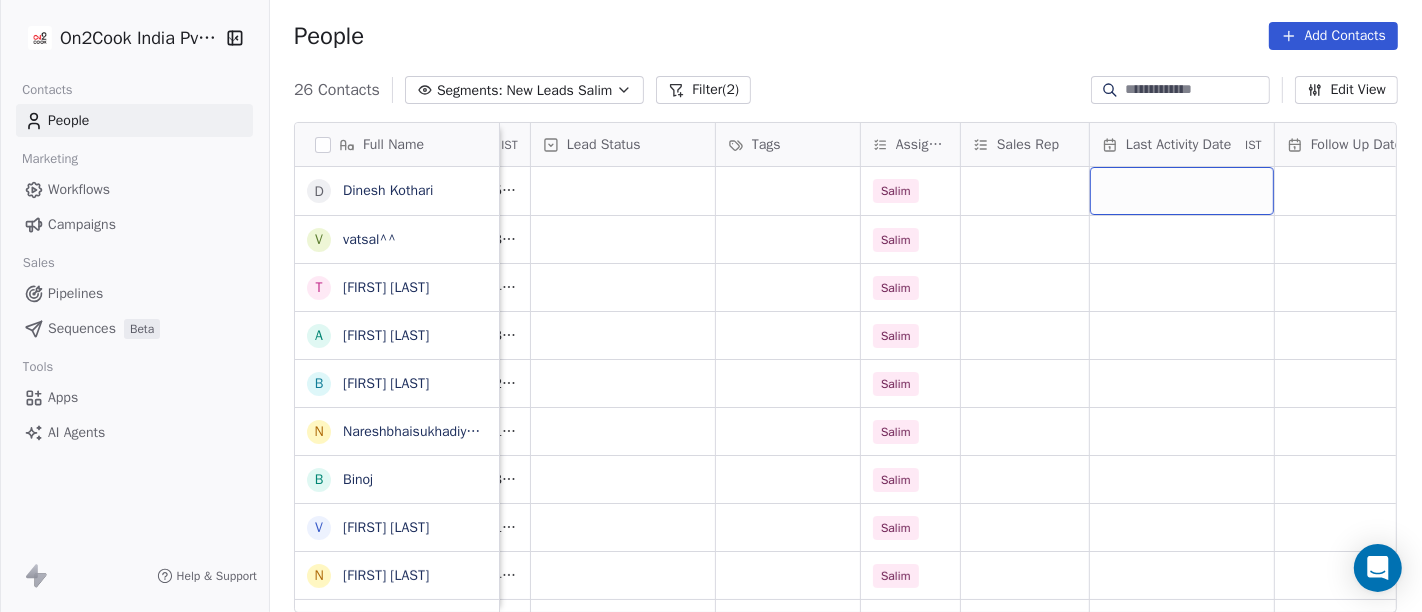 click at bounding box center (1182, 191) 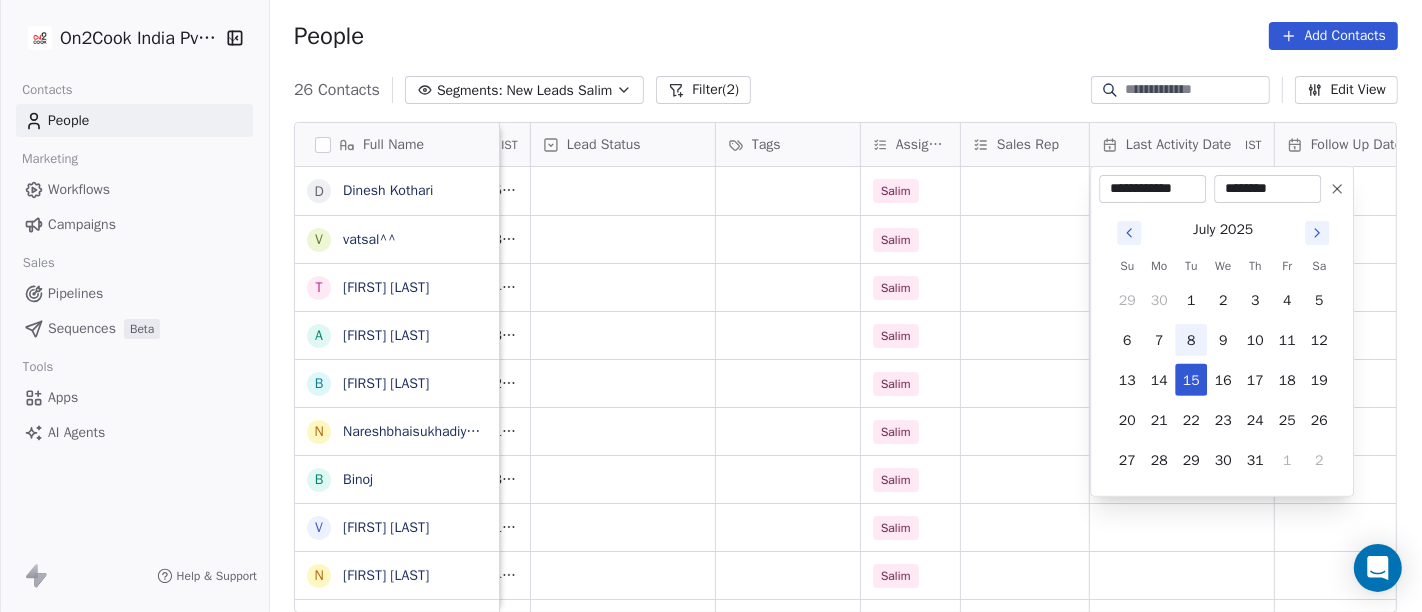 drag, startPoint x: 1186, startPoint y: 385, endPoint x: 1180, endPoint y: 342, distance: 43.416588 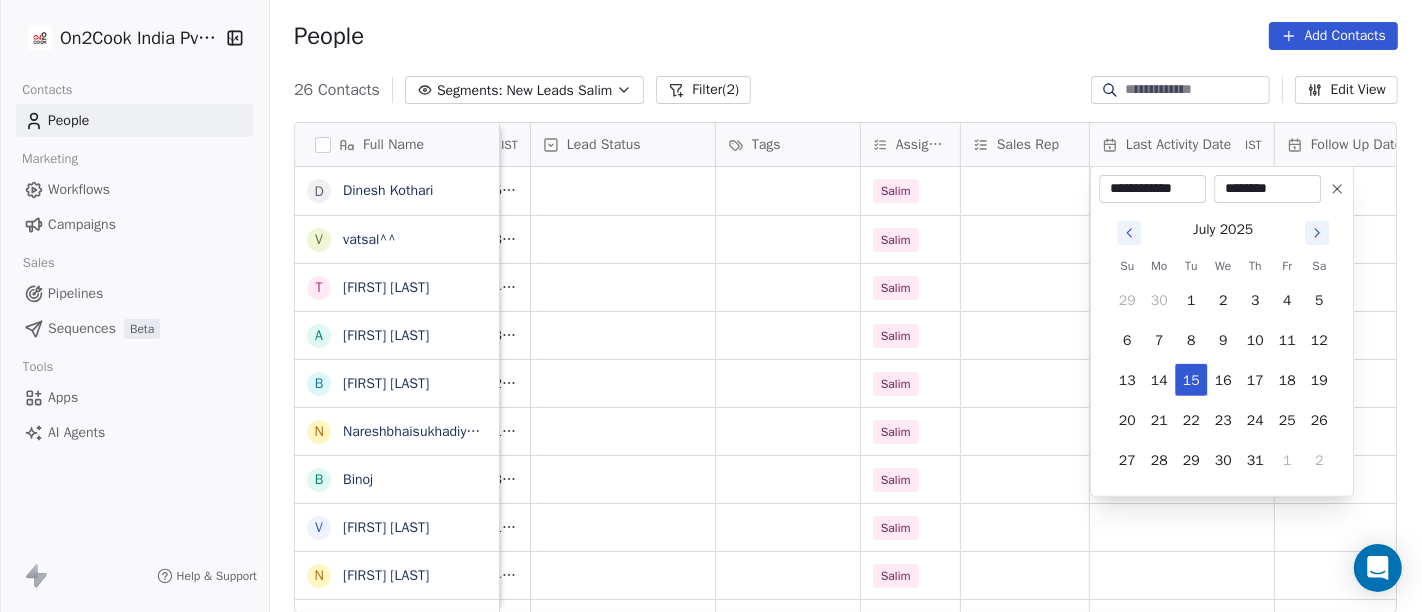 click on "On2Cook India Pvt. Ltd. Contacts People Marketing Workflows Campaigns Sales Pipelines Sequences Beta Tools Apps AI Agents Help & Support People Add Contacts 26 Contacts Segments: New Leads Salim Filter (2) Edit View Tag Add to Sequence Full Name D Dinesh Kothari v vatsal^^ T Tanmoy Mandal A Anup Melwani B Bhaskar Kedarisetty N Nareshbhaisukhadiya Nareshbhaisukhadiya B Binoj V Vinoth Annamalai N Nilesh Mody S Shalabh Saxena V Vinod Mahajan D Dhaval Sheth P Praveen Gupta g gouri Shankar S Sujit Pattnaik J Jassi Singh D Daniel Kurian N Naveen Kumar p pankaj P PhotosCart D Dr Pankaj G .Dhiraj D Dhiraj Kadam M M B Patel S Shareef Mks S S Ghosh L Laxman Patel Phone Number company name location Created Date IST Lead Status Tags Assignee Sales Rep Last Activity Date IST Follow Up Date Notes Call Attempts Website +[PHONE] Icon Pondy pond Jul 13, 2025 08:55 AM Salim +[PHONE] Not Yet Working others Jul 13, 2025 04:35 AM Salim +[PHONE] my company others_ Jul 13, 2025 01:41 AM [CITY] Salim" at bounding box center [711, 306] 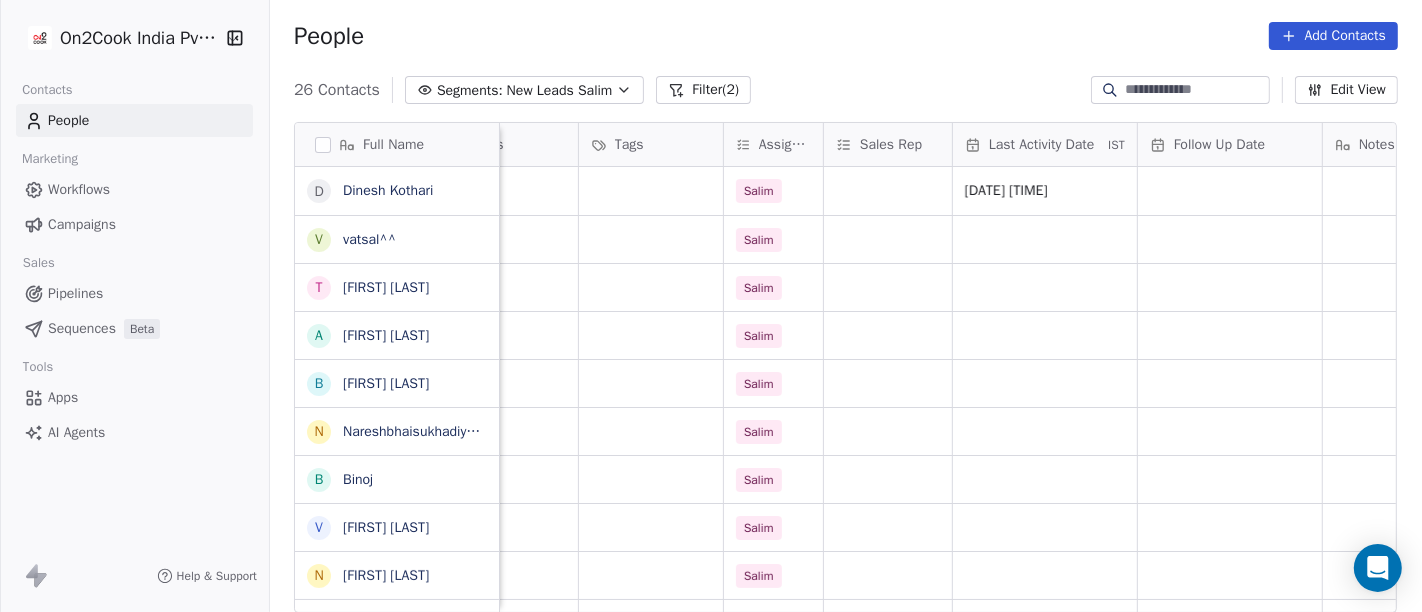 scroll, scrollTop: 0, scrollLeft: 812, axis: horizontal 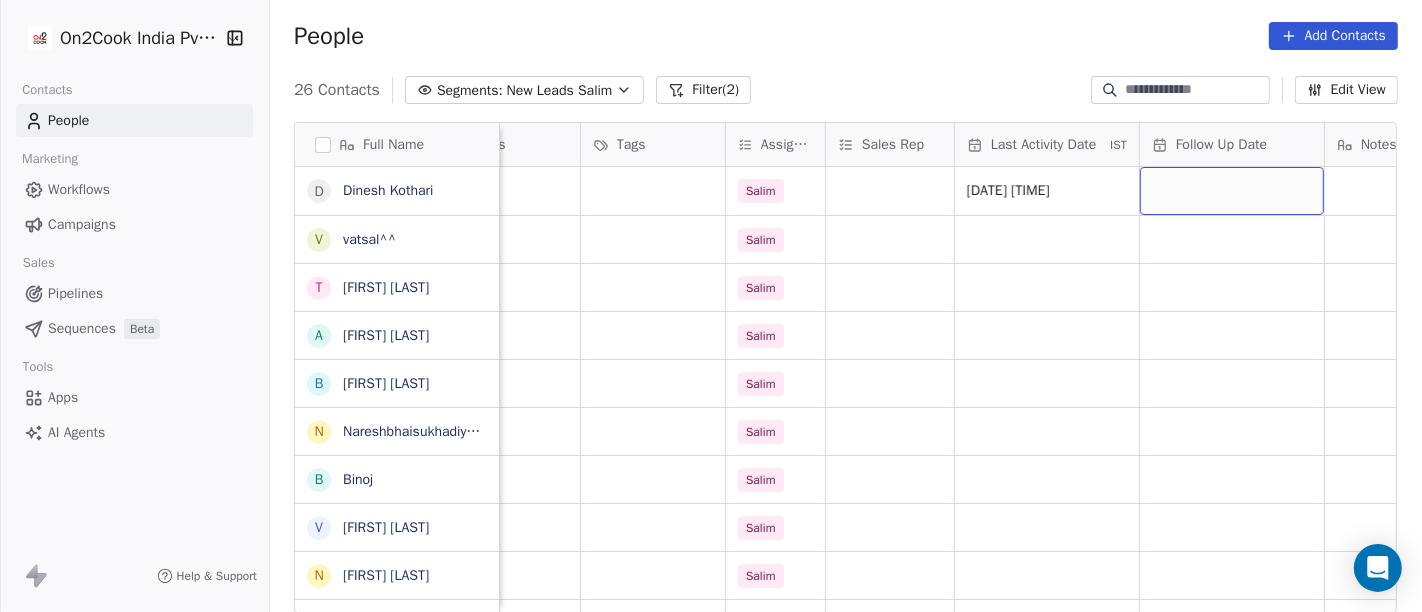 click at bounding box center (1232, 191) 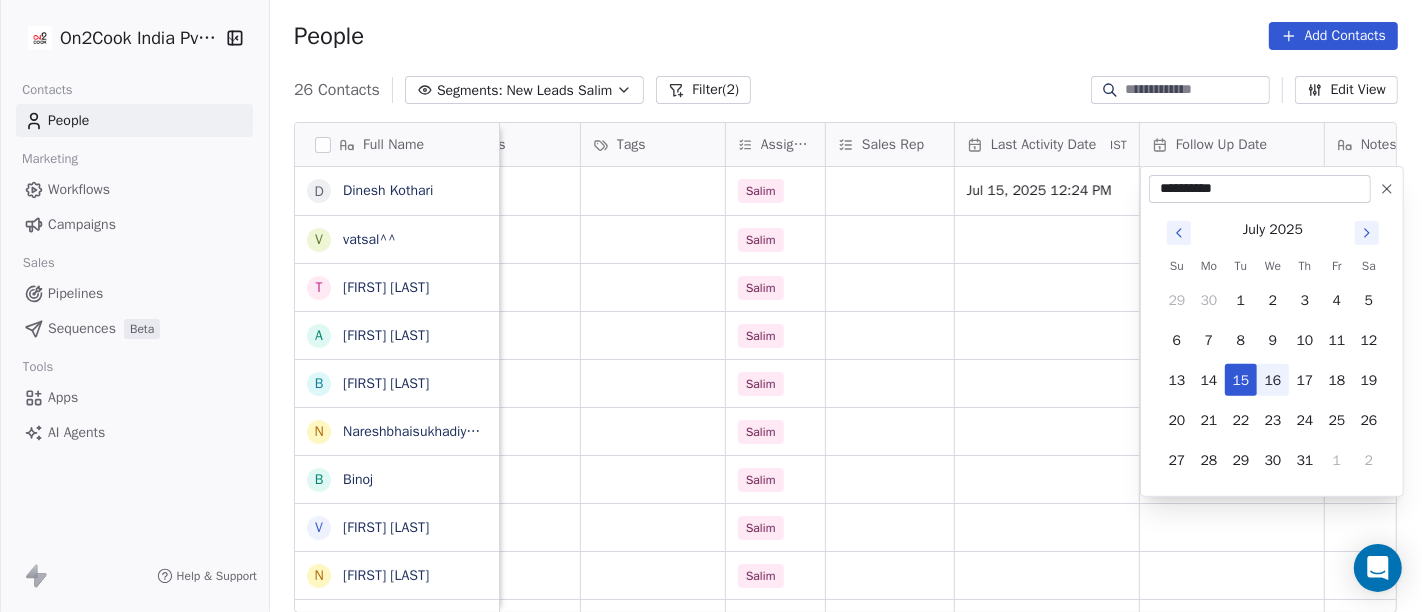 click on "16" at bounding box center [1273, 380] 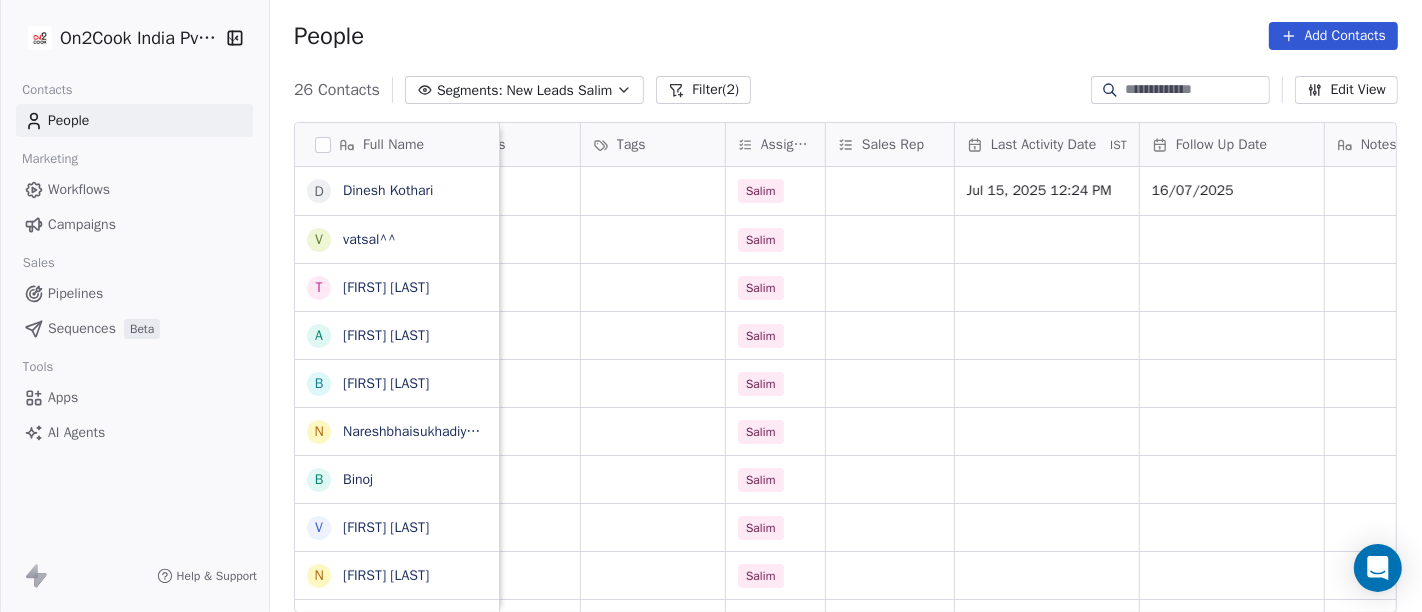 scroll, scrollTop: 0, scrollLeft: 1066, axis: horizontal 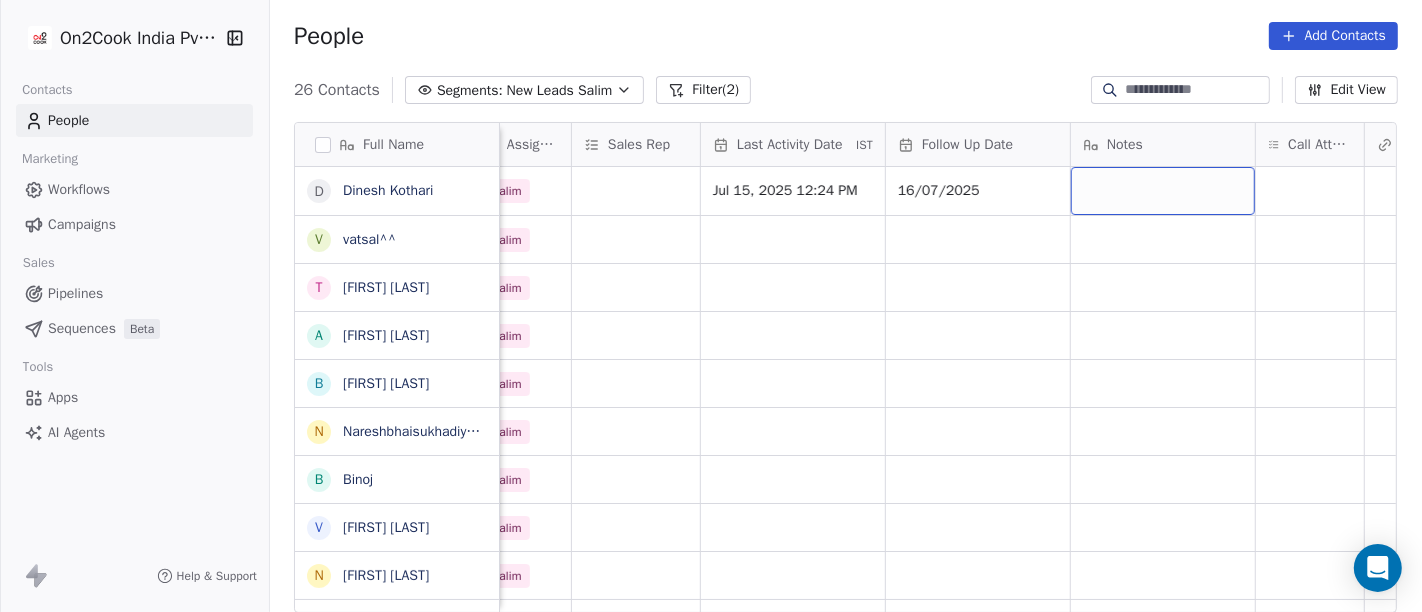 click at bounding box center (1163, 191) 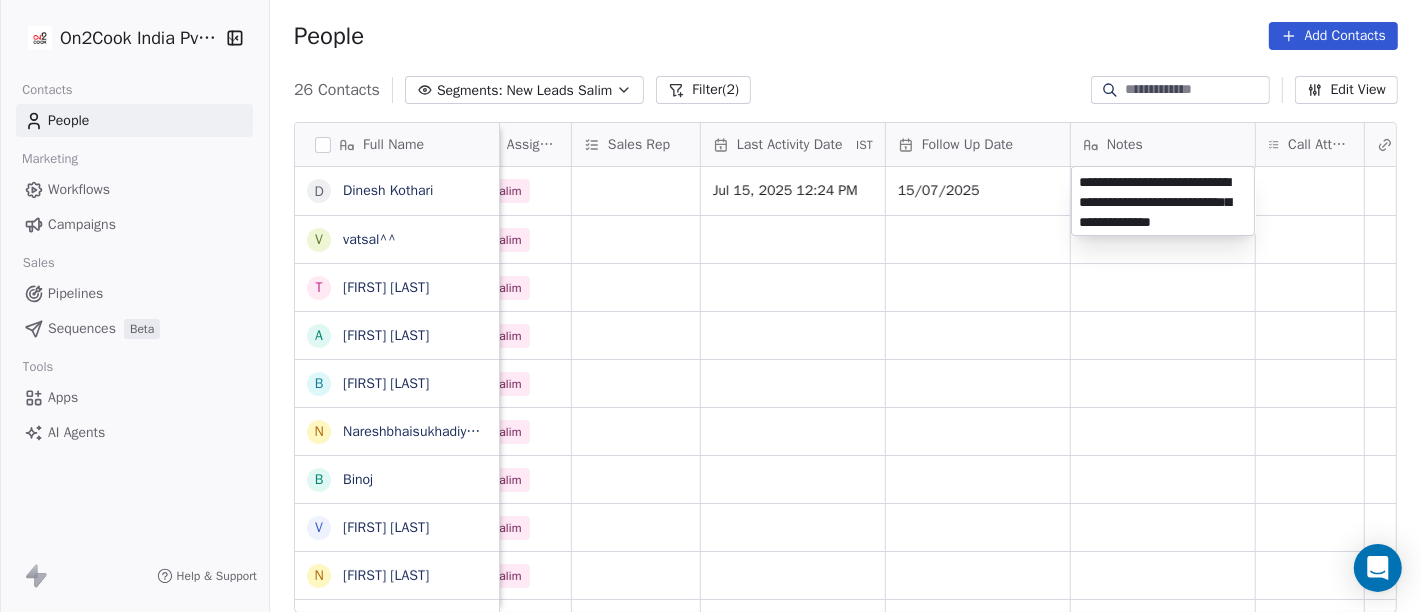 type on "**********" 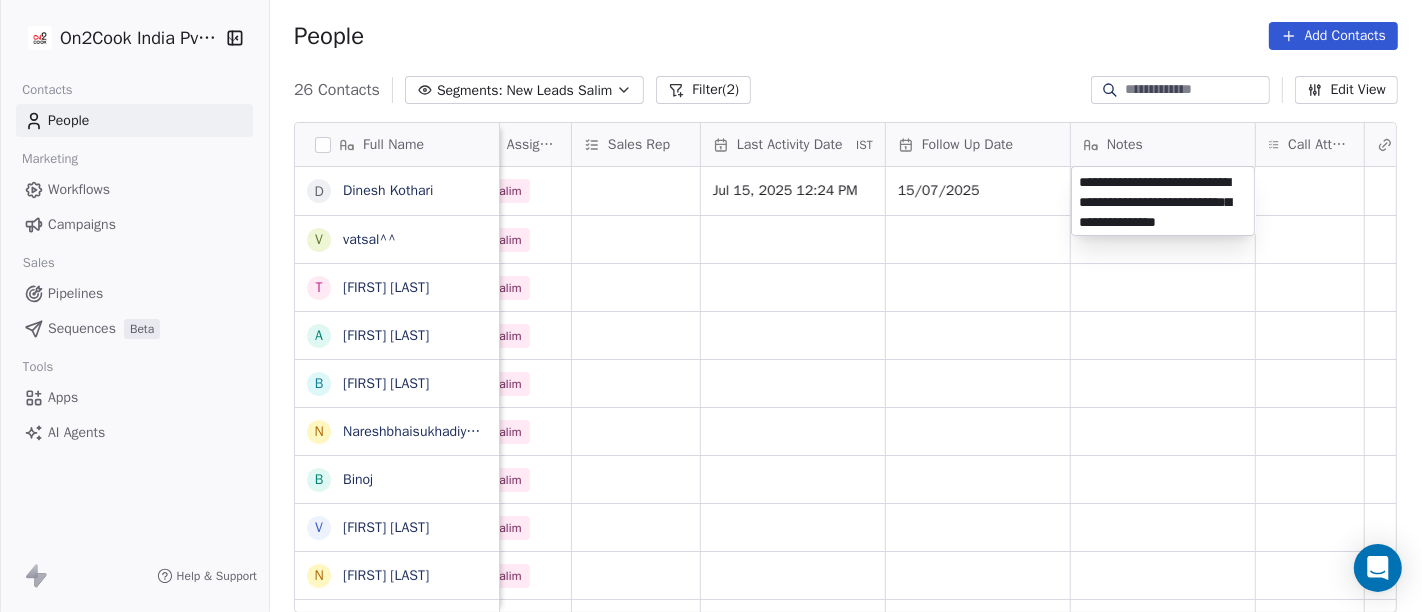click on "On2Cook India Pvt. Ltd. Contacts People Marketing Workflows Campaigns Sales Pipelines Sequences Beta Tools Apps AI Agents Help & Support People  Add Contacts 26 Contacts Segments: New Leads Salim Filter  (2) Edit View Tag Add to Sequence Full Name D [LAST_NAME] v [LAST_NAME] T [LAST_NAME] A [LAST_NAME] B [LAST_NAME] N [LAST_NAME] N [LAST_NAME] B [LAST_NAME] V [LAST_NAME] N [LAST_NAME] S [LAST_NAME] V [LAST_NAME] D [LAST_NAME] P [LAST_NAME] g [LAST_NAME] S [LAST_NAME] J [LAST_NAME] D [LAST_NAME] N [LAST_NAME] p [LAST_NAME] P [LAST_NAME] D [LAST_NAME] Dr [LAST_NAME] G .[LAST_NAME] D [LAST_NAME] M [LAST_NAME] M [LAST_NAME] S [LAST_NAME] S [LAST_NAME] L [LAST_NAME] Created Date IST Lead Status Tags Assignee Sales Rep Last Activity Date IST Follow Up Date Notes Call Attempts Website zomato link outlet type Location   [DATE] [TIME] Salim [DATE] [TIME] 15/07/2025 restaurants   [DATE] [TIME] Salim qsrs   [DATE] [TIME] Salim cloud_kitchen   [DATE] [TIME] Salim cloud_kitchen   Salim" at bounding box center [711, 306] 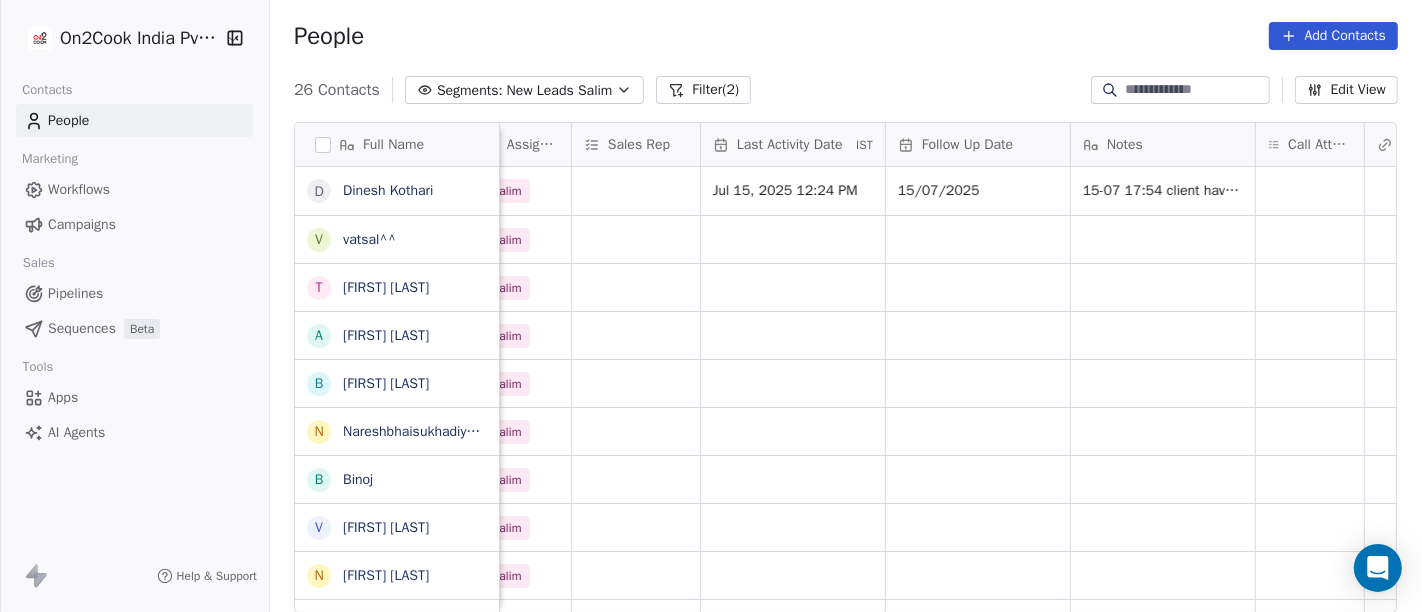scroll, scrollTop: 0, scrollLeft: 1166, axis: horizontal 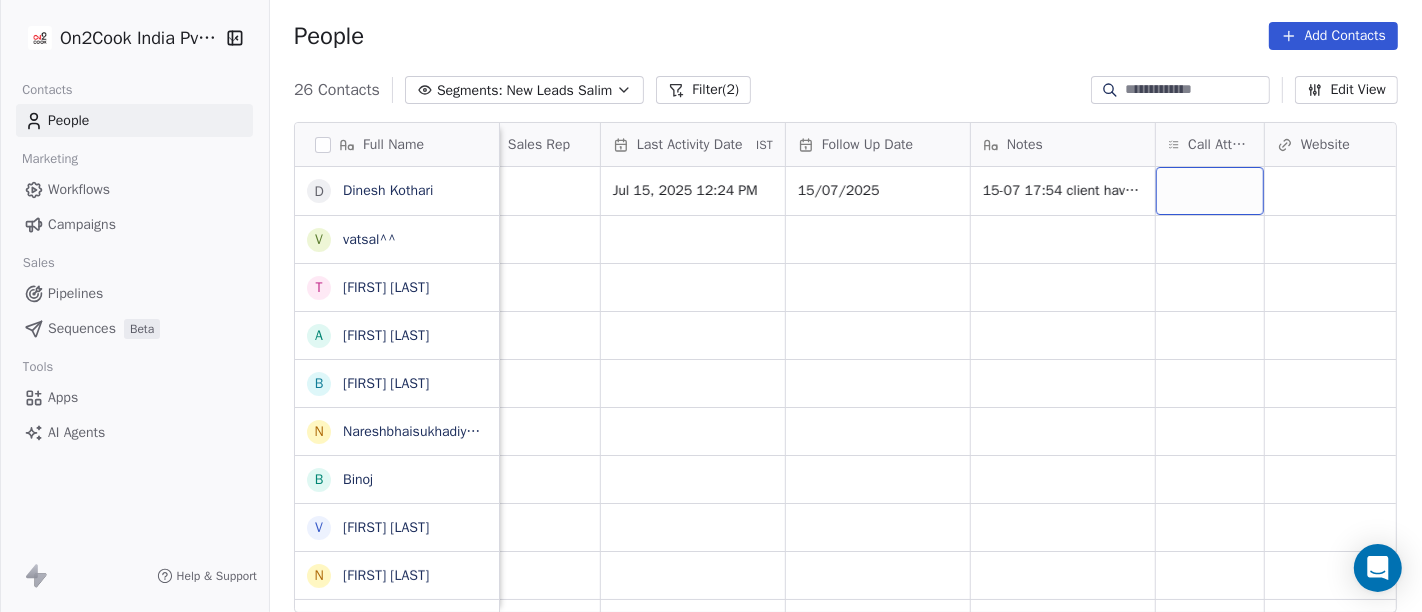 click at bounding box center (1210, 191) 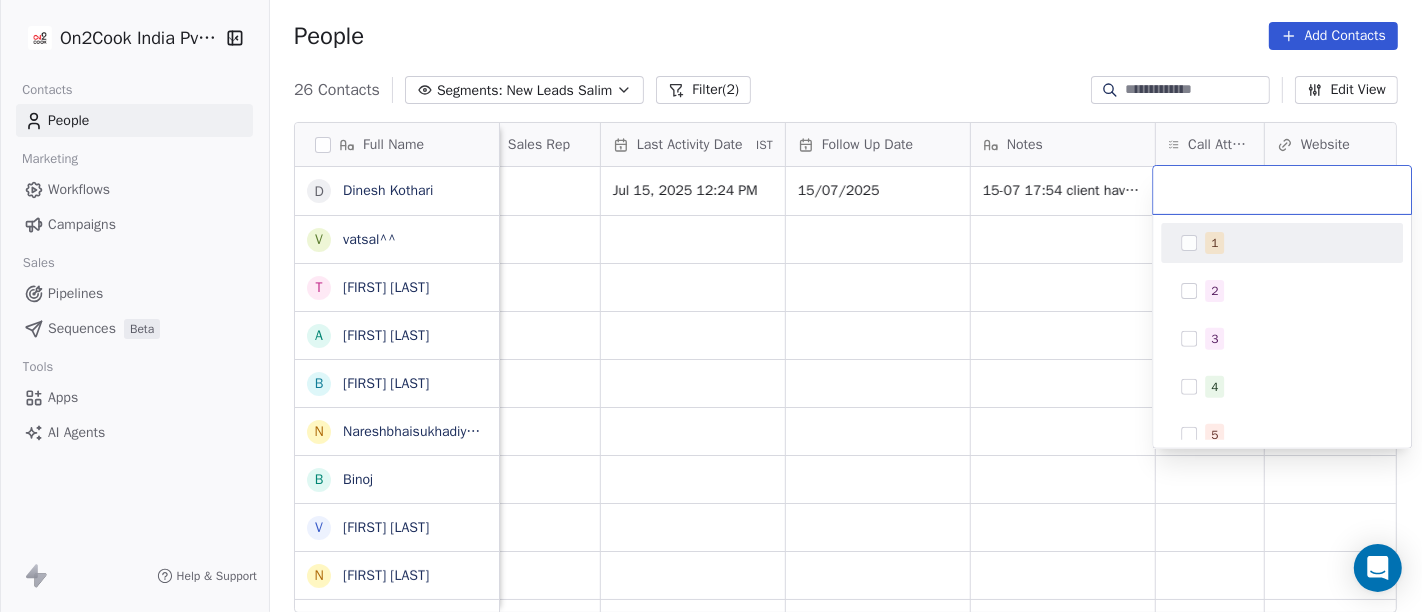 click on "1" at bounding box center [1282, 243] 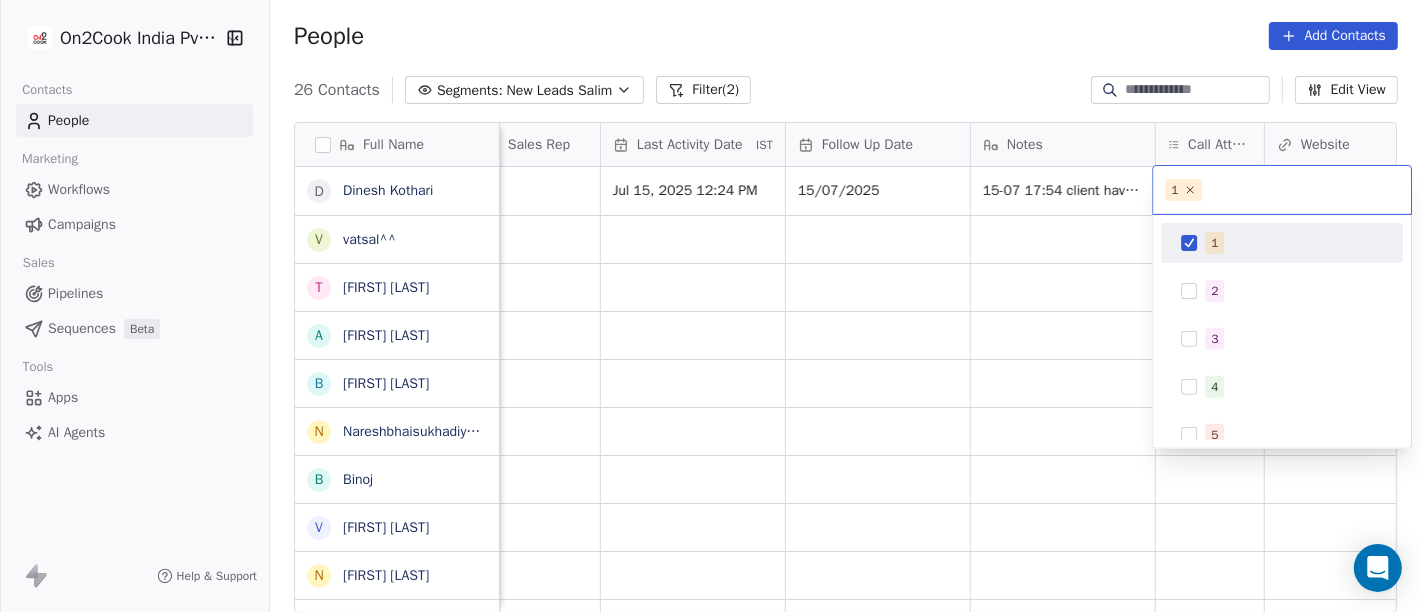 click on "On2Cook India Pvt. Ltd. Contacts People Marketing Workflows Campaigns Sales Pipelines Sequences Beta Tools Apps AI Agents Help & Support People  Add Contacts 26 Contacts Segments: New Leads Salim Filter  (2) Edit View Tag Add to Sequence Full Name D Dinesh Kothari v vatsal^^ T Tanmoy Mandal A Anup Melwani B Bhaskar Kedarisetty N Nareshbhaisukhadiya Nareshbhaisukhadiya B Binoj V Vinoth Annamalai N Nilesh Mody S Shalabh Saxena V Vinod Mahajan D Dhaval Sheth P Praveen Gupta g gouri Shankar S Sujit Pattnaik J Jassi Singh D Daniel Kurian N Naveen Kumar p pankaj P PhotosCart D Dr Pankaj G .Dhiraj D Dhiraj Kadam M M B Patel S Shareef Mks S S Ghosh L Laxman Patel Lead Status Tags Assignee Sales Rep Last Activity Date IST Follow Up Date Notes Call Attempts Website zomato link outlet type Location   Salim Jul 15, 2025 12:24 PM 15/07/2025 15-07 17:54 client have 1 restaurant and 1 cloud kitchen asked for details  restaurants   Salim qsrs   Salim cloud_kitchen   Salim cloud_kitchen   Salim restaurants   Salim   Salim" at bounding box center (711, 306) 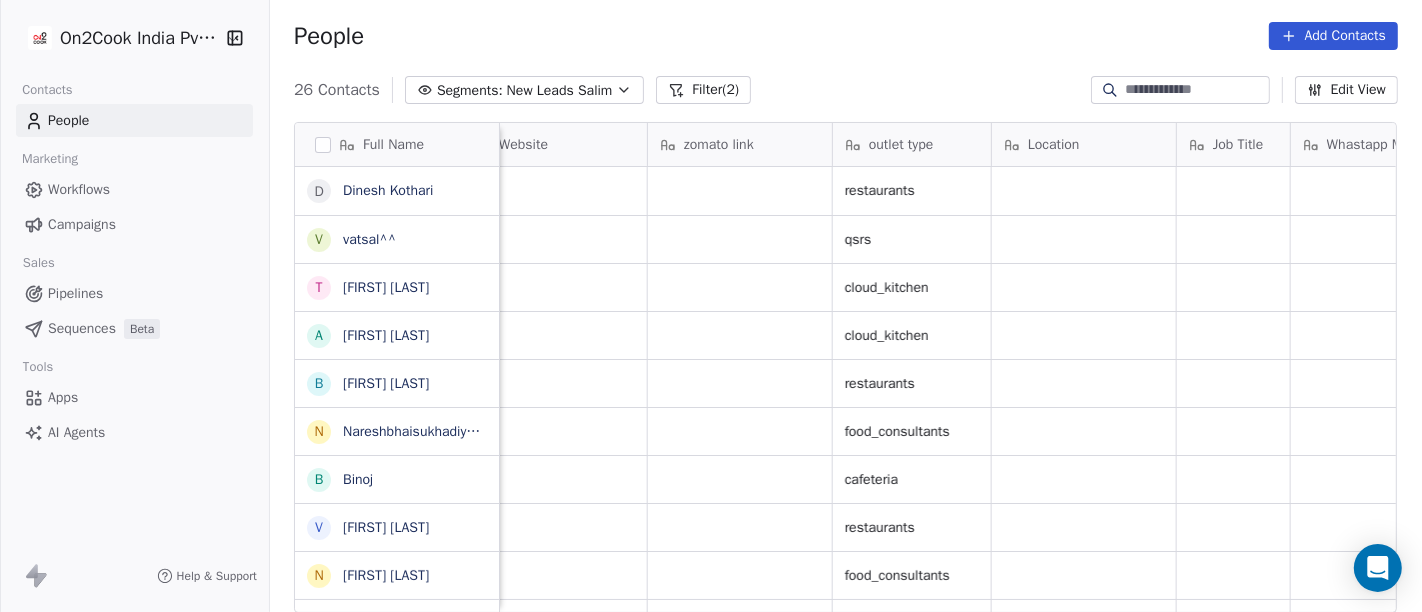 scroll, scrollTop: 0, scrollLeft: 1950, axis: horizontal 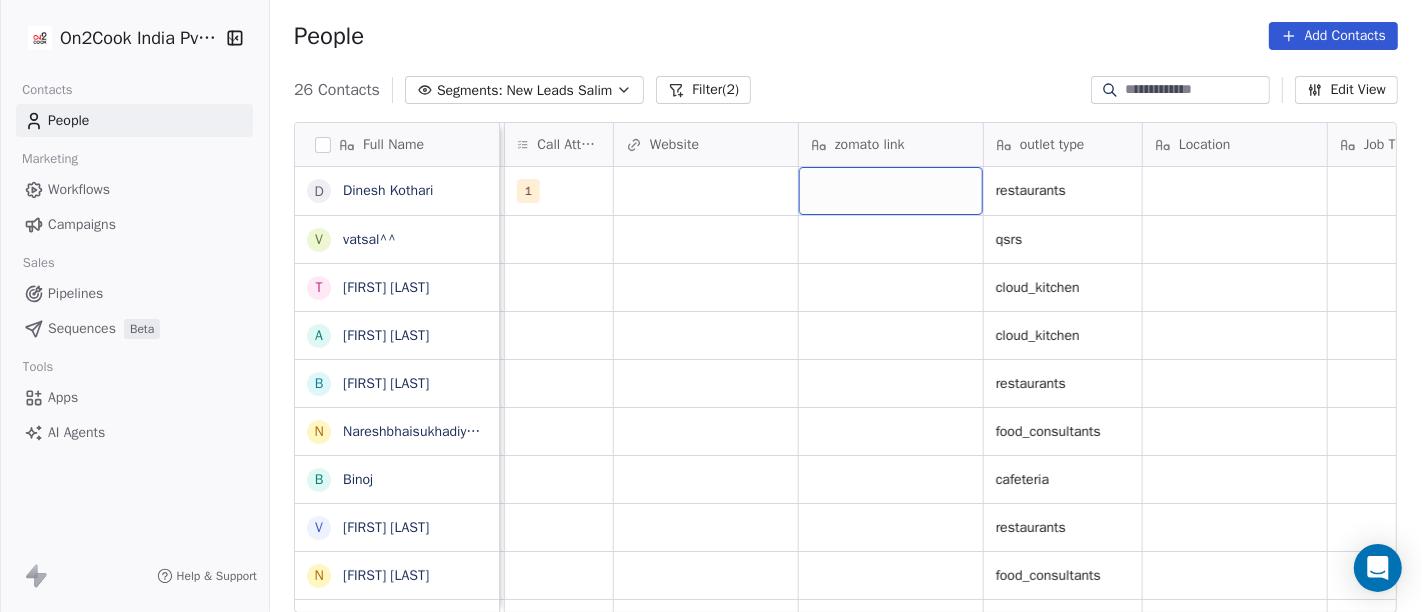 click at bounding box center [891, 191] 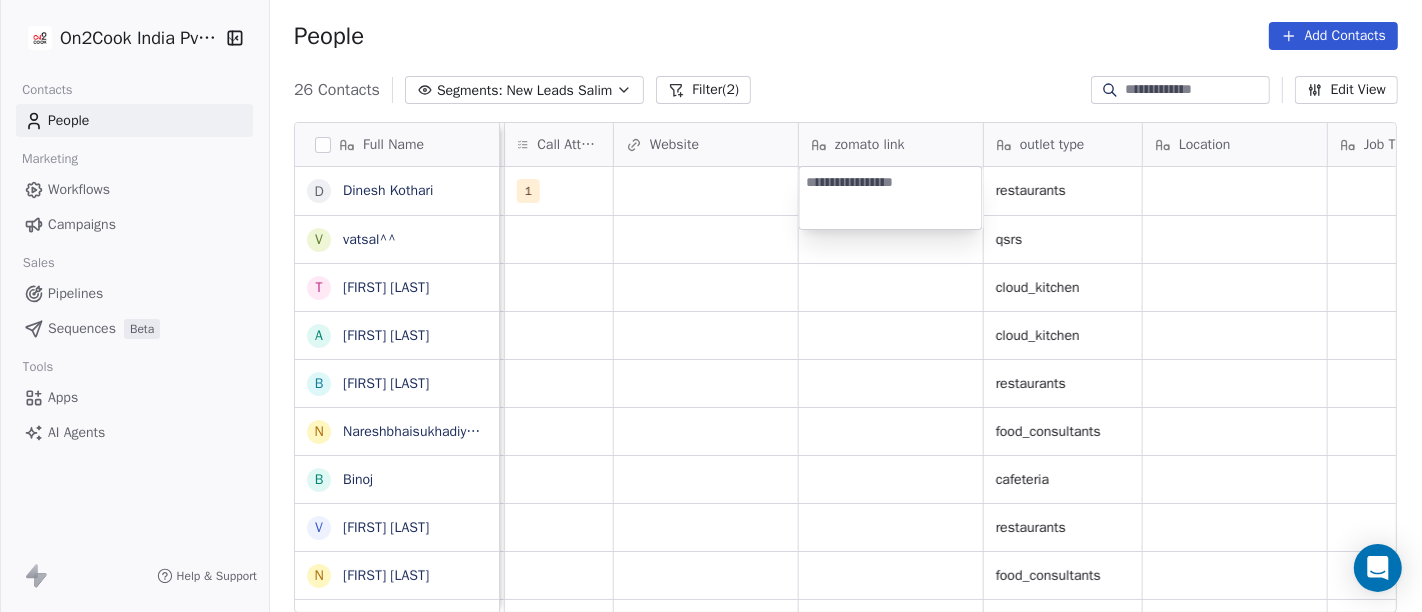 type on "**********" 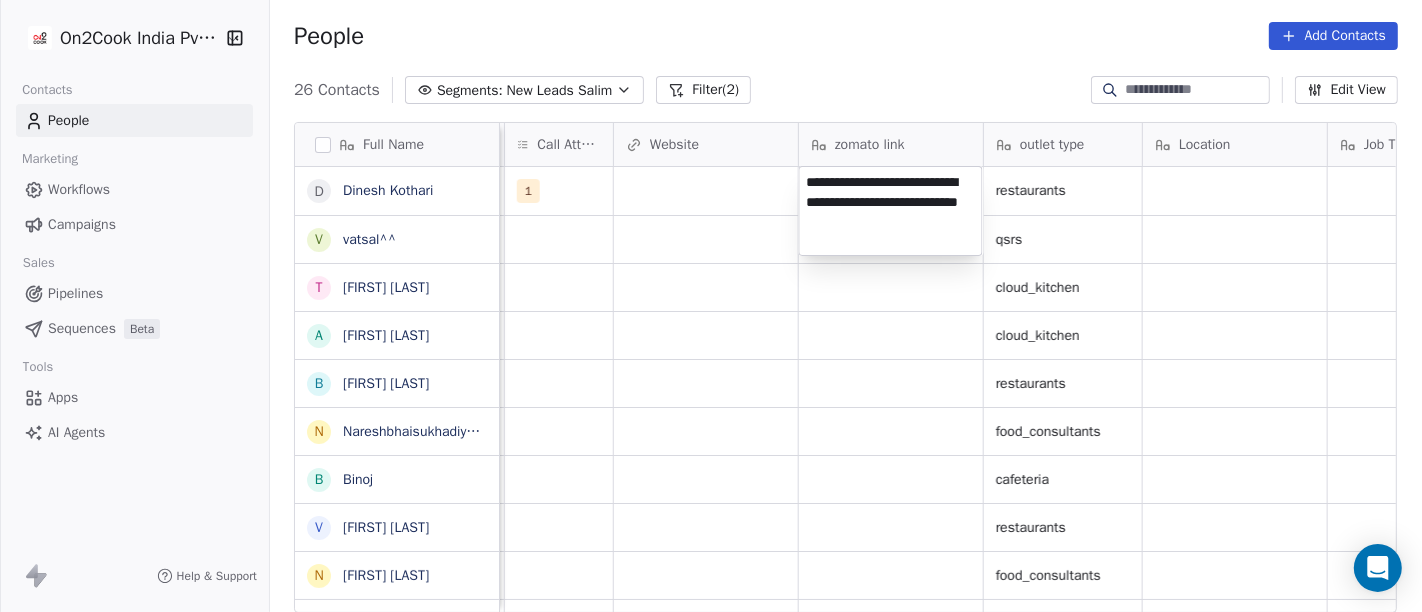 click on "On2Cook India Pvt. Ltd. Contacts People Marketing Workflows Campaigns Sales Pipelines Sequences Beta Tools Apps AI Agents Help & Support People  Add Contacts 26 Contacts Segments: New Leads Salim Filter  (2) Edit View Tag Add to Sequence Full Name D [LAST_NAME] v [LAST_NAME] T [LAST_NAME] A [LAST_NAME] B [LAST_NAME] N [LAST_NAME] N [LAST_NAME] B [LAST_NAME] V [LAST_NAME] N [LAST_NAME] S [LAST_NAME] V [LAST_NAME] D [LAST_NAME] P [LAST_NAME] g [LAST_NAME] S [LAST_NAME] J [LAST_NAME] D [LAST_NAME] N [LAST_NAME] p [LAST_NAME] P [LAST_NAME] D [LAST_NAME] Dr [LAST_NAME] G .[LAST_NAME] D [LAST_NAME] M [LAST_NAME] M [LAST_NAME] S [LAST_NAME] S [LAST_NAME] L [LAST_NAME] Sales Rep Last Activity Date IST Follow Up Date Notes Call Attempts Website zomato link outlet type Location Job Title Whastapp Message  Lead Source    [DATE] [TIME] 15/07/2025 15-07 17:54 client have 1 restaurant and 1 cloud kitchen asked for details 1 restaurants Meta   qsrs Meta   cloud_kitchen Meta   cloud_kitchen Meta   restaurants Meta   Meta" at bounding box center (711, 306) 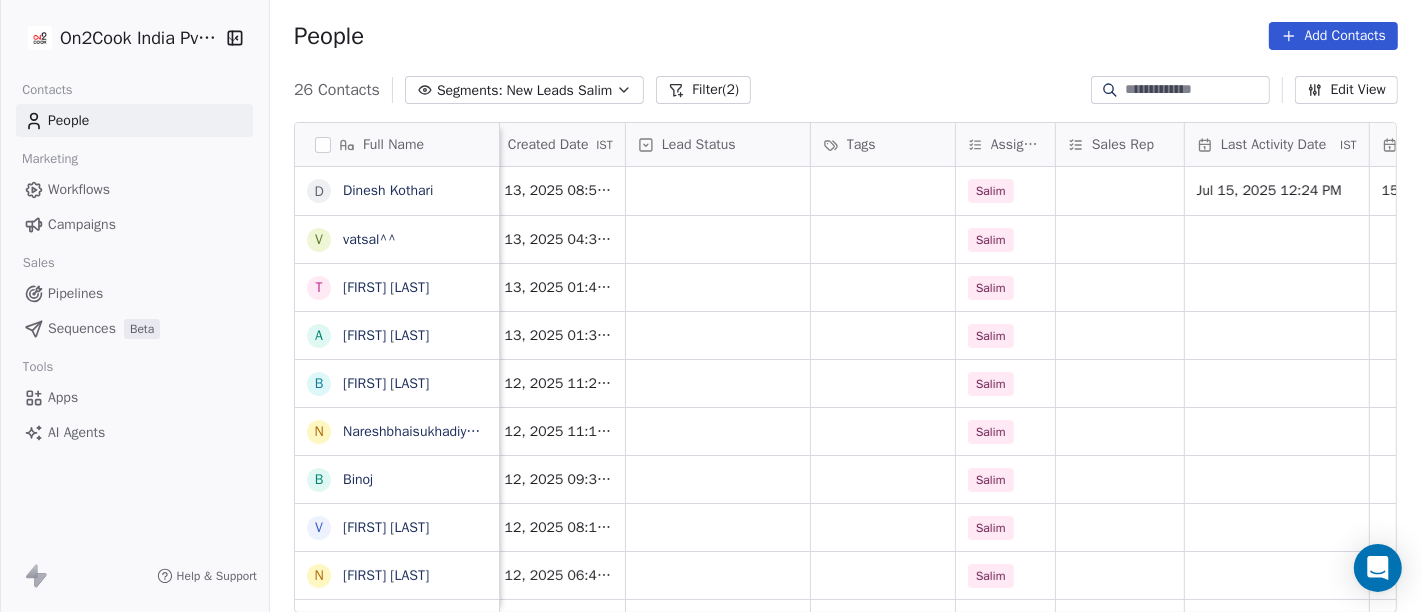 scroll, scrollTop: 0, scrollLeft: 513, axis: horizontal 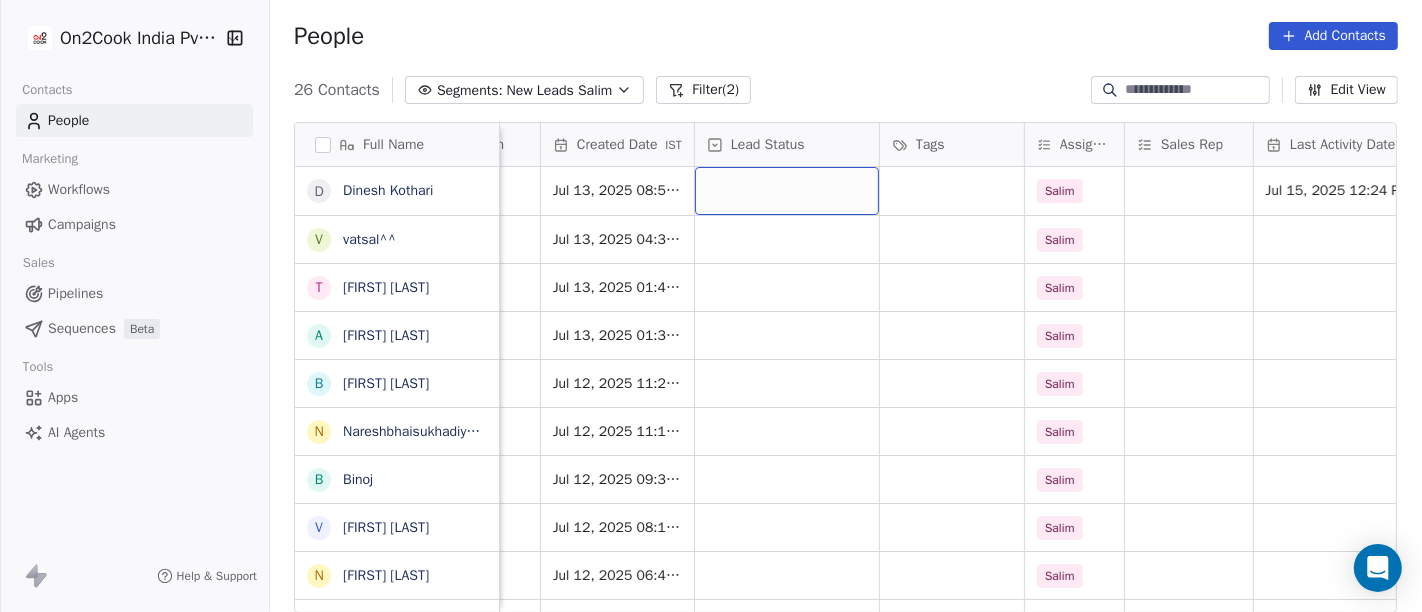 click at bounding box center (787, 191) 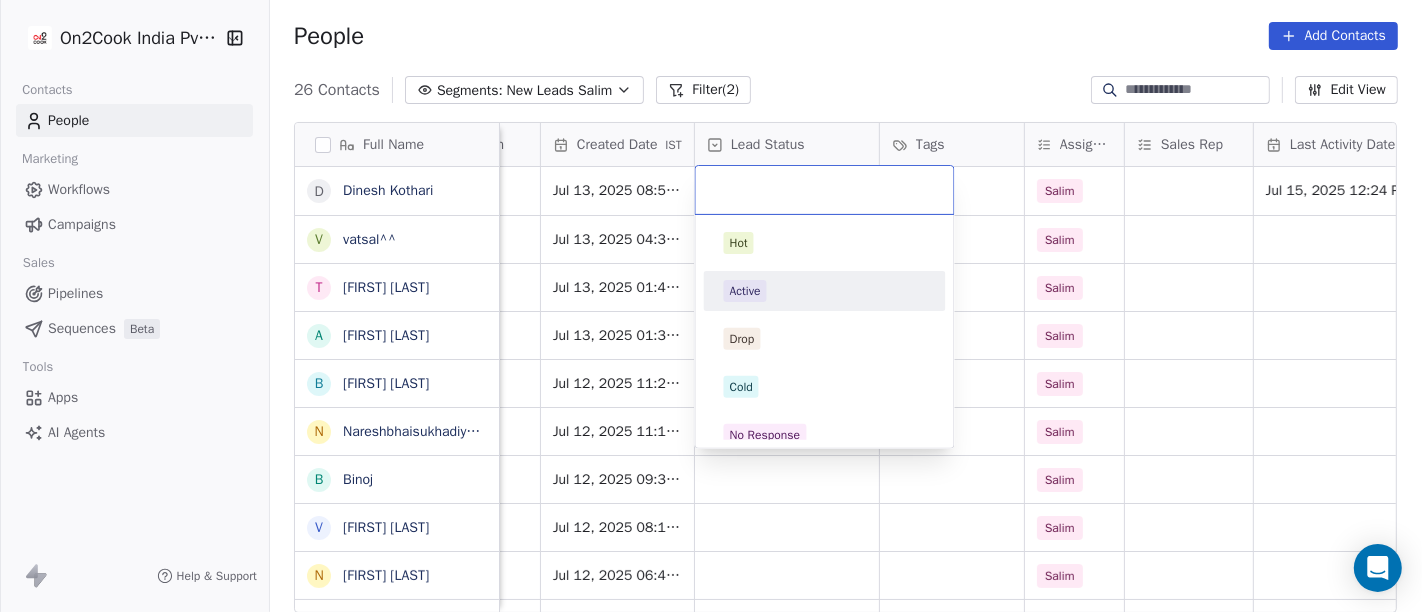 click on "Active" at bounding box center (825, 291) 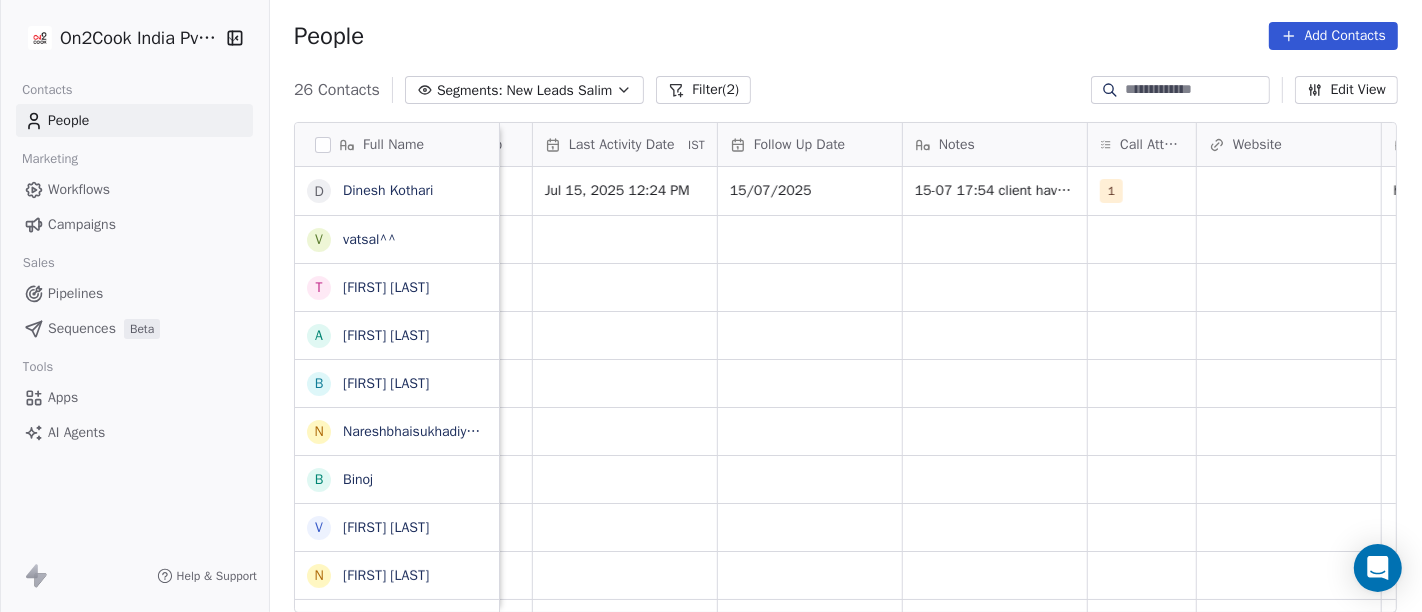 scroll, scrollTop: 0, scrollLeft: 1228, axis: horizontal 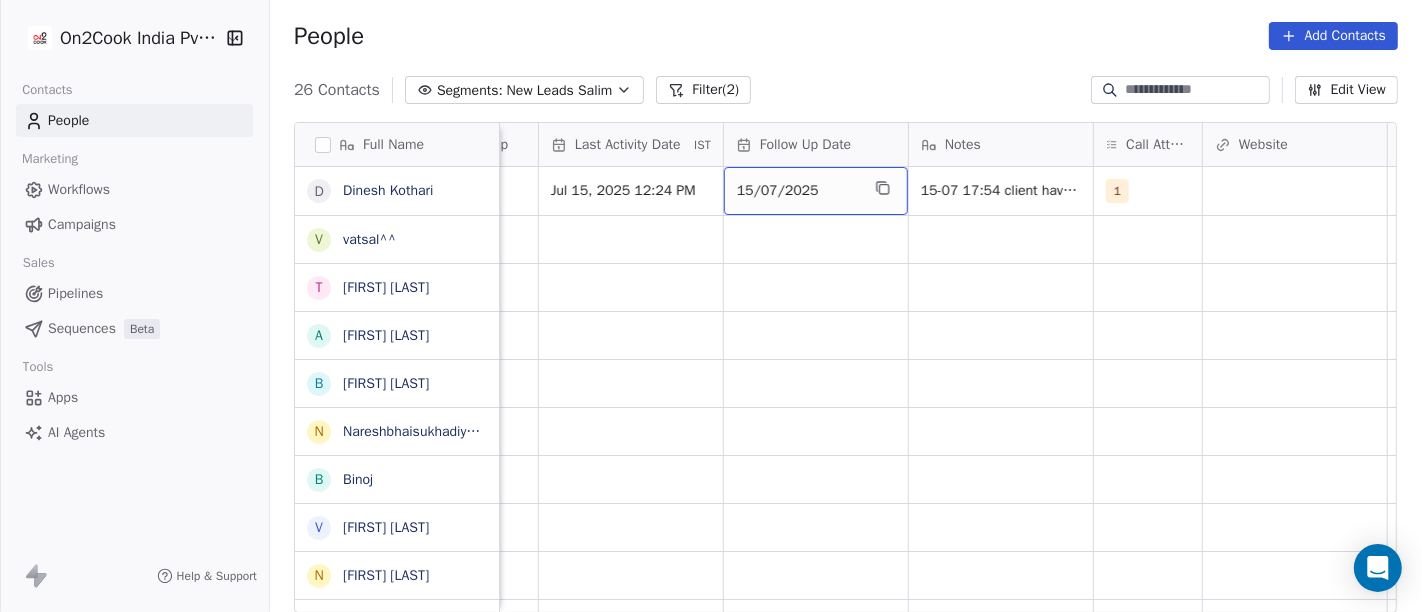 click on "15/07/2025" at bounding box center (816, 191) 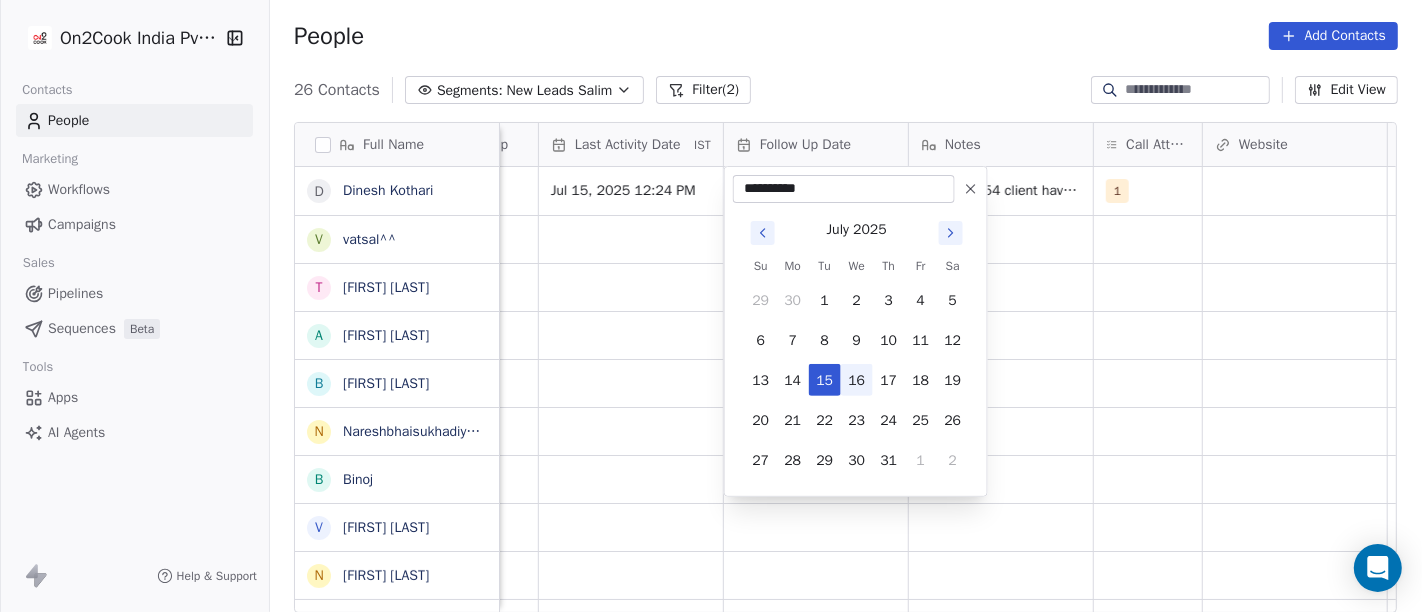 click on "16" at bounding box center (857, 380) 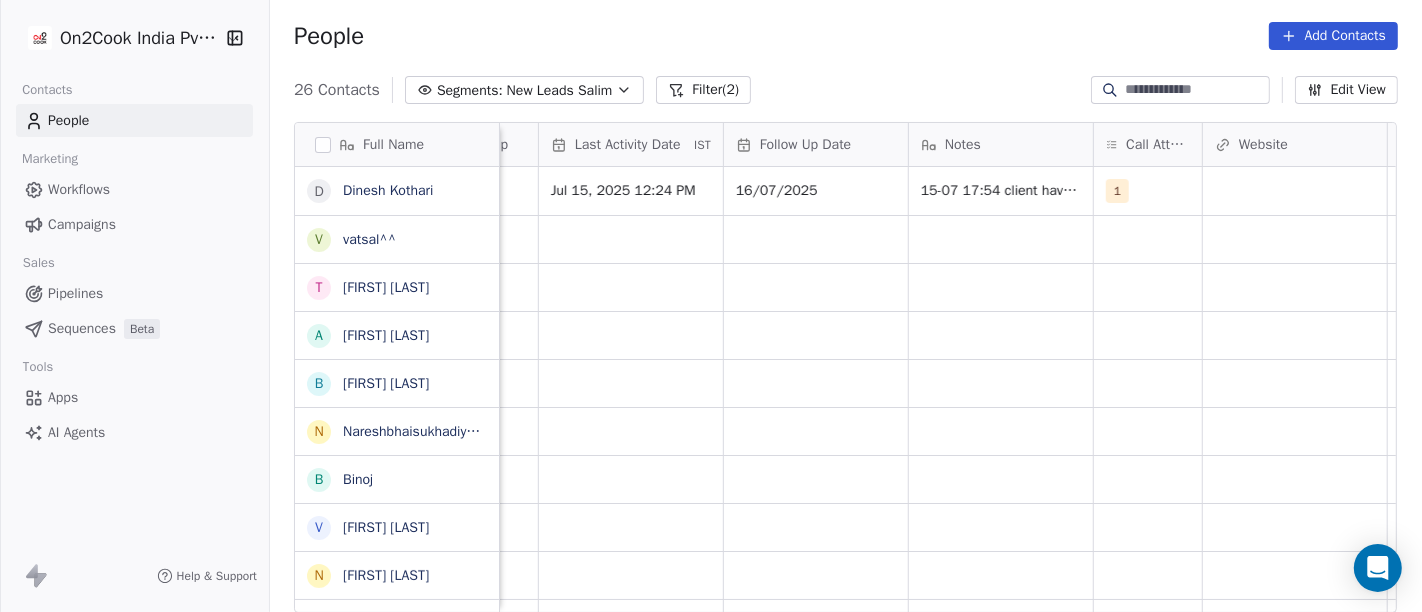 click on "People  Add Contacts" at bounding box center (846, 36) 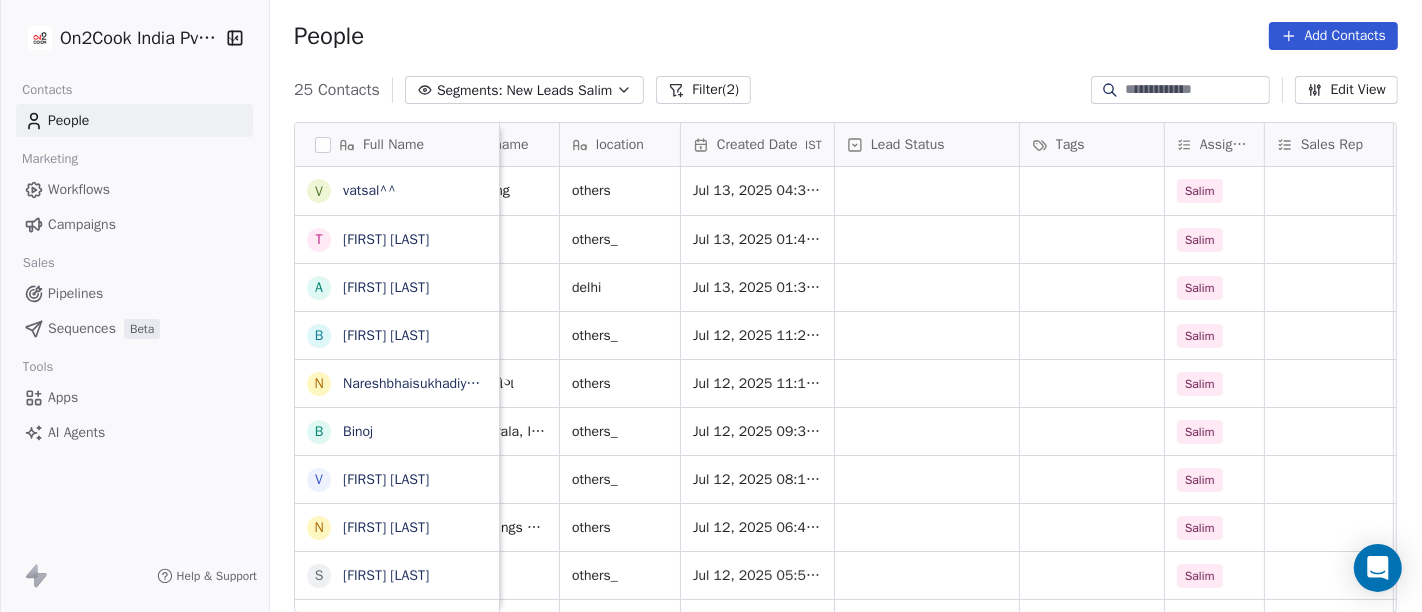 scroll, scrollTop: 0, scrollLeft: 0, axis: both 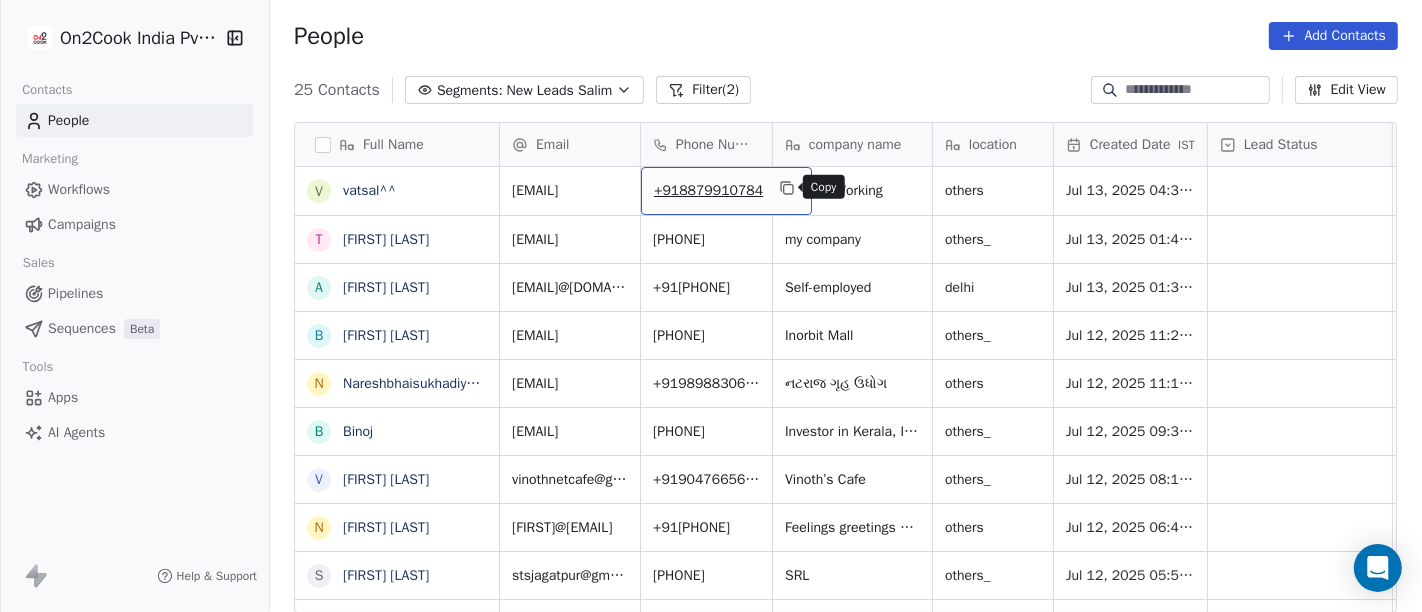 click 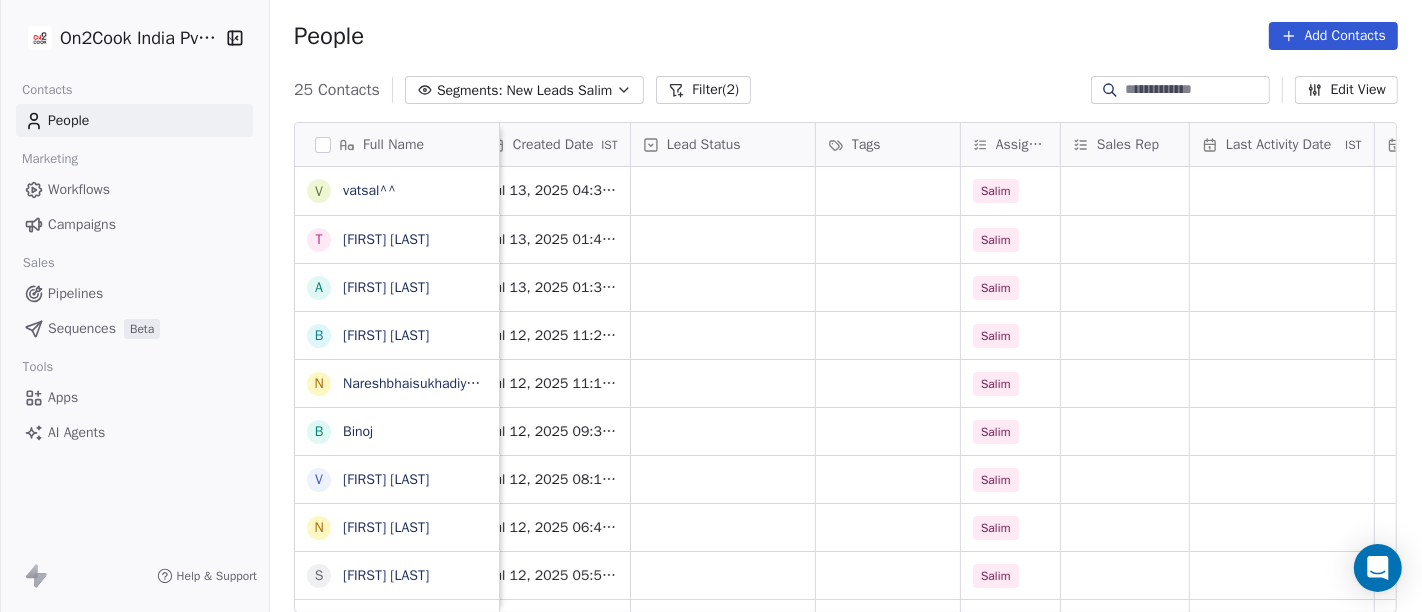 scroll, scrollTop: 0, scrollLeft: 577, axis: horizontal 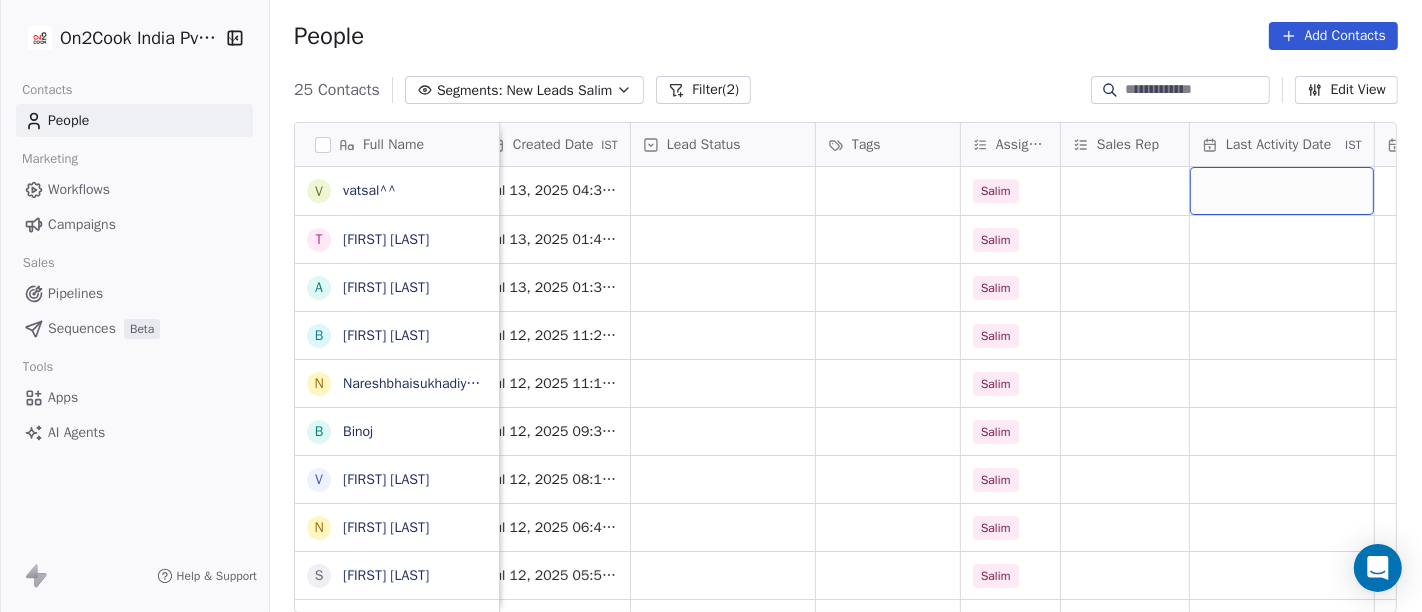 click at bounding box center [1282, 191] 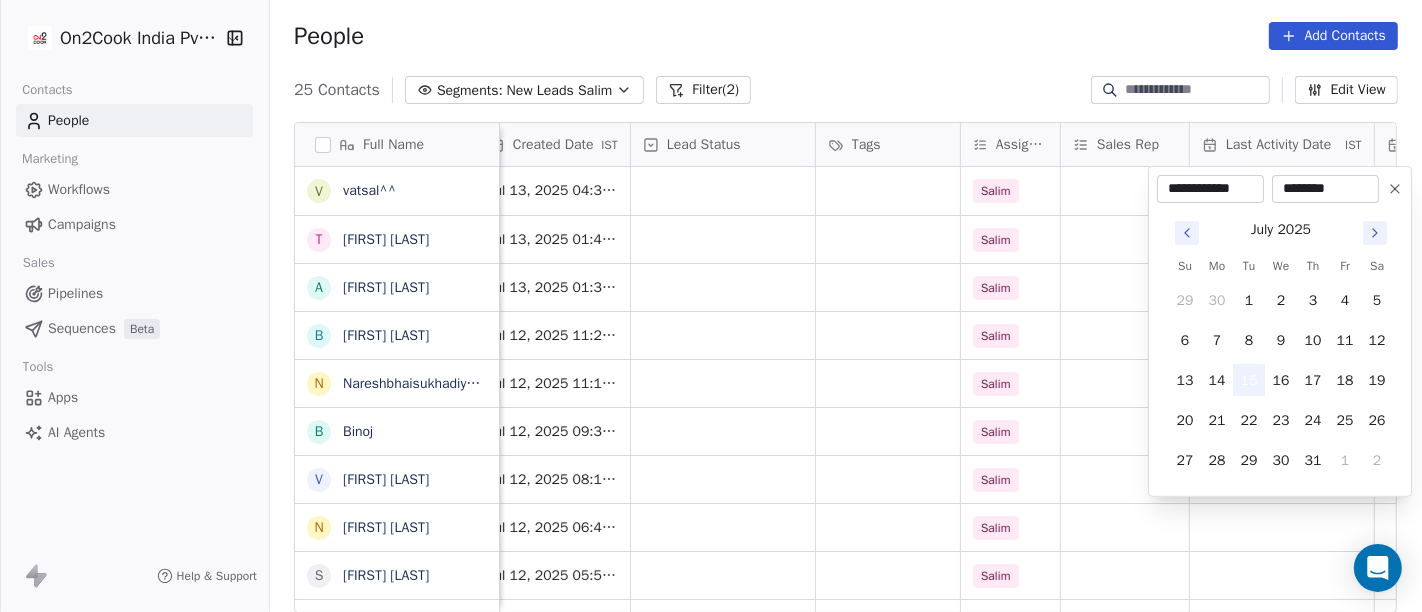 click on "15" at bounding box center [1249, 380] 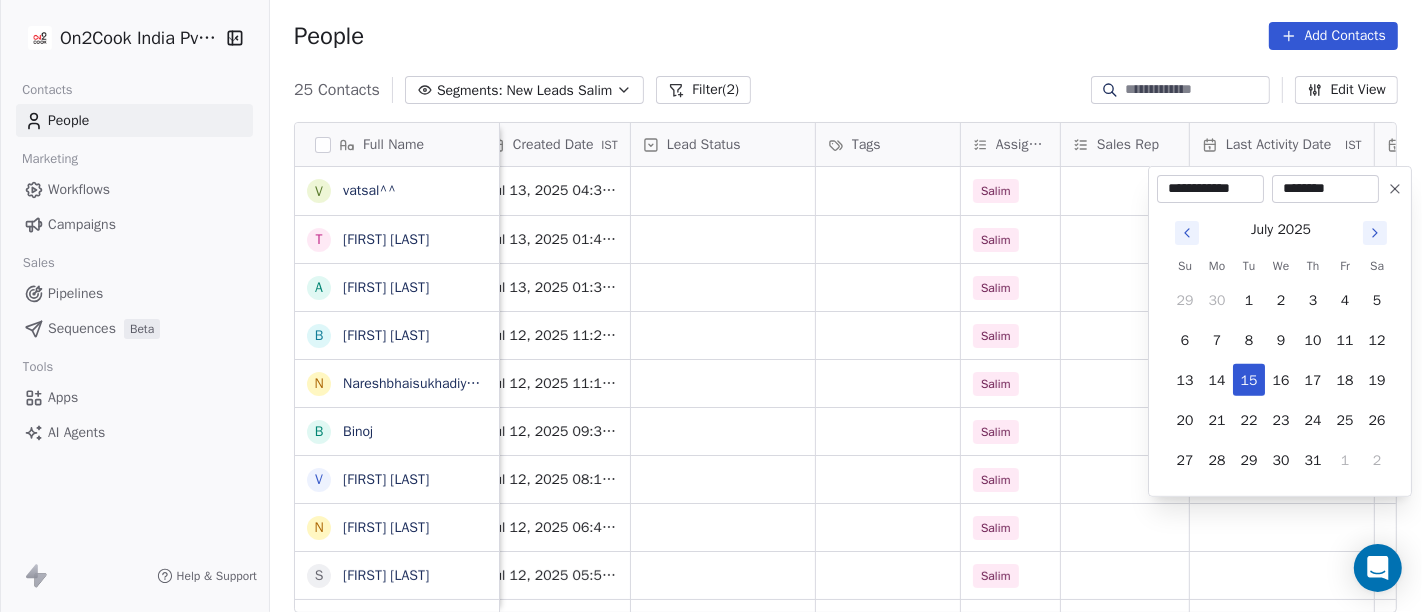 click on "On2Cook India Pvt. Ltd. Contacts People Marketing Workflows Campaigns Sales Pipelines Sequences Beta Tools Apps AI Agents Help & Support People  Add Contacts 25 Contacts Segments: New Leads Salim Filter  (2) Edit View Tag Add to Sequence Full Name v [FIRST]^^ T [FIRST] [LAST] A [FIRST] [LAST] B [FIRST] [LAST] N [FIRST][LAST] [FIRST][LAST] B [FIRST] V [FIRST] [LAST] N [FIRST] [LAST] S [FIRST] [LAST] V [FIRST] [LAST] D [FIRST] [LAST] P [FIRST] [LAST] g [FIRST] [LAST] S [FIRST] [LAST] J [FIRST] [LAST] D [FIRST] [LAST] N [FIRST] [LAST] p [FIRST] P [FIRST] D [FIRST] [LAST] G .[FIRST] [FIRST] D [FIRST] [LAST] M [FIRST] [FIRST] [LAST] S [FIRST] [LAST] M [FIRST] [LAST] S [FIRST] [LAST] L [FIRST] [LAST] Phone Number company name location Created Date IST Lead Status Tags Assignee Sales Rep Last Activity Date IST Follow Up Date Notes Call Attempts Website   +91[PHONE] Not Yet Working others Jul 13, 2025 04:35 AM Salim   +91[PHONE] my company others_ Jul 13, 2025 01:41 AM Salim   +91[PHONE] Self-employed [CITY] Jul 13, 2025 01:32 AM Salim   +91[PHONE] others_" at bounding box center [711, 306] 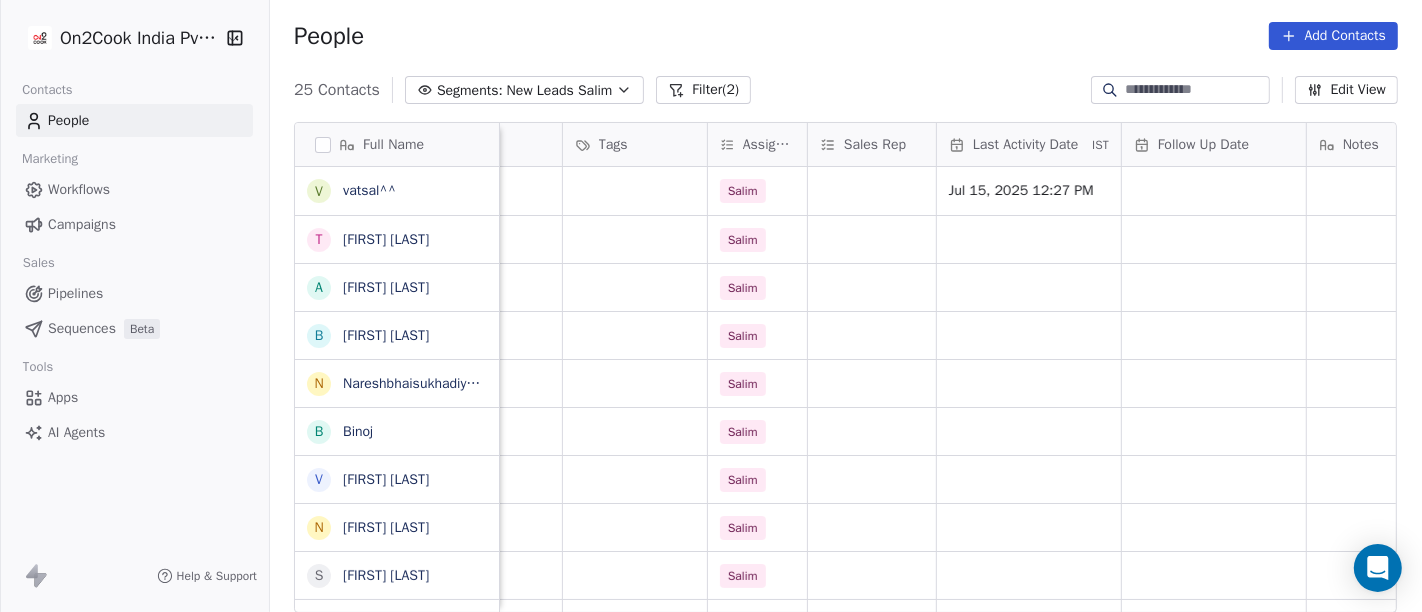scroll, scrollTop: 0, scrollLeft: 906, axis: horizontal 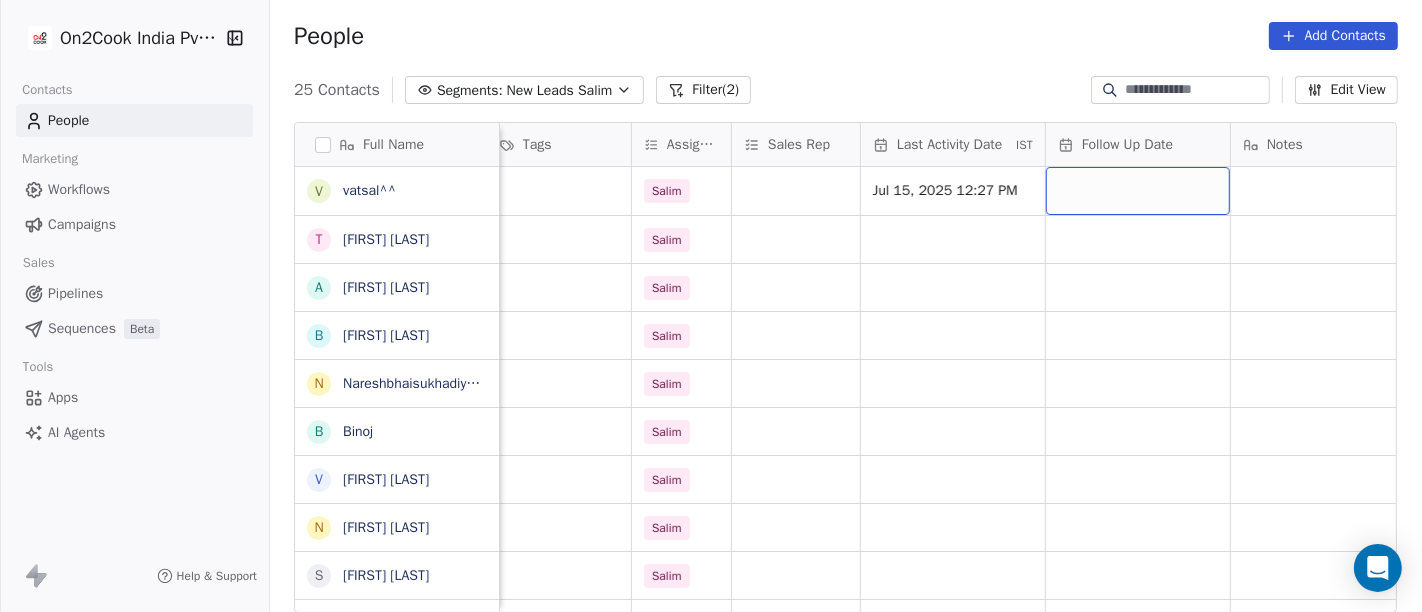 click at bounding box center (1138, 191) 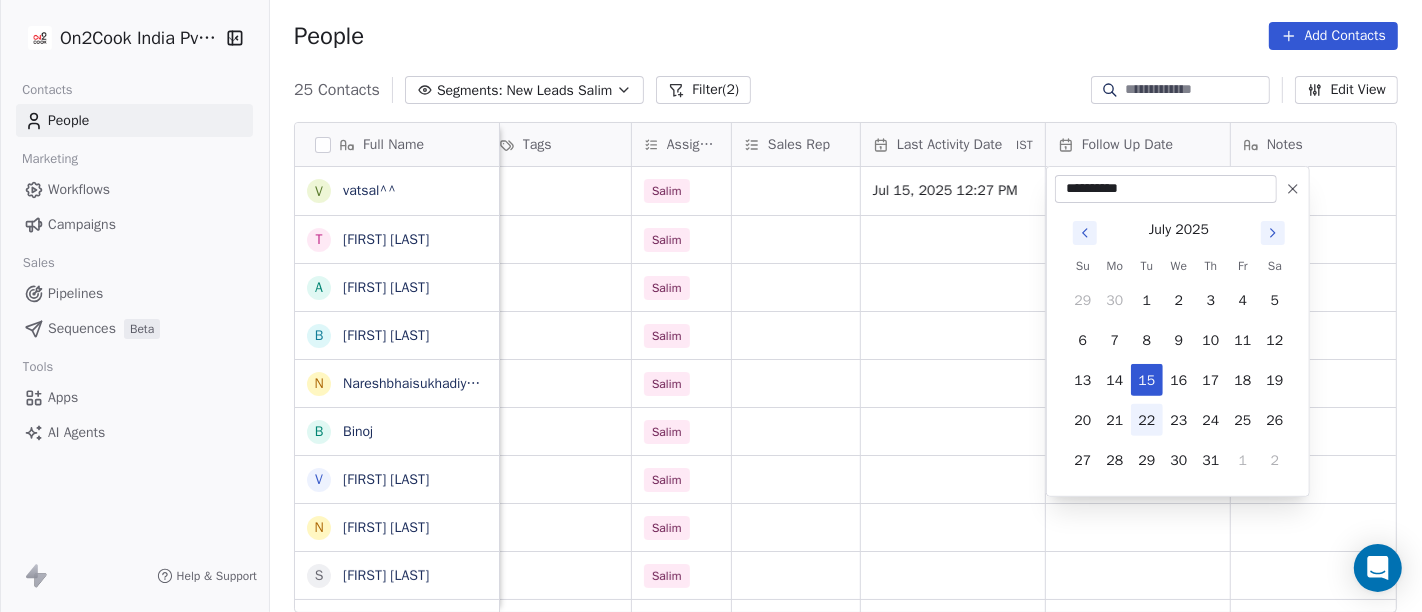 click on "22" at bounding box center [1147, 420] 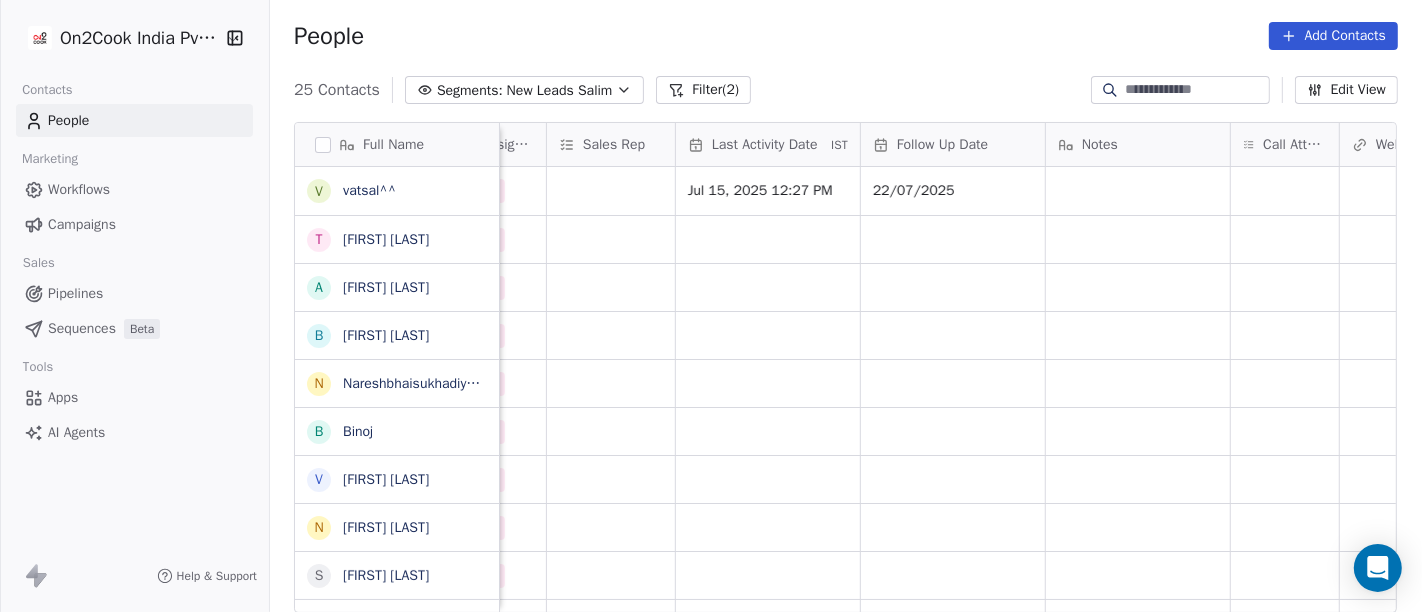scroll, scrollTop: 0, scrollLeft: 1151, axis: horizontal 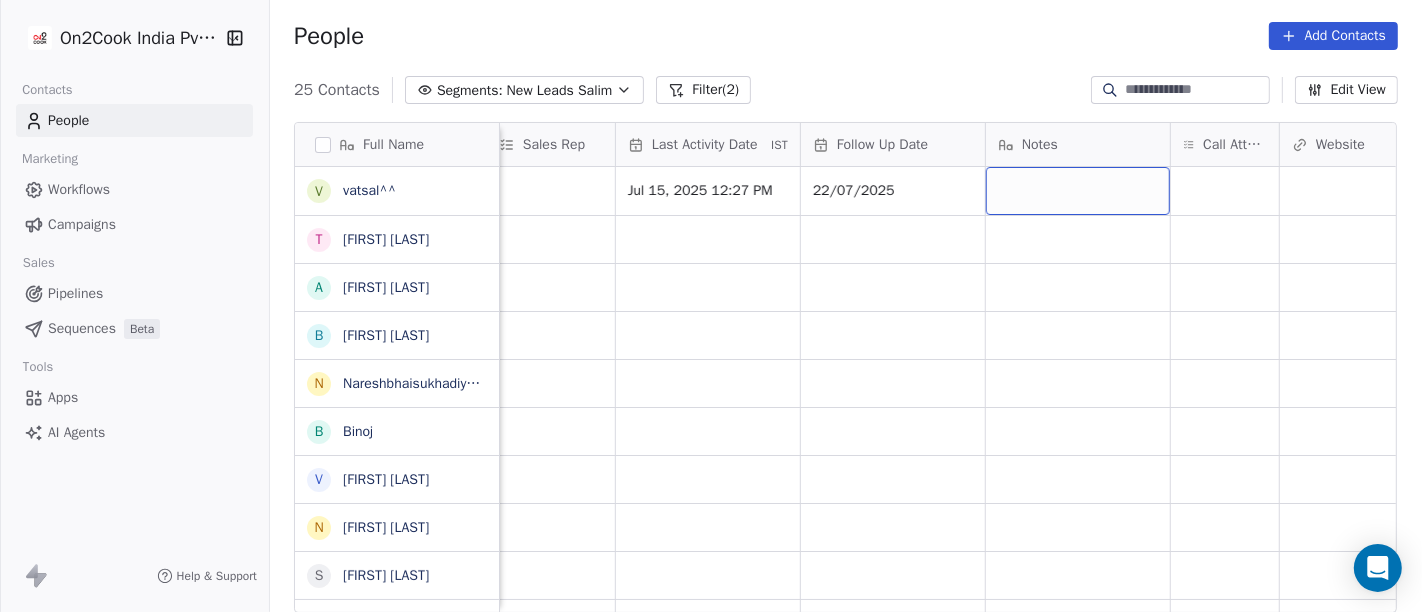 click at bounding box center (1078, 191) 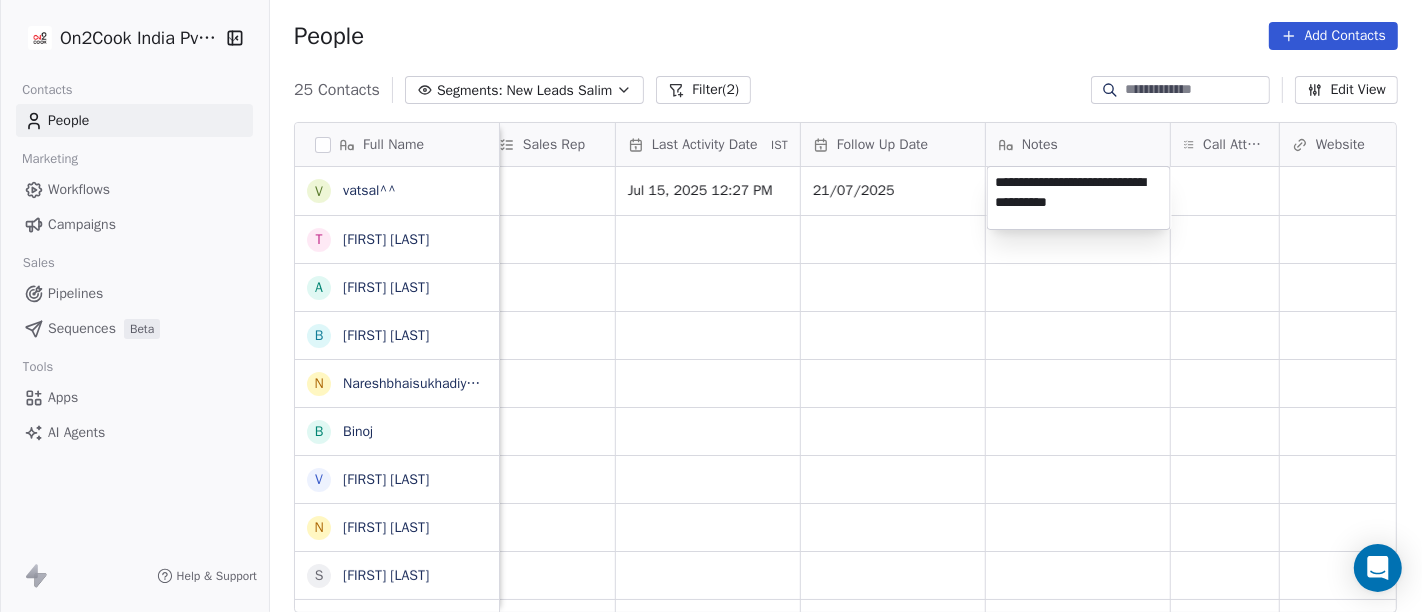 type on "**********" 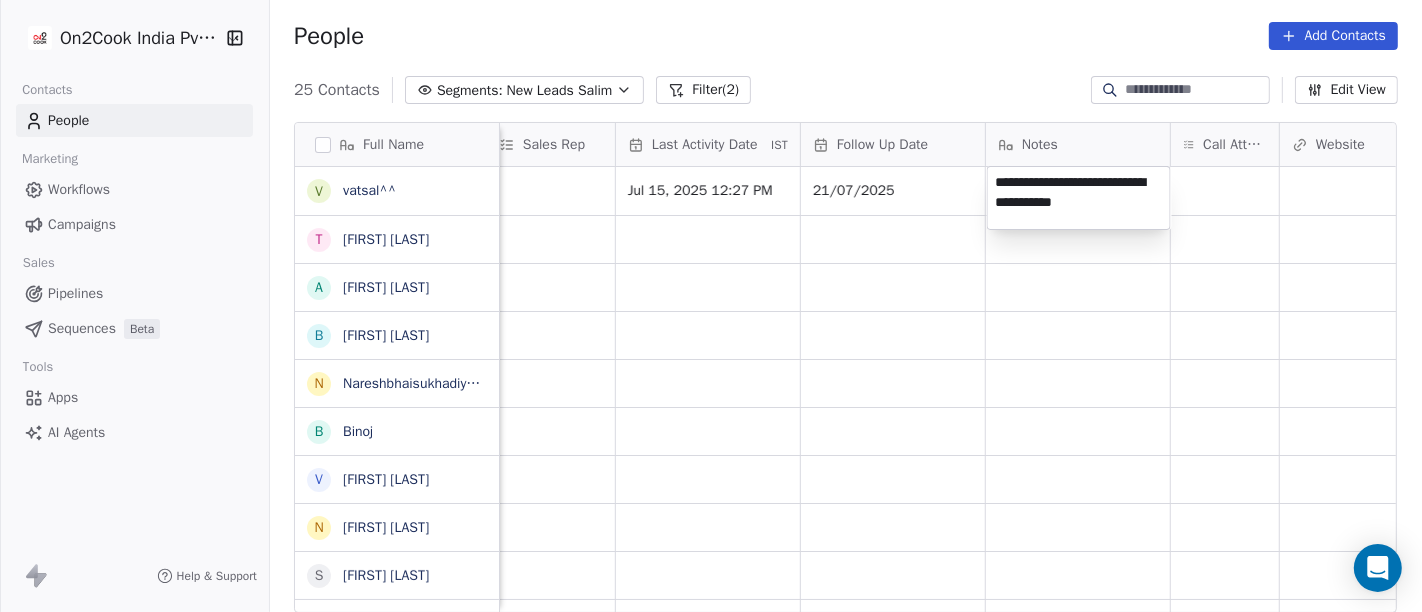 click on "On2Cook India Pvt. Ltd. Contacts People Marketing Workflows Campaigns Sales Pipelines Sequences Beta Tools Apps AI Agents Help & Support People  Add Contacts 25 Contacts Segments: New Leads Salim Filter  (2) Edit View Tag Add to Sequence Full Name v vatsal^^ T Tanmoy Mandal A Anup Melwani B Bhaskar Kedarisetty N Nareshbhaisukhadiya Nareshbhaisukhadiya B Binoj V Vinoth Annamalai N Nilesh Mody S Shalabh Saxena V Vinod Mahajan D Dhaval Sheth P Praveen Gupta g gouri Shankar S Sujit Pattnaik J Jassi Singh D Daniel Kurian N Naveen Kumar p pankaj P PhotosCart D Dr Pankaj G .Dhiraj D Dhiraj Kadam M M B Patel S Shareef Mks S S Ghosh L Laxman Patel Lead Status Tags Assignee Sales Rep Last Activity Date IST Follow Up Date Notes Call Attempts Website zomato link outlet type Location   Salim Jul 15, 2025 12:27 PM 21/07/2025 qsrs   Salim cloud_kitchen   Salim cloud_kitchen   Salim restaurants   Salim food_consultants   Salim cafeteria   Salim restaurants   Salim food_consultants   Salim cloud_kitchen   Salim   Salim" at bounding box center [711, 306] 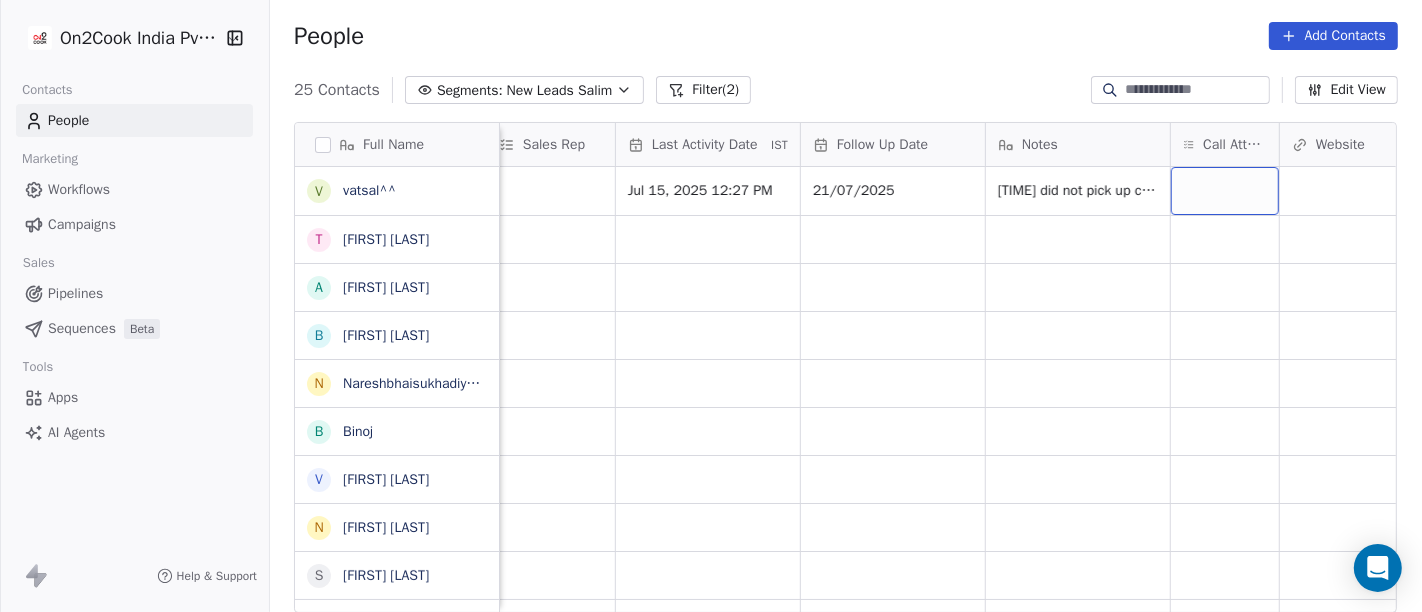 click at bounding box center (1225, 191) 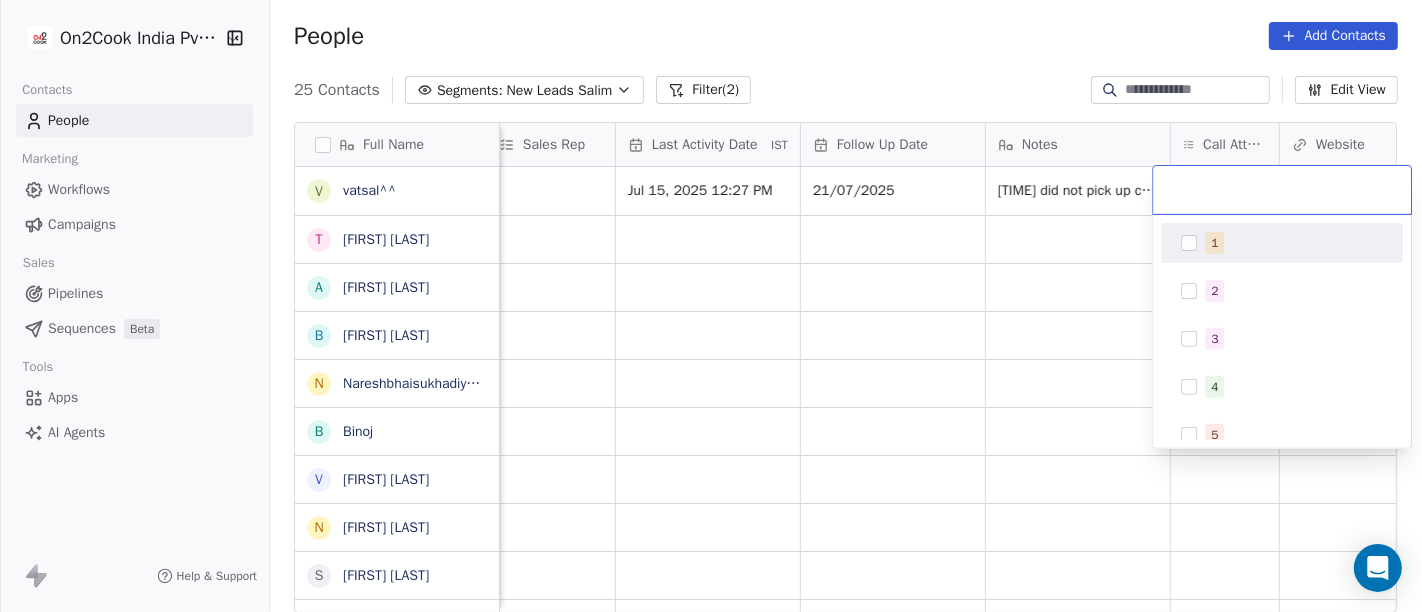click on "1" at bounding box center (1214, 243) 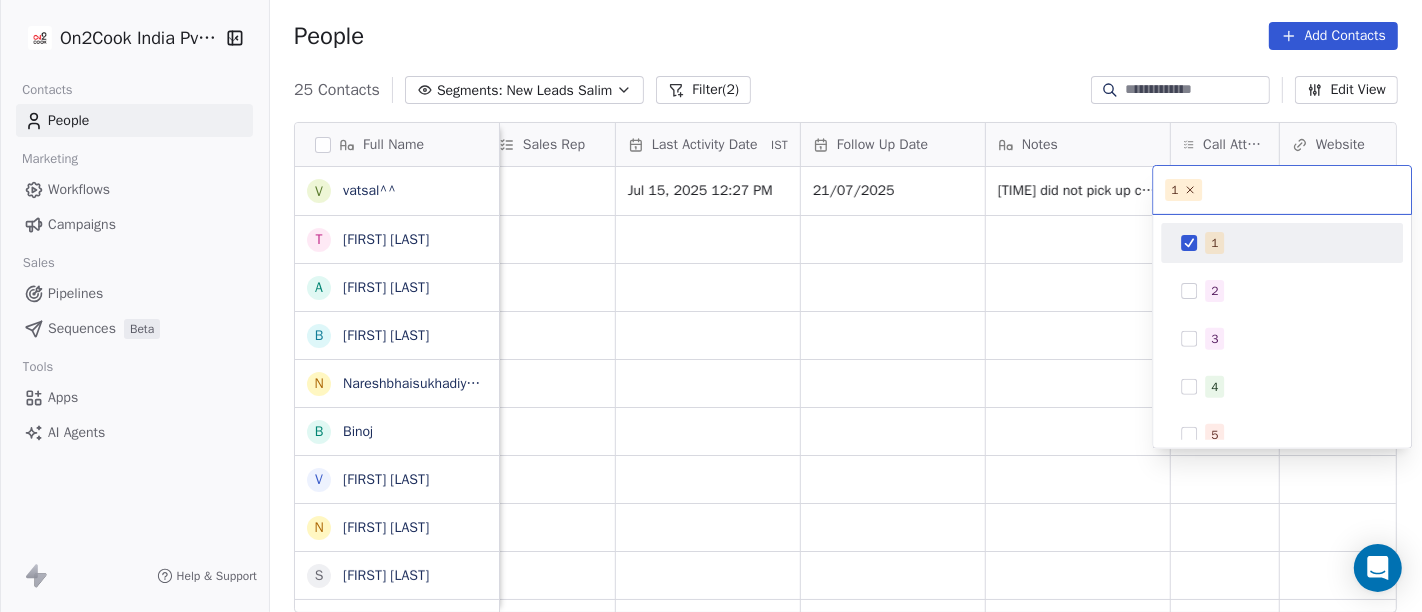 click on "On2Cook India Pvt. Ltd. Contacts People Marketing Workflows Campaigns Sales Pipelines Sequences Beta Tools Apps AI Agents Help & Support People  Add Contacts 25 Contacts Segments: New Leads Salim Filter  (2) Edit View Tag Add to Sequence Full Name v [FIRST]^^ T [FIRST] [LAST] A [FIRST] [LAST] B [FIRST] [LAST] N [FIRST][LAST] [FIRST][LAST] B [FIRST] V [FIRST] [LAST] N [FIRST] [LAST] S [FIRST] [LAST] V [FIRST] [LAST] D [FIRST] [LAST] P [FIRST] [LAST] g [FIRST] [LAST] S [FIRST] [LAST] J [FIRST] [LAST] D [FIRST] [LAST] N [FIRST] [LAST] p [FIRST] P [FIRST] D [FIRST] [LAST] G .[FIRST] [LAST] D [FIRST] [LAST] M [FIRST] [LAST] S [FIRST] [LAST] S [FIRST] [LAST] L [FIRST] [LAST] Lead Status Tags Assignee Sales Rep Last Activity Date IST Follow Up Date Notes Call Attempts Website zomato link outlet type Location   Salim Jul 15, 2025 12:27 PM 21/07/2025 16-07 17:57 did not pick up call WA sent qsrs   Salim cloud_kitchen   Salim cloud_kitchen   Salim restaurants   Salim food_consultants   Salim cafeteria   Salim restaurants   Salim food_consultants" at bounding box center (711, 306) 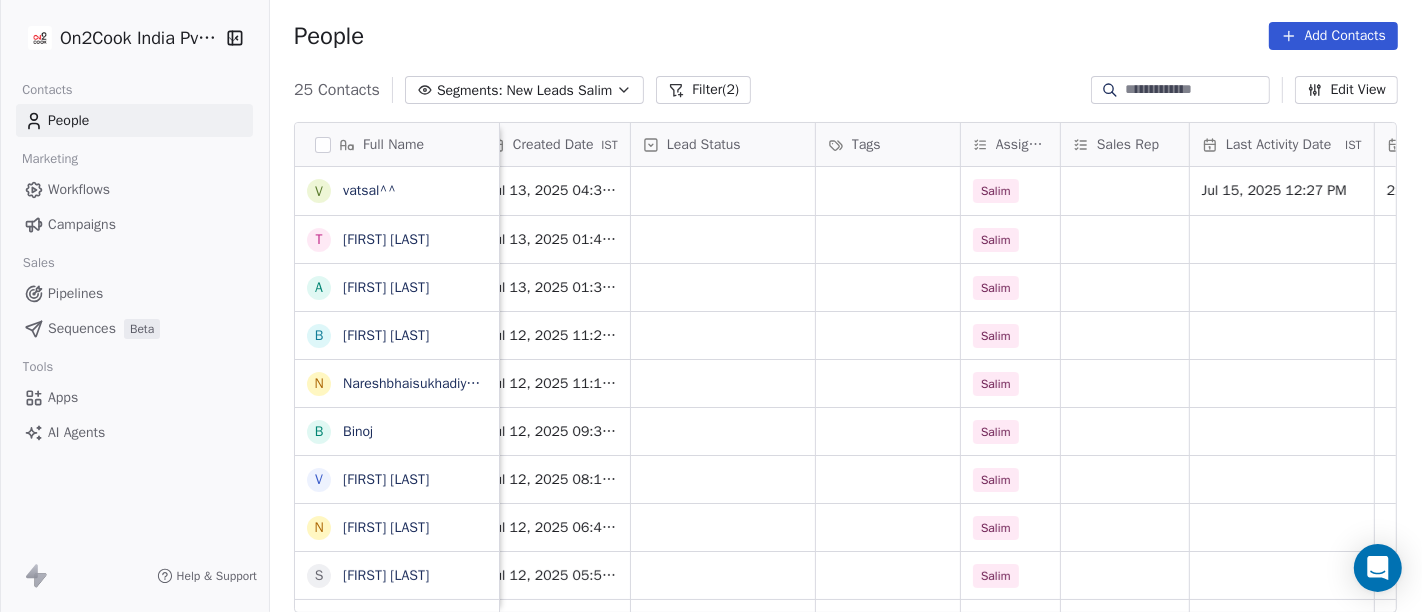 scroll, scrollTop: 0, scrollLeft: 573, axis: horizontal 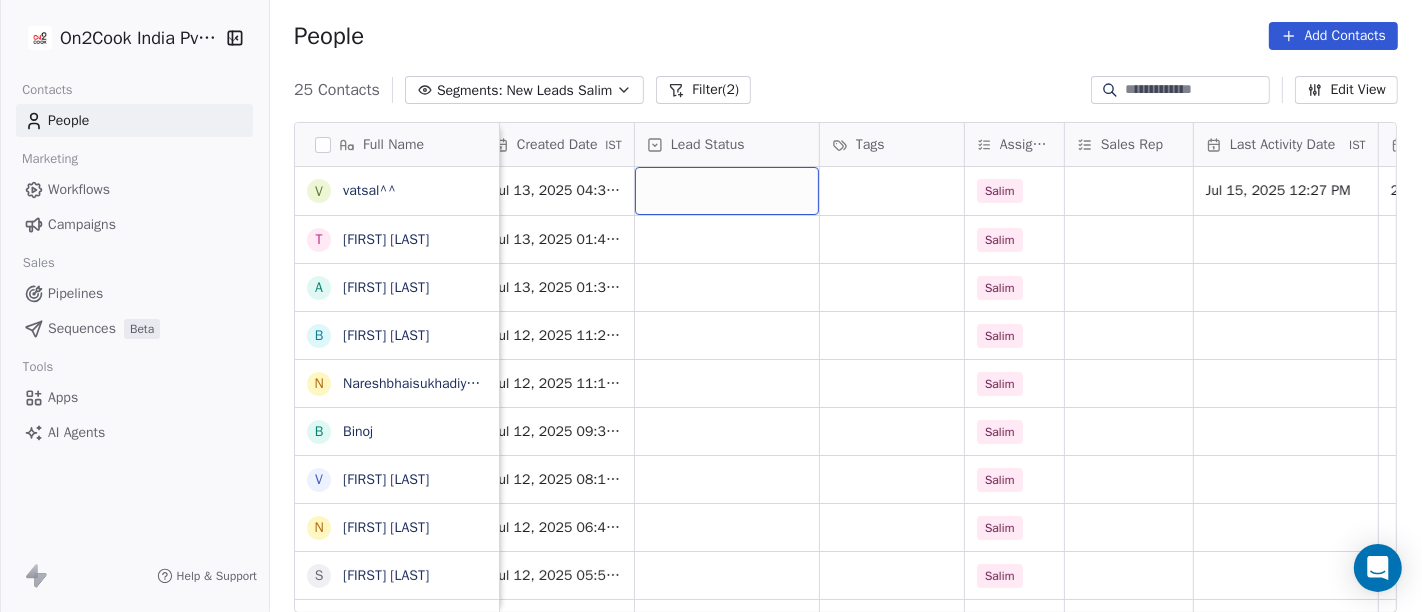 click at bounding box center (727, 191) 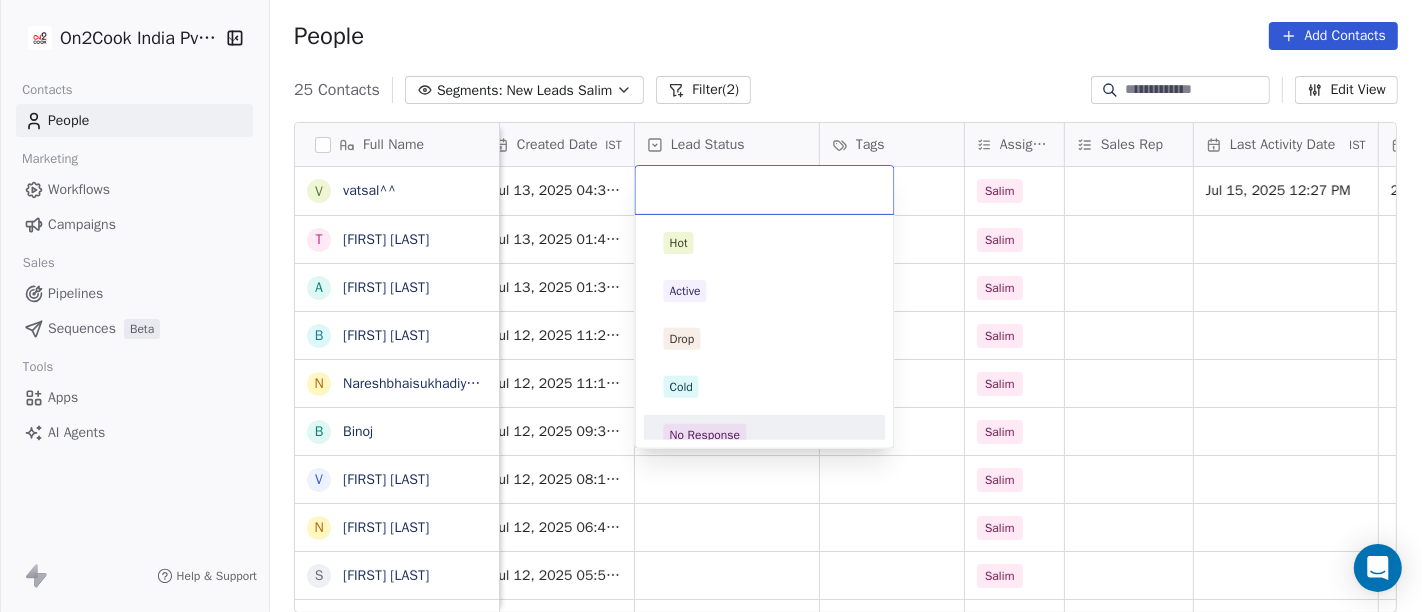 click on "No Response" at bounding box center (705, 435) 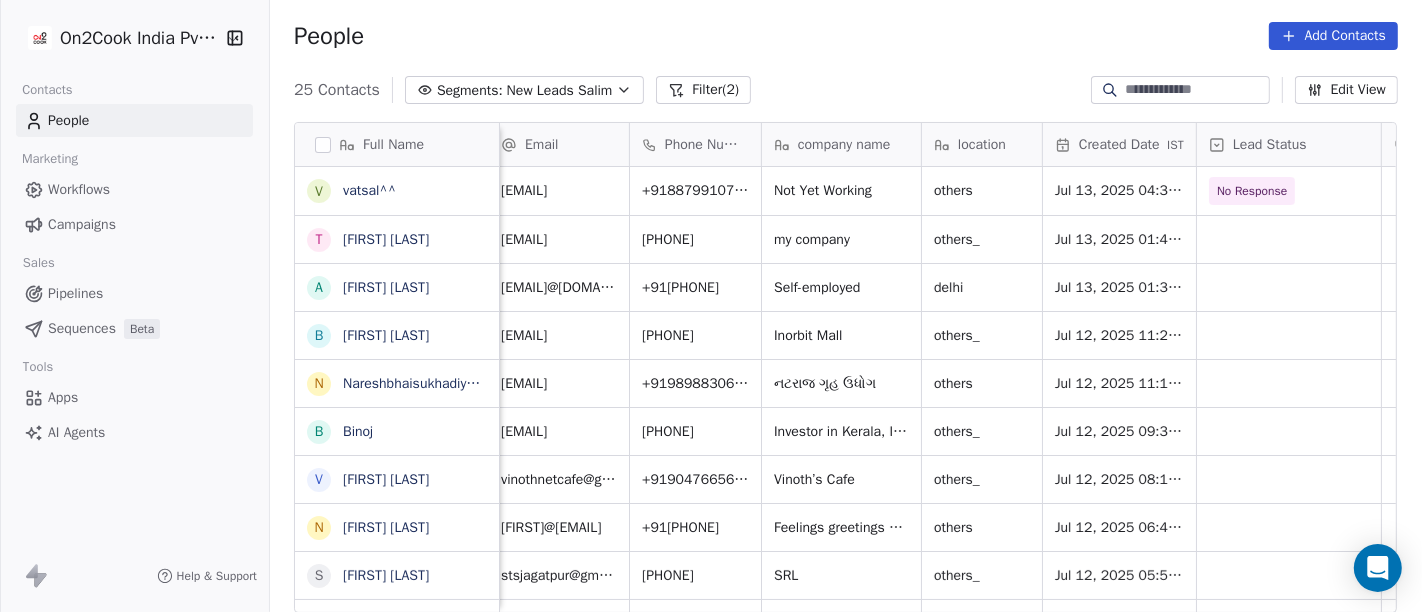 scroll, scrollTop: 0, scrollLeft: 0, axis: both 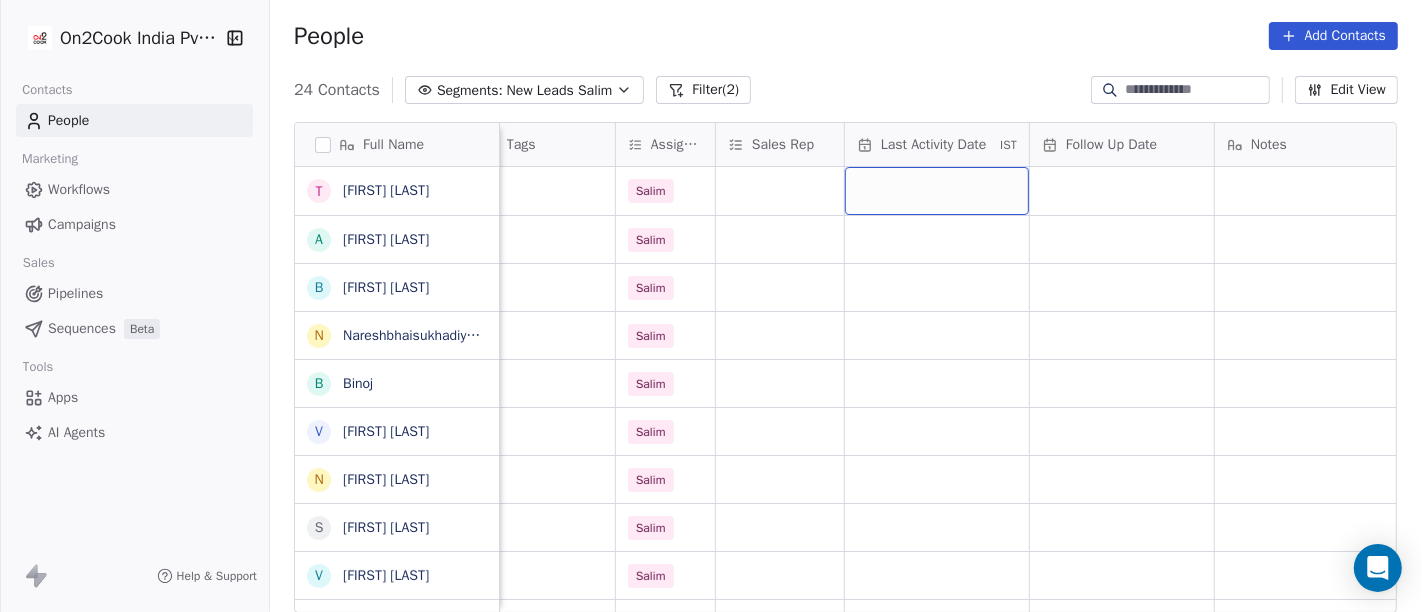 click at bounding box center (937, 191) 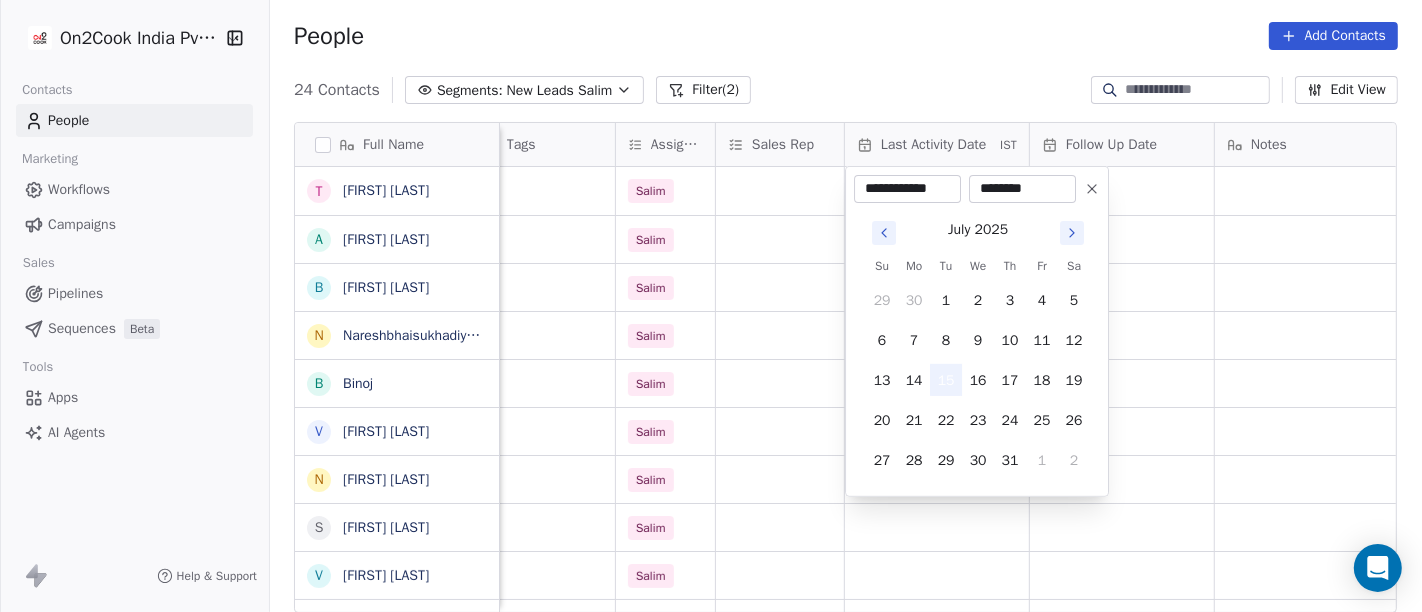 click on "15" at bounding box center [946, 380] 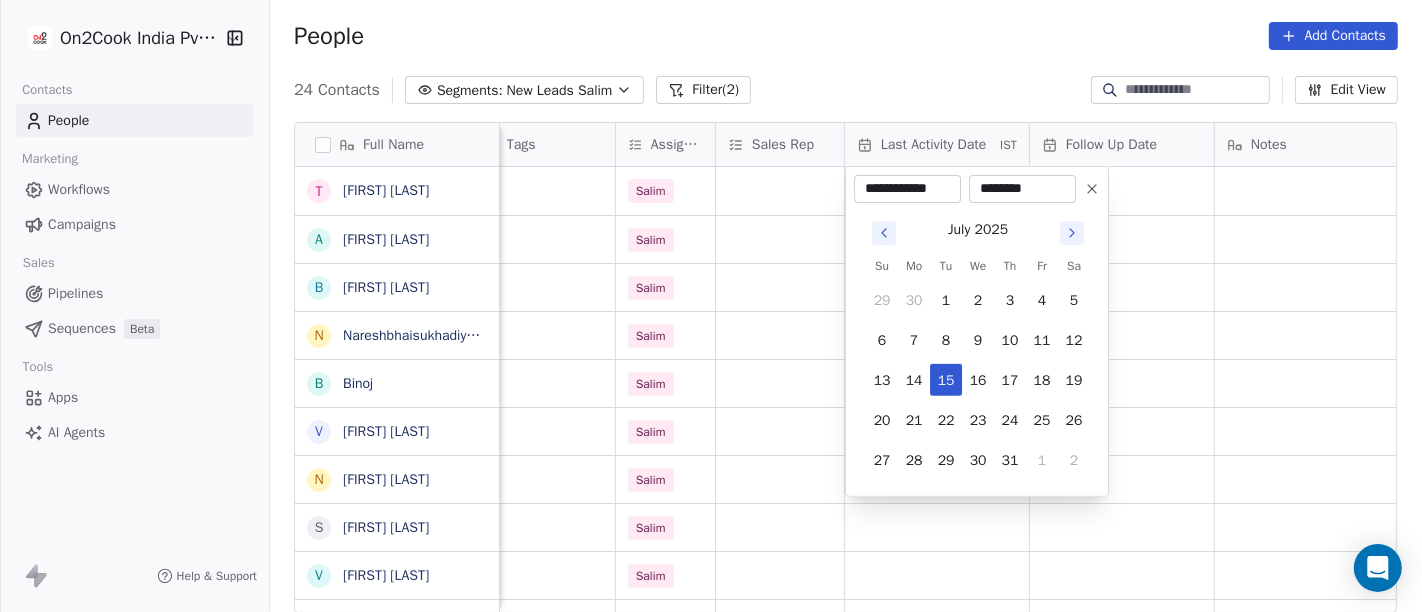 click on "On2Cook India Pvt. Ltd. Contacts People Marketing Workflows Campaigns Sales Pipelines Sequences Beta Tools Apps AI Agents Help & Support People  Add Contacts 24 Contacts Segments: New Leads [FIRST] Filter  (2) Edit View Tag Add to Sequence Full Name T [FIRST] [LAST] A [FIRST] [LAST] B [FIRST] [LAST] N [FIRST] [LAST] [FIRST] [LAST] B [FIRST] V [FIRST] [LAST] N [FIRST] [LAST] S [FIRST] [LAST] V [FIRST] [LAST] D [FIRST] [LAST] P [FIRST] [LAST] g [FIRST] [LAST] S [FIRST] [LAST] J [FIRST] [LAST] D [FIRST] [LAST] N [FIRST] [LAST] p [FIRST] P [FIRST] D [FIRST] [LAST] G .[FIRST] D [FIRST] [LAST] M [FIRST] [LAST] [FIRST] S [FIRST] [LAST] M [FIRST] S [FIRST] [LAST] L [FIRST] [LAST] location Created Date IST Lead Status Tags Assignee Sales Rep Last Activity Date IST Follow Up Date Notes Call Attempts Website zomato link   others_ [DATE] [TIME] [FIRST]   [CITY] [DATE] [TIME] [FIRST]   others_ [DATE] [TIME] [FIRST]   others [DATE] [TIME] [FIRST]   others_ [DATE] [TIME] [FIRST]   others_ [DATE] [TIME] [FIRST]   others [FIRST]" at bounding box center [711, 306] 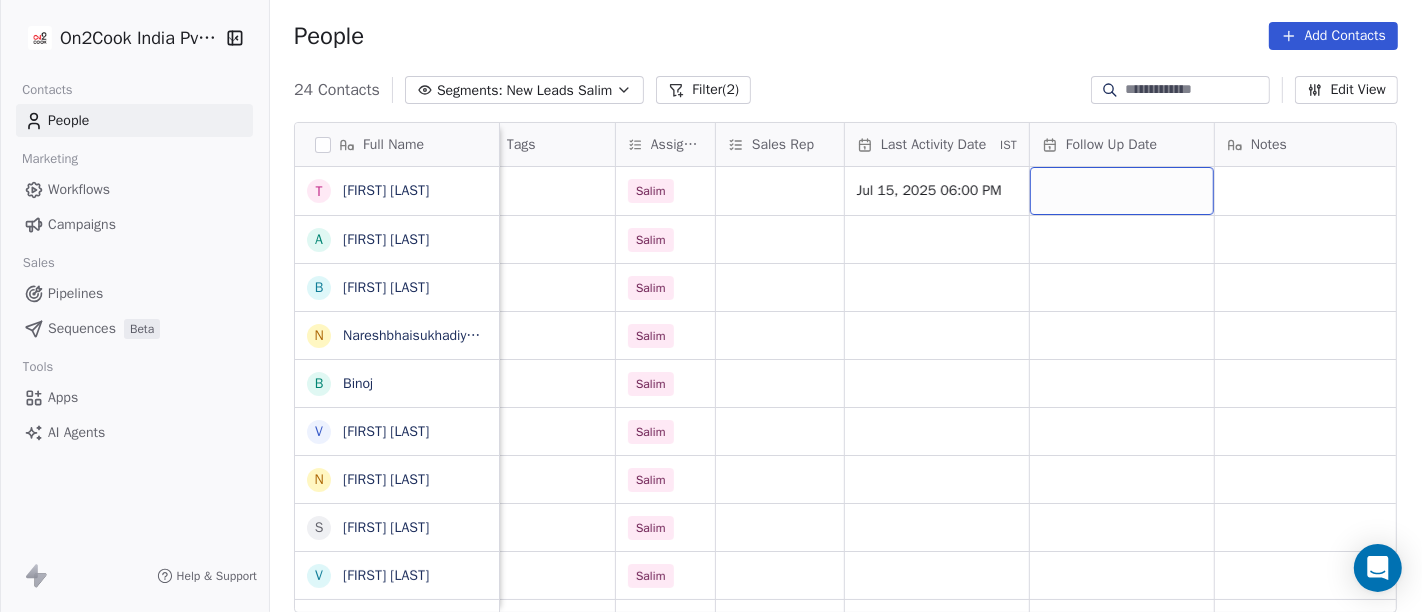 click at bounding box center [1122, 191] 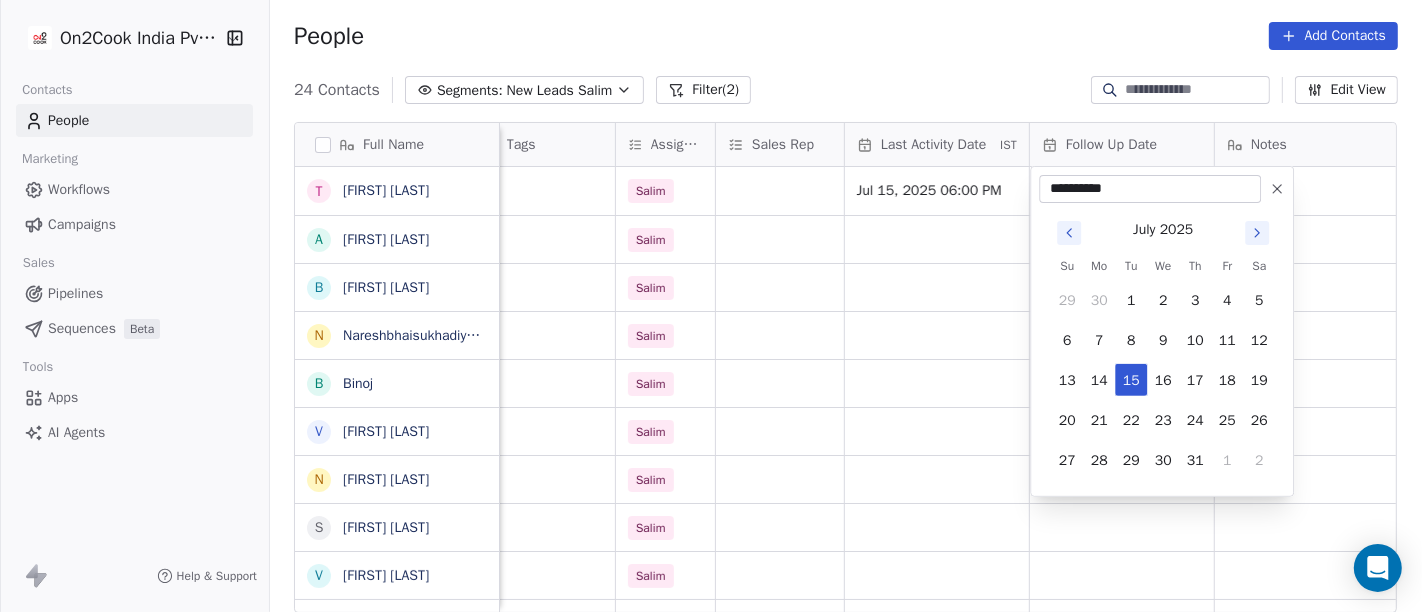 click on "On2Cook India Pvt. Ltd. Contacts People Marketing Workflows Campaigns Sales Pipelines Sequences Beta Tools Apps AI Agents Help & Support People  Add Contacts 24 Contacts Segments: New Leads Salim Filter  (2) Edit View Tag Add to Sequence Full Name T [FIRST] [LAST] A [FIRST] [LAST] B [FIRST] [LAST] N [FIRST][LAST] [FIRST][LAST] B [FIRST] V [FIRST] [LAST] N [FIRST] [LAST] S [FIRST] [LAST] V [FIRST] [LAST] D [FIRST] [LAST] P [FIRST] [LAST] g [FIRST] [LAST] S [FIRST] [LAST] J [FIRST] [LAST] D [FIRST] [LAST] N [FIRST] [LAST] p [FIRST] P [FIRST] D [FIRST] [LAST] G .[FIRST] [FIRST] D [FIRST] [LAST] M [FIRST] [FIRST] [LAST] S [FIRST] [LAST] M [FIRST] [LAST] S [FIRST] [LAST] L [FIRST] [LAST] location Created Date IST Lead Status Tags Assignee Sales Rep Last Activity Date IST Follow Up Date Notes Call Attempts Website zomato link   others_ Jul 13, 2025 01:41 AM Salim Jul 15, 2025 06:00 PM   [CITY] Jul 13, 2025 01:32 AM Salim   others_ Jul 12, 2025 11:22 PM Salim   others Jul 12, 2025 11:15 PM Salim   others_ Jul 12, 2025 09:34 PM Salim   others_ Jul 12, 2025 08:14 PM Salim" at bounding box center (711, 306) 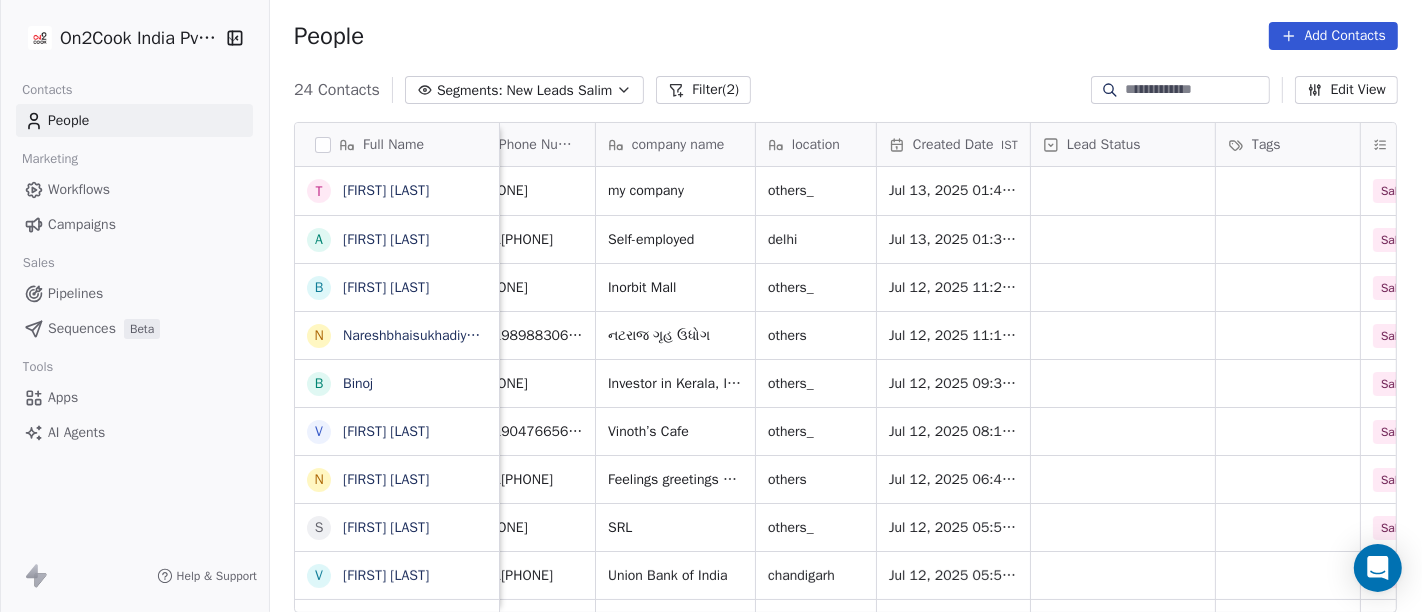scroll, scrollTop: 0, scrollLeft: 134, axis: horizontal 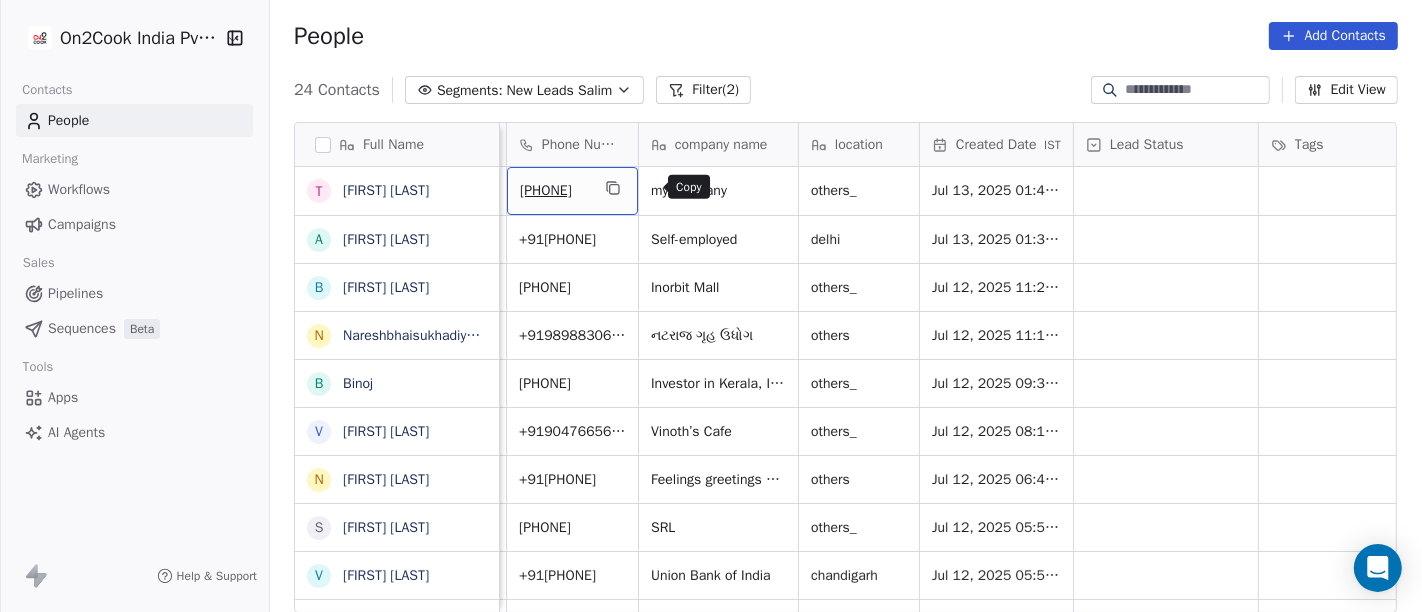 click 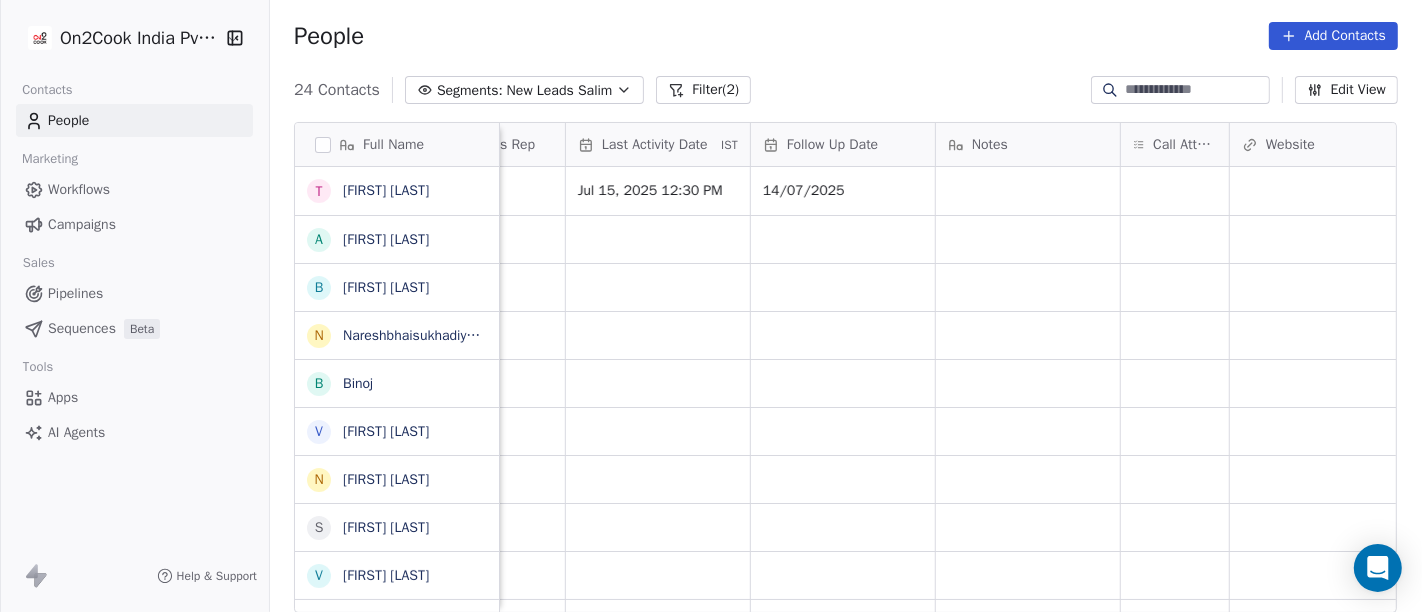 scroll, scrollTop: 0, scrollLeft: 1205, axis: horizontal 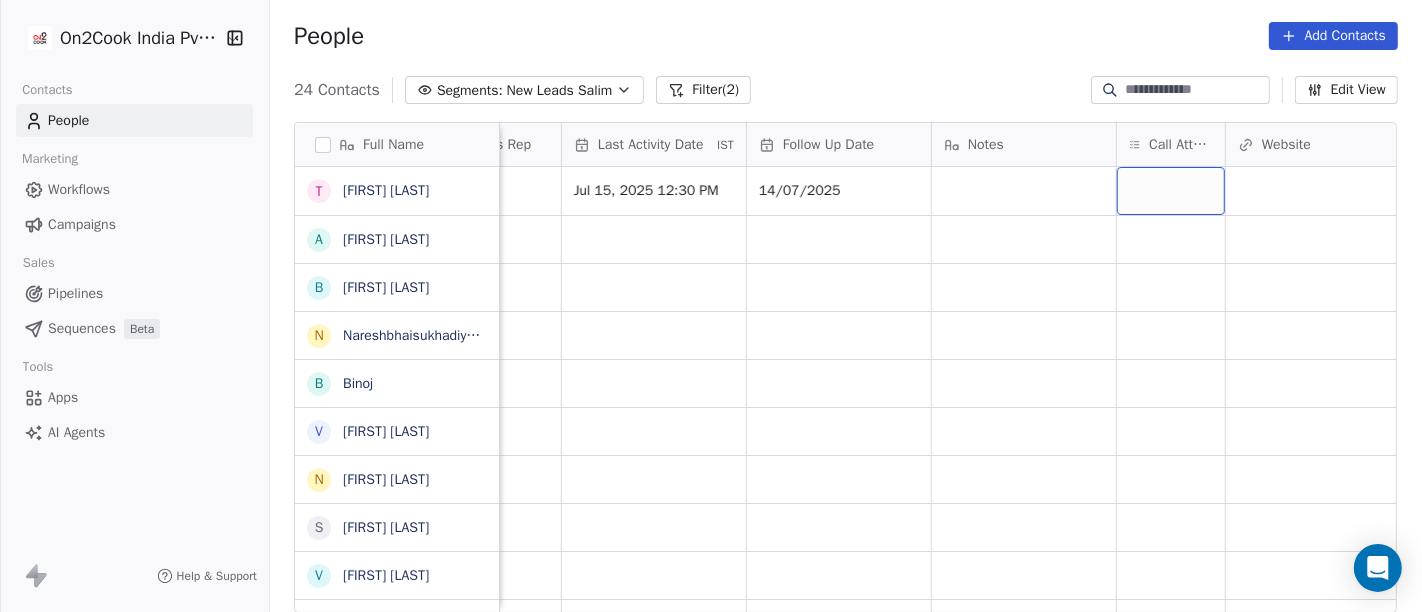 click at bounding box center (1171, 191) 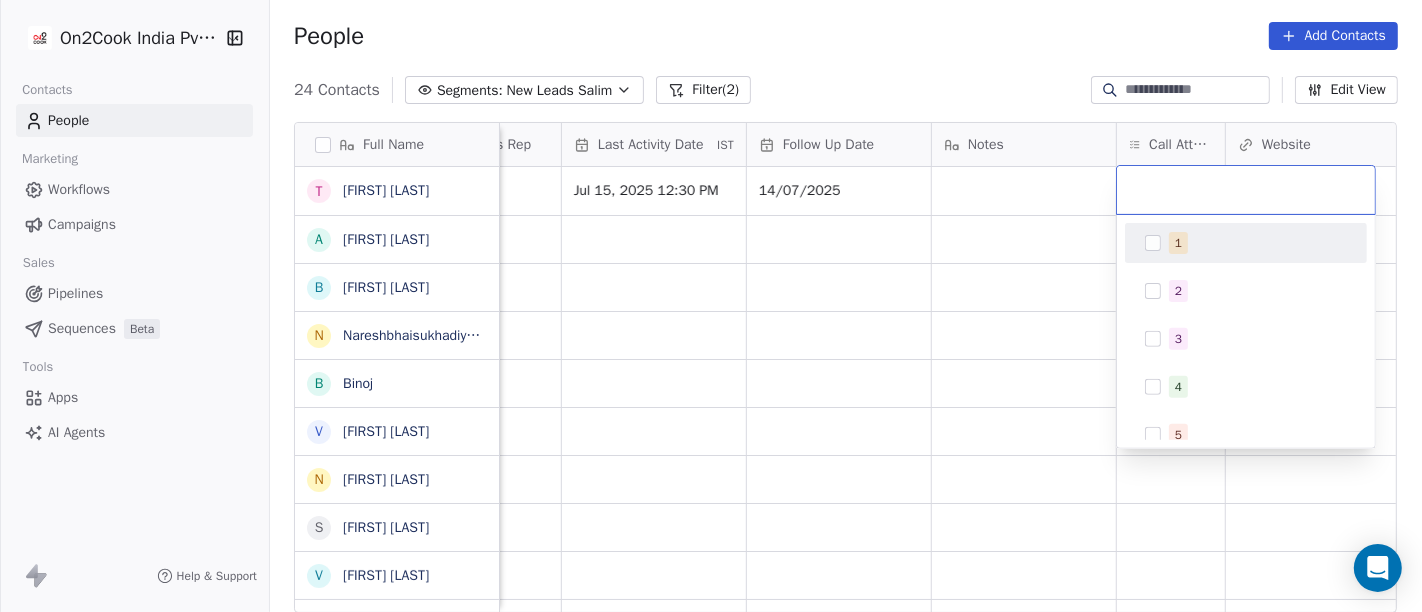 click on "1" at bounding box center [1178, 243] 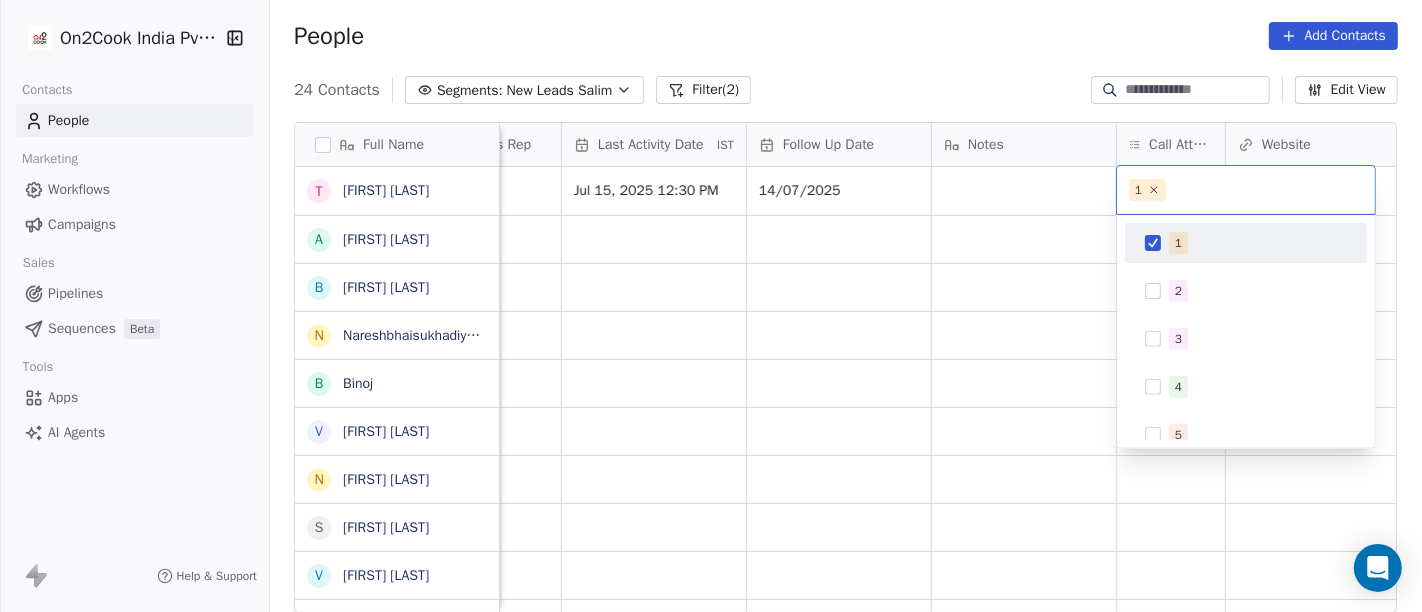 click on "On2Cook India Pvt. Ltd. Contacts People Marketing Workflows Campaigns Sales Pipelines Sequences Beta Tools Apps AI Agents Help & Support People Add Contacts 24 Contacts Segments: New Leads Salim Filter (2) Edit View Tag Add to Sequence Full Name T [LAST] [LAST] A [LAST] [LAST] B [LAST] [LAST] N [LAST] [LAST] [LAST] [LAST] B [LAST] [LAST] V [LAST] [LAST] [LAST] N [LAST] [LAST] S [LAST] [LAST] V [LAST] [LAST] [LAST] D [LAST] [LAST] [LAST] P [LAST] [LAST] g [LAST] [LAST] S [LAST] [LAST] J [LAST] [LAST] D [LAST] [LAST] N [LAST] [LAST] p [LAST] P [LAST] D [LAST] [LAST] [LAST] D [LAST] [LAST] [LAST] [LAST] [LAST] S [LAST] [LAST] S [LAST] [LAST] L [LAST] [LAST] Lead Status Tags Assignee Sales Rep Last Activity Date IST Follow Up Date Notes Call Attempts Website zomato link outlet type Location Salim Jul 15, 2025 12:30 PM 14/07/2025 cloud_kitchen Salim cloud_kitchen Salim restaurants Salim food_consultants Salim cafeteria Salim restaurants Salim food_consultants Salim cloud_kitchen Salim cloud_kitchen Salim Salim" at bounding box center (711, 306) 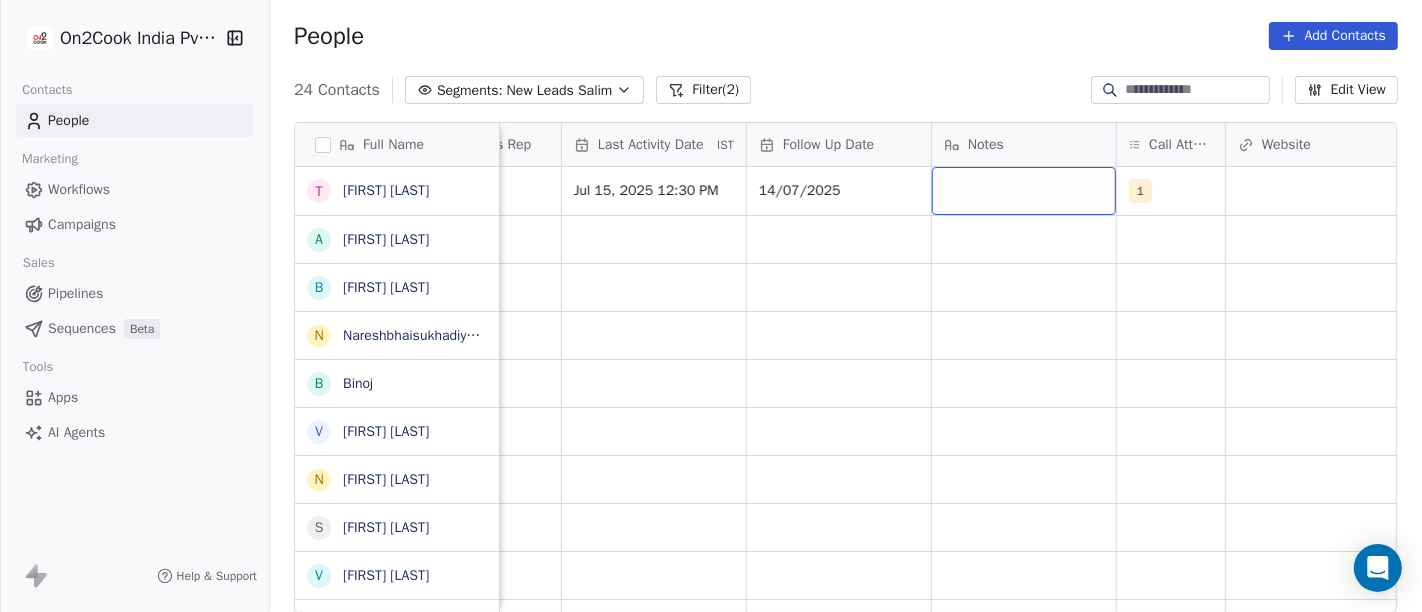 click at bounding box center (1024, 191) 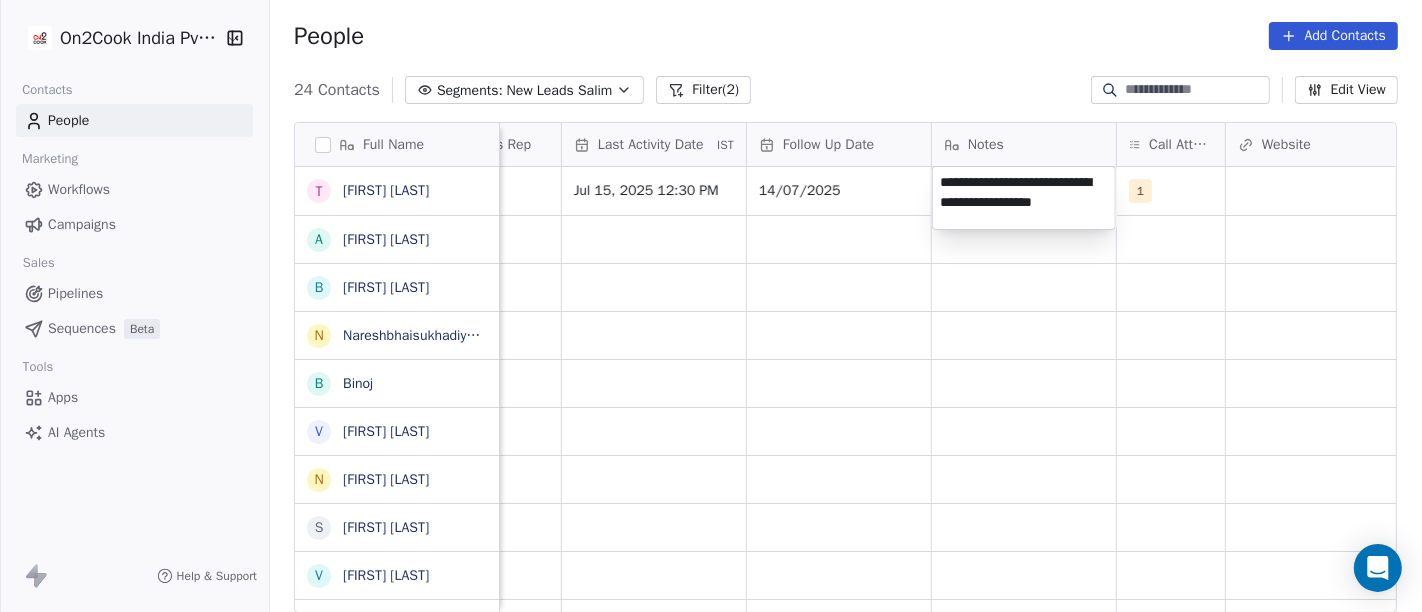 type on "**********" 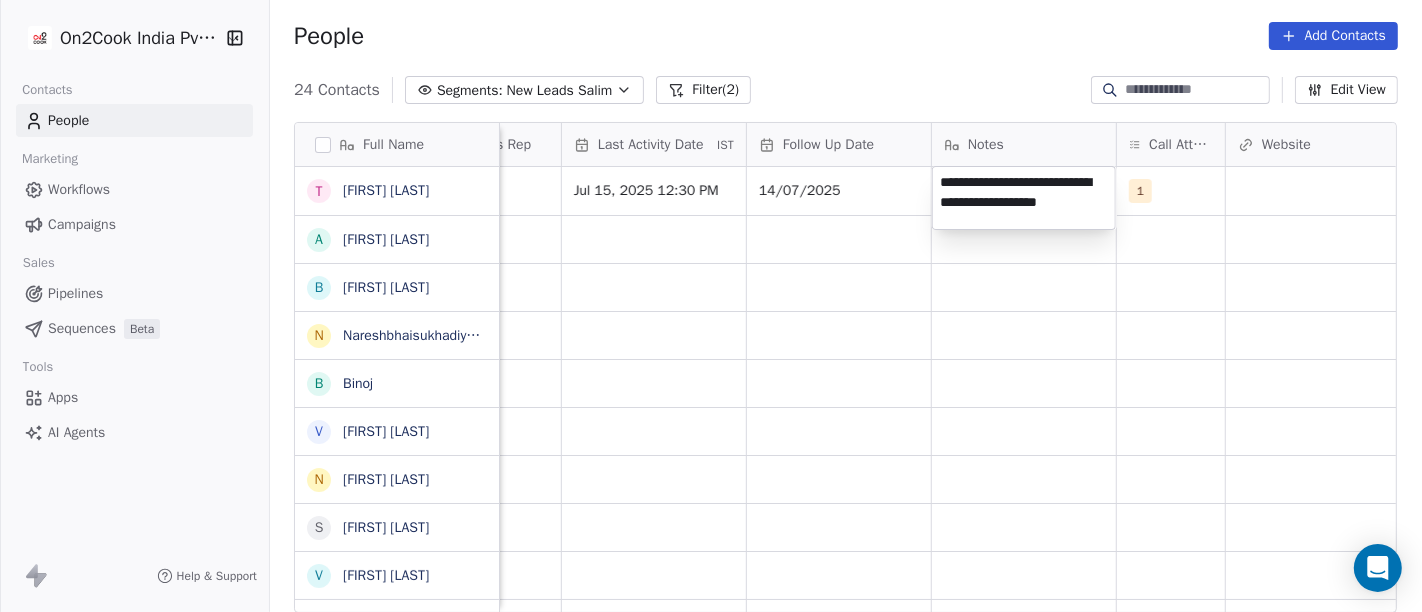 click on "On2Cook India Pvt. Ltd. Contacts People Marketing Workflows Campaigns Sales Pipelines Sequences Beta Tools Apps AI Agents Help & Support People  Add Contacts 24 Contacts Segments: New Leads [FIRST] Filter  (2) Edit View Tag Add to Sequence Full Name T [FIRST] [LAST] A [FIRST] [LAST] B [FIRST] [LAST] N [FIRST] [LAST] [FIRST] [LAST] B [FIRST] V [FIRST] [LAST] N [FIRST] [LAST] S [FIRST] [LAST] V [FIRST] [LAST] D [FIRST] [LAST] P [FIRST] [LAST] g [FIRST] [LAST] S [FIRST] [LAST] J [FIRST] [LAST] D [FIRST] [LAST] N [FIRST] [LAST] p [FIRST] [LAST] P [COMPANY_NAME] D [TITLE] [FIRST] [LAST] D [FIRST] [LAST] M [FIRST] [LAST] S [FIRST] [LAST] S [FIRST] [LAST] L [FIRST] [LAST] Lead Status Tags Assignee Sales Rep Last Activity Date IST Follow Up Date Notes Call Attempts Website zomato link outlet type Location   [FIRST] Jul 15, 2025 12:30 PM 14/07/2025 1 cloud_kitchen   [FIRST] cloud_kitchen   [FIRST] restaurants   [FIRST] food_consultants   [FIRST] cafeteria   [FIRST] restaurants   [FIRST] food_consultants   [FIRST] cloud_kitchen   [FIRST] cloud_kitchen   [FIRST]   [FIRST]" at bounding box center (711, 306) 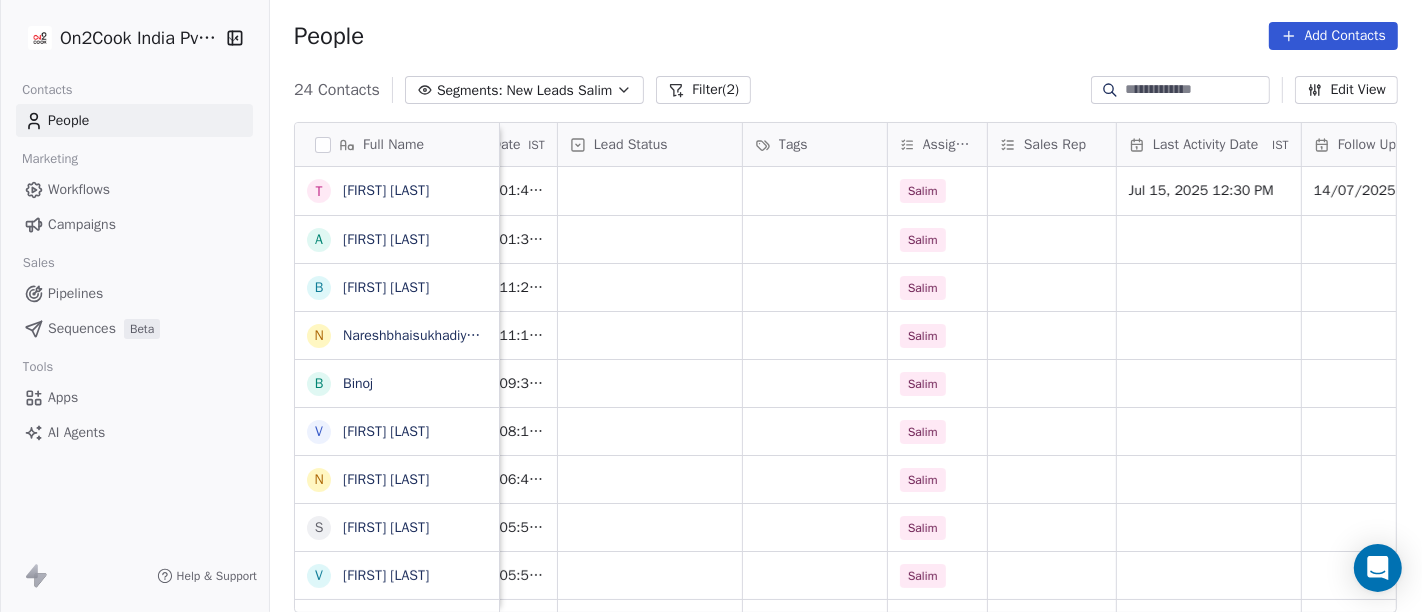 scroll, scrollTop: 0, scrollLeft: 648, axis: horizontal 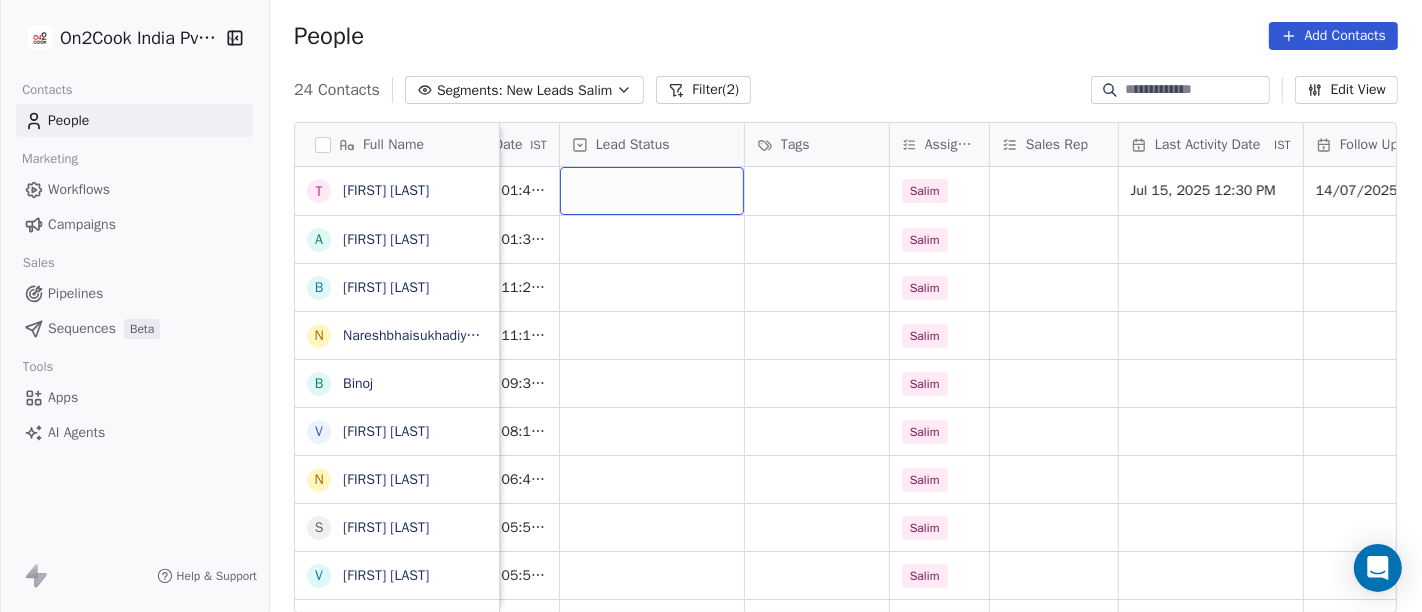 click at bounding box center [652, 191] 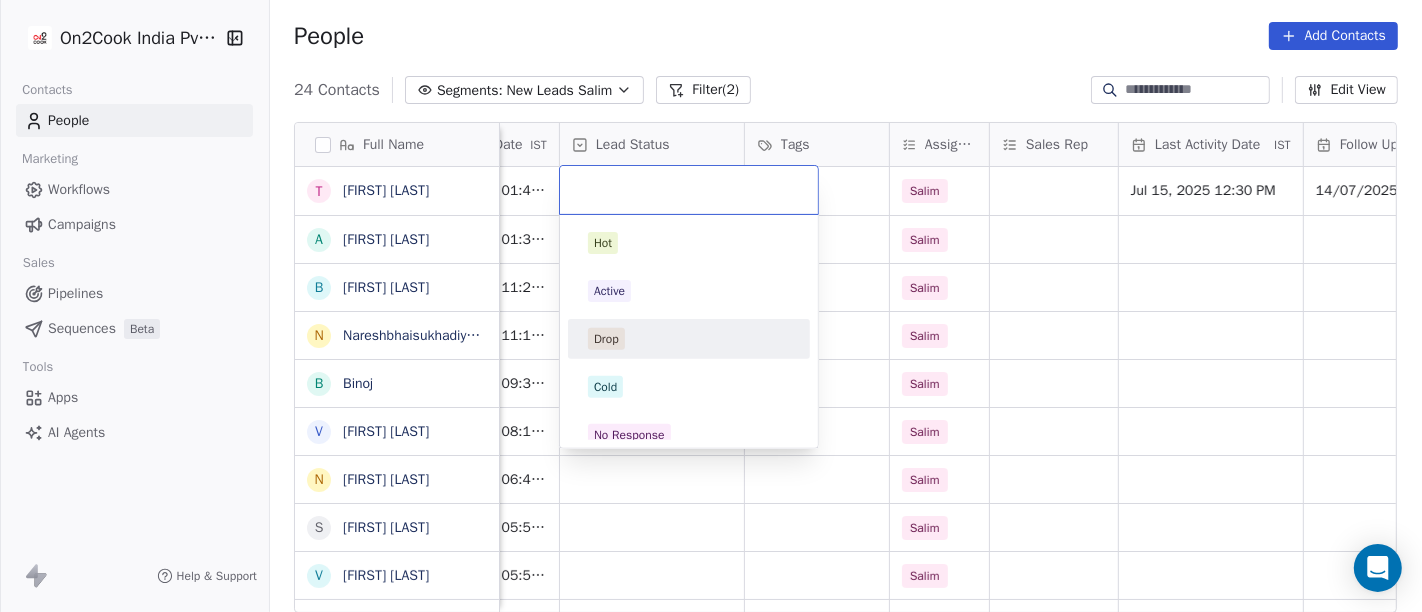 click on "Drop" at bounding box center (689, 339) 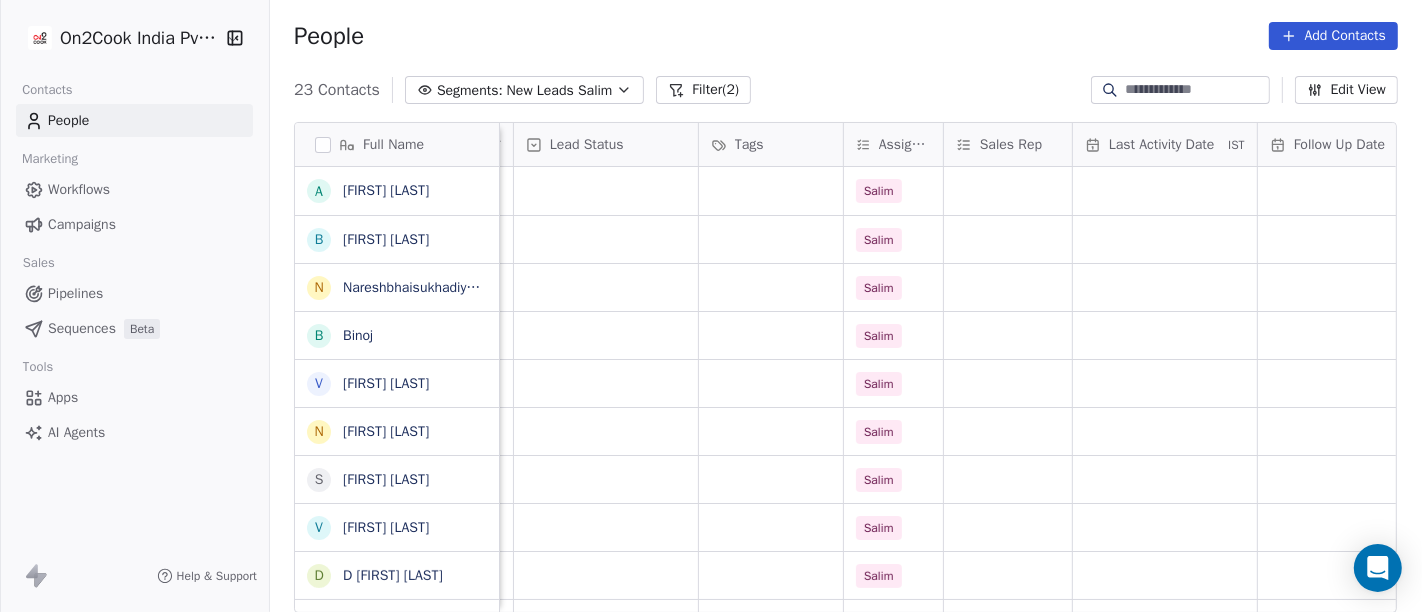 scroll, scrollTop: 0, scrollLeft: 693, axis: horizontal 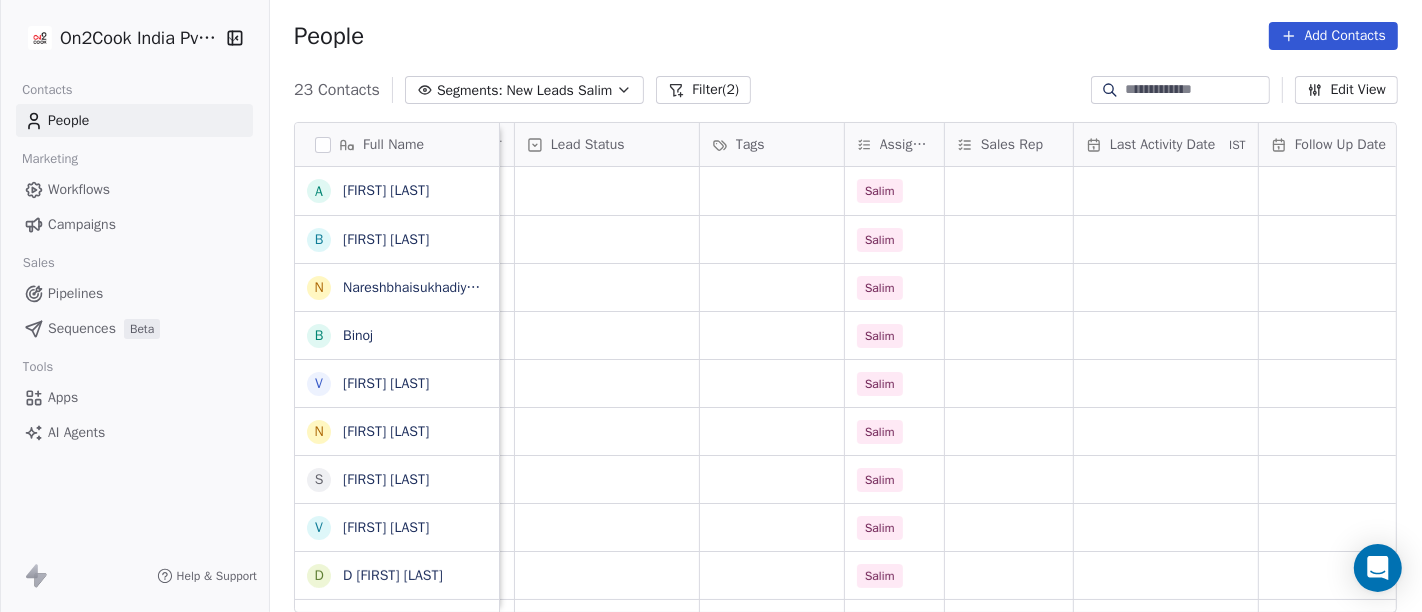 click on "Last Activity Date IST" at bounding box center [1166, 144] 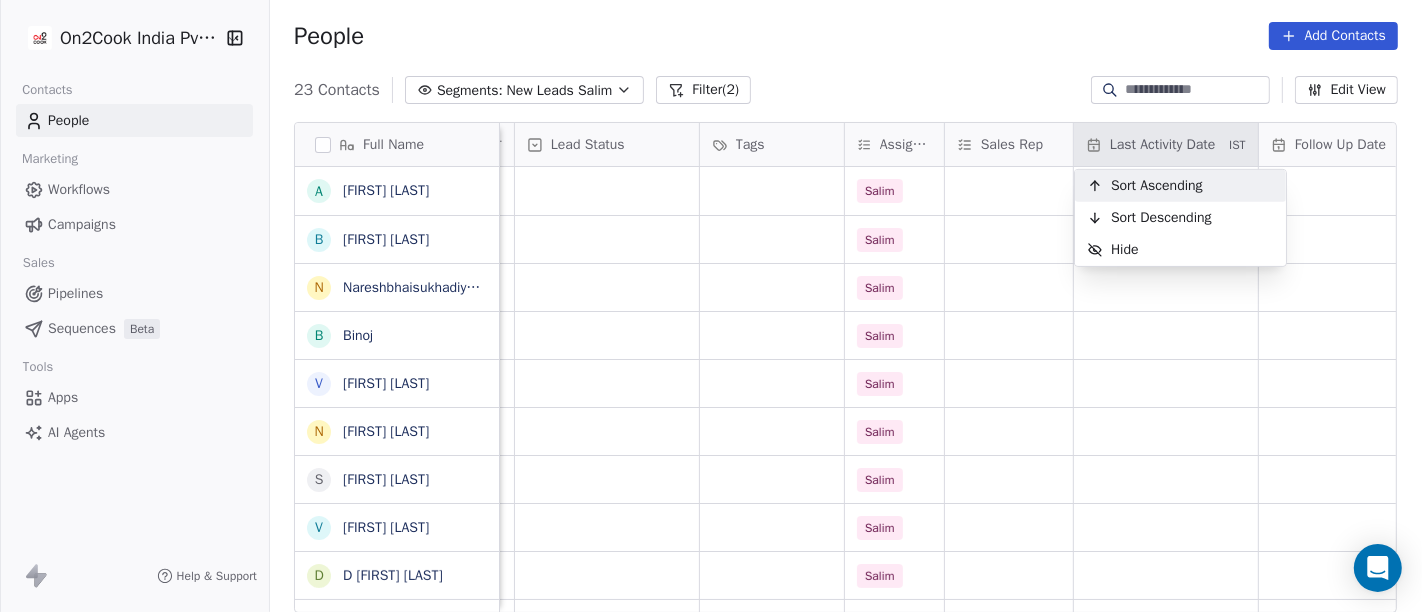 click on "On2Cook India Pvt. Ltd. Contacts People Marketing Workflows Campaigns Sales Pipelines Sequences Beta Tools Apps AI Agents Help & Support People Add Contacts 23 Contacts Segments: New Leads Salim Filter (2) Edit View Tag Add to Sequence Full Name A [LAST] [LAST] B [LAST] [LAST] N [LAST] [LAST] [LAST] [LAST] B [LAST] V [LAST] [LAST] N [LAST] [LAST] S [LAST] [LAST] V [LAST] [LAST] D [LAST] [LAST] [LAST] P [LAST] [LAST] g [LAST] [LAST] S [LAST] [LAST] J [LAST] [LAST] D [LAST] [LAST] N [LAST] [LAST] p [LAST] P [LAST] D [LAST] [LAST] [LAST] D [LAST] [LAST] [LAST] [LAST] [LAST] S [LAST] [LAST] S [LAST] [LAST] L [LAST] [LAST] Phone Number company name location Created Date IST Lead Status Tags Assignee Sales Rep Last Activity Date IST Follow Up Date Notes Call Attempts Website +91[PHONE] Self-employed [CITY] Jul 13, 2025 01:32 AM Salim +91[PHONE] Inorbit Mall others_ Jul 12, 2025 11:22 PM Salim +91[PHONE] નટરાજ ગૃહ ઉધોગ others Jul 12, 2025 11:15 PM Salim +91[PHONE] others_" at bounding box center (711, 306) 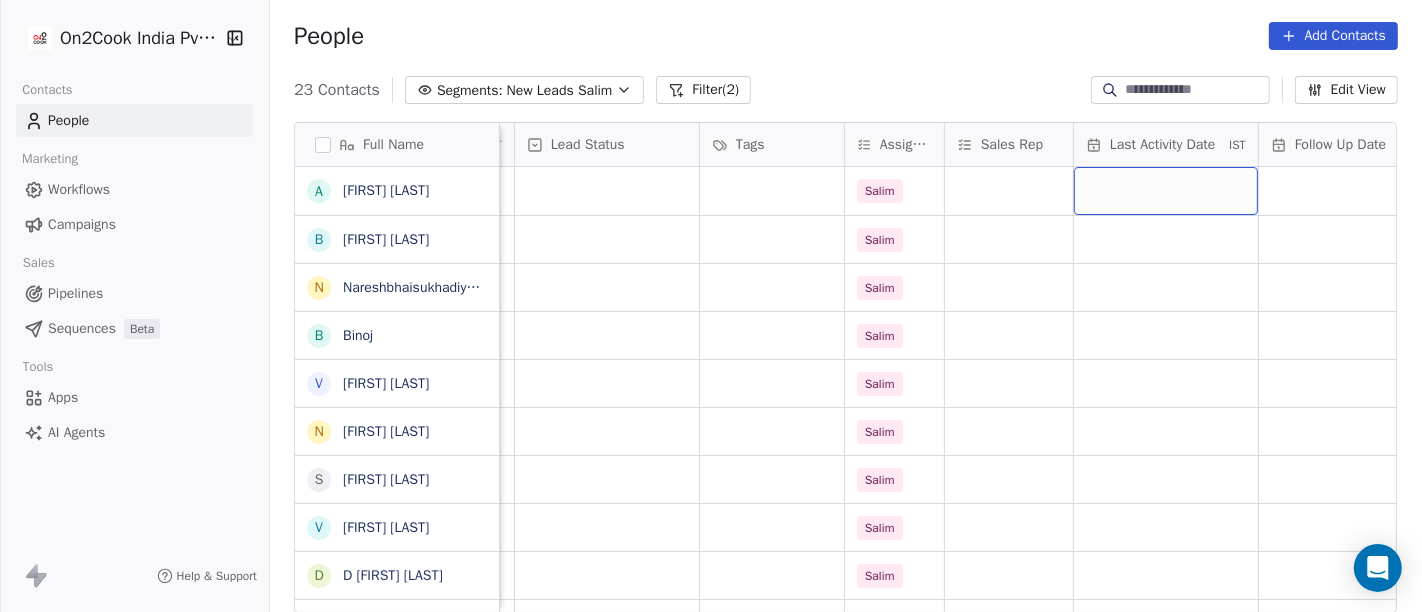 click at bounding box center [1166, 191] 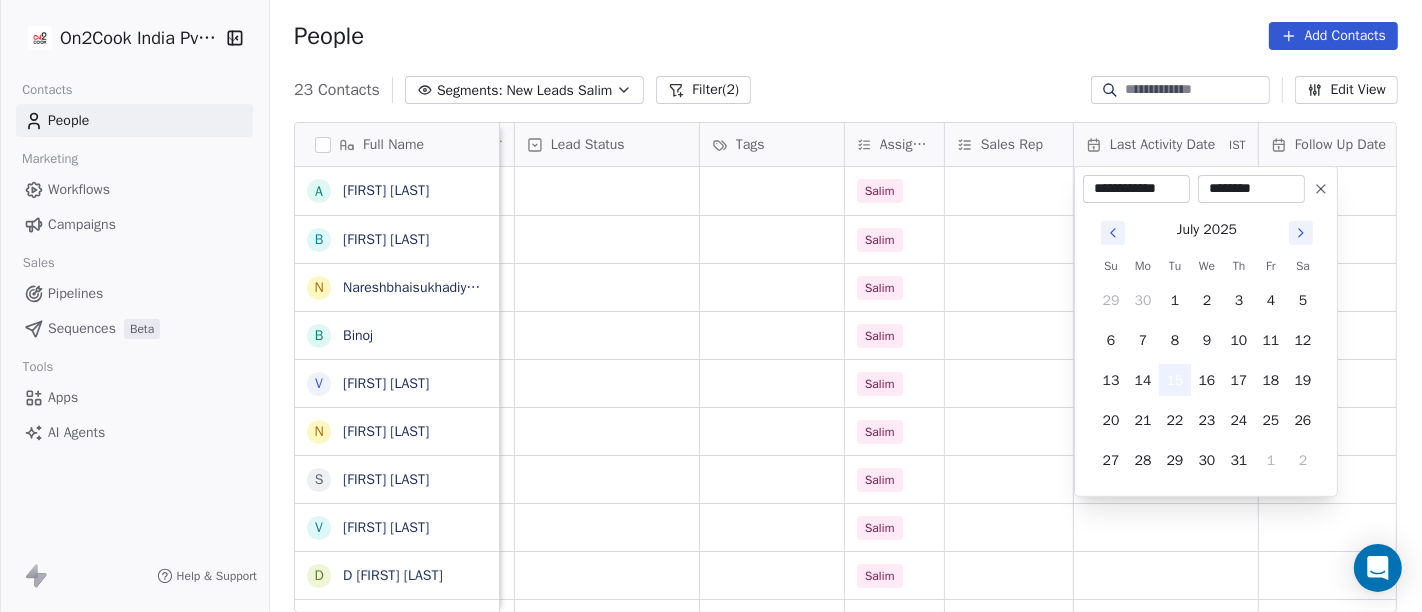 click on "15" at bounding box center (1175, 380) 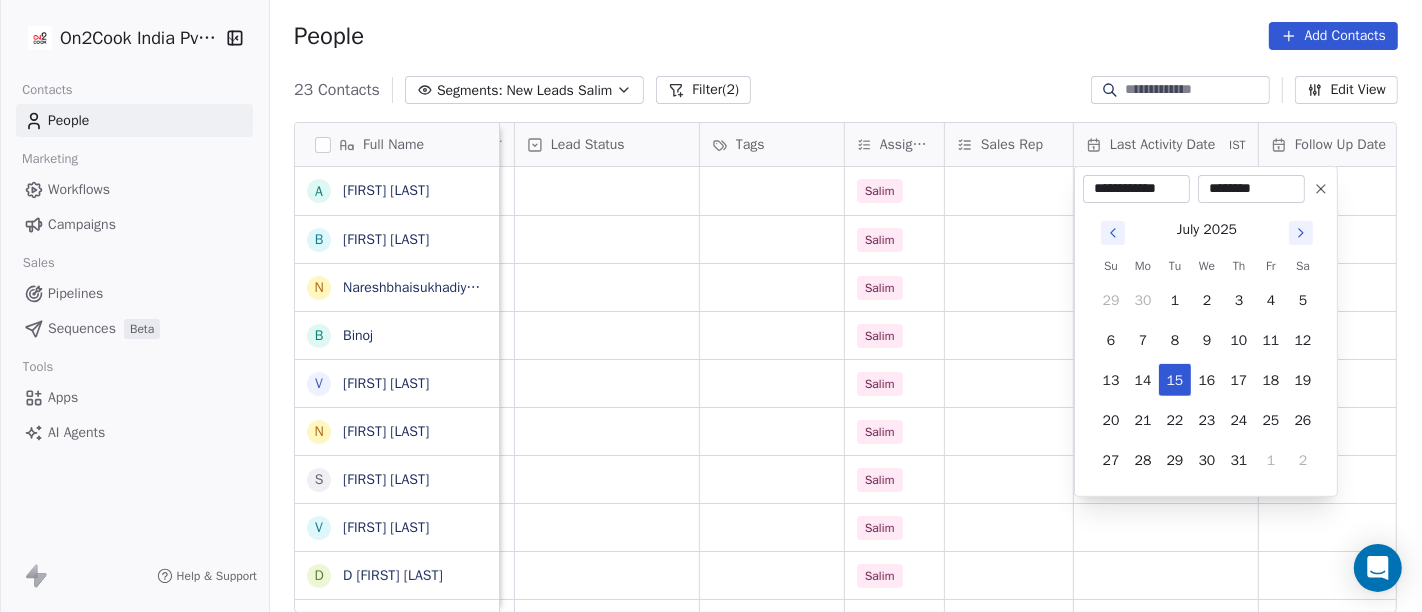 click on "On2Cook India Pvt. Ltd. Contacts People Marketing Workflows Campaigns Sales Pipelines Sequences Beta Tools Apps AI Agents Help & Support People Add Contacts 23 Contacts Segments: New Leads Salim Filter (2) Edit View Tag Add to Sequence Full Name A [LAST] [LAST] B [LAST] [LAST] N [LAST] [LAST] [LAST] [LAST] B [LAST] V [LAST] [LAST] N [LAST] [LAST] S [LAST] [LAST] V [LAST] [LAST] D [LAST] [LAST] [LAST] P [LAST] [LAST] g [LAST] [LAST] S [LAST] [LAST] J [LAST] [LAST] D [LAST] [LAST] N [LAST] [LAST] p [LAST] P [LAST] D [LAST] [LAST] [LAST] D [LAST] [LAST] [LAST] [LAST] [LAST] S [LAST] [LAST] S [LAST] [LAST] L [LAST] [LAST] Phone Number company name location Created Date IST Lead Status Tags Assignee Sales Rep Last Activity Date IST Follow Up Date Notes Call Attempts Website +91[PHONE] Self-employed [CITY] Jul 13, 2025 01:32 AM Salim +91[PHONE] Inorbit Mall others_ Jul 12, 2025 11:22 PM Salim +91[PHONE] નટરાજ ગૃહ ઉધોગ others Jul 12, 2025 11:15 PM Salim +91[PHONE] others_" at bounding box center [711, 306] 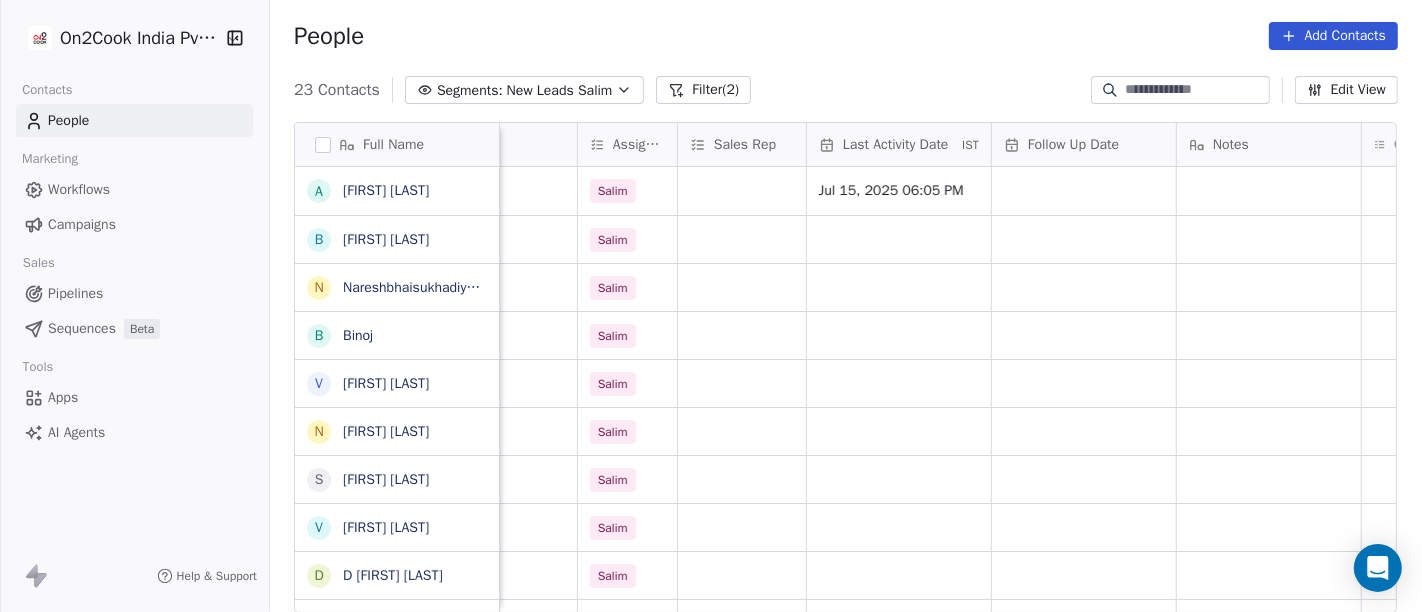 scroll, scrollTop: 0, scrollLeft: 964, axis: horizontal 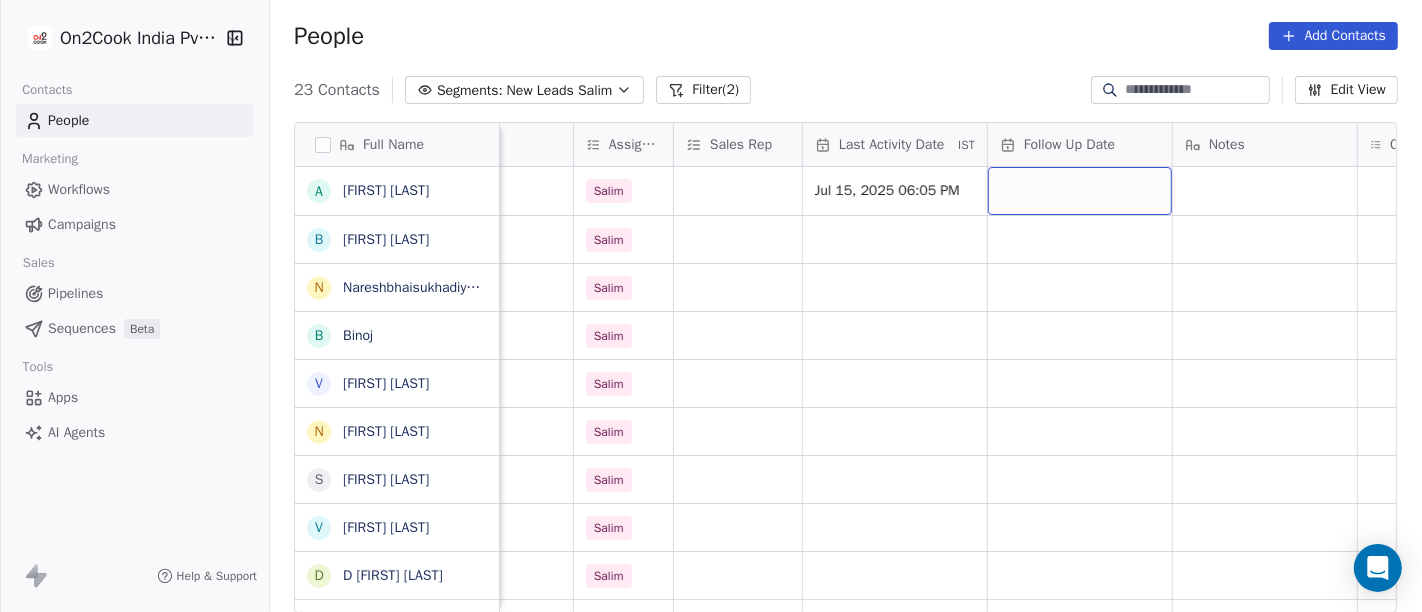click at bounding box center [1080, 191] 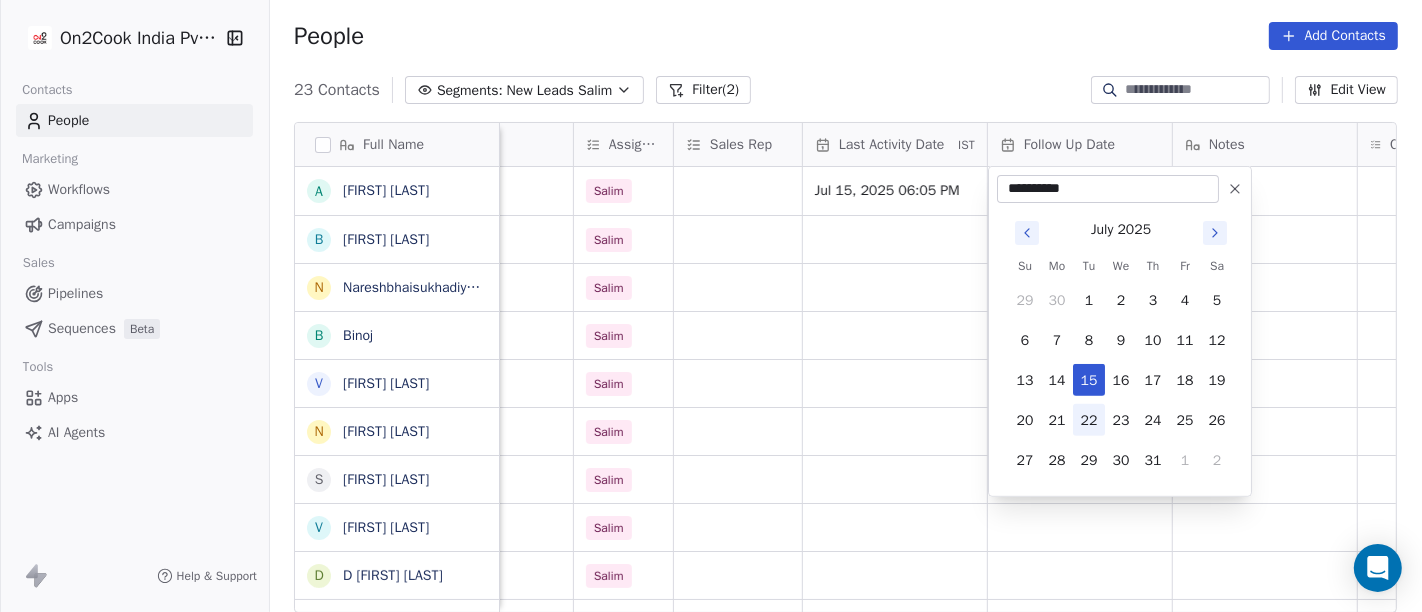 click on "22" at bounding box center [1089, 420] 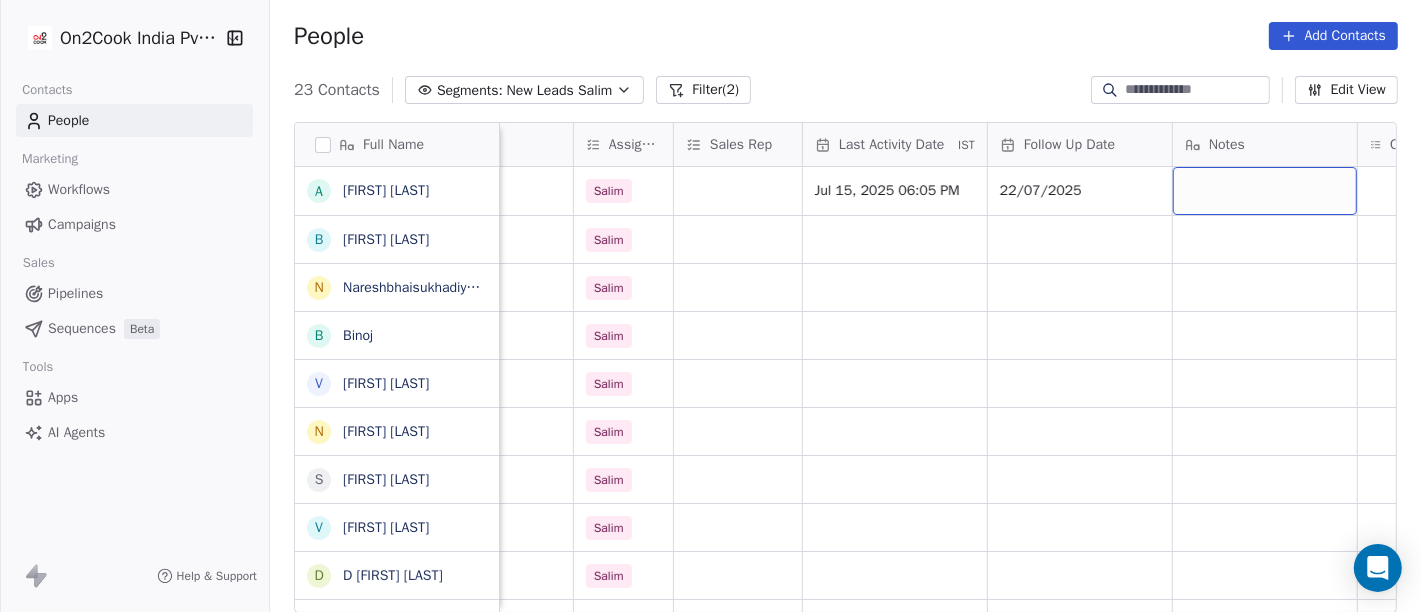 click at bounding box center [1265, 191] 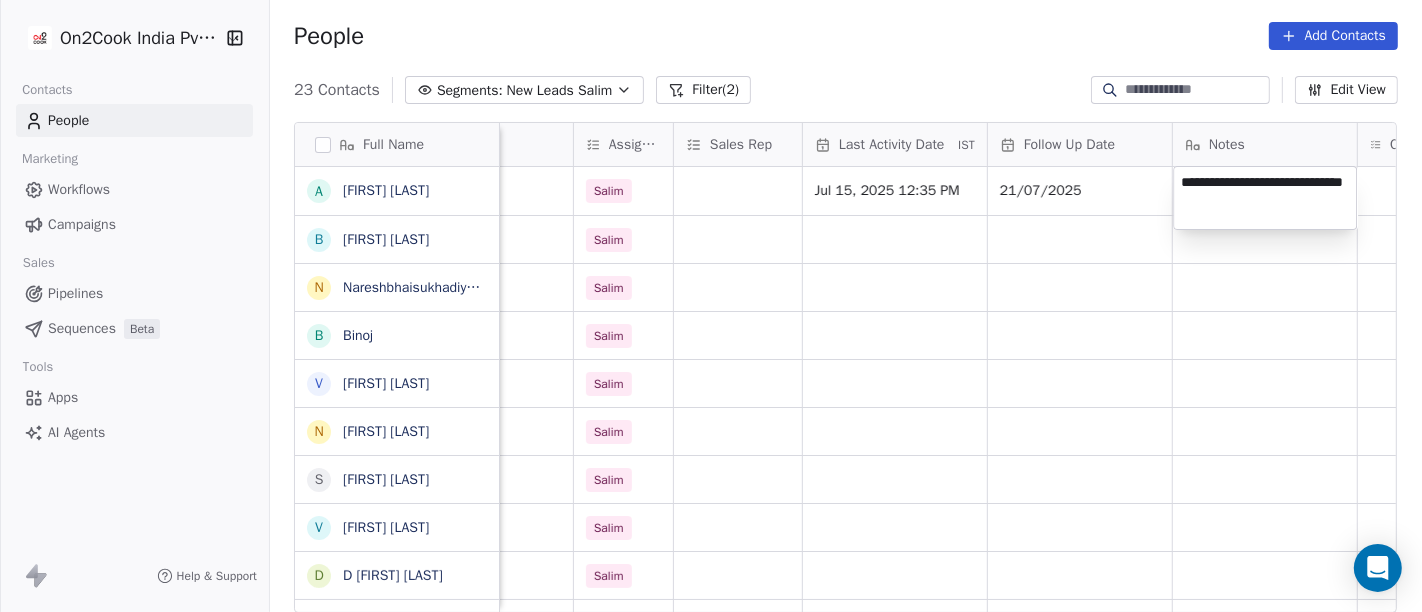 type on "**********" 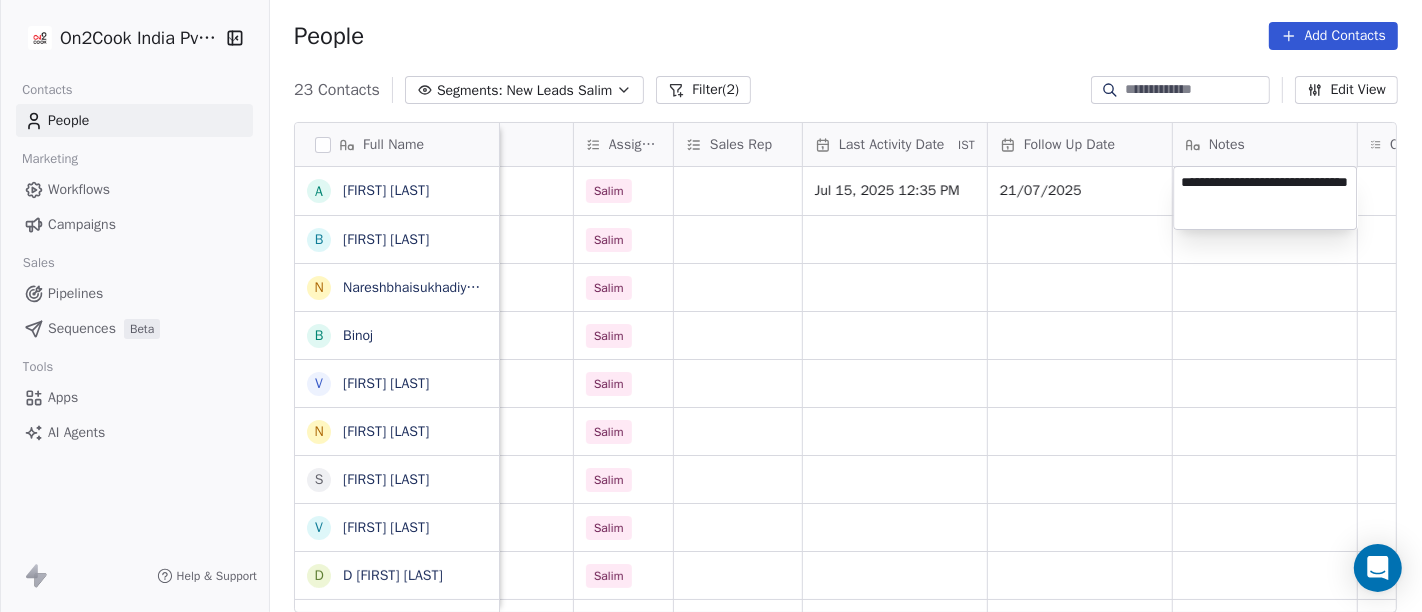 click on "On2Cook India Pvt. Ltd. Contacts People Marketing Workflows Campaigns Sales Pipelines Sequences Beta Tools Apps AI Agents Help & Support People  Add Contacts 23 Contacts Segments: New Leads [FIRST] Filter  (2) Edit View Tag Add to Sequence Full Name A [FIRST] [LAST] B [FIRST] [LAST] N [FIRST] [LAST] [FIRST] [LAST] B [FIRST] V [FIRST] [LAST] N [FIRST] [LAST] S [FIRST] [LAST] V [FIRST] [LAST] D [FIRST] [LAST] P [FIRST] [LAST] g [FIRST] [LAST] S [FIRST] [LAST] J [FIRST] [LAST] D [FIRST] [LAST] N [FIRST] [LAST] p [FIRST] [LAST] P [COMPANY_NAME] D [TITLE] [FIRST] [LAST] D [FIRST] [LAST] M [FIRST] [LAST] S [FIRST] [LAST] S [FIRST] [LAST] L [FIRST] [LAST] location Created Date IST Lead Status Tags Assignee Sales Rep Last Activity Date IST Follow Up Date Notes Call Attempts Website zomato link outlet type   [CITY] Jul 13, 2025 01:32 AM [FIRST] Jul 15, 2025 12:35 PM 21/07/2025 cloud_kitchen   others_ Jul 12, 2025 11:22 PM [FIRST] restaurants   others Jul 12, 2025 11:15 PM [FIRST] food_consultants   others_ Jul 12, 2025 09:34 PM [FIRST] cafeteria   others_ [FIRST]" at bounding box center (711, 306) 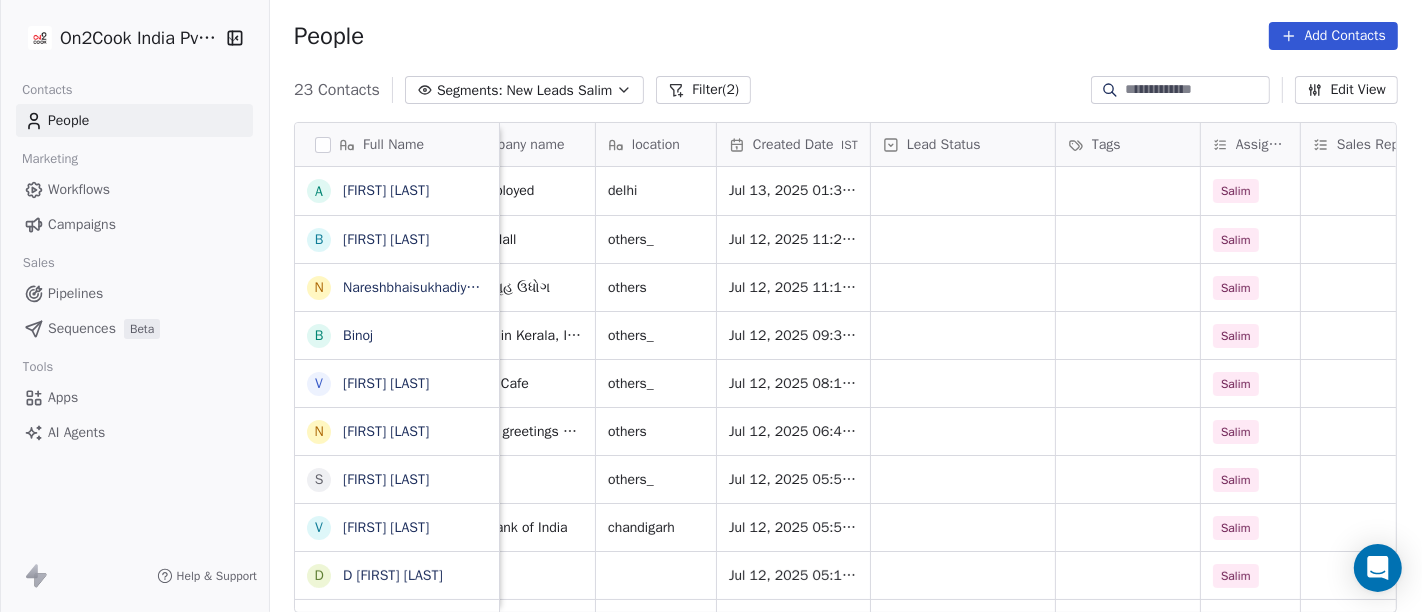scroll, scrollTop: 0, scrollLeft: 333, axis: horizontal 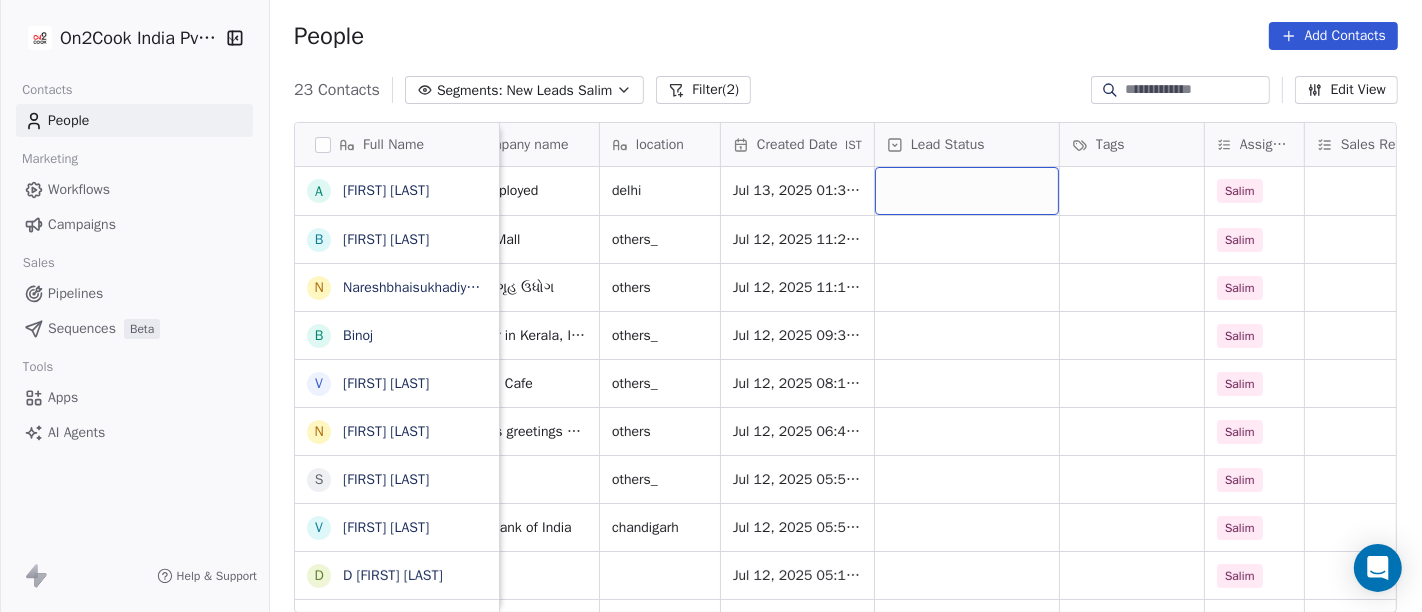 click at bounding box center [967, 191] 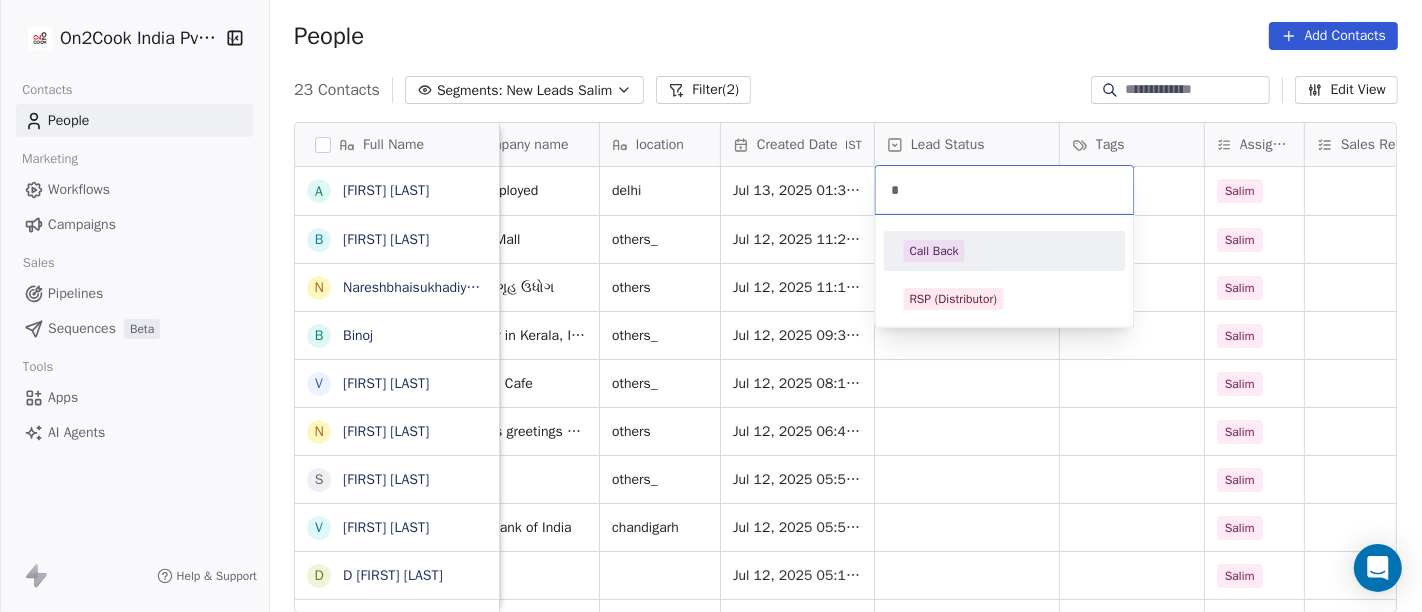 type on "*" 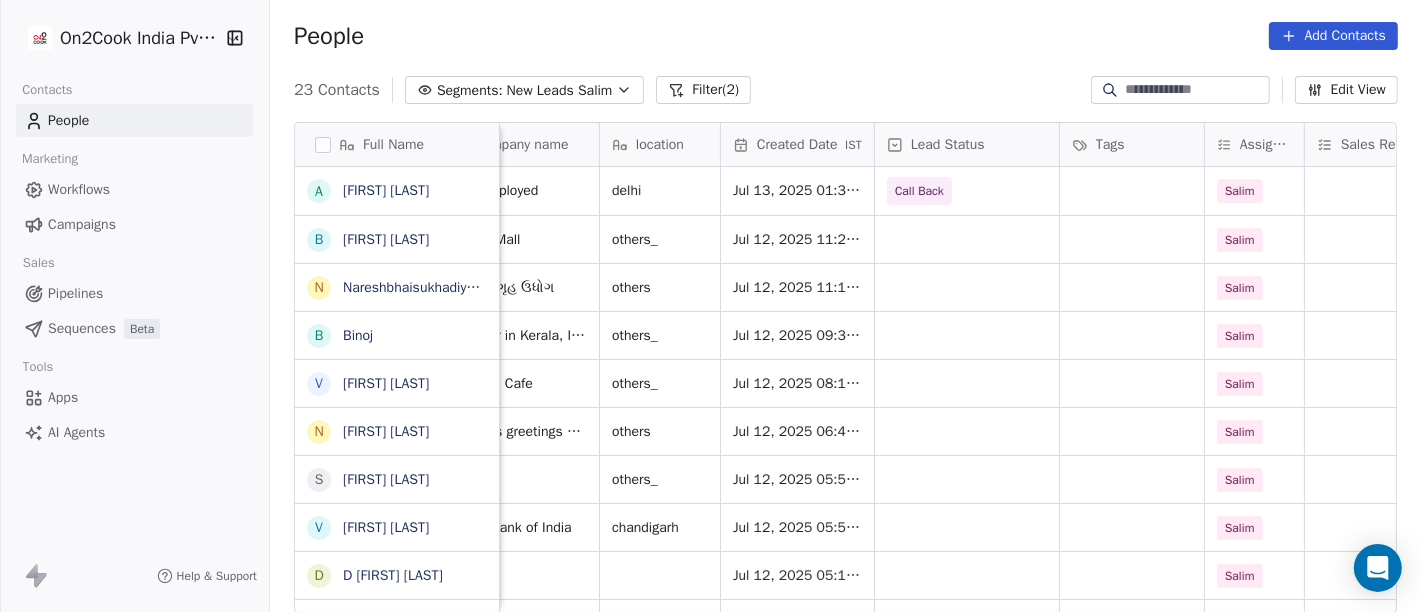 click on "People  Add Contacts" at bounding box center (846, 36) 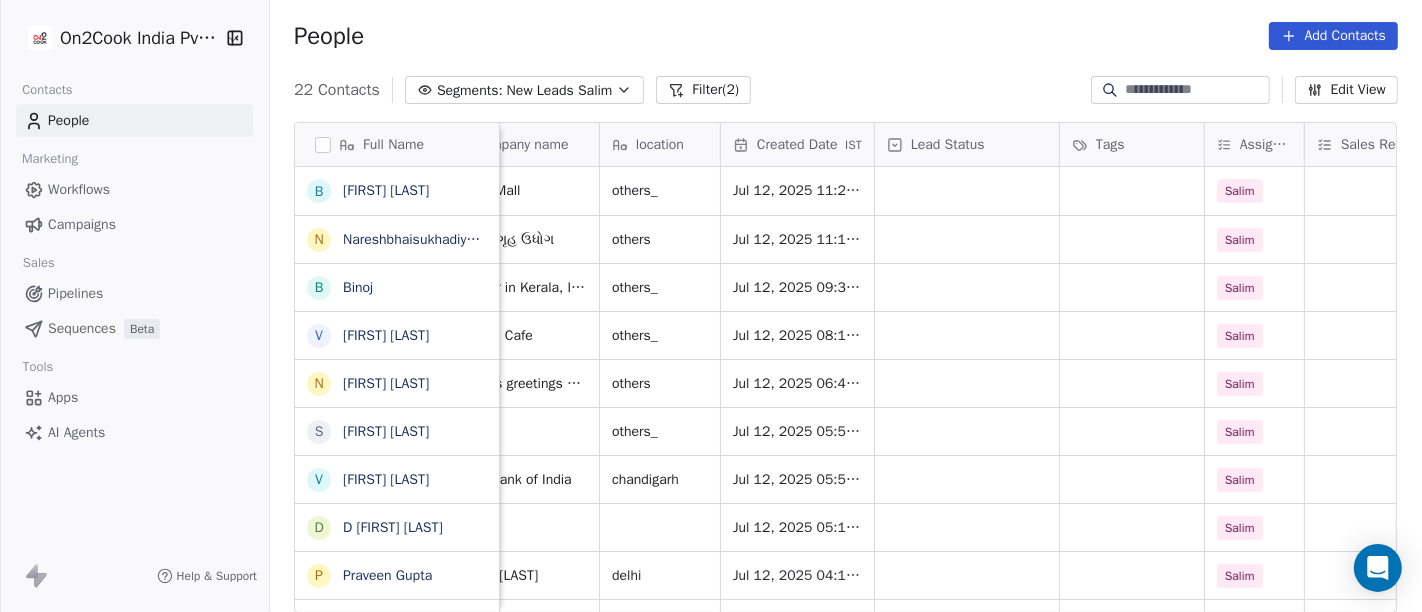 scroll, scrollTop: 0, scrollLeft: 0, axis: both 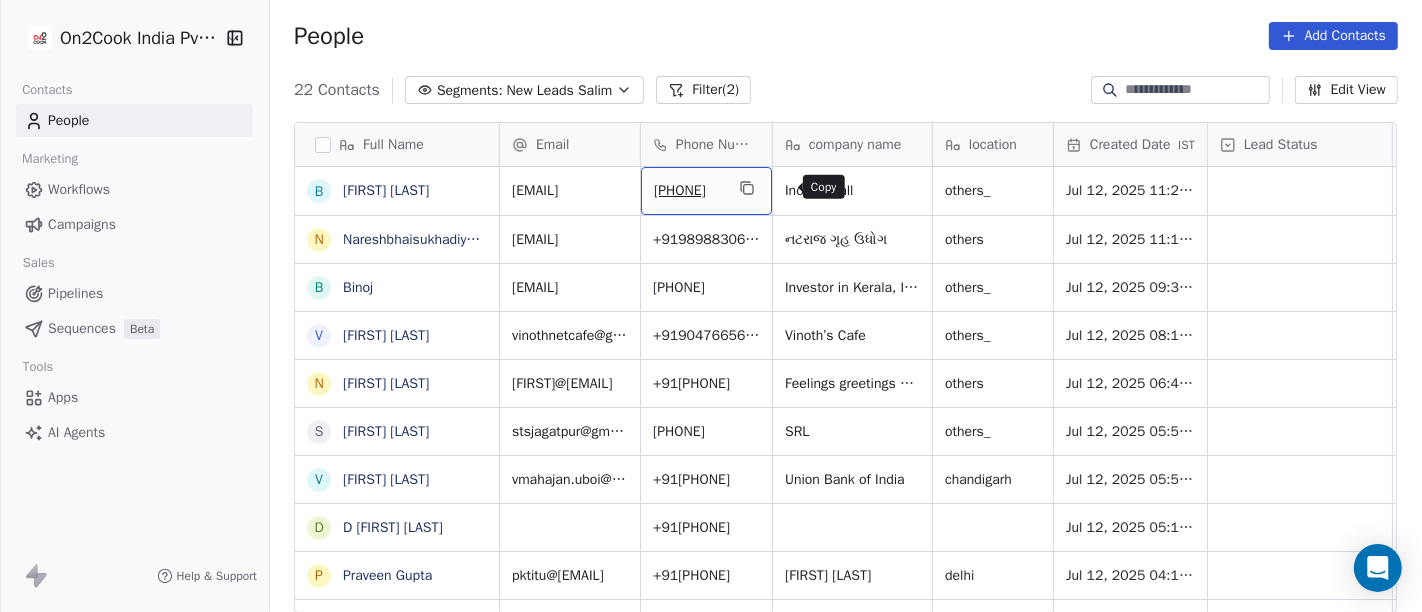 click 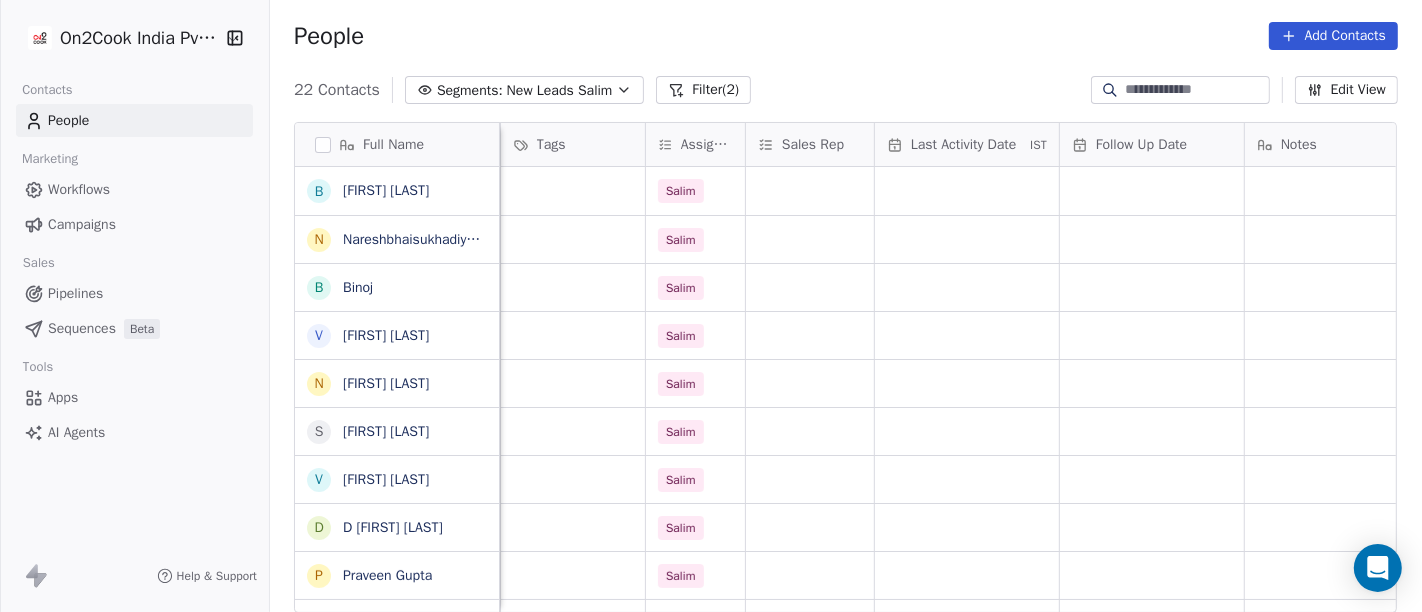 scroll, scrollTop: 0, scrollLeft: 893, axis: horizontal 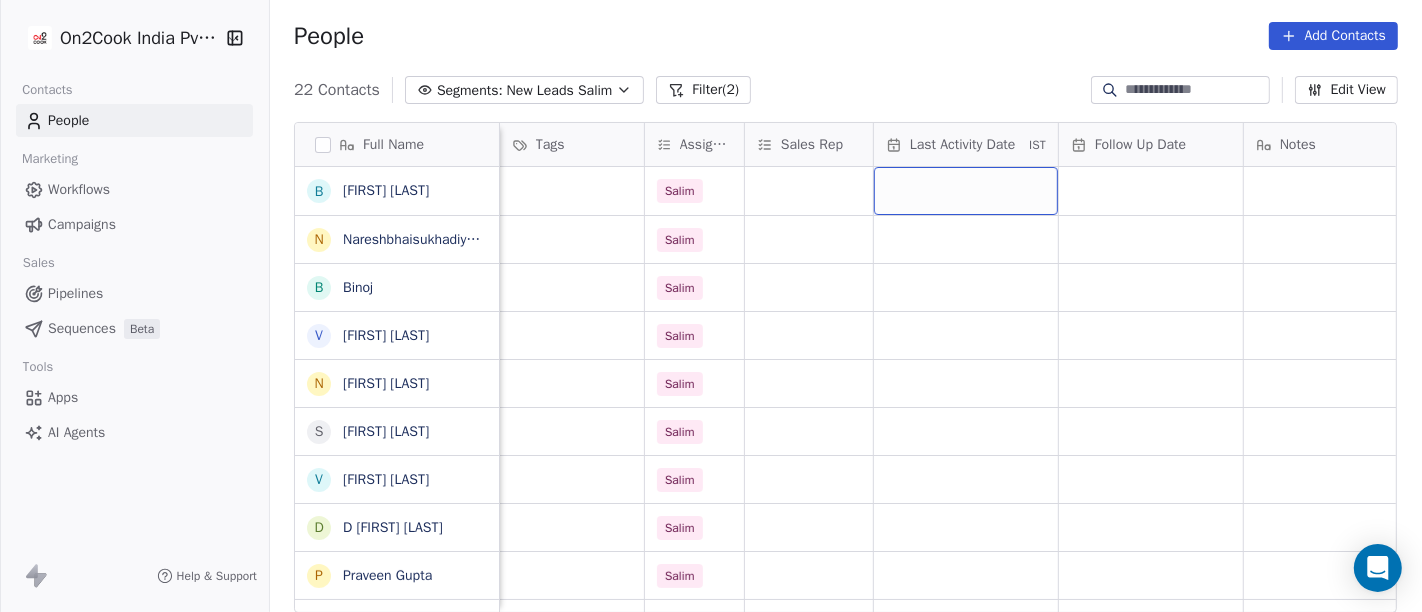 click at bounding box center [966, 191] 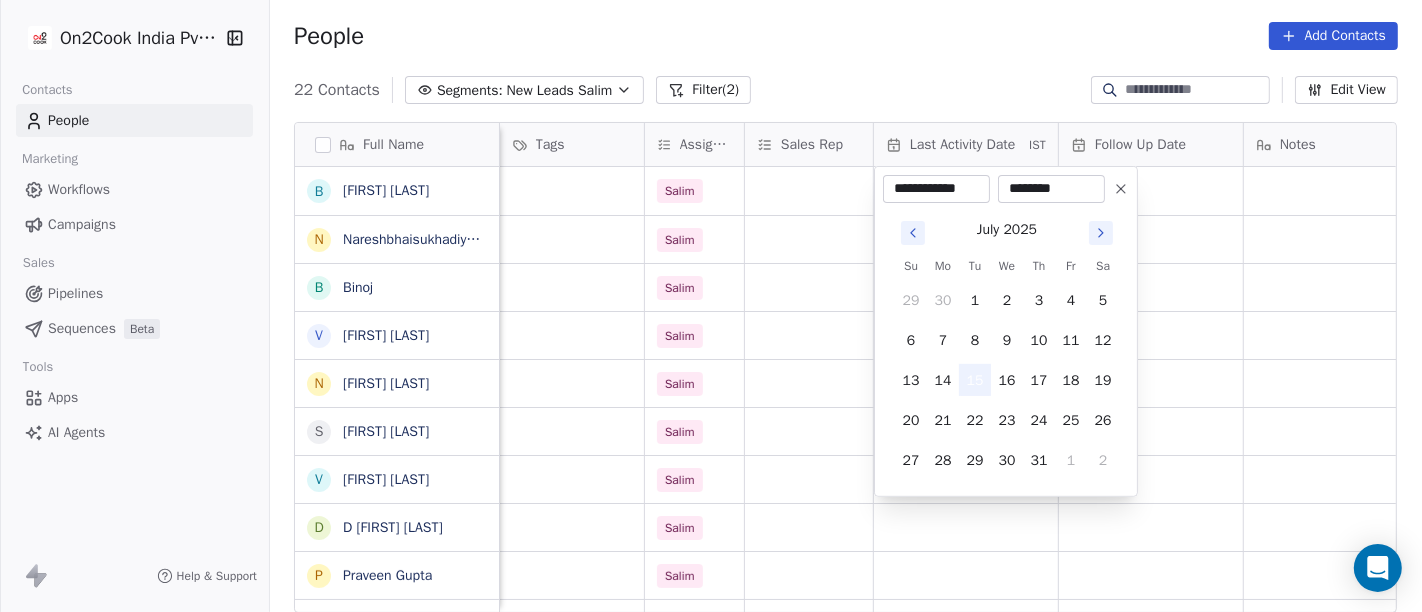 click on "15" at bounding box center [975, 380] 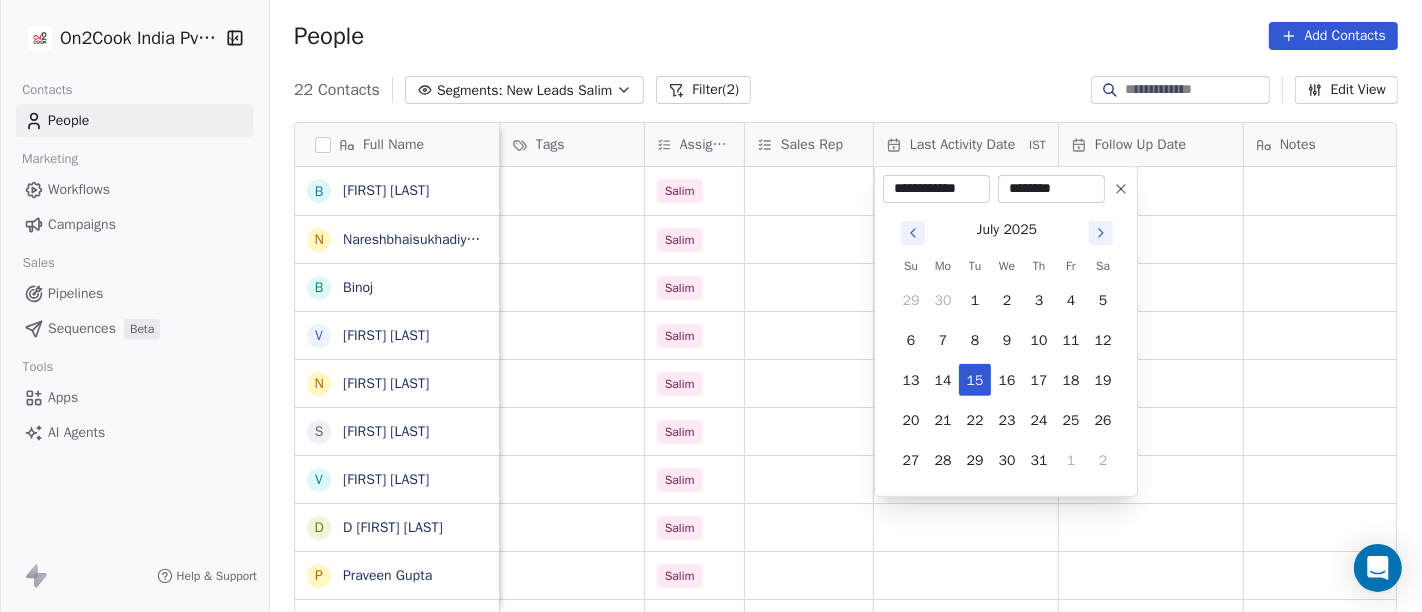 click on "On2Cook India Pvt. Ltd. Contacts People Marketing Workflows Campaigns Sales Pipelines Sequences Beta Tools Apps AI Agents Help & Support People Add Contacts 22 Contacts Segments: New Leads Salim Filter (2) Edit View Tag Add to Sequence Full Name B [FIRST] [LAST] N [FIRST] [LAST] [FIRST] [LAST] B [FIRST] V [FIRST] [LAST] N [FIRST] [LAST] S [FIRST] [LAST] V [FIRST] [LAST] D [FIRST] [LAST] P [FIRST] [LAST] g [FIRST] [LAST] S [FIRST] [LAST] J [FIRST] [LAST] D [FIRST] [LAST] N [FIRST] [LAST] p [FIRST] P [FIRST] D Dr [FIRST] G .[FIRST] D [FIRST] [LAST] M M [FIRST] [LAST] S [FIRST] [LAST] S [FIRST] [LAST] L [FIRST] [LAST] location Created Date IST Lead Status Tags Assignee Sales Rep Last Activity Date IST Follow Up Date Notes Call Attempts Website zomato link others_ Jul 12, 2025 11:22 PM Salim others Jul 12, 2025 11:15 PM Salim others_ Jul 12, 2025 09:34 PM Salim others_ Jul 12, 2025 08:14 PM Salim others Jul 12, 2025 06:45 PM Salim others_ Jul 12, 2025 05:54 PM Salim [CITY] Jul 12, 2025 05:50 PM Salim Salim" at bounding box center (711, 306) 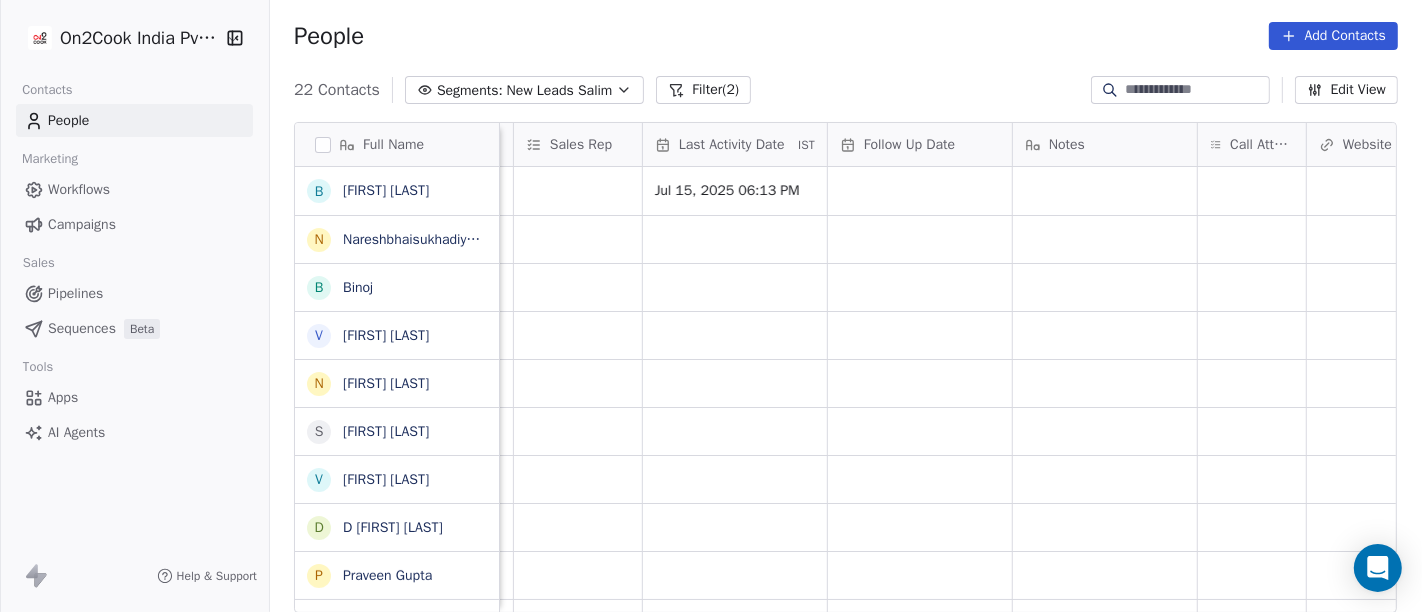 scroll, scrollTop: 0, scrollLeft: 1137, axis: horizontal 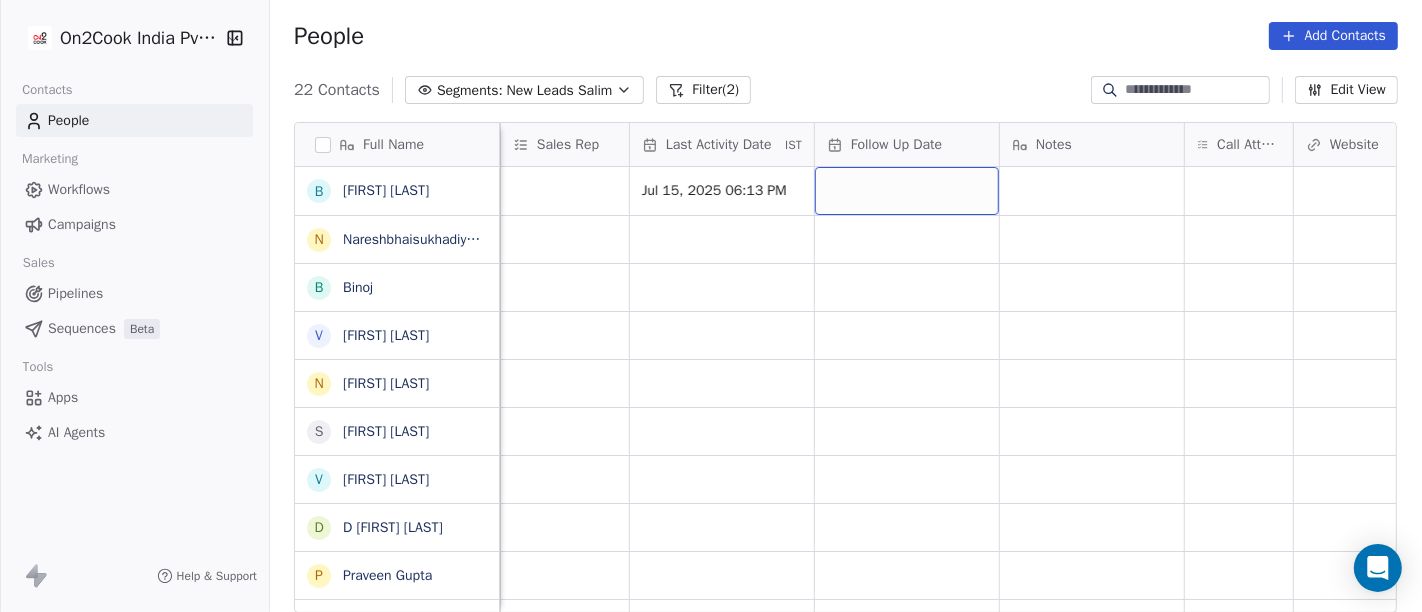 click at bounding box center (907, 191) 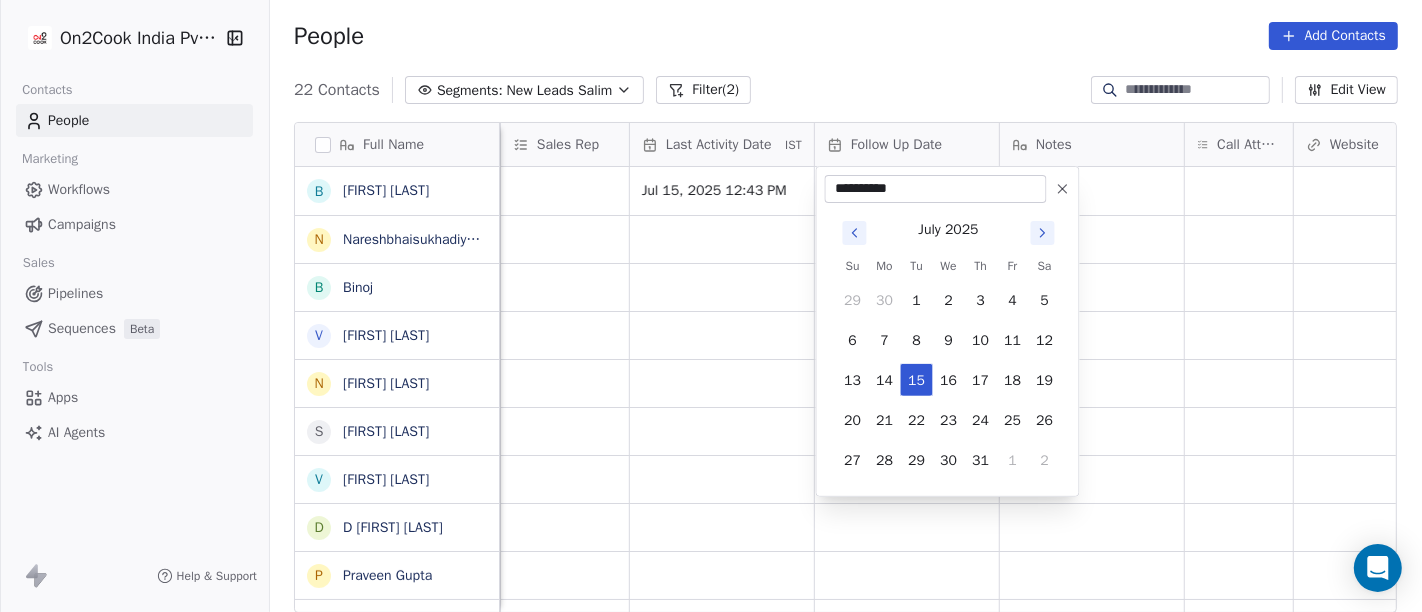 click 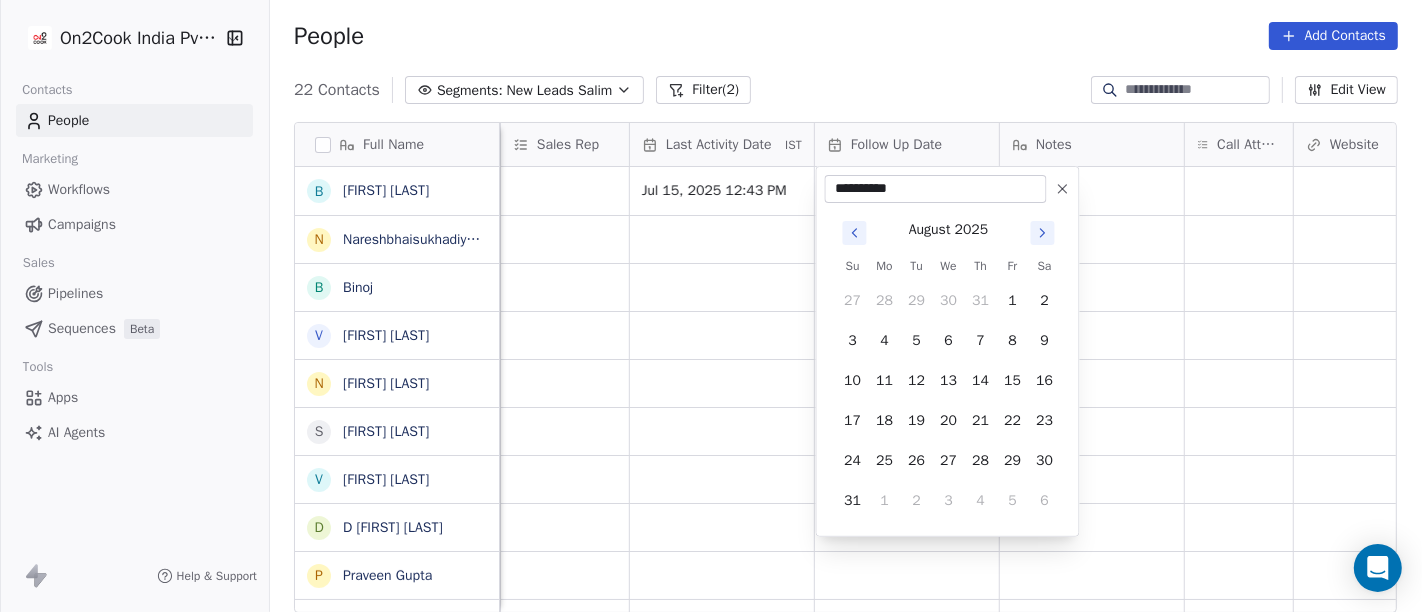 click 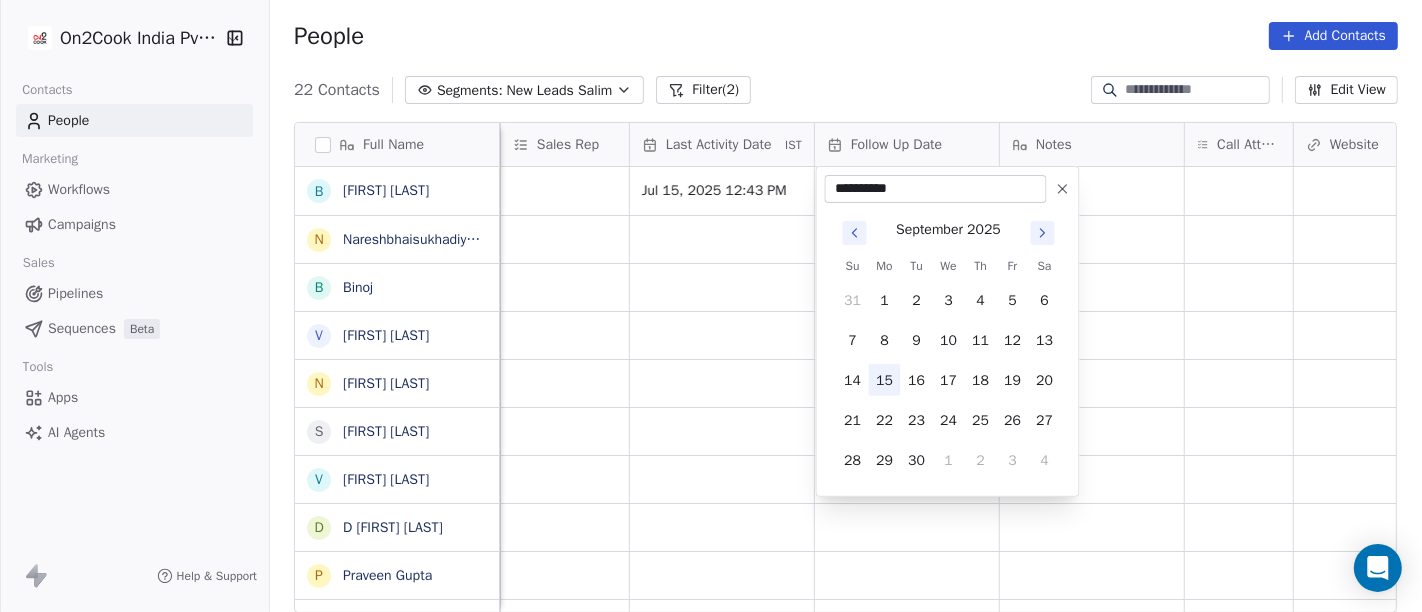 click on "15" at bounding box center (885, 380) 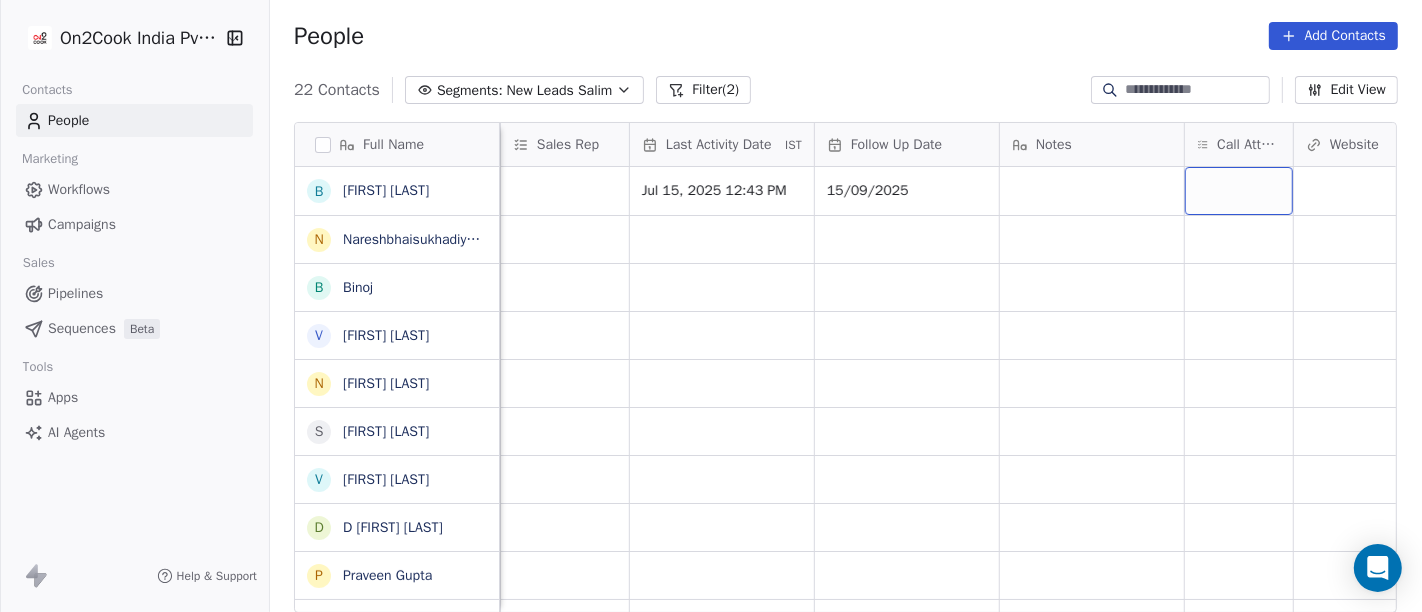 click at bounding box center [1239, 191] 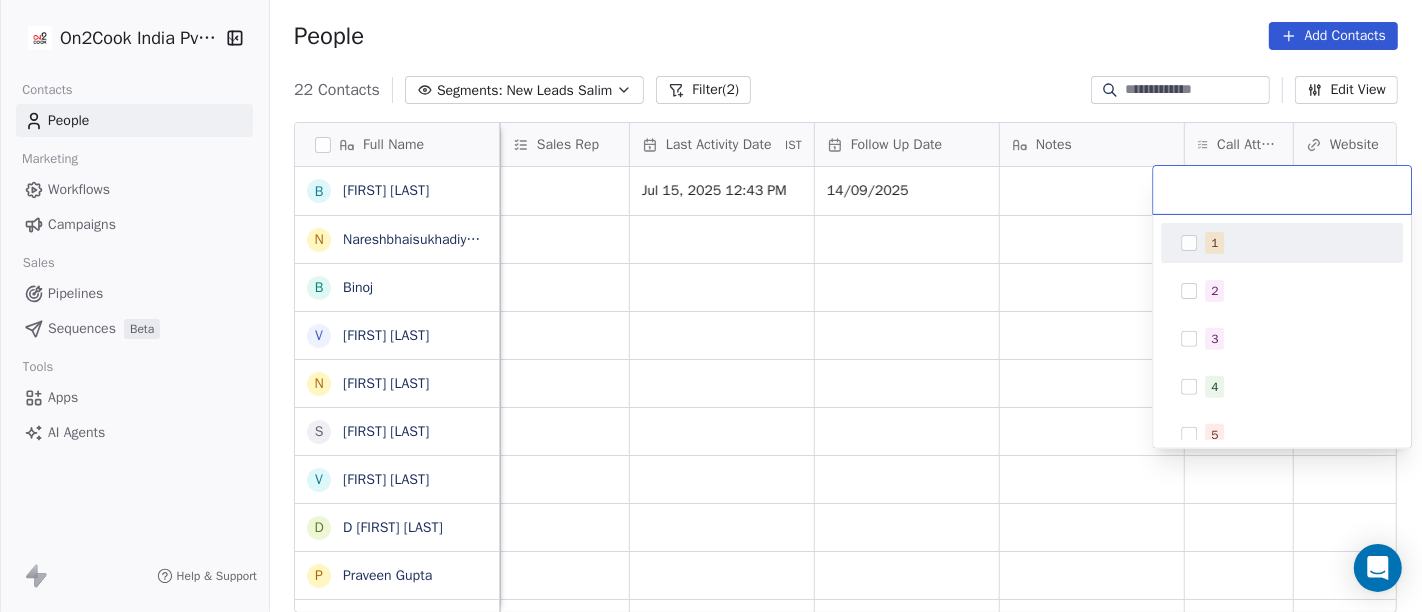 click on "1" at bounding box center [1214, 243] 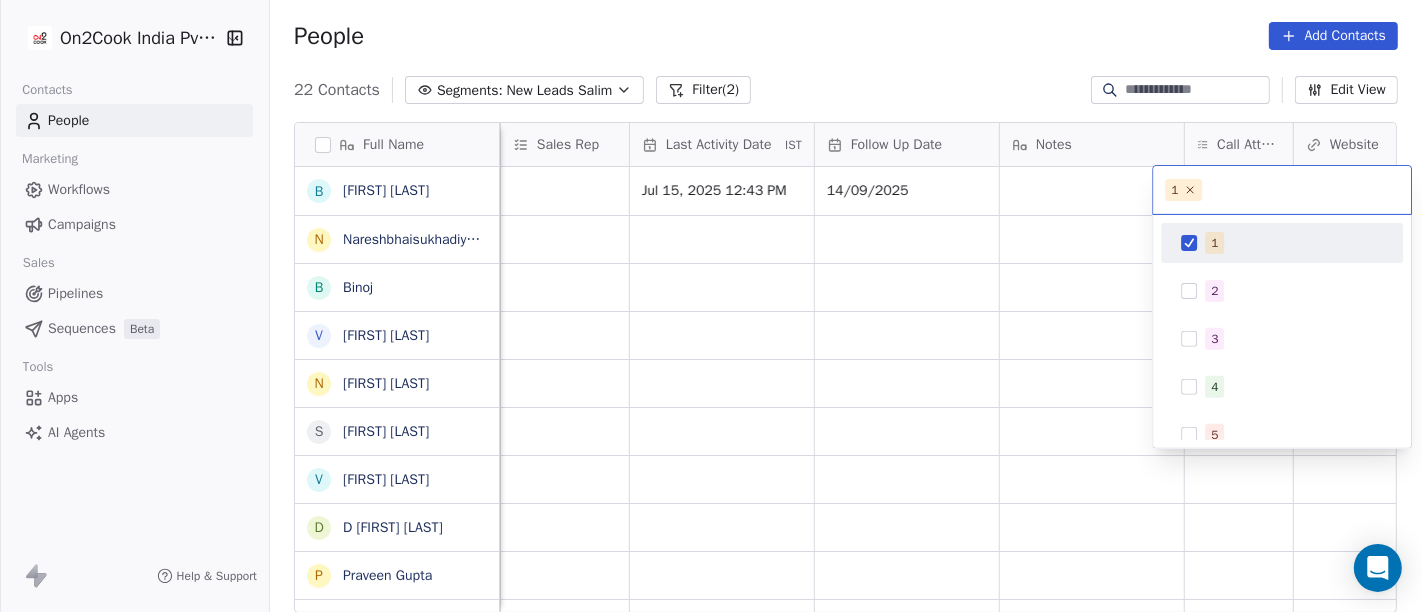 click on "On2Cook India Pvt. Ltd. Contacts People Marketing Workflows Campaigns Sales Pipelines Sequences Beta Tools Apps AI Agents Help & Support People  Add Contacts 22 Contacts Segments: New Leads Salim Filter  (2) Edit View Tag Add to Sequence Full Name B Bhaskar Kedarisetty N Nareshbhaisukhadiya Nareshbhaisukhadiya B Binoj V Vinoth Annamalai N Nilesh Mody S Shalabh Saxena V Vinod Mahajan D Dhaval Sheth P Praveen Gupta g gouri Shankar S Sujit Pattnaik J Jassi Singh D Daniel Kurian N Naveen Kumar p pankaj P PhotosCart D Dr Pankaj G .Dhiraj D Dhiraj Kadam M M B Patel Created Date IST Lead Status Tags Assignee Sales Rep Last Activity Date IST Follow Up Date Notes Call Attempts Website zomato link outlet type Location   Jul 12, 2025 11:22 PM Salim Jul 15, 2025 12:43 PM 14/09/2025 restaurants   Jul 12, 2025 11:15 PM Salim food_consultants   Jul 12, 2025 09:34 PM Salim cafeteria   Jul 12, 2025 08:14 PM Salim restaurants   Jul 12, 2025 06:45 PM Salim food_consultants   Salim" at bounding box center (711, 306) 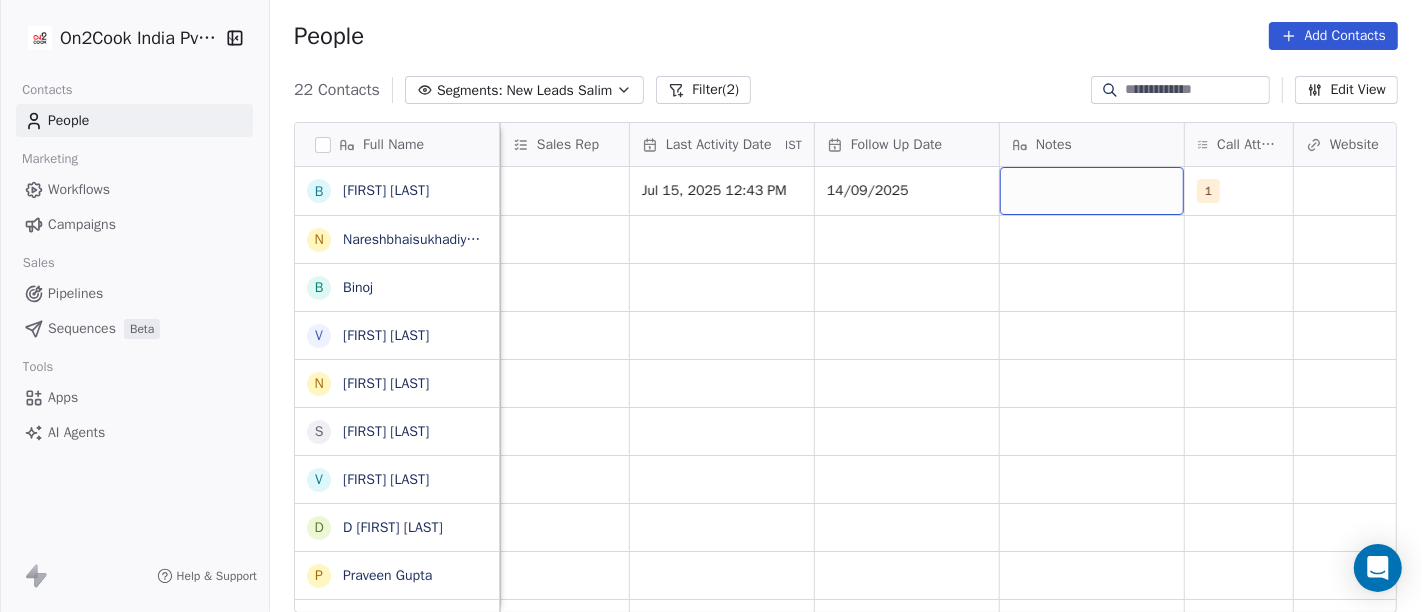 click at bounding box center (1092, 191) 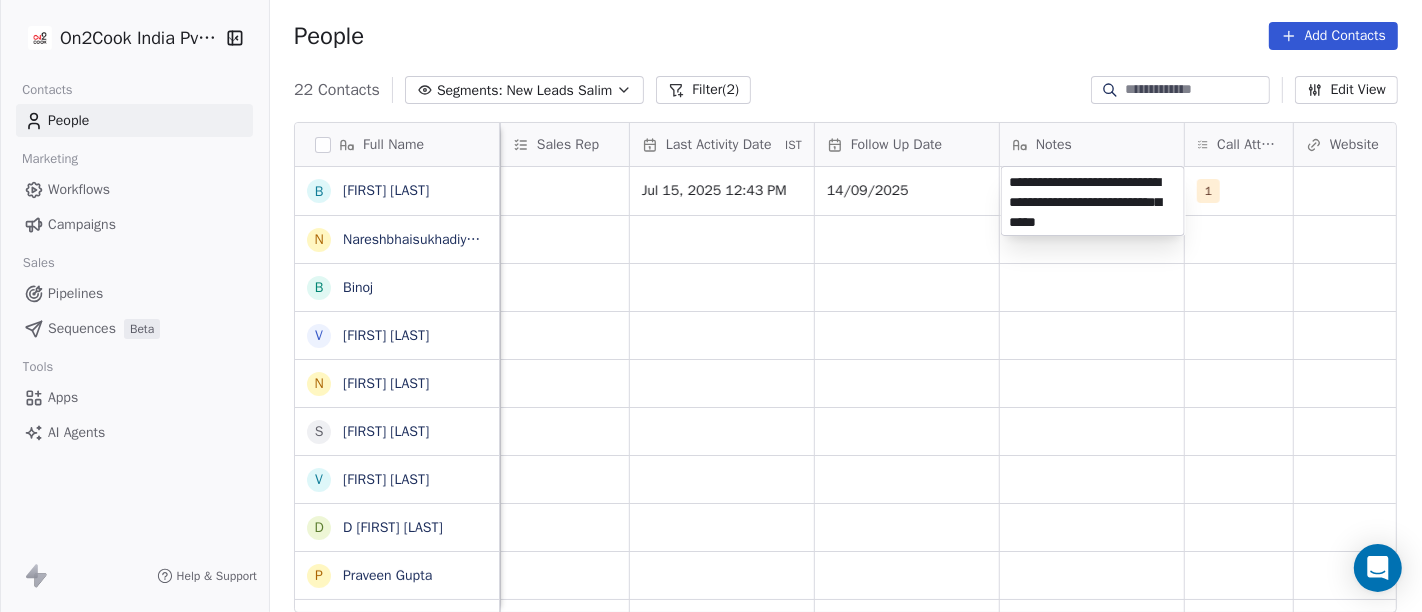 type on "**********" 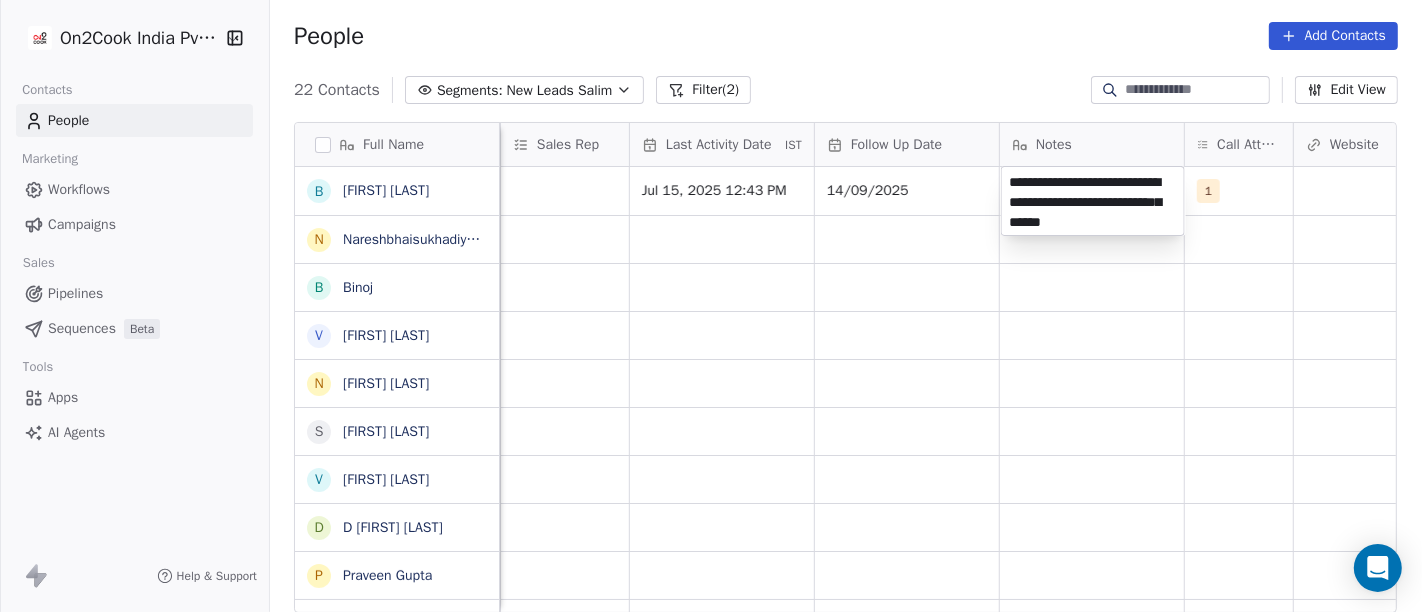 click on "On2Cook India Pvt. Ltd. Contacts People Marketing Workflows Campaigns Sales Pipelines Sequences Beta Tools Apps AI Agents Help & Support People  Add Contacts 22 Contacts Segments: New Leads Salim Filter  (2) Edit View Tag Add to Sequence Full Name B [FIRST] [LAST] N [FIRST][LAST] [FIRST][LAST] B [FIRST] V [FIRST] [LAST] N [FIRST] [LAST] S [FIRST] [LAST] V [FIRST] [LAST] D [FIRST] [LAST] P [FIRST] [LAST] g [FIRST] [LAST] S [FIRST] [LAST] J [FIRST] [LAST] D [FIRST] [LAST] N [FIRST] [LAST] p [FIRST] P [FIRST] D [FIRST] [LAST] G .[FIRST] [FIRST] D [FIRST] [LAST] M [FIRST] [FIRST] [LAST] S [FIRST] [LAST] M [FIRST] [LAST] S [FIRST] [LAST] L [FIRST] [LAST] Created Date IST Lead Status Tags Assignee Sales Rep Last Activity Date IST Follow Up Date Notes Call Attempts Website zomato link outlet type   Jul 12, 2025 11:22 PM Salim Jul 15, 2025 12:43 PM 14/09/2025 1 restaurants   Jul 12, 2025 11:15 PM Salim food_consultants   Jul 12, 2025 09:34 PM Salim cafeteria   Jul 12, 2025 08:14 PM Salim restaurants   Jul 12, 2025 06:45 PM Salim food_consultants   Salim" at bounding box center [711, 306] 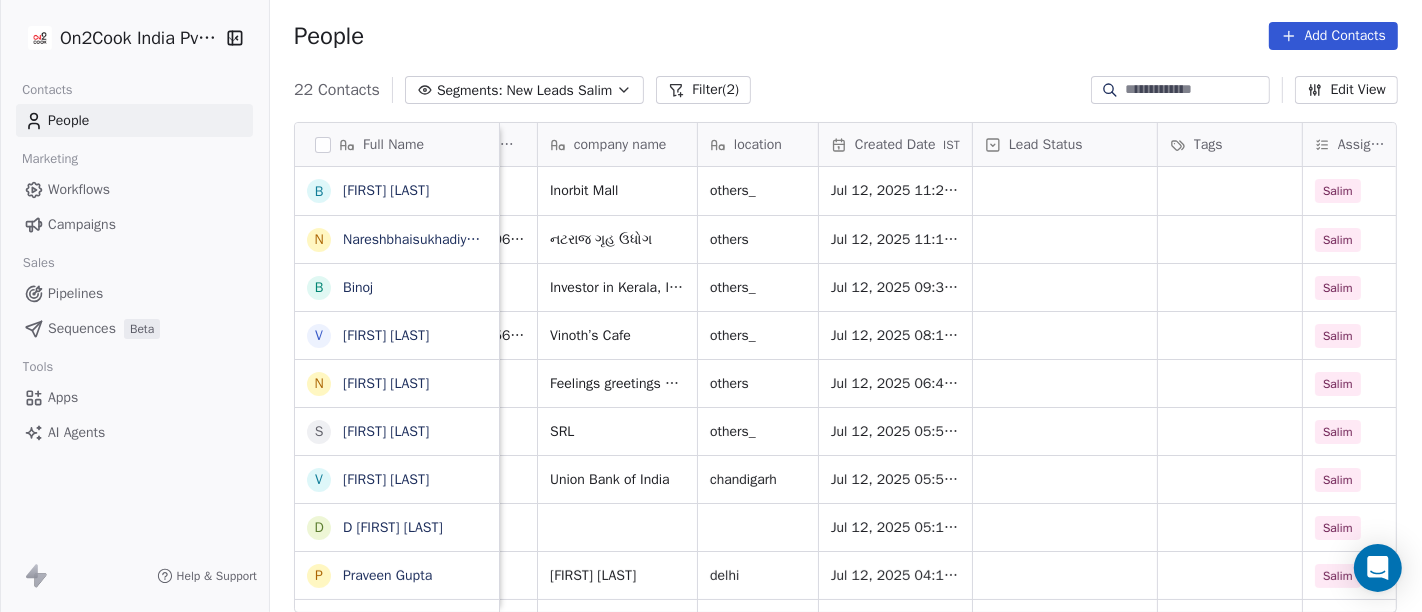 scroll, scrollTop: 1, scrollLeft: 239, axis: both 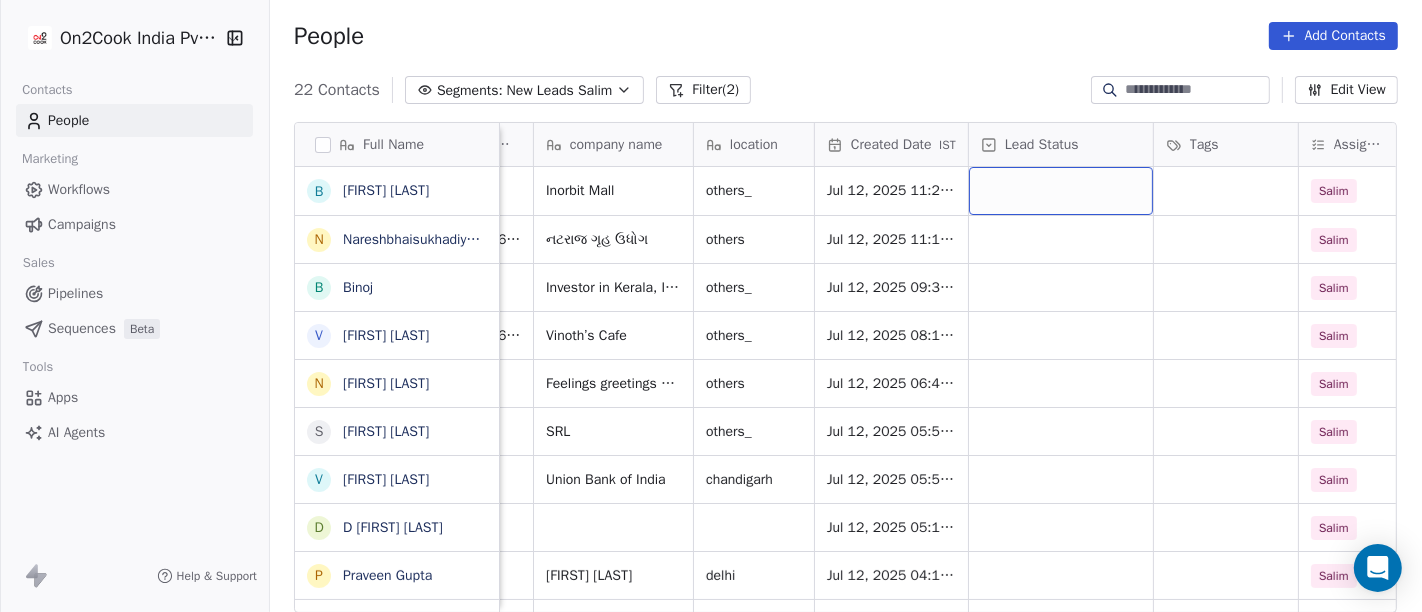 click at bounding box center (1061, 191) 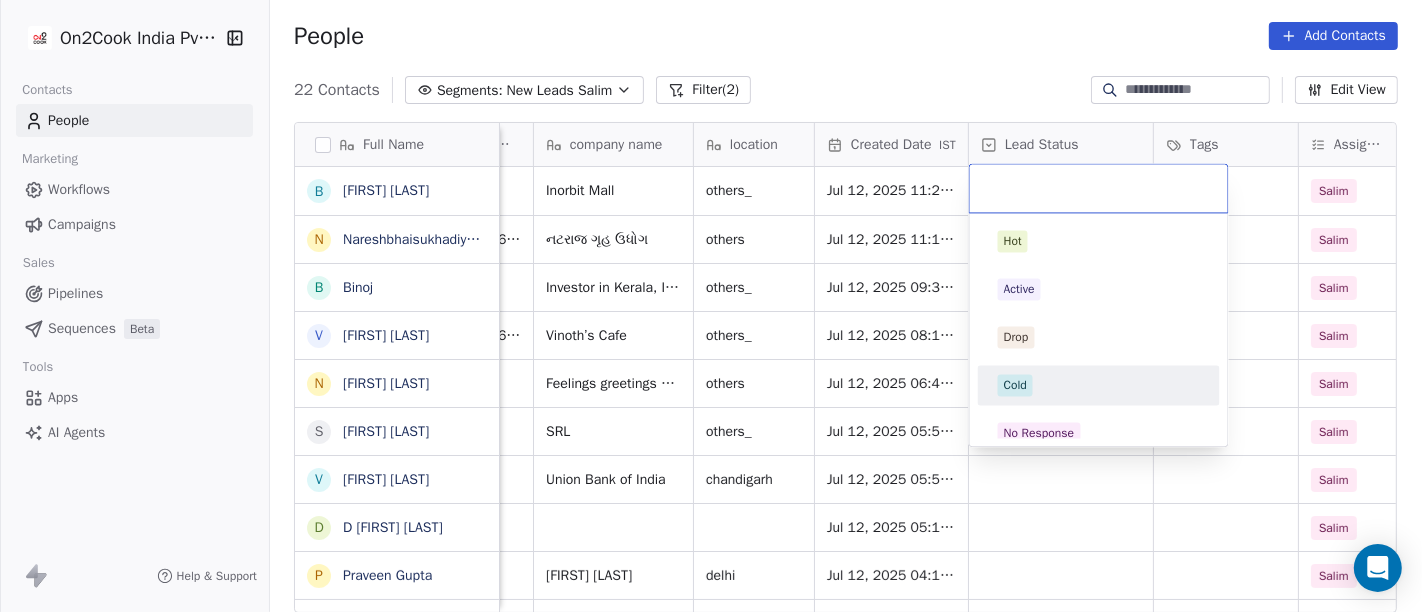 click on "Cold" at bounding box center (1099, 385) 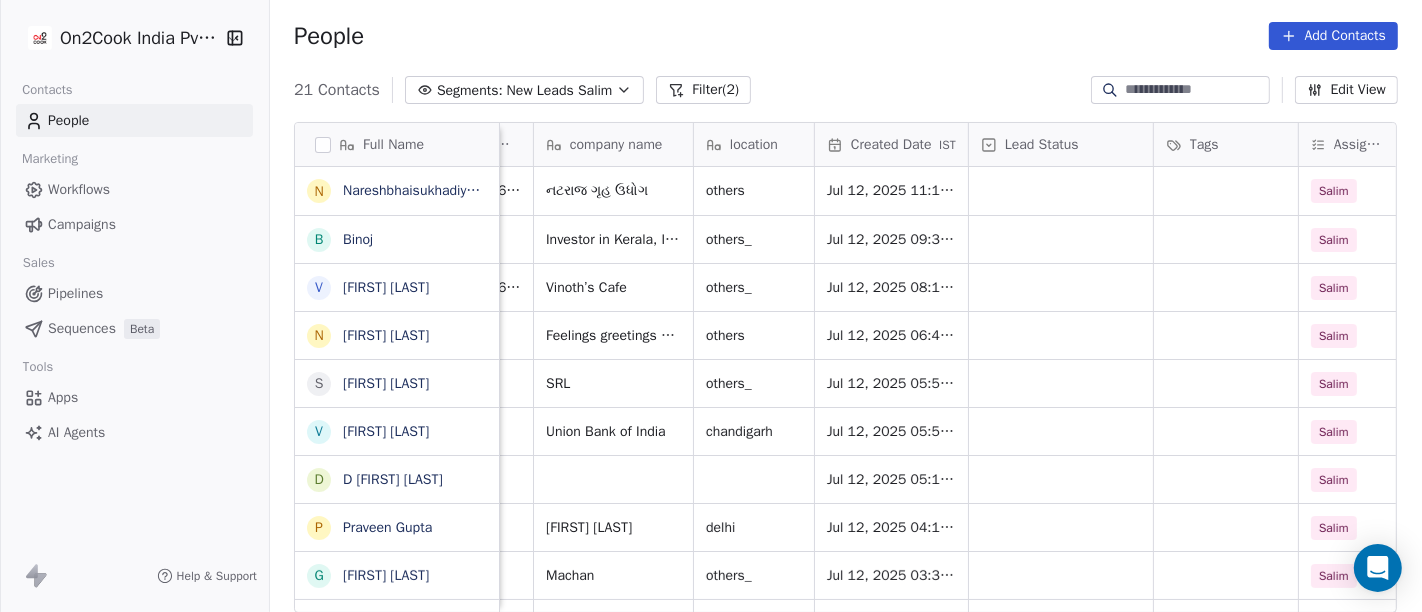 scroll, scrollTop: 1, scrollLeft: 0, axis: vertical 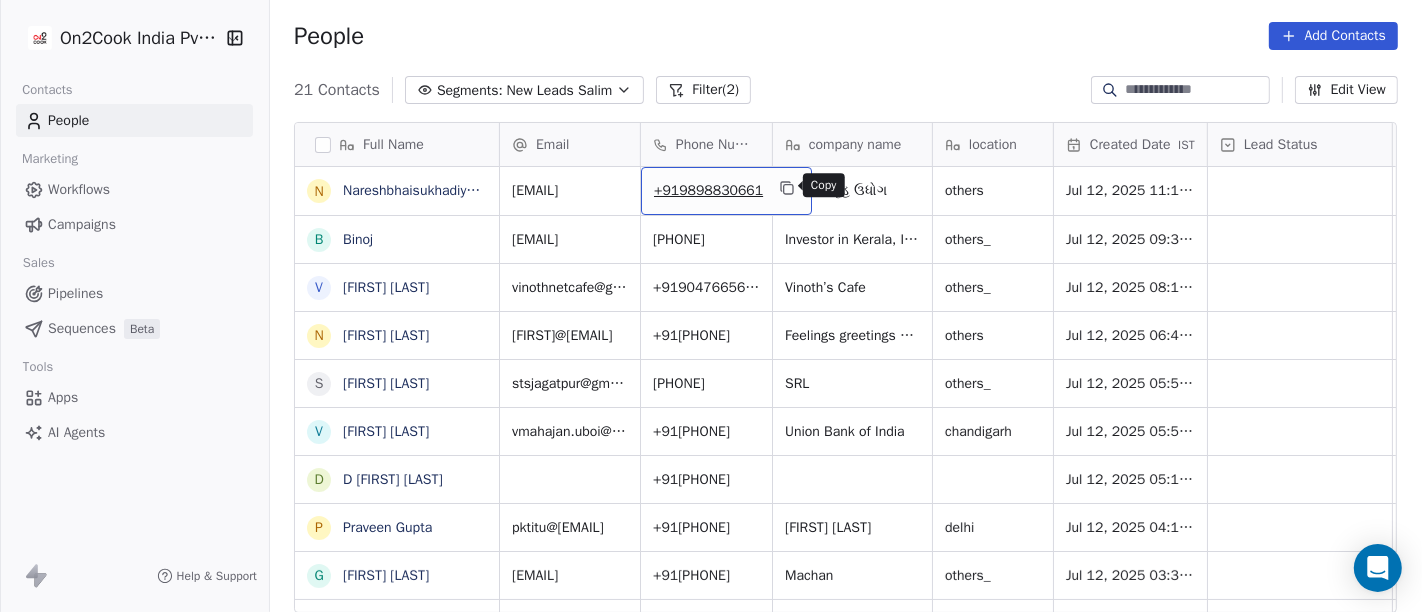 click 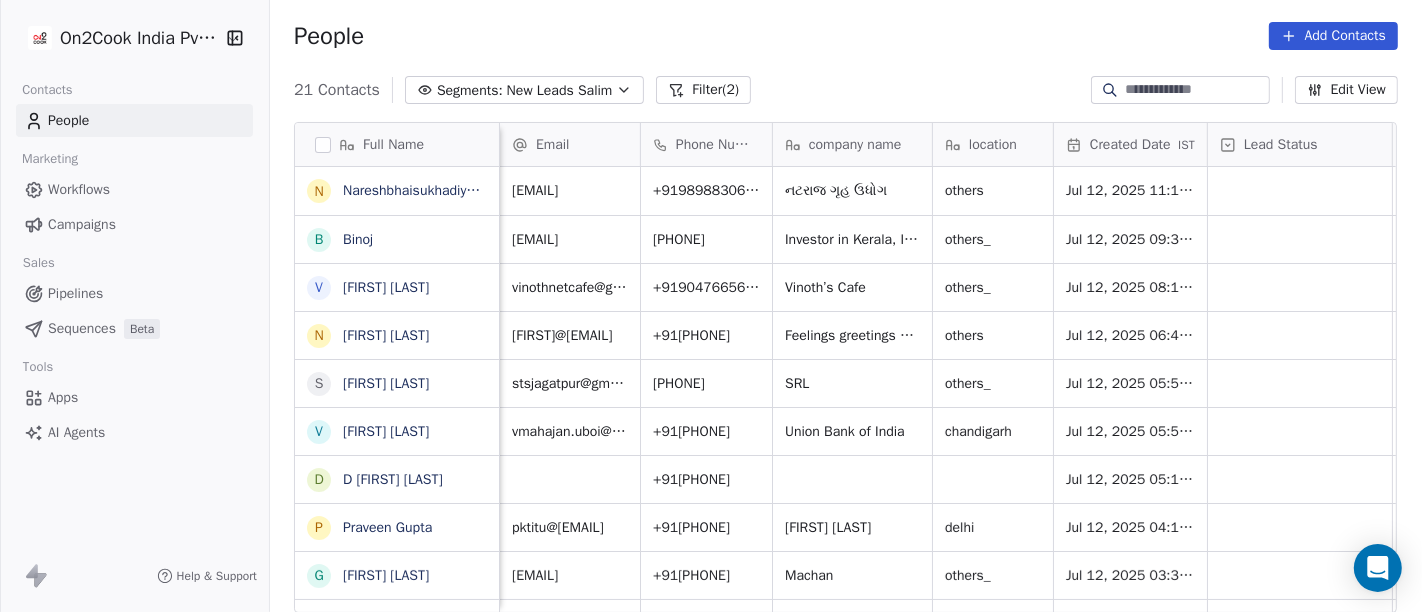scroll, scrollTop: 1, scrollLeft: 483, axis: both 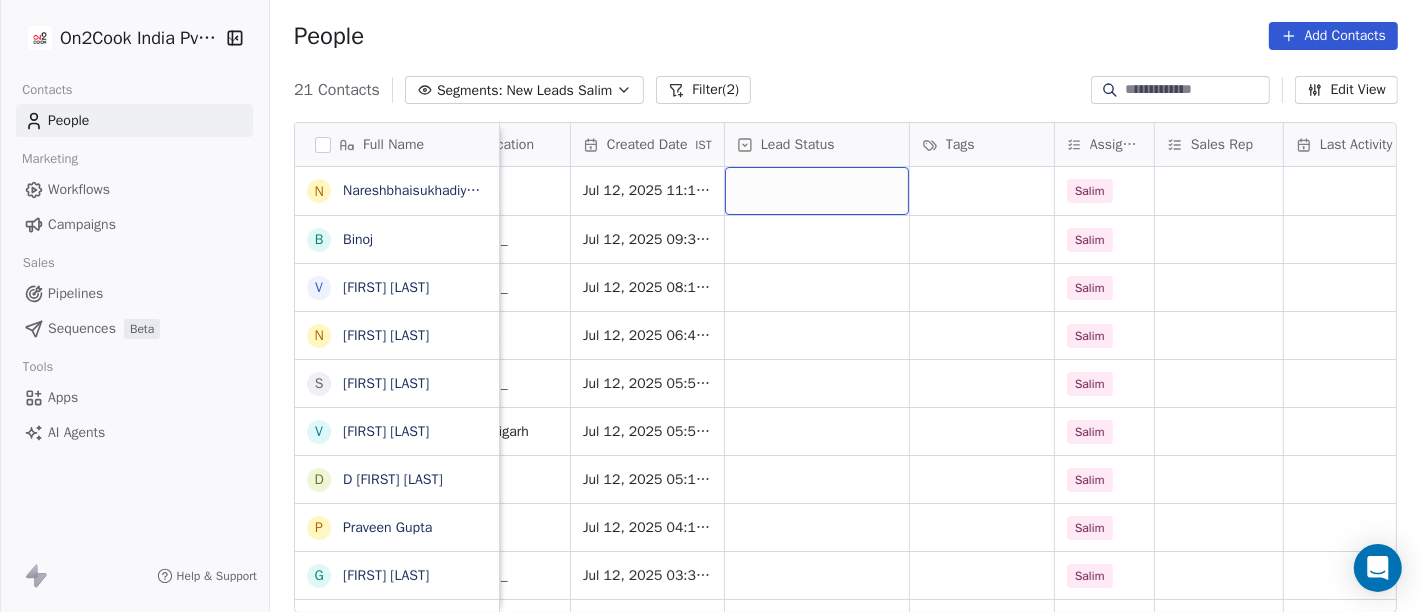 click at bounding box center [817, 191] 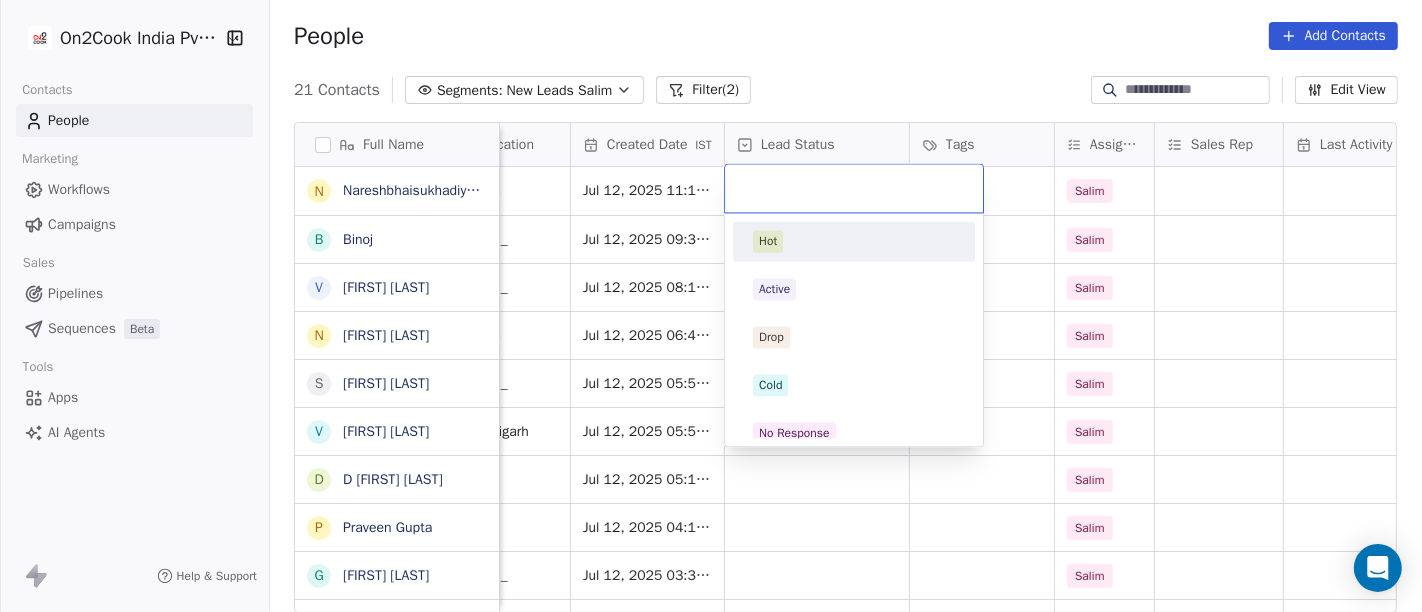 click on "On2Cook India Pvt. Ltd. Contacts People Marketing Workflows Campaigns Sales Pipelines Sequences Beta Tools Apps AI Agents Help & Support People Add Contacts 21 Contacts Segments: New Leads Salim Filter (2) Edit View Tag Add to Sequence Full Name N [FIRST] [LAST] [FIRST] [LAST] B [FIRST] [LAST] V [FIRST] [LAST] N [FIRST] [LAST] S [FIRST] [LAST] V [FIRST] [LAST] D [FIRST] [LAST] P [FIRST] [LAST] g [FIRST] [LAST] S [FIRST] [LAST] J [FIRST] [LAST] D [FIRST] [LAST] N [FIRST] [LAST] p [FIRST] P [FIRST] D Dr [FIRST] G .[FIRST] D [FIRST] [LAST] M M [FIRST] [LAST] S [FIRST] [LAST] S [FIRST] [LAST] L [FIRST] [LAST] Email Phone Number company name location Created Date IST Lead Status Tags Assignee Sales Rep Last Activity Date IST Follow Up Date Notes Call Attempts [EMAIL] [PHONE] નટરાજ ગૃહ ઉધોગ others Jul 12, 2025 11:15 PM Salim binoj_p@yahoo.com [PHONE] Investor in [STATE], India [STATE] others_ Jul 12, 2025 09:34 PM Salim vinothnetcafe@gmail.com [PHONE] Vinoth’s Cafe others_ Jul 12, 2025 08:14 PM Salim" at bounding box center [711, 306] 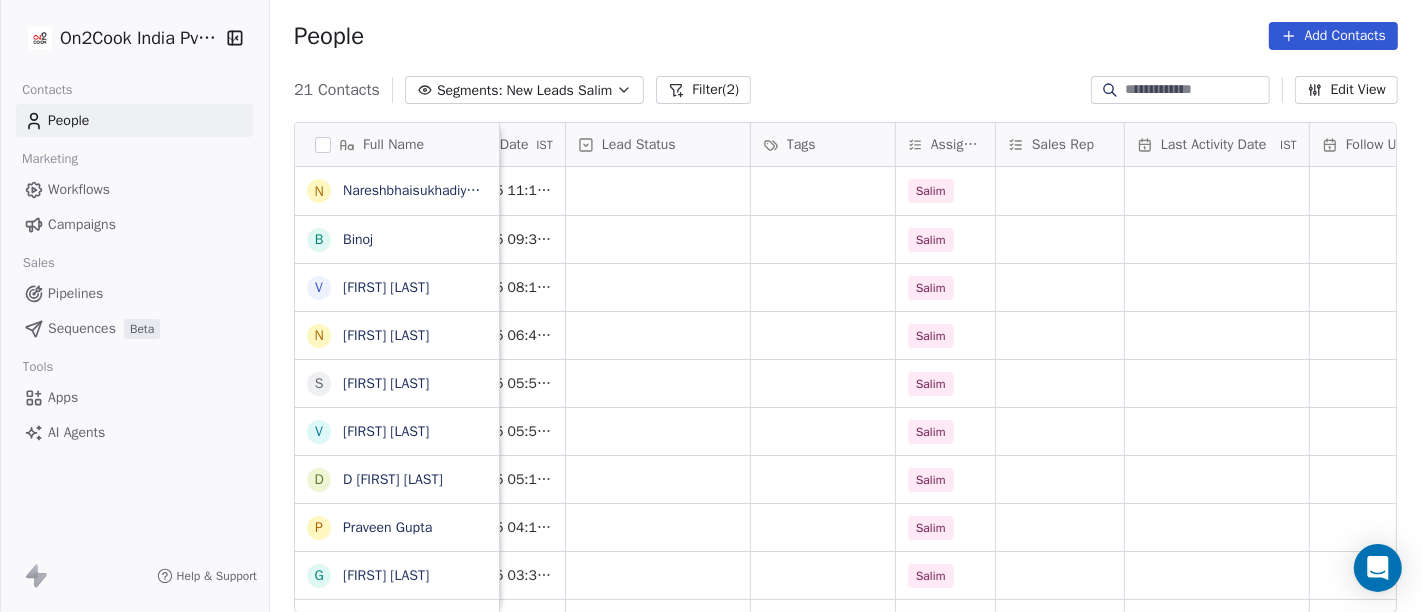 scroll, scrollTop: 1, scrollLeft: 643, axis: both 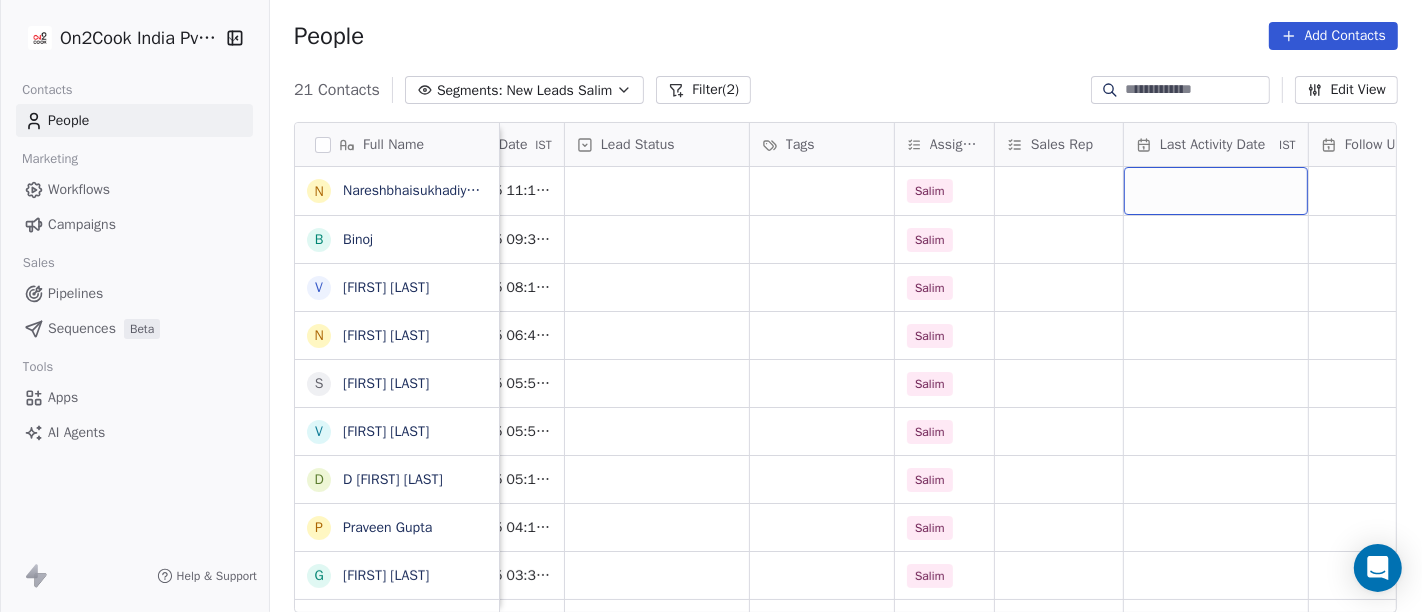 click at bounding box center [1216, 191] 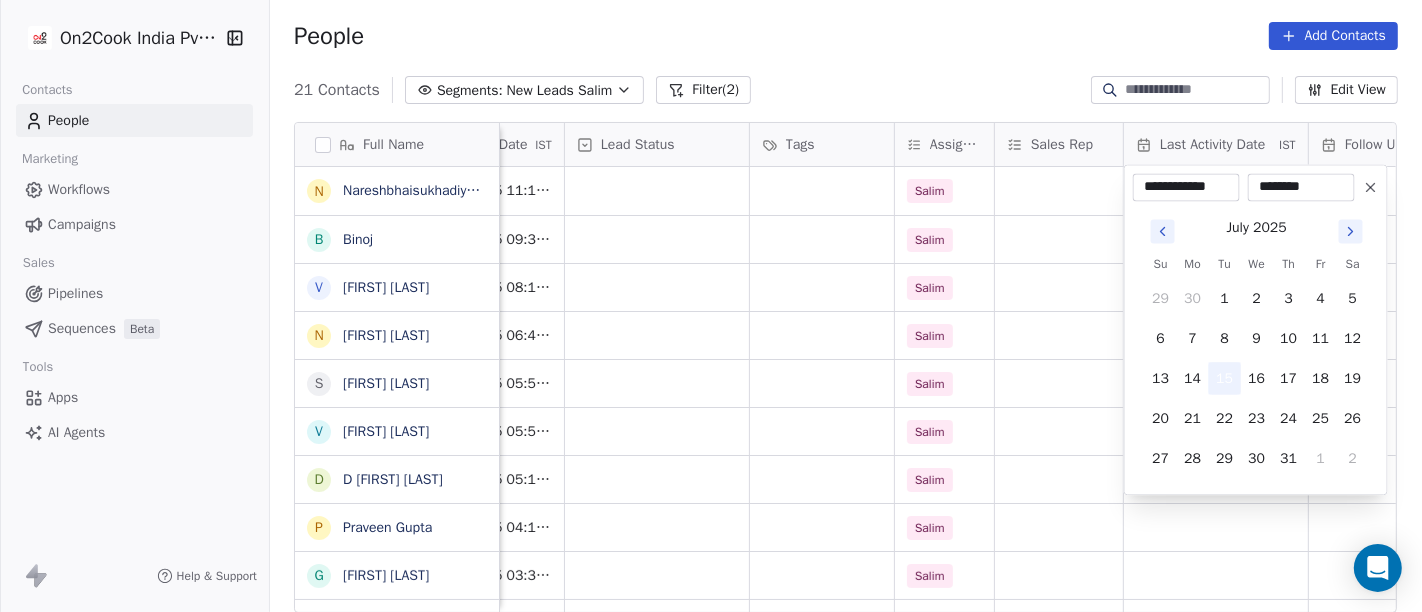 click on "15" at bounding box center (1225, 378) 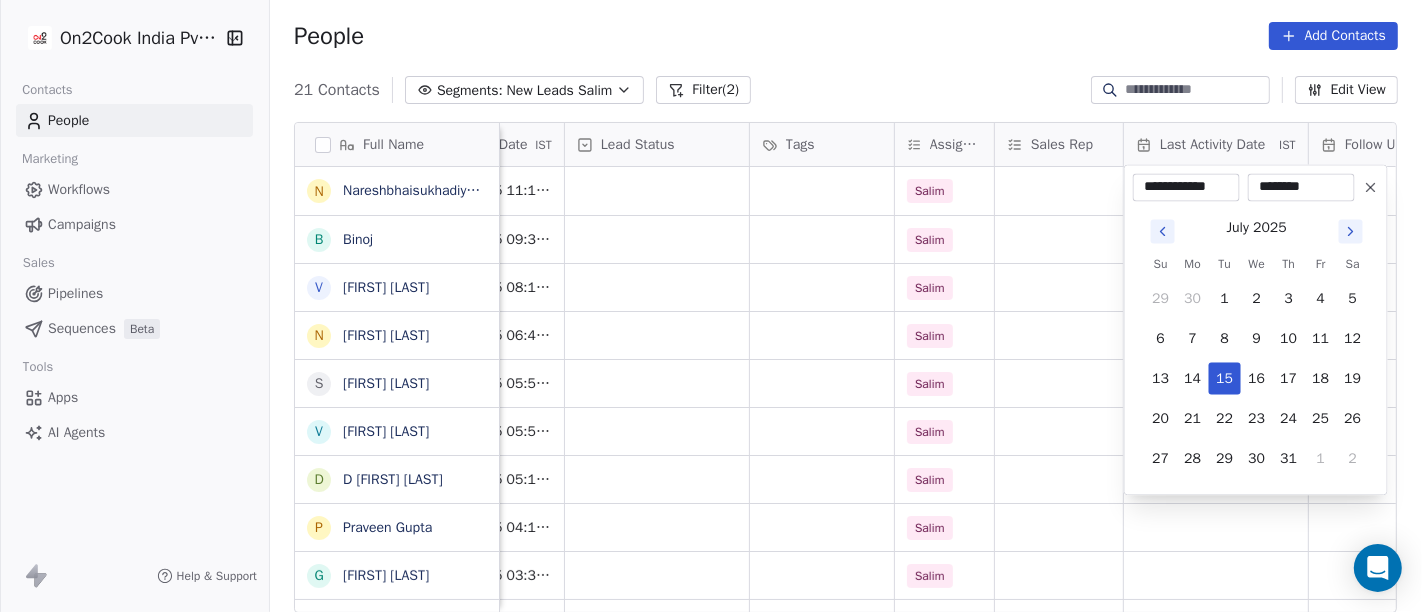 click on "On2Cook India Pvt. Ltd. Contacts People Marketing Workflows Campaigns Sales Pipelines Sequences Beta Tools Apps AI Agents Help & Support People Add Contacts 21 Contacts Segments: New Leads Salim Filter (2) Edit View Tag Add to Sequence Full Name N Nareshbhaisukhadiya Nareshbhaisukhadiya B Binoj V Vinoth Annamalai N Nilesh Mody S Shalabh Saxena V Vinod Mahajan D Dhaval Sheth P Praveen Gupta g gouri Shankar S Sujit Pattnaik J Jassi Singh D Daniel Kurian N Naveen Kumar p pankaj P PhotosCart D Dr Pankaj G .Dhiraj D Dhiraj Kadam M M B Patel S Shareef Mks S S Ghosh L Laxman Patel Phone Number company name location Created Date IST Lead Status Tags Assignee Sales Rep Last Activity Date IST Follow Up Date Notes Call Attempts Website +[PHONE] નટરાજ ગૃહ ઉધોગ others Jul 12, 2025 11:15 PM Salim +[PHONE] Investor in [STATE], India others_ Jul 12, 2025 09:34 PM Salim +[PHONE] Vinoth’s Cafe others_ Jul 12, 2025 08:14 PM Salim +[PHONE] Feelings greetings cards & gifts" at bounding box center (711, 306) 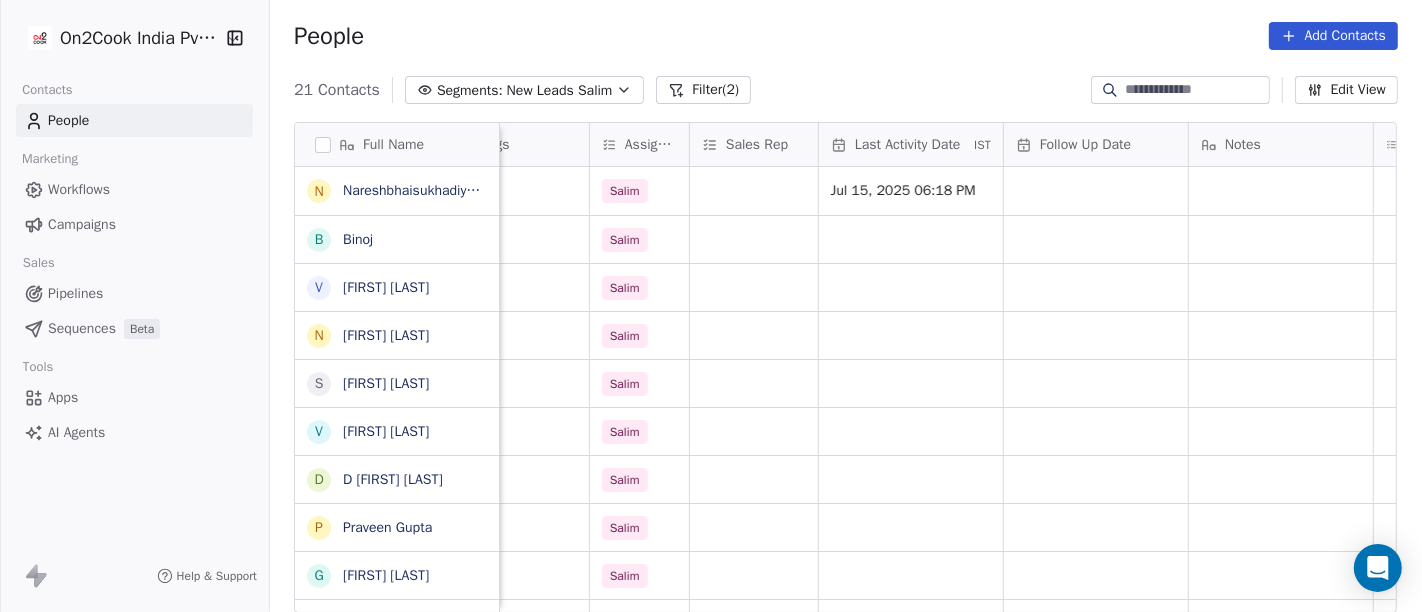 scroll, scrollTop: 1, scrollLeft: 952, axis: both 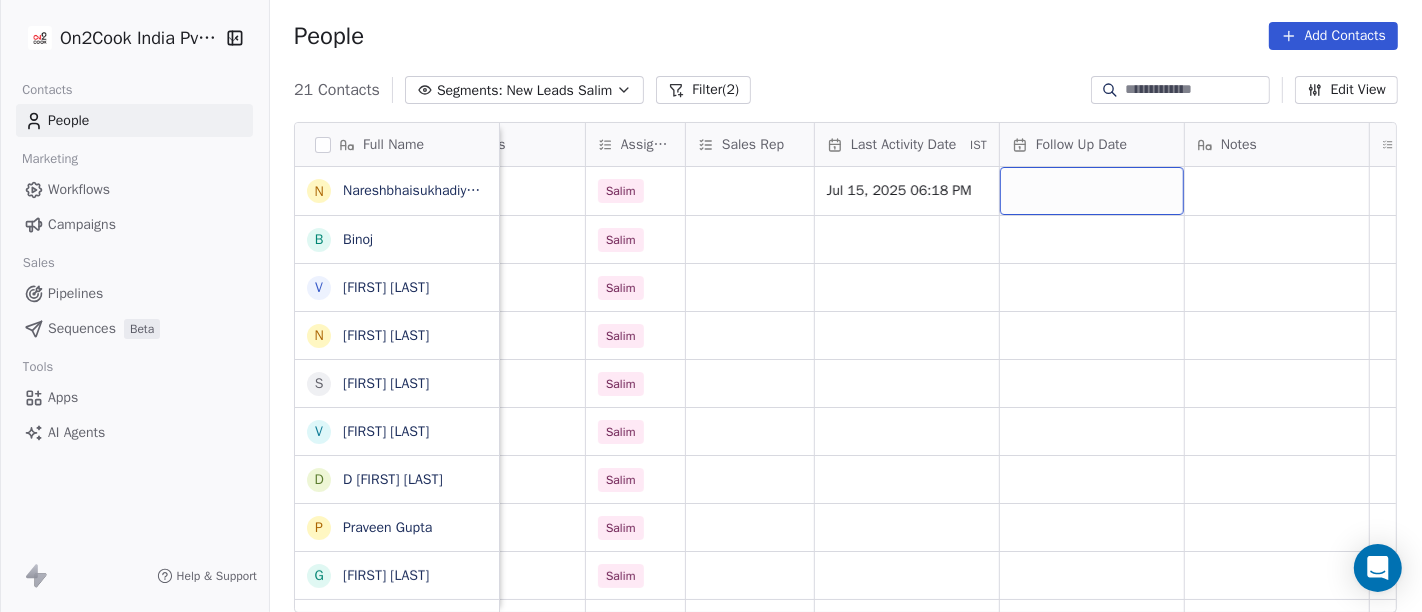 click at bounding box center [1092, 191] 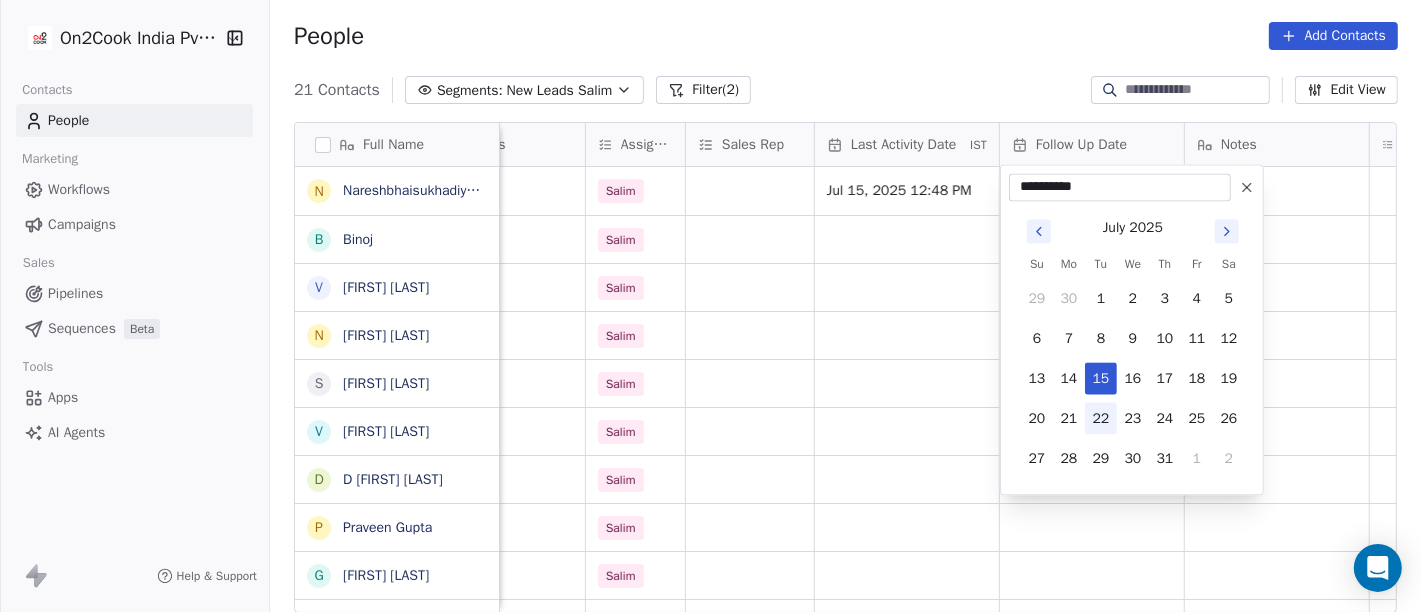 click on "22" at bounding box center [1101, 418] 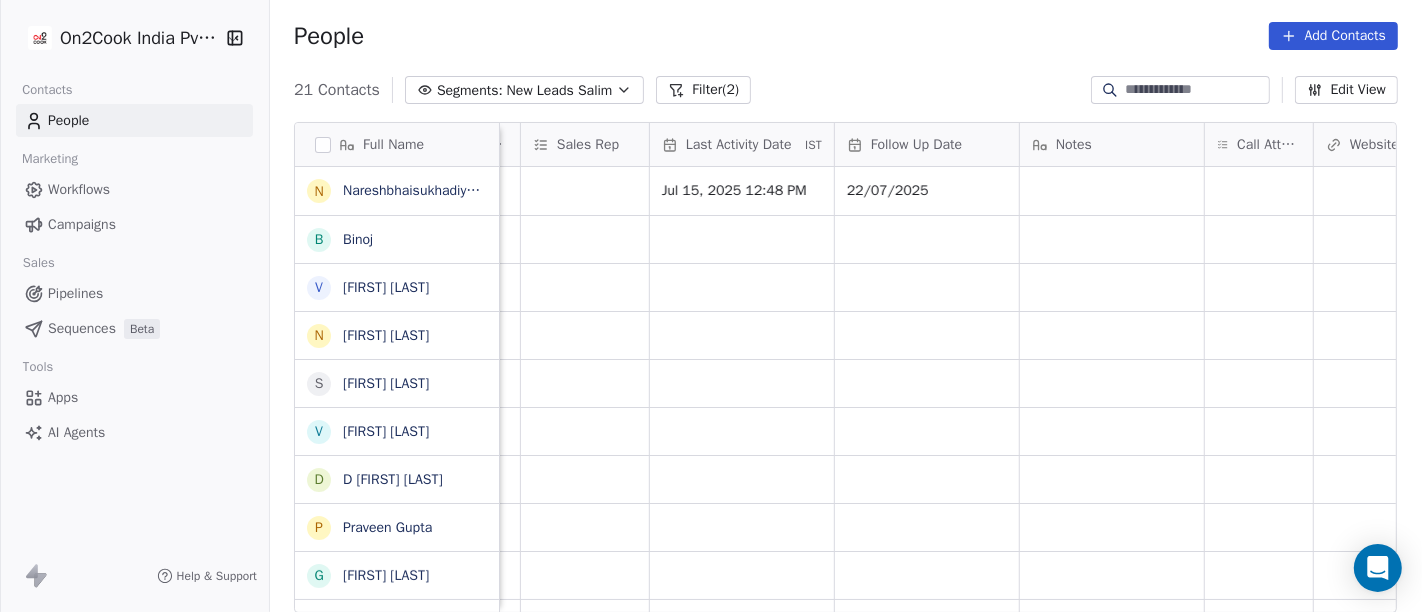 scroll, scrollTop: 1, scrollLeft: 1117, axis: both 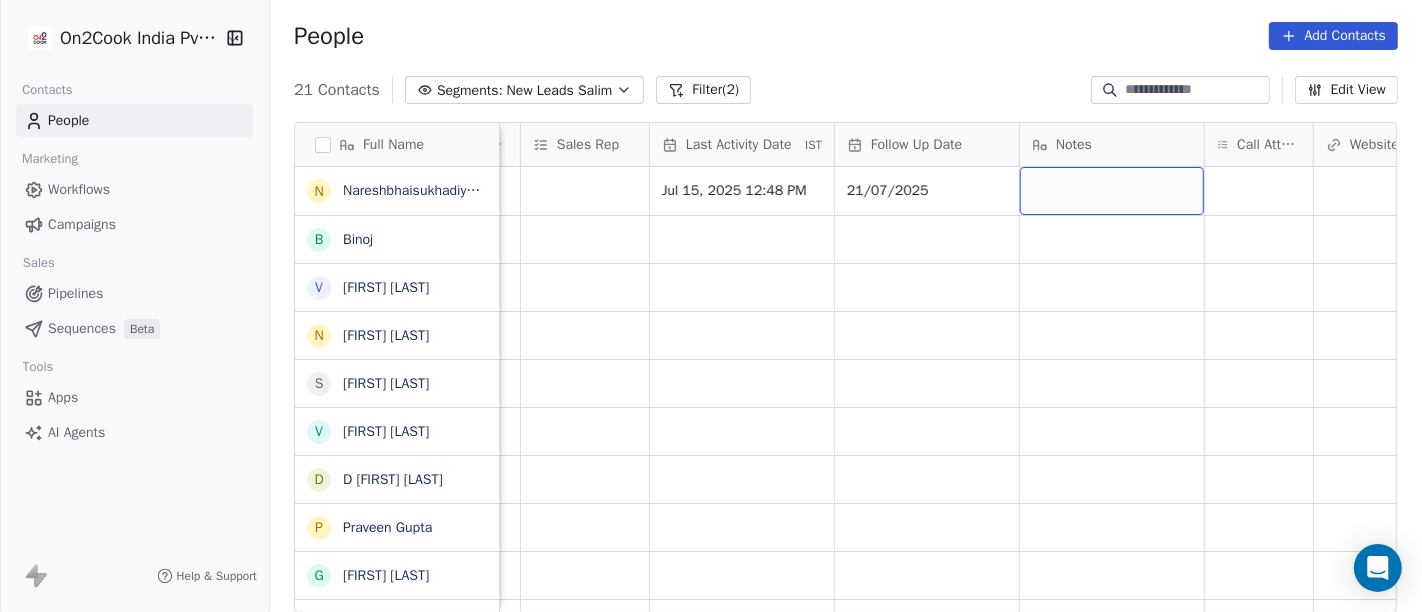 click at bounding box center (1112, 191) 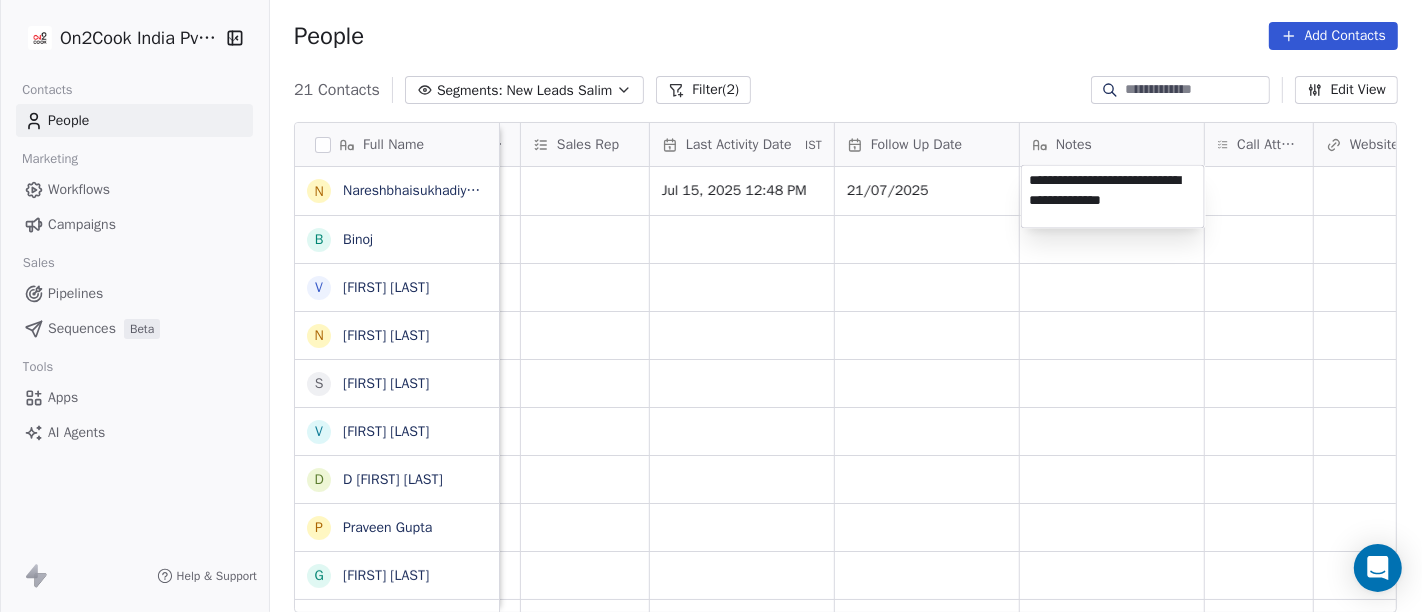 type on "**********" 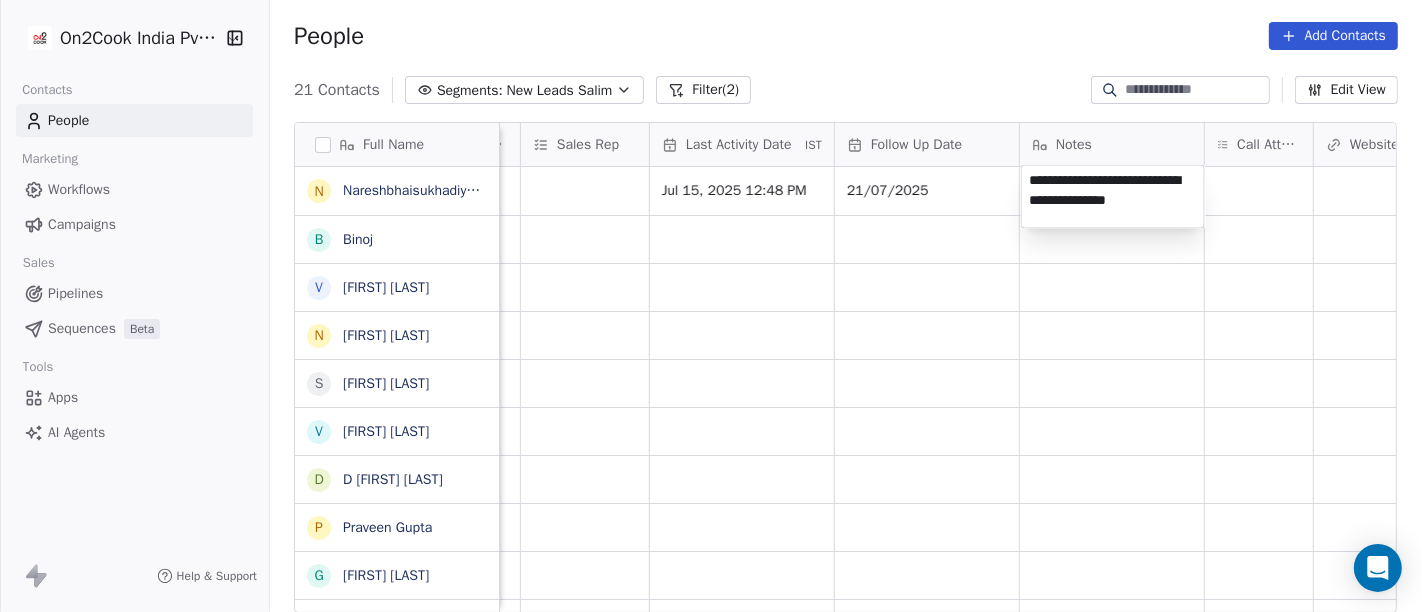 click on "On2Cook India Pvt. Ltd. Contacts People Marketing Workflows Campaigns Sales Pipelines Sequences Beta Tools Apps AI Agents Help & Support People  Add Contacts 21 Contacts Segments: New Leads Salim Filter  (2) Edit View Tag Add to Sequence Full Name N [LAST_NAME] N [LAST_NAME] B [LAST_NAME] V [LAST_NAME] N [LAST_NAME] S [LAST_NAME] V [LAST_NAME] D [LAST_NAME] P [LAST_NAME] g [LAST_NAME] S [LAST_NAME] J [LAST_NAME] D [LAST_NAME] N [LAST_NAME] p [LAST_NAME] P [LAST_NAME] D [LAST_NAME] Dr [LAST_NAME] G .[LAST_NAME] D [LAST_NAME] M [LAST_NAME] M [LAST_NAME] S [LAST_NAME] S [LAST_NAME] L [LAST_NAME] Created Date IST Lead Status Tags Assignee Sales Rep Last Activity Date IST Follow Up Date Notes Call Attempts Website zomato link outlet type Location   [DATE] [TIME] Salim [DATE] [TIME] 21/07/2025 food_consultants   [DATE] [TIME] Salim cafeteria   [DATE] [TIME] Salim restaurants   [DATE] [TIME] Salim food_consultants   [DATE] [TIME] Salim cloud_kitchen   [DATE] [TIME] Salim" at bounding box center (711, 306) 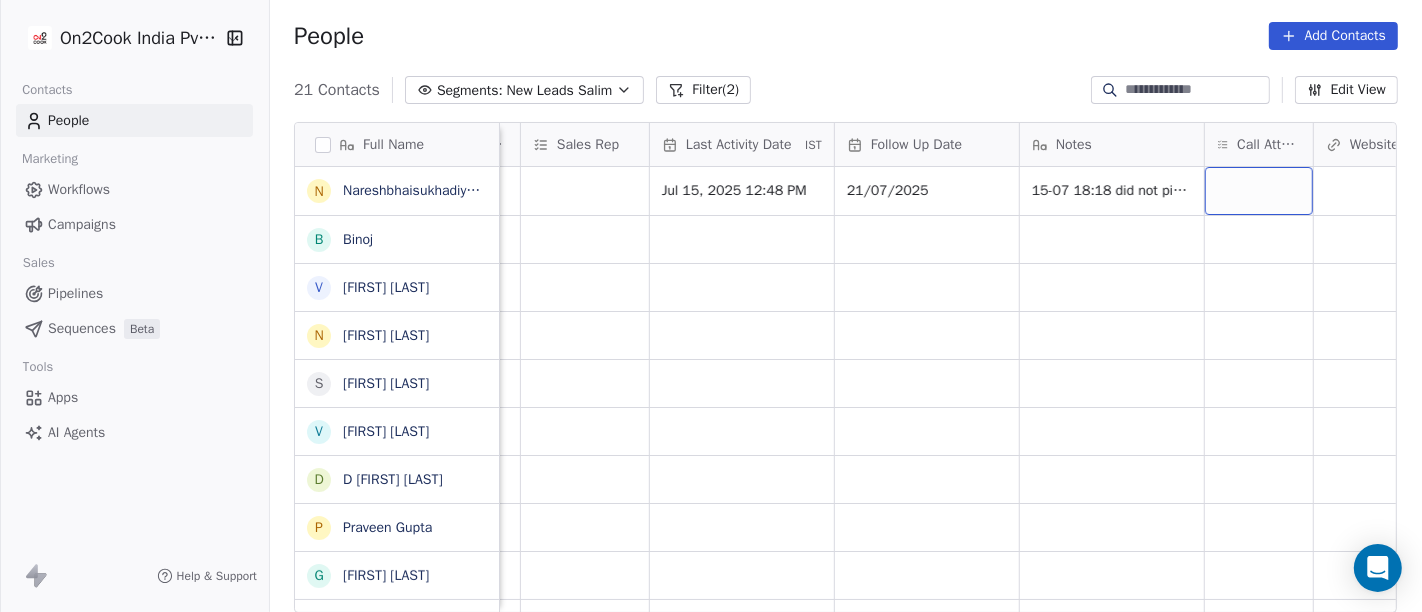 click at bounding box center (1259, 191) 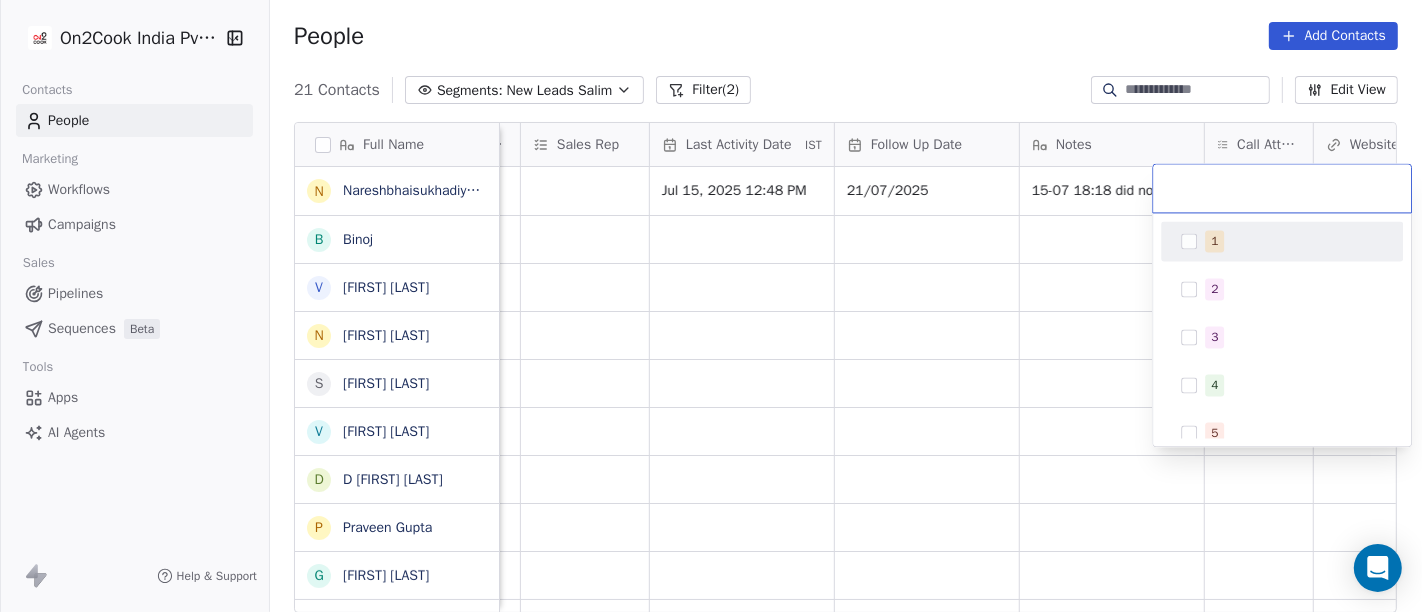 click on "1" at bounding box center (1294, 241) 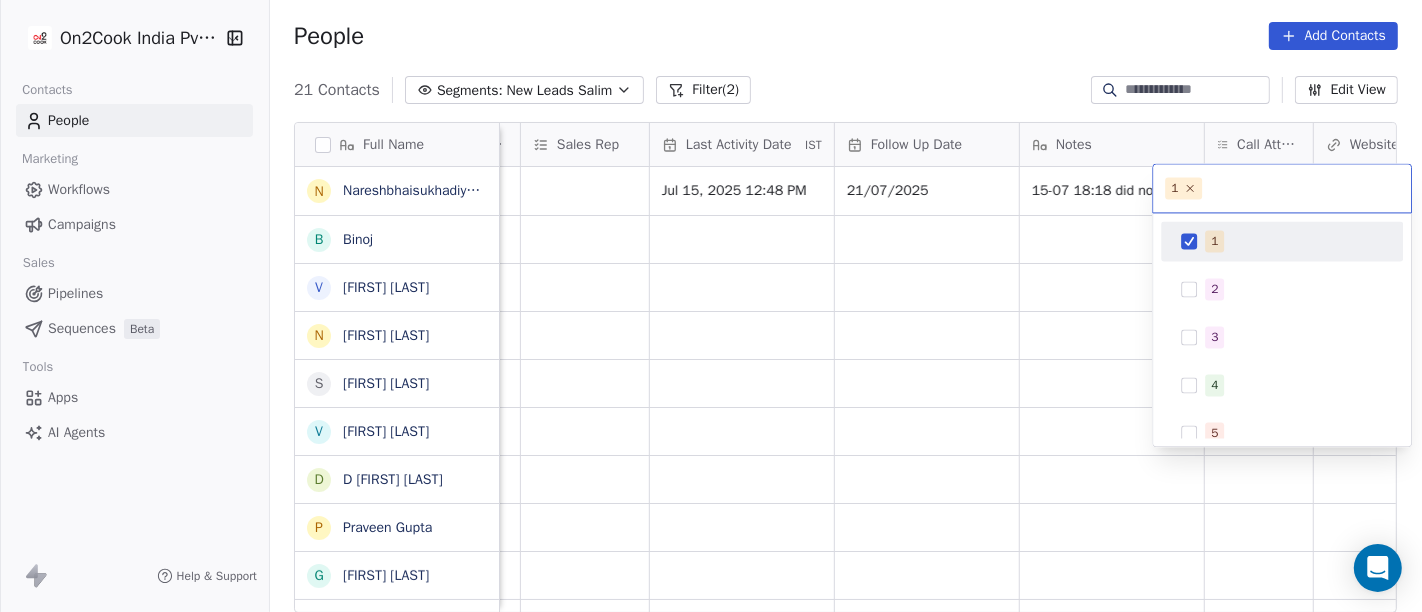 click on "On2Cook India Pvt. Ltd. Contacts People Marketing Workflows Campaigns Sales Pipelines Sequences Beta Tools Apps AI Agents Help & Support People  Add Contacts 21 Contacts Segments: New Leads [FIRST] Filter  (2) Edit View Tag Add to Sequence Full Name N [FIRST] [LAST] [FIRST] [LAST] B [FIRST] V [FIRST] [LAST] N [FIRST] [LAST] S [FIRST] [LAST] V [FIRST] [LAST] D [FIRST] [LAST] P [FIRST] [LAST] g [FIRST] [LAST] S [FIRST] [LAST] J [FIRST] [LAST] D [FIRST] [LAST] N [FIRST] [LAST] p [FIRST] P [FIRST] D [FIRST] [LAST] G .[FIRST] D [FIRST] [LAST] M [FIRST] [LAST] [FIRST] S [FIRST] [LAST] M [FIRST] S [FIRST] [LAST] L [FIRST] [LAST] Created Date IST Lead Status Tags Assignee Sales Rep Last Activity Date IST Follow Up Date Notes Call Attempts Website zomato link outlet type Location   [DATE] [TIME] [FIRST] [DATE] [TIME] did not pick up call WA msg sent food_consultants   [DATE] [TIME] [FIRST] cafeteria   [DATE] [TIME] [FIRST] restaurants   [DATE] [TIME] [FIRST] food_consultants   [DATE] [TIME] [FIRST]" at bounding box center [711, 306] 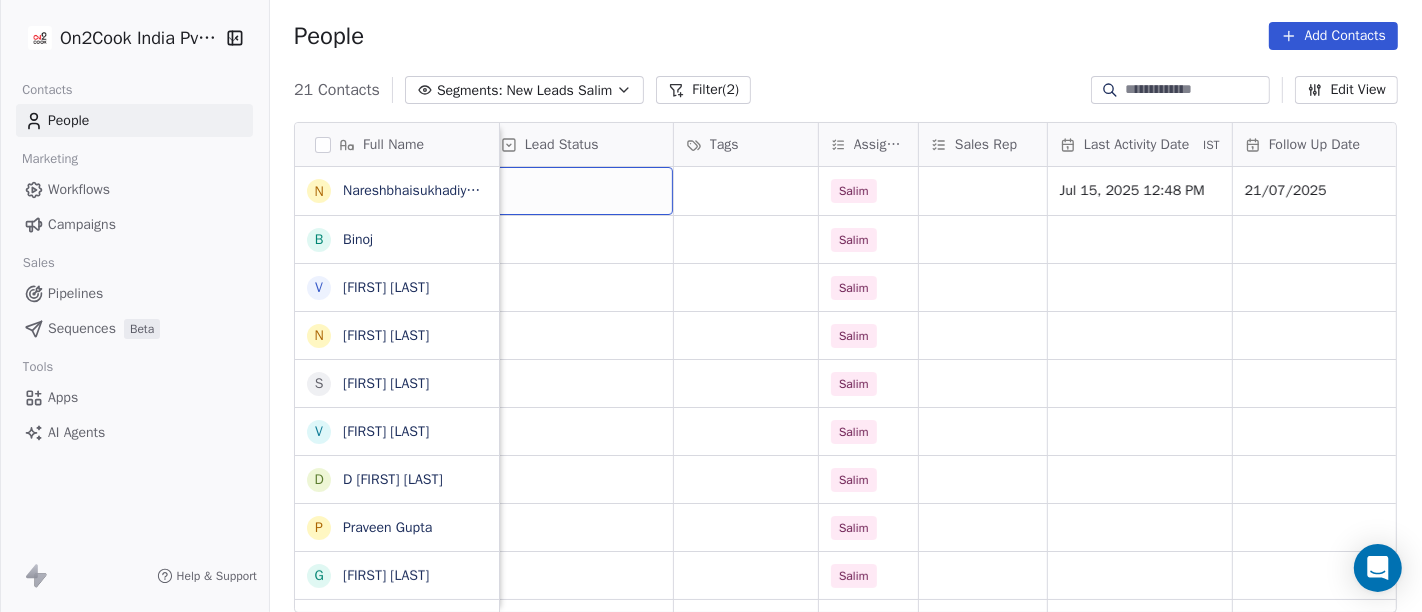scroll, scrollTop: 1, scrollLeft: 708, axis: both 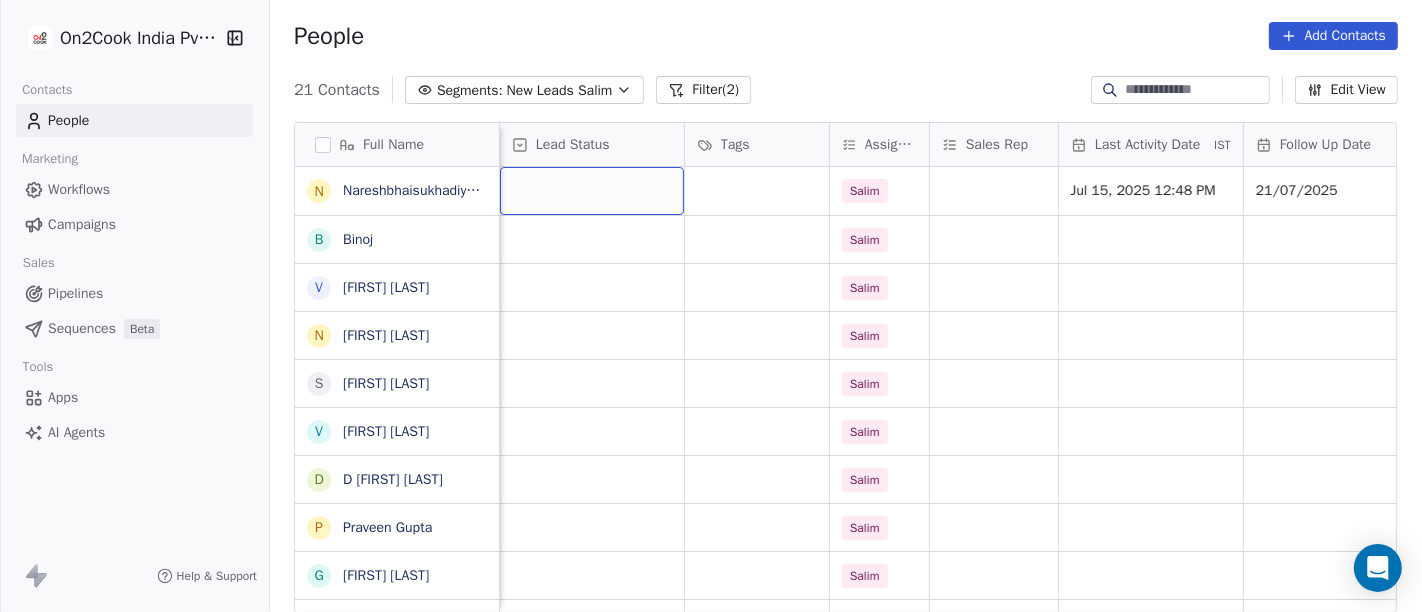 click at bounding box center (592, 191) 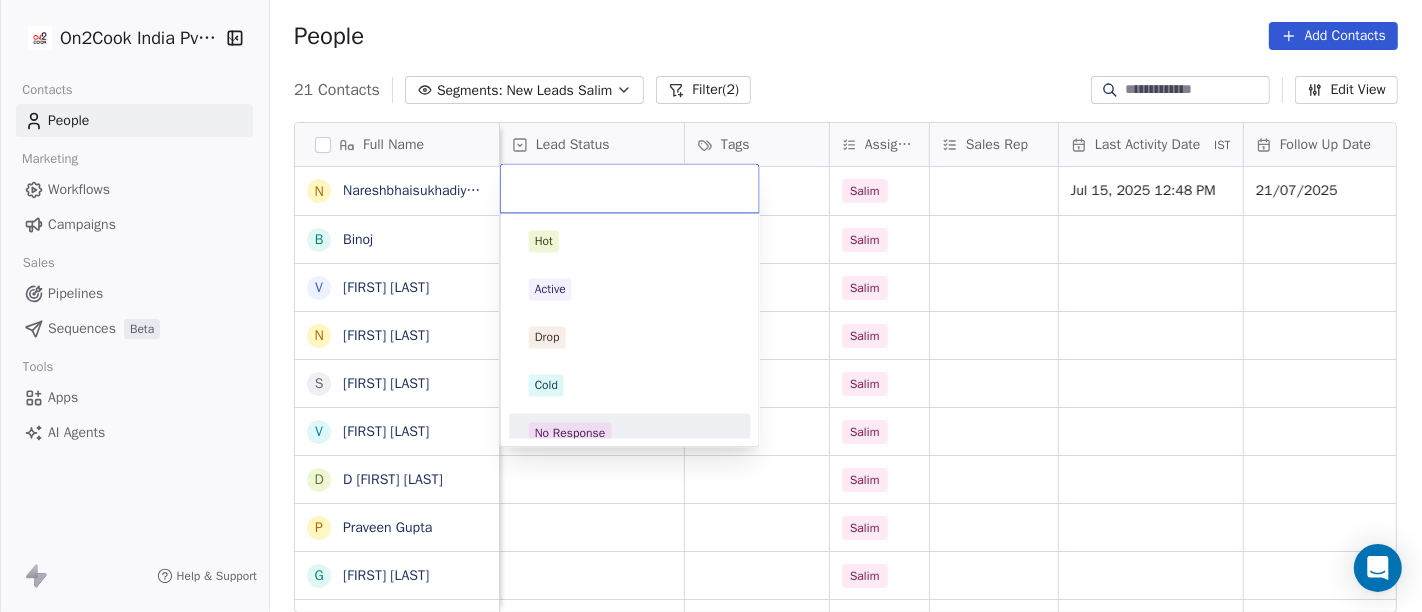 click on "No Response" at bounding box center [630, 433] 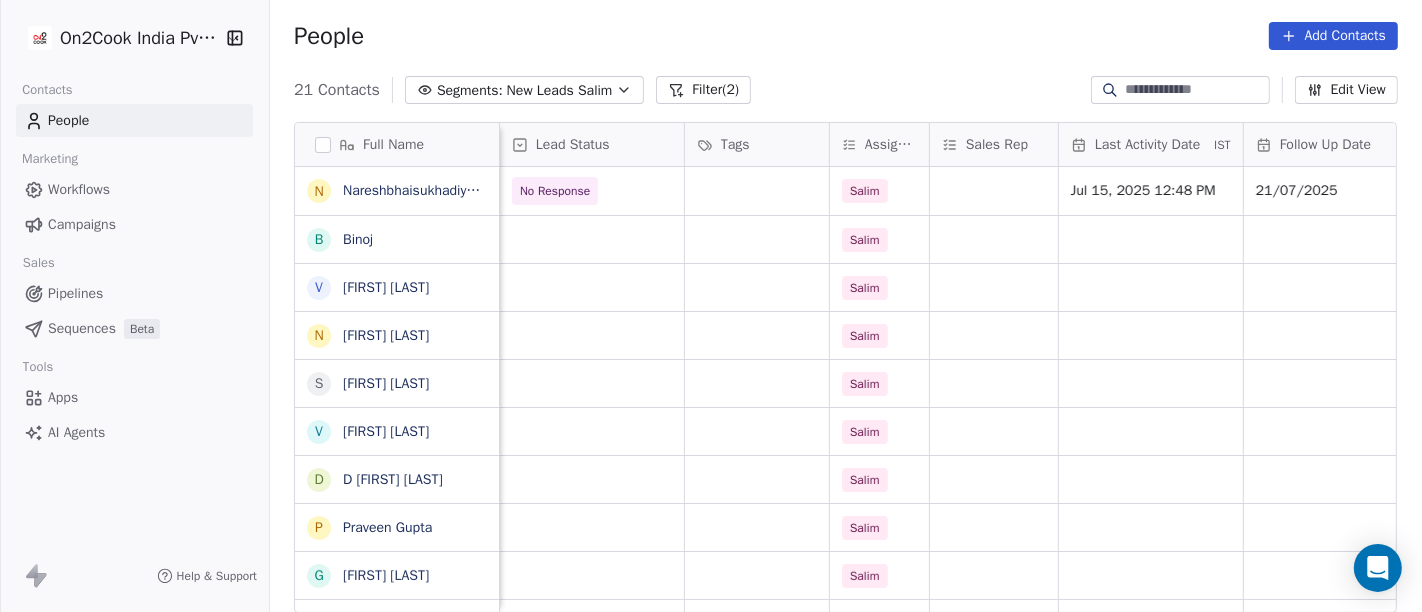 click on "People  Add Contacts" at bounding box center [846, 36] 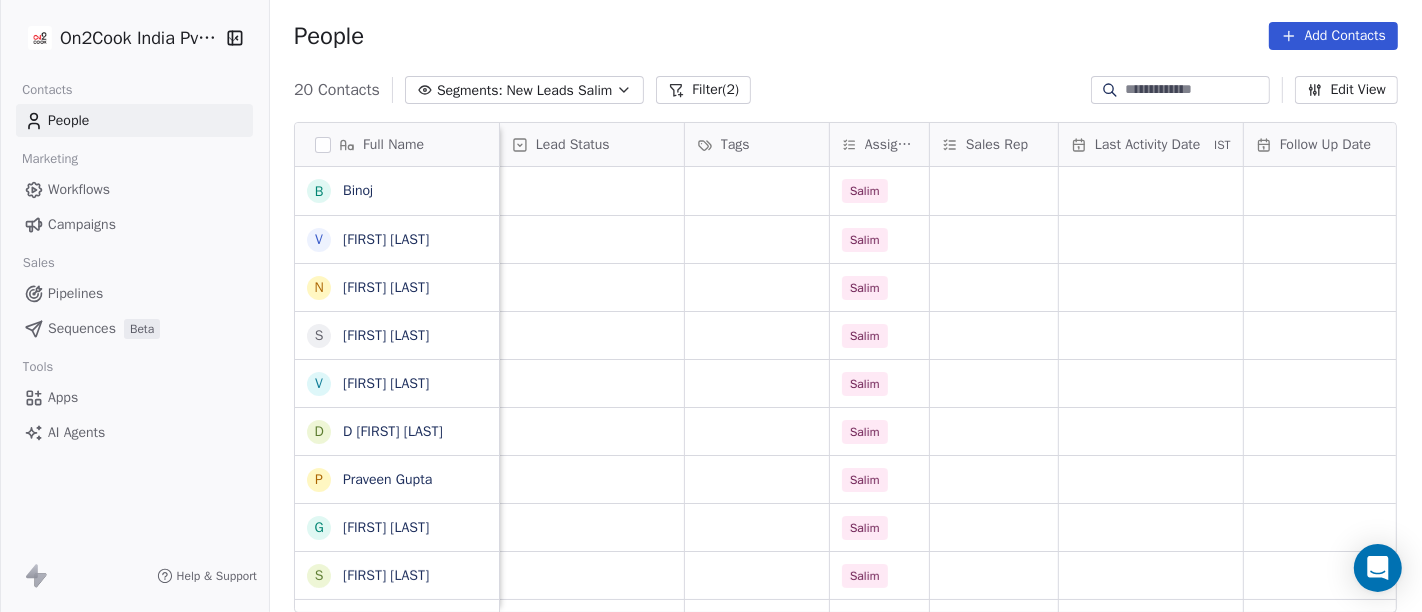 scroll, scrollTop: 1, scrollLeft: 0, axis: vertical 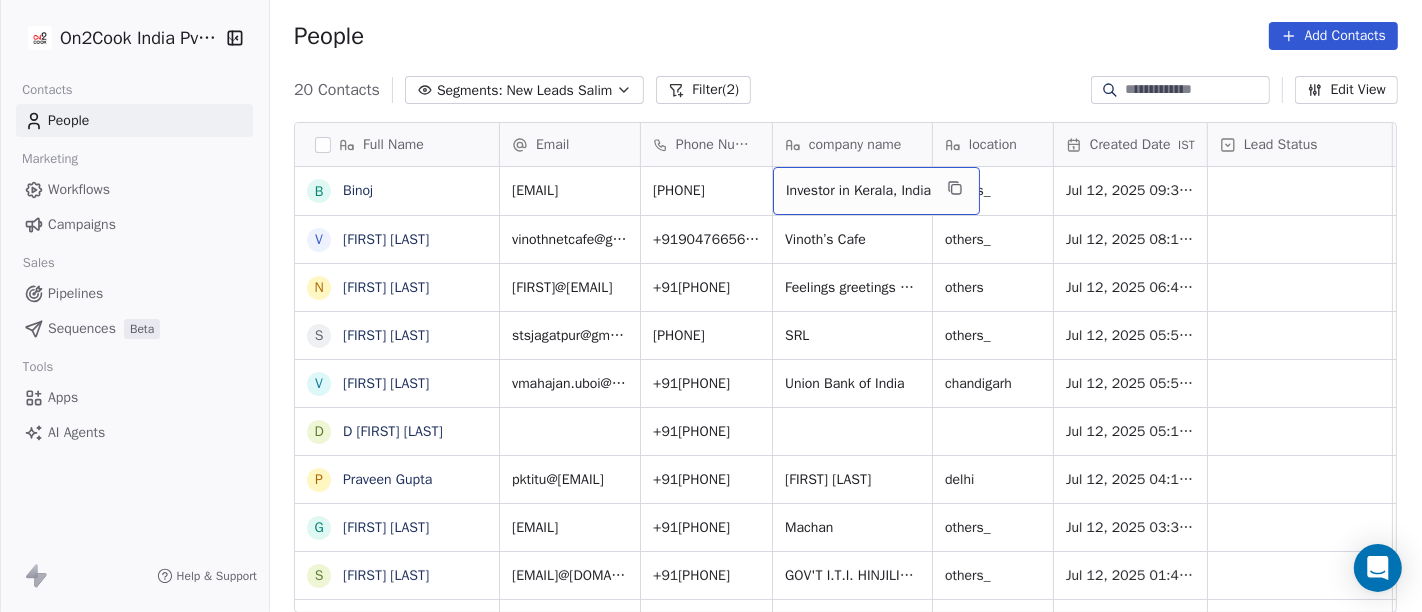 click on "Investor in Kerala, India" at bounding box center (858, 191) 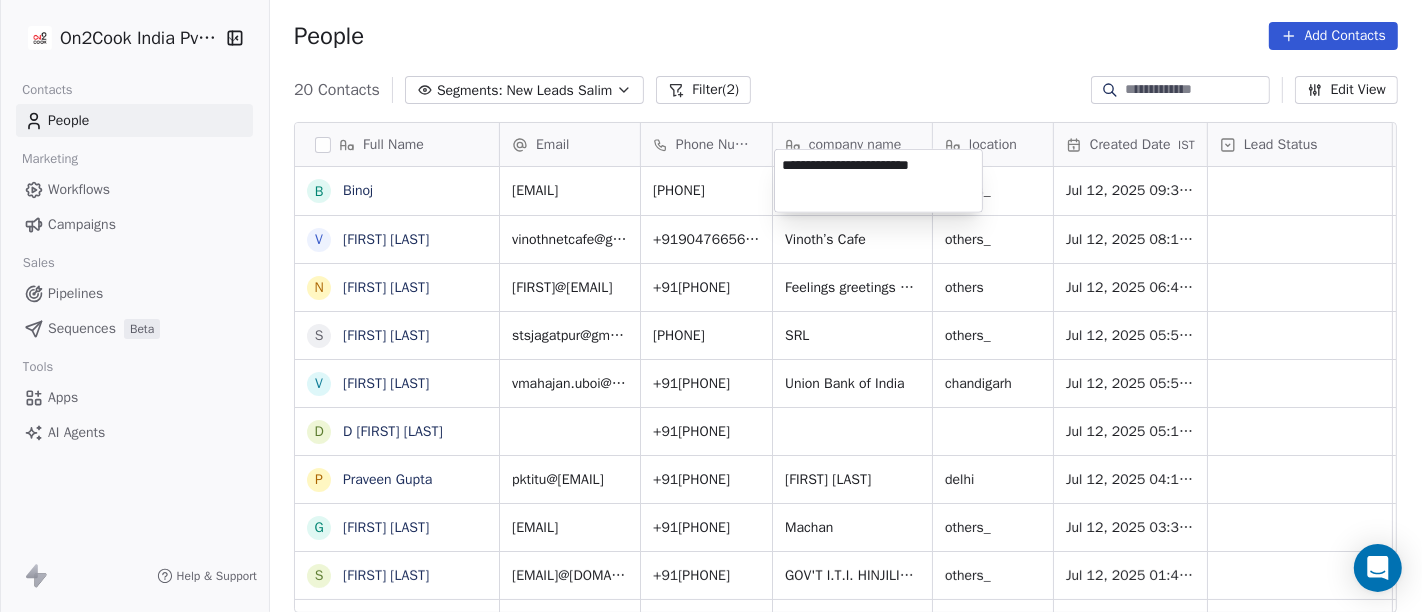click on "On2Cook India Pvt. Ltd. Contacts People Marketing Workflows Campaigns Sales Pipelines Sequences Beta Tools Apps AI Agents Help & Support People Add Contacts 20 Contacts Segments: New Leads Salim Filter (2) Edit View Tag Add to Sequence Full Name B Binoj V Vinoth Annamalai N Nilesh Mody S Shalabh Saxena V Vinod Mahajan D Dhaval Sheth P Praveen Gupta g gouri Shankar S Sujit Pattnaik J Jassi Singh D Daniel Kurian N Naveen Kumar p pankaj P PhotosCart D Dr Pankaj G .Dhiraj D Dhiraj Kadam M M B Patel S Shareef Mks S S Ghosh L Laxman Patel Email Phone Number company name location Created Date IST Lead Status Tags Assignee Sales Rep Last Activity Date IST [EMAIL] +91[PHONE] Investor in [STATE], India others_ Jul 12, 2025 09:34 PM Salim [EMAIL] +91[PHONE] Vinoth’s Cafe others_ Jul 12, 2025 08:14 PM Salim [EMAIL] +91[PHONE] Feelings greetings cards & gifts others Jul 12, 2025 06:45 PM Salim [EMAIL] +91[PHONE] SRL others_ Jul 12, 2025 05:54 PM Salim" at bounding box center (711, 306) 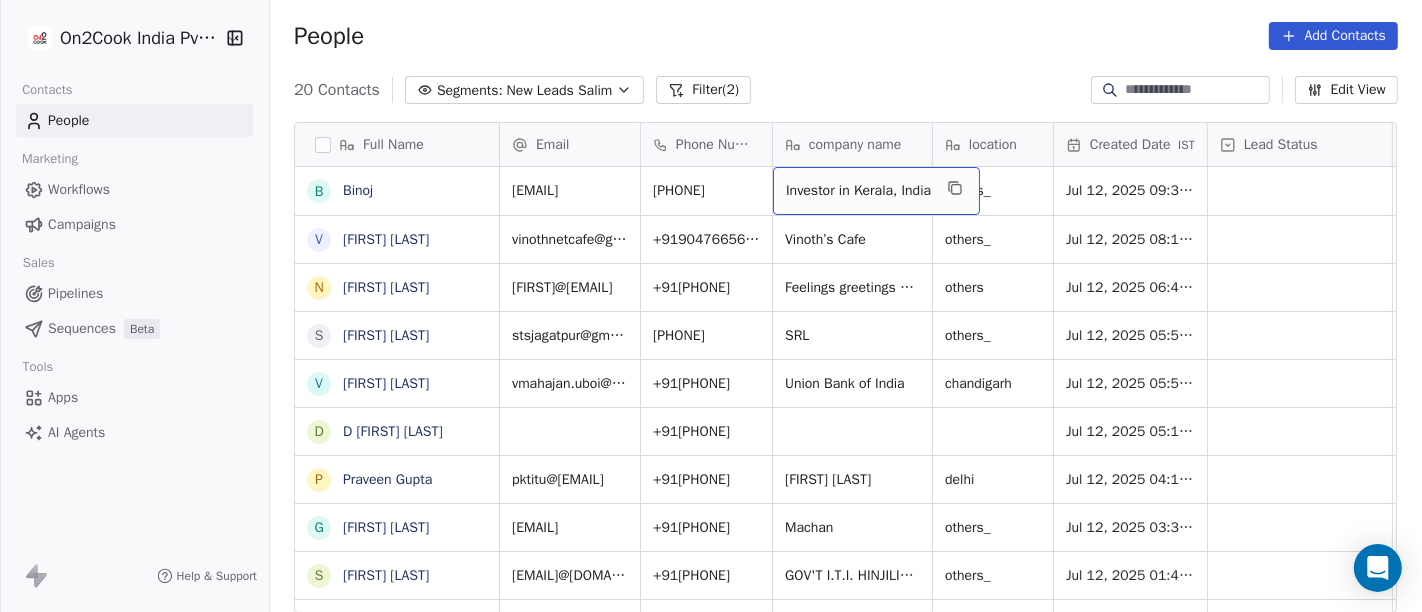 click on "Investor in Kerala, India" at bounding box center [858, 191] 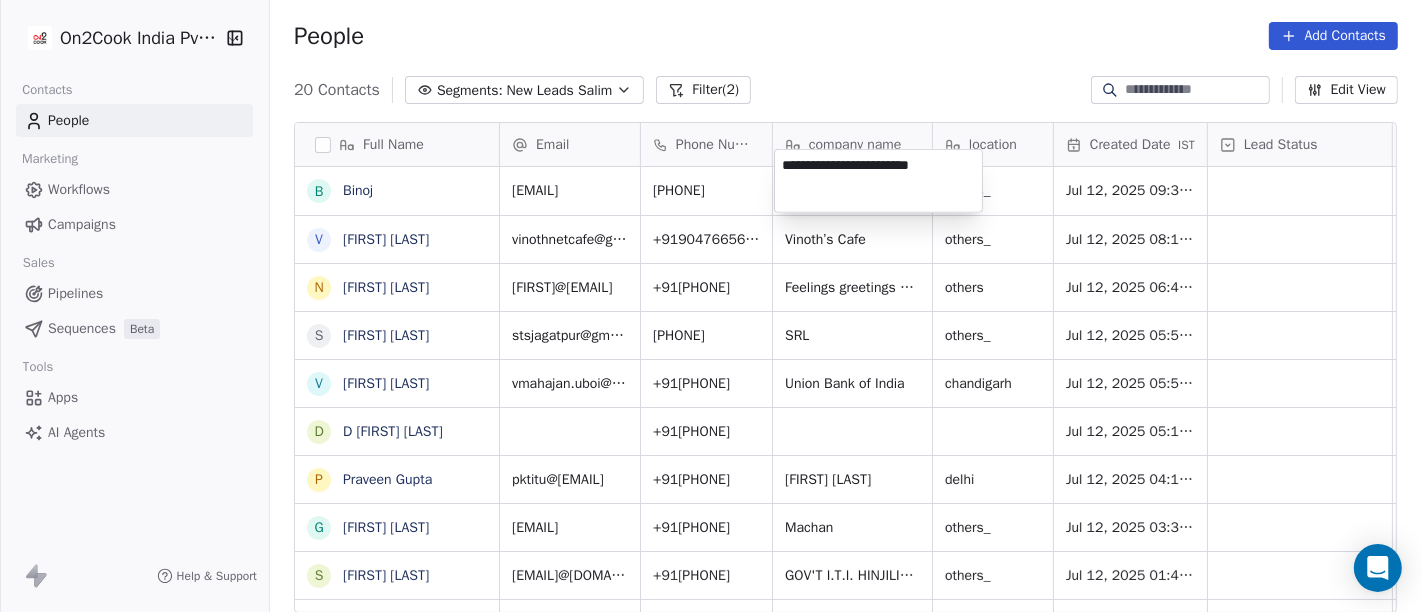 click on "**********" at bounding box center [878, 181] 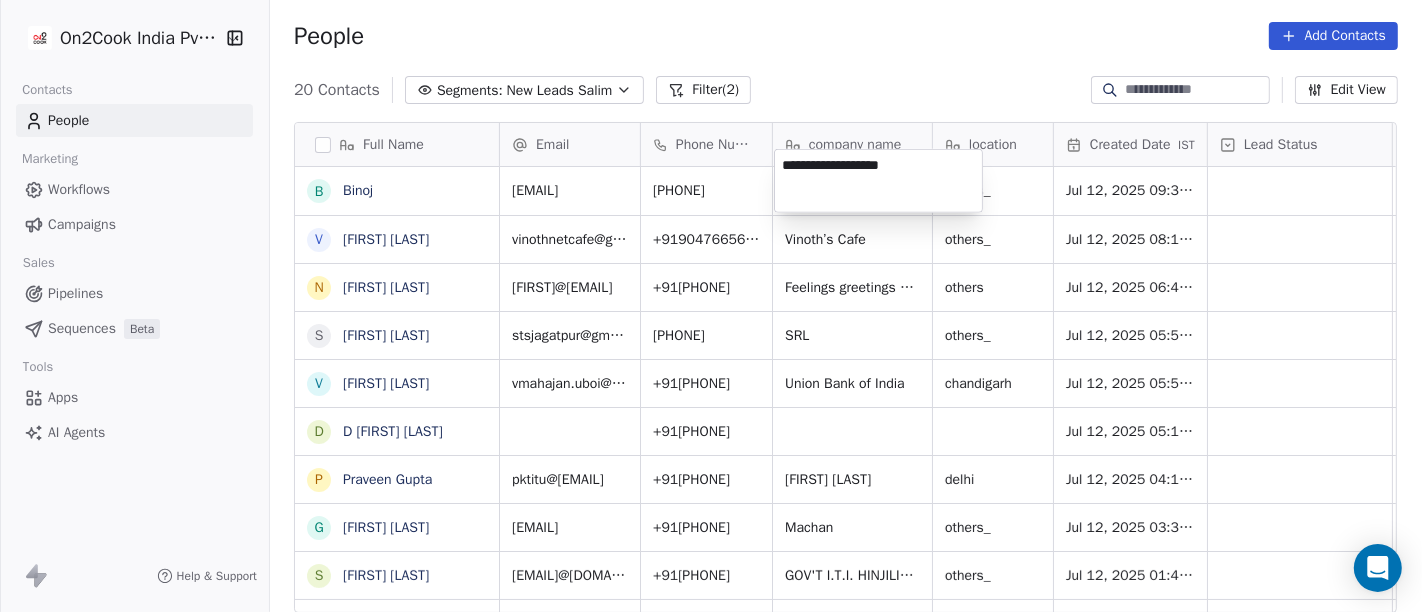 click on "On2Cook India Pvt. Ltd. Contacts People Marketing Workflows Campaigns Sales Pipelines Sequences Beta Tools Apps AI Agents Help & Support People Add Contacts 20 Contacts Segments: New Leads Salim Filter (2) Edit View Tag Add to Sequence Full Name B Binoj V Vinoth Annamalai N Nilesh Mody S Shalabh Saxena V Vinod Mahajan D Dhaval Sheth P Praveen Gupta g gouri Shankar S Sujit Pattnaik J Jassi Singh D Daniel Kurian N Naveen Kumar p pankaj P PhotosCart D Dr Pankaj G .Dhiraj D Dhiraj Kadam M M B Patel S Shareef Mks S S Ghosh L Laxman Patel Email Phone Number company name location Created Date IST Lead Status Tags Assignee Sales Rep Last Activity Date IST [EMAIL] +91[PHONE] Investor in [STATE], India others_ Jul 12, 2025 09:34 PM Salim [EMAIL] +91[PHONE] Vinoth’s Cafe others_ Jul 12, 2025 08:14 PM Salim [EMAIL] +91[PHONE] Feelings greetings cards & gifts others Jul 12, 2025 06:45 PM Salim [EMAIL] +91[PHONE] SRL others_ Jul 12, 2025 05:54 PM Salim" at bounding box center [711, 306] 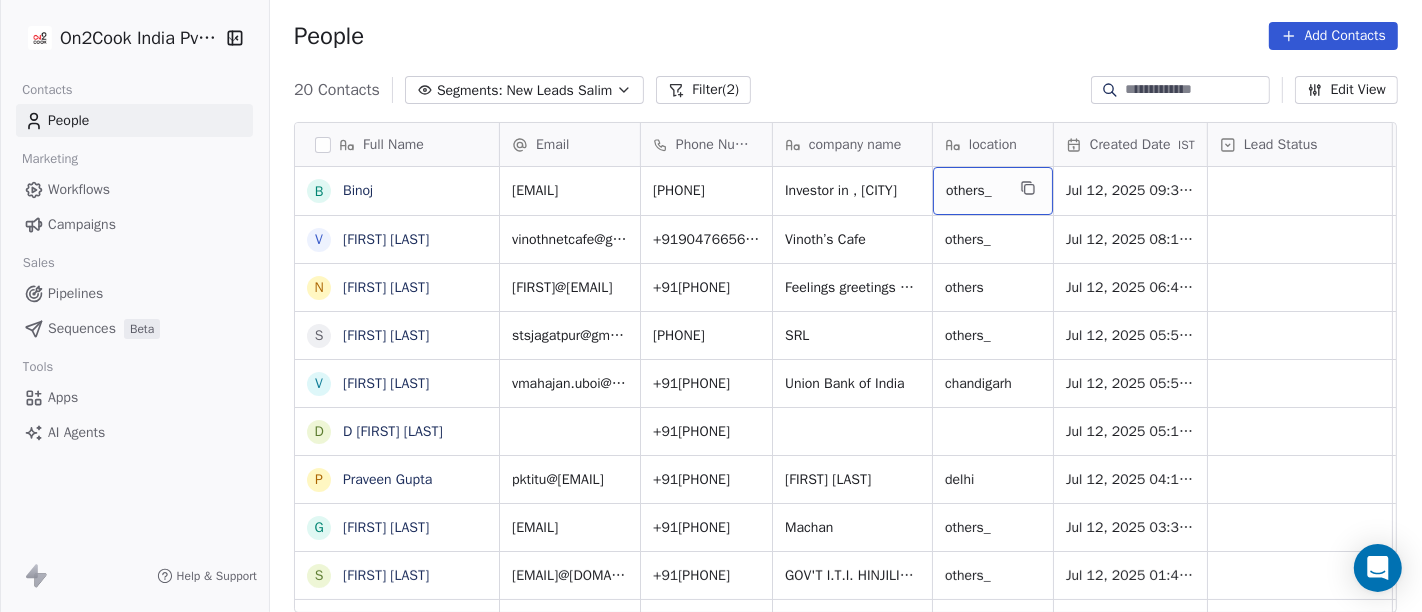 click on "others_" at bounding box center (993, 191) 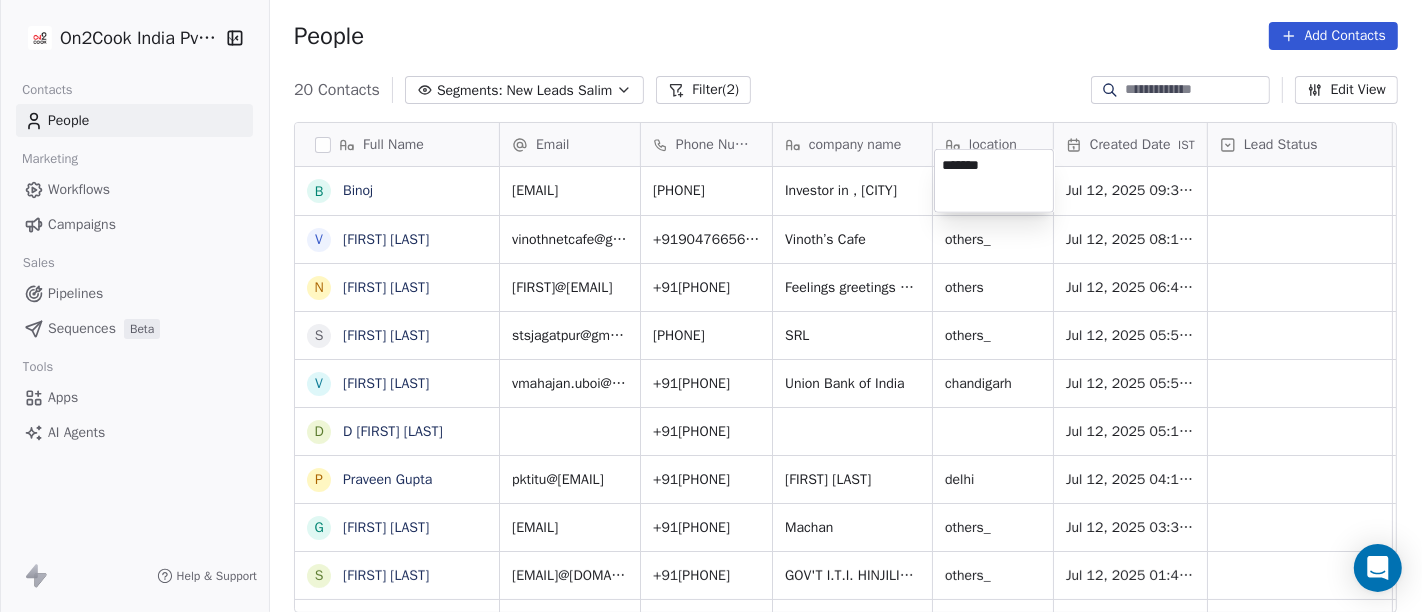 click on "*******" at bounding box center [994, 181] 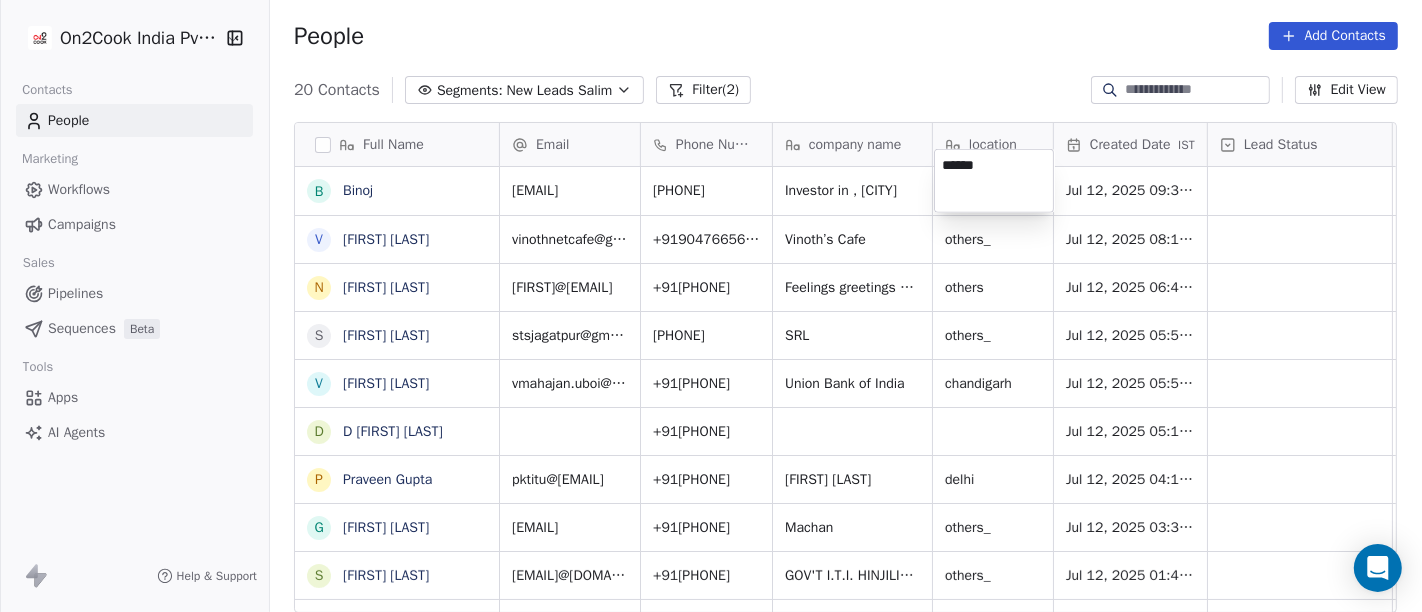 type on "******" 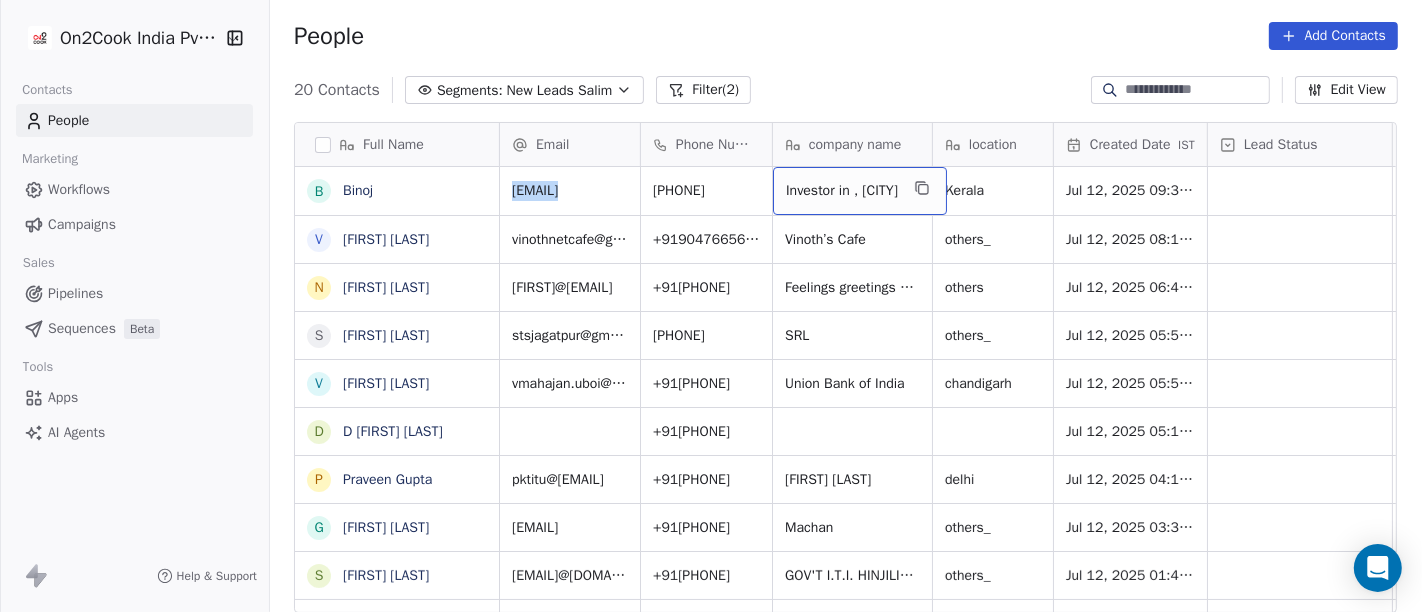 click on "Investor in , [CITY]" at bounding box center (842, 191) 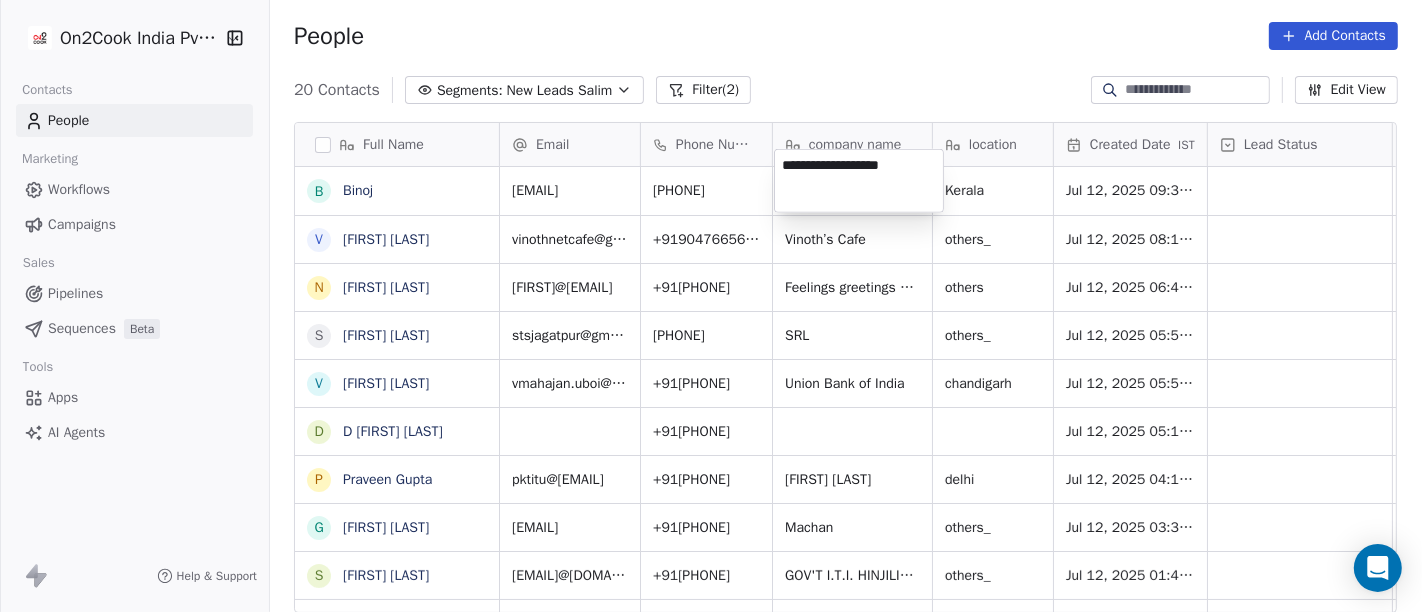 click on "**********" at bounding box center [859, 181] 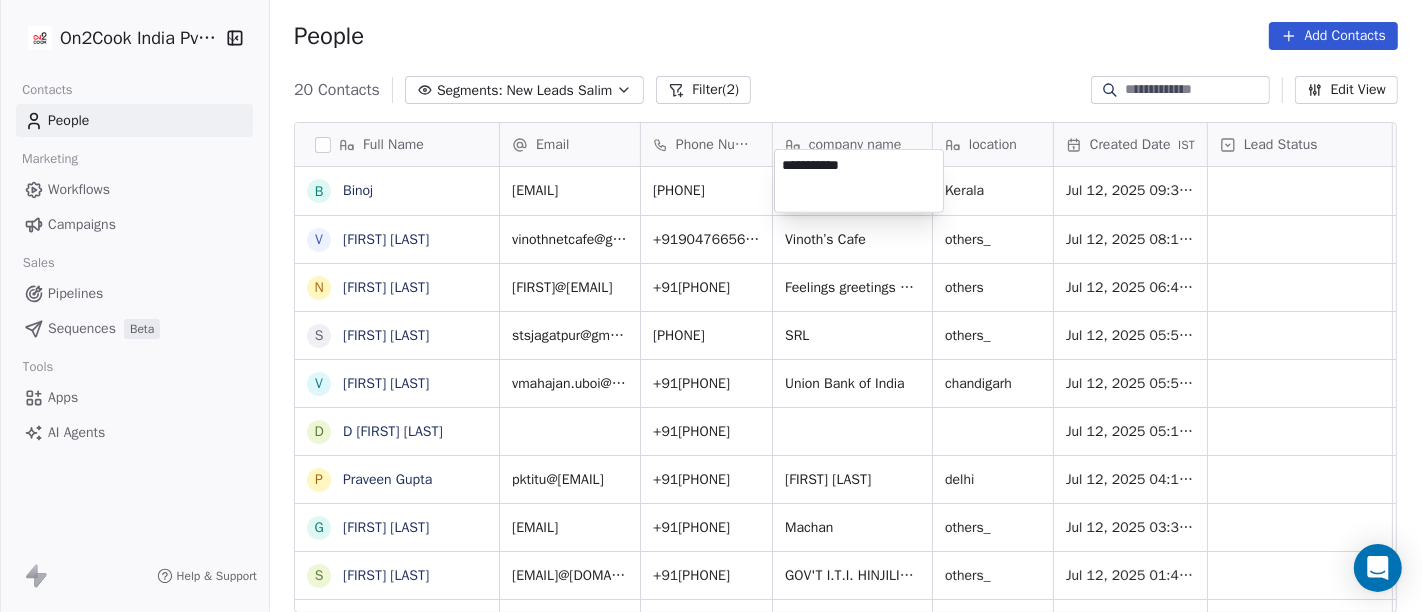 click on "**********" at bounding box center [859, 181] 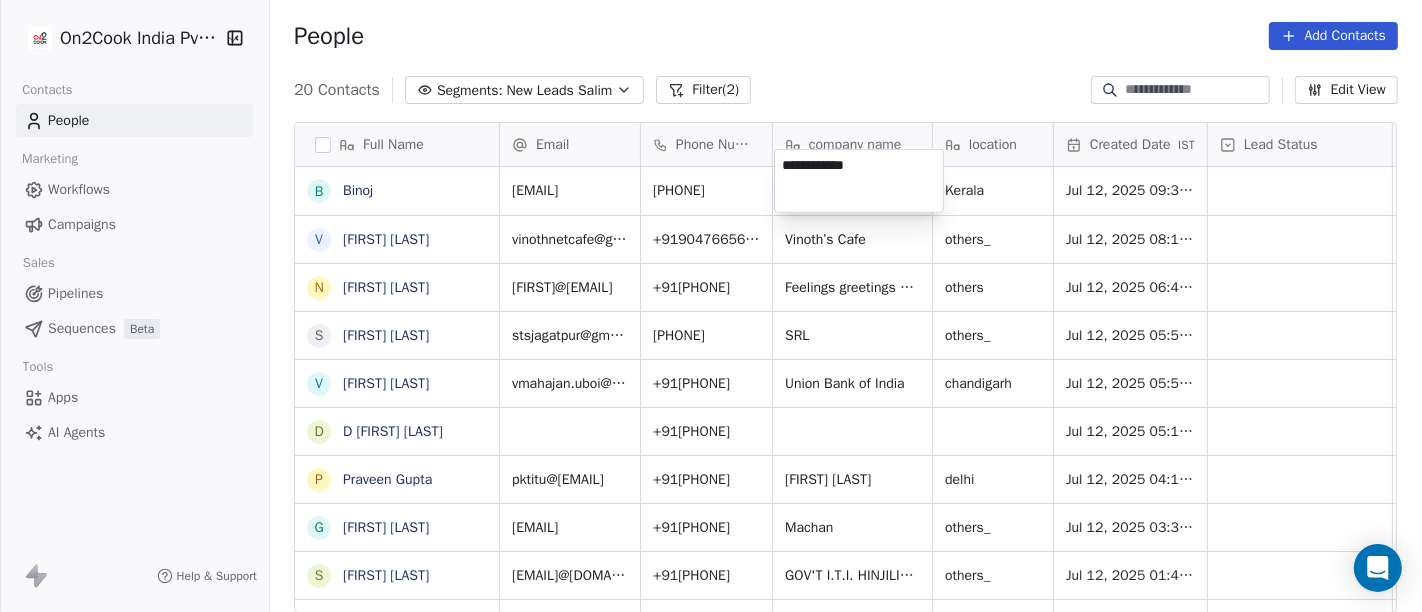 click on "On2Cook India Pvt. Ltd. Contacts People Marketing Workflows Campaigns Sales Pipelines Sequences Beta Tools Apps AI Agents Help & Support People Add Contacts 20 Contacts Segments: New Leads Salim Filter (2) Edit View Tag Add to Sequence Full Name B [FIRST] V [FIRST] [LAST] N [FIRST] [LAST] S [FIRST] [LAST] V [FIRST] [LAST] D [FIRST] [LAST] P [FIRST] [LAST] g [FIRST] [LAST] S [FIRST] [LAST] J [FIRST] [LAST] D [FIRST] [LAST] N [FIRST] [LAST] p [FIRST] P [FIRST] D Dr [FIRST] G .[FIRST] D [FIRST] [LAST] M M [FIRST] [LAST] S [FIRST] [LAST] S [FIRST] [LAST] L [FIRST] [LAST] Email Phone Number company name location Created Date IST Lead Status Tags Assignee Sales Rep Last Activity Date IST binoj_p@yahoo.com [PHONE] Investor in [STATE], India [STATE] Jul 12, 2025 09:34 PM Salim vinothnetcafe@gmail.com [PHONE] Vinoth’s Cafe others_ Jul 12, 2025 08:14 PM Salim nileshmody70@gmail.com [PHONE] Feelings greetings cards & gifts others Jul 12, 2025 06:45 PM Salim stsjagatpur@gmail.com [PHONE] SRL others_ Jul 12, 2025 05:54 PM Salim Salim" at bounding box center [711, 306] 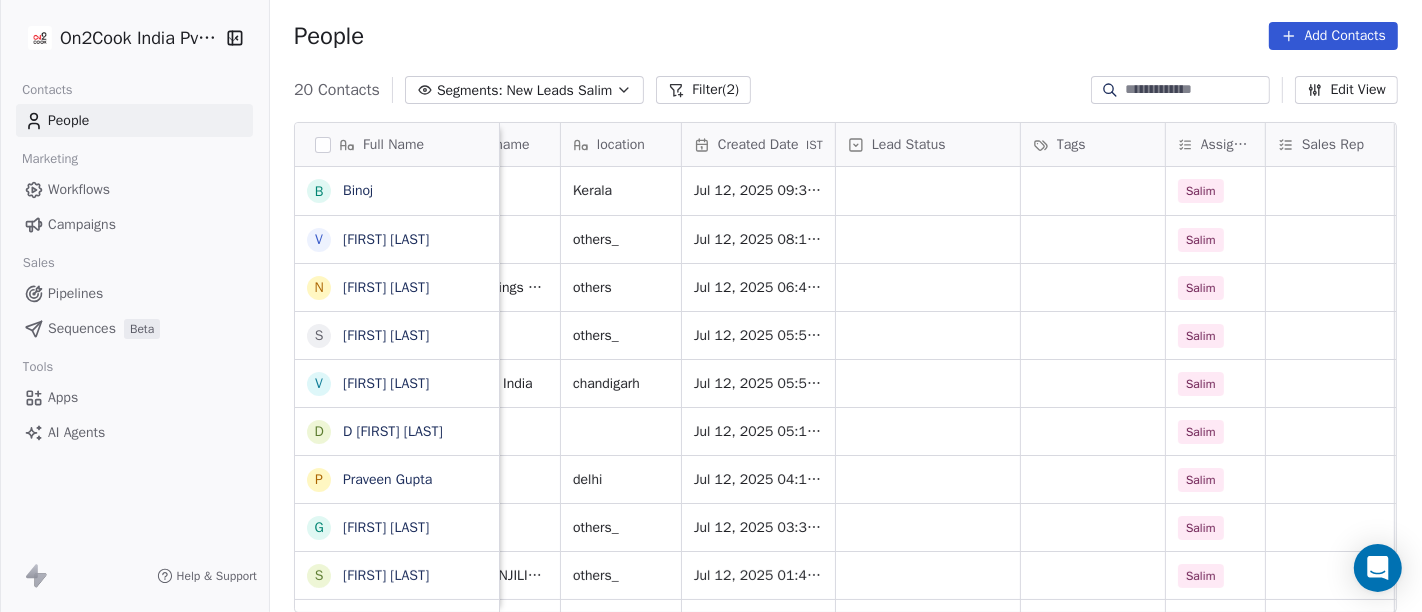 scroll, scrollTop: 0, scrollLeft: 617, axis: horizontal 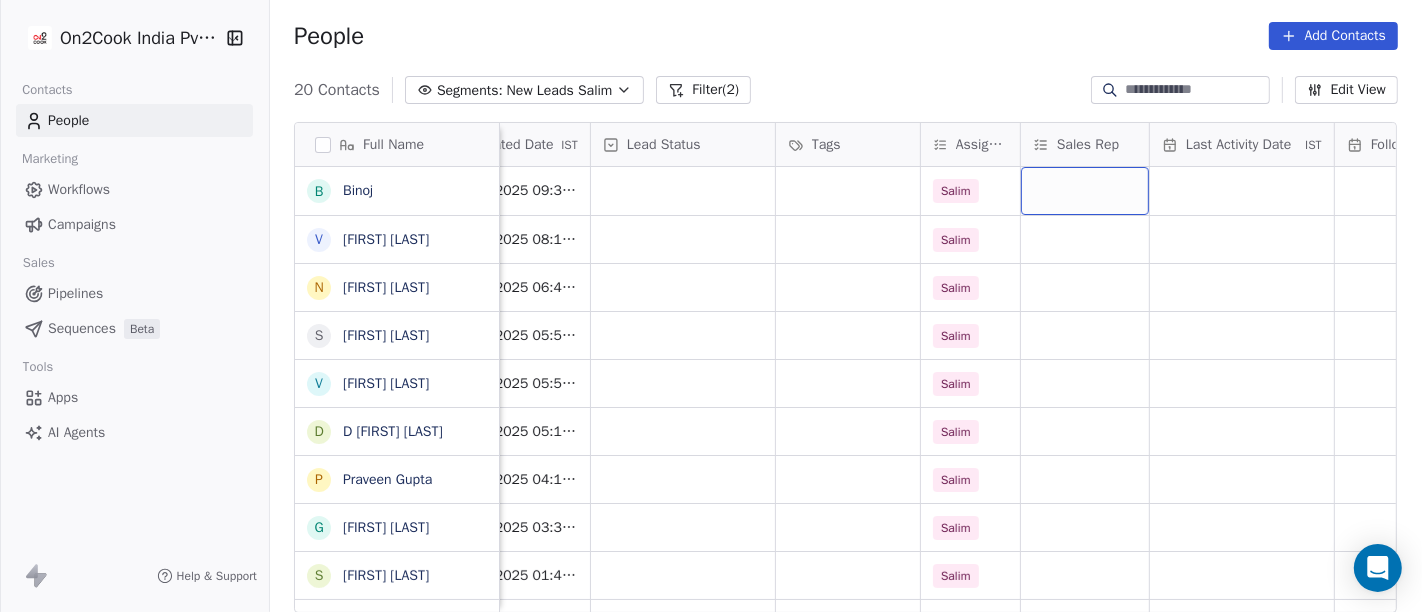 click at bounding box center [1085, 191] 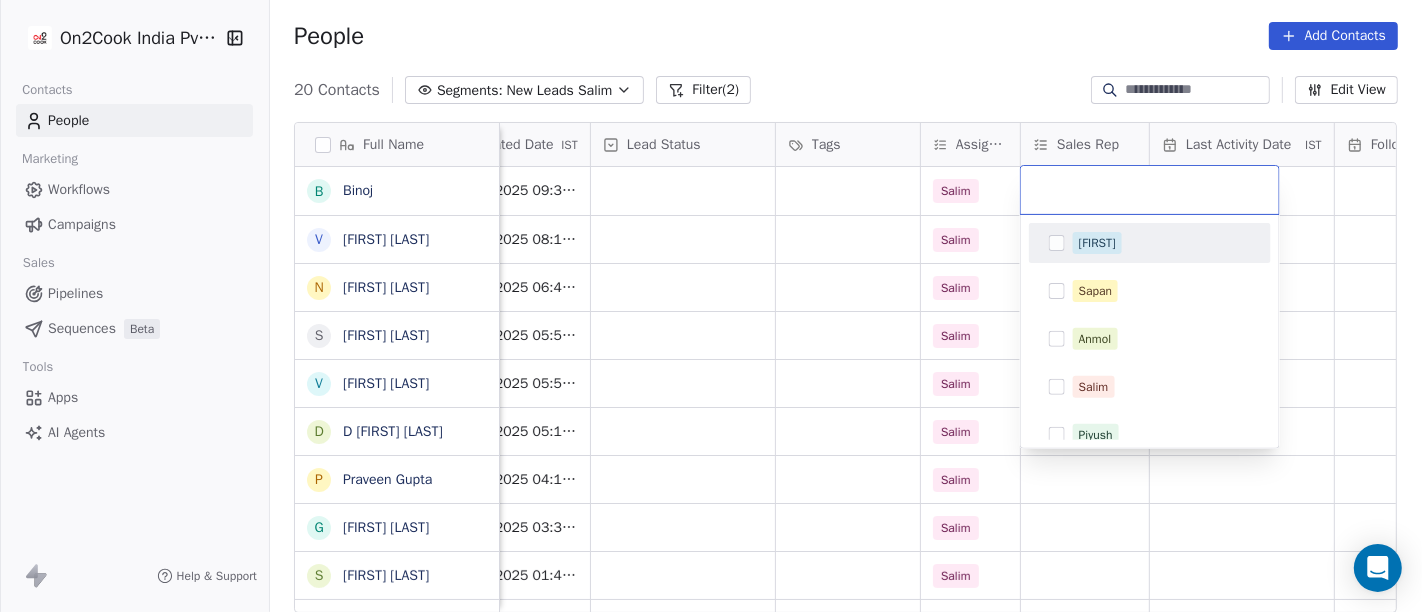 click on "On2Cook India Pvt. Ltd. Contacts People Marketing Workflows Campaigns Sales Pipelines Sequences Beta Tools Apps AI Agents Help & Support People Add Contacts 20 Contacts Segments: New Leads Salim Filter (2) Edit View Tag Add to Sequence Full Name B [FIRST] V [FIRST] [LAST] N [FIRST] [LAST] S [FIRST] [LAST] V [FIRST] [LAST] D [FIRST] [LAST] P [FIRST] [LAST] g [FIRST] [LAST] S [FIRST] [LAST] J [FIRST] [LAST] D [FIRST] [LAST] N [FIRST] [LAST] p [FIRST] P [FIRST] D Dr [FIRST] G .[FIRST] D [FIRST] [LAST] M M [FIRST] [LAST] S [FIRST] [LAST] S [FIRST] [LAST] L [FIRST] [LAST] Phone Number company name location Created Date IST Lead Status Tags Assignee Sales Rep Last Activity Date IST Follow Up Date Notes Call Attempts Website [PHONE] Kings Cafe [STATE] Jul 12, 2025 09:34 PM Salim Jul 15, 2025 01:00 PM 22/07/2025 [PHONE] Vinoth’s Cafe others_ Jul 12, 2025 08:14 PM Salim [PHONE] Feelings greetings cards & gifts others Jul 12, 2025 06:45 PM Salim [PHONE] SRL others_ Jul 12, 2025 05:54 PM Salim [PHONE] Union Bank of India [CITY] Salim" at bounding box center (711, 306) 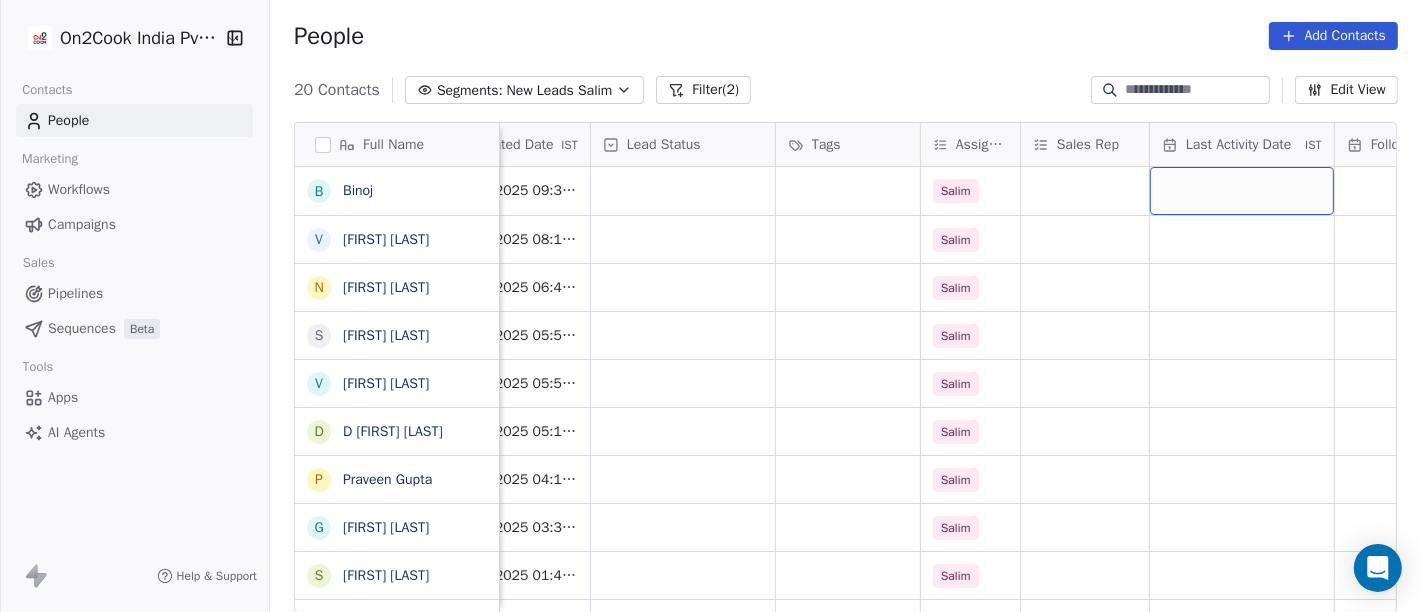 click at bounding box center [1242, 191] 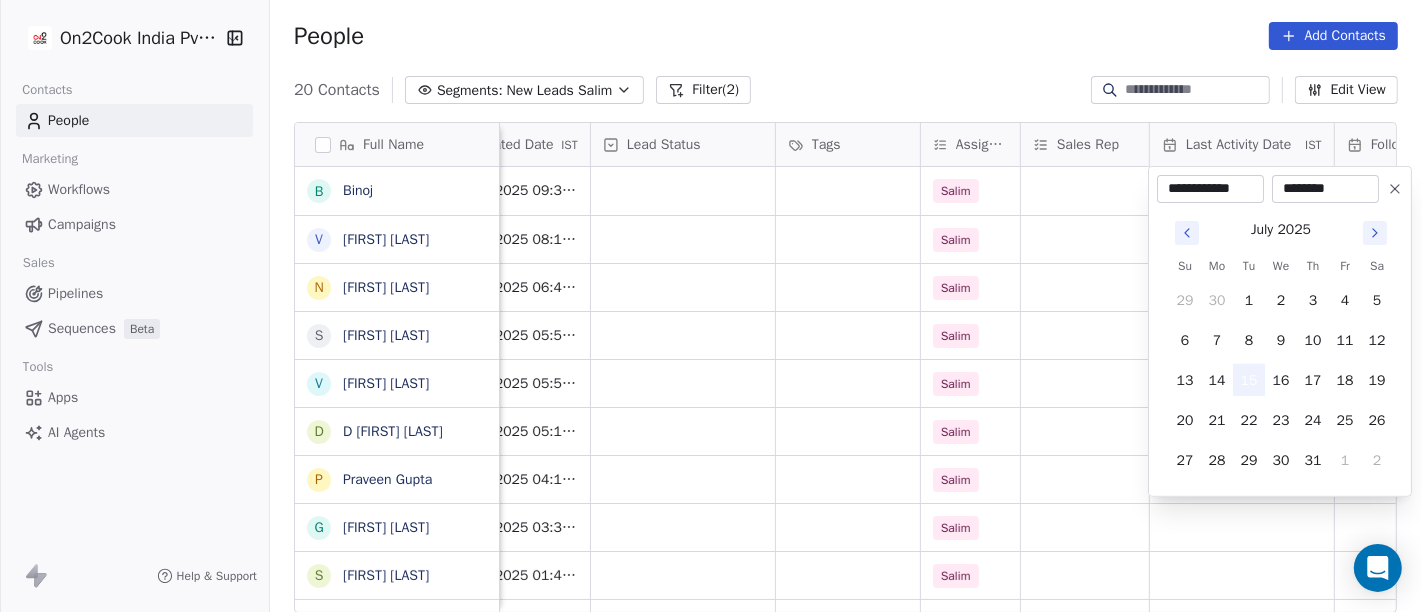 click on "15" at bounding box center (1249, 380) 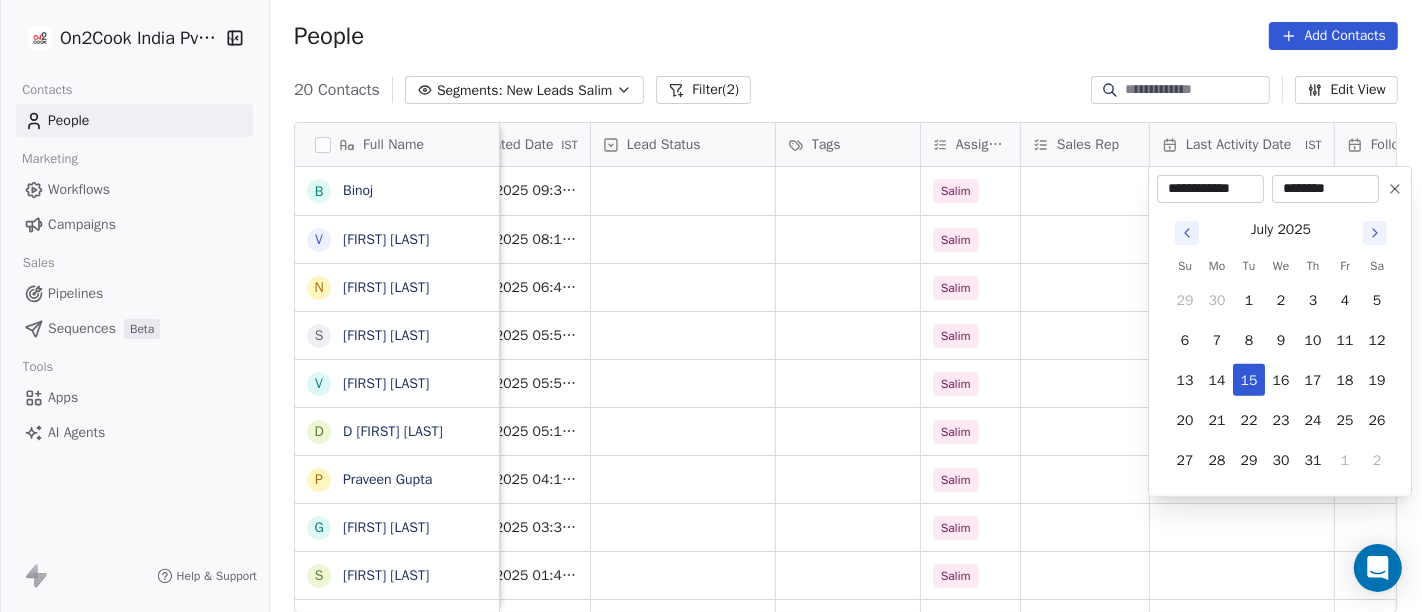 click on "On2Cook India Pvt. Ltd. Contacts People Marketing Workflows Campaigns Sales Pipelines Sequences Beta Tools Apps AI Agents Help & Support People Add Contacts 20 Contacts Segments: New Leads Salim Filter (2) Edit View Tag Add to Sequence Full Name B [FIRST] V [FIRST] [LAST] N [FIRST] [LAST] S [FIRST] [LAST] V [FIRST] [LAST] D [FIRST] [LAST] P [FIRST] [LAST] g [FIRST] [LAST] S [FIRST] [LAST] J [FIRST] [LAST] D [FIRST] [LAST] N [FIRST] [LAST] p [FIRST] P [FIRST] D Dr [FIRST] G .[FIRST] D [FIRST] [LAST] M M [FIRST] [LAST] S [FIRST] [LAST] S [FIRST] [LAST] L [FIRST] [LAST] Phone Number company name location Created Date IST Lead Status Tags Assignee Sales Rep Last Activity Date IST Follow Up Date Notes Call Attempts Website [PHONE] Kings Cafe [STATE] Jul 12, 2025 09:34 PM Salim Jul 15, 2025 01:00 PM 22/07/2025 [PHONE] Vinoth’s Cafe others_ Jul 12, 2025 08:14 PM Salim [PHONE] Feelings greetings cards & gifts others Jul 12, 2025 06:45 PM Salim [PHONE] SRL others_ Jul 12, 2025 05:54 PM Salim [PHONE] Union Bank of India [CITY] Salim" at bounding box center [711, 306] 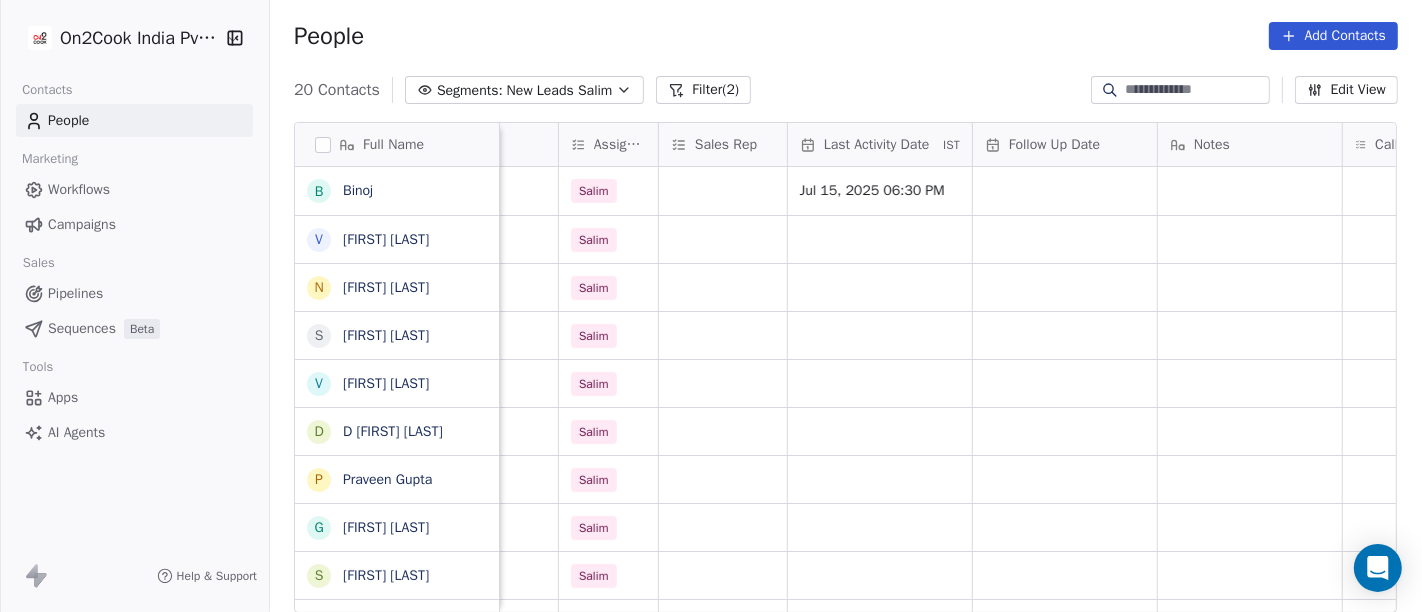 scroll, scrollTop: 0, scrollLeft: 980, axis: horizontal 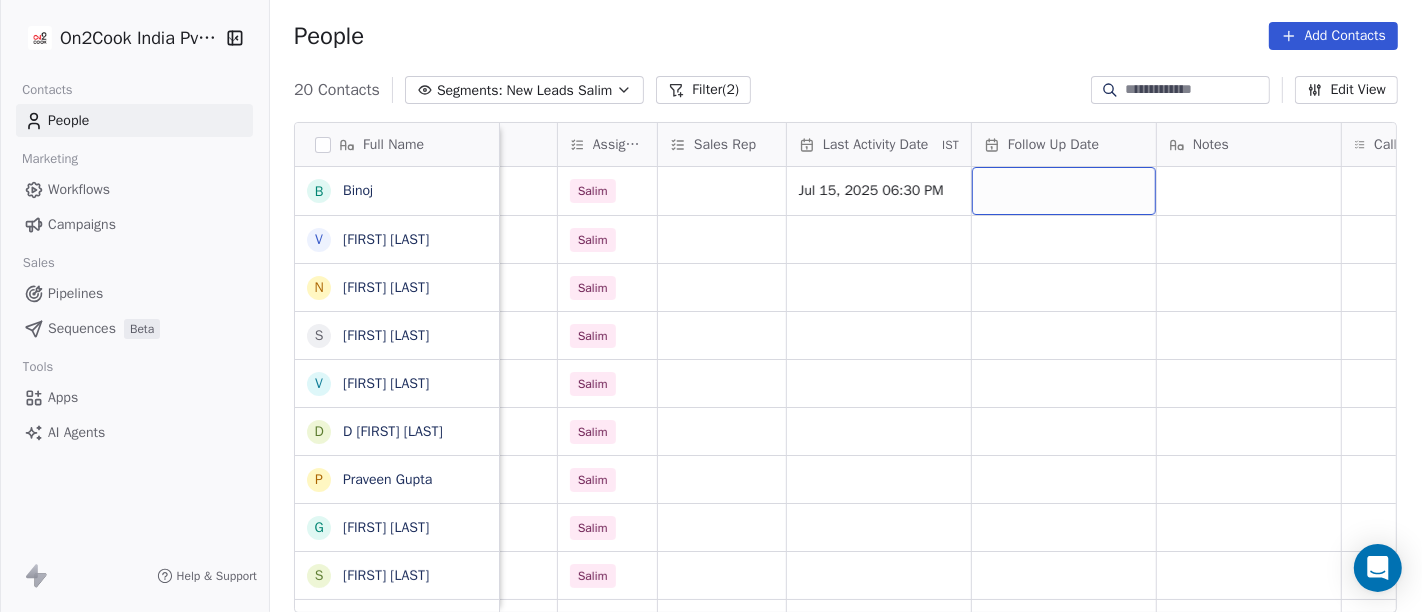 click at bounding box center (1064, 191) 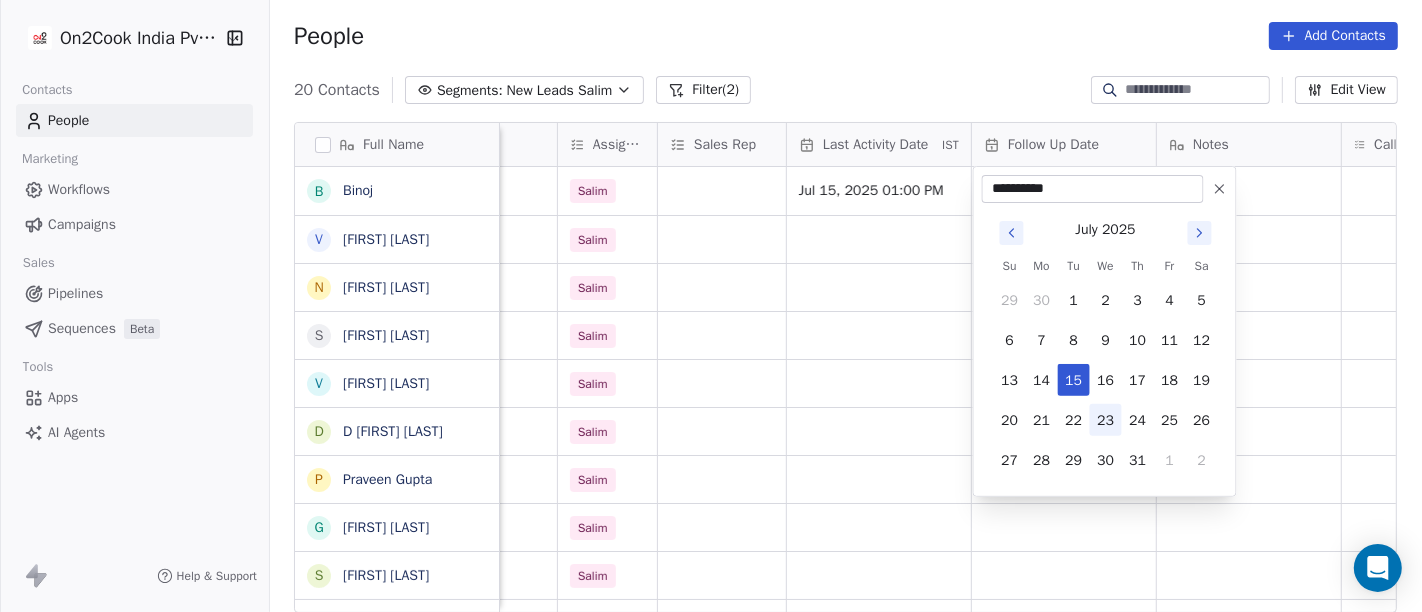click on "23" at bounding box center (1106, 420) 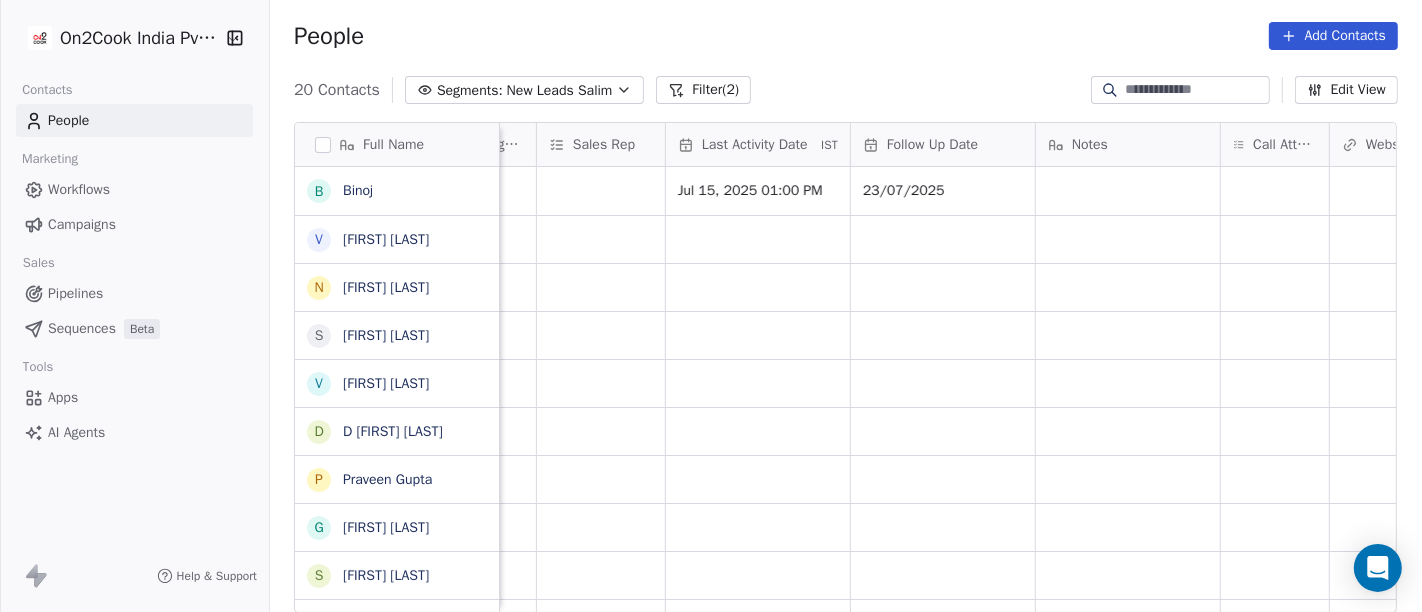 scroll, scrollTop: 0, scrollLeft: 1106, axis: horizontal 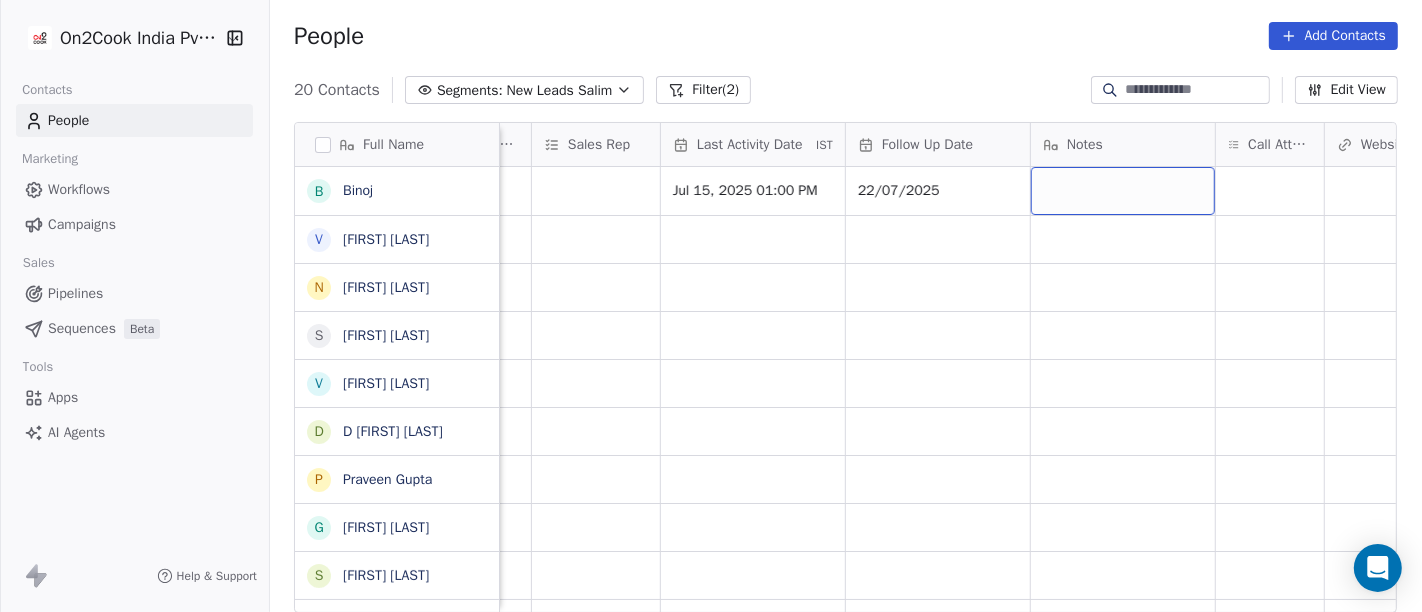 click at bounding box center (1123, 191) 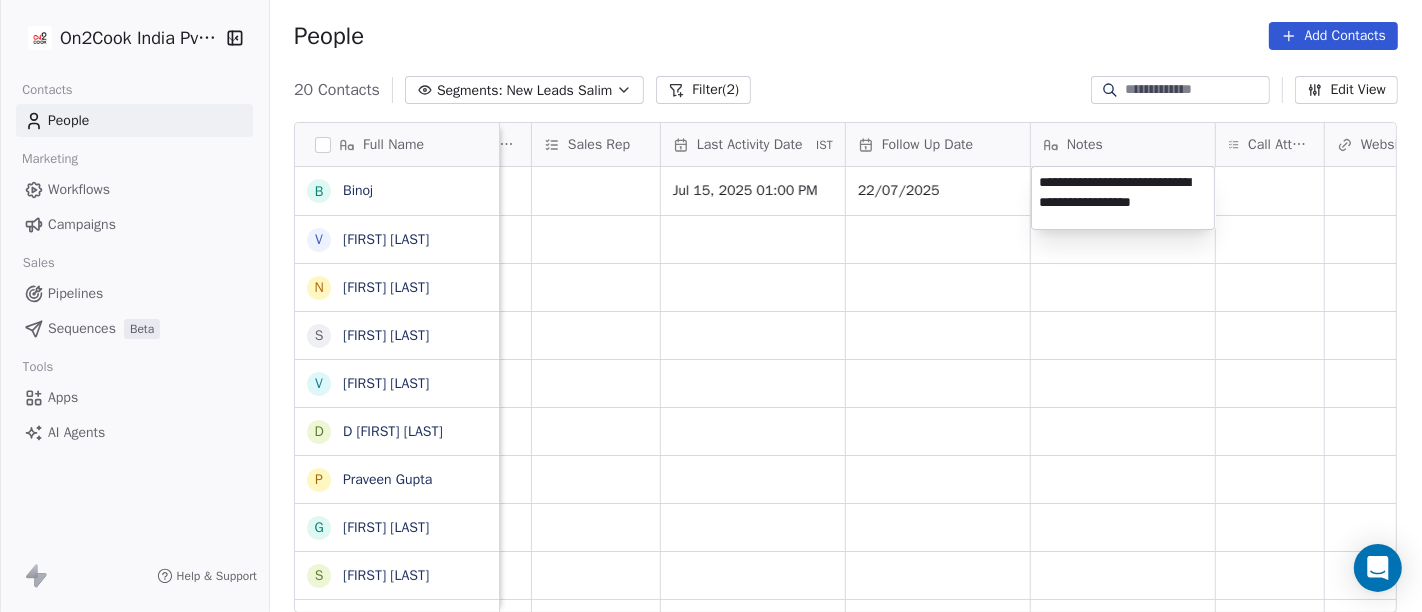 type on "**********" 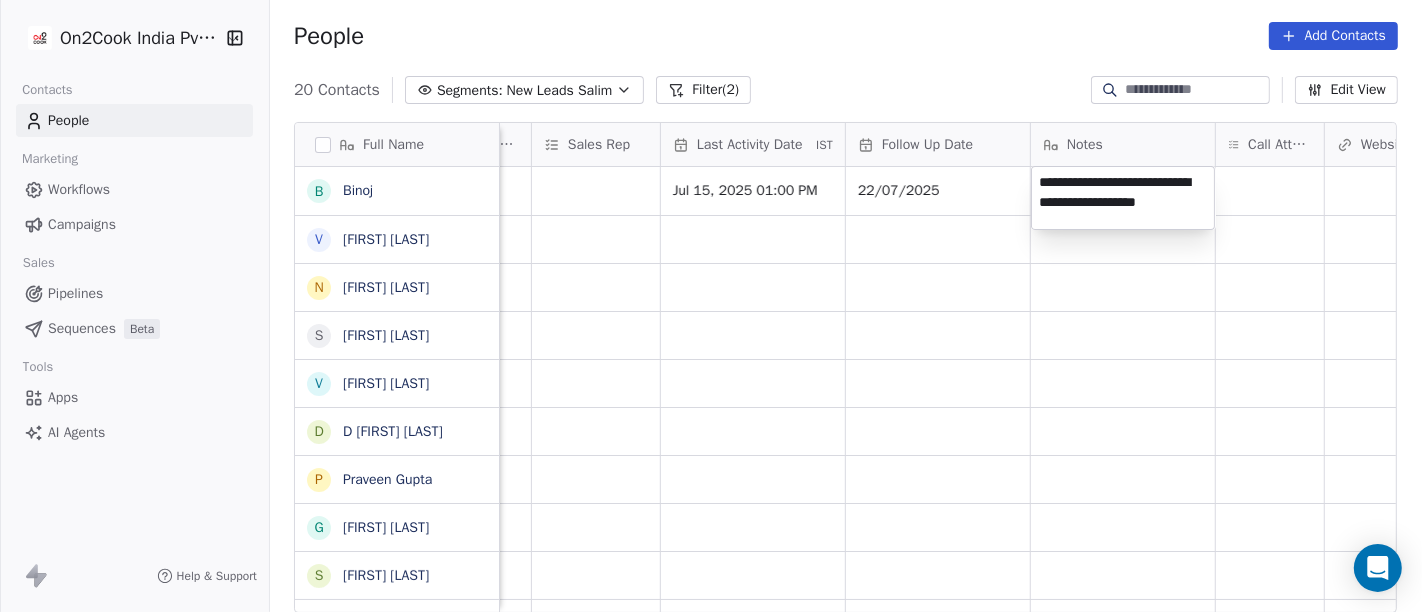 click on "On2Cook India Pvt. Ltd. Contacts People Marketing Workflows Campaigns Sales Pipelines Sequences Beta Tools Apps AI Agents Help & Support People  Add Contacts 20 Contacts Segments: New Leads Salim Filter  (2) Edit View Tag Add to Sequence Full Name B Binoj V Vinoth Annamalai N Nilesh Mody S Shalabh Saxena V Vinod Mahajan D Dhaval Sheth P Praveen Gupta g gouri Shankar S Sujit Pattnaik J Jassi Singh D Daniel Kurian N Naveen Kumar p pankaj P PhotosCart D Dr Pankaj G .Dhiraj D Dhiraj Kadam M M B Patel S Shareef Mks S S Ghosh L Laxman Patel Created Date IST Lead Status Tags Assignee Sales Rep Last Activity Date IST Follow Up Date Notes Call Attempts Website zomato link outlet type Location   Jul 12, 2025 09:34 PM Salim Jul 15, 2025 01:00 PM 22/07/2025 cafeteria   Jul 12, 2025 08:14 PM Salim restaurants   Jul 12, 2025 06:45 PM Salim food_consultants   Jul 12, 2025 05:54 PM Salim cloud_kitchen   Jul 12, 2025 05:50 PM Salim cloud_kitchen   Jul 12, 2025 05:13 PM Salim   Jul 12, 2025 04:10 PM Salim food_consultants" at bounding box center (711, 306) 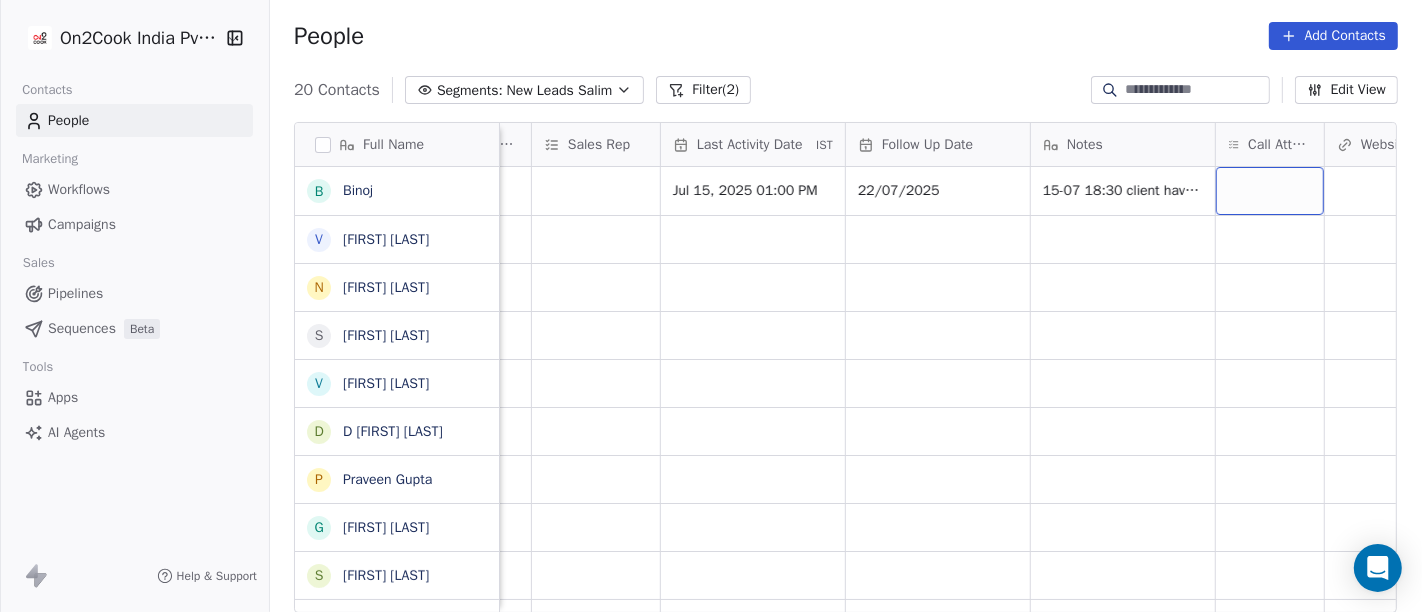 click at bounding box center (1270, 191) 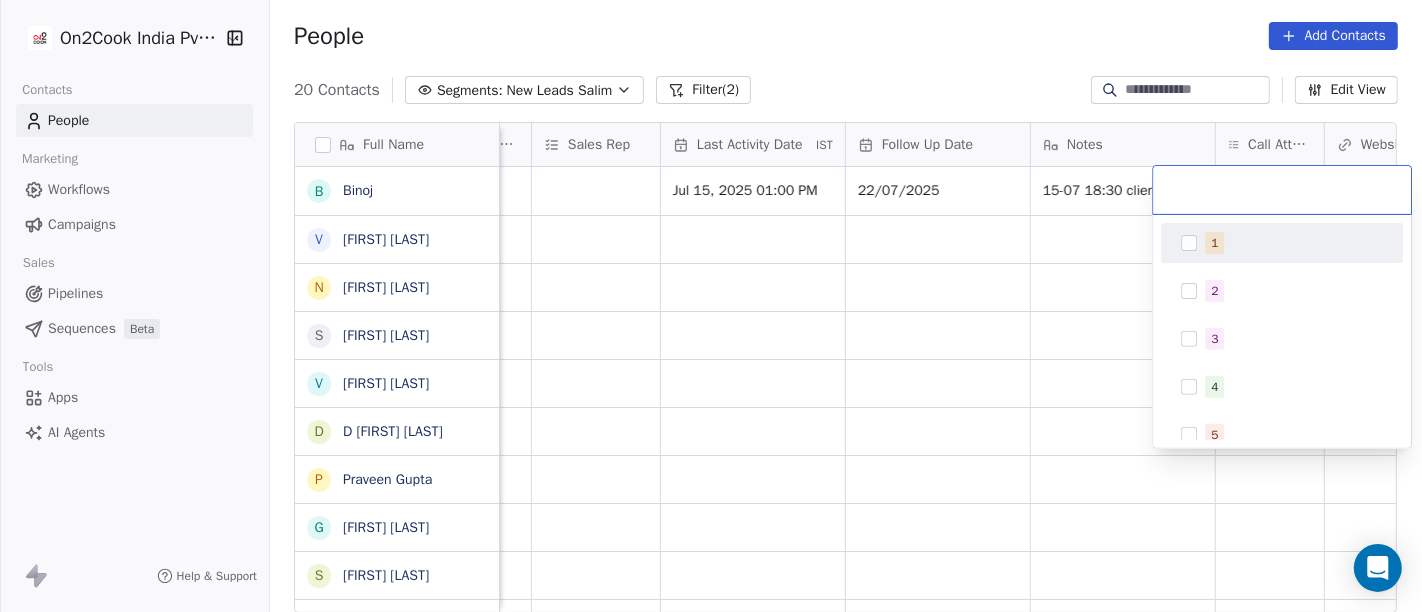 click on "1" at bounding box center (1294, 243) 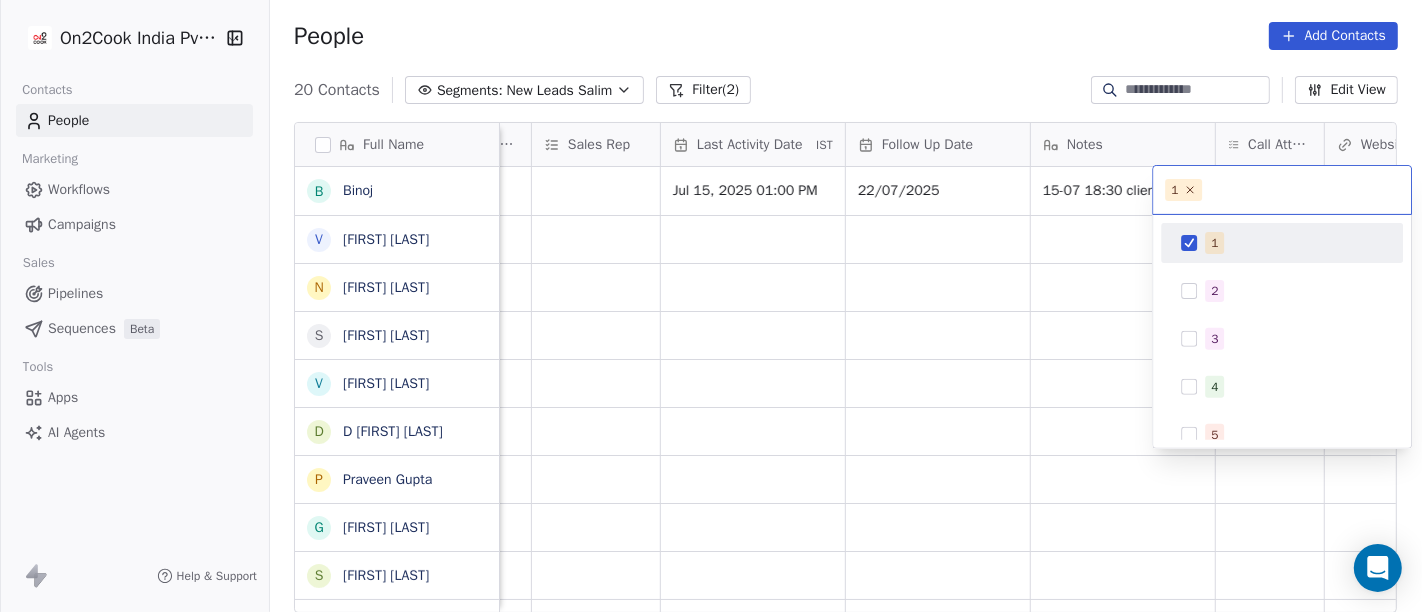 click on "On2Cook India Pvt. Ltd. Contacts People Marketing Workflows Campaigns Sales Pipelines Sequences Beta Tools Apps AI Agents Help & Support People  Add Contacts 20 Contacts Segments: New Leads Salim Filter  (2) Edit View Tag Add to Sequence Full Name B Binoj V Vinoth Annamalai N Nilesh Mody S Shalabh Saxena V Vinod Mahajan D Dhaval Sheth P Praveen Gupta g gouri Shankar S Sujit Pattnaik J Jassi Singh D Daniel Kurian N Naveen Kumar p pankaj P PhotosCart D Dr Pankaj G .Dhiraj D Dhiraj Kadam M M B Patel S Shareef Mks S S Ghosh L Laxman Patel Created Date IST Lead Status Tags Assignee Sales Rep Last Activity Date IST Follow Up Date Notes Call Attempts Website zomato link outlet type Location   Jul 12, 2025 09:34 PM Salim Jul 15, 2025 01:00 PM 22/07/2025 15-07 18:30 client have cafe asked details on WA cafeteria   Jul 12, 2025 08:14 PM Salim restaurants   Jul 12, 2025 06:45 PM Salim food_consultants   Jul 12, 2025 05:54 PM Salim cloud_kitchen   Jul 12, 2025 05:50 PM Salim cloud_kitchen   Jul 12, 2025 05:13 PM Salim" at bounding box center [711, 306] 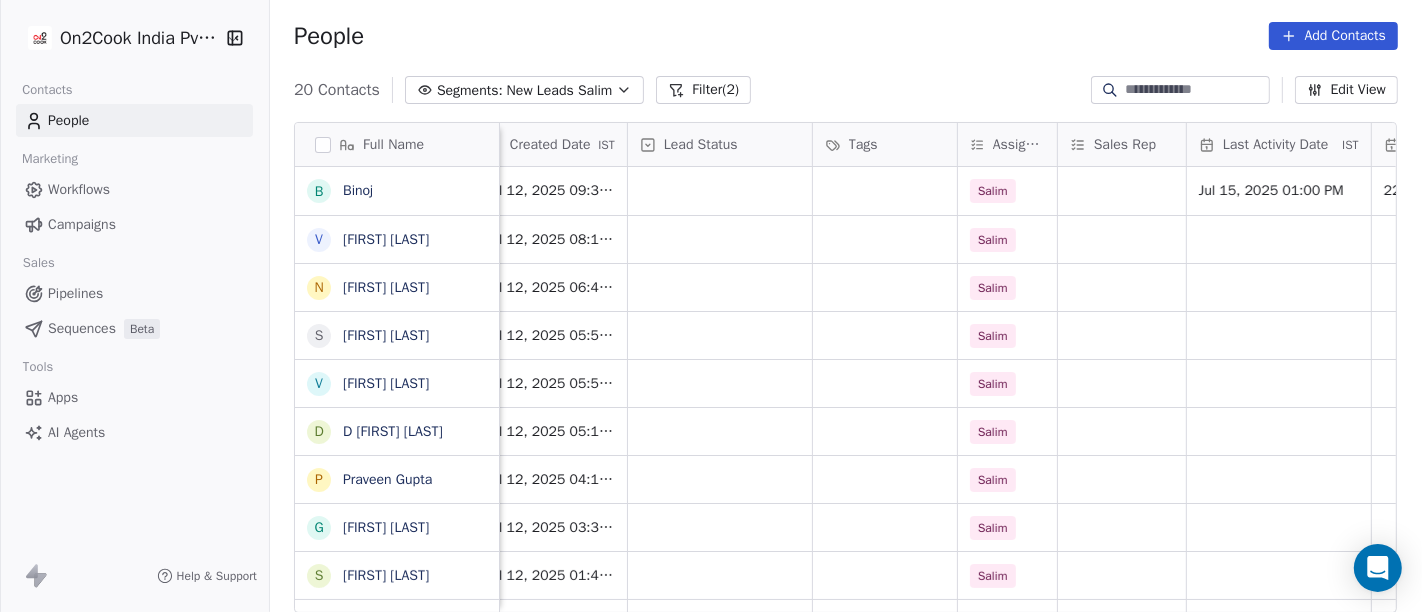scroll, scrollTop: 0, scrollLeft: 568, axis: horizontal 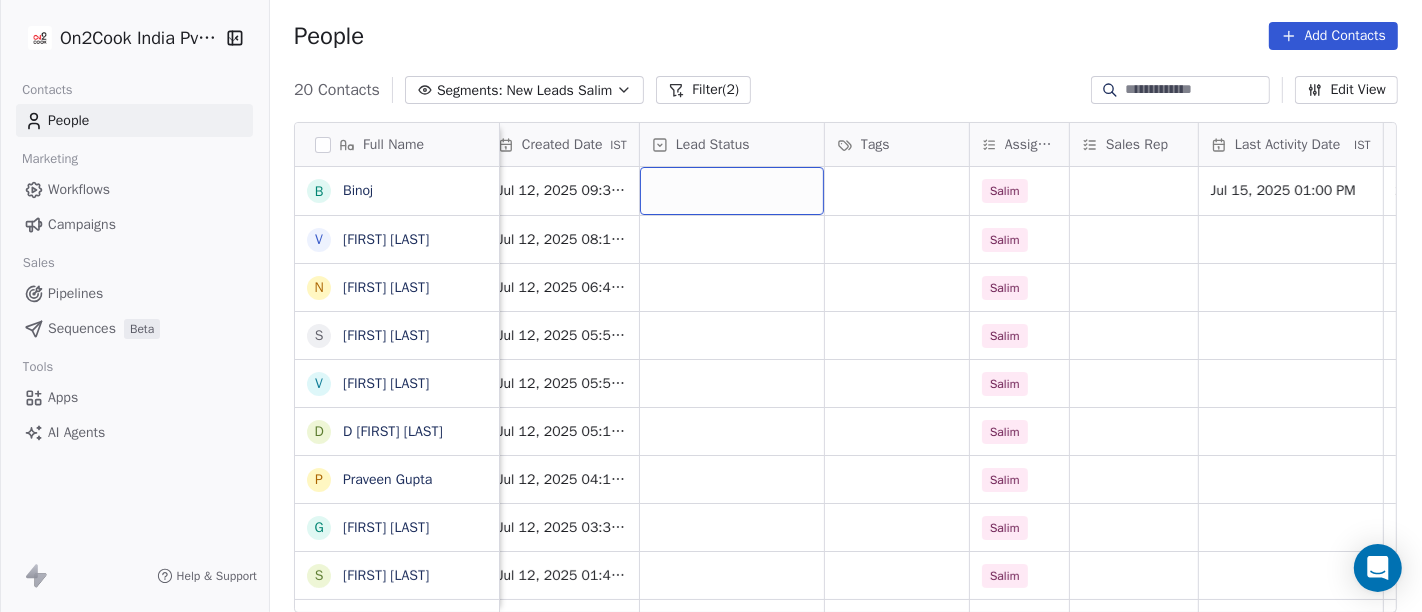 click at bounding box center [732, 191] 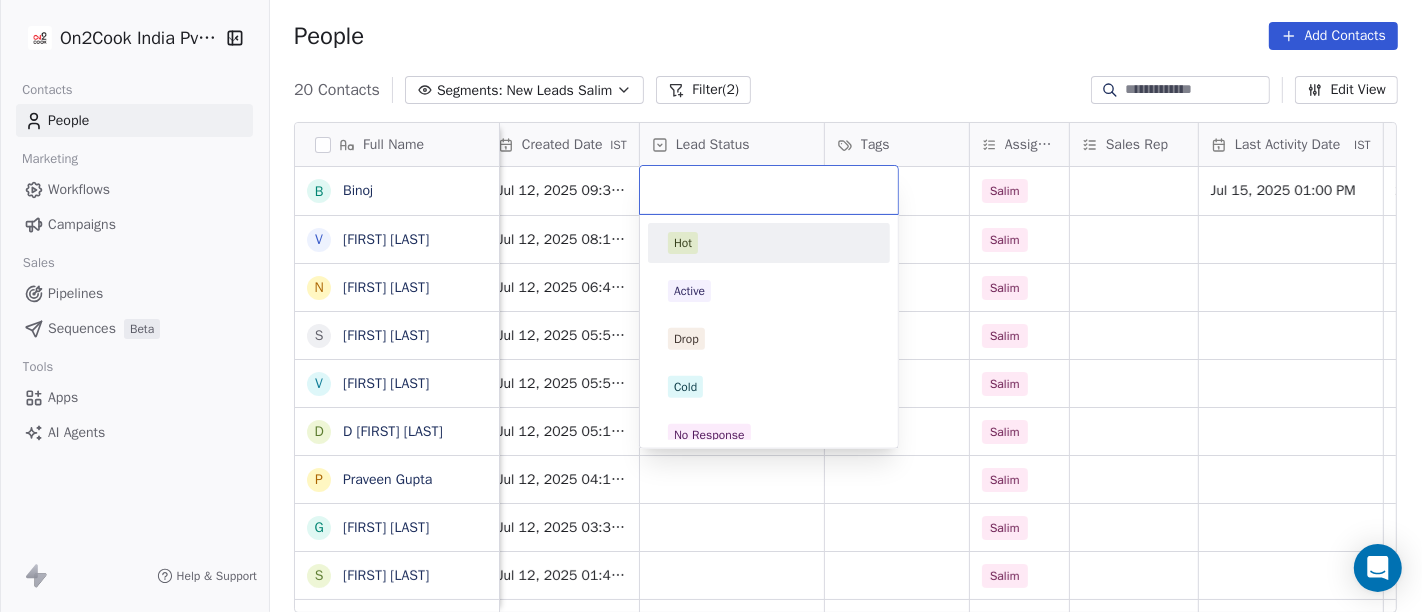 click on "On2Cook India Pvt. Ltd. Contacts People Marketing Workflows Campaigns Sales Pipelines Sequences Beta Tools Apps AI Agents Help & Support People Add Contacts 20 Contacts Segments: New Leads Salim Filter (2) Edit View Tag Add to Sequence Full Name B [FIRST] V [FIRST] [LAST] N [FIRST] [LAST] S [FIRST] [LAST] V [FIRST] [LAST] D [FIRST] [LAST] P [FIRST] [LAST] g [FIRST] [LAST] S [FIRST] [LAST] J [FIRST] [LAST] D [FIRST] [LAST] N [FIRST] [LAST] p [FIRST] P [FIRST] D Dr [FIRST] G .[FIRST] D [FIRST] [LAST] M M [FIRST] [LAST] S [FIRST] [LAST] S [FIRST] [LAST] L [FIRST] [LAST] Phone Number company name location Created Date IST Lead Status Tags Assignee Sales Rep Last Activity Date IST Follow Up Date Notes Call Attempts Website [PHONE] Kings Cafe [STATE] Jul 12, 2025 09:34 PM Salim Jul 15, 2025 01:00 PM 22/07/2025 15-07 18:30 client have cafe asked details on WA 1 [PHONE] Vinoth’s Cafe others_ Jul 12, 2025 08:14 PM Salim [PHONE] Feelings greetings cards & gifts others Jul 12, 2025 06:45 PM Salim [PHONE] SRL others_" at bounding box center [711, 306] 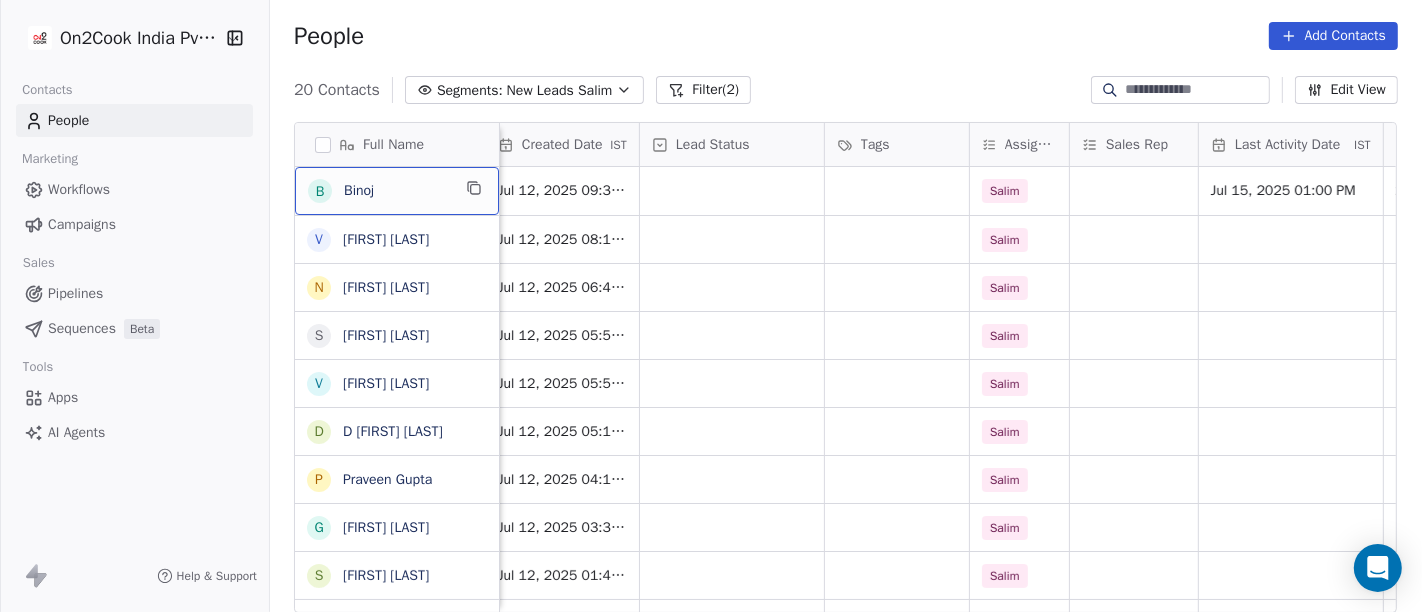 scroll, scrollTop: 17, scrollLeft: 0, axis: vertical 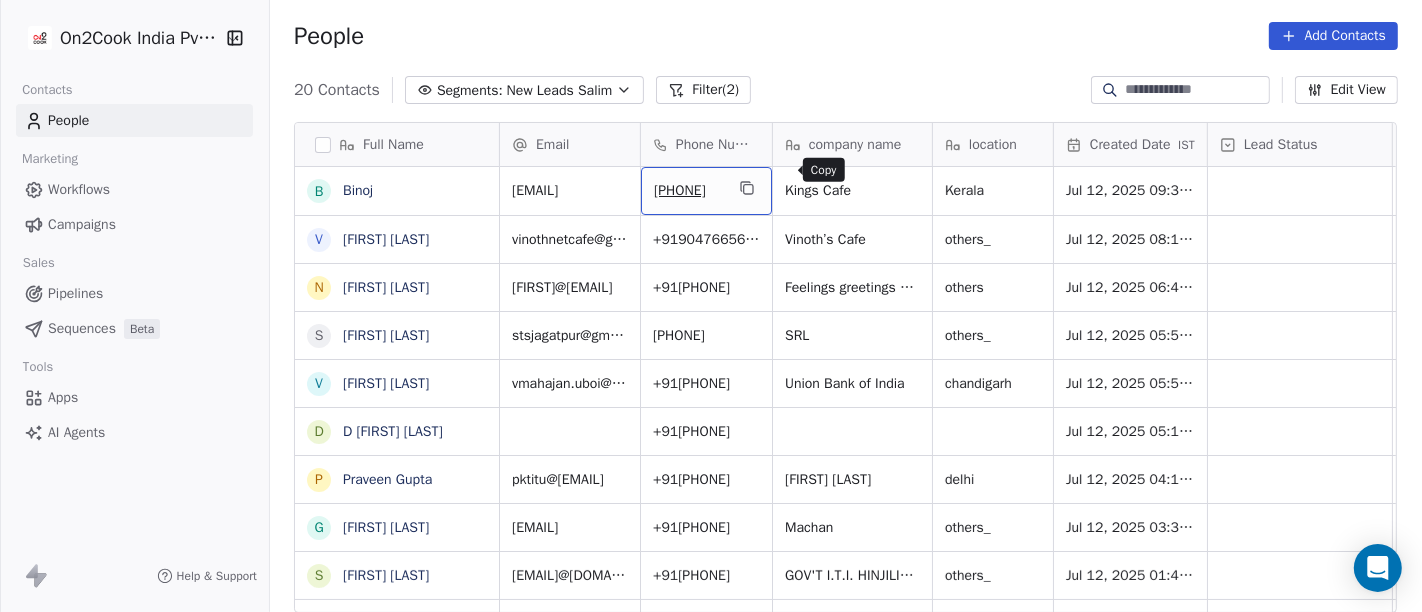 click 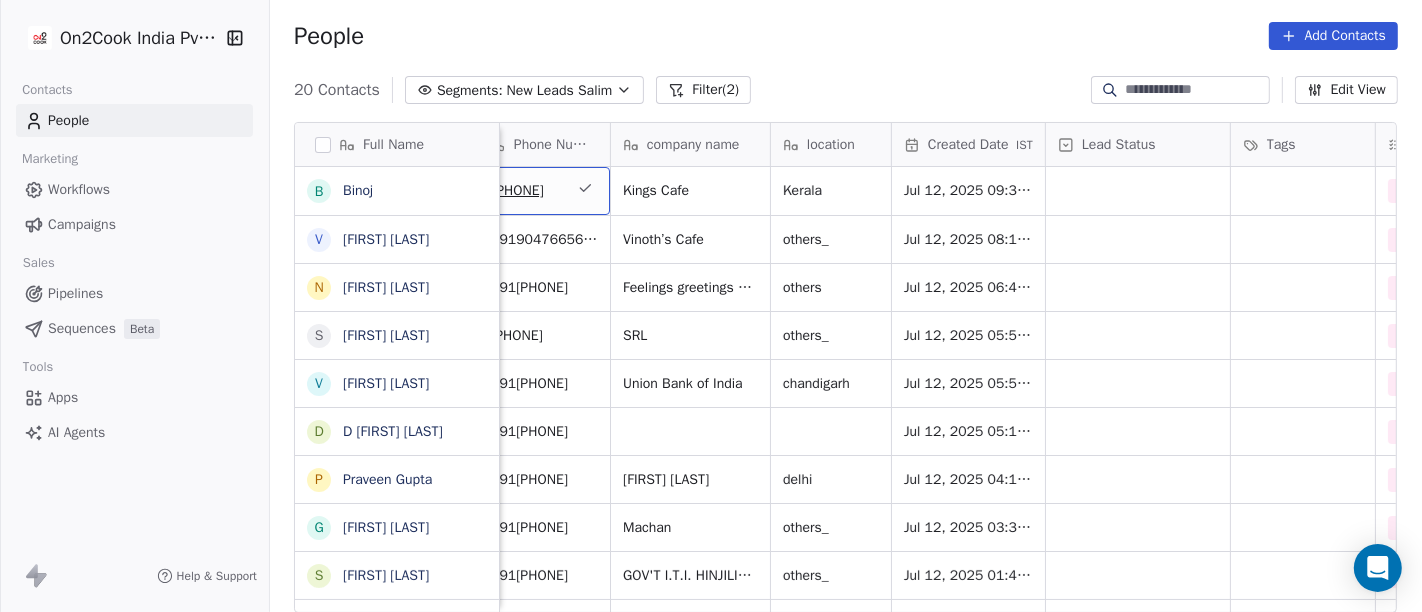 scroll, scrollTop: 17, scrollLeft: 201, axis: both 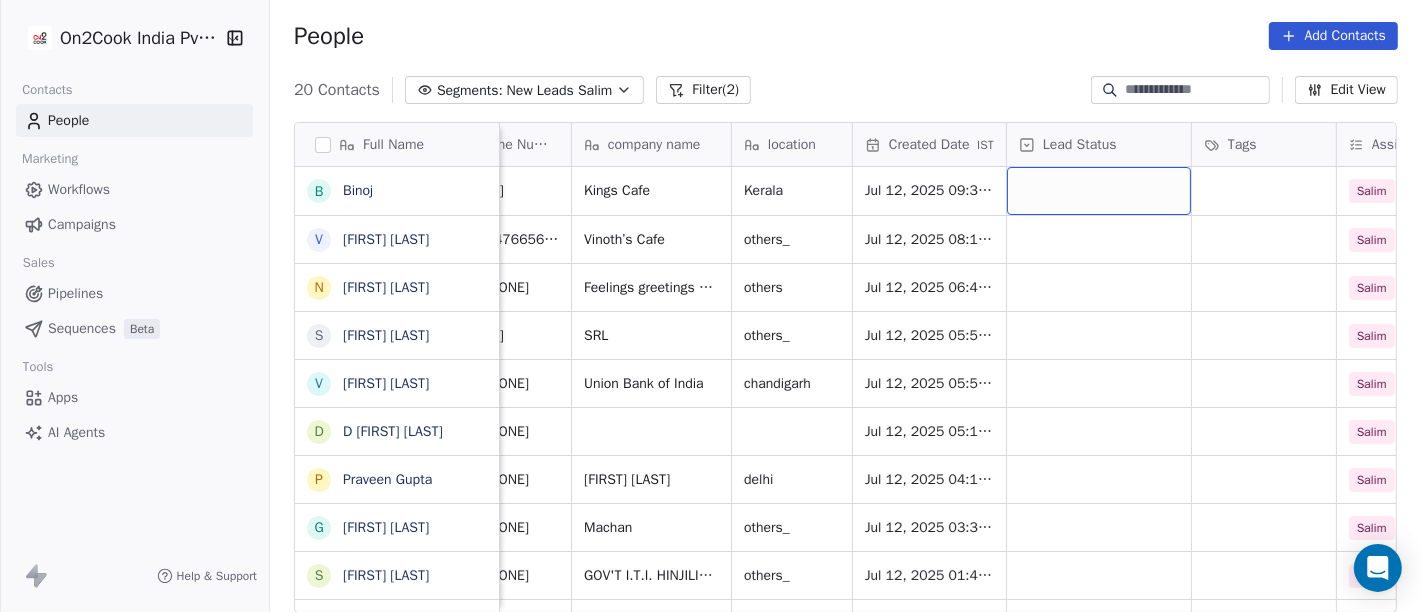 click at bounding box center (1099, 191) 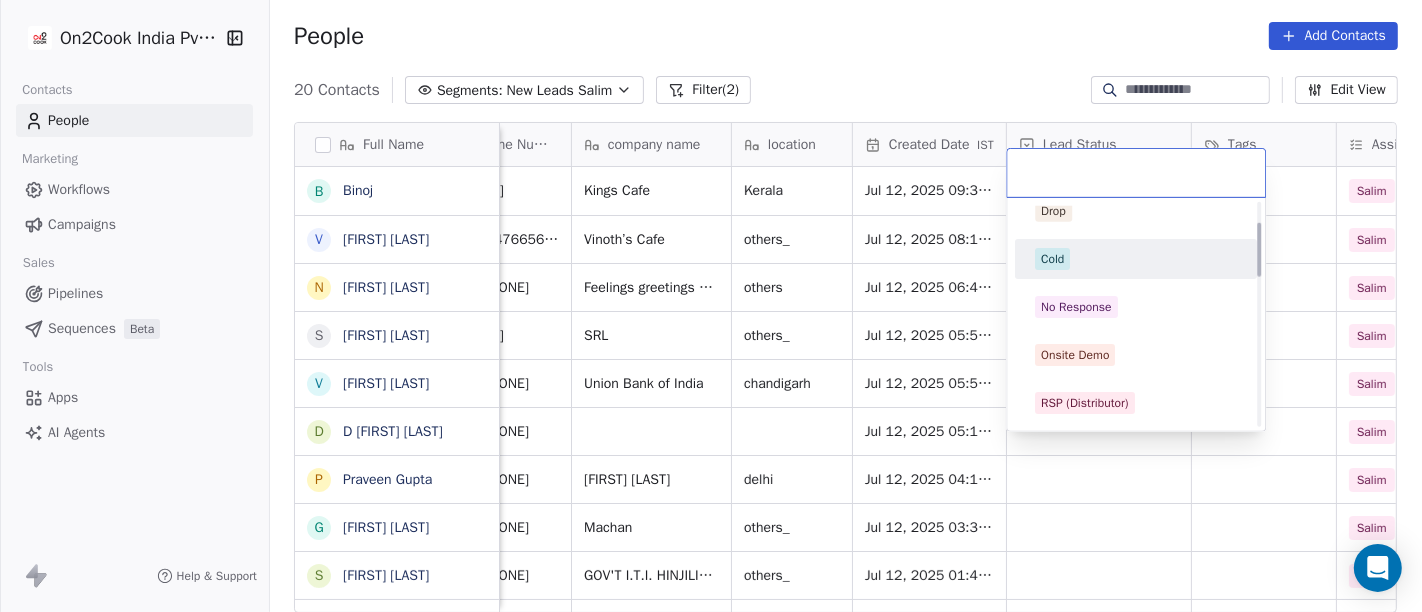 scroll, scrollTop: 0, scrollLeft: 0, axis: both 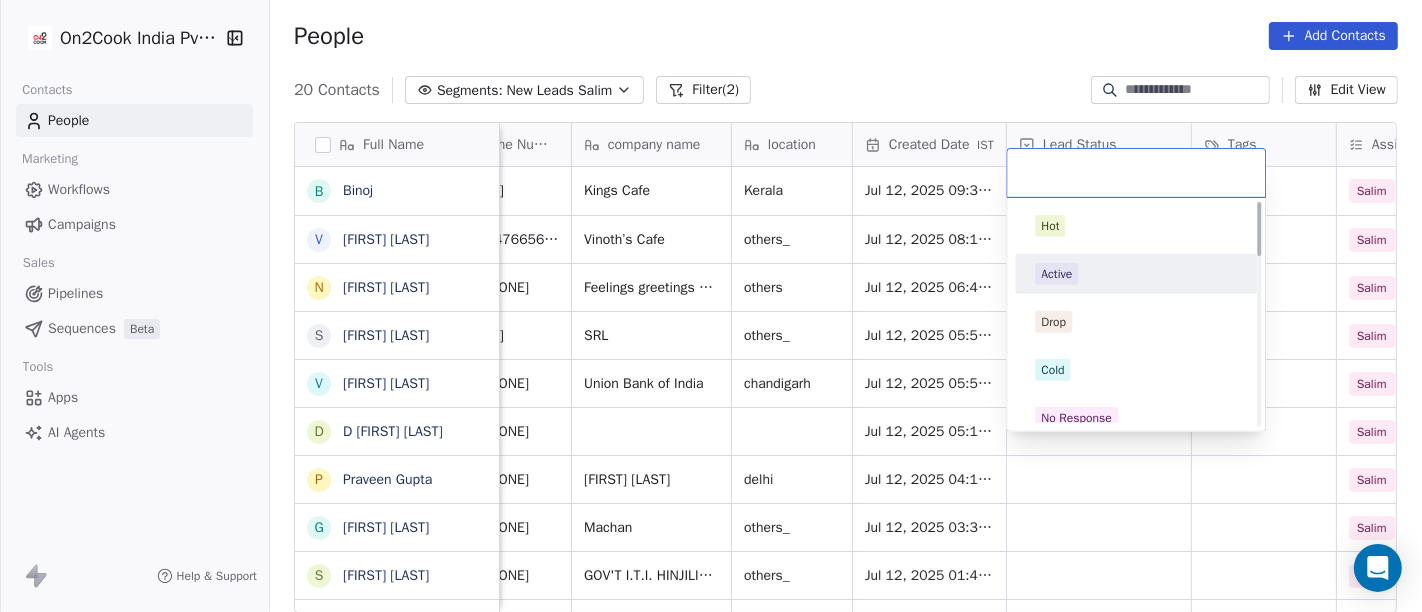 click on "Active" at bounding box center [1056, 274] 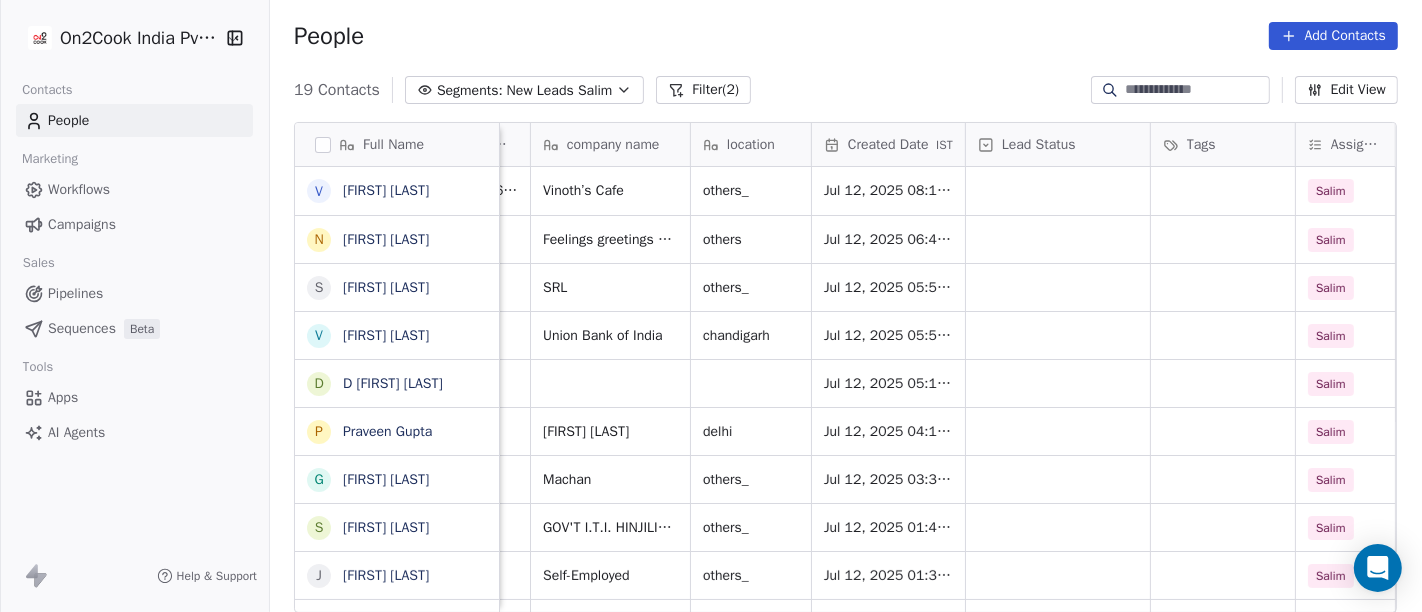 scroll, scrollTop: 0, scrollLeft: 0, axis: both 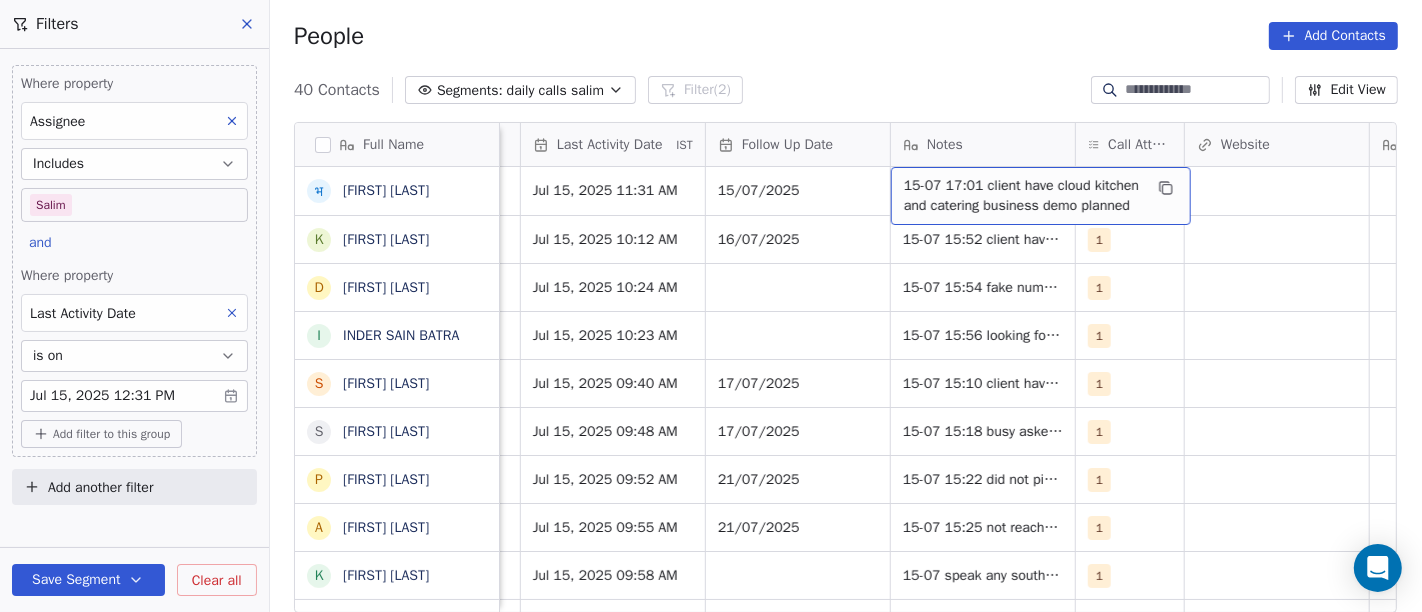 click on "15-07 17:01 client have cloud kitchen and catering business demo planned" at bounding box center [1023, 196] 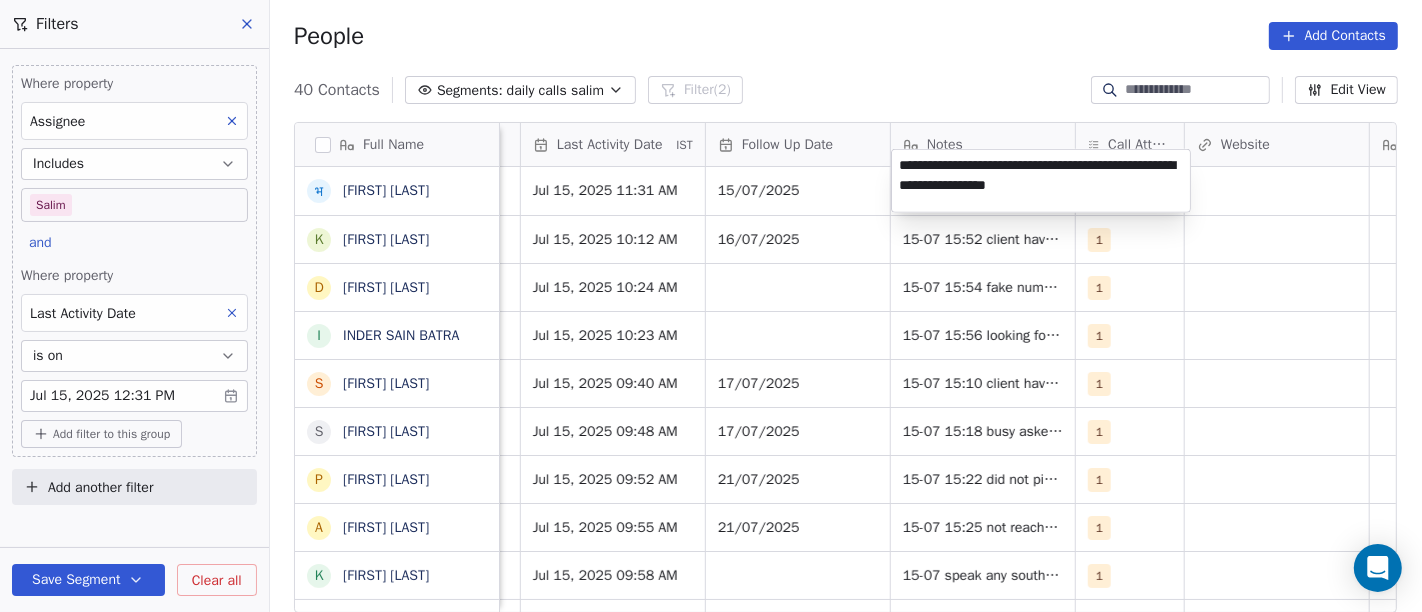 click on "On2Cook India Pvt. Ltd. Contacts People Marketing Workflows Campaigns Sales Pipelines Sequences Beta Tools Apps AI Agents Help & Support Filters Where property Assignee Includes Salim and Where property Last Activity Date is on Jul 15, 2025 12:31 PM Add filter to this group Add another filter Save Segment Clear all People Add Contacts 40 Contacts Segments: daily calls salim Filter (2) Edit View Tag Add to Sequence Full Name भ [FIRST] [LAST] k [FIRST] [LAST] D [FIRST] [LAST] I [FIRST] [LAST] [LAST] S [FIRST] [LAST] S [FIRST] [LAST] p [FIRST] [LAST] A [FIRST] [LAST] K [FIRST] [LAST] R [FIRST] [LAST] R [FIRST] [LAST] G [FIRST] [LAST] A [FIRST] [LAST] M [FIRST] [LAST] A [FIRST] [LAST] N [FIRST] [LAST] a [FIRST] [LAST] D [FIRST] [LAST] B [FIRST] [LAST] R [FIRST] [LAST] K [FIRST] [LAST] [FIRST] [LAST] G [FIRST] [LAST] B [FIRST] [LAST] D [FIRST] [LAST] H [FIRST] [LAST] L [FIRST] [LAST] a [FIRST] [LAST] S [FIRST] [LAST] J [FIRST] [LAST] [CITY] Lead Status Tags Assignee Sales Rep Last Activity Date IST Follow Up Date Notes Call Attempts Website 1" at bounding box center (711, 306) 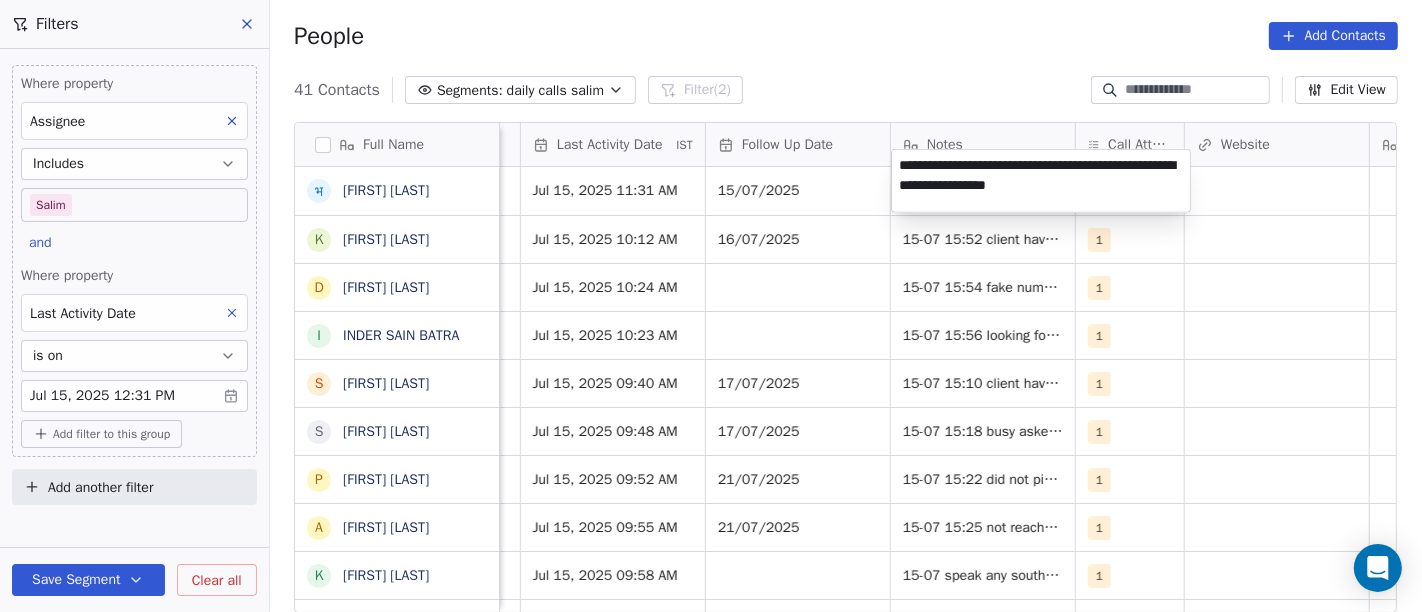 click on "On2Cook India Pvt. Ltd. Contacts People Marketing Workflows Campaigns Sales Pipelines Sequences Beta Tools Apps AI Agents Help & Support Filters Where property Assignee Includes Salim and Where property Last Activity Date is on Jul 15, 2025 12:31 PM Add filter to this group Add another filter Save Segment Clear all People Add Contacts 41 Contacts Segments: daily calls salim Filter (2) Edit View Tag Add to Sequence Full Name भ भरत जोशी k kabita jain D Dev Gurjar I INDER SAIN BATRA S Sameer Ahmed S Saran Chandra p paramjeet singh A Atul Pandey K Kathir Raj R RAMESH DHANECHA R Ramesh Sahoo G Goutam Karmakar A Ak Prajapati M Murugan A Aliasgar N Nasta pani a anup Kalra D Dheeraj Kudaal B Bismita Patra R Raju Maurya K Kella Chandra Sekhar V Virendra Gola G Girish Bhatt B Bijit Das D Devendra Singh H Healthy Crunch L Lalit Jain a abhishek kumar S Shalini J Jagdish Samadhiya Visnagar" at bounding box center (711, 306) 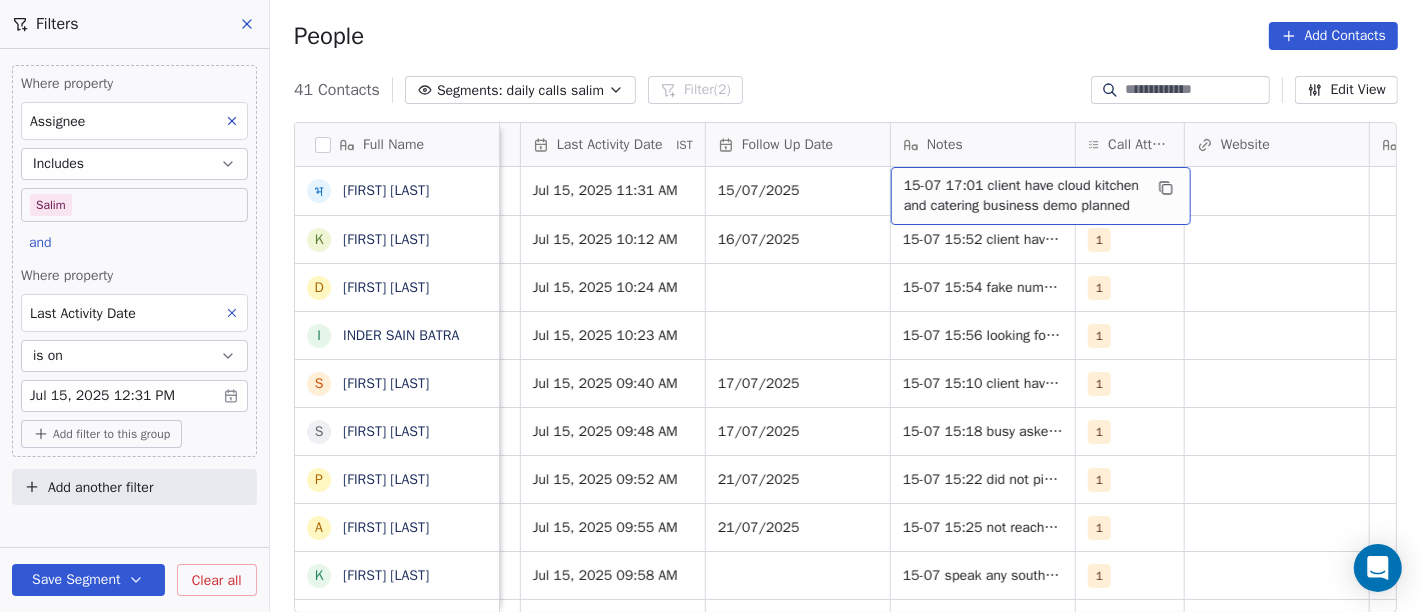 scroll, scrollTop: 0, scrollLeft: 1322, axis: horizontal 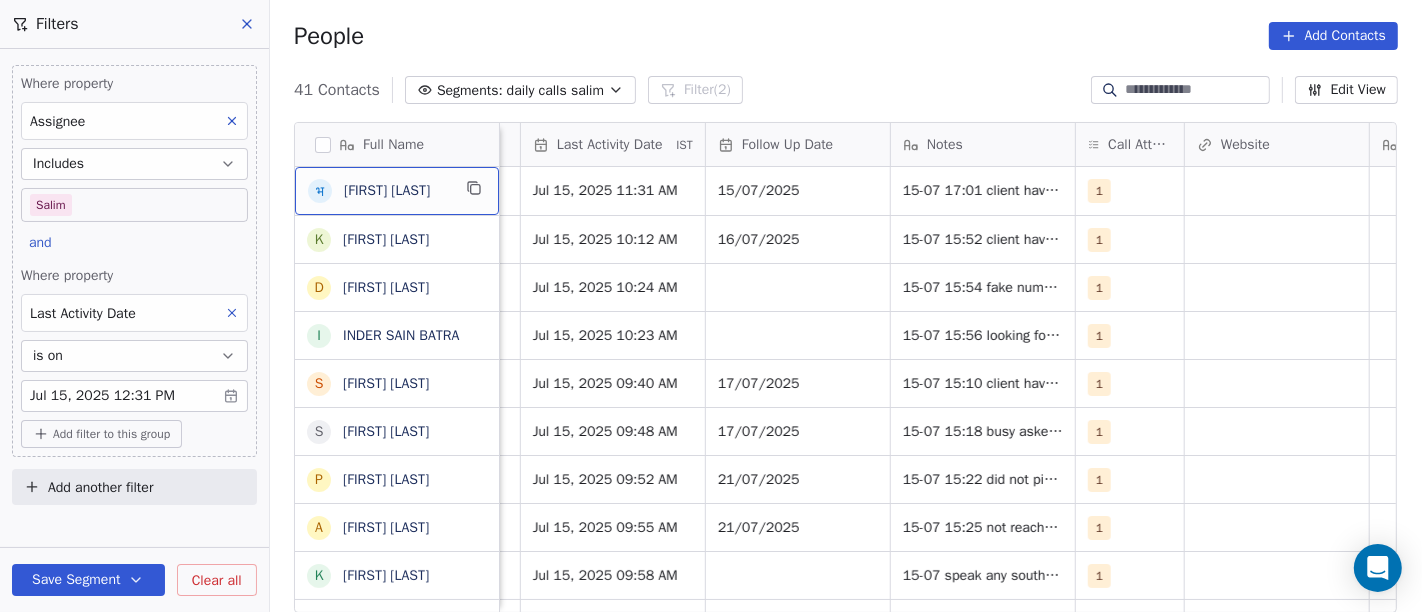 click on "भ भरत जोशी" at bounding box center [397, 191] 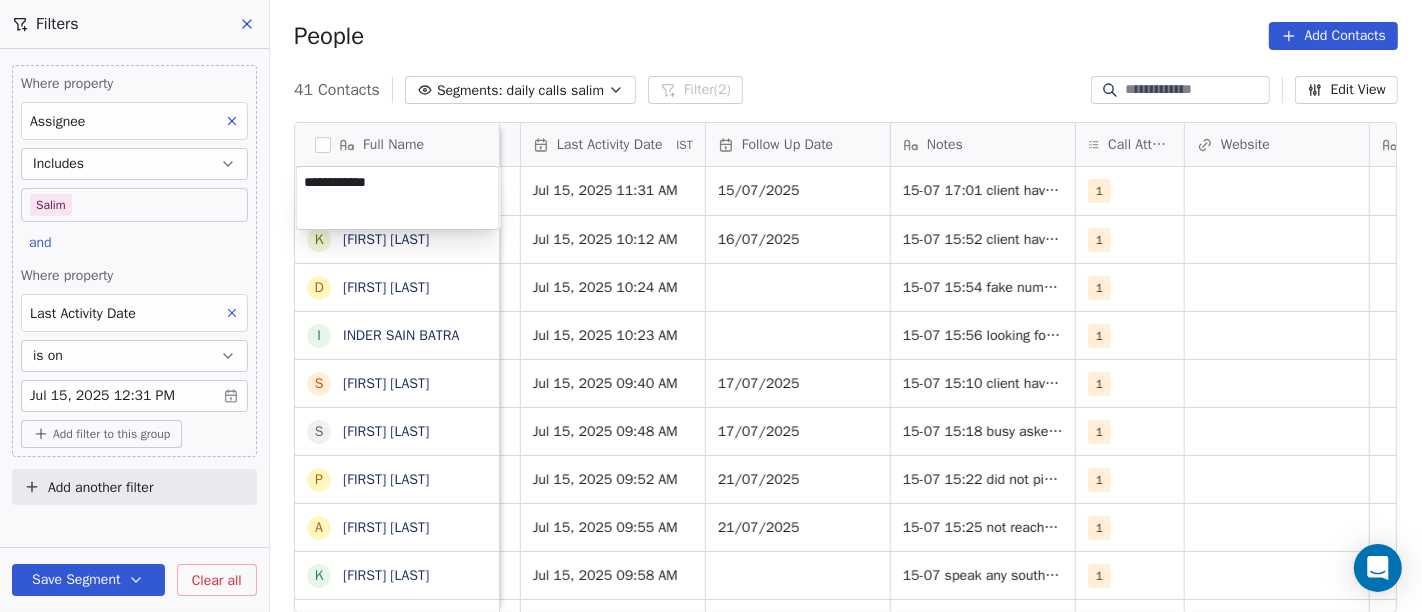 type on "**********" 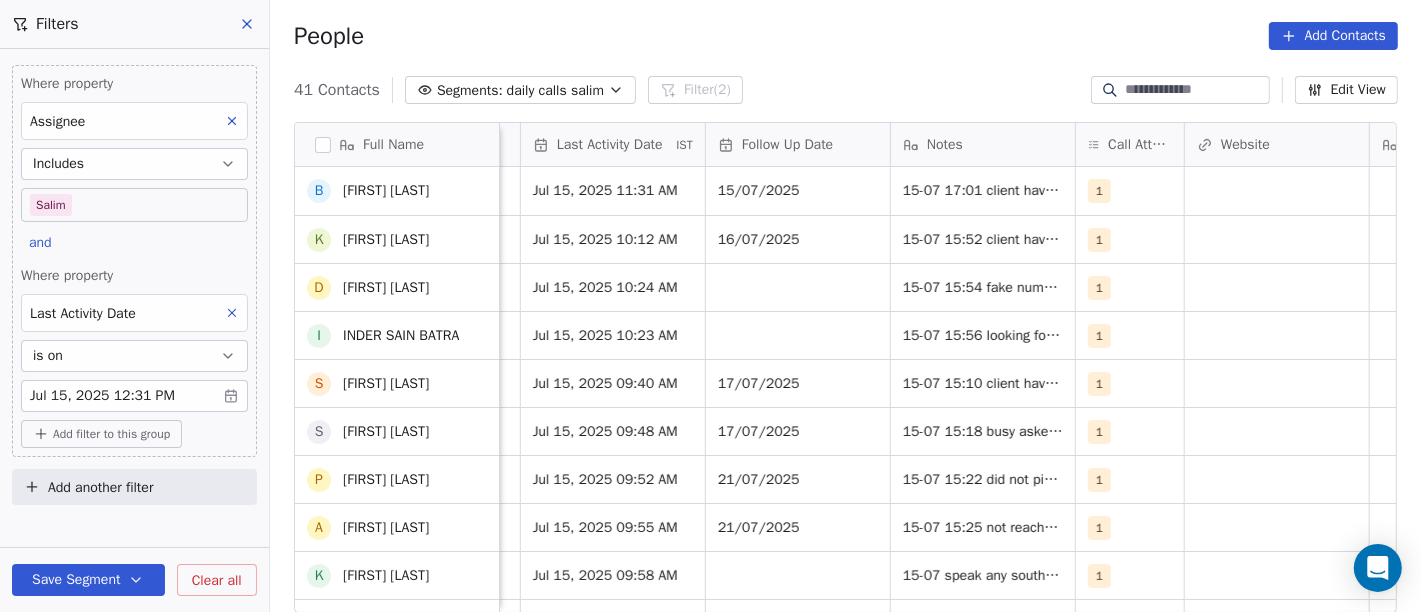 scroll, scrollTop: 0, scrollLeft: 0, axis: both 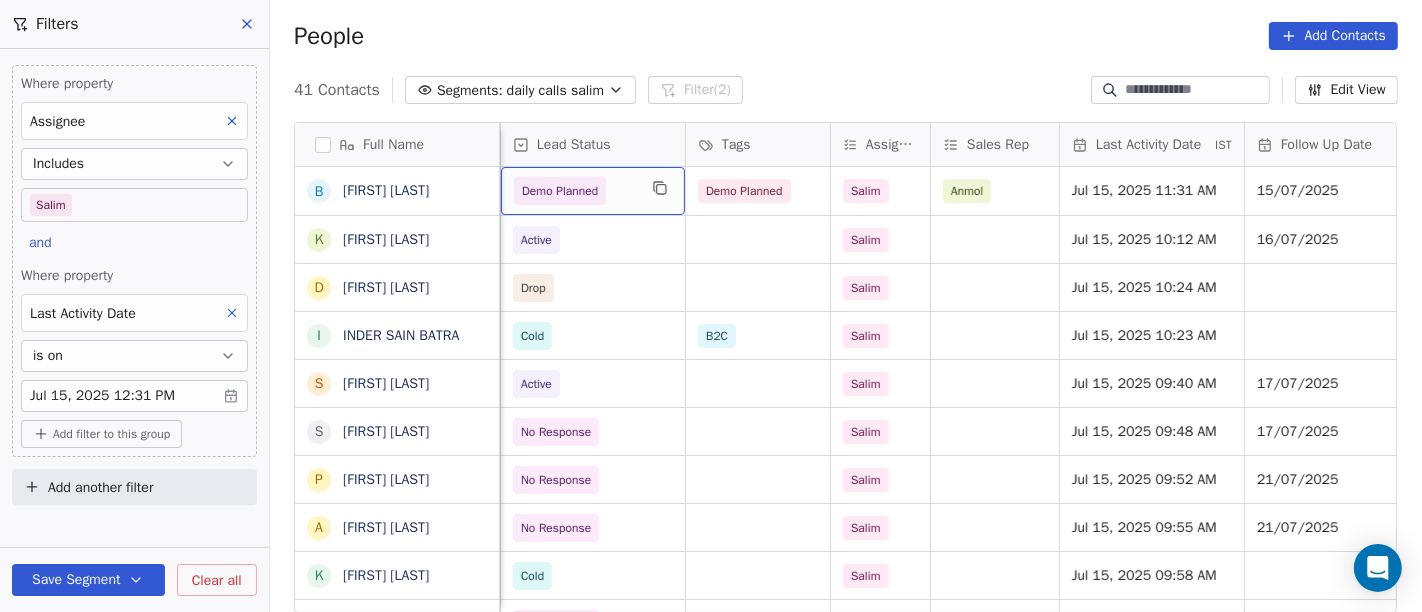 click on "Demo Planned" at bounding box center (593, 191) 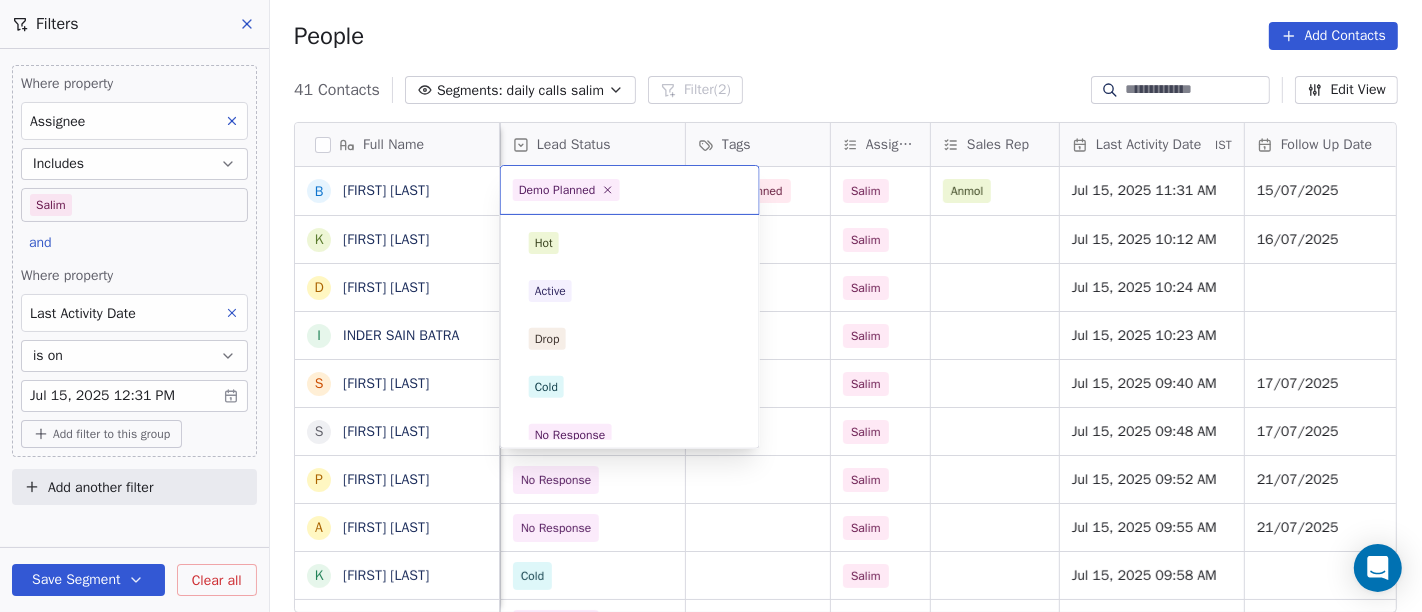 scroll, scrollTop: 302, scrollLeft: 0, axis: vertical 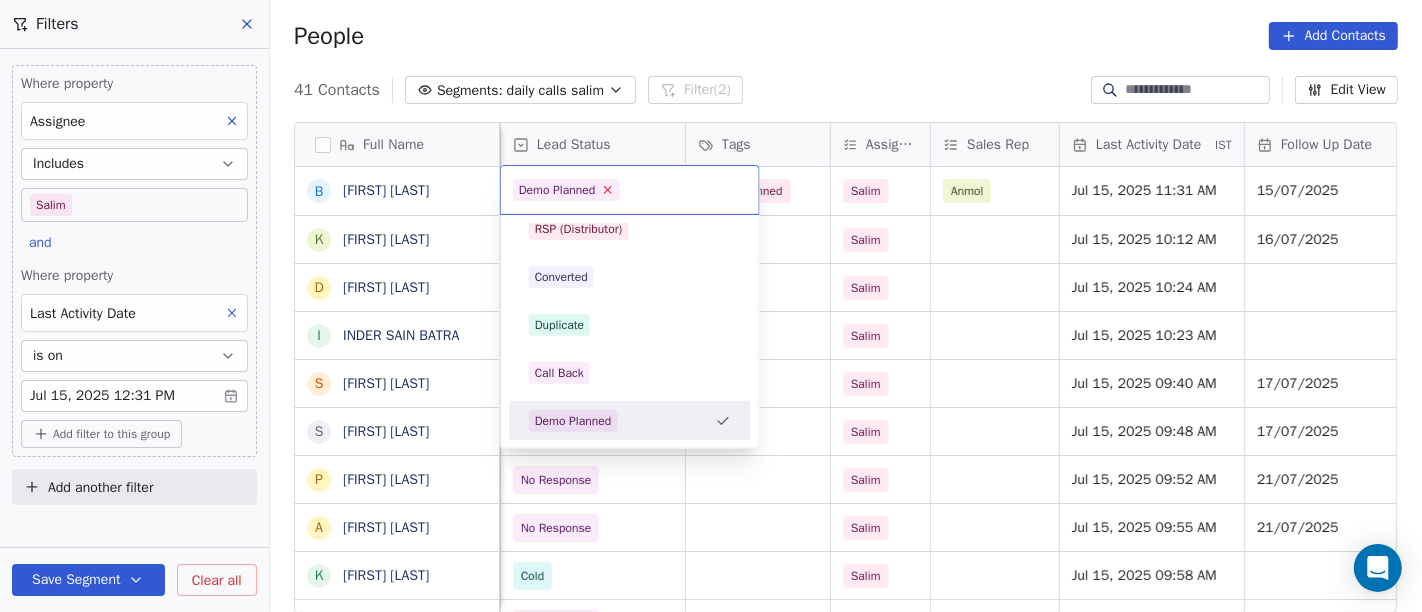 click 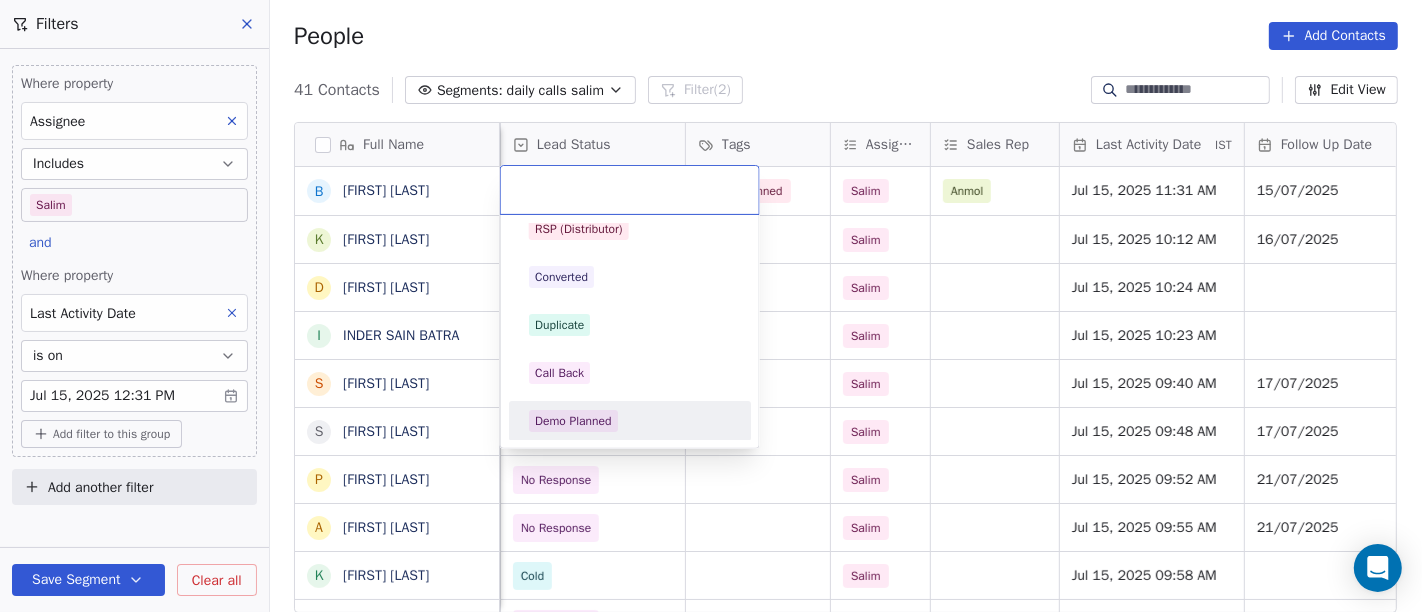 click on "On2Cook India Pvt. Ltd. Contacts People Marketing Workflows Campaigns Sales Pipelines Sequences Beta Tools Apps AI Agents Help & Support Filters Where property   Assignee   Includes Salim and Where property   Last Activity Date   is on Jul 15, 2025 12:31 PM Add filter to this group Add another filter Save Segment Clear all People  Add Contacts 41 Contacts Segments: daily calls salim  Filter  (2) Edit View Tag Add to Sequence Full Name B Bharat Joshi k kabita jain D Dev Gurjar I INDER SAIN BATRA S Sameer Ahmed S Saran Chandra p paramjeet singh A Atul Pandey K Kathir Raj R RAMESH DHANECHA R Ramesh Sahoo G Goutam Karmakar A Ak Prajapati M Murugan A Aliasgar N Nasta pani a anup Kalra D Dheeraj Kudaal B Bismita Patra R Raju Maurya K Kella Chandra Sekhar V Virendra Gola G Girish Bhatt B Bijit Das D Devendra Singh H Healthy Crunch L Lalit Jain a abhishek kumar S Shalini J Jagdish Samadhiya Visnagar Phone Number company name location Created Date IST Lead Status Tags Assignee Sales Rep Last Activity Date IST Notes" at bounding box center [711, 306] 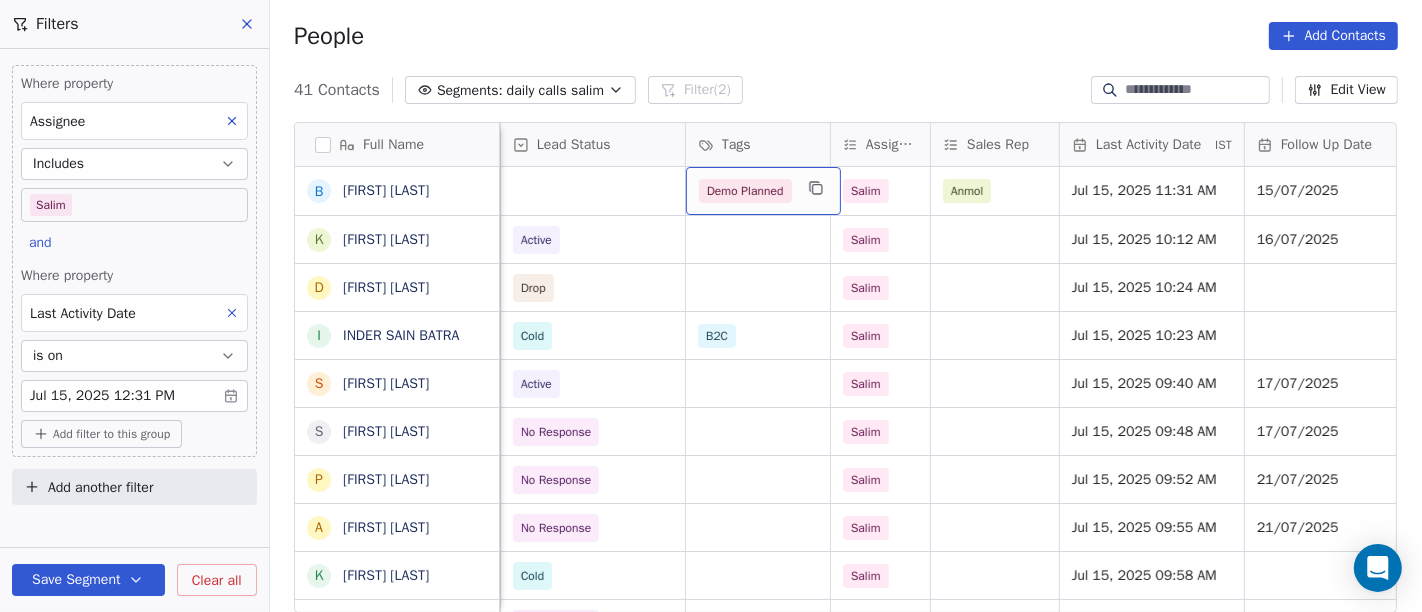click on "Demo Planned" at bounding box center (745, 191) 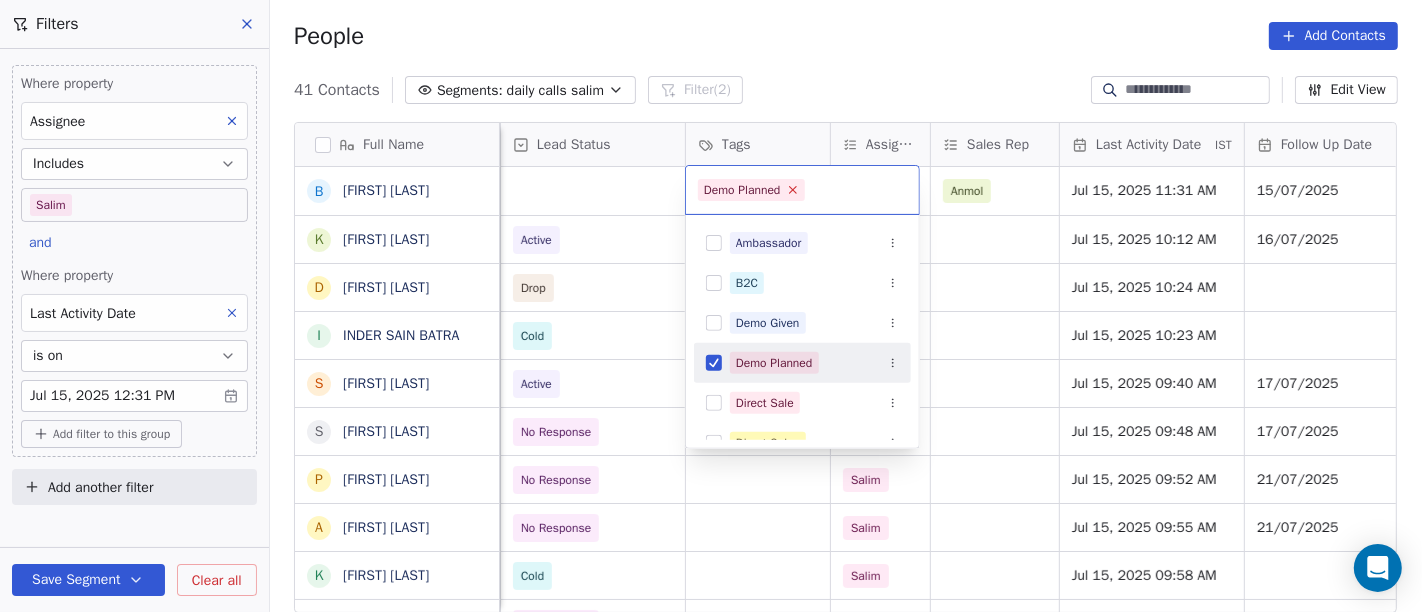 click 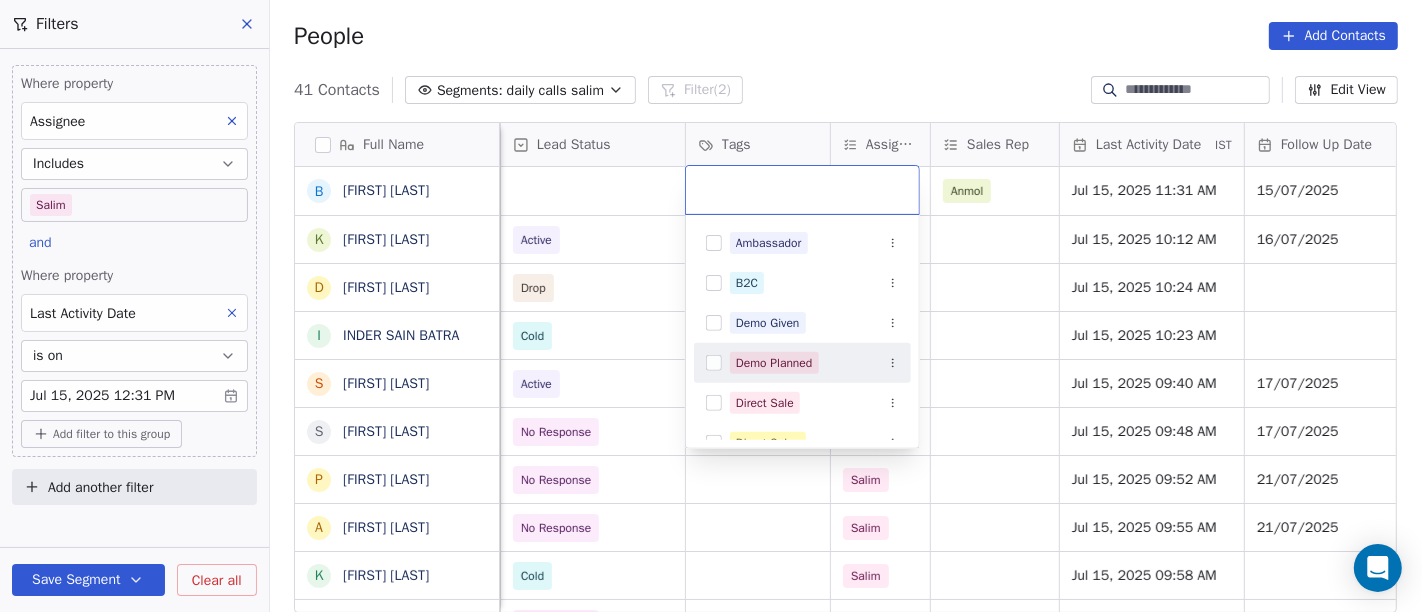 click on "On2Cook India Pvt. Ltd. Contacts People Marketing Workflows Campaigns Sales Pipelines Sequences Beta Tools Apps AI Agents Help & Support Filters Where property   Assignee   Includes Salim and Where property   Last Activity Date   is on Jul 15, 2025 12:31 PM Add filter to this group Add another filter Save Segment Clear all People  Add Contacts 41 Contacts Segments: daily calls salim  Filter  (2) Edit View Tag Add to Sequence Full Name B Bharat Joshi k kabita jain D Dev Gurjar I INDER SAIN BATRA S Sameer Ahmed S Saran Chandra p paramjeet singh A Atul Pandey K Kathir Raj R RAMESH DHANECHA R Ramesh Sahoo G Goutam Karmakar A Ak Prajapati M Murugan A Aliasgar N Nasta pani a anup Kalra D Dheeraj Kudaal B Bismita Patra R Raju Maurya K Kella Chandra Sekhar V Virendra Gola G Girish Bhatt B Bijit Das D Devendra Singh H Healthy Crunch L Lalit Jain a abhishek kumar S Shalini J Jagdish Samadhiya Visnagar Phone Number company name location Created Date IST Lead Status Tags Assignee Sales Rep Last Activity Date IST Notes" at bounding box center [711, 306] 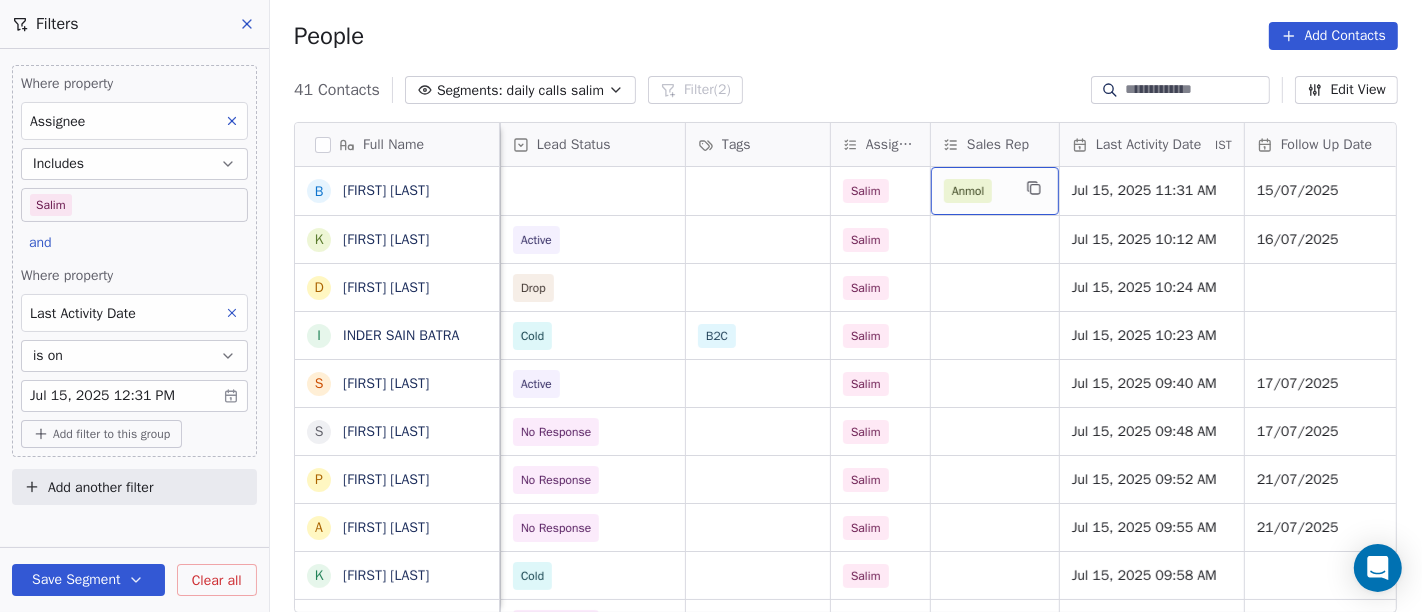 click on "Anmol" at bounding box center [968, 191] 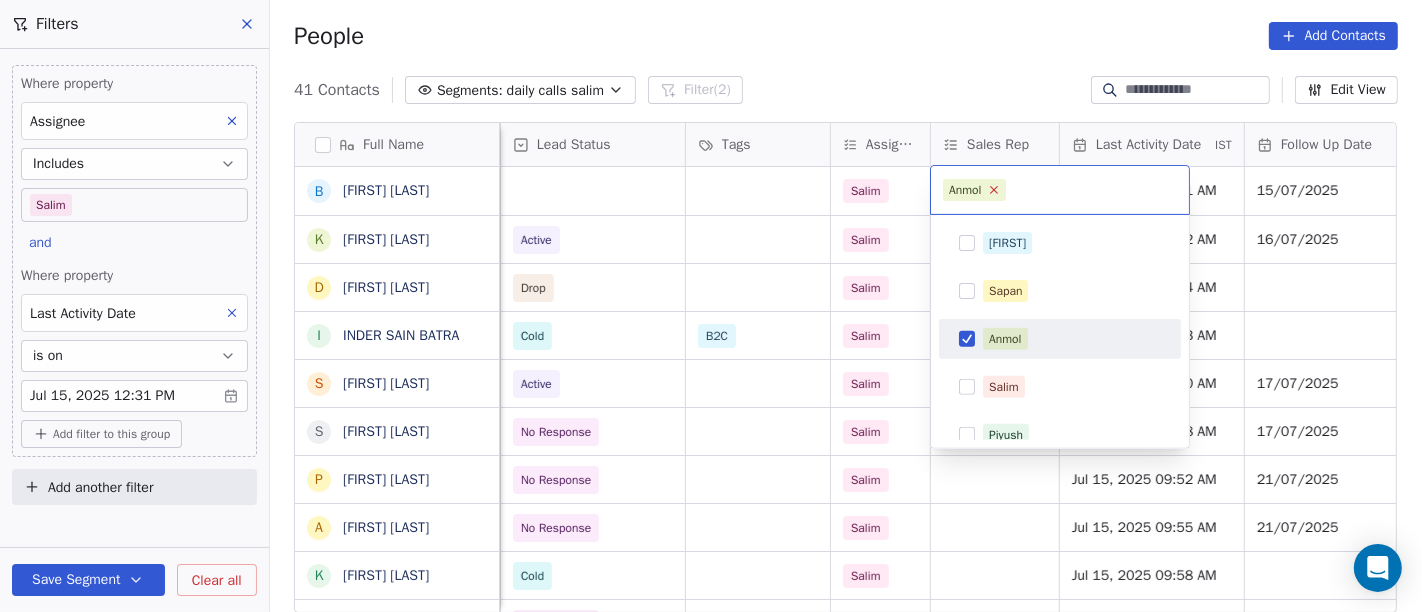 click 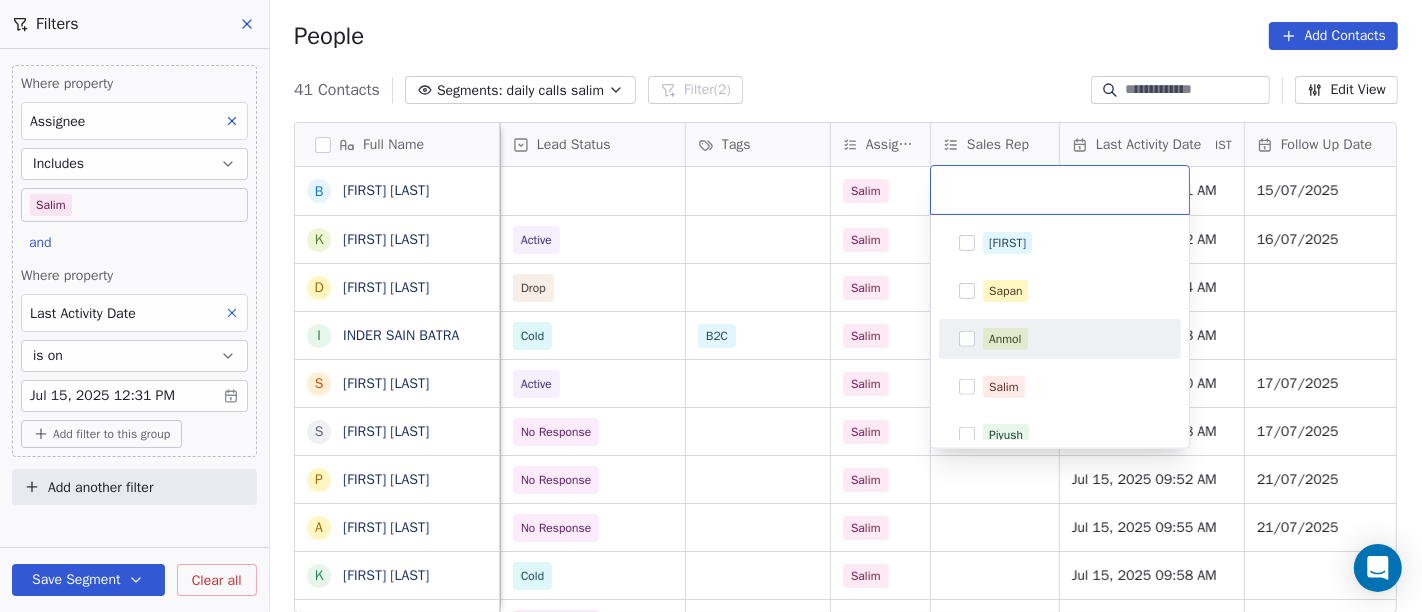 click on "On2Cook India Pvt. Ltd. Contacts People Marketing Workflows Campaigns Sales Pipelines Sequences Beta Tools Apps AI Agents Help & Support Filters Where property   Assignee   Includes Salim and Where property   Last Activity Date   is on Jul 15, 2025 12:31 PM Add filter to this group Add another filter Save Segment Clear all People  Add Contacts 41 Contacts Segments: daily calls salim  Filter  (2) Edit View Tag Add to Sequence Full Name B Bharat Joshi k kabita jain D Dev Gurjar I INDER SAIN BATRA S Sameer Ahmed S Saran Chandra p paramjeet singh A Atul Pandey K Kathir Raj R RAMESH DHANECHA R Ramesh Sahoo G Goutam Karmakar A Ak Prajapati M Murugan A Aliasgar N Nasta pani a anup Kalra D Dheeraj Kudaal B Bismita Patra R Raju Maurya K Kella Chandra Sekhar V Virendra Gola G Girish Bhatt B Bijit Das D Devendra Singh H Healthy Crunch L Lalit Jain a abhishek kumar S Shalini J Jagdish Samadhiya Visnagar Phone Number company name location Created Date IST Lead Status Tags Assignee Sales Rep Last Activity Date IST Notes" at bounding box center (711, 306) 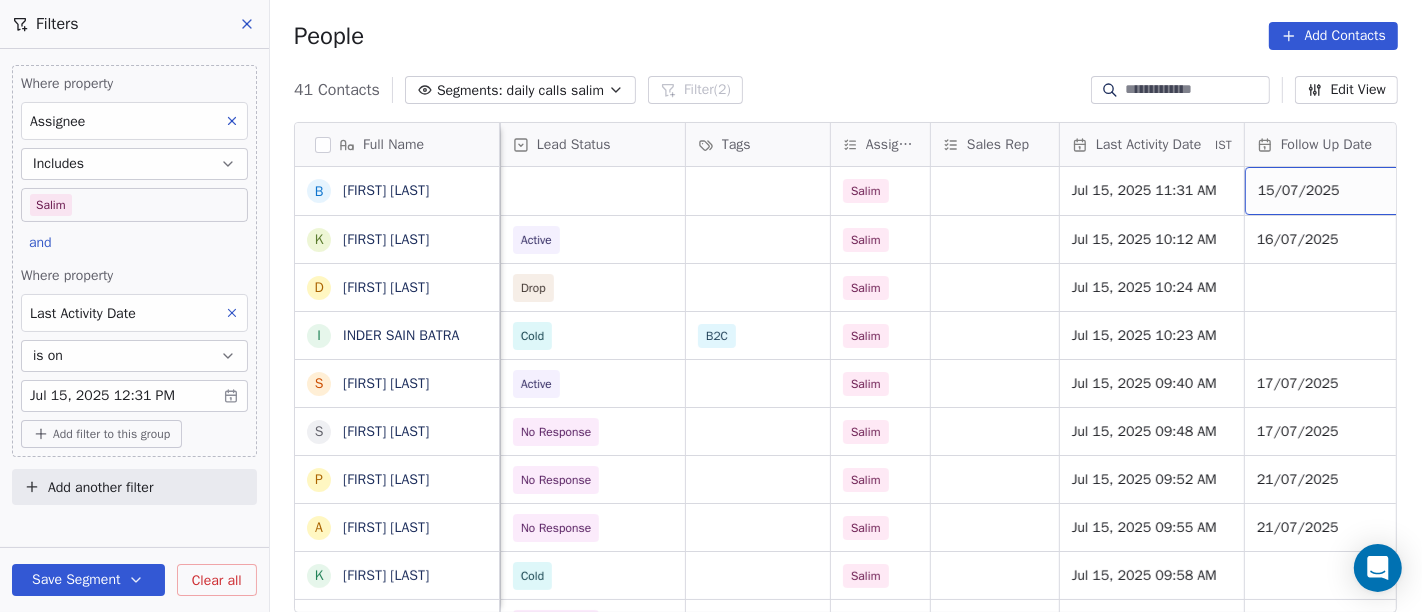 scroll, scrollTop: 0, scrollLeft: 834, axis: horizontal 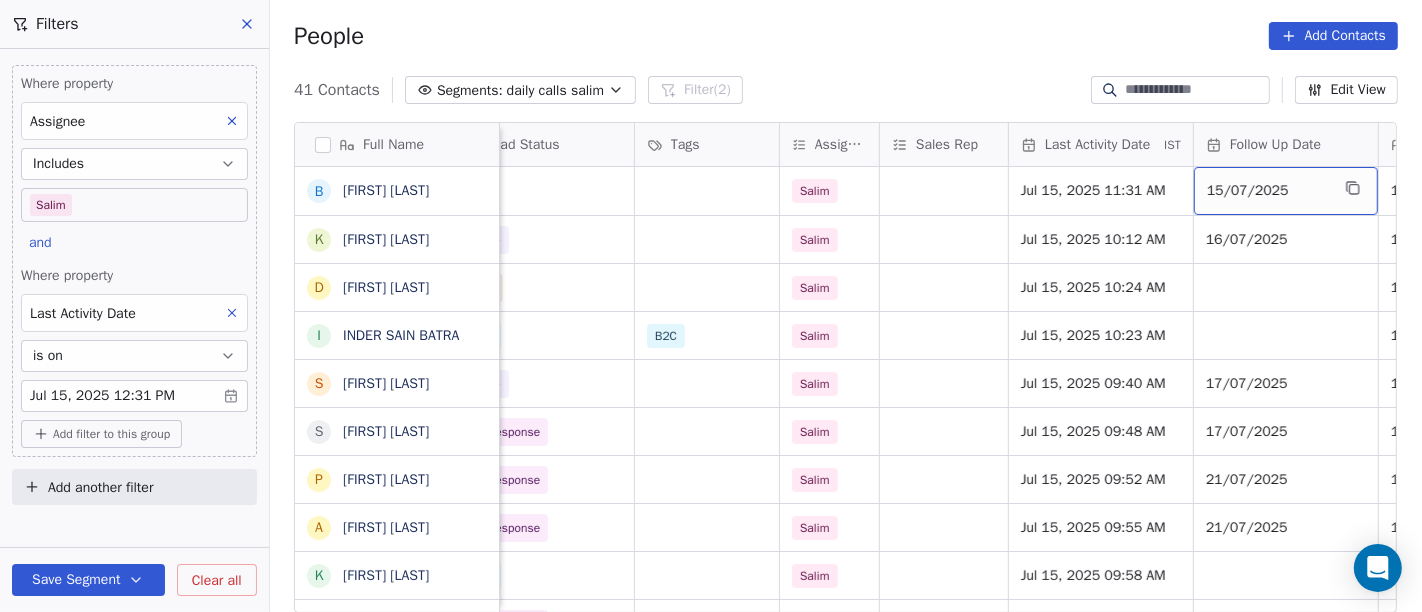 click on "15/07/2025" at bounding box center (1268, 191) 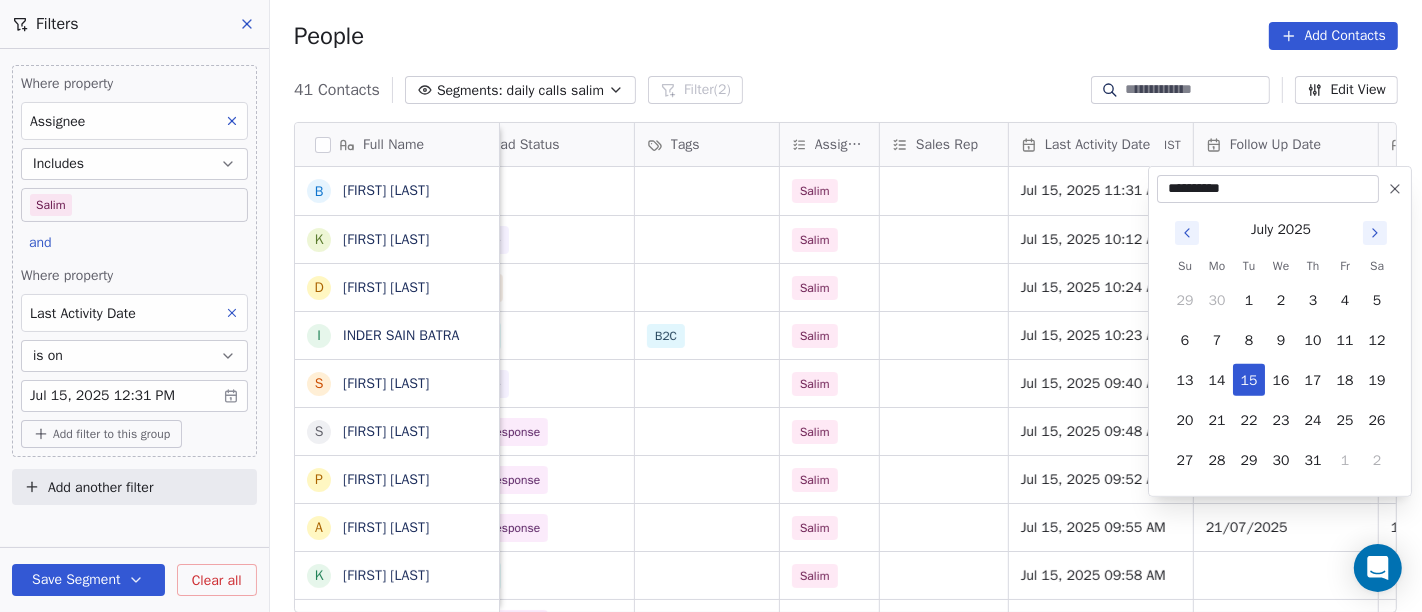 click 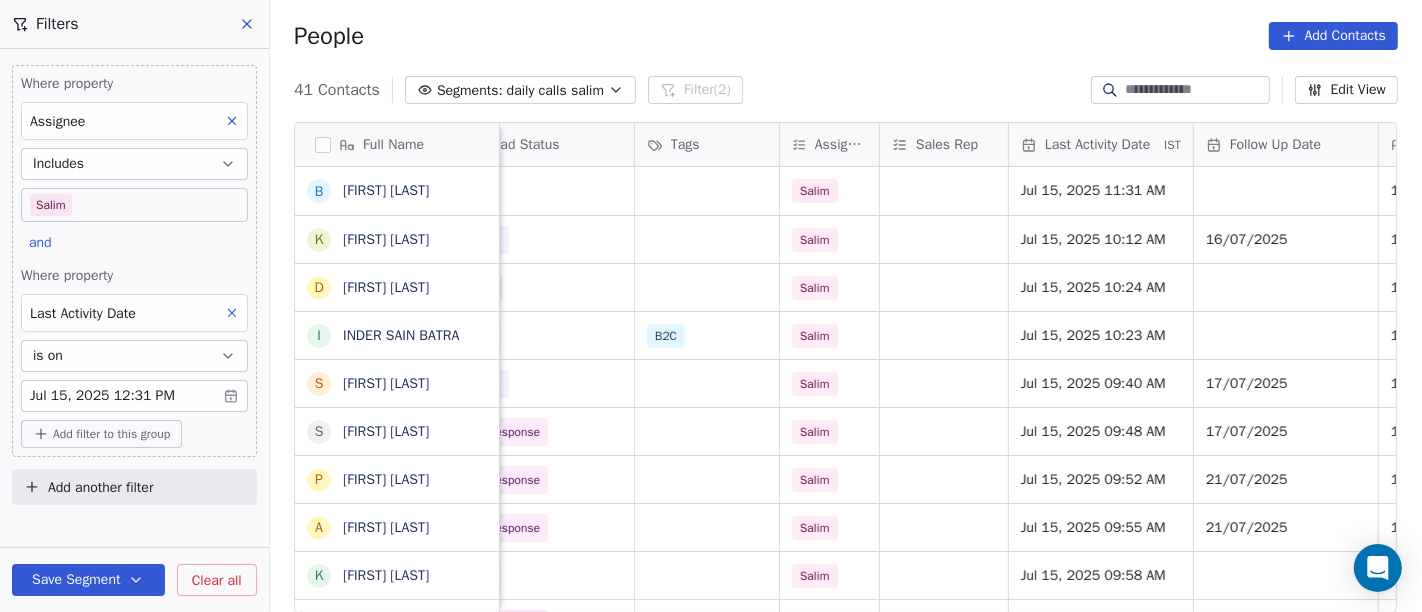 click on "People  Add Contacts" at bounding box center [846, 36] 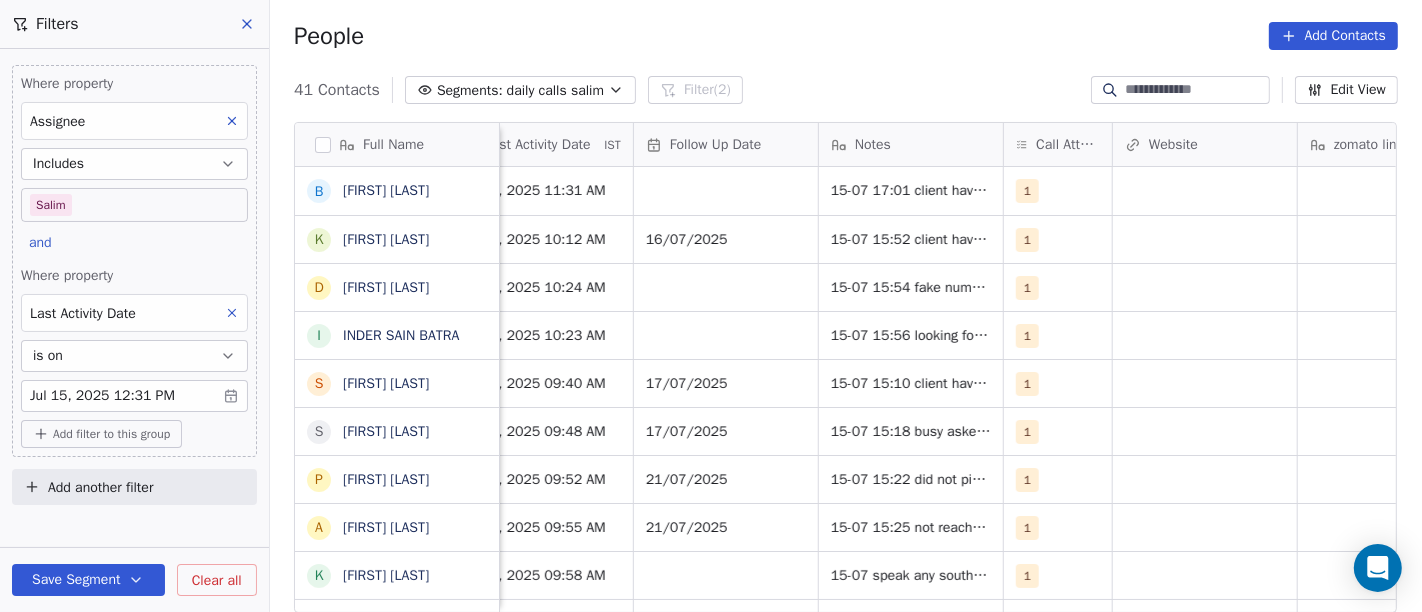 scroll, scrollTop: 0, scrollLeft: 1400, axis: horizontal 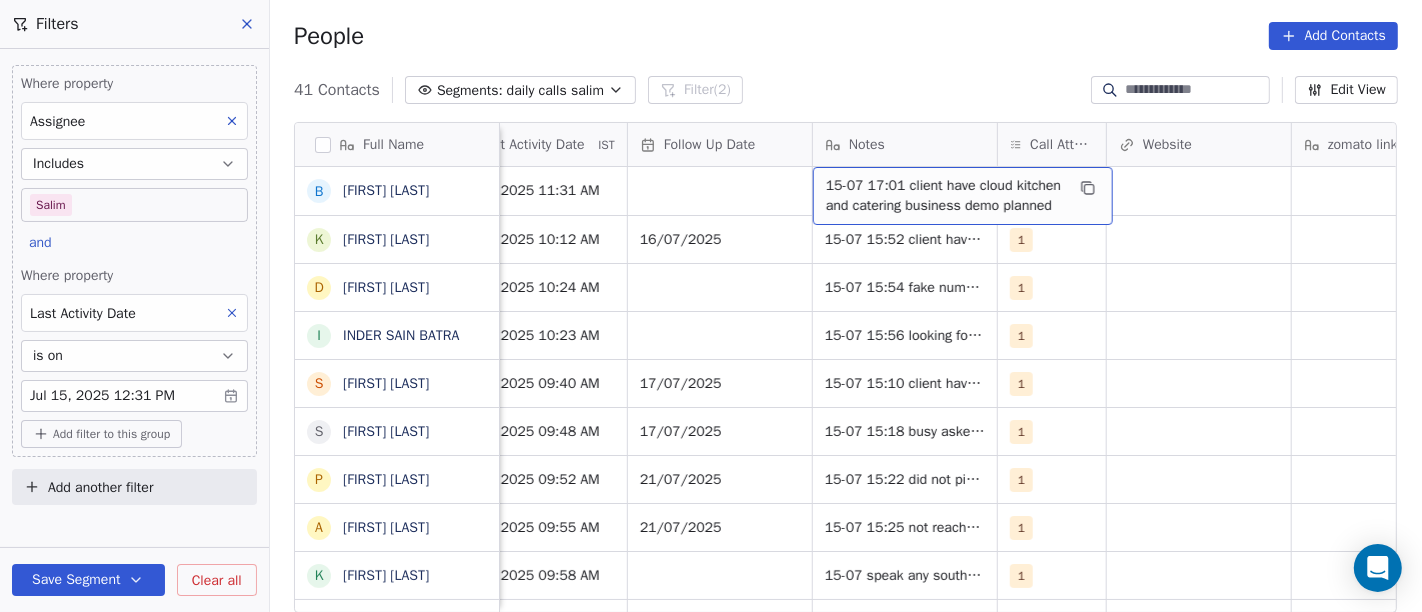 click on "15-07 17:01 client have cloud kitchen and catering business demo planned" at bounding box center (945, 196) 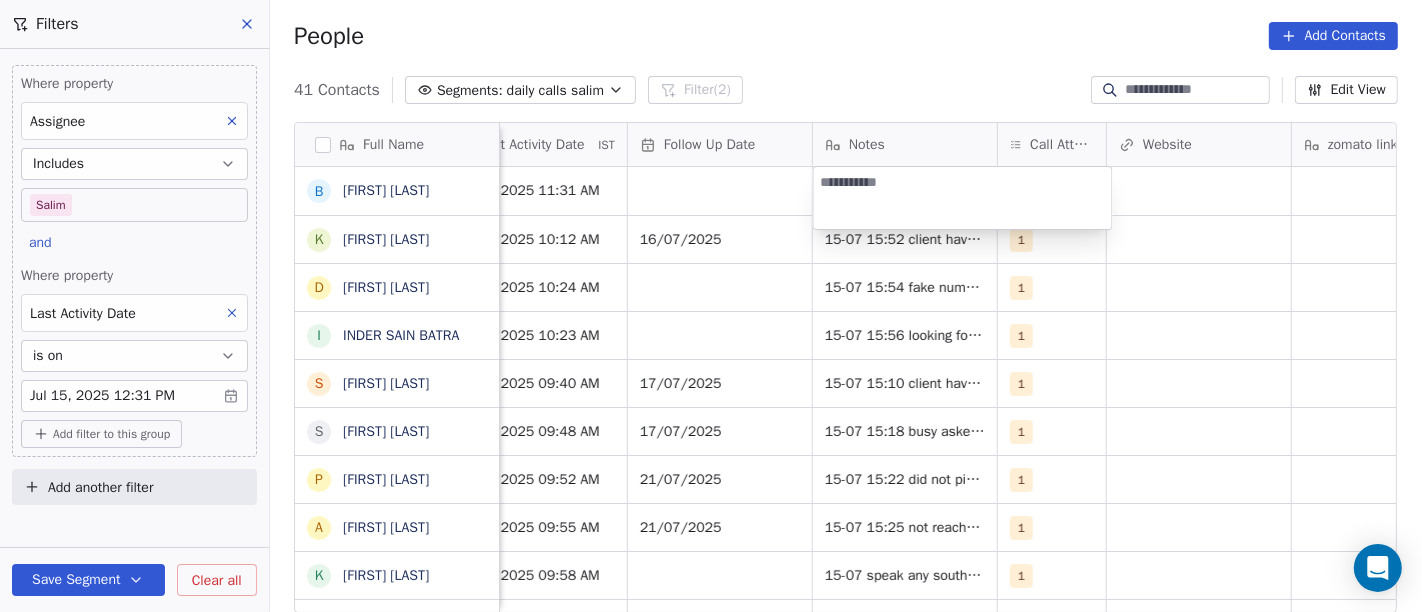 type 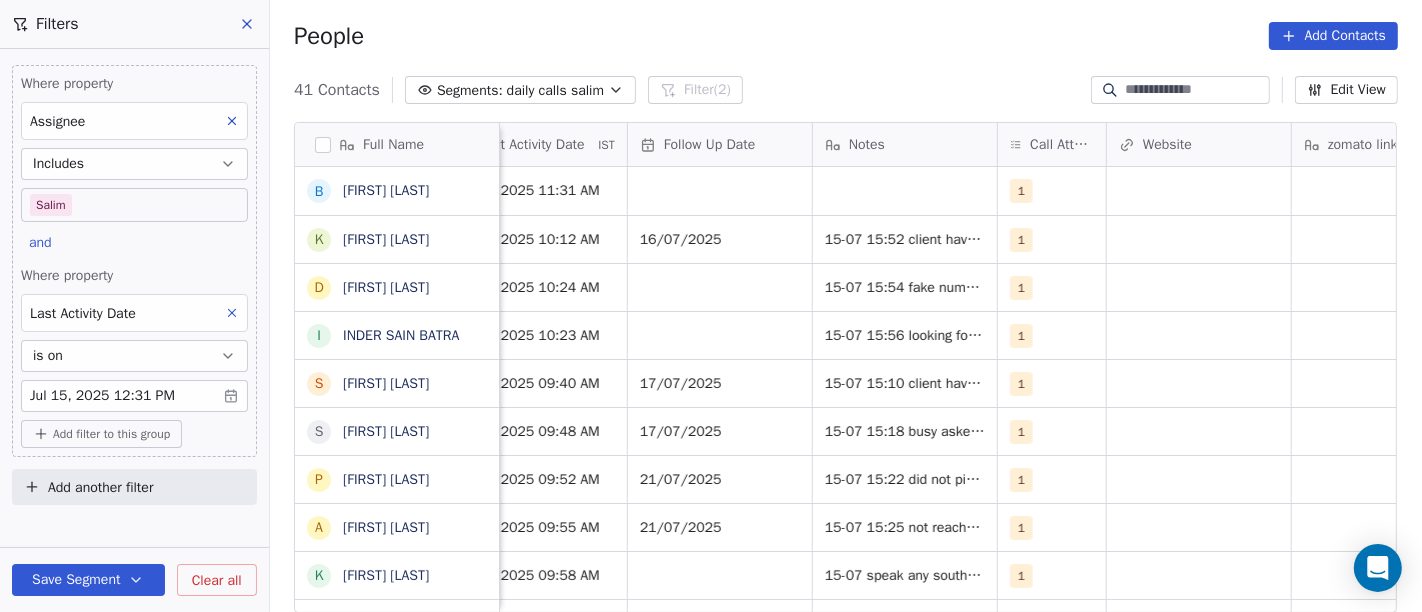 scroll, scrollTop: 175, scrollLeft: 0, axis: vertical 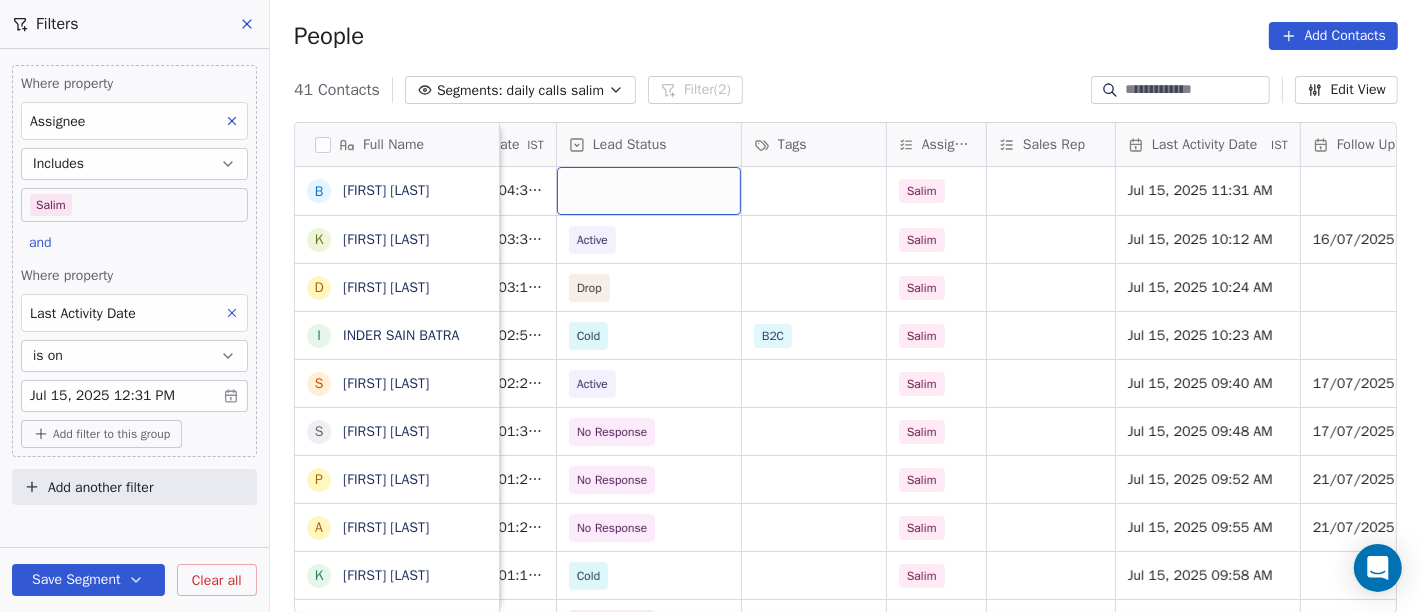 click at bounding box center (649, 191) 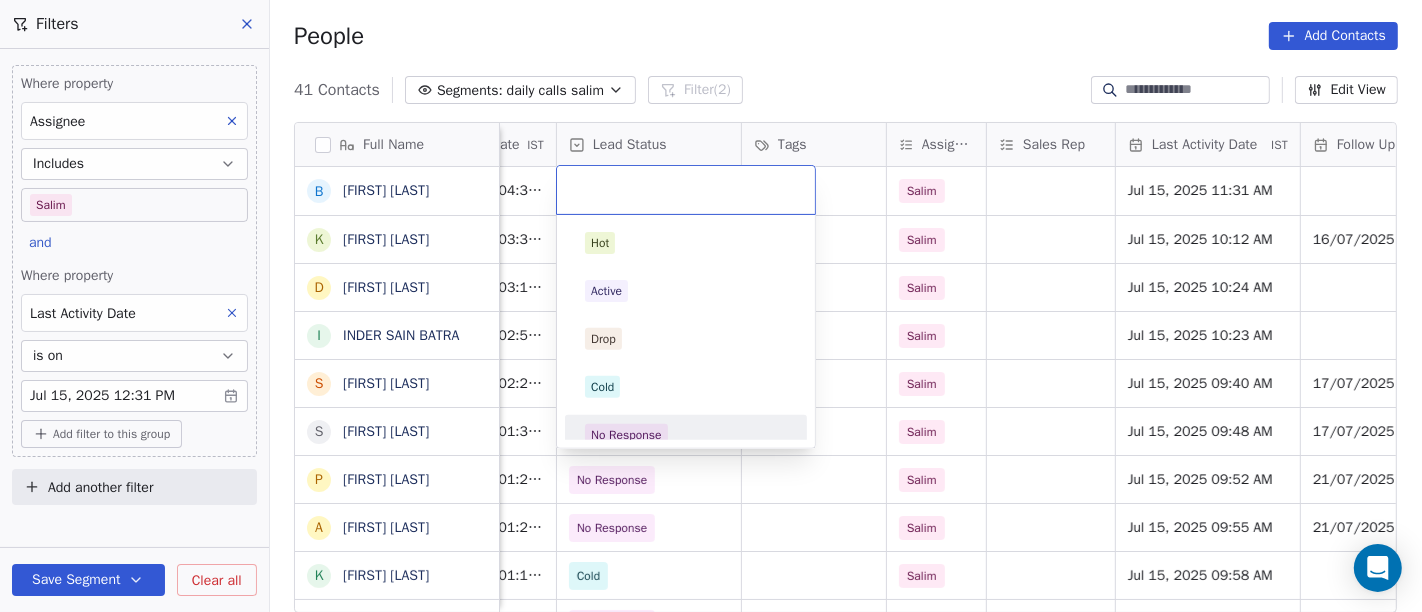 click on "No Response" at bounding box center [686, 435] 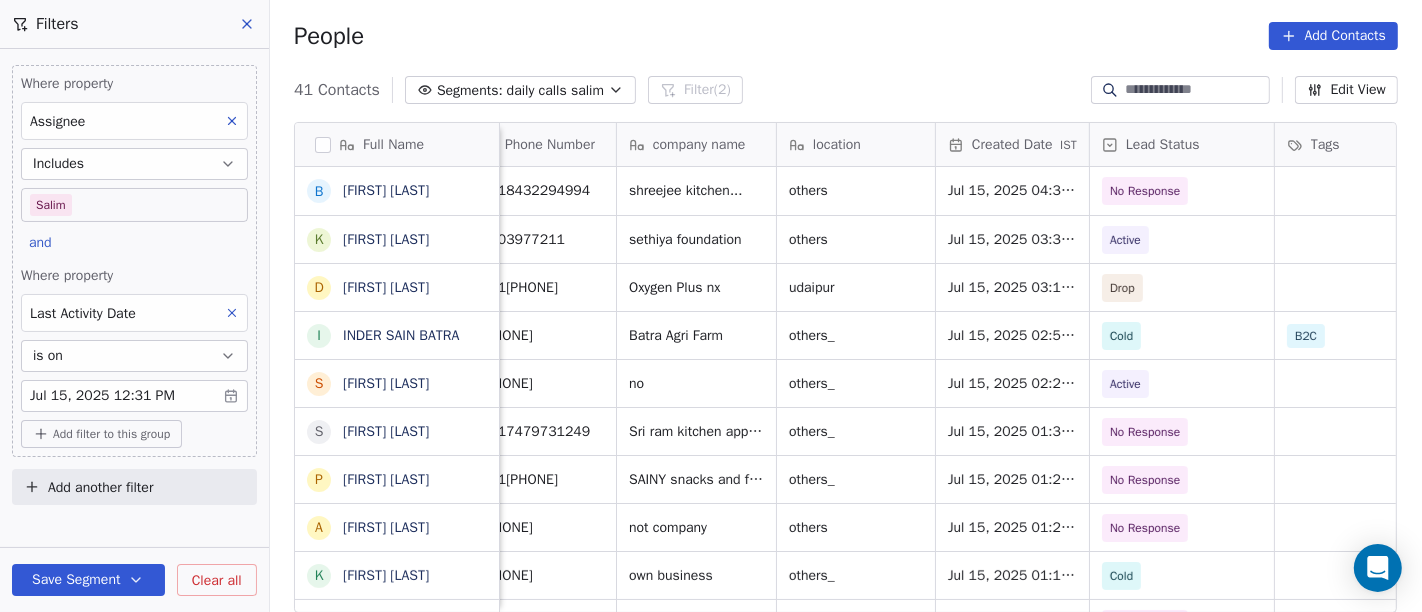 scroll, scrollTop: 0, scrollLeft: 162, axis: horizontal 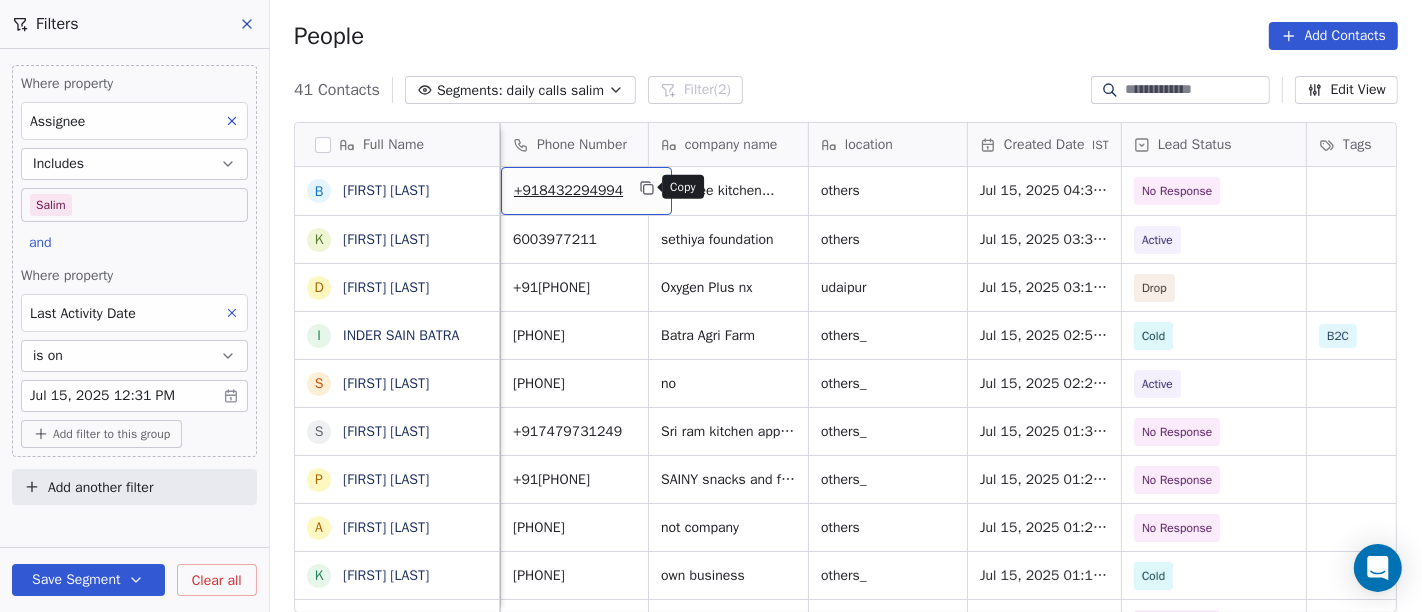 click 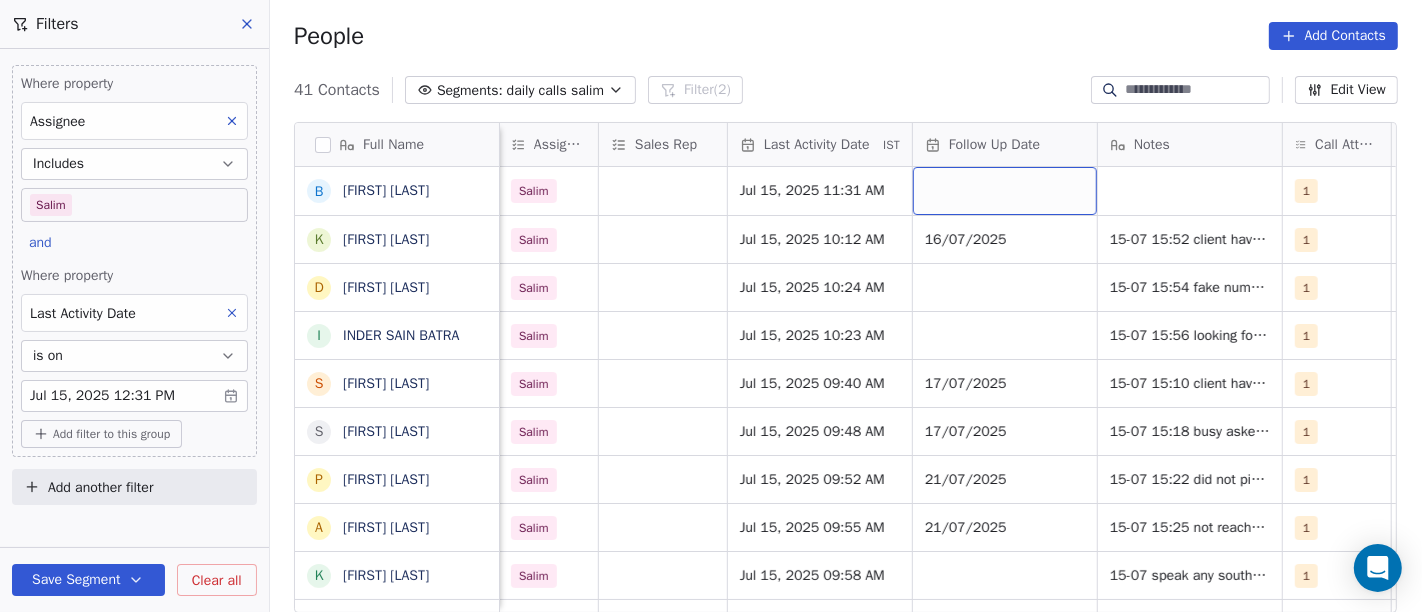 click at bounding box center [1005, 191] 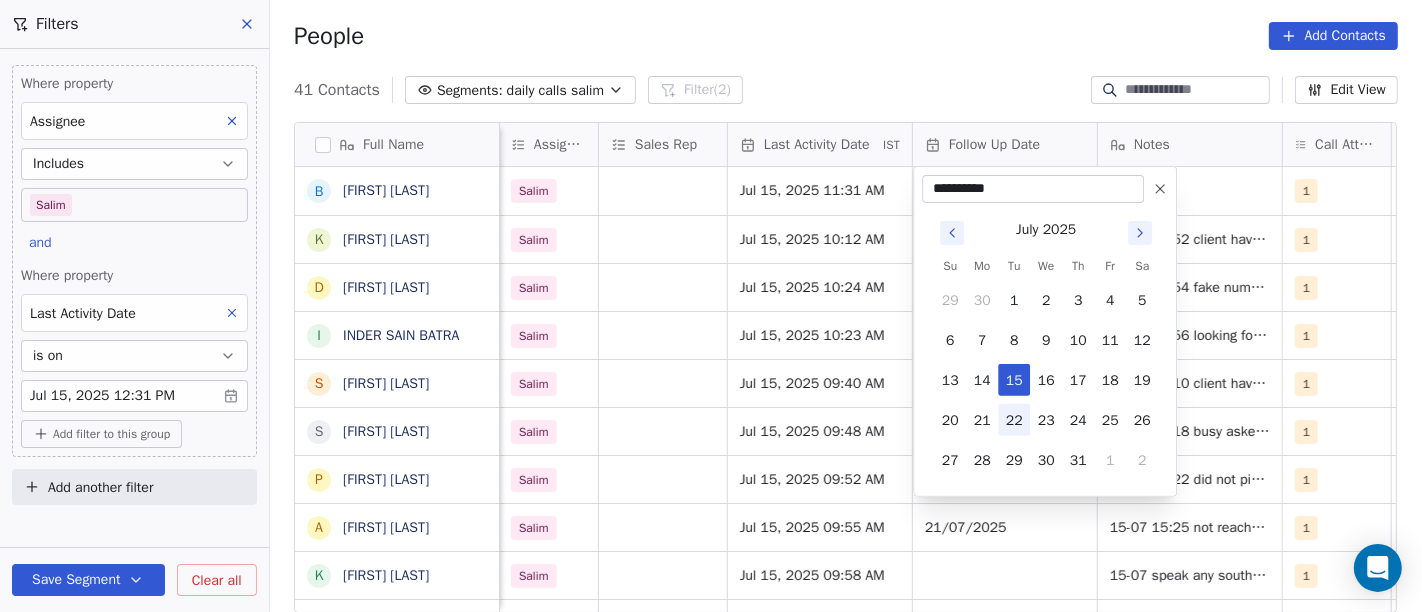 click on "22" at bounding box center (1014, 420) 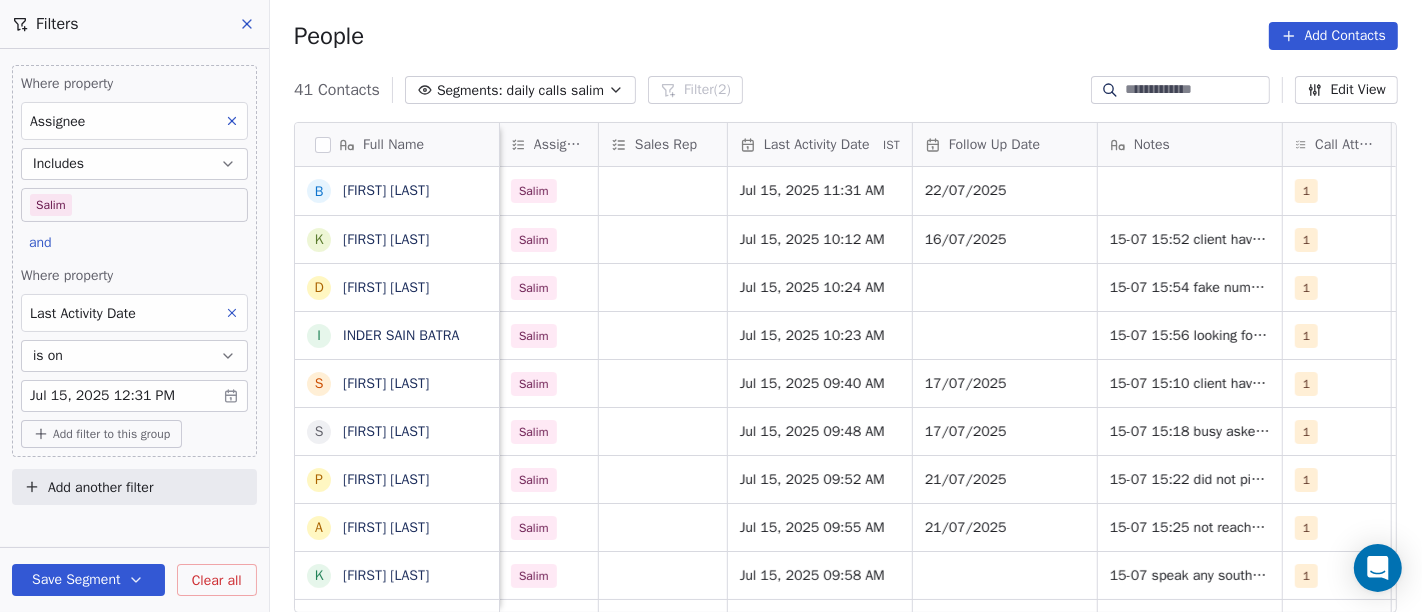 click on "People  Add Contacts" at bounding box center [846, 36] 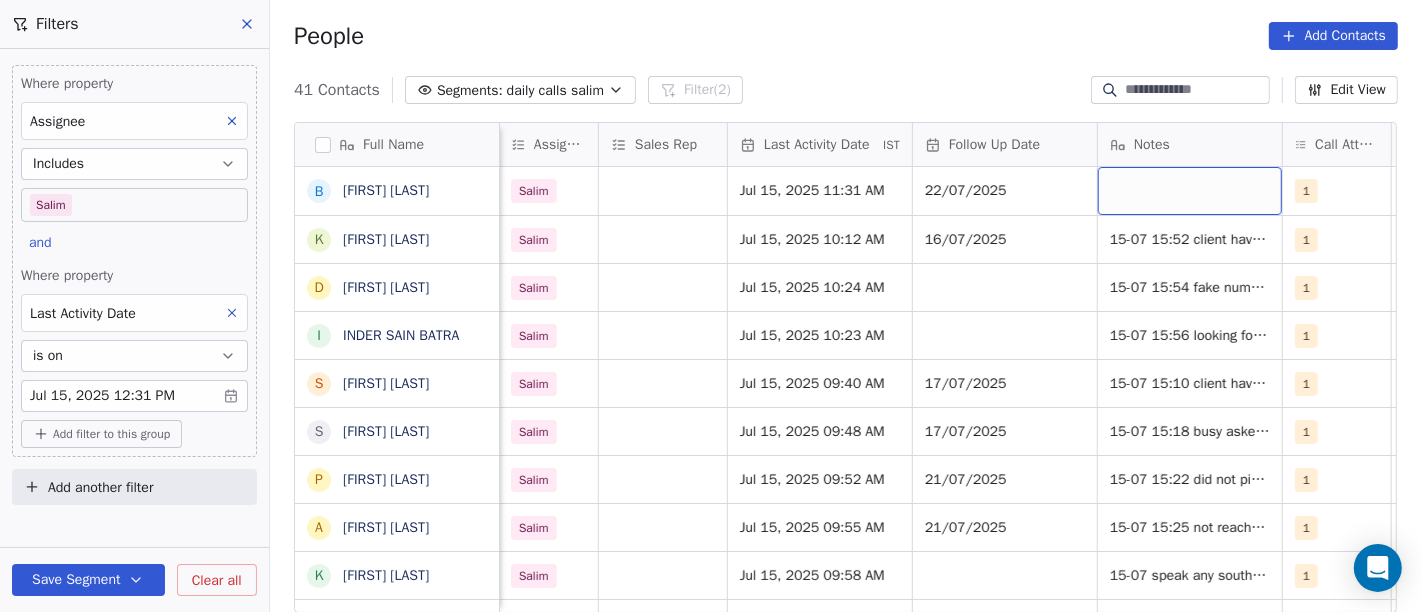 click at bounding box center (1190, 191) 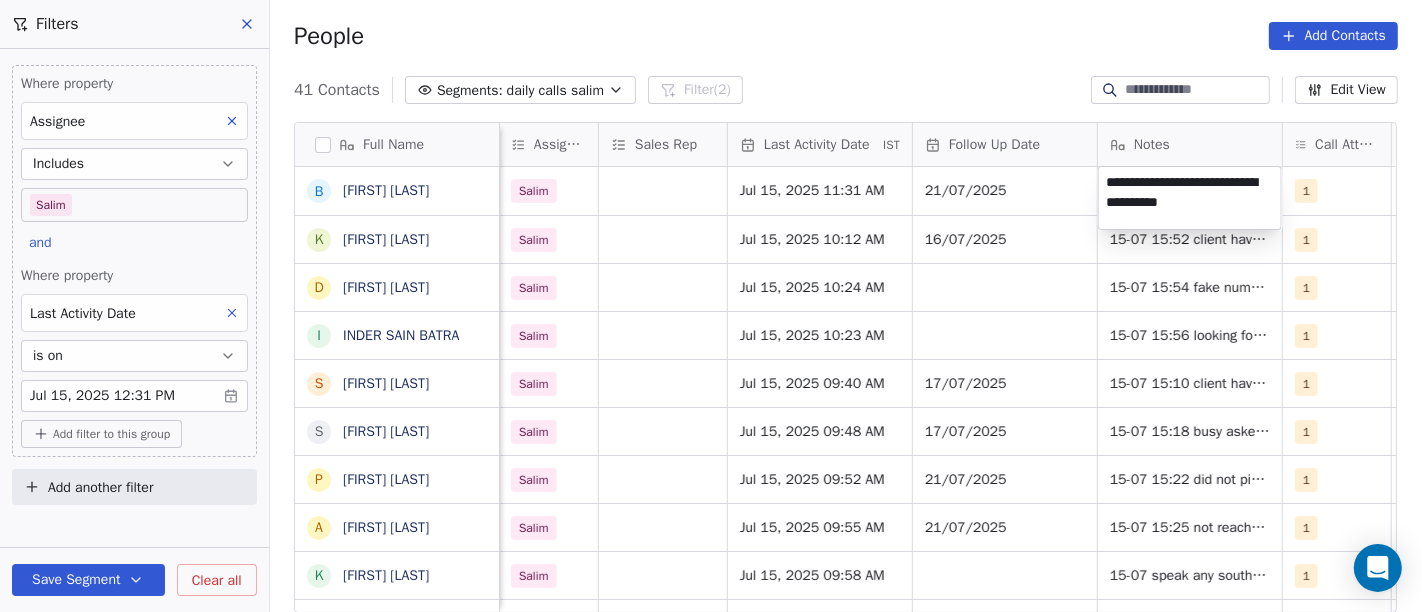 type on "**********" 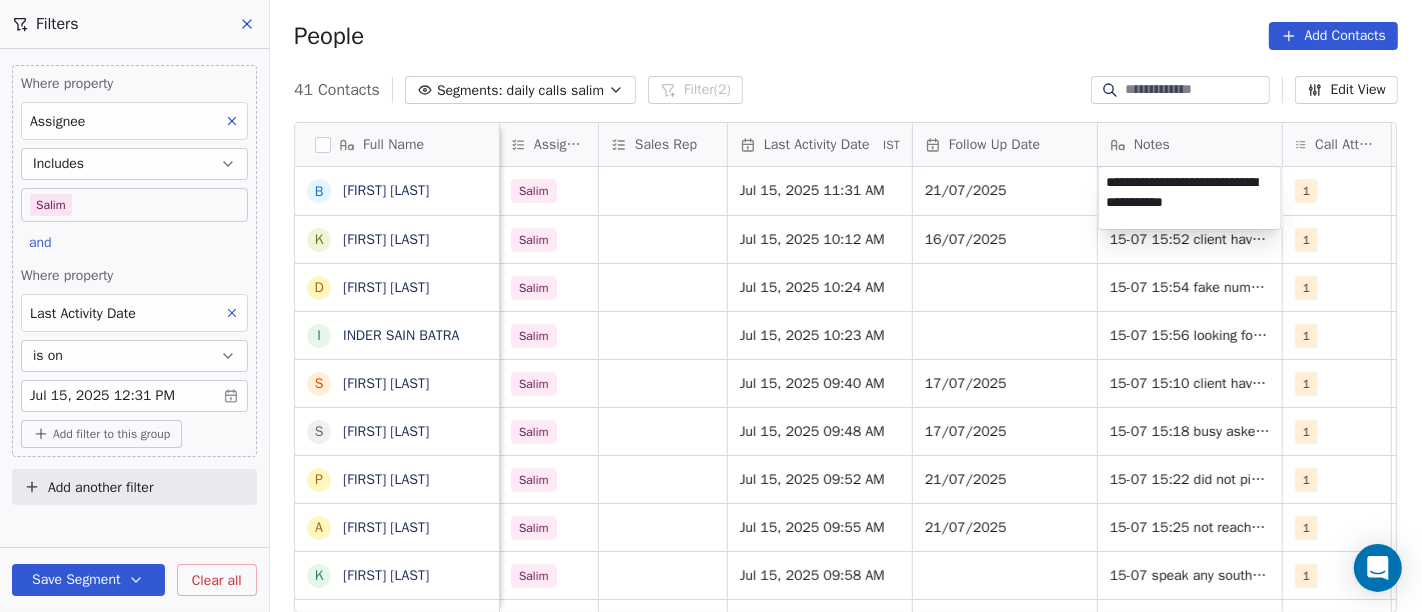 click on "On2Cook India Pvt. Ltd. Contacts People Marketing Workflows Campaigns Sales Pipelines Sequences Beta Tools Apps AI Agents Help & Support Filters Where property   Assignee   Includes Salim and Where property   Last Activity Date   is on Jul 15, 2025 12:31 PM Add filter to this group Add another filter Save Segment Clear all People  Add Contacts 41 Contacts Segments: daily calls salim  Filter  (2) Edit View Tag Add to Sequence Full Name B Bharat Joshi k kabita jain D Dev Gurjar I INDER SAIN BATRA S Sameer Ahmed S Saran Chandra p paramjeet singh A Atul Pandey K Kathir Raj R RAMESH DHANECHA R Ramesh Sahoo G Goutam Karmakar A Ak Prajapati M Murugan A Aliasgar N Nasta pani a anup Kalra D Dheeraj Kudaal B Bismita Patra R Raju Maurya K Kella Chandra Sekhar V Virendra Gola G Girish Bhatt B Bijit Das D Devendra Singh H Healthy Crunch L Lalit Jain a abhishek kumar S Shalini J Jagdish Samadhiya Visnagar Created Date IST Lead Status Tags Assignee Sales Rep Last Activity Date IST Follow Up Date Notes Call Attempts   1" at bounding box center (711, 306) 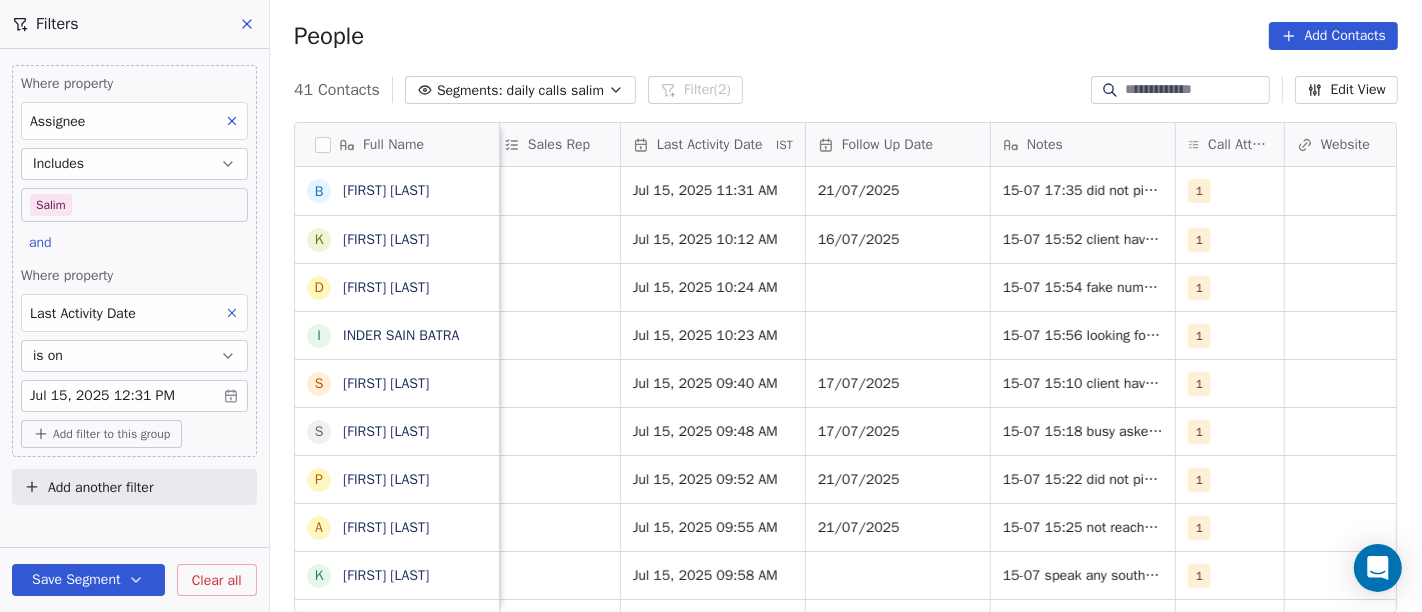 scroll, scrollTop: 0, scrollLeft: 1224, axis: horizontal 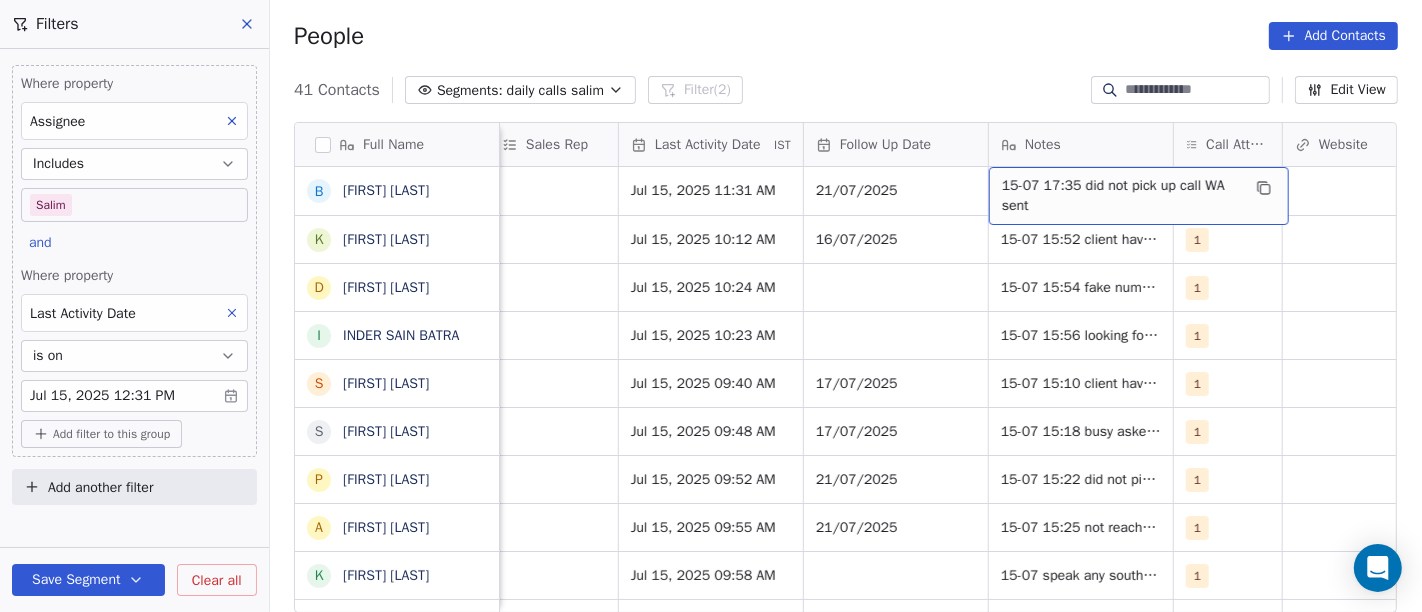 click on "15-07 17:35 did not pick up call WA sent" at bounding box center (1121, 196) 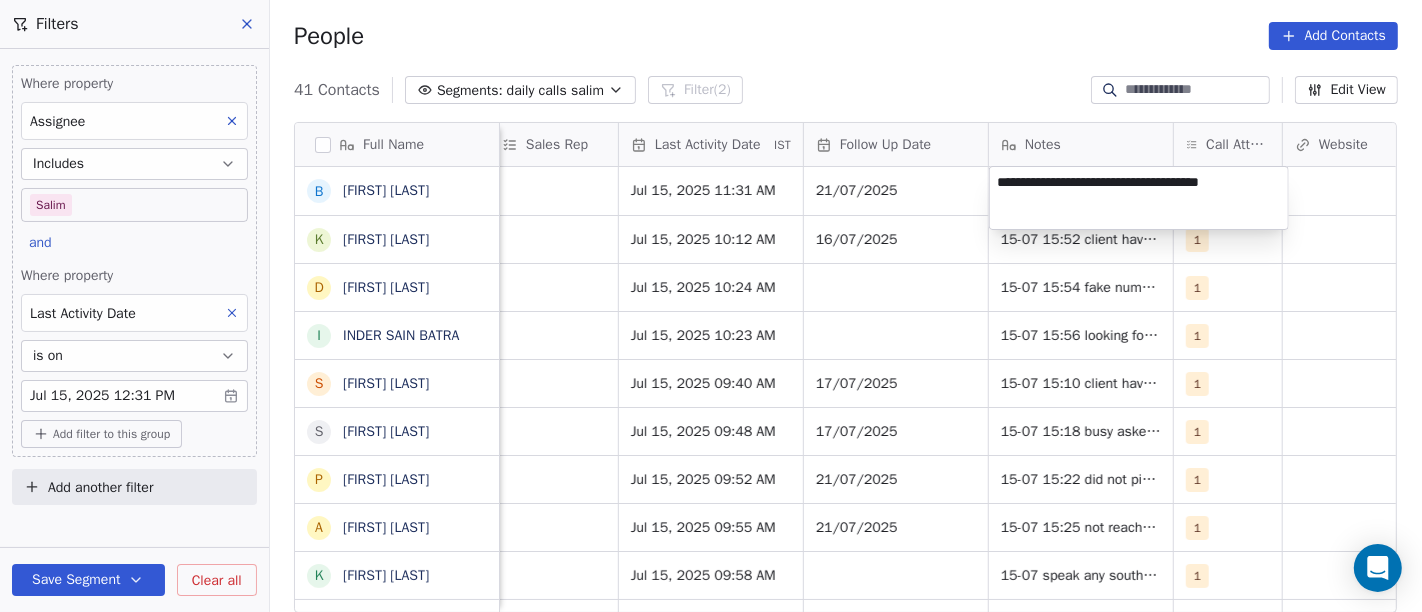 drag, startPoint x: 1178, startPoint y: 183, endPoint x: 1261, endPoint y: 183, distance: 83 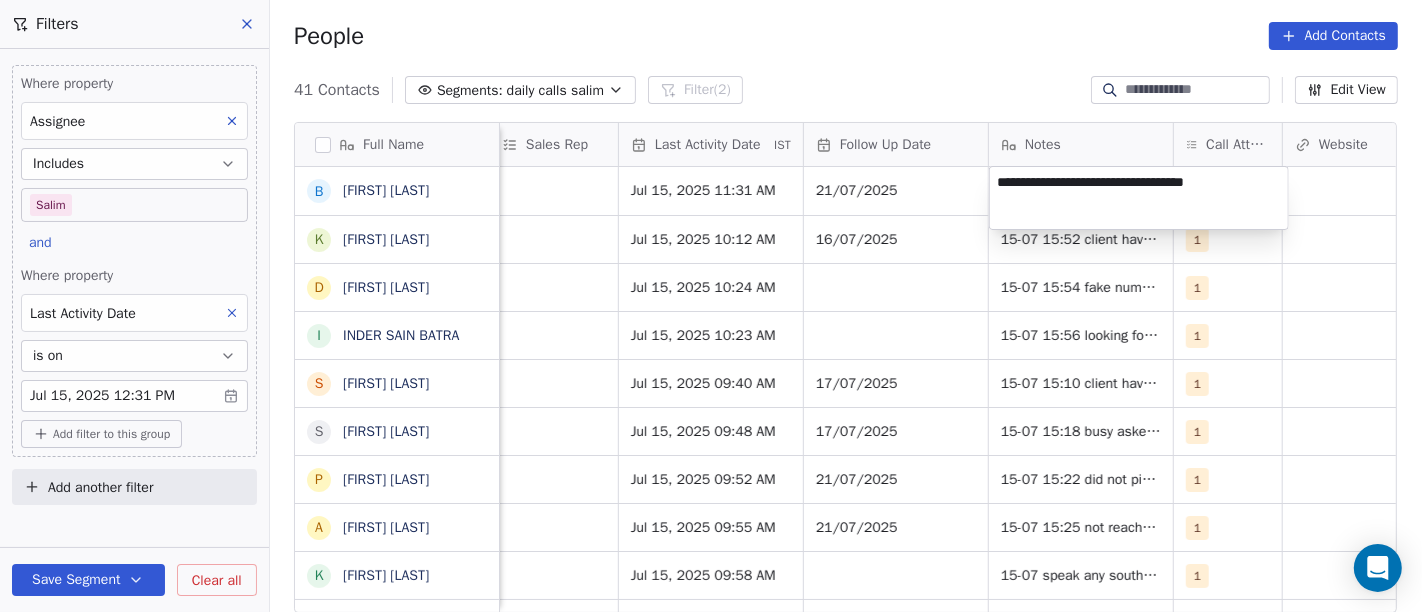 type on "**********" 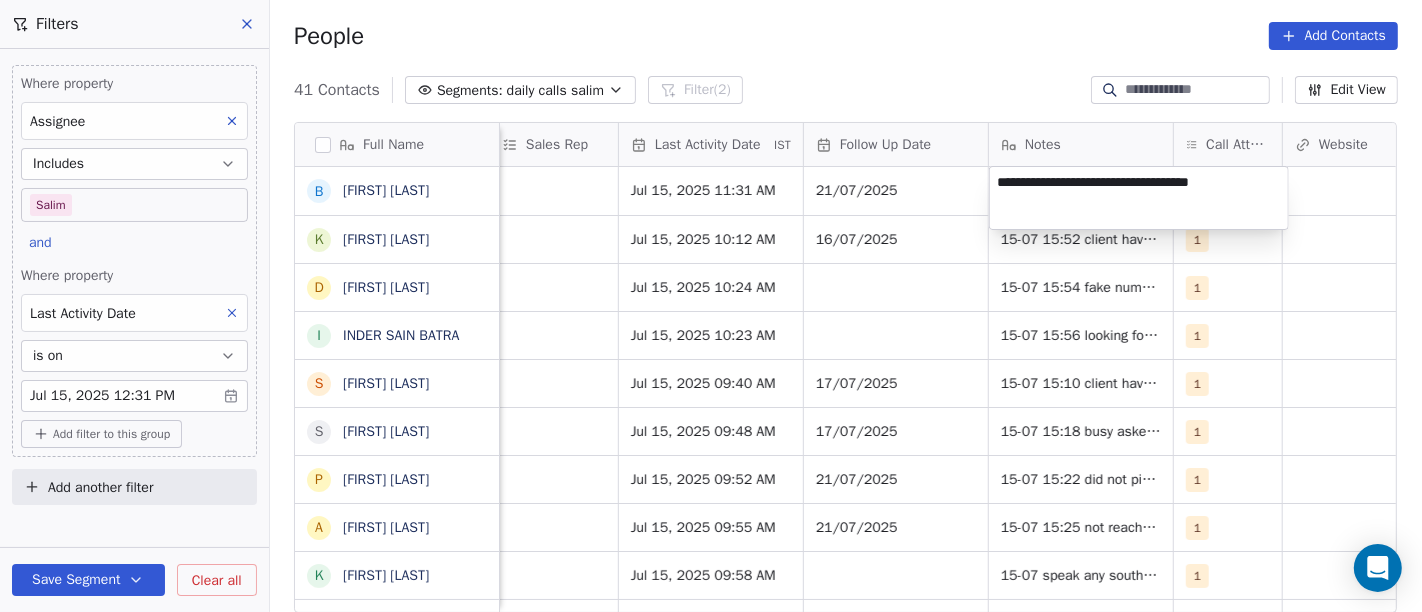 click on "On2Cook India Pvt. Ltd. Contacts People Marketing Workflows Campaigns Sales Pipelines Sequences Beta Tools Apps AI Agents Help & Support Filters Where property   Assignee   Includes Salim and Where property   Last Activity Date   is on Jul 15, 2025 12:31 PM Add filter to this group Add another filter Save Segment Clear all People  Add Contacts 41 Contacts Segments: daily calls salim  Filter  (2) Edit View Tag Add to Sequence Full Name B Bharat Joshi k kabita jain D Dev Gurjar I INDER SAIN BATRA S Sameer Ahmed S Saran Chandra p paramjeet singh A Atul Pandey K Kathir Raj R RAMESH DHANECHA R Ramesh Sahoo G Goutam Karmakar A Ak Prajapati M Murugan A Aliasgar N Nasta pani a anup Kalra D Dheeraj Kudaal B Bismita Patra R Raju Maurya K Kella Chandra Sekhar V Virendra Gola G Girish Bhatt B Bijit Das D Devendra Singh H Healthy Crunch L Lalit Jain a abhishek kumar S Shalini J Jagdish Samadhiya Visnagar Lead Status Tags Assignee Sales Rep Last Activity Date IST Follow Up Date Notes Call Attempts Website zomato link   1" at bounding box center [711, 306] 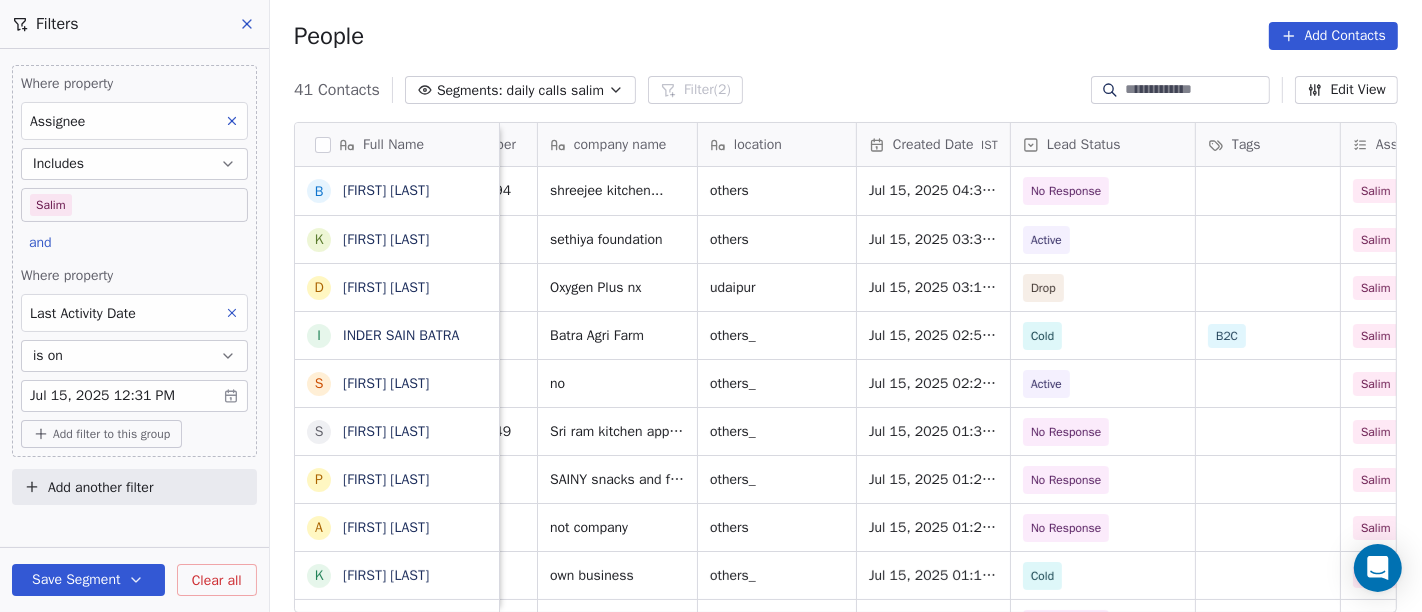 scroll, scrollTop: 0, scrollLeft: 0, axis: both 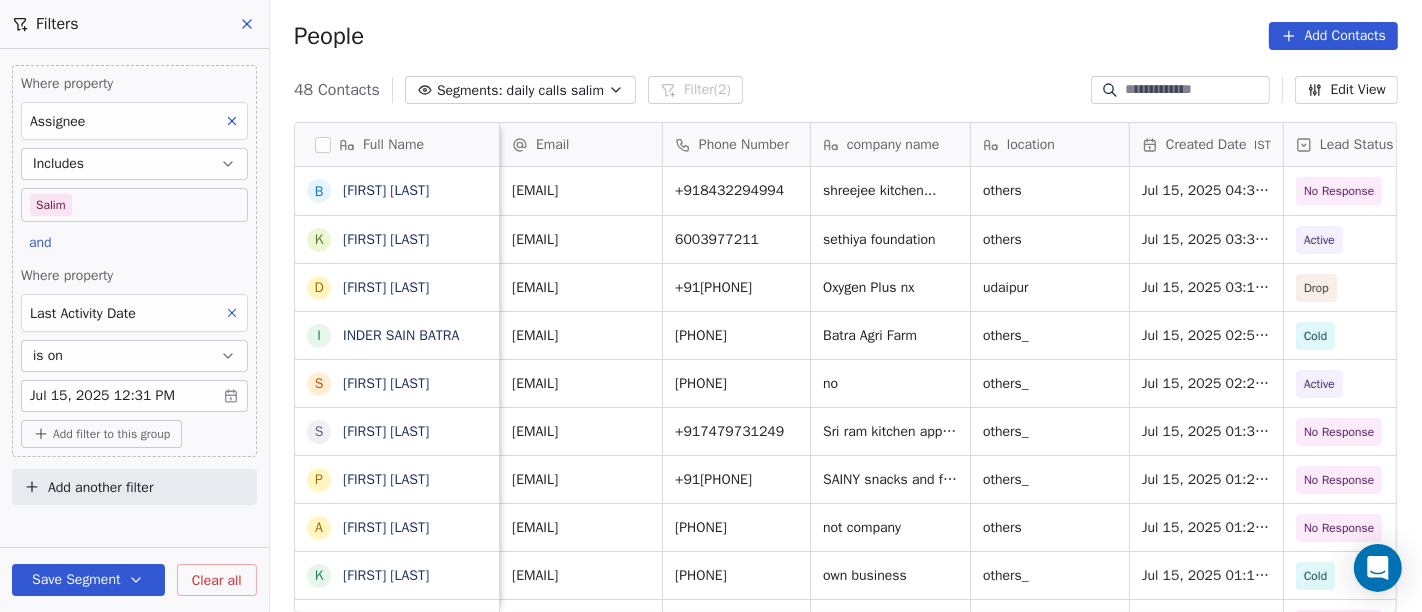 click on "On2Cook India Pvt. Ltd. Contacts People Marketing Workflows Campaigns Sales Pipelines Sequences Beta Tools Apps AI Agents Help & Support Filters Where property   Assignee   Includes Salim and Where property   Last Activity Date   is on Jul 15, 2025 12:31 PM Add filter to this group Add another filter Save Segment Clear all People  Add Contacts 48 Contacts Segments: daily calls salim  Filter  (2) Edit View Tag Add to Sequence Full Name B Bharat Joshi k kabita jain D Dev Gurjar I INDER SAIN BATRA S Sameer Ahmed S Saran Chandra p paramjeet singh A Atul Pandey K Kathir Raj R RAMESH DHANECHA R Ramesh Sahoo G Goutam Karmakar A Ak Prajapati M Murugan A Aliasgar N Nasta pani a anup Kalra D Dheeraj Kudaal B Bismita Patra R Raju Maurya K Kella Chandra Sekhar V Virendra Gola G Girish Bhatt B Bijit Das D Devendra Singh H Healthy Crunch L Lalit Jain a abhishek kumar S Shalini J Jagdish Samadhiya Visnagar Email Phone Number company name location Created Date IST Lead Status Tags Assignee Sales Rep bj226798@gmail.com Drop" at bounding box center [711, 306] 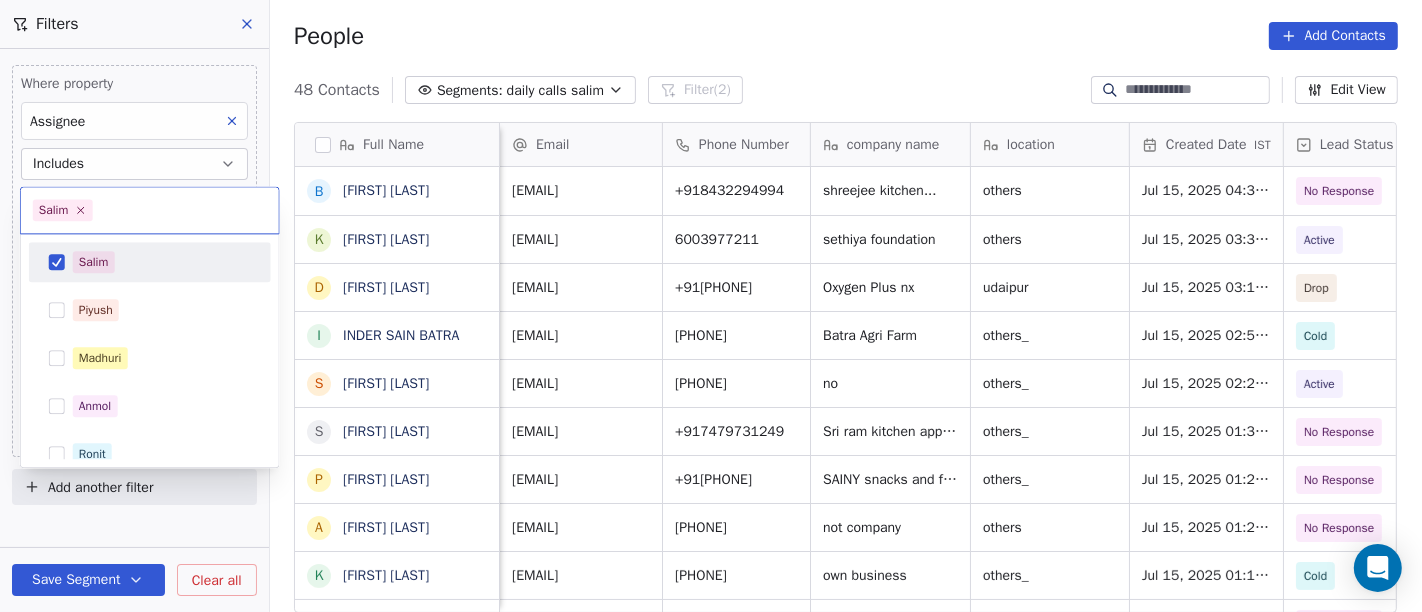 click on "Salim" at bounding box center [150, 262] 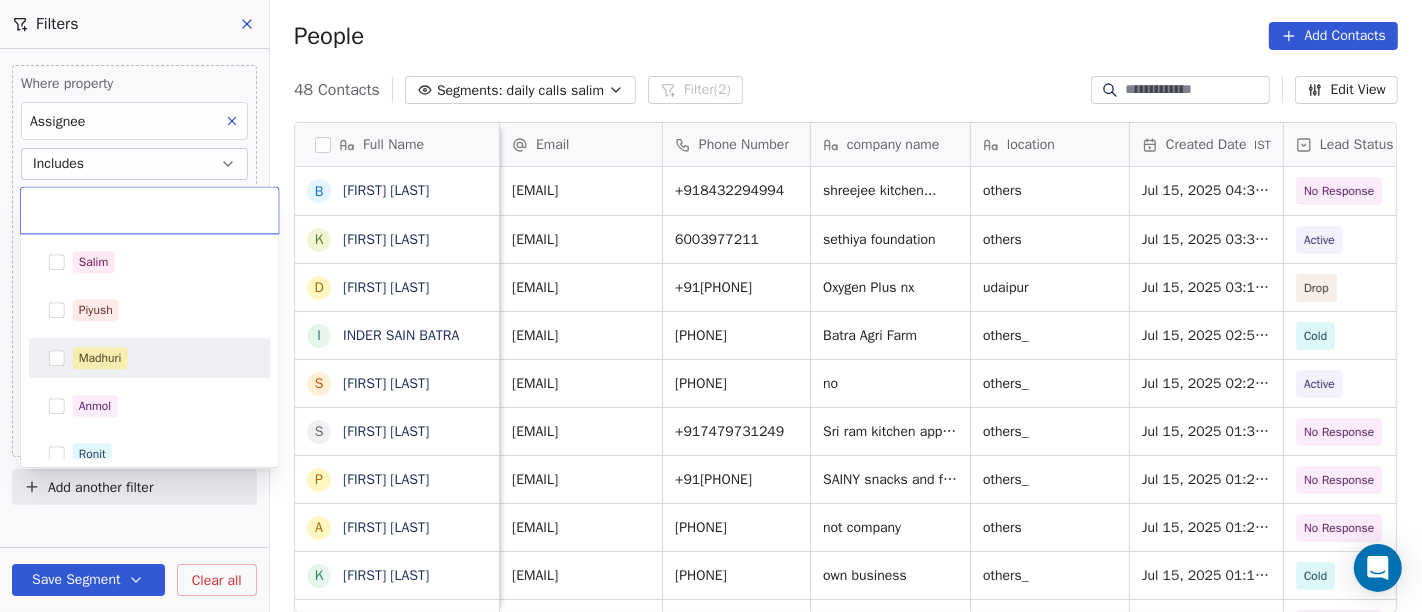 click on "Madhuri" at bounding box center [162, 358] 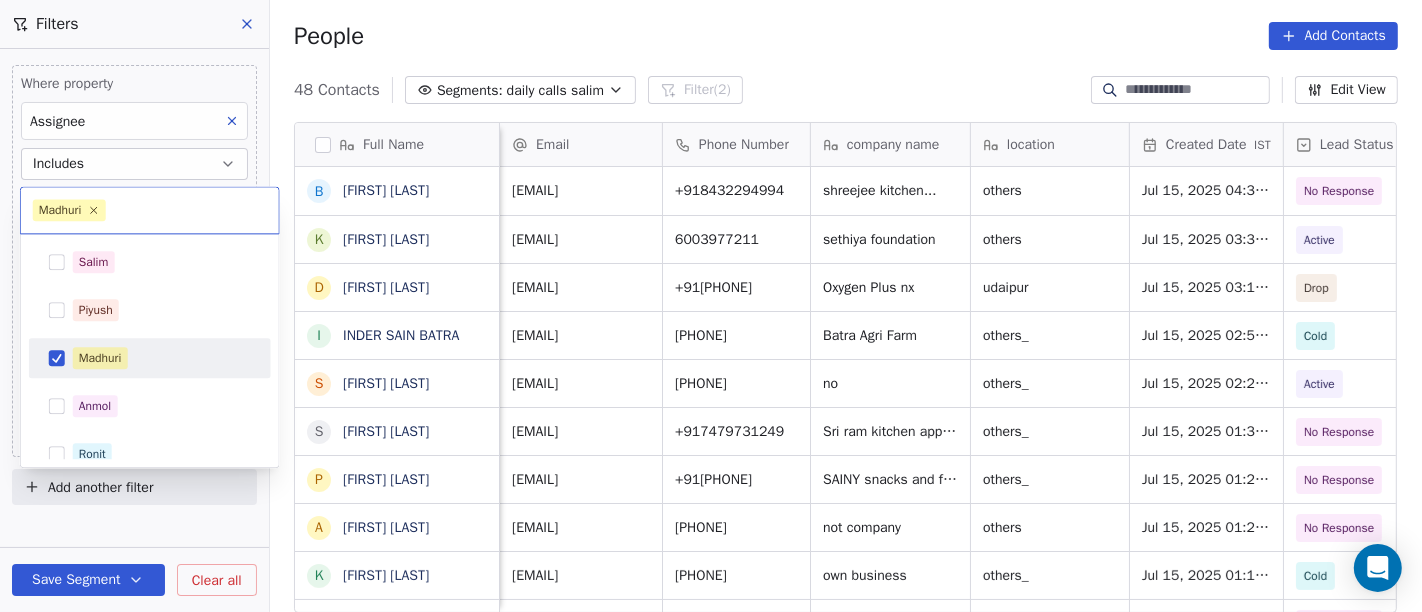 click on "On2Cook India Pvt. Ltd. Contacts People Marketing Workflows Campaigns Sales Pipelines Sequences Beta Tools Apps AI Agents Help & Support Filters Where property   Assignee   Includes Salim and Where property   Last Activity Date   is on Jul 15, 2025 12:31 PM Add filter to this group Add another filter Save Segment Clear all People  Add Contacts 48 Contacts Segments: daily calls salim  Filter  (2) Edit View Tag Add to Sequence Full Name B Bharat Joshi k kabita jain D Dev Gurjar I INDER SAIN BATRA S Sameer Ahmed S Saran Chandra p paramjeet singh A Atul Pandey K Kathir Raj R RAMESH DHANECHA R Ramesh Sahoo G Goutam Karmakar A Ak Prajapati M Murugan A Aliasgar N Nasta pani a anup Kalra D Dheeraj Kudaal B Bismita Patra R Raju Maurya K Kella Chandra Sekhar V Virendra Gola G Girish Bhatt B Bijit Das D Devendra Singh H Healthy Crunch L Lalit Jain a abhishek kumar S Shalini J Jagdish Samadhiya Visnagar Email Phone Number company name location Created Date IST Lead Status Tags Assignee Sales Rep bj226798@gmail.com Drop" at bounding box center [711, 306] 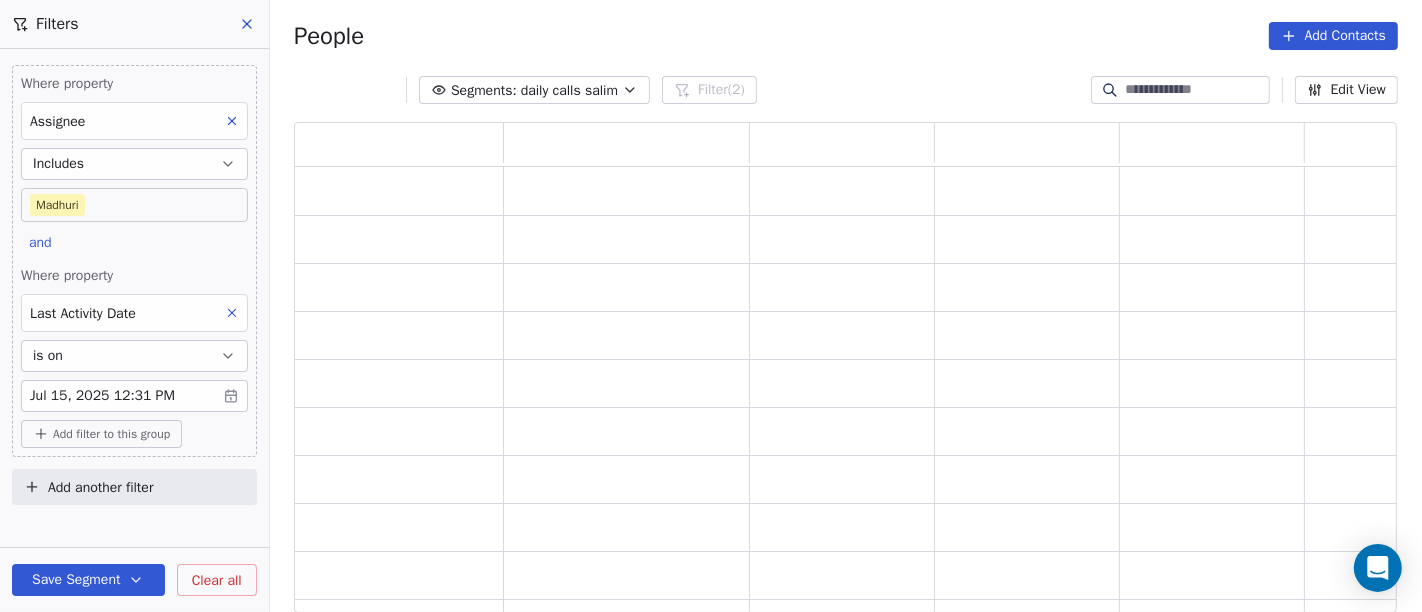 scroll, scrollTop: 17, scrollLeft: 17, axis: both 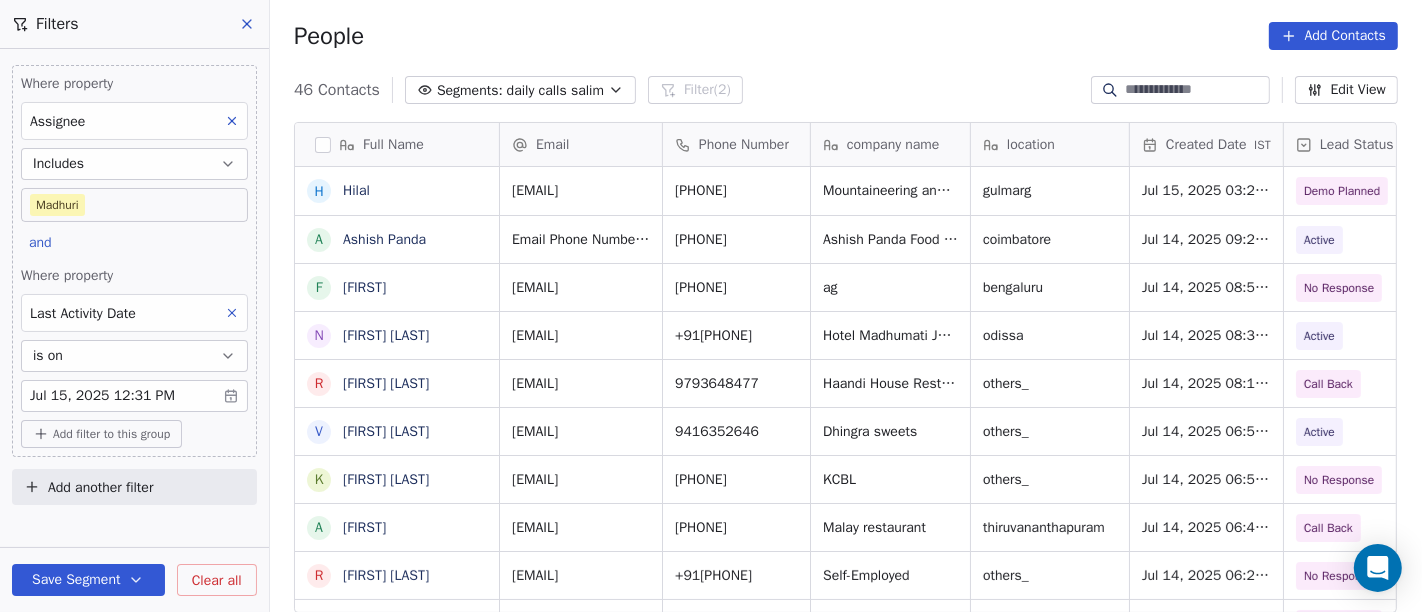 click on "On2Cook India Pvt. Ltd. Contacts People Marketing Workflows Campaigns Sales Pipelines Sequences Beta Tools Apps AI Agents Help & Support Filters Where property   Assignee   Includes Madhuri and Where property   Last Activity Date   is on Jul 15, 2025 12:31 PM Add filter to this group Add another filter Save Segment Clear all People  Add Contacts 46 Contacts Segments: daily calls salim  Filter  (2) Edit View Tag Add to Sequence Full Name H Hilal A Ashish Panda f francina N Nihar Ranjan Bisoi R Randhir Khate V Vinod Dhingra k kuber Arora A Alagappan R Rizwan Khan b burrito K Kanhiayalal Agrawal N Neeraj Mody L Lalan Joseph m markandey kumar T Thiyagaraj Palani K Krishan Avatar A Anil Sethi M Meghraj Chhetri B Babu Mathew D D K Srivastava V Venu Gopal V Veda S m manjunath G A Aishwarya Bakery S SWISS GLOBAL M Mubashir khan A Arun Acharya B Balinder Singh T Thanseem Basith S Suresh Tatineni Email Phone Number company name location Created Date IST Lead Status Tags Assignee Sales Rep hilu_333@yahoo.com gulmarg" at bounding box center (711, 306) 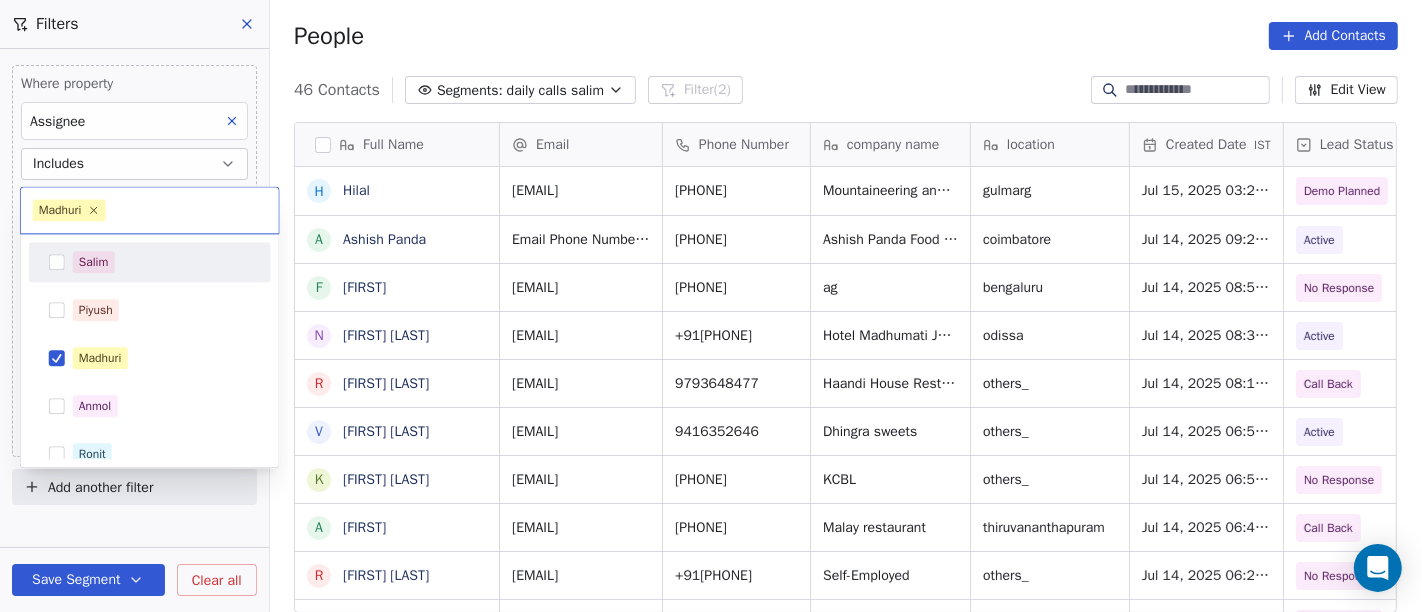 click on "Salim" at bounding box center (162, 262) 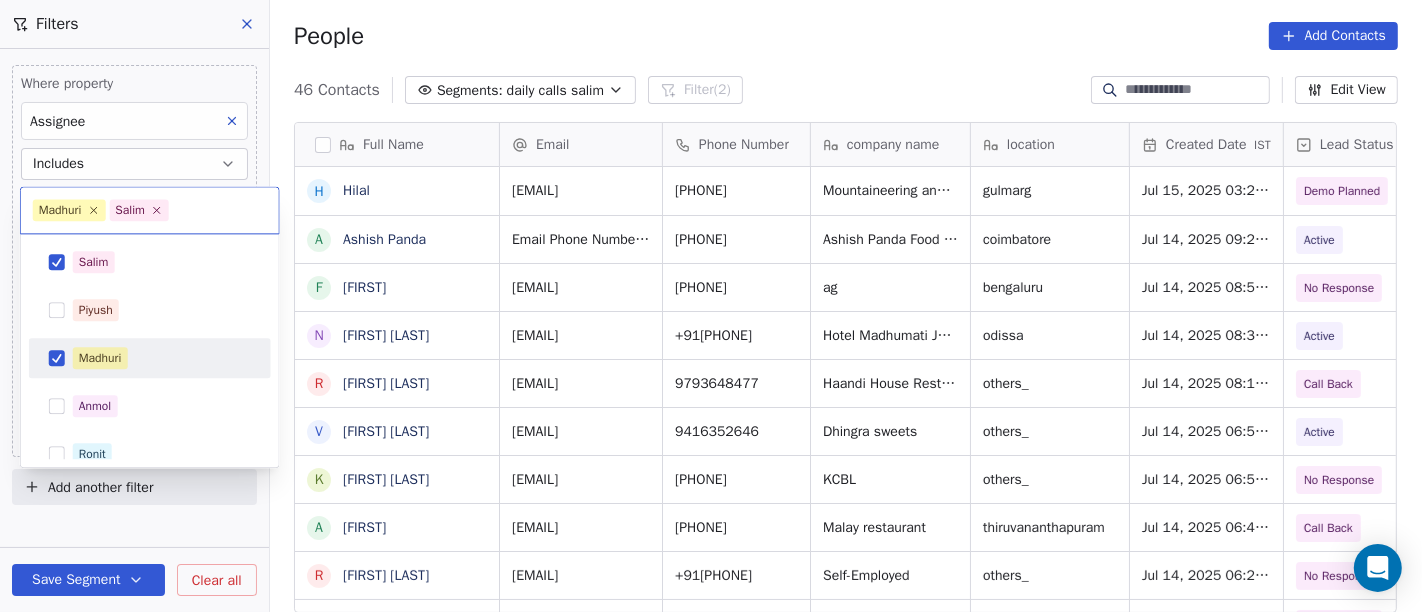 click on "Madhuri" at bounding box center (162, 358) 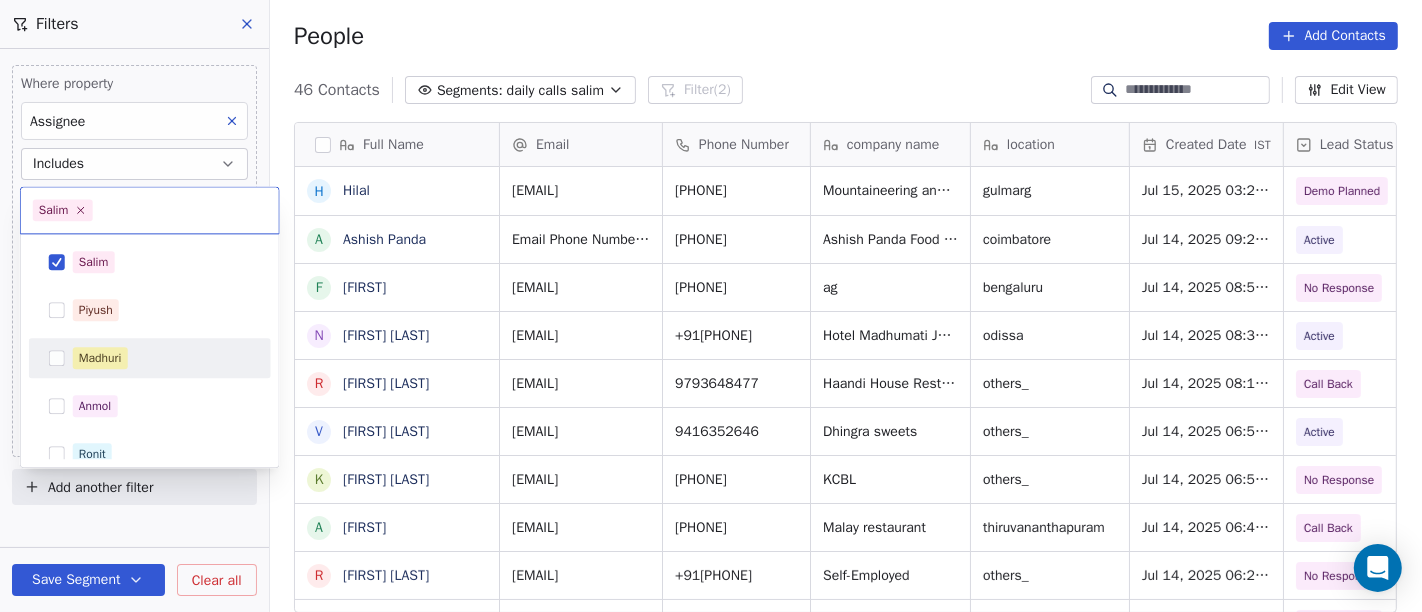 click on "On2Cook India Pvt. Ltd. Contacts People Marketing Workflows Campaigns Sales Pipelines Sequences Beta Tools Apps AI Agents Help & Support Filters Where property   Assignee   Includes Madhuri and Where property   Last Activity Date   is on Jul 15, 2025 12:31 PM Add filter to this group Add another filter Save Segment Clear all People  Add Contacts 46 Contacts Segments: daily calls salim  Filter  (2) Edit View Tag Add to Sequence Full Name H Hilal A Ashish Panda f francina N Nihar Ranjan Bisoi R Randhir Khate V Vinod Dhingra k kuber Arora A Alagappan R Rizwan Khan b burrito K Kanhiayalal Agrawal N Neeraj Mody L Lalan Joseph m markandey kumar T Thiyagaraj Palani K Krishan Avatar A Anil Sethi M Meghraj Chhetri B Babu Mathew D D K Srivastava V Venu Gopal V Veda S m manjunath G A Aishwarya Bakery S SWISS GLOBAL M Mubashir khan A Arun Acharya B Balinder Singh T Thanseem Basith S Suresh Tatineni Email Phone Number company name location Created Date IST Lead Status Tags Assignee Sales Rep hilu_333@yahoo.com gulmarg" at bounding box center (711, 306) 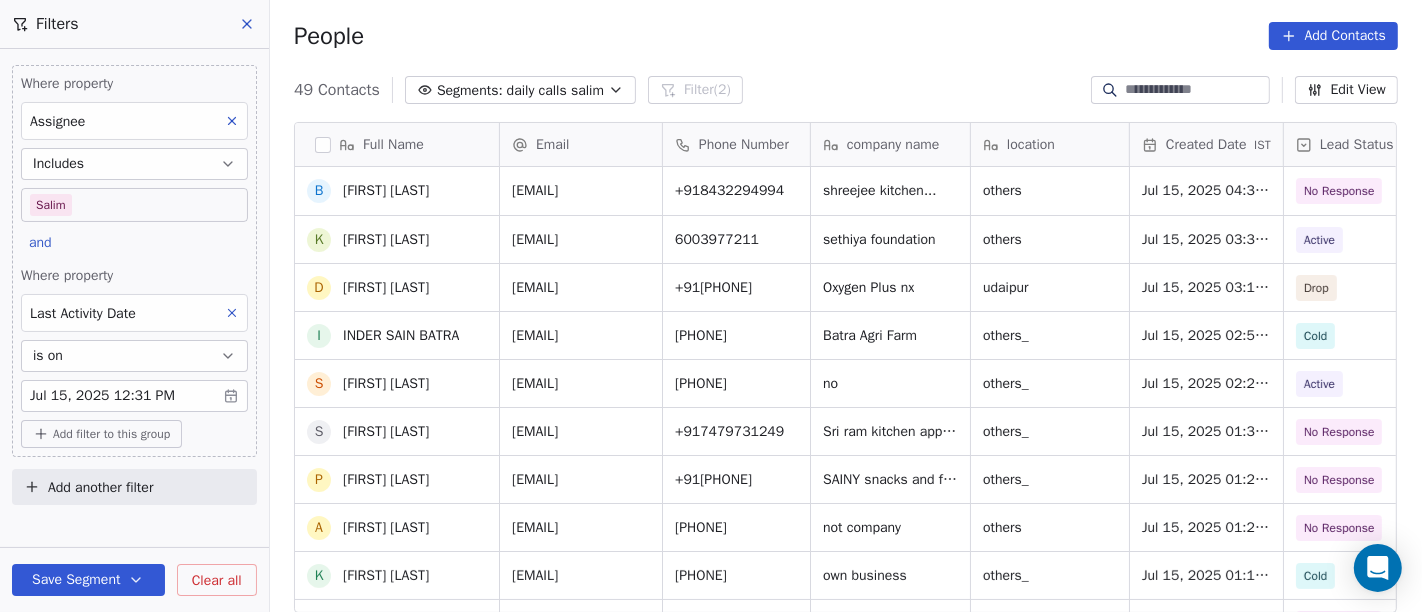 scroll, scrollTop: 310, scrollLeft: 0, axis: vertical 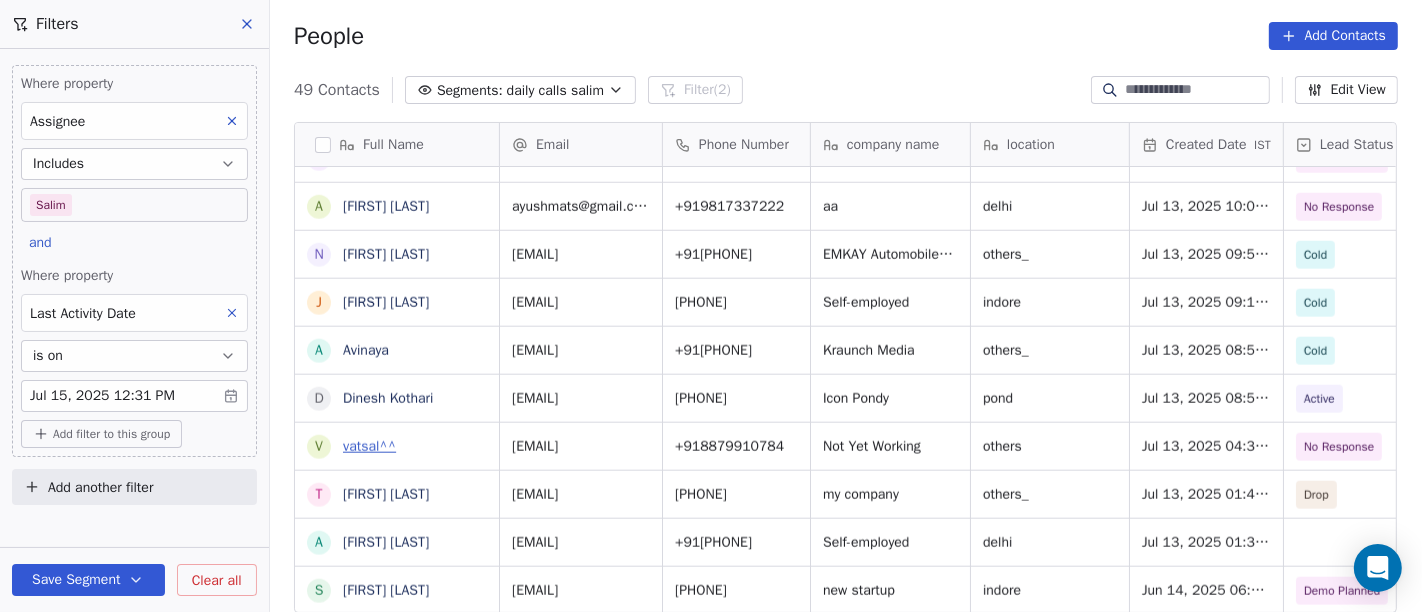 click on "vatsal^^" at bounding box center [369, 446] 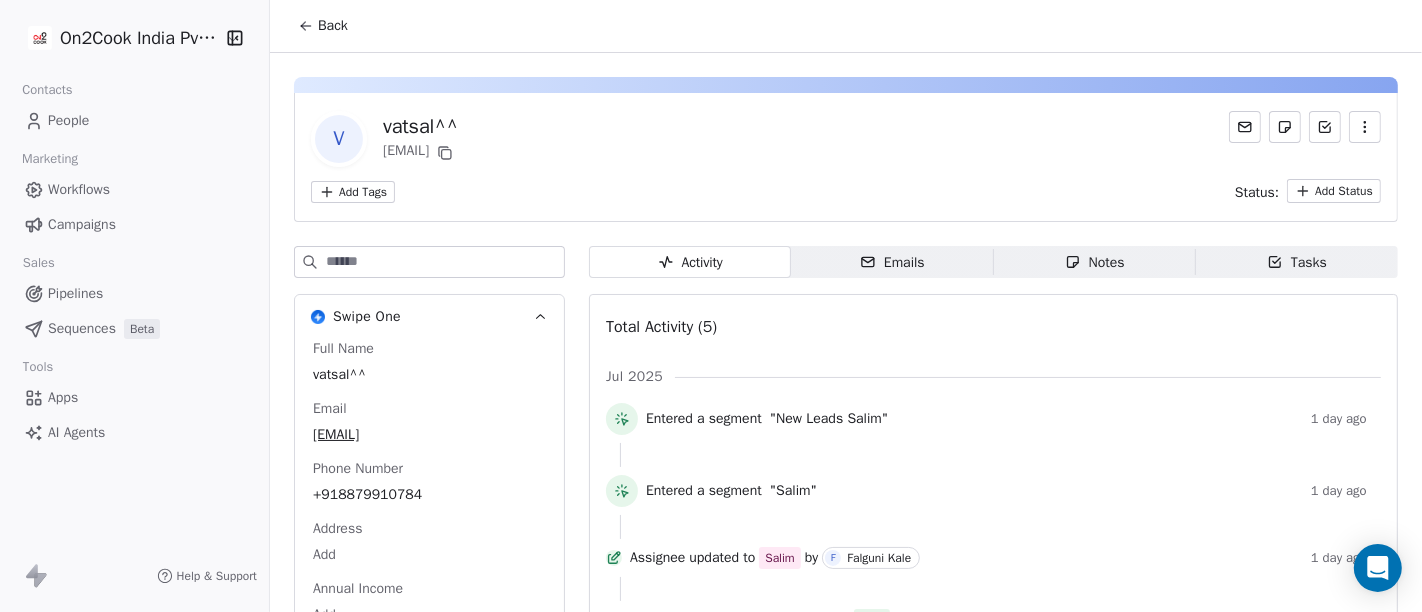 click on "Back" at bounding box center [333, 26] 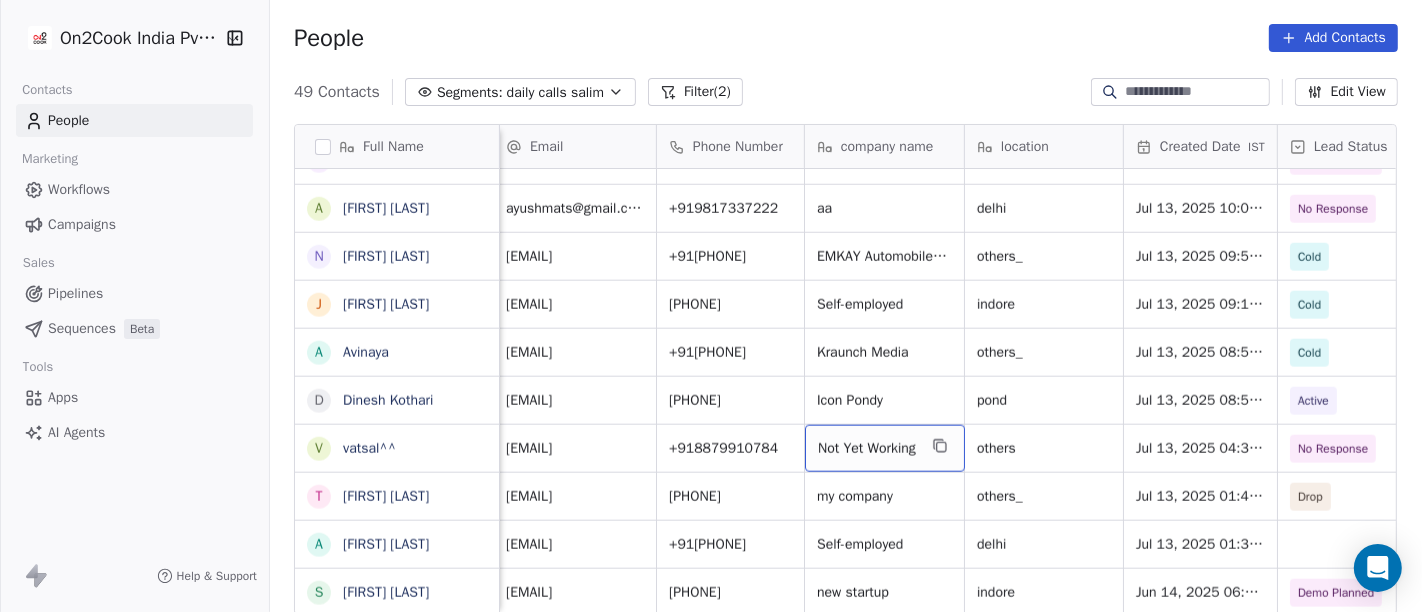 click on "Not Yet Working" at bounding box center [885, 448] 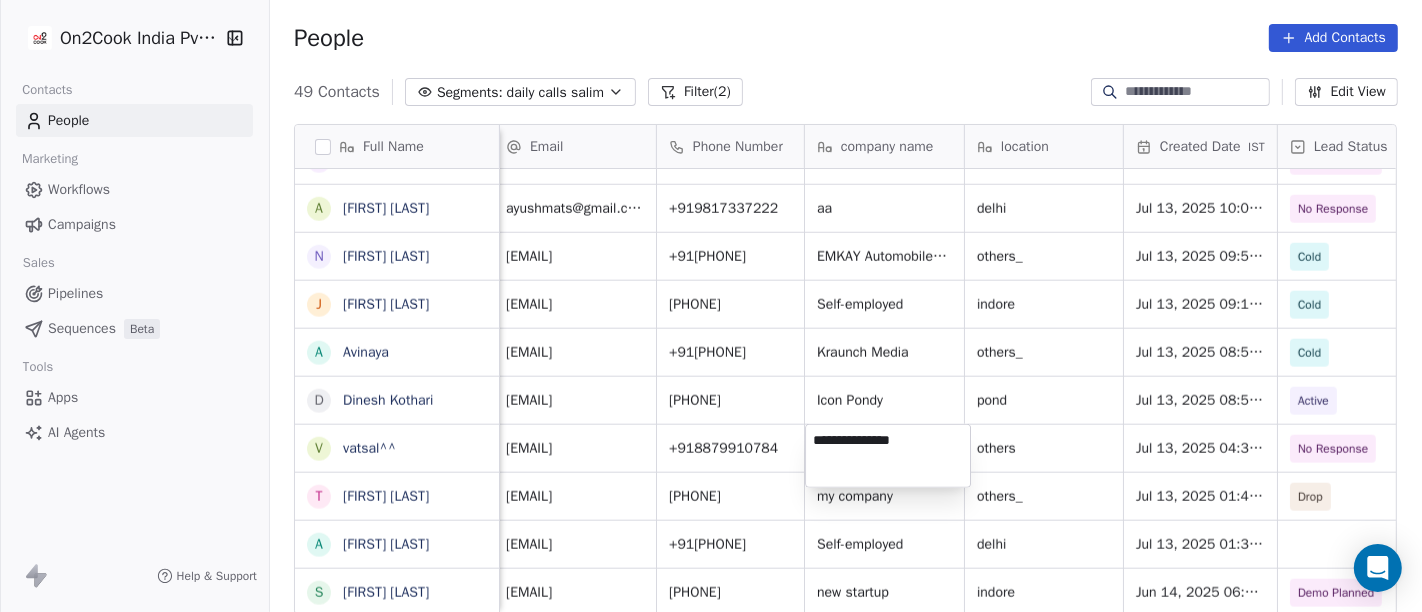 click on "**********" at bounding box center [888, 456] 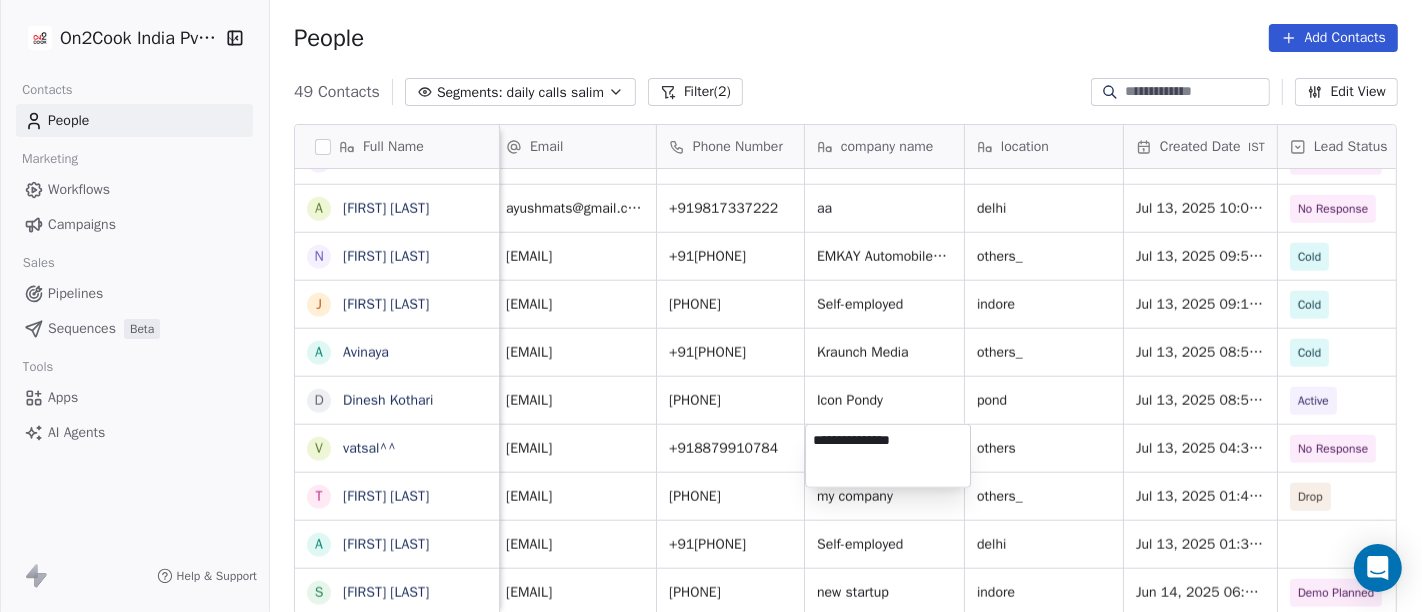 click on "On2Cook India Pvt. Ltd. Contacts People Marketing Workflows Campaigns Sales Pipelines Sequences Beta Tools Apps AI Agents Help & Support People  Add Contacts 49 Contacts Segments: daily calls salim  Filter  (2) Edit View Tag Add to Sequence Full Name R Raju Maurya K Kella Chandra Sekhar V Virendra Gola G Girish Bhatt B Bijit Das D Devendra Singh H Healthy Crunch L Lalit Jain a abhishek kumar S Shalini J Jagdish Samadhiya Visnagar A Anant Jajal A Anant Jajal S Sukumar Singh S Sudheer Gokam A Alok Sharma N Neena Kumari V Vinod Wanchoo M Mayil Murugan P Pawan Swami A Ajay Singh a ayushmat b Soni N Neeraj Kumar Chauhan J Jayshree Nimbekar A Avinaya D Dinesh Kothari v vatsal^^ T Tanmoy Mandal A Anup Melwani s sudhir Jain Email Phone Number company name location Created Date IST Lead Status Tags Assignee Sales Rep mauryaraju400@gmail.com +918957904240 Maurya's Kitchen others Jul 15, 2025 07:21 AM No Response Salim chandrasekhar.kella@yahoo.in +919494067998 kellas communication others_ Jul 15, 2025 07:10 AM Salim" at bounding box center (711, 306) 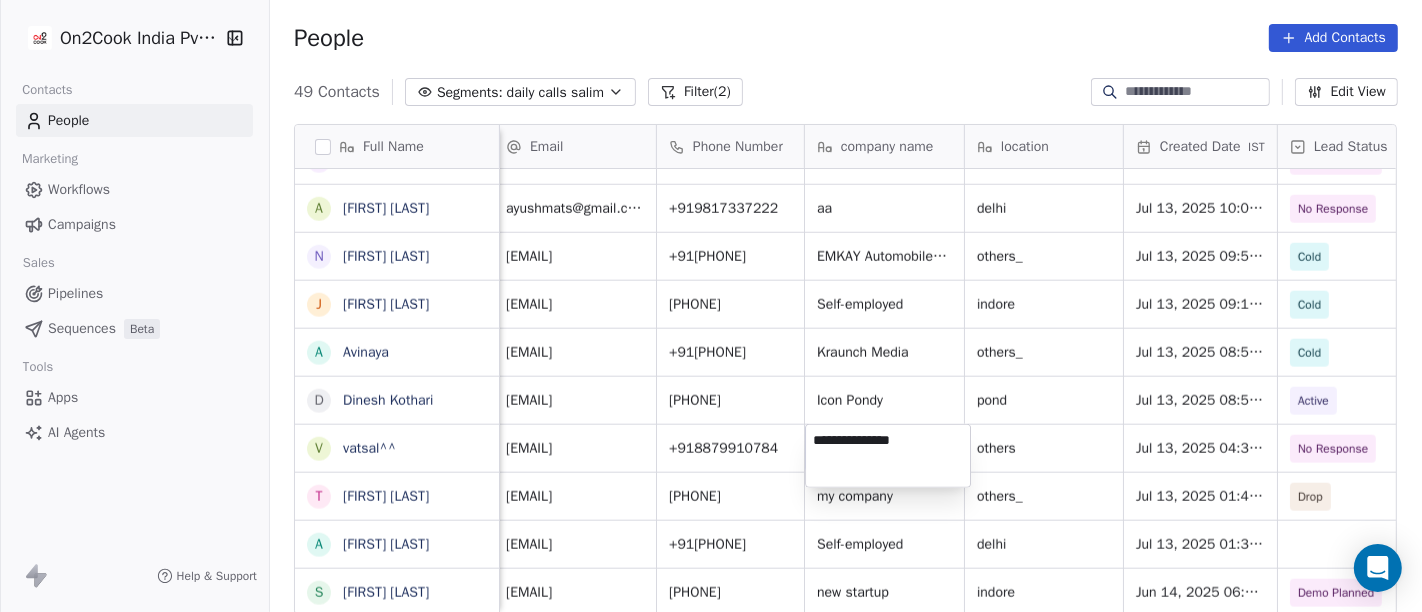 click on "On2Cook India Pvt. Ltd. Contacts People Marketing Workflows Campaigns Sales Pipelines Sequences Beta Tools Apps AI Agents Help & Support People  Add Contacts 49 Contacts Segments: daily calls salim  Filter  (2) Edit View Tag Add to Sequence Full Name R Raju Maurya K Kella Chandra Sekhar V Virendra Gola G Girish Bhatt B Bijit Das D Devendra Singh H Healthy Crunch L Lalit Jain a abhishek kumar S Shalini J Jagdish Samadhiya Visnagar A Anant Jajal A Anant Jajal S Sukumar Singh S Sudheer Gokam A Alok Sharma N Neena Kumari V Vinod Wanchoo M Mayil Murugan P Pawan Swami A Ajay Singh a ayushmat b Soni N Neeraj Kumar Chauhan J Jayshree Nimbekar A Avinaya D Dinesh Kothari v vatsal^^ T Tanmoy Mandal A Anup Melwani s sudhir Jain Email Phone Number company name location Created Date IST Lead Status Tags Assignee Sales Rep mauryaraju400@gmail.com +918957904240 Maurya's Kitchen others Jul 15, 2025 07:21 AM No Response Salim chandrasekhar.kella@yahoo.in +919494067998 kellas communication others_ Jul 15, 2025 07:10 AM Salim" at bounding box center [711, 306] 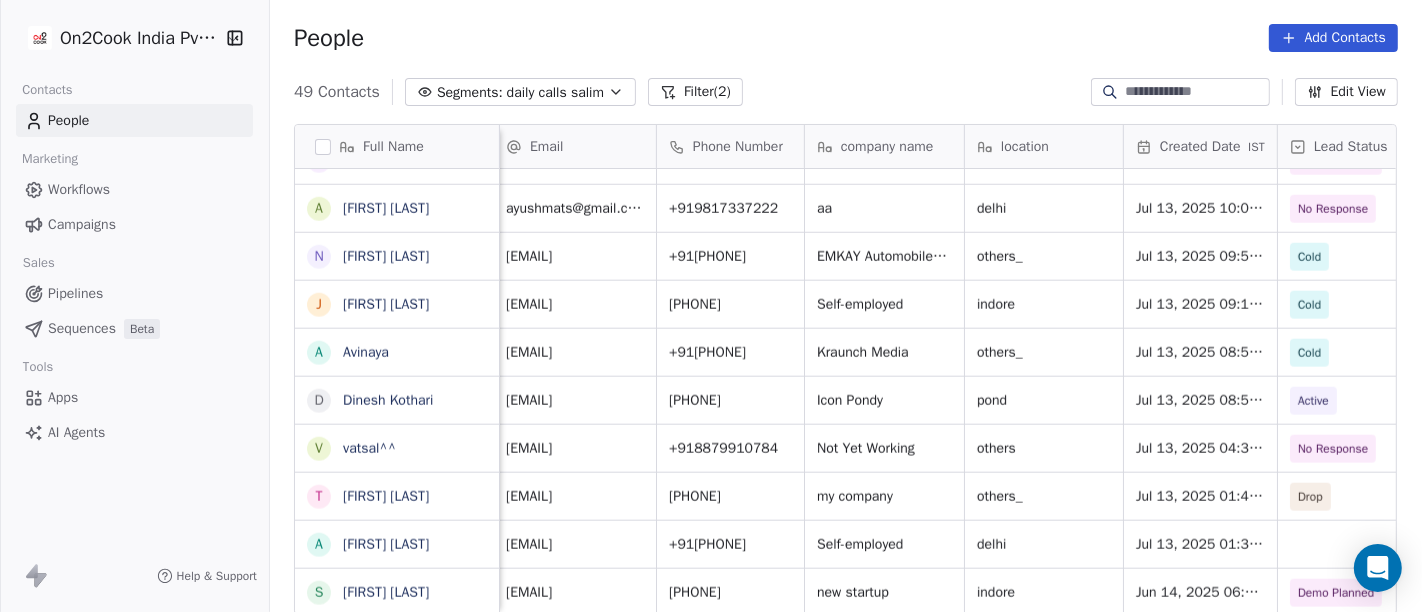 click on "People  Add Contacts" at bounding box center [846, 38] 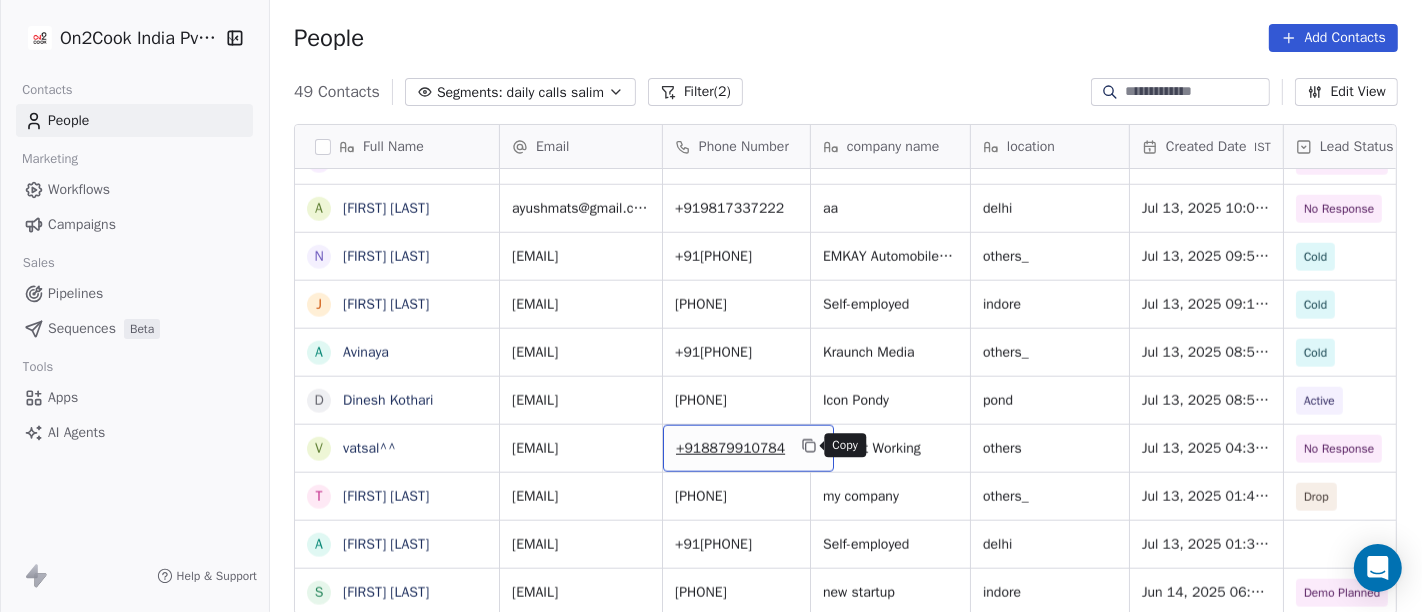 click 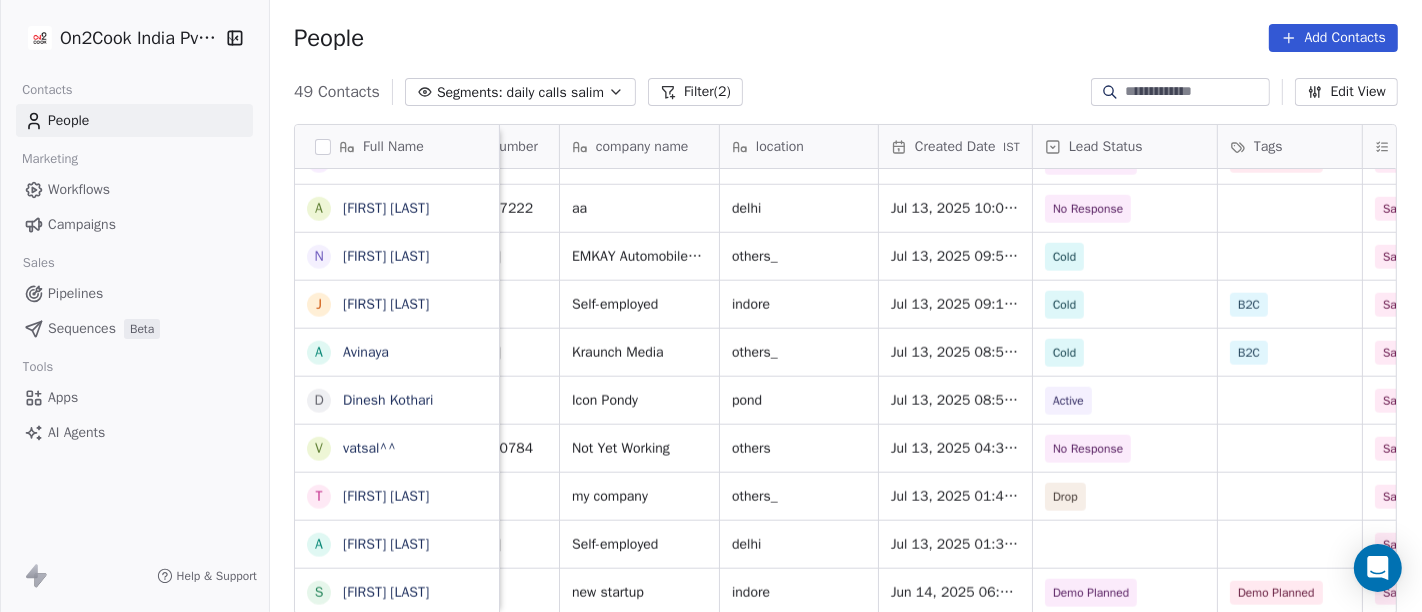 scroll, scrollTop: 0, scrollLeft: 255, axis: horizontal 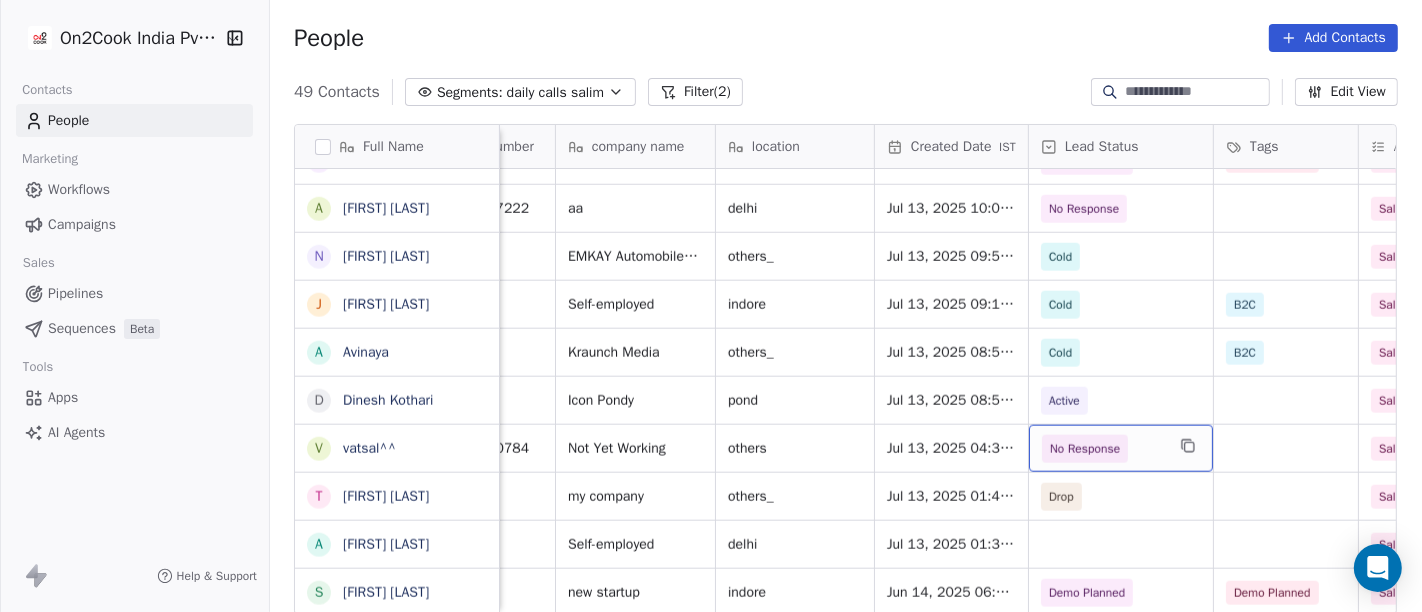 click on "No Response" at bounding box center [1121, 448] 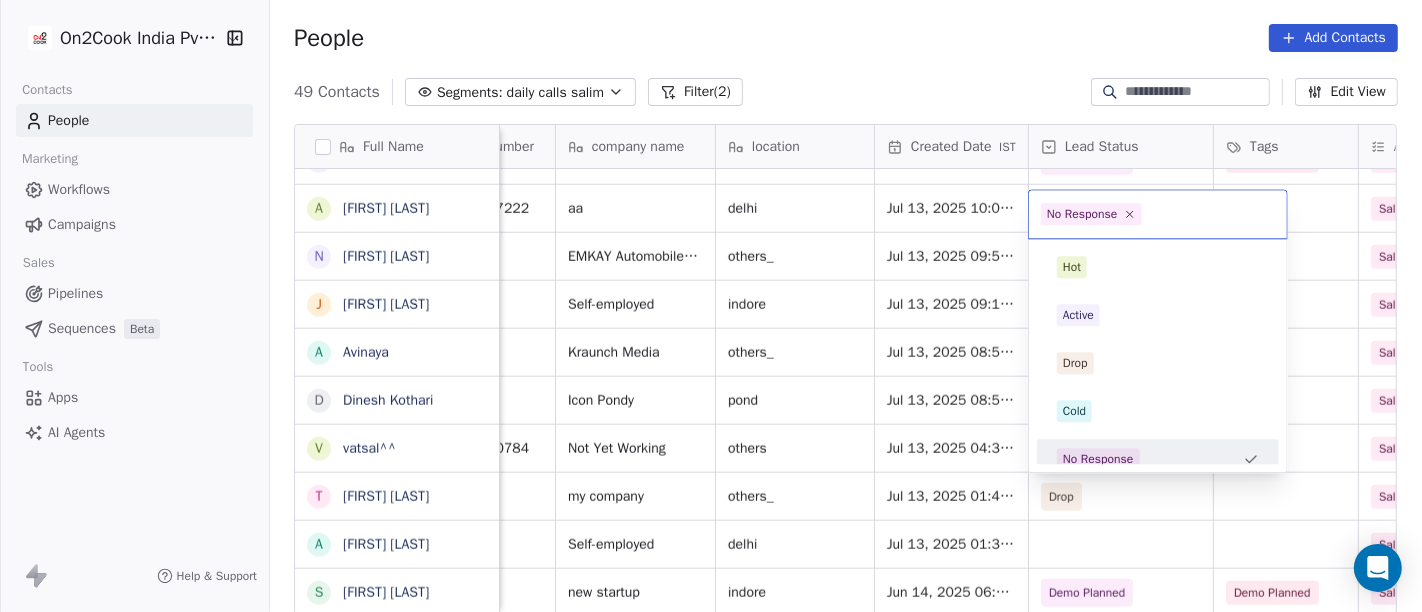 scroll, scrollTop: 14, scrollLeft: 0, axis: vertical 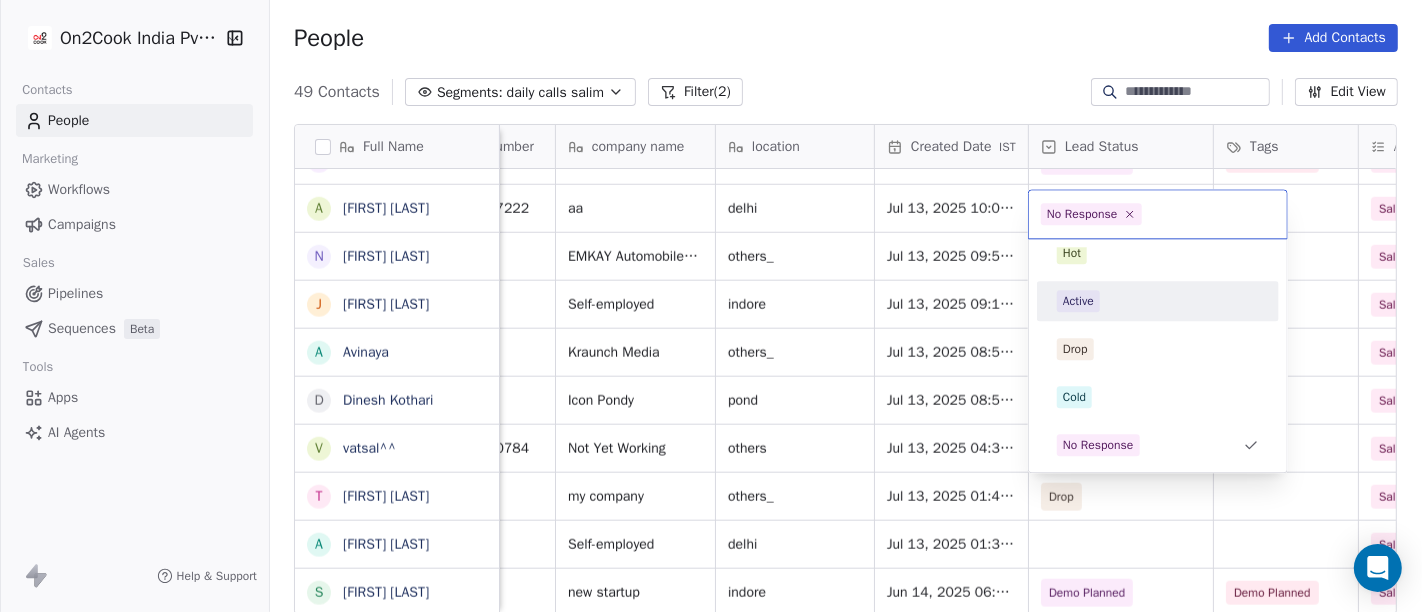 click on "Active" at bounding box center [1078, 301] 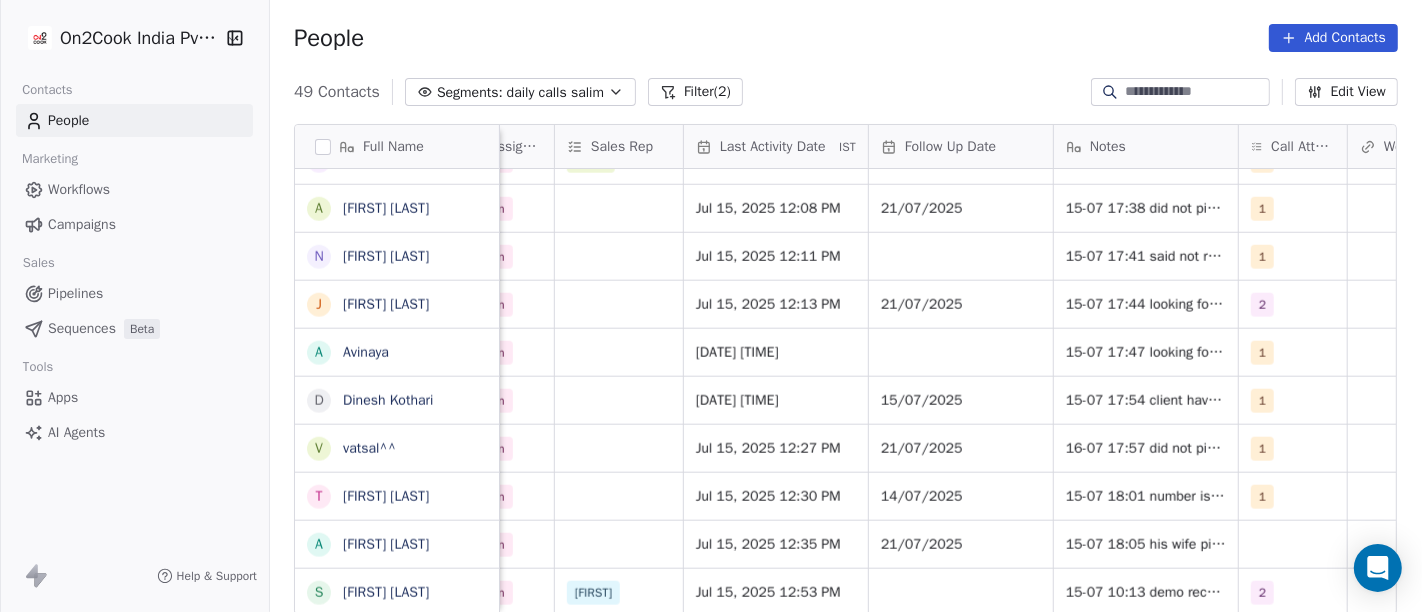 scroll, scrollTop: 0, scrollLeft: 1174, axis: horizontal 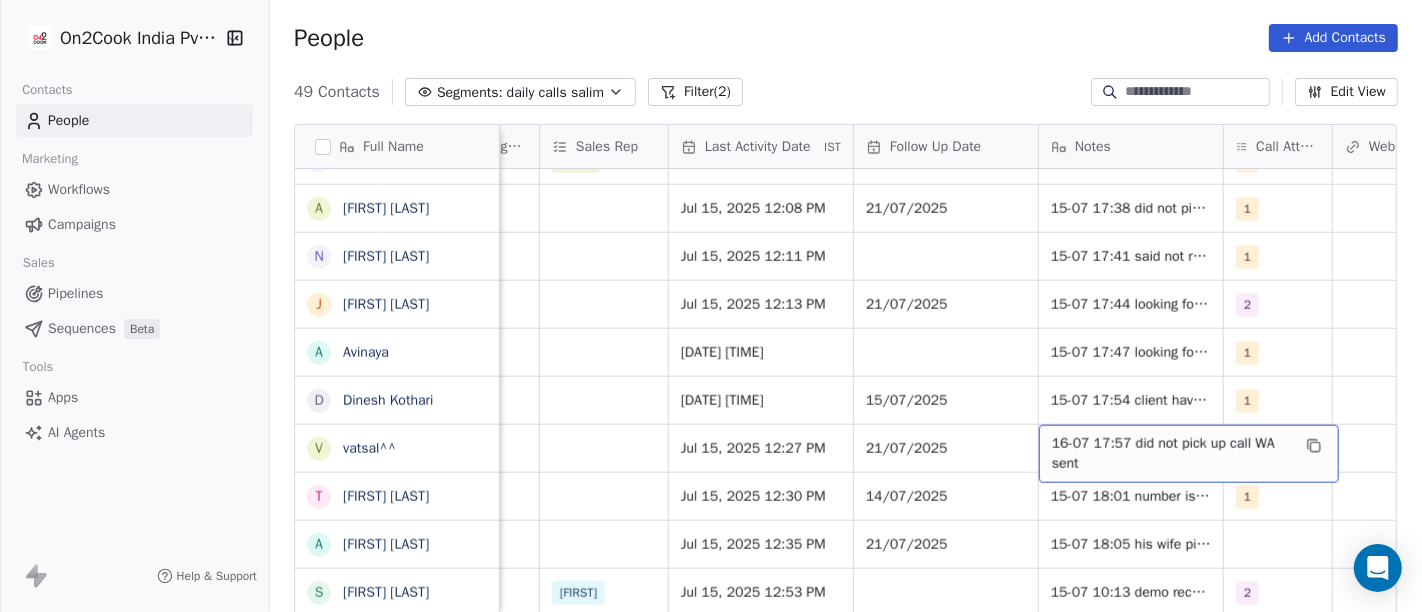 click on "[TIME] did not pick up call WA sent" at bounding box center [1171, 454] 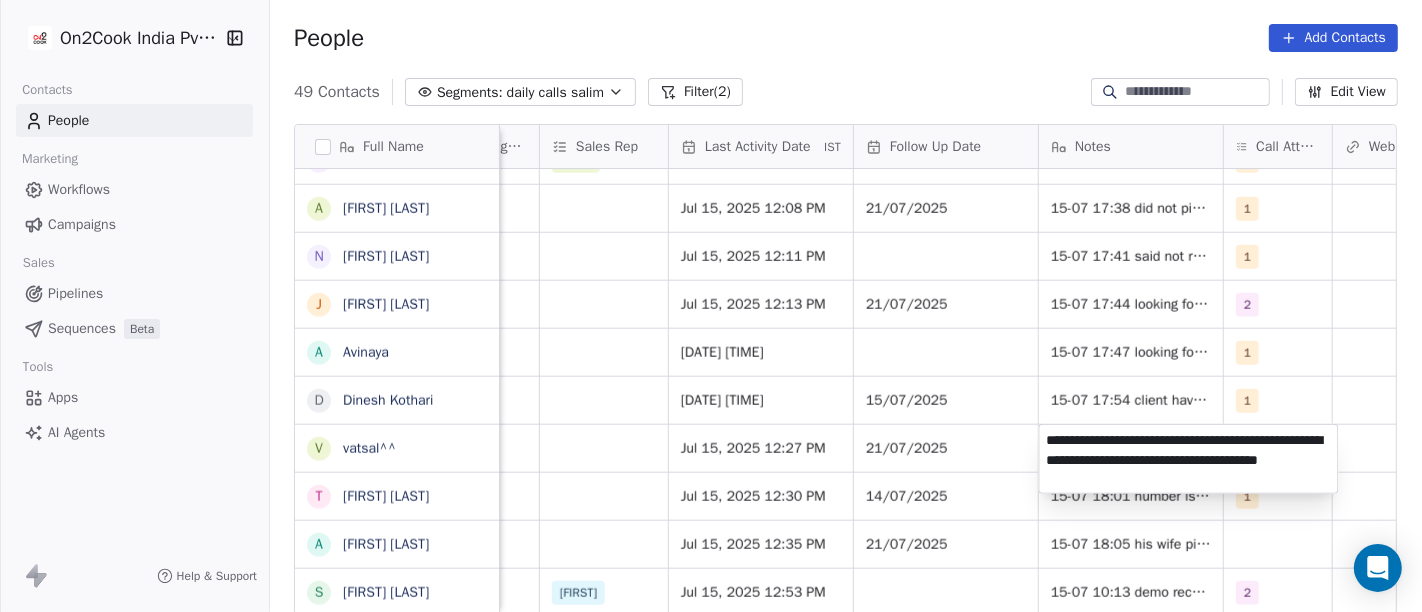type on "**********" 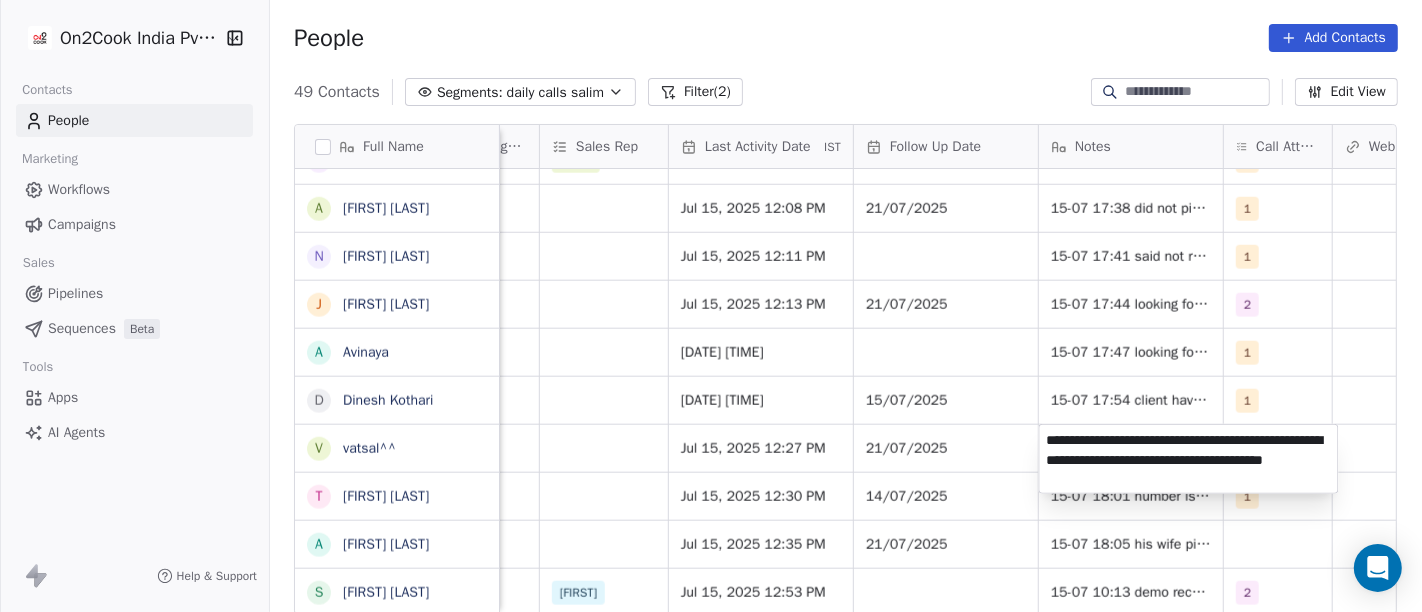 click on "On2Cook India Pvt. Ltd. Contacts People Marketing Workflows Campaigns Sales Pipelines Sequences Beta Tools Apps AI Agents Help & Support People  Add Contacts 49 Contacts Segments: daily calls salim  Filter  (2) Edit View Tag Add to Sequence Full Name R Raju Maurya K Kella Chandra Sekhar V Virendra Gola G Girish Bhatt B Bijit Das D Devendra Singh H Healthy Crunch L Lalit Jain a abhishek kumar S Shalini J Jagdish Samadhiya Visnagar A Anant Jajal A Anant Jajal S Sukumar Singh S Sudheer Gokam A Alok Sharma N Neena Kumari V Vinod Wanchoo M Mayil Murugan P Pawan Swami A Ajay Singh a ayushmat b Soni N Neeraj Kumar Chauhan J Jayshree Nimbekar A Avinaya D Dinesh Kothari v vatsal^^ T Tanmoy Mandal A Anup Melwani s sudhir Jain Created Date IST Lead Status Tags Assignee Sales Rep Last Activity Date IST Follow Up Date Notes Call Attempts Website zomato link outlet type Location   Jul 15, 2025 07:21 AM No Response Salim Jul 15, 2025 08:57 AM 21/07/2025 15-07 14:27 did not pick up call WA msg sent 1 qsrs   No Response 1" at bounding box center [711, 306] 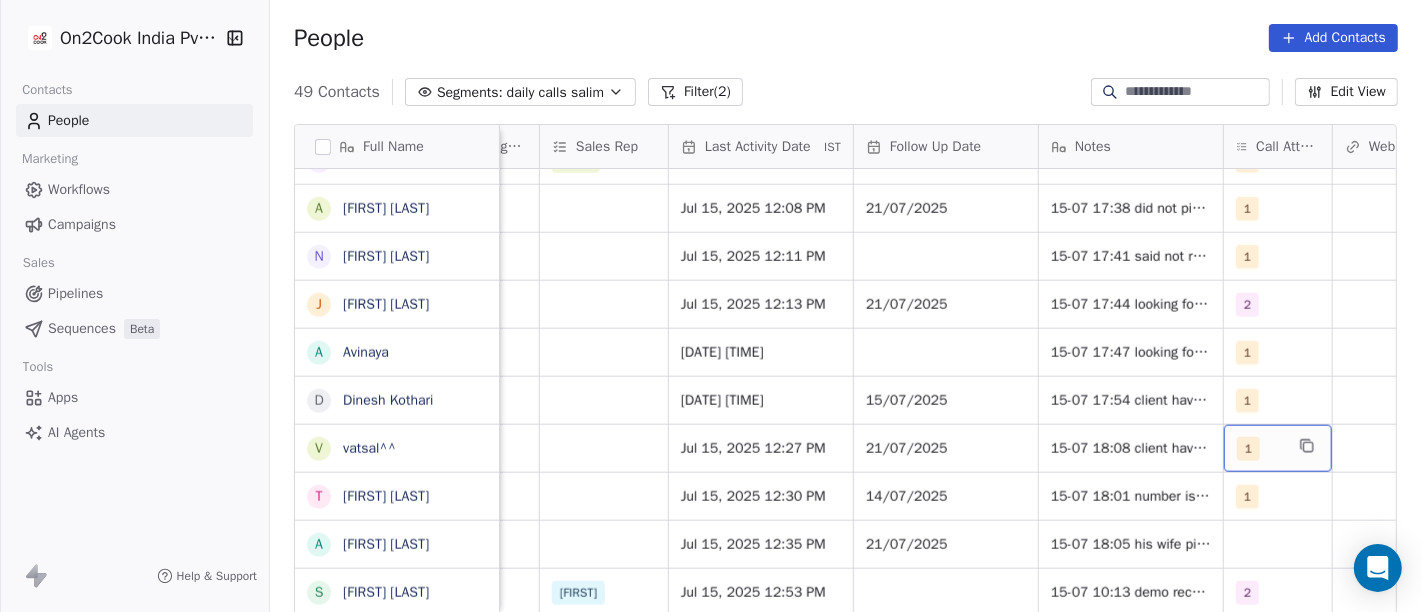 click on "1" at bounding box center (1260, 449) 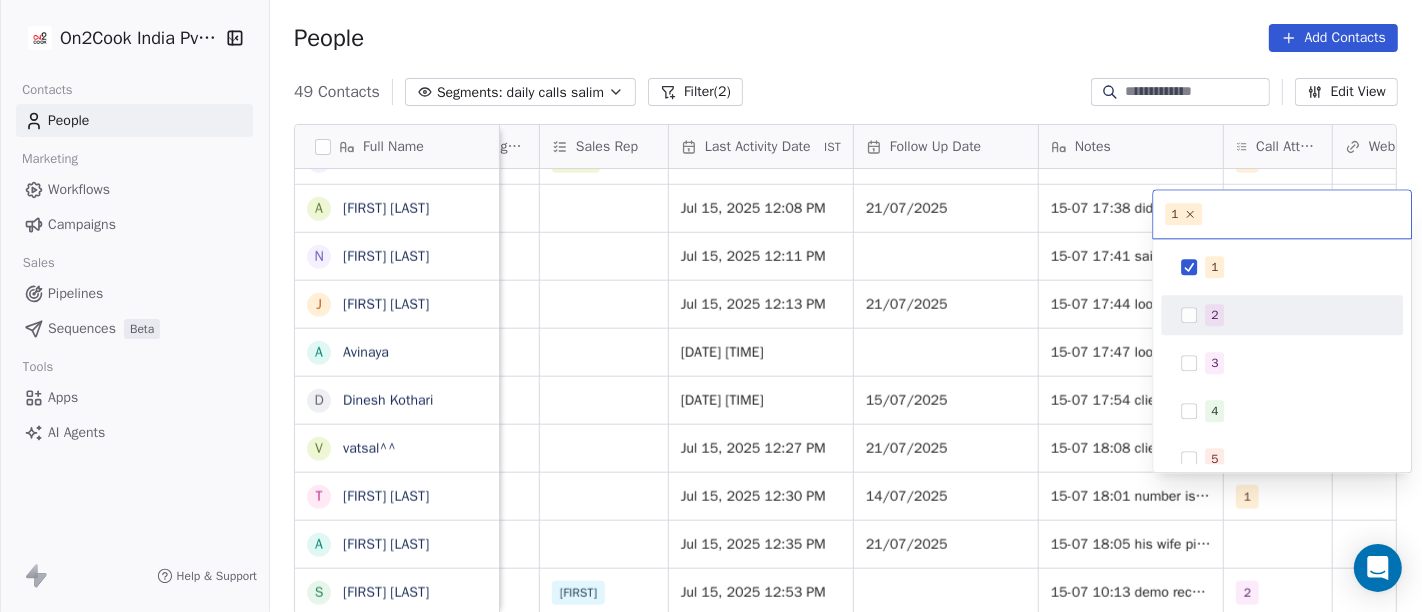 click at bounding box center [1189, 315] 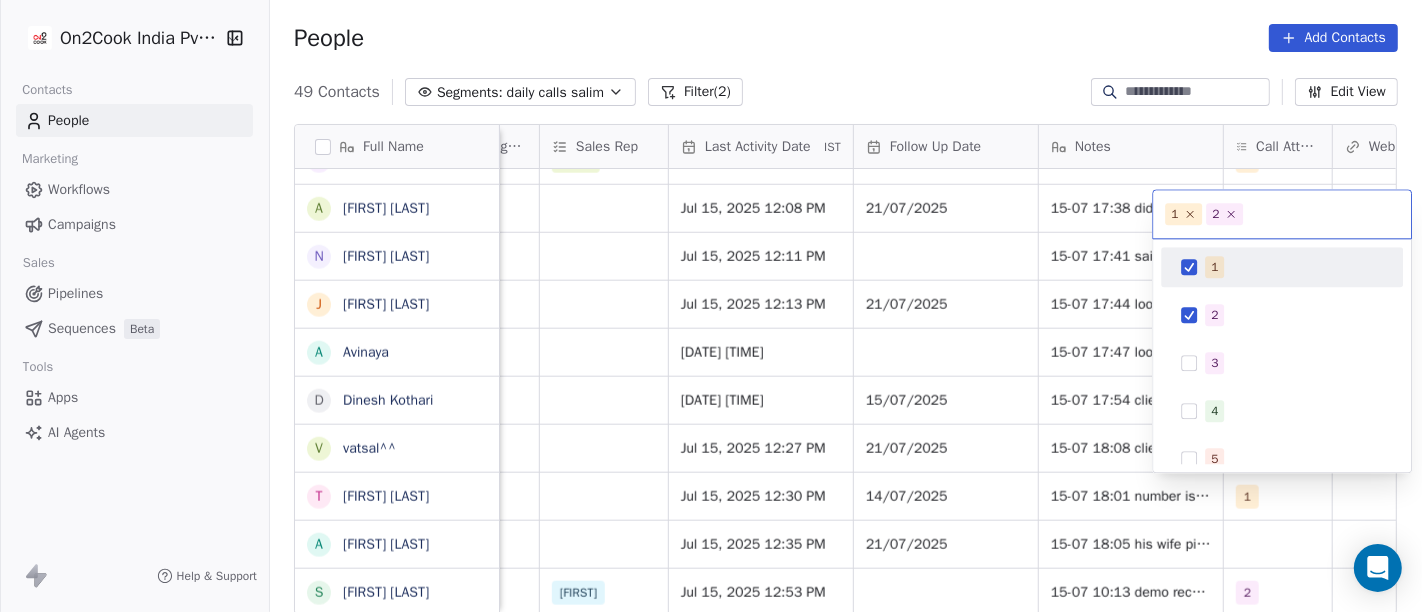 click on "1" at bounding box center (1282, 267) 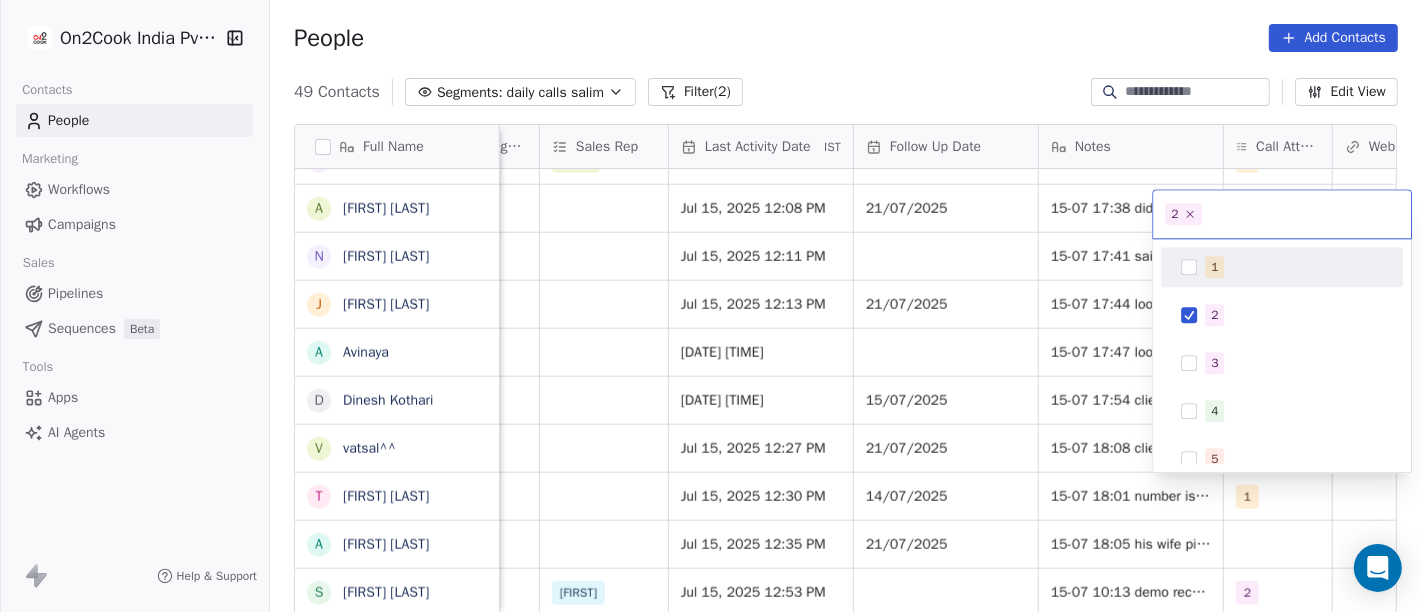 click on "On2Cook India Pvt. Ltd. Contacts People Marketing Workflows Campaigns Sales Pipelines Sequences Beta Tools Apps AI Agents Help & Support People  Add Contacts 49 Contacts Segments: daily calls salim  Filter  (2) Edit View Tag Add to Sequence Full Name R Raju Maurya K Kella Chandra Sekhar V Virendra Gola G Girish Bhatt B Bijit Das D Devendra Singh H Healthy Crunch L Lalit Jain a abhishek kumar S Shalini J Jagdish Samadhiya Visnagar A Anant Jajal A Anant Jajal S Sukumar Singh S Sudheer Gokam A Alok Sharma N Neena Kumari V Vinod Wanchoo M Mayil Murugan P Pawan Swami A Ajay Singh a ayushmat b Soni N Neeraj Kumar Chauhan J Jayshree Nimbekar A Avinaya D Dinesh Kothari v vatsal^^ T Tanmoy Mandal A Anup Melwani s sudhir Jain Created Date IST Lead Status Tags Assignee Sales Rep Last Activity Date IST Follow Up Date Notes Call Attempts Website zomato link outlet type Location   Jul 15, 2025 07:21 AM No Response Salim Jul 15, 2025 08:57 AM 21/07/2025 15-07 14:27 did not pick up call WA msg sent 1 qsrs   No Response 1" at bounding box center (711, 306) 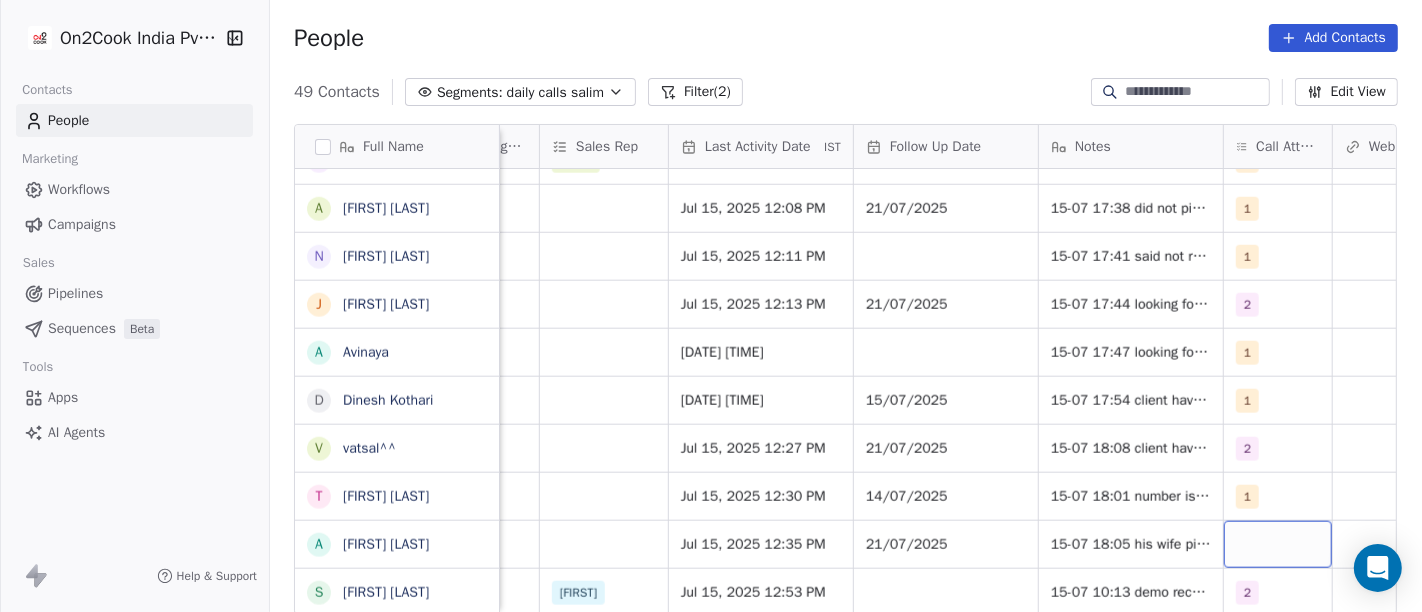 click at bounding box center [1278, 544] 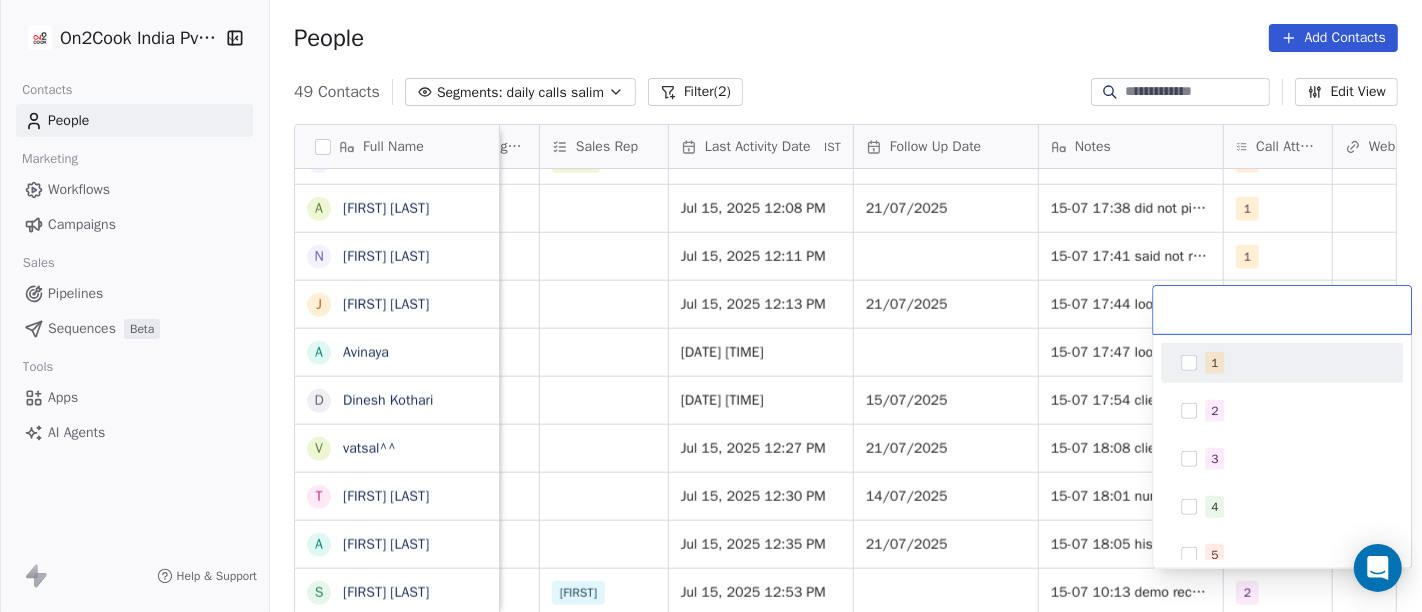 click at bounding box center [1189, 363] 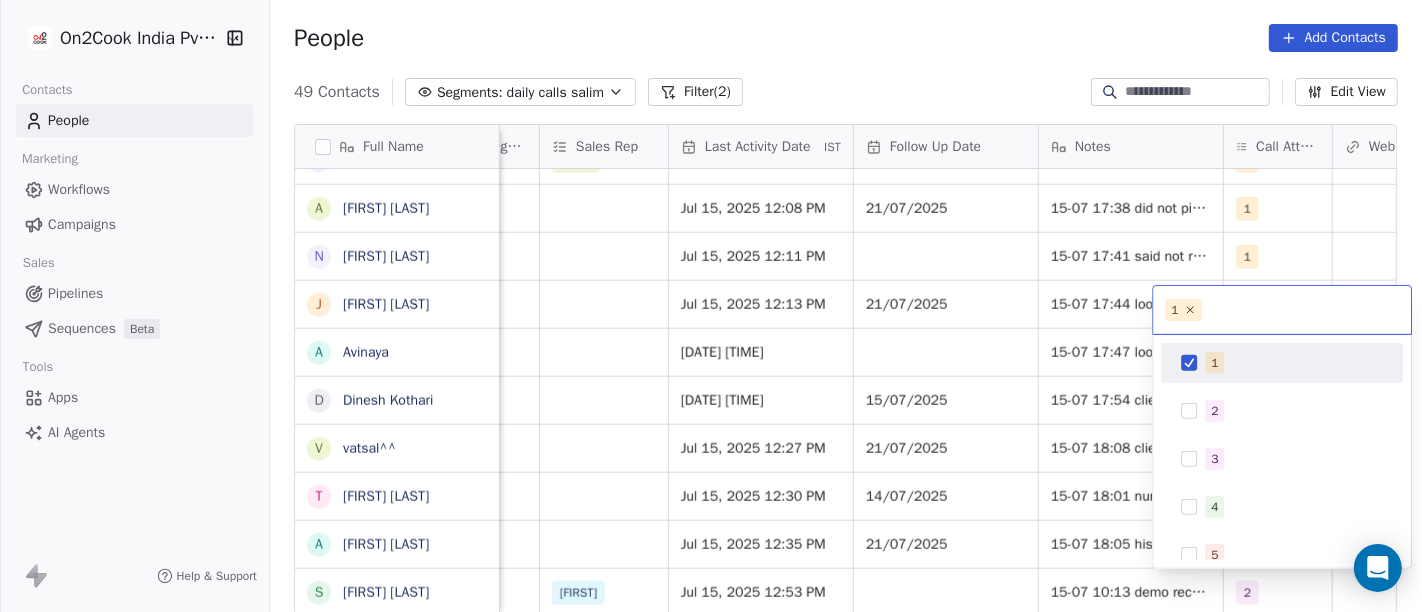 click on "On2Cook India Pvt. Ltd. Contacts People Marketing Workflows Campaigns Sales Pipelines Sequences Beta Tools Apps AI Agents Help & Support People  Add Contacts 49 Contacts Segments: daily calls salim  Filter  (2) Edit View Tag Add to Sequence Full Name R Raju Maurya K Kella Chandra Sekhar V Virendra Gola G Girish Bhatt B Bijit Das D Devendra Singh H Healthy Crunch L Lalit Jain a abhishek kumar S Shalini J Jagdish Samadhiya Visnagar A Anant Jajal A Anant Jajal S Sukumar Singh S Sudheer Gokam A Alok Sharma N Neena Kumari V Vinod Wanchoo M Mayil Murugan P Pawan Swami A Ajay Singh a ayushmat b Soni N Neeraj Kumar Chauhan J Jayshree Nimbekar A Avinaya D Dinesh Kothari v vatsal^^ T Tanmoy Mandal A Anup Melwani s sudhir Jain Created Date IST Lead Status Tags Assignee Sales Rep Last Activity Date IST Follow Up Date Notes Call Attempts Website zomato link outlet type Location   Jul 15, 2025 07:21 AM No Response Salim Jul 15, 2025 08:57 AM 21/07/2025 15-07 14:27 did not pick up call WA msg sent 1 qsrs   No Response 1" at bounding box center (711, 306) 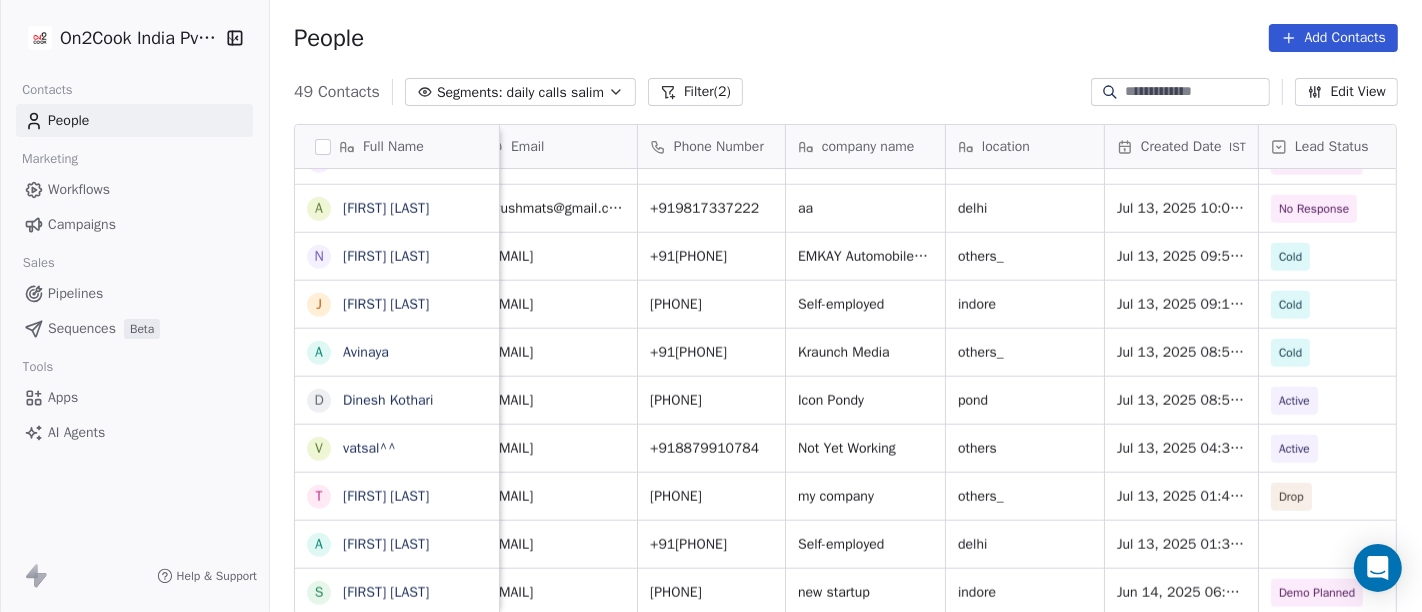 scroll, scrollTop: 0, scrollLeft: 0, axis: both 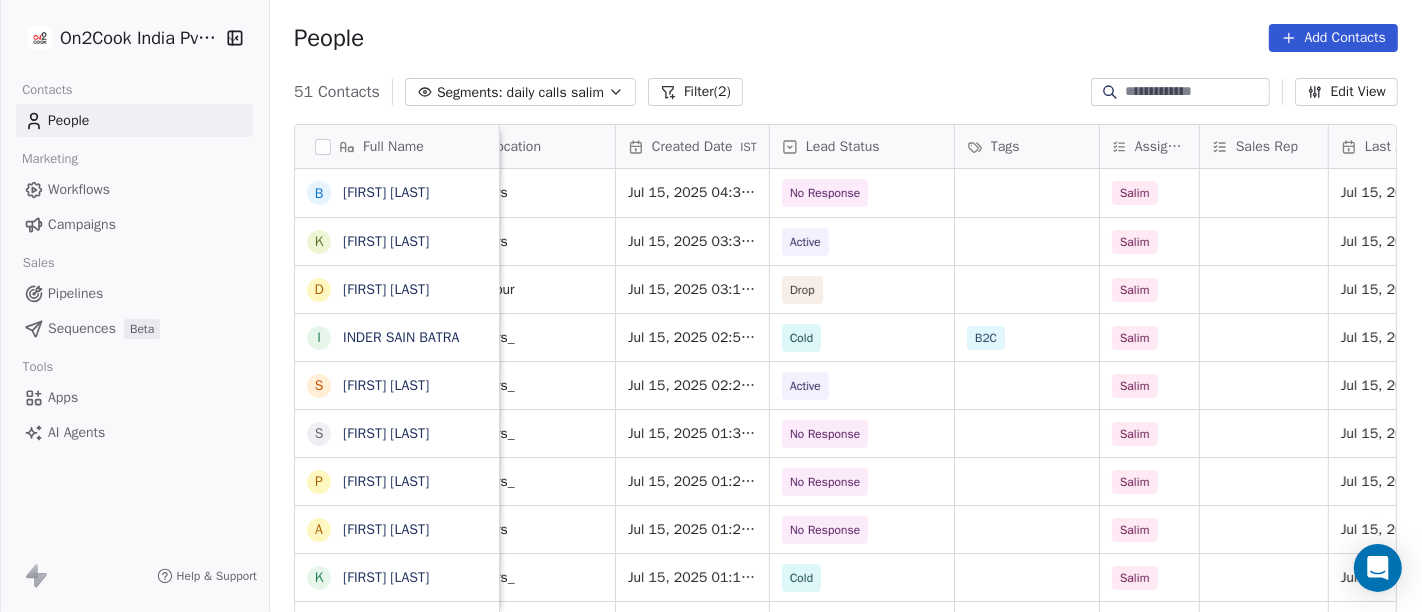 click on "People  Add Contacts" at bounding box center (846, 38) 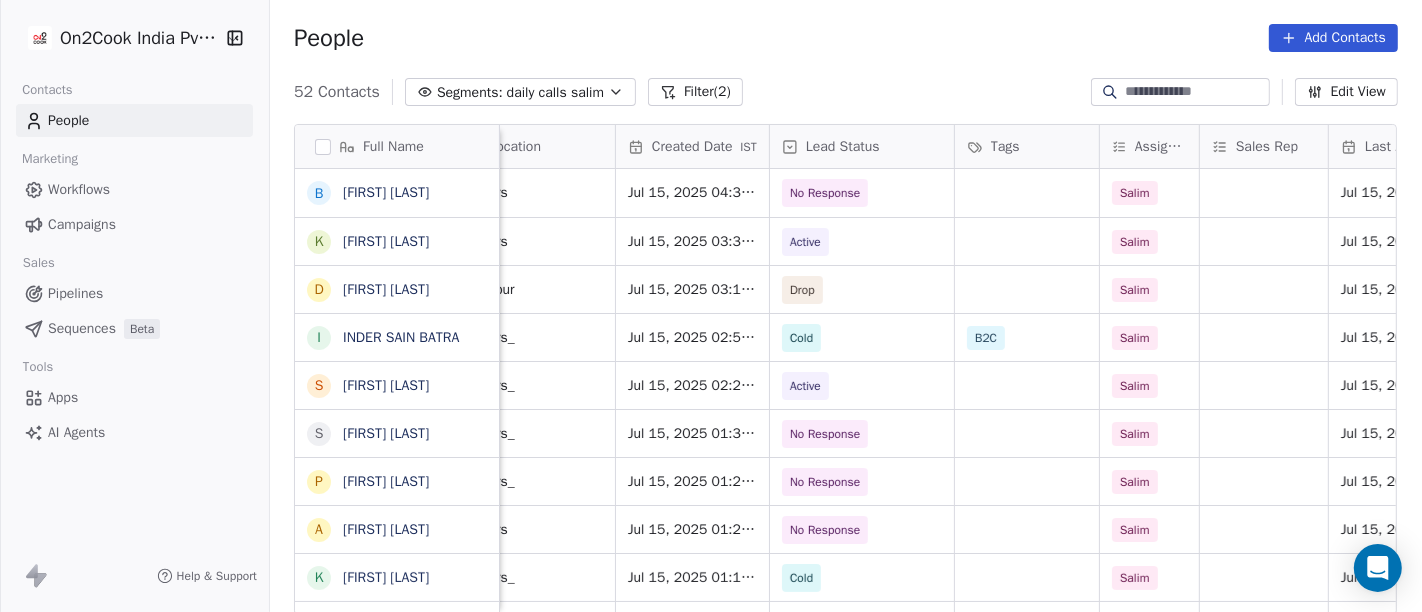 click on "People  Add Contacts" at bounding box center (846, 38) 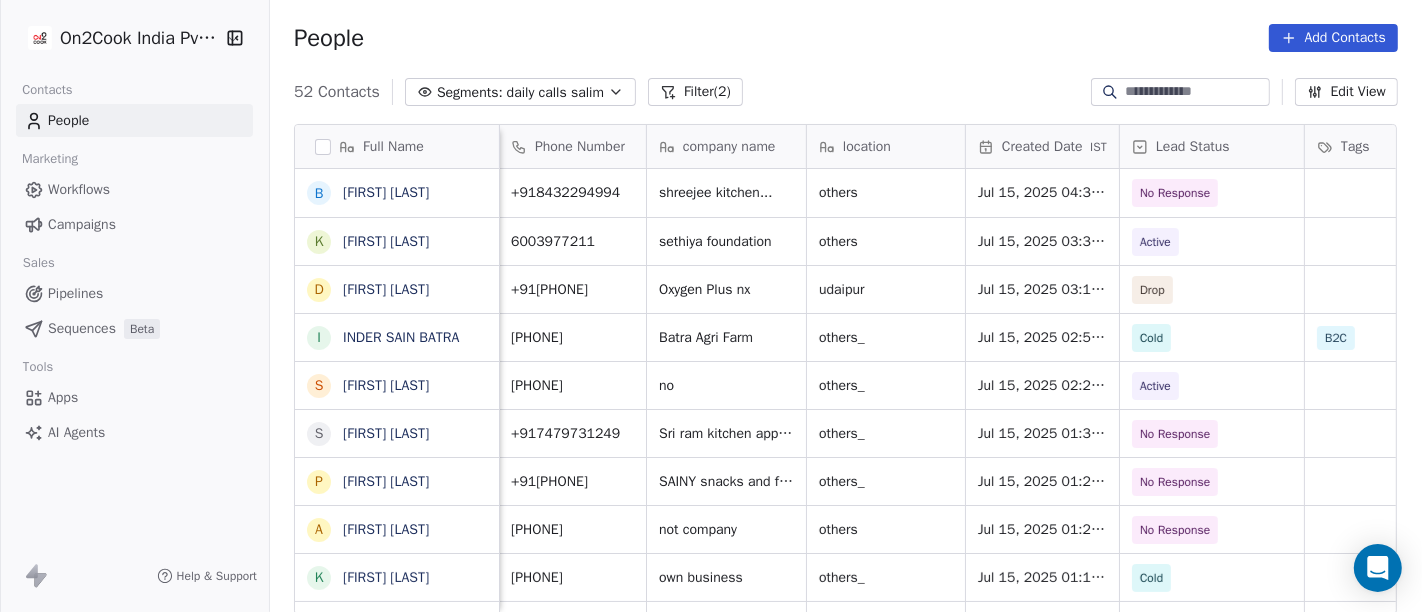 scroll, scrollTop: 0, scrollLeft: 160, axis: horizontal 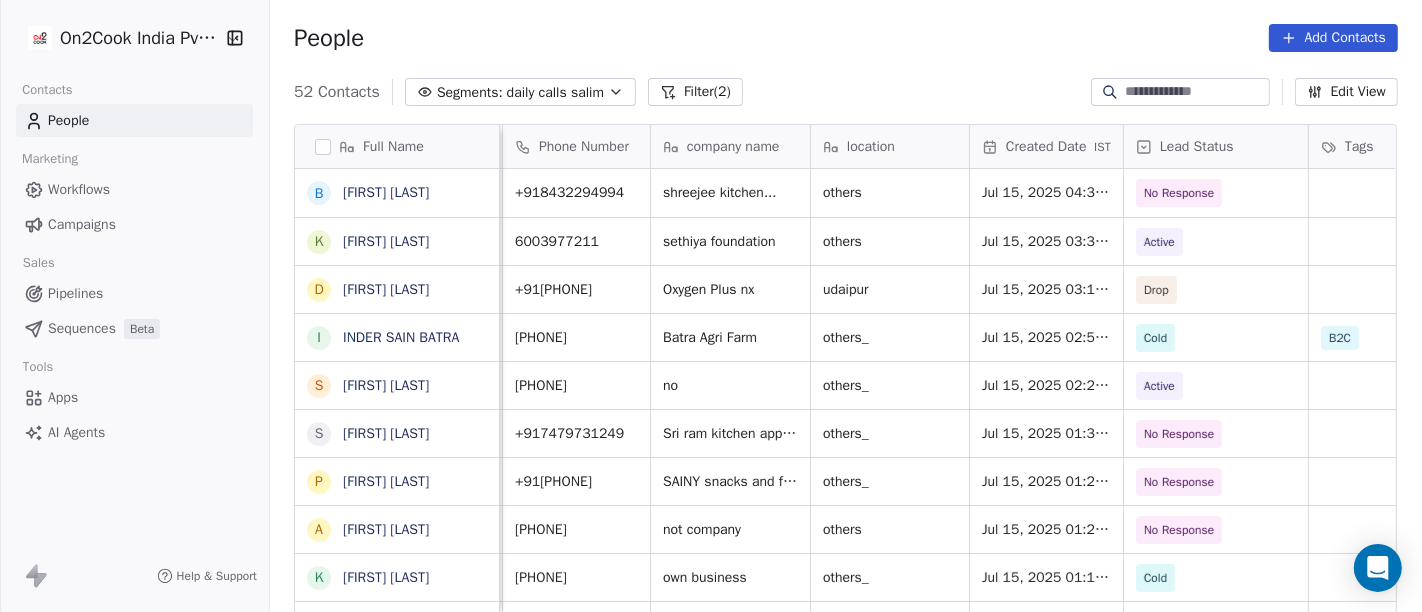 click on "Filter  (2)" at bounding box center (695, 92) 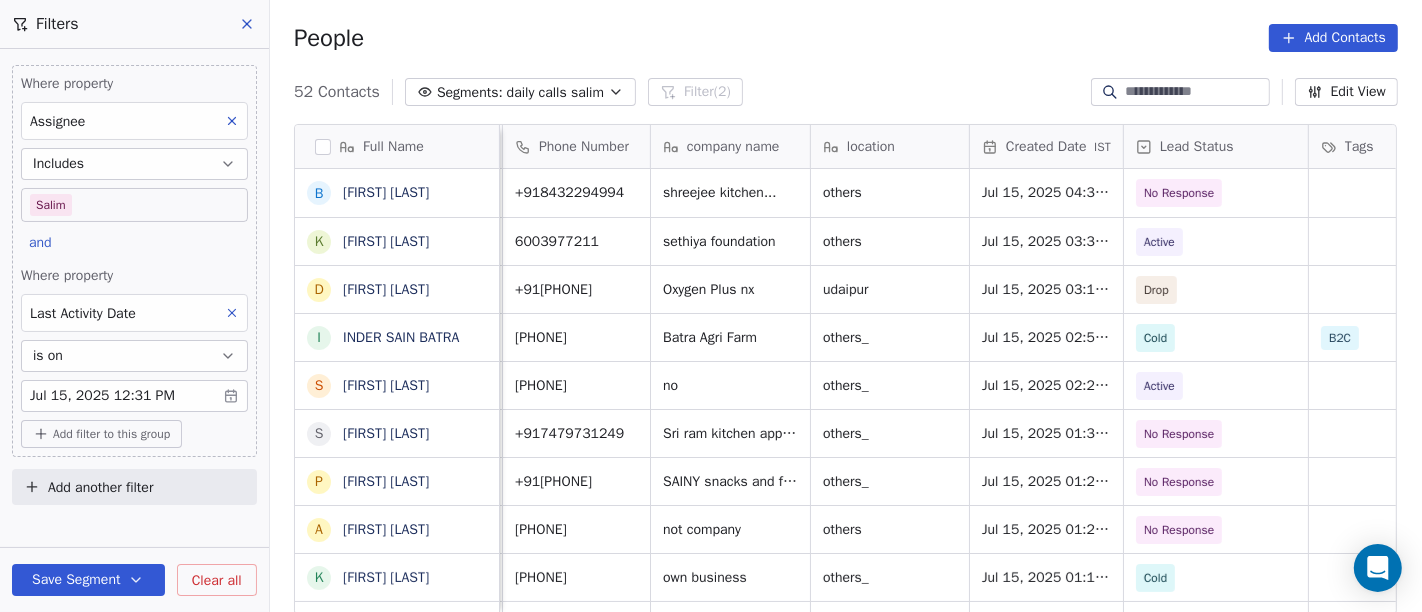 click on "Add filter to this group" at bounding box center (111, 434) 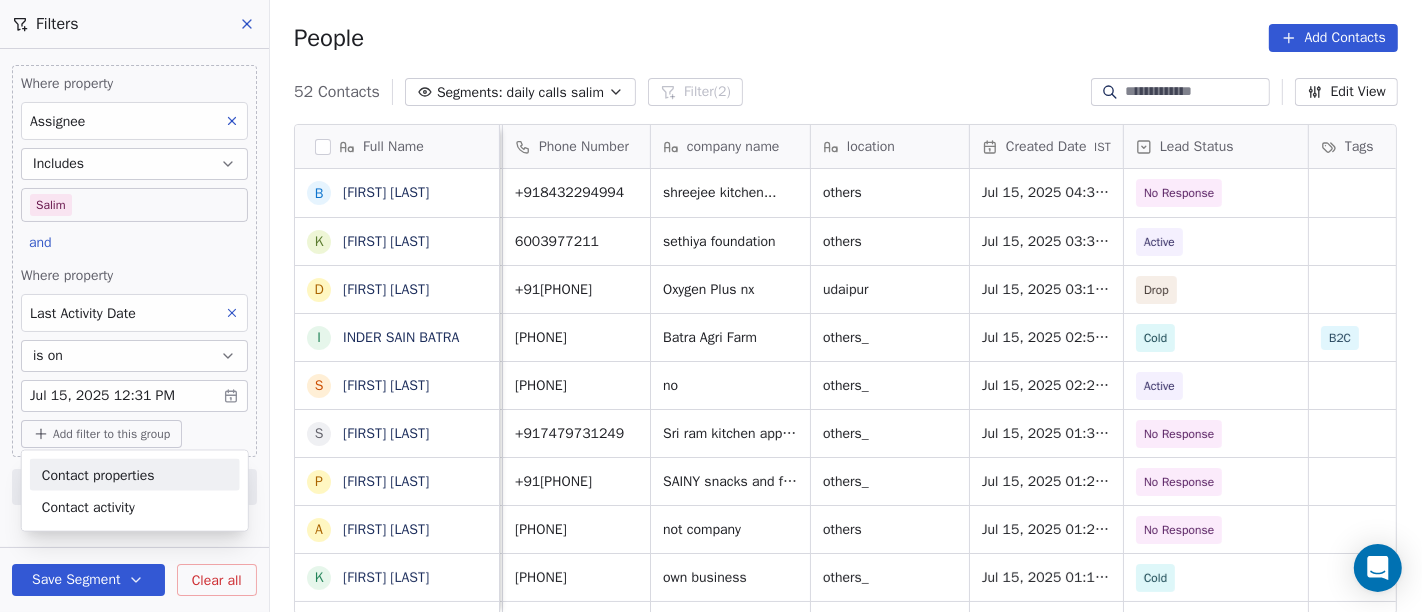 click on "Contact properties" at bounding box center [98, 474] 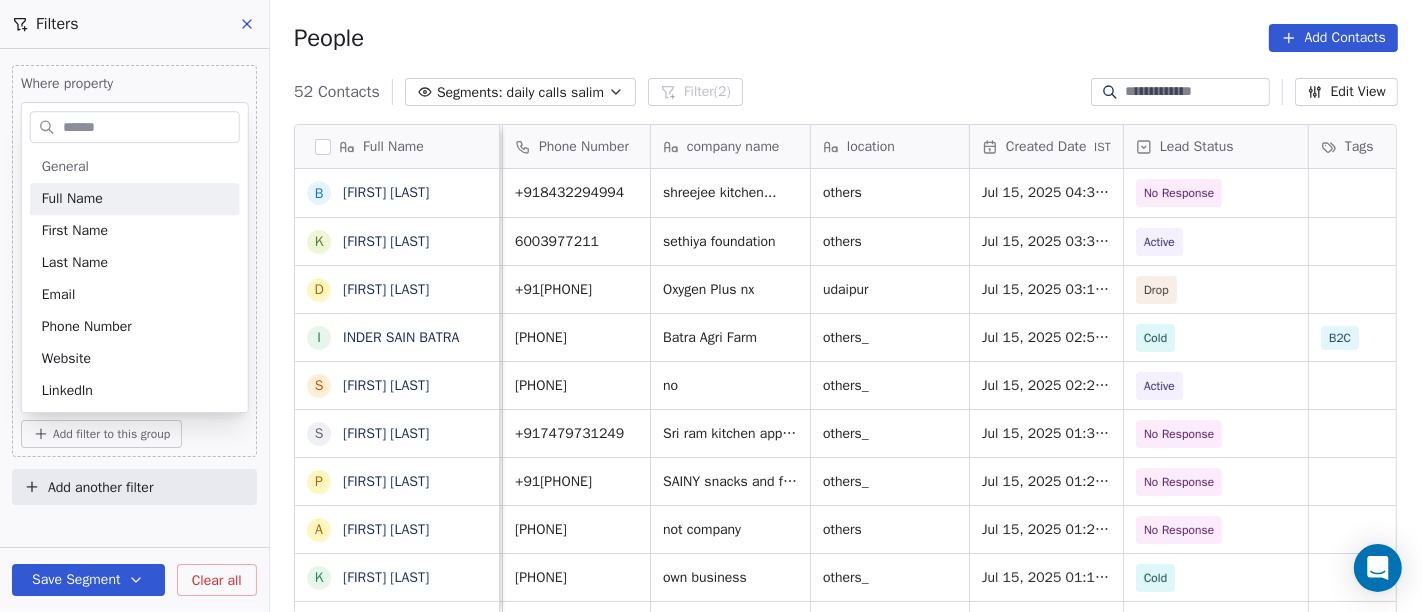 click at bounding box center [149, 127] 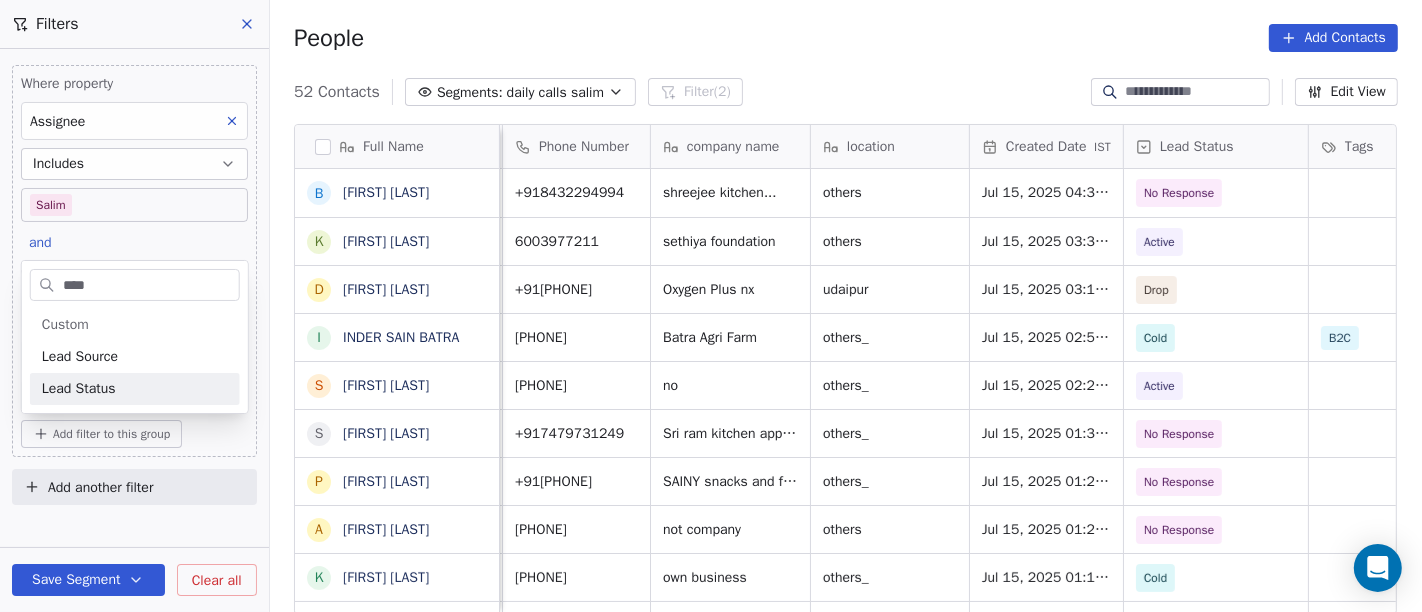 type on "****" 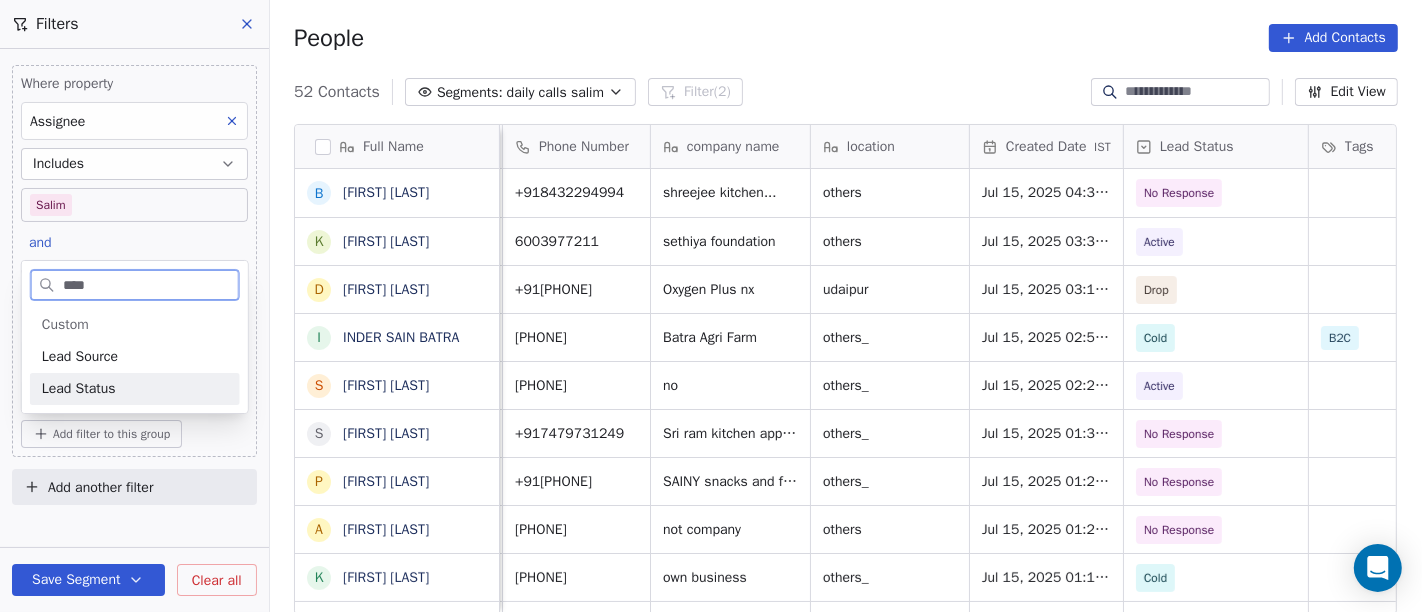 click on "Lead Status" at bounding box center [135, 389] 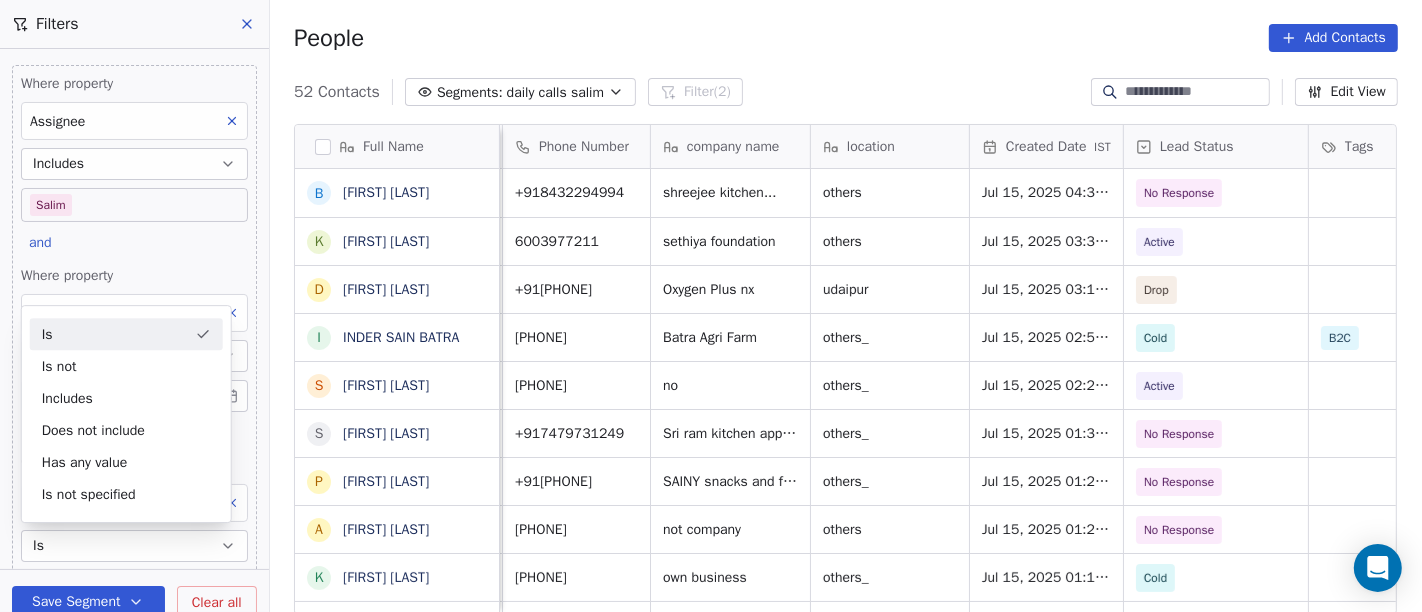 click on "Is" at bounding box center [126, 334] 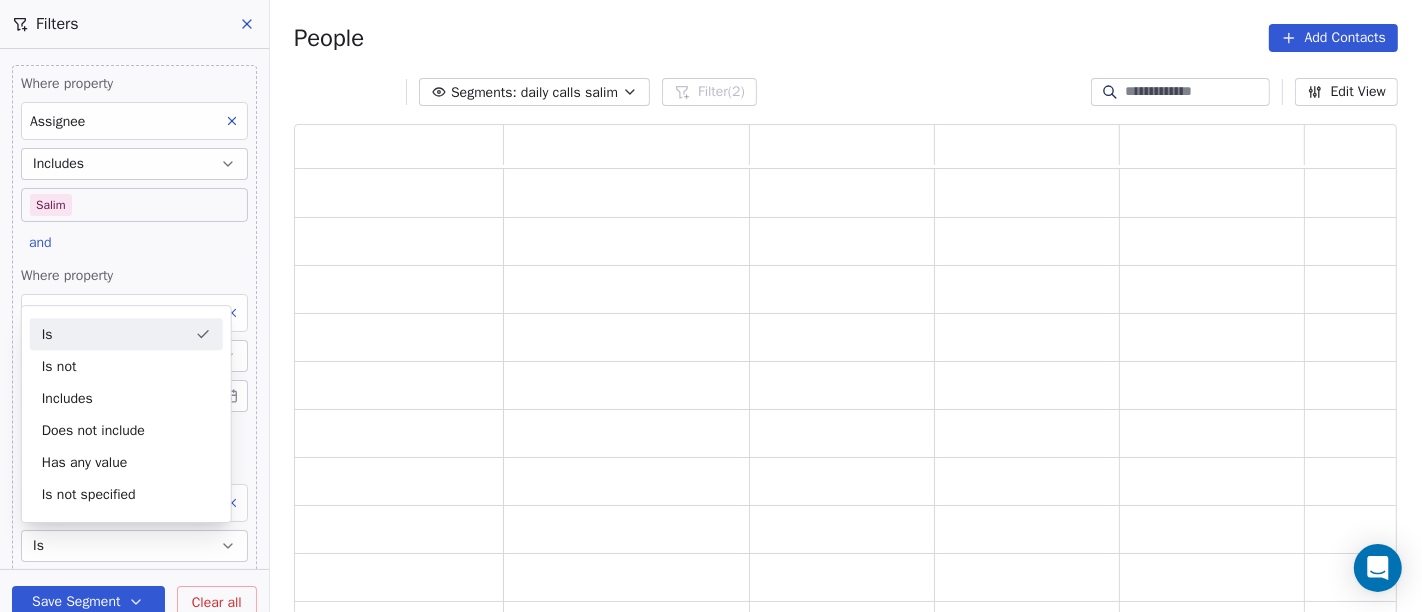 scroll, scrollTop: 17, scrollLeft: 17, axis: both 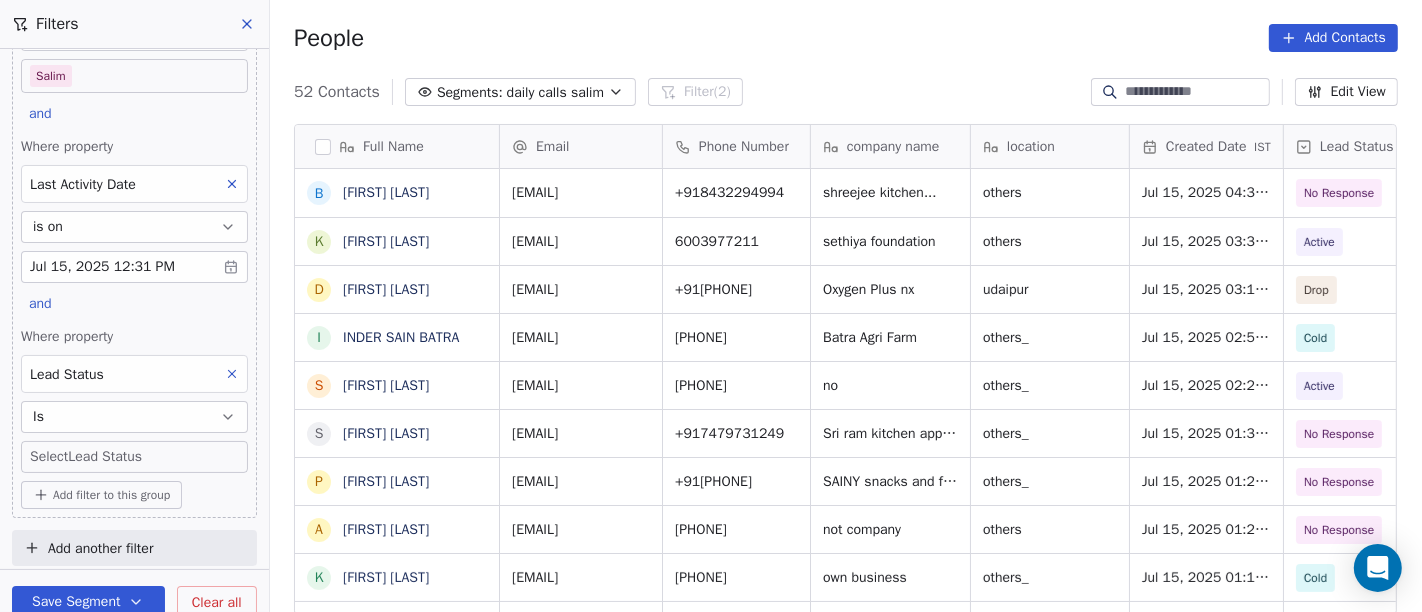 click on "On2Cook India Pvt. Ltd. Contacts People Marketing Workflows Campaigns Sales Pipelines Sequences Beta Tools Apps AI Agents Help & Support Filters Where property   Assignee   Includes Salim and Where property   Last Activity Date   is on Jul 15, 2025 12:31 PM and Where property   Lead Status   Is Select  Lead Status Add filter to this group Add another filter Save Segment Clear all People  Add Contacts 52 Contacts Segments: daily calls salim  Filter  (2) Edit View Tag Add to Sequence Full Name B Bharat Joshi k kabita jain D Dev Gurjar I INDER SAIN BATRA S Sameer Ahmed S Saran Chandra p paramjeet singh A Atul Pandey K Kathir Raj R RAMESH DHANECHA R Ramesh Sahoo G Goutam Karmakar A Ak Prajapati M Murugan A Aliasgar N Nasta pani a anup Kalra D Dheeraj Kudaal B Bismita Patra R Raju Maurya K Kella Chandra Sekhar V Virendra Gola G Girish Bhatt B Bijit Das D Devendra Singh H Healthy Crunch L Lalit Jain a abhishek kumar S Shalini J Jagdish Samadhiya Visnagar Email Phone Number company name location Created Date IST ." at bounding box center (711, 306) 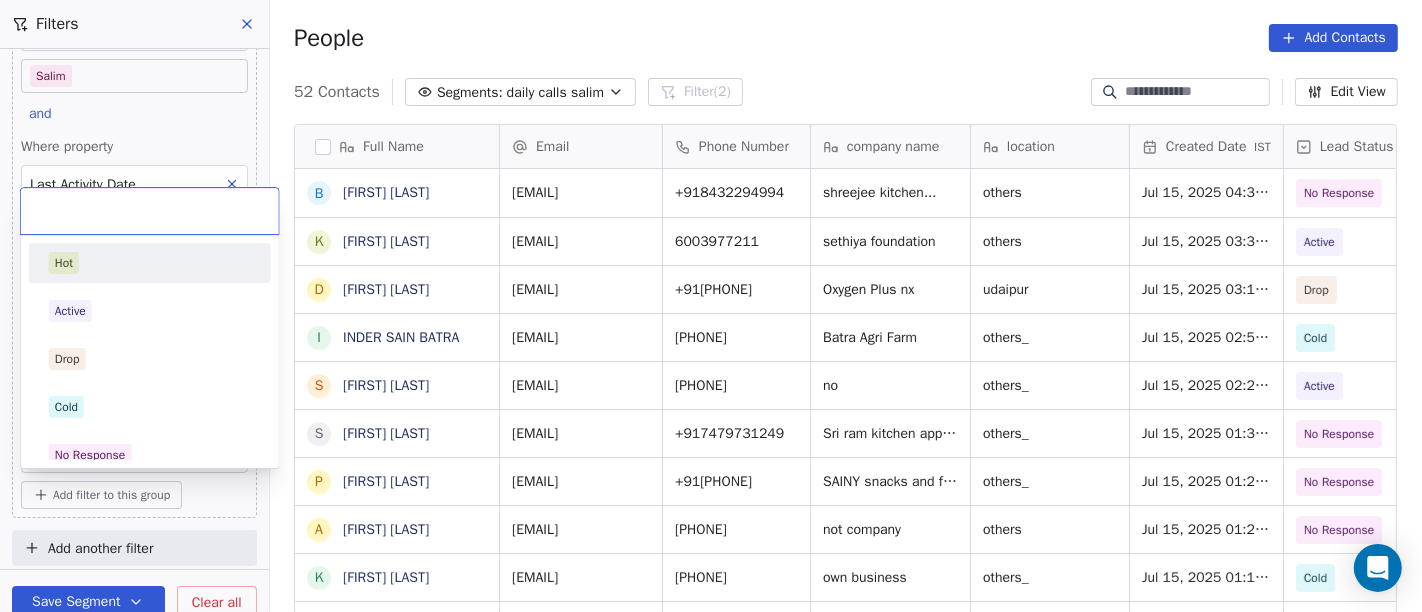 click on "Hot" at bounding box center [150, 263] 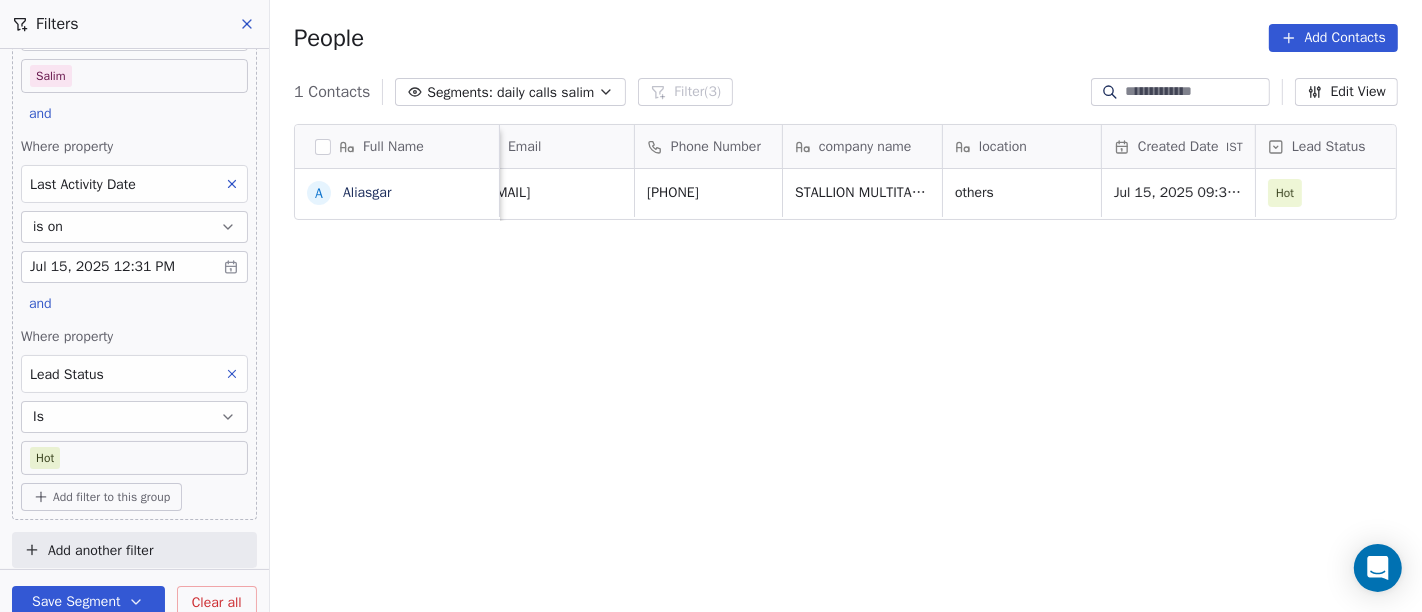 scroll, scrollTop: 0, scrollLeft: 0, axis: both 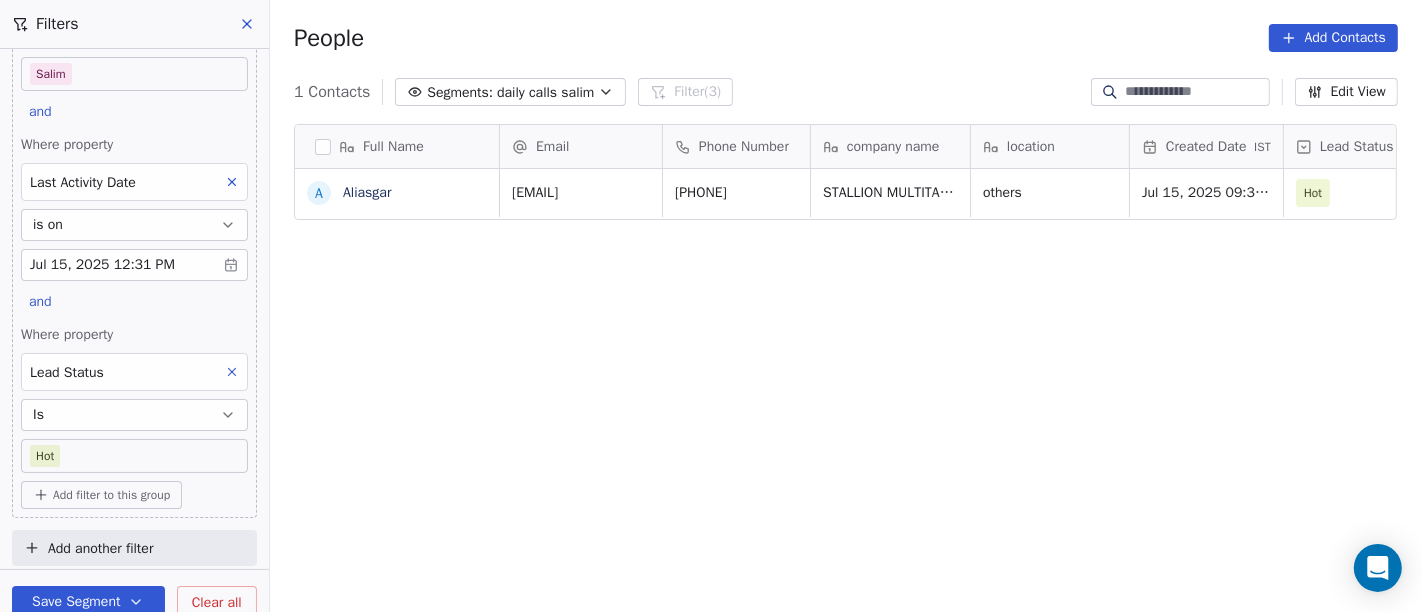 click on "Full Name A Aliasgar Email Phone Number company name location Created Date IST Lead Status Tags Assignee Sales Rep aliasgardexter@stallionmultitasks.com 7977099123 STALLION MULTITASKS CORPORATION others Jul 15, 2025 09:38 AM Hot Salim
To pick up a draggable item, press the space bar.
While dragging, use the arrow keys to move the item.
Press space again to drop the item in its new position, or press escape to cancel." at bounding box center [846, 377] 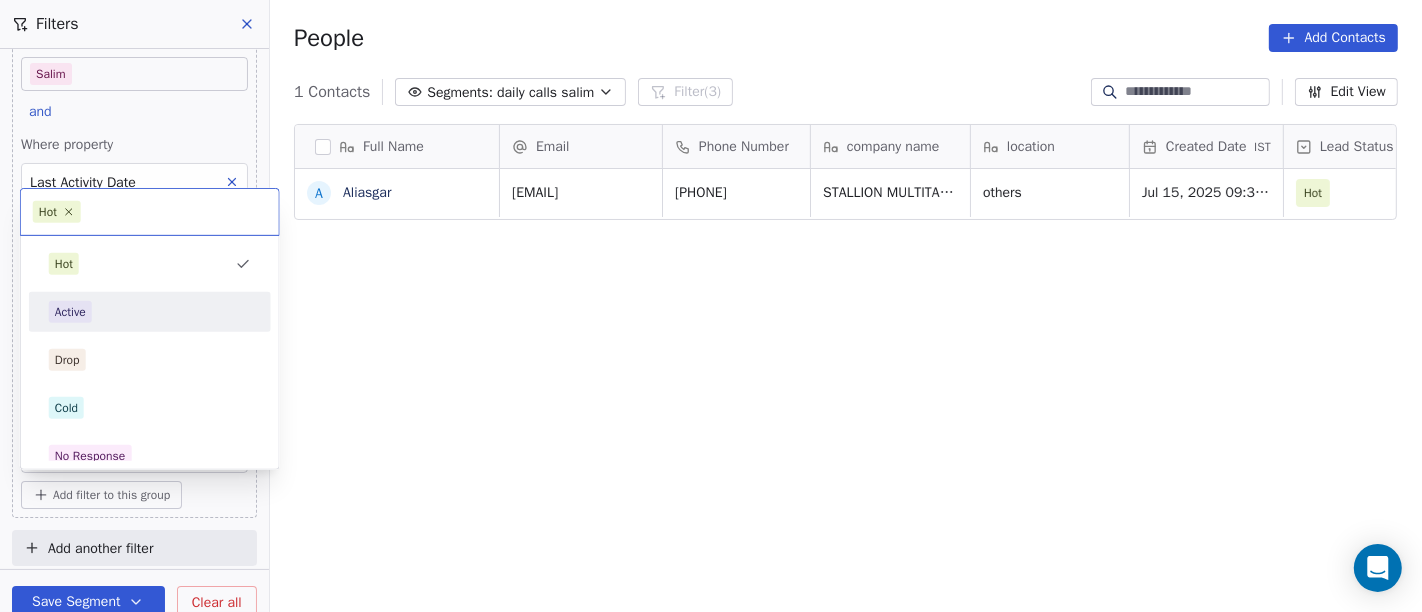 click on "Active" at bounding box center (150, 312) 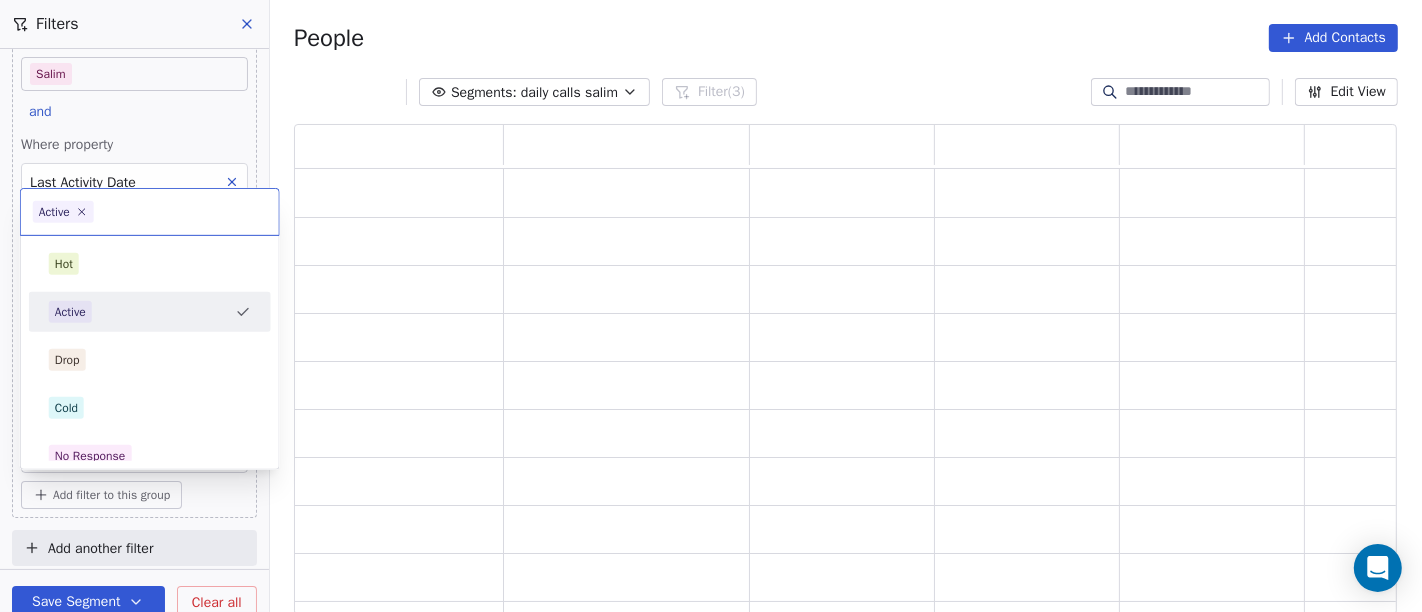 scroll, scrollTop: 17, scrollLeft: 17, axis: both 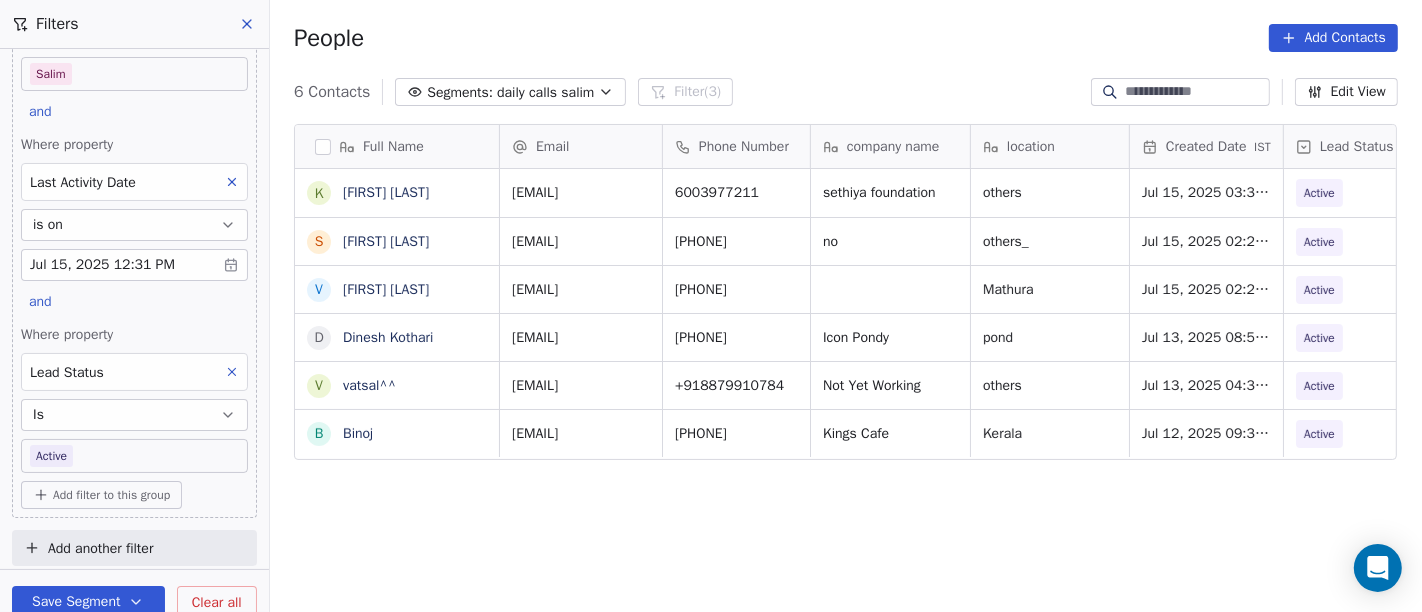 click on "On2Cook India Pvt. Ltd. Contacts People Marketing Workflows Campaigns Sales Pipelines Sequences Beta Tools Apps AI Agents Help & Support Filters Where property   Assignee   Includes Salim and Where property   Last Activity Date   is on Jul 15, 2025 12:31 PM and Where property   Lead Status   Is Active Add filter to this group Add another filter Save Segment Clear all People  Add Contacts 6 Contacts Segments: daily calls salim  Filter  (3) Edit View Tag Add to Sequence Full Name k kabita jain S Sameer Ahmed V Virendra Gola D Dinesh Kothari v vatsal^^ B Binoj Email Phone Number company name location Created Date IST Lead Status Tags Assignee Sales Rep kabitajain@gmail.com 6003977211 sethiya foundation others Jul 15, 2025 03:34 PM Active Salim sameer.ahamed.taj@gmail.com +918553786141 no others_ Jul 15, 2025 02:26 PM Active Salim virugola02@gmail.com +917037359545 Mathura Jul 15, 2025 02:26 AM Active Salim iconpondy1@gmail.com +918122544717 Icon Pondy pond Jul 13, 2025 08:55 AM Active Salim +918879910784 Salim" at bounding box center [711, 306] 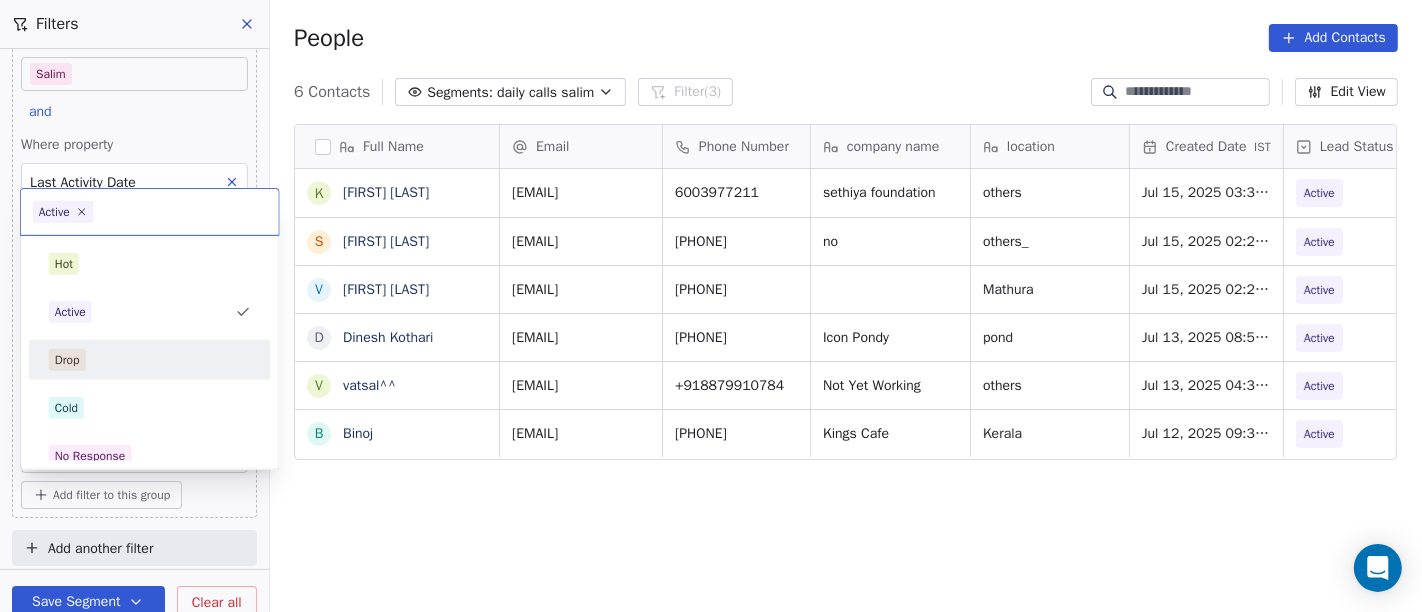 click on "Drop" at bounding box center [150, 360] 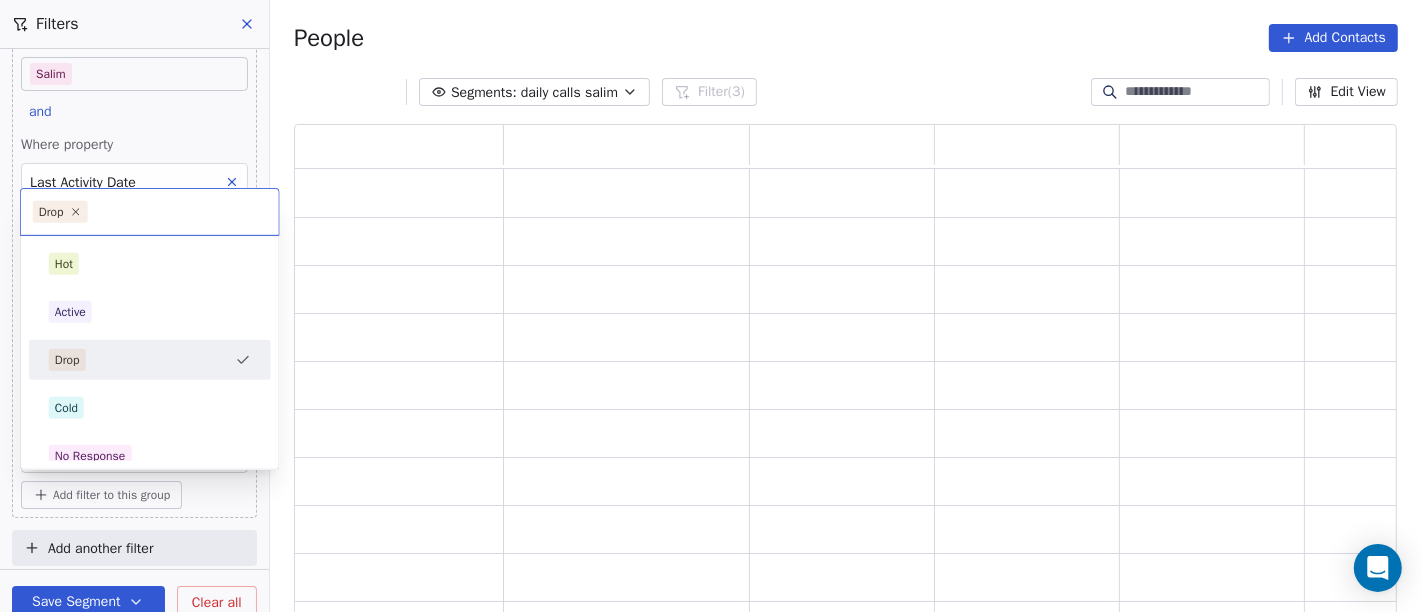 scroll, scrollTop: 17, scrollLeft: 17, axis: both 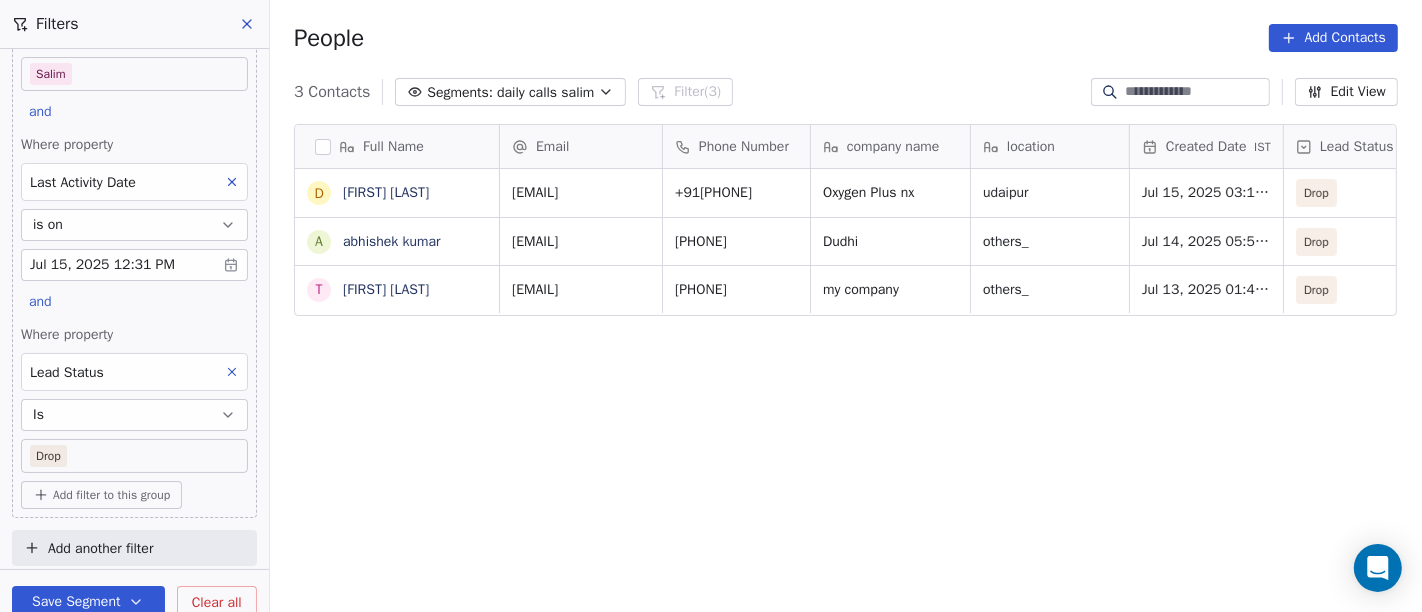 click on "On2Cook India Pvt. Ltd. Contacts People Marketing Workflows Campaigns Sales Pipelines Sequences Beta Tools Apps AI Agents Help & Support Filters Where property   Assignee   Includes Salim and Where property   Last Activity Date   is on Jul 15, 2025 12:31 PM and Where property   Lead Status   Is Drop Add filter to this group Add another filter Save Segment Clear all People  Add Contacts 3 Contacts Segments: daily calls salim  Filter  (3) Edit View Tag Add to Sequence Full Name D Dev Gurjar a abhishek kumar T Tanmoy Mandal Email Phone Number company name location Created Date IST Lead Status Tags Assignee Sales Rep devnarayanoxy@gmail.com +912944574319 Oxygen Plus nx udaipur Jul 15, 2025 03:12 PM Drop Salim priyankak231208@gmail.com +918081783478 Dudhi others_ Jul 14, 2025 05:58 PM Drop Salim tanmoy.rtiics@gmail.com +919836911559 my company others_ Jul 13, 2025 01:41 AM Drop Salim" at bounding box center [711, 306] 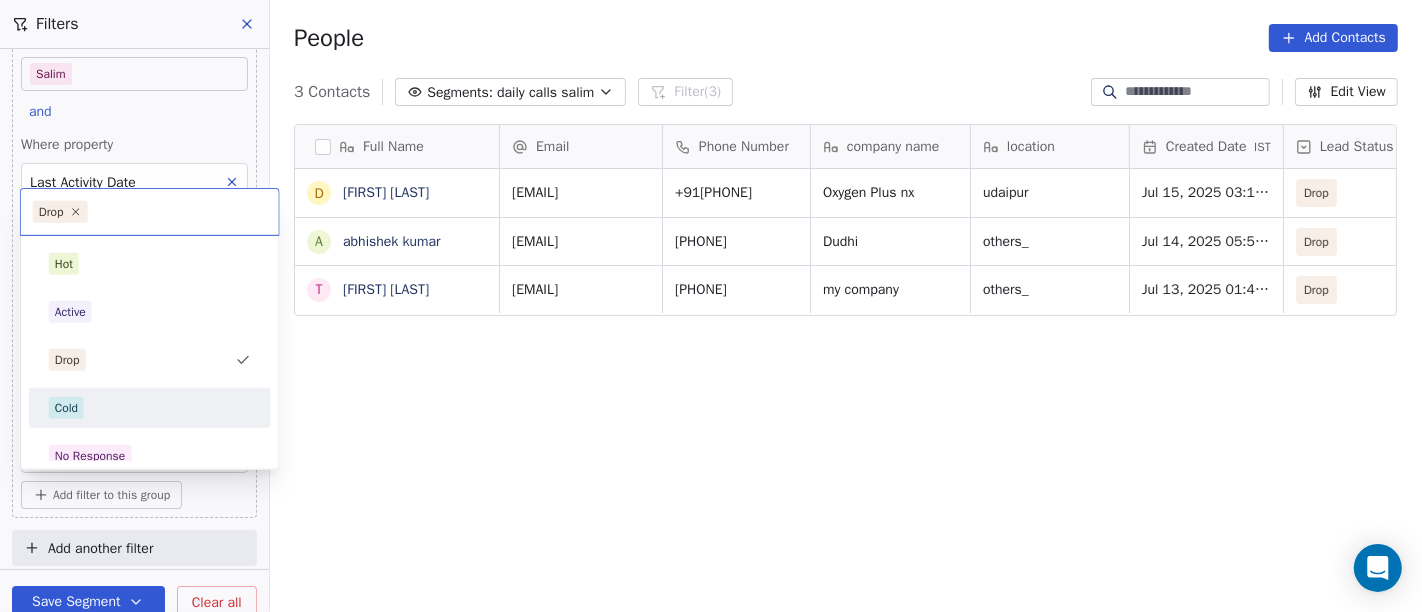 click on "Cold" at bounding box center (150, 408) 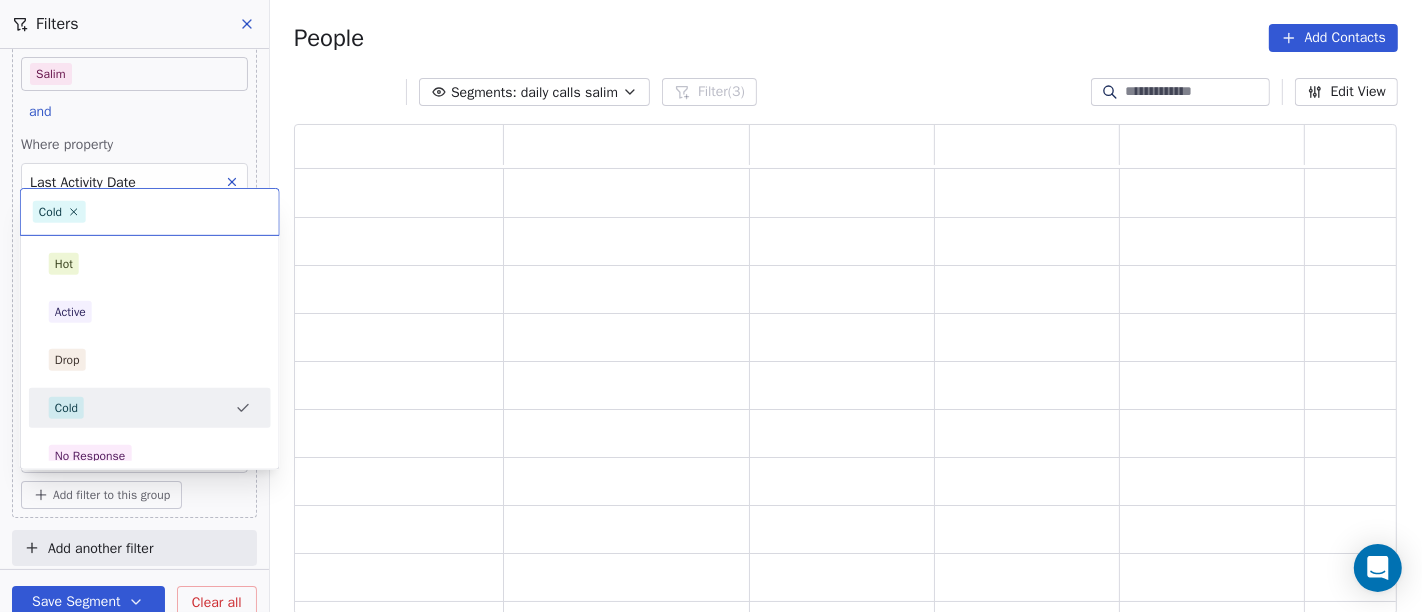 scroll, scrollTop: 17, scrollLeft: 17, axis: both 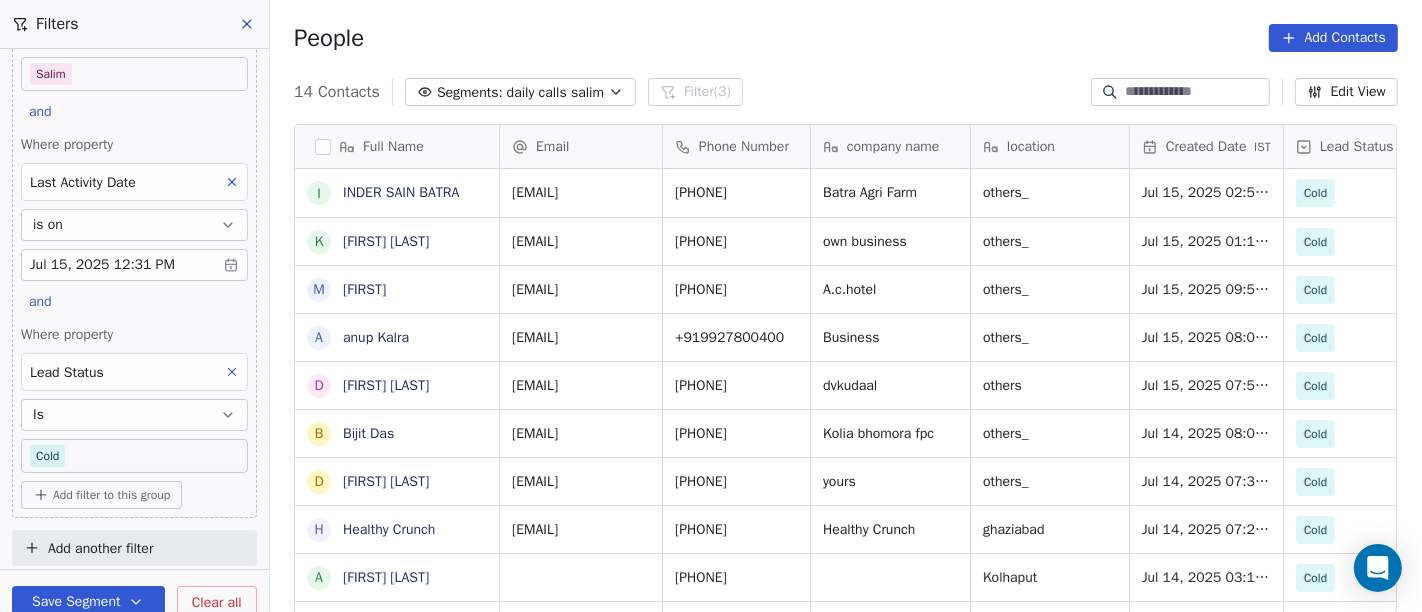 click on "On2Cook India Pvt. Ltd. Contacts People Marketing Workflows Campaigns Sales Pipelines Sequences Beta Tools Apps AI Agents Help & Support Filters Where property   Assignee   Includes Salim and Where property   Last Activity Date   is on Jul 15, 2025 12:31 PM and Where property   Lead Status   Is Cold Add filter to this group Add another filter Save Segment Clear all People  Add Contacts 14 Contacts Segments: daily calls salim  Filter  (3) Edit View Tag Add to Sequence Full Name I INDER SAIN BATRA K Kathir Raj M Murugan a anup Kalra D Dheeraj Kudaal B Bijit Das D Devendra Singh H Healthy Crunch A Anant Jajal M Mayil Murugan N Neeraj Kumar Chauhan J Jayshree Nimbekar A Avinaya B Bhaskar Kedarisetty Email Phone Number company name location Created Date IST Lead Status Tags Assignee Sales Rep batrais18@gmail.com +919466130477 Batra Agri Farm others_ Jul 15, 2025 02:53 PM Cold B2C Salim www.kpkathirraj@gmail.com +919444375670 own business others_ Jul 15, 2025 01:10 PM Cold Salim acmurugan78@gmail.com A.c.hotel" at bounding box center (711, 306) 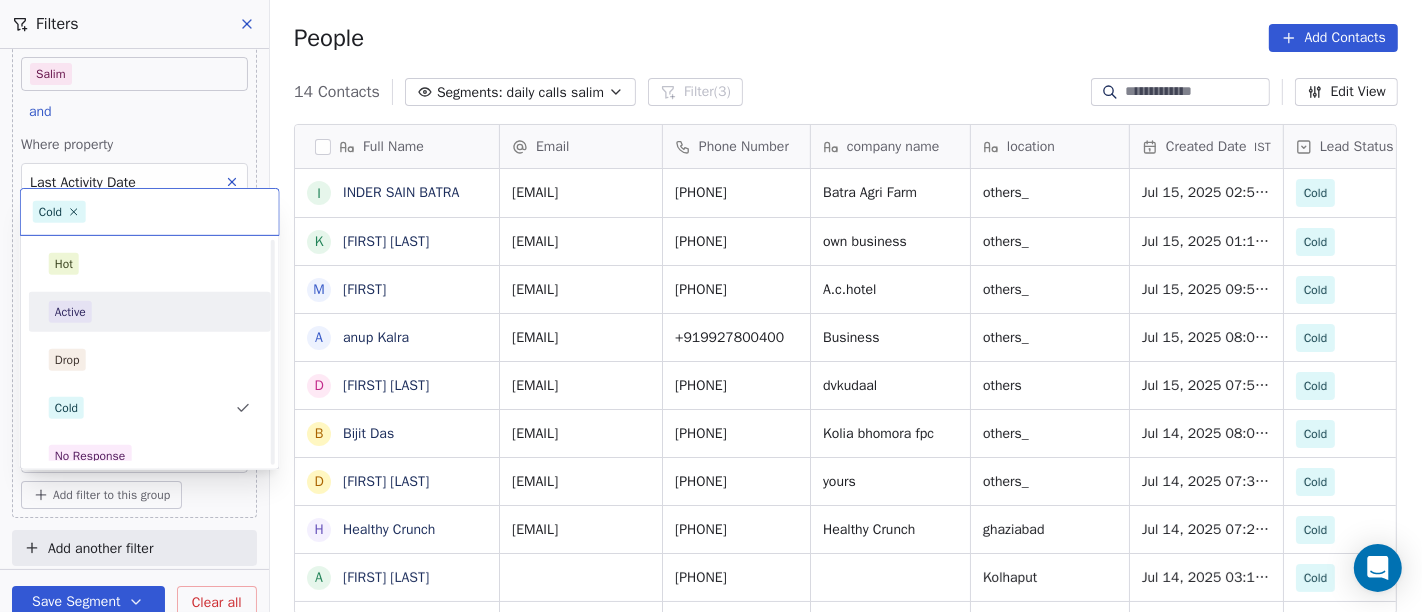 scroll, scrollTop: 111, scrollLeft: 0, axis: vertical 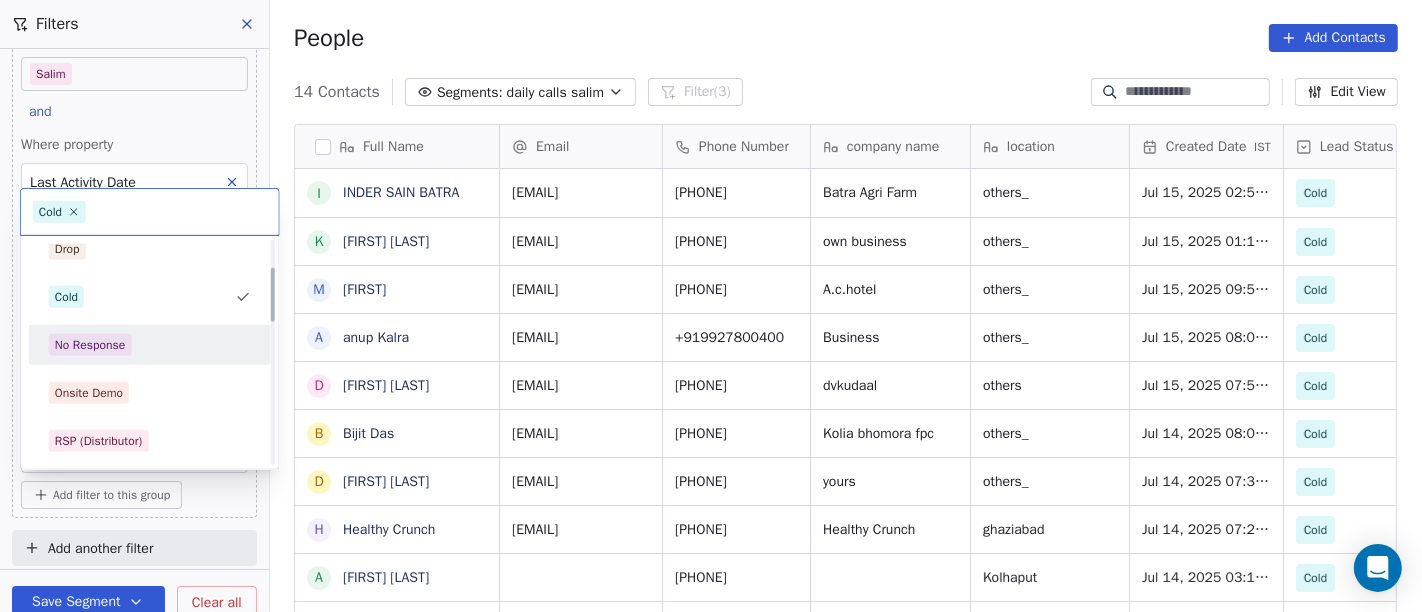 click on "No Response" at bounding box center (150, 345) 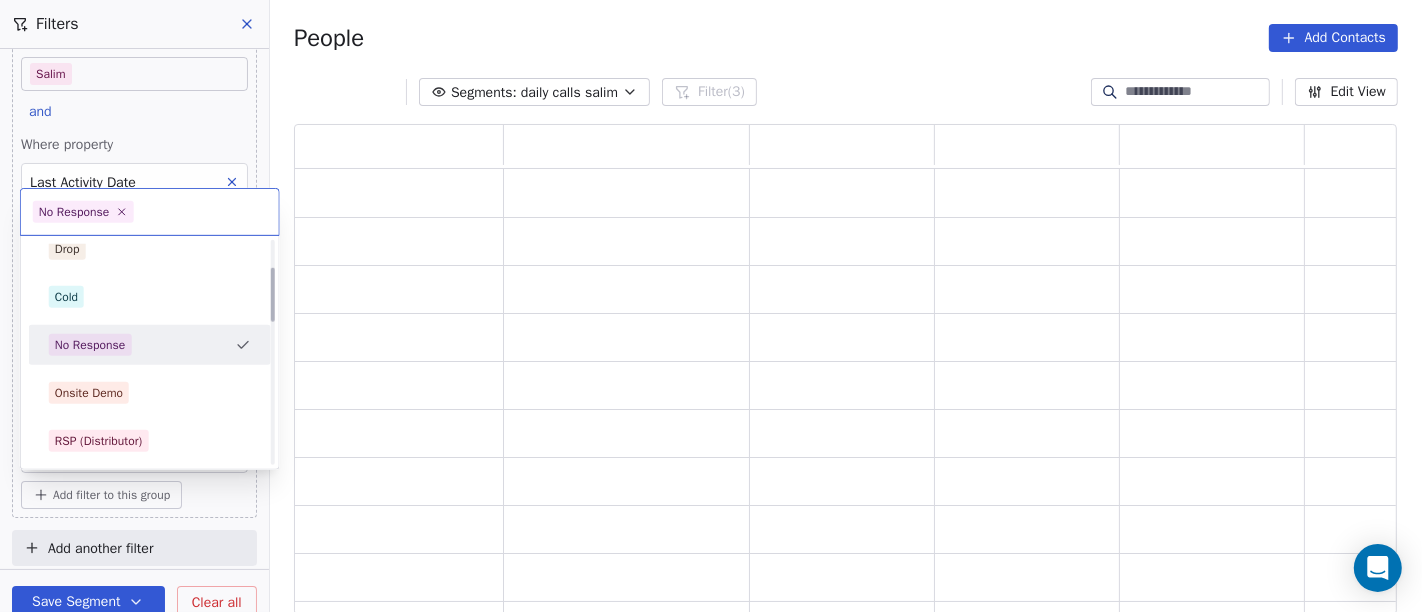 scroll, scrollTop: 17, scrollLeft: 17, axis: both 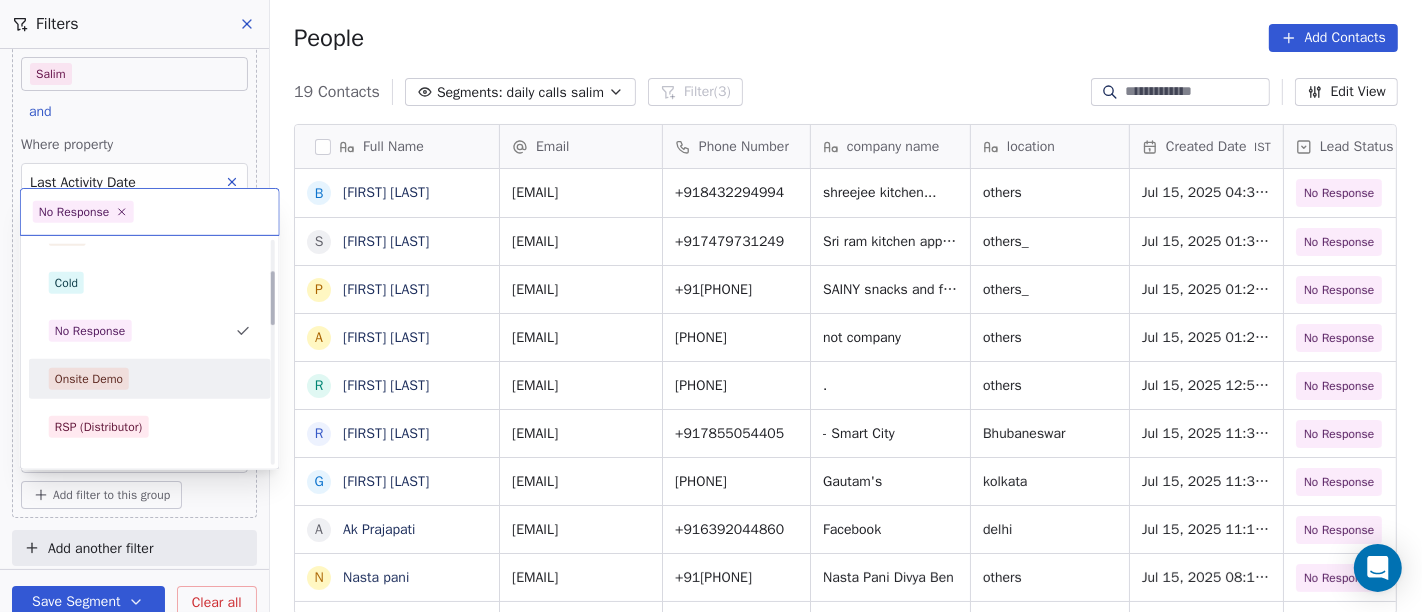 click on "Onsite Demo" at bounding box center (150, 379) 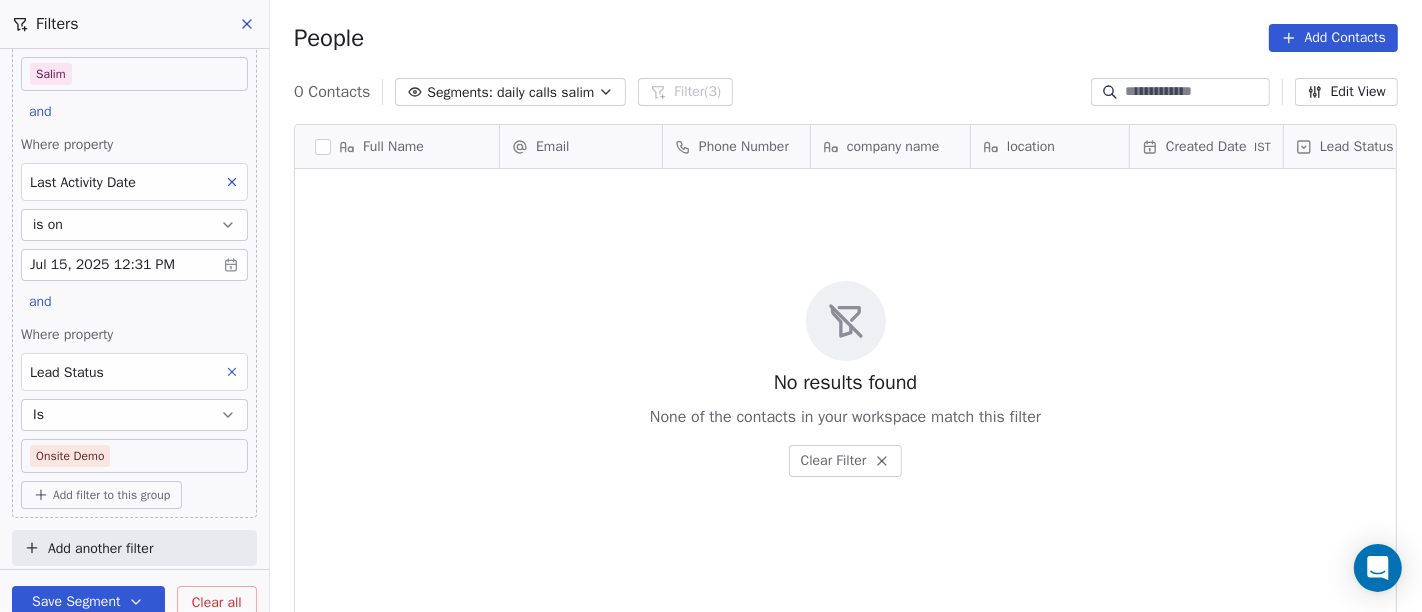 scroll, scrollTop: 17, scrollLeft: 17, axis: both 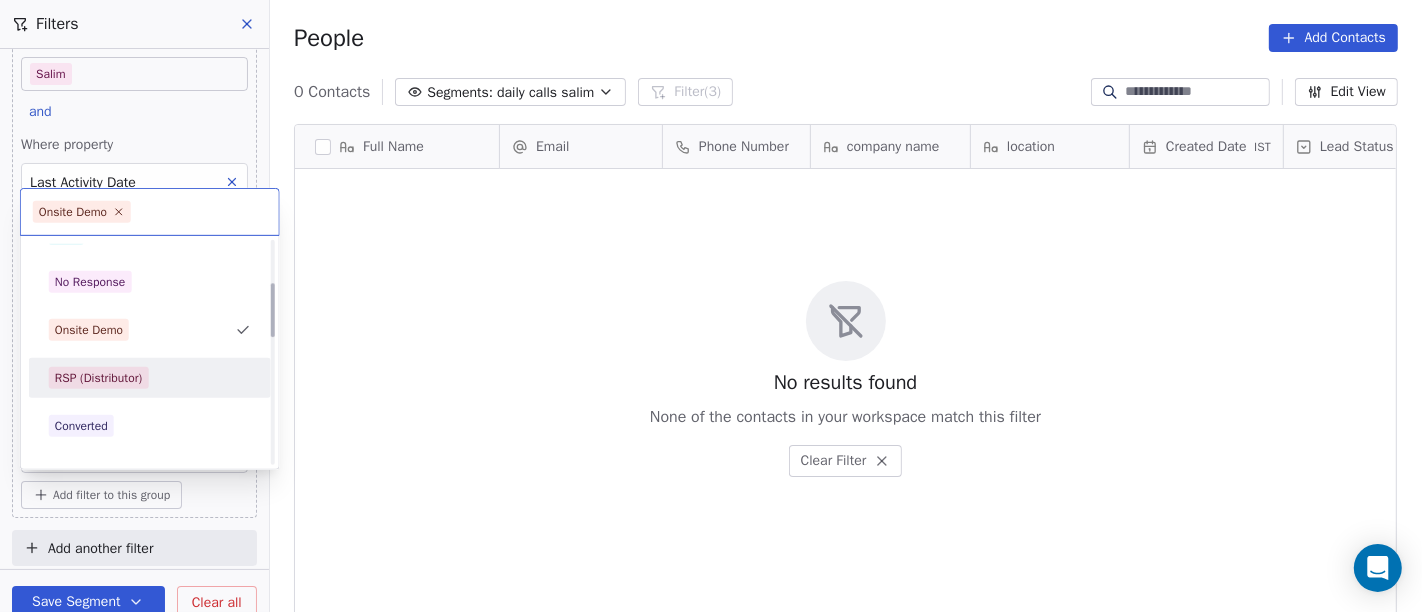 click on "RSP (Distributor)" at bounding box center [150, 378] 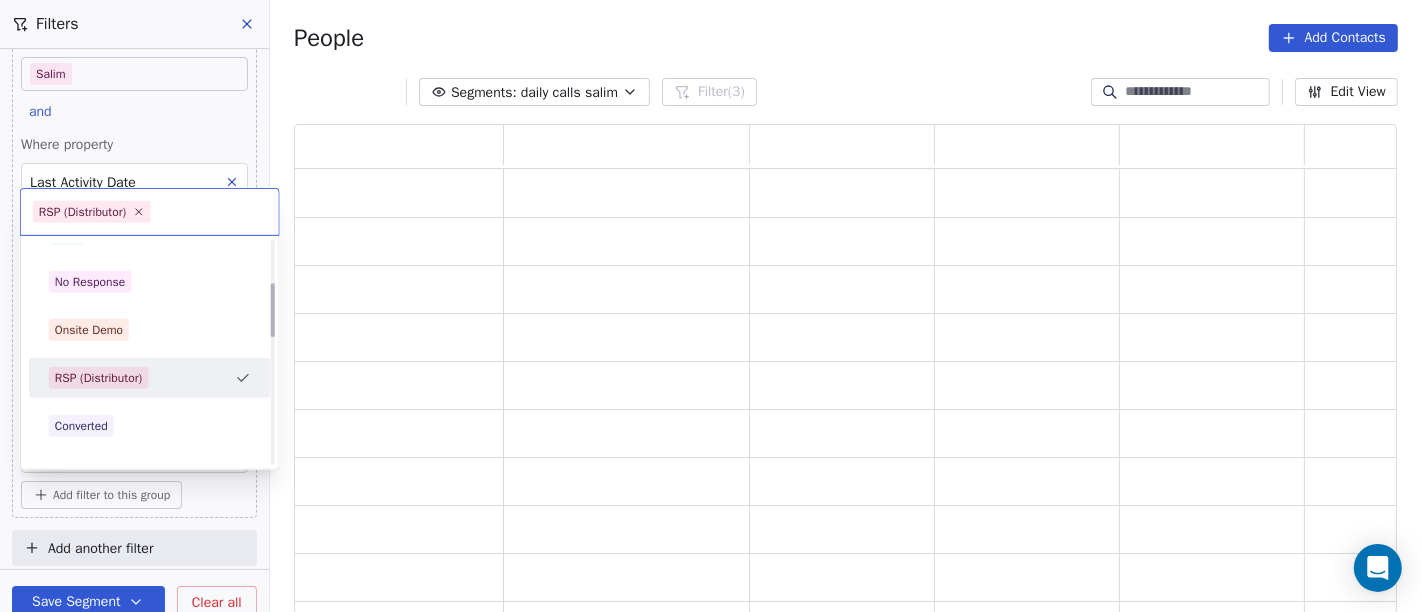 scroll, scrollTop: 0, scrollLeft: 0, axis: both 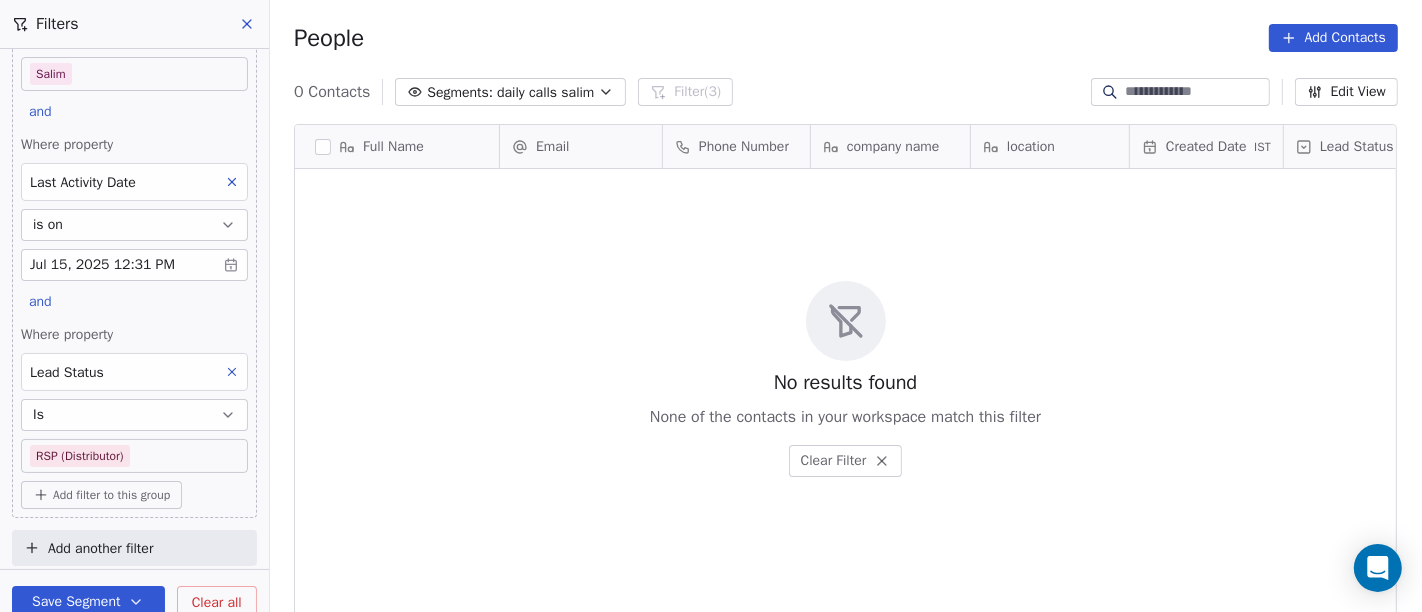 click on "On2Cook India Pvt. Ltd. Contacts People Marketing Workflows Campaigns Sales Pipelines Sequences Beta Tools Apps AI Agents Help & Support Filters Where property   Assignee   Includes Salim and Where property   Last Activity Date   is on Jul 15, 2025 12:31 PM and Where property   Lead Status   Is RSP (Distributor) Add filter to this group Add another filter Save Segment Clear all People  Add Contacts 0 Contacts Segments: daily calls salim  Filter  (3) Edit View Tag Add to Sequence Full Name Email Phone Number company name location Created Date IST Lead Status Tags Assignee Sales Rep
To pick up a draggable item, press the space bar.
While dragging, use the arrow keys to move the item.
Press space again to drop the item in its new position, or press escape to cancel.
No results found None of the contacts in your workspace match this filter Clear Filter" at bounding box center [711, 306] 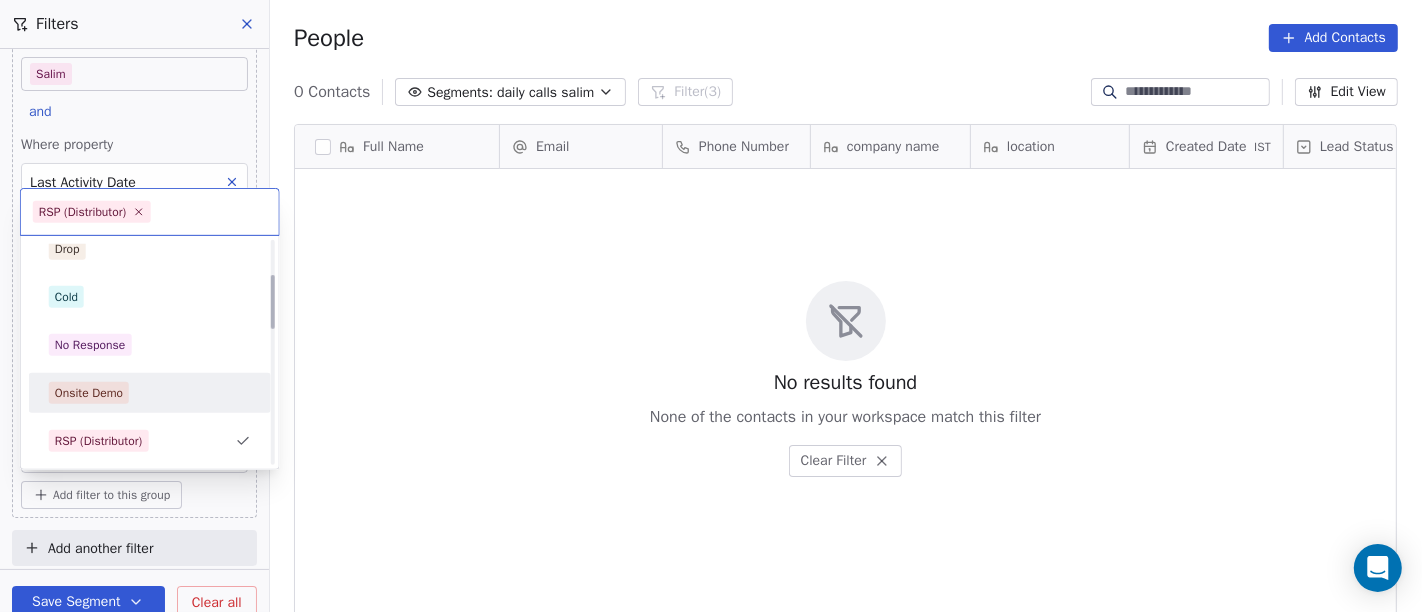 scroll, scrollTop: 222, scrollLeft: 0, axis: vertical 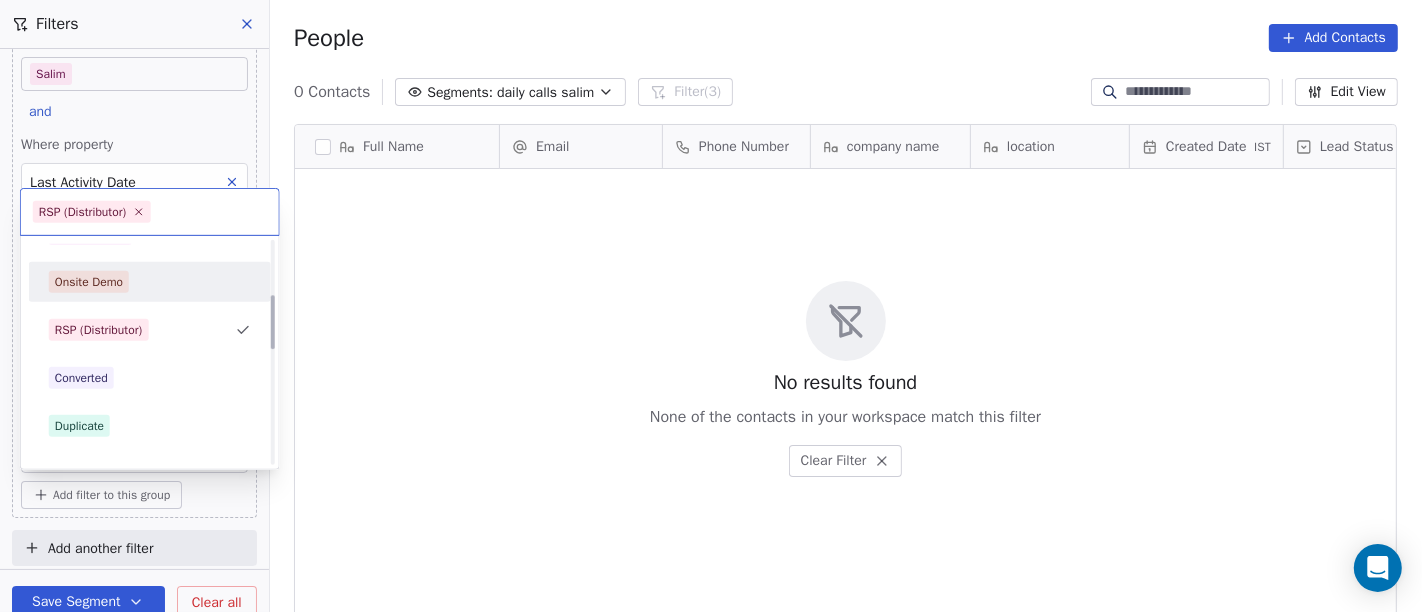 click on "Converted" at bounding box center [150, 378] 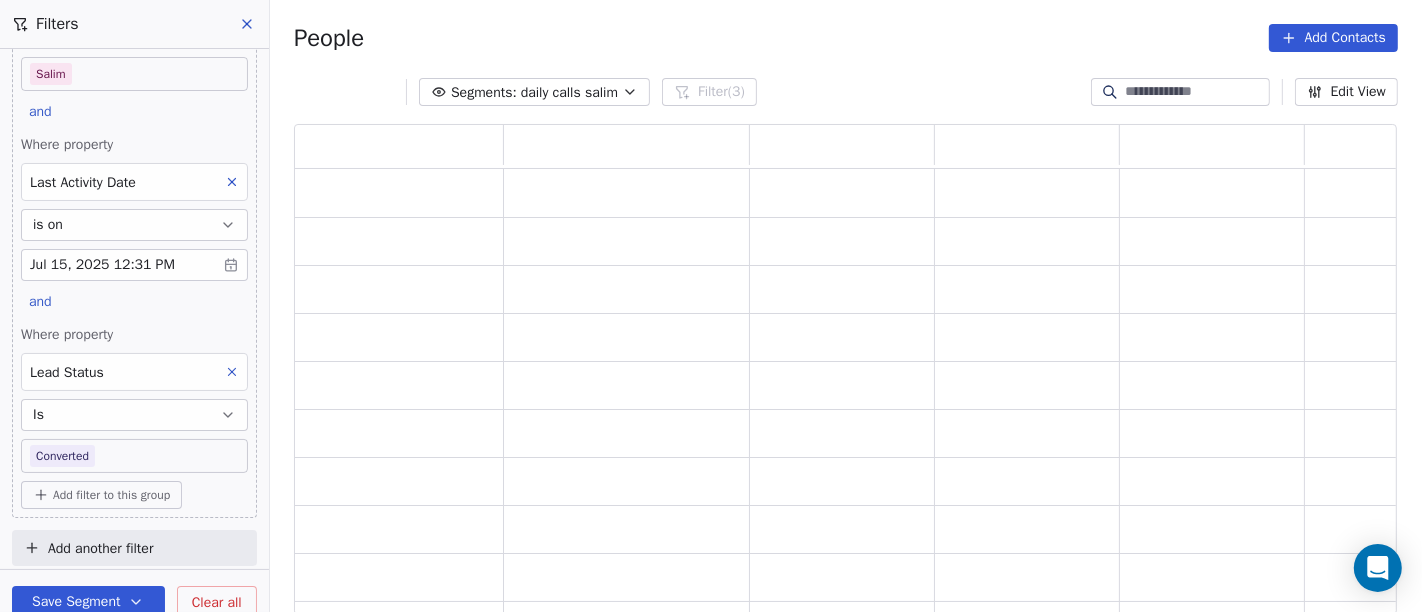 scroll, scrollTop: 0, scrollLeft: 0, axis: both 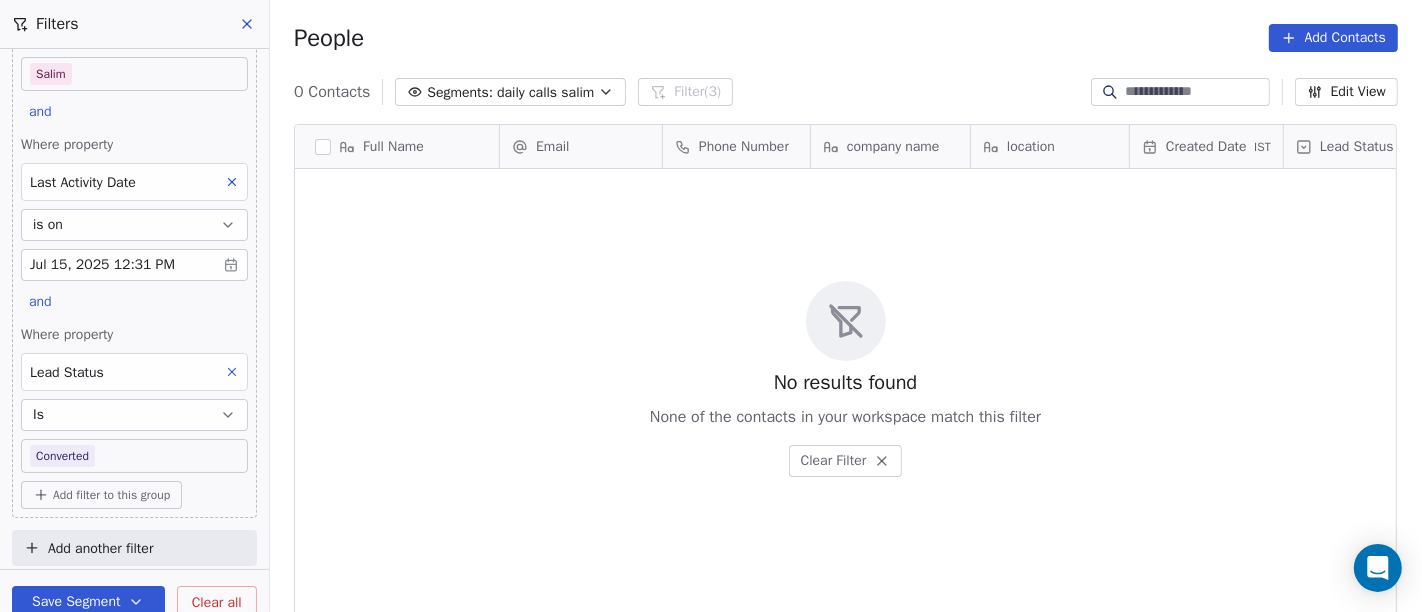 click on "On2Cook India Pvt. Ltd. Contacts People Marketing Workflows Campaigns Sales Pipelines Sequences Beta Tools Apps AI Agents Help & Support Filters Where property   Assignee   Includes Salim and Where property   Last Activity Date   is on Jul 15, 2025 12:31 PM and Where property   Lead Status   Is Converted Add filter to this group Add another filter Save Segment Clear all People  Add Contacts 0 Contacts Segments: daily calls salim  Filter  (3) Edit View Tag Add to Sequence Full Name Email Phone Number company name location Created Date IST Lead Status Tags Assignee Sales Rep
To pick up a draggable item, press the space bar.
While dragging, use the arrow keys to move the item.
Press space again to drop the item in its new position, or press escape to cancel.
No results found None of the contacts in your workspace match this filter Clear Filter" at bounding box center [711, 306] 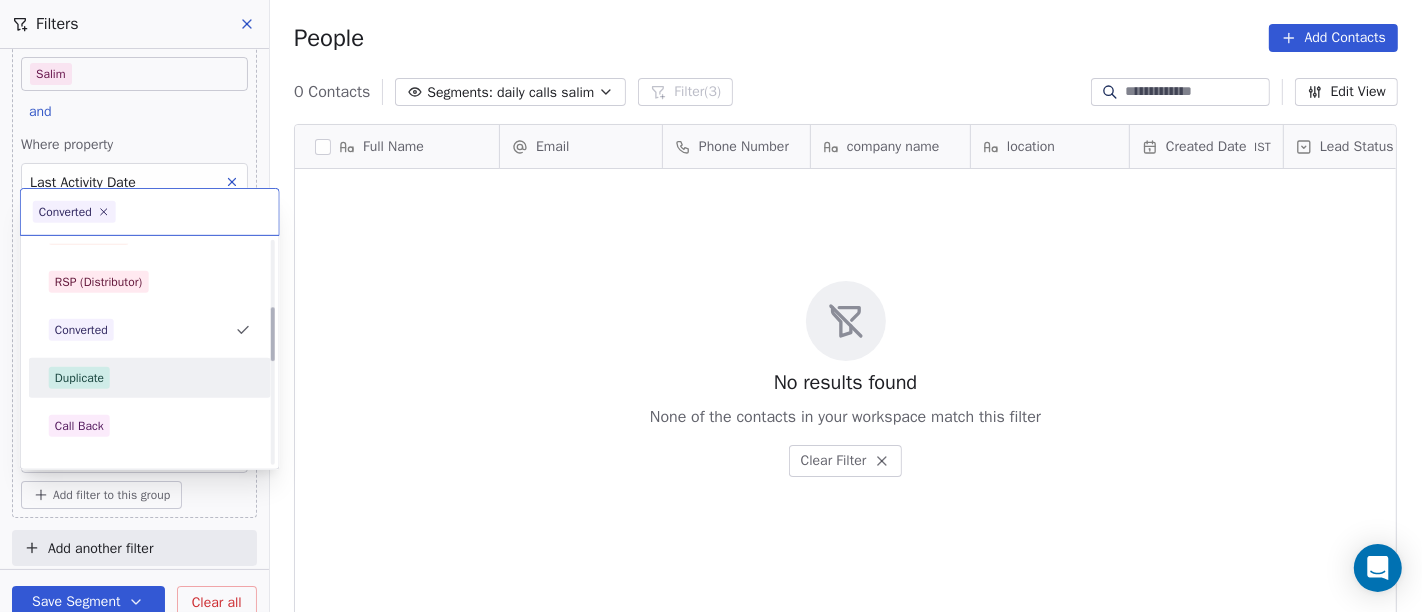 click on "Duplicate" at bounding box center (150, 378) 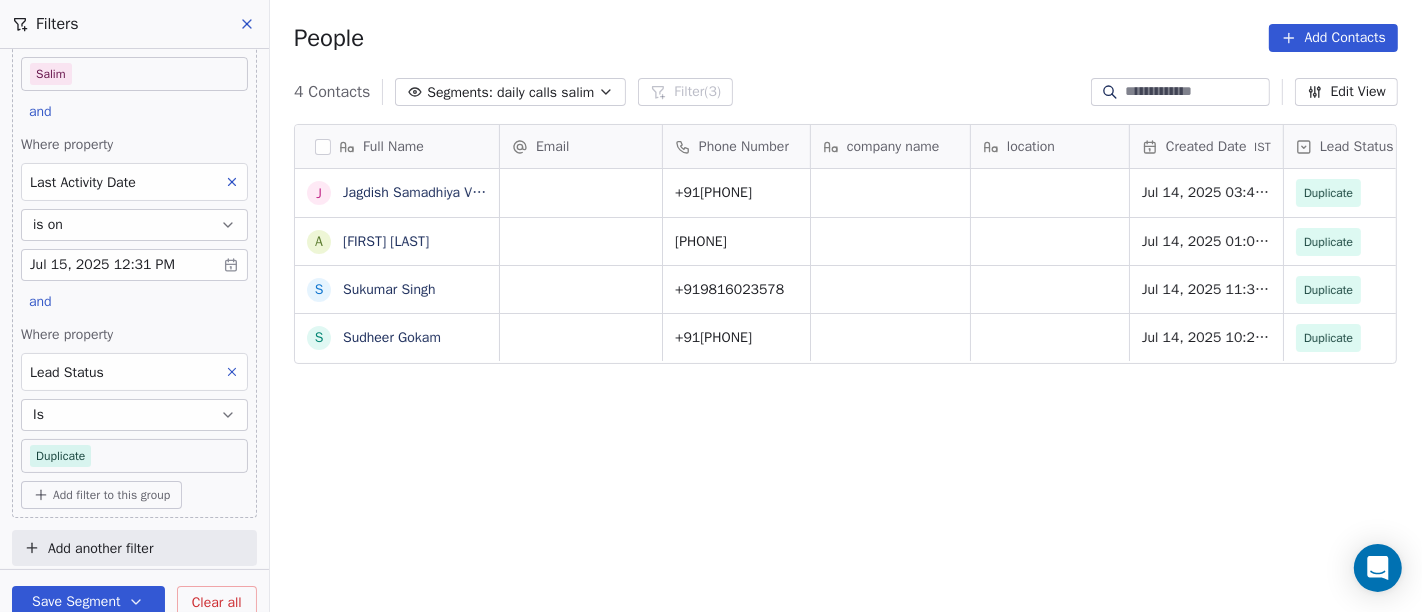 click on "On2Cook India Pvt. Ltd. Contacts People Marketing Workflows Campaigns Sales Pipelines Sequences Beta Tools Apps AI Agents Help & Support Filters Where property   Assignee   Includes Salim and Where property   Last Activity Date   is on Jul 15, 2025 12:31 PM and Where property   Lead Status   Is Duplicate Add filter to this group Add another filter Save Segment Clear all People  Add Contacts 4 Contacts Segments: daily calls salim  Filter  (3) Edit View Tag Add to Sequence Full Name J Jagdish Samadhiya Visnagar A Anant Jajal S Sukumar Singh S Sudheer Gokam Email Phone Number company name location Created Date IST Lead Status Tags Assignee Sales Rep +919106988193 Jul 14, 2025 03:45 PM Duplicate Salim +919604025454 Jul 14, 2025 01:05 PM Duplicate Salim +919816023578 Jul 14, 2025 11:38 AM Duplicate Salim +918500777797 Jul 14, 2025 10:22 AM Duplicate Salim" at bounding box center (711, 306) 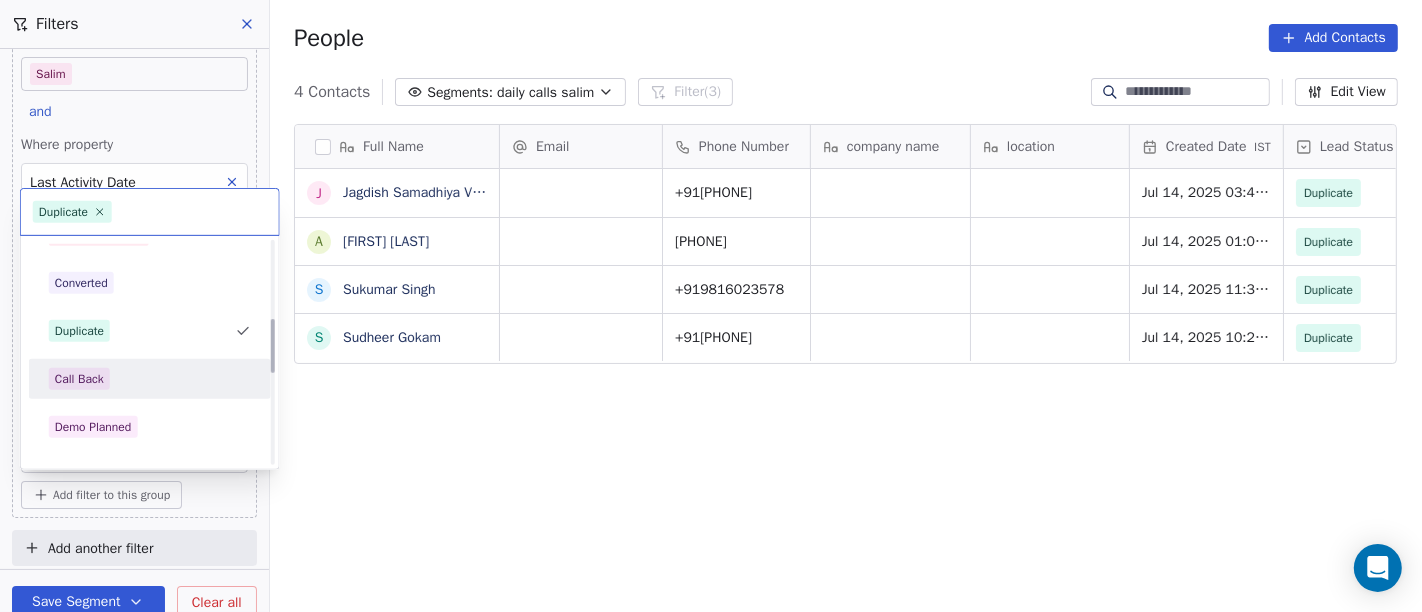 click on "Call Back" at bounding box center [150, 379] 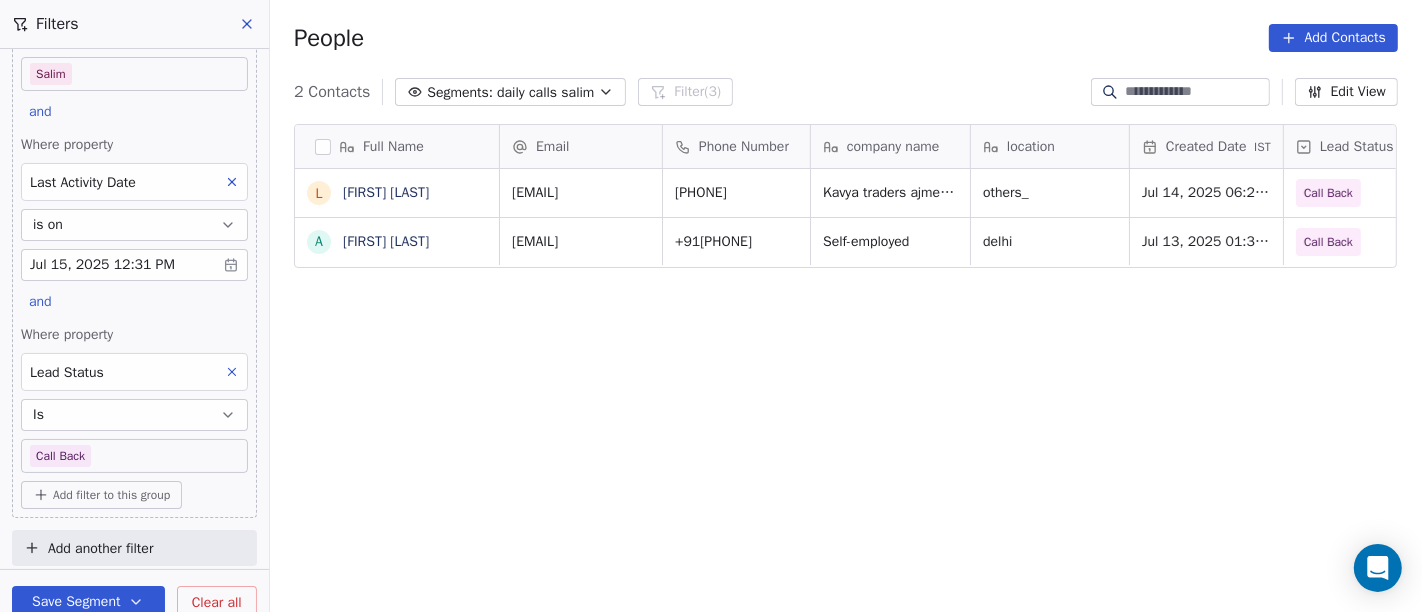 click on "On2Cook India Pvt. Ltd. Contacts People Marketing Workflows Campaigns Sales Pipelines Sequences Beta Tools Apps AI Agents Help & Support Filters Where property   Assignee   Includes Salim and Where property   Last Activity Date   is on Jul 15, 2025 12:31 PM and Where property   Lead Status   Is Call Back Add filter to this group Add another filter Save Segment Clear all People  Add Contacts 2 Contacts Segments: daily calls salim  Filter  (3) Edit View Tag Add to Sequence Full Name L Lalit Jain A Anup Melwani Email Phone Number company name location Created Date IST Lead Status Tags Assignee Sales Rep kavyatradersajmer@gamil.com +919828281273 Kavya traders ajmer rajastan others_ Jul 14, 2025 06:23 PM Call Back Salim amel66@gmail.com +919894091115 Self-employed delhi Jul 13, 2025 01:32 AM Call Back Salim
To pick up a draggable item, press the space bar.
While dragging, use the arrow keys to move the item.
Press space again to drop the item in its new position, or press escape to cancel." at bounding box center [711, 306] 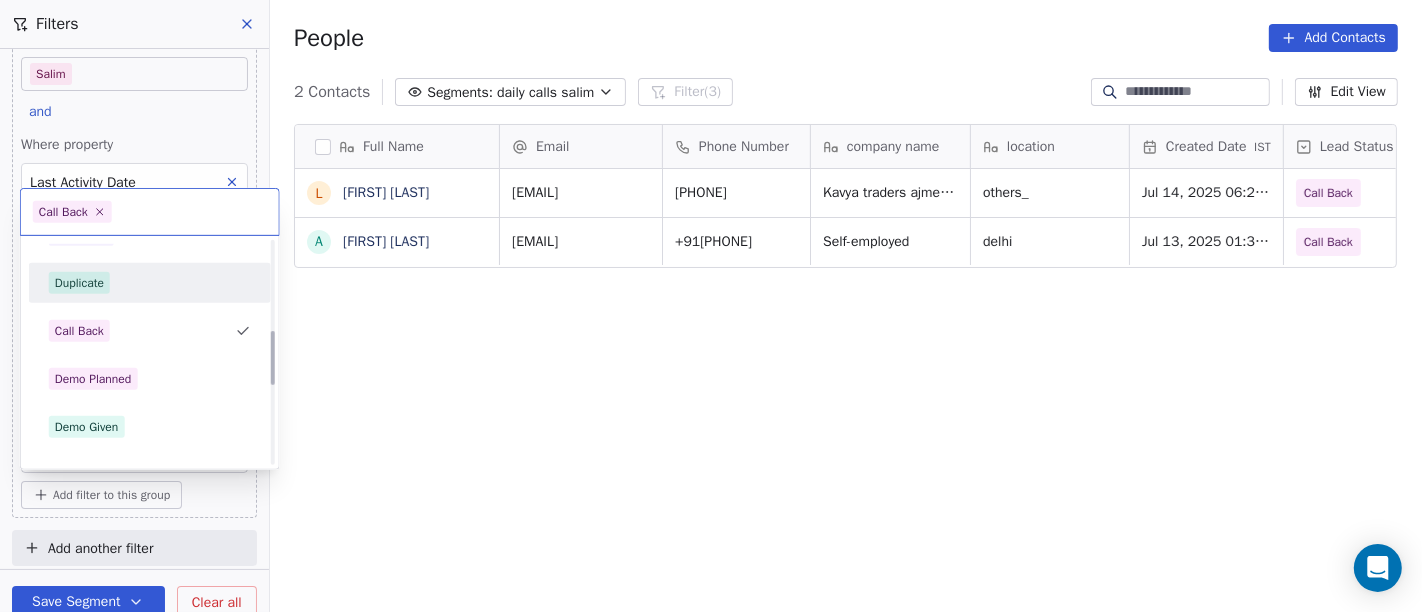 click on "Demo Planned" at bounding box center [150, 379] 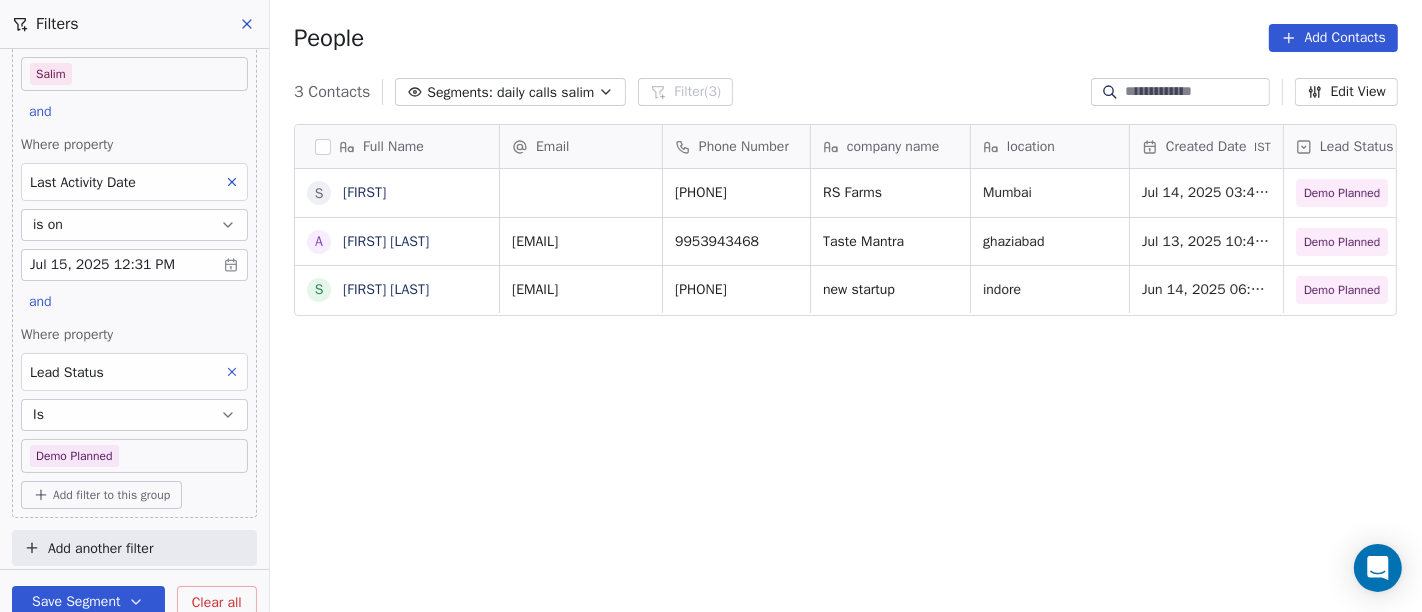 click on "On2Cook India Pvt. Ltd. Contacts People Marketing Workflows Campaigns Sales Pipelines Sequences Beta Tools Apps AI Agents Help & Support Filters Where property   Assignee   Includes Salim and Where property   Last Activity Date   is on Jul 15, 2025 12:31 PM and Where property   Lead Status   Is Demo Planned Add filter to this group Add another filter Save Segment Clear all People  Add Contacts 3 Contacts Segments: daily calls salim  Filter  (3) Edit View Tag Add to Sequence Full Name S Shalini A Ajay Singh s sudhir Jain Email Phone Number company name location Created Date IST Lead Status Tags Assignee Sales Rep +91867528970 RS Farms Mumbai Jul 14, 2025 03:49 PM Demo Planned Demo Planned Salim Anmol aksdmail1@gmail.com 9953943468 Taste Mantra ghaziabad Jul 13, 2025 10:43 AM Demo Planned Demo Planned Salim Anmol zerosudhir@gmail.comz 9893021027 new startup indore Jun 14, 2025 06:43 AM Demo Planned Demo Planned Salim Saurabh" at bounding box center [711, 306] 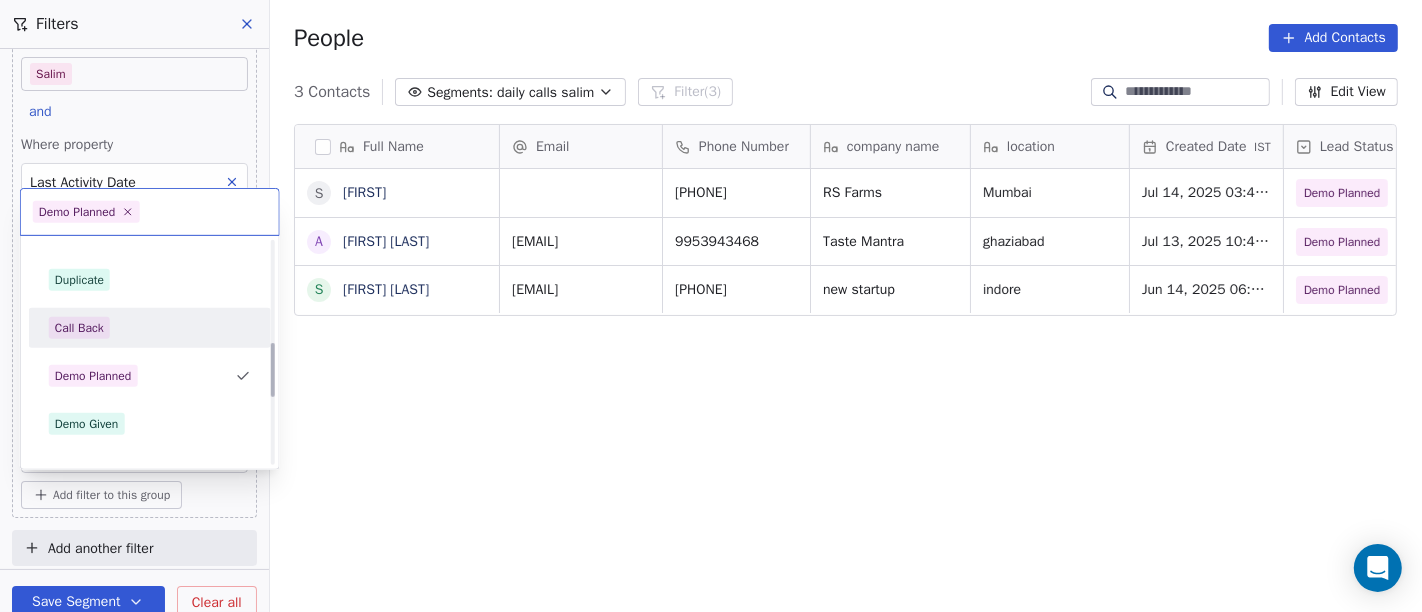scroll, scrollTop: 414, scrollLeft: 0, axis: vertical 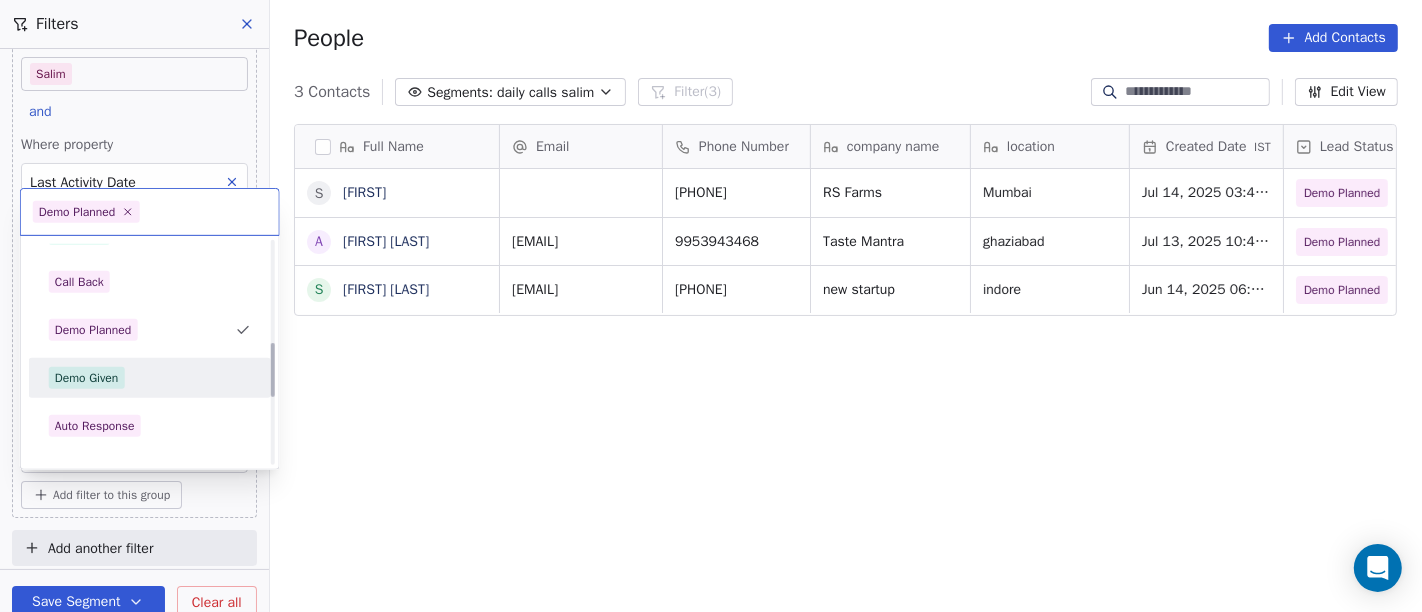 click on "Demo Given" at bounding box center (87, 378) 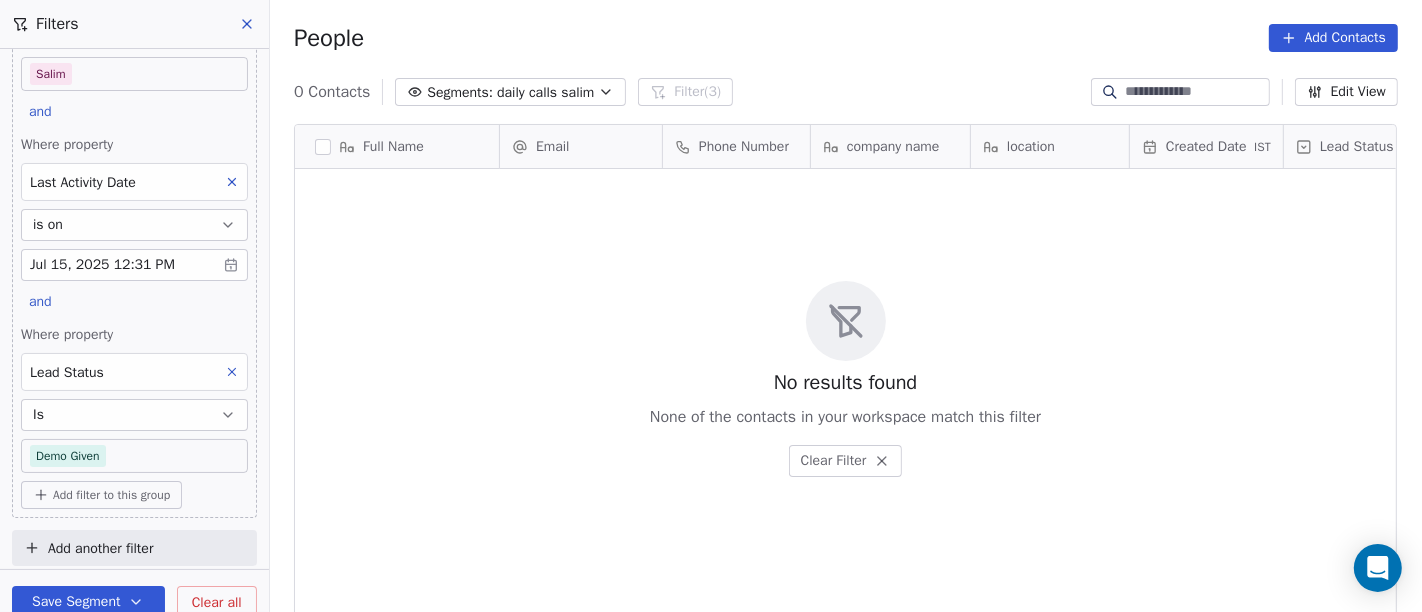scroll, scrollTop: 17, scrollLeft: 17, axis: both 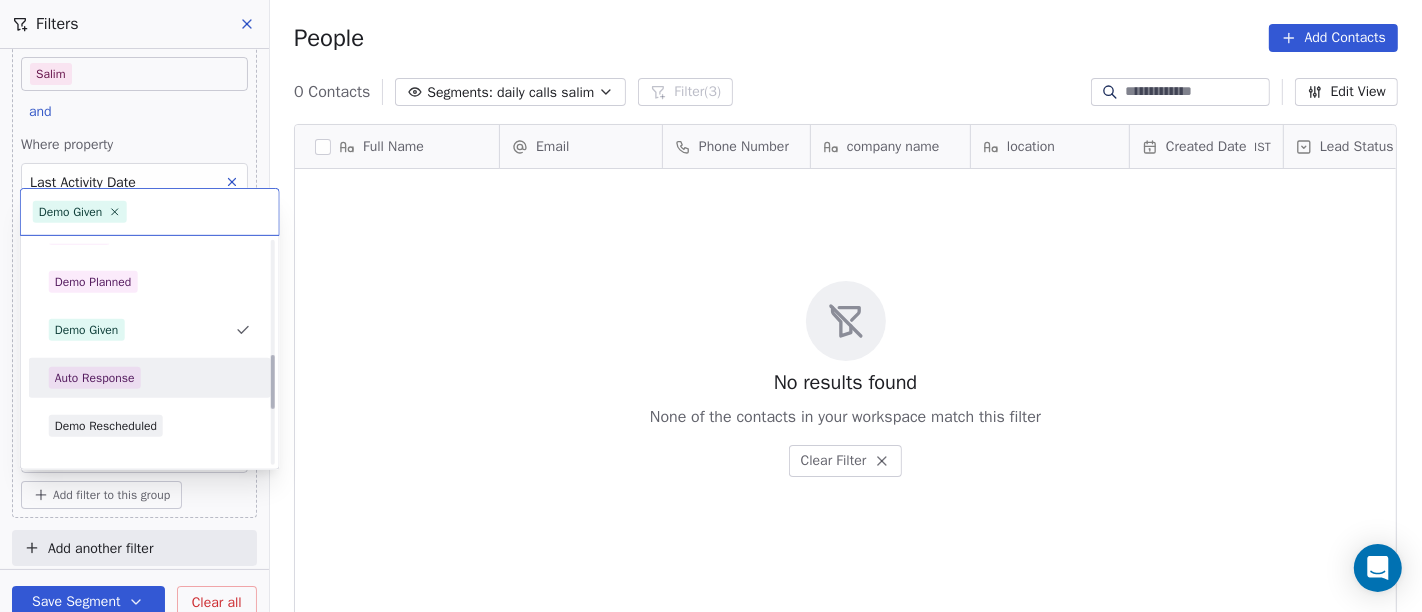 click on "Auto Response" at bounding box center (95, 378) 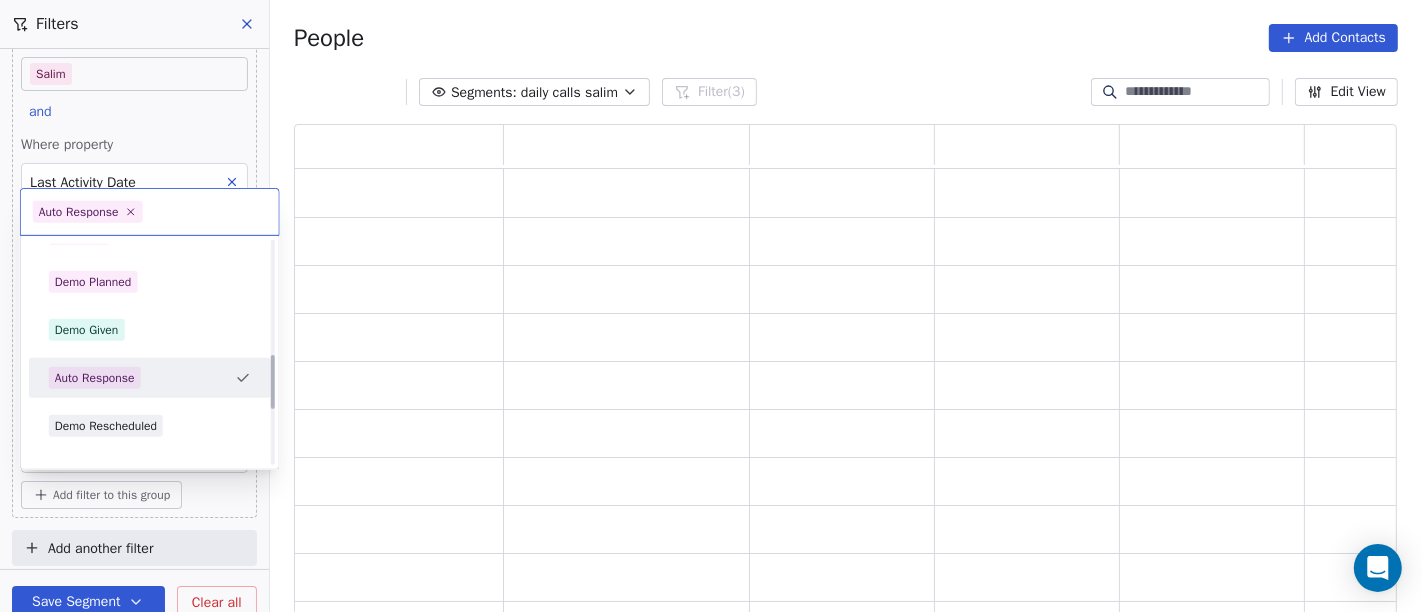 scroll, scrollTop: 0, scrollLeft: 0, axis: both 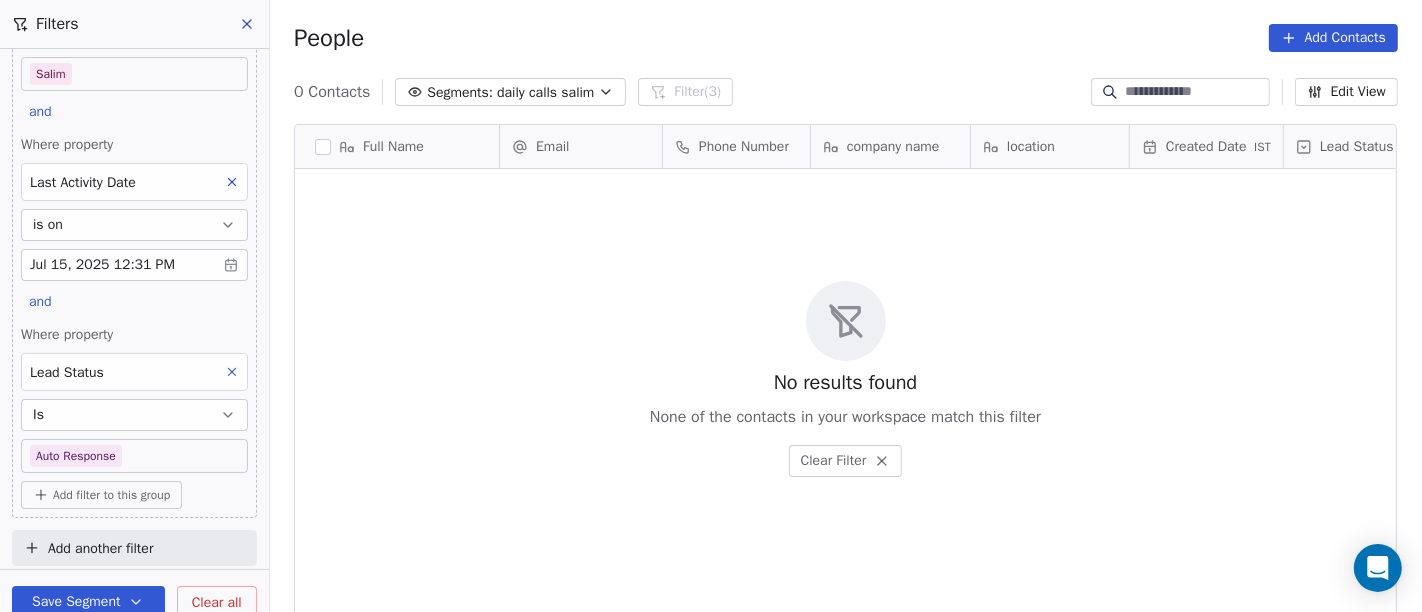click on "On2Cook India Pvt. Ltd. Contacts People Marketing Workflows Campaigns Sales Pipelines Sequences Beta Tools Apps AI Agents Help & Support Filters Where property   Assignee   Includes Salim and Where property   Last Activity Date   is on Jul 15, 2025 12:31 PM and Where property   Lead Status   Is Auto Response Add filter to this group Add another filter Save Segment Clear all People  Add Contacts 0 Contacts Segments: daily calls salim  Filter  (3) Edit View Tag Add to Sequence Full Name Email Phone Number company name location Created Date IST Lead Status Tags Assignee Sales Rep
To pick up a draggable item, press the space bar.
While dragging, use the arrow keys to move the item.
Press space again to drop the item in its new position, or press escape to cancel.
No results found None of the contacts in your workspace match this filter Clear Filter" at bounding box center (711, 306) 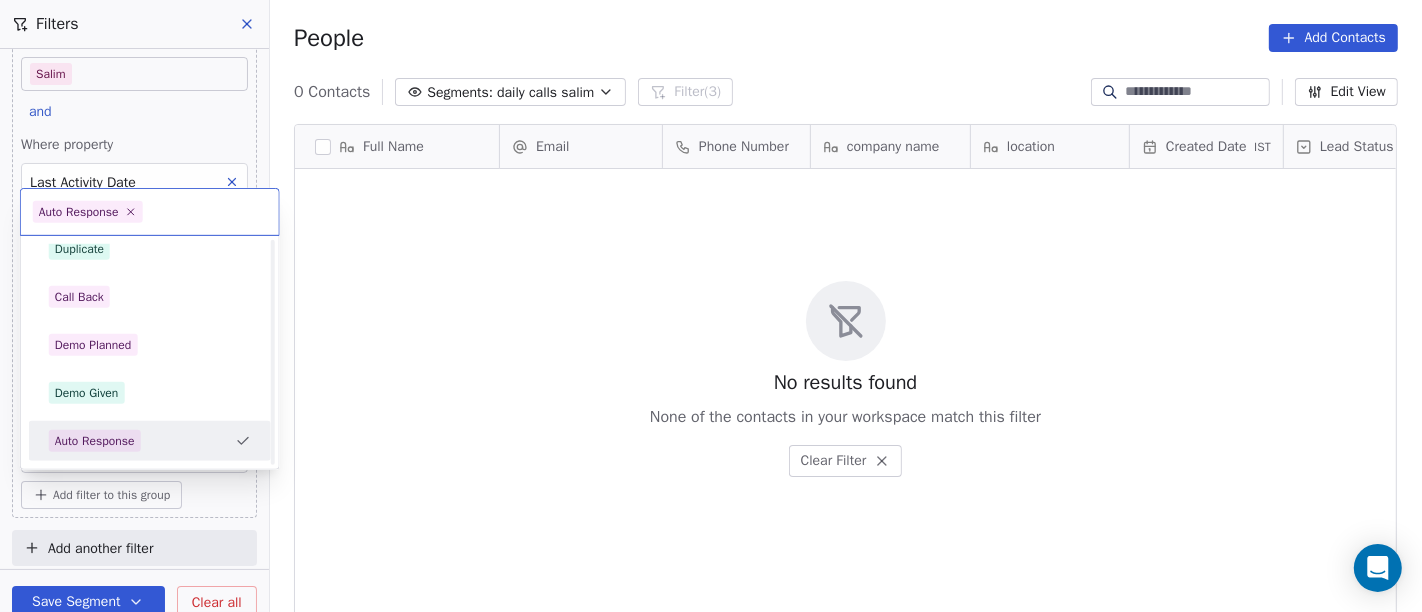 scroll, scrollTop: 510, scrollLeft: 0, axis: vertical 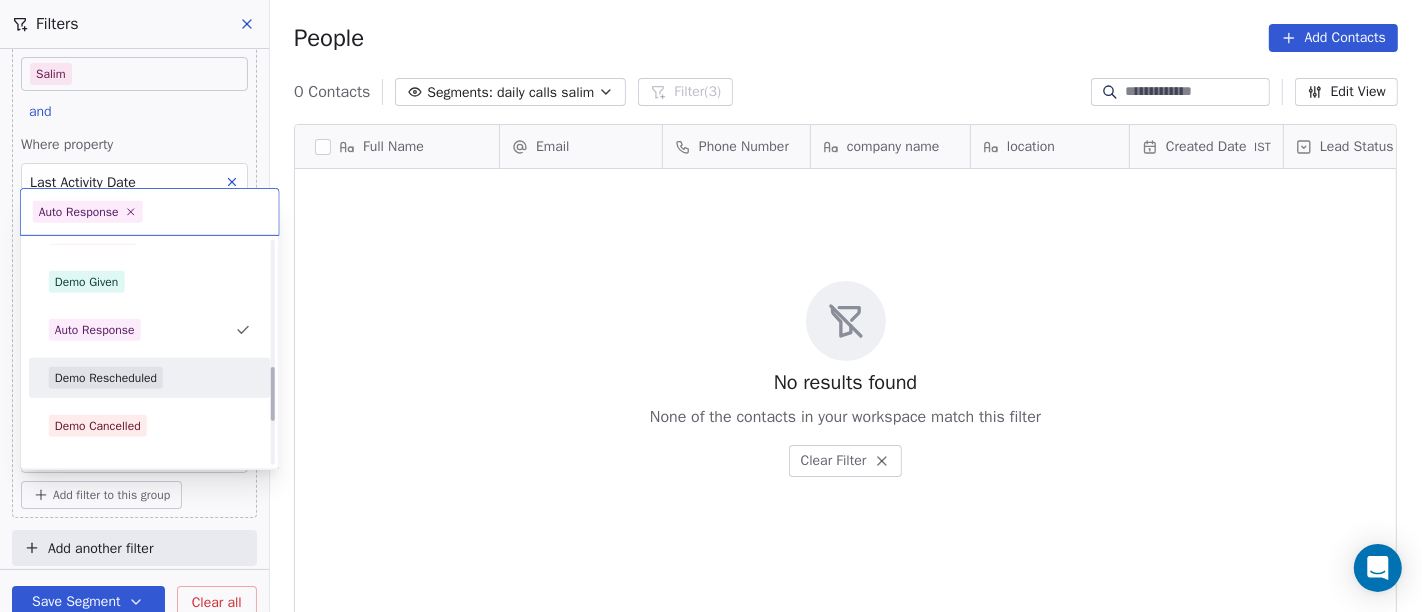 click on "Demo Rescheduled" at bounding box center (150, 378) 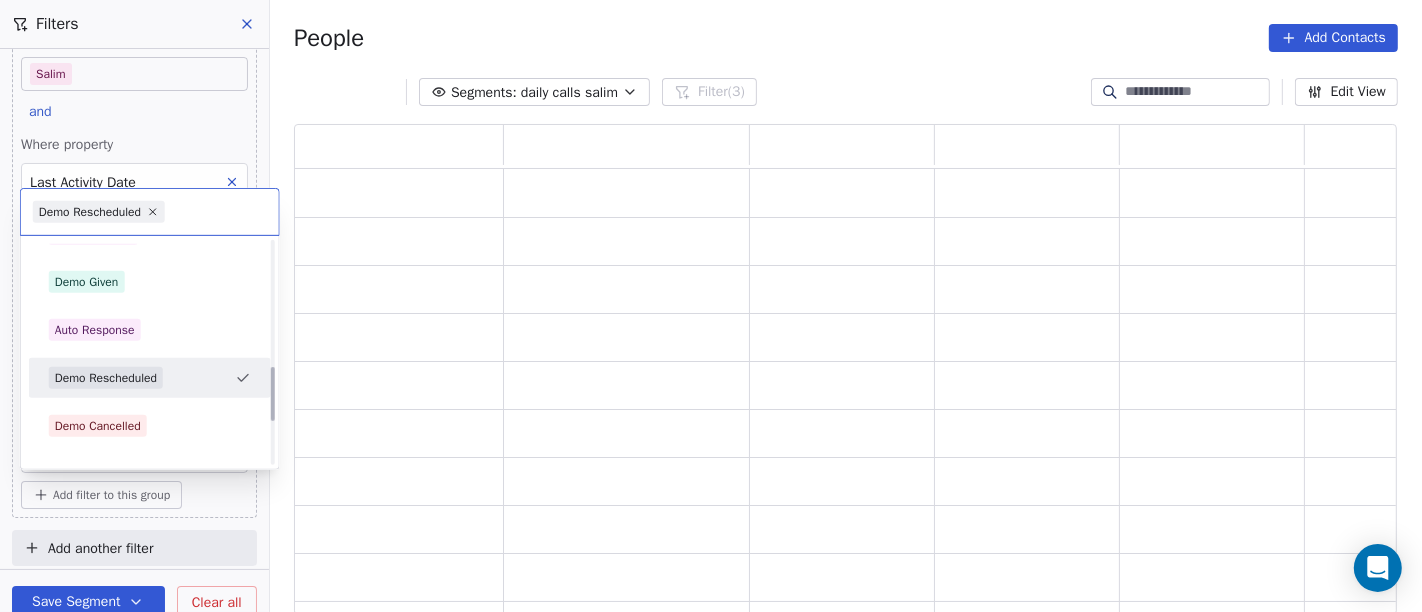 scroll, scrollTop: 17, scrollLeft: 17, axis: both 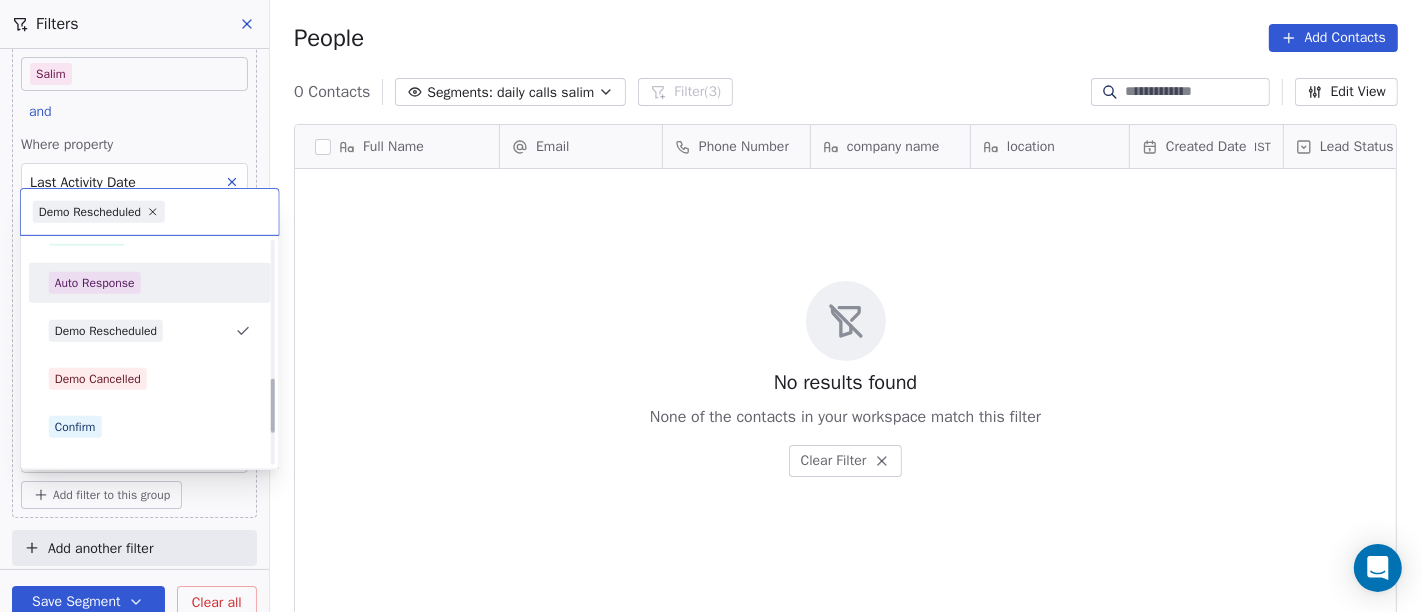 click on "Demo Cancelled" at bounding box center (150, 379) 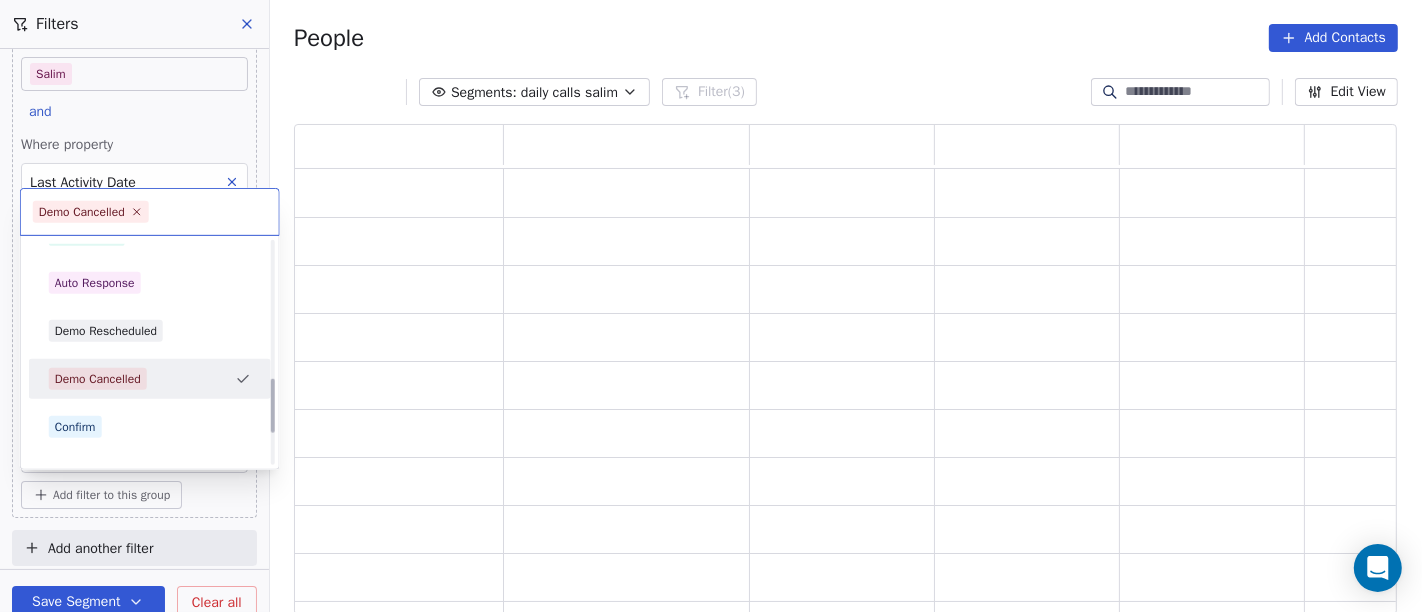 scroll, scrollTop: 17, scrollLeft: 17, axis: both 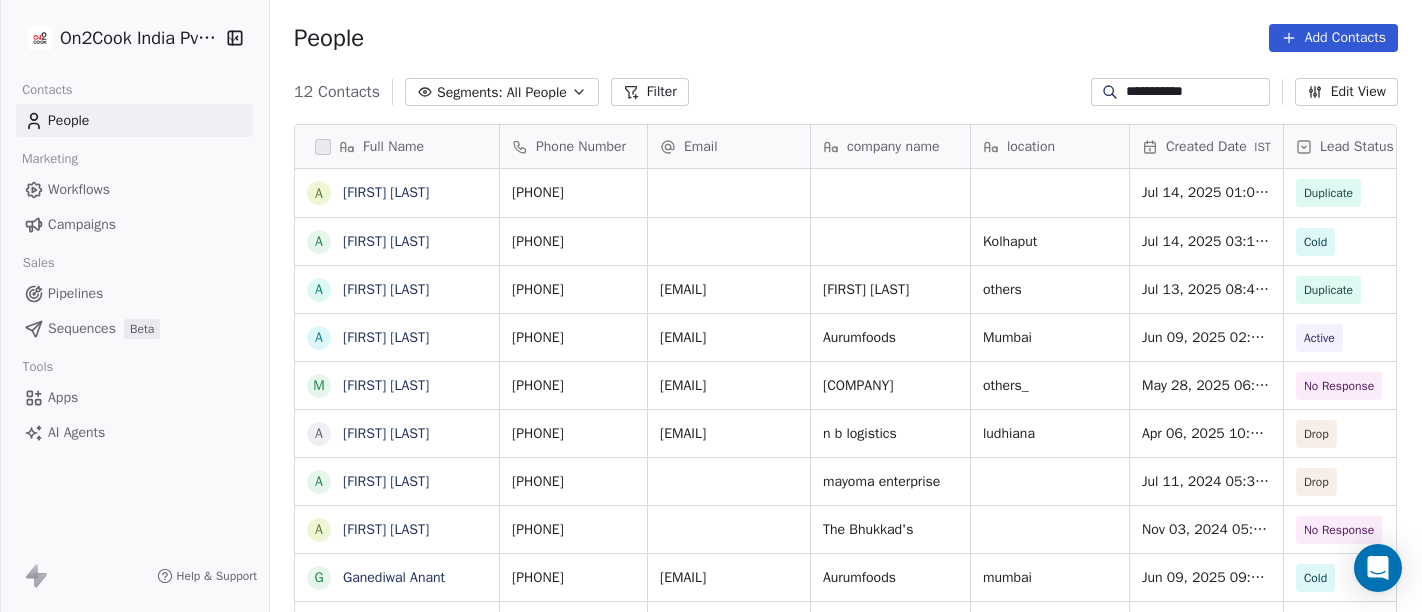 click on "**********" at bounding box center [1196, 92] 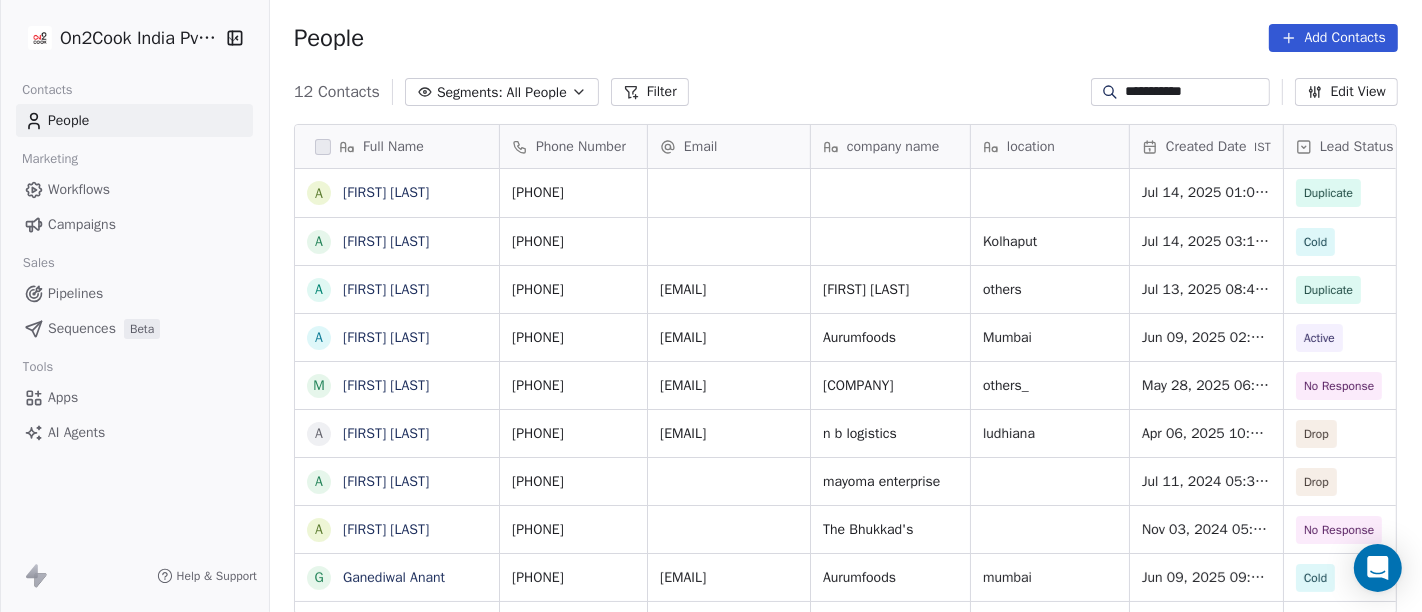 scroll, scrollTop: 17, scrollLeft: 17, axis: both 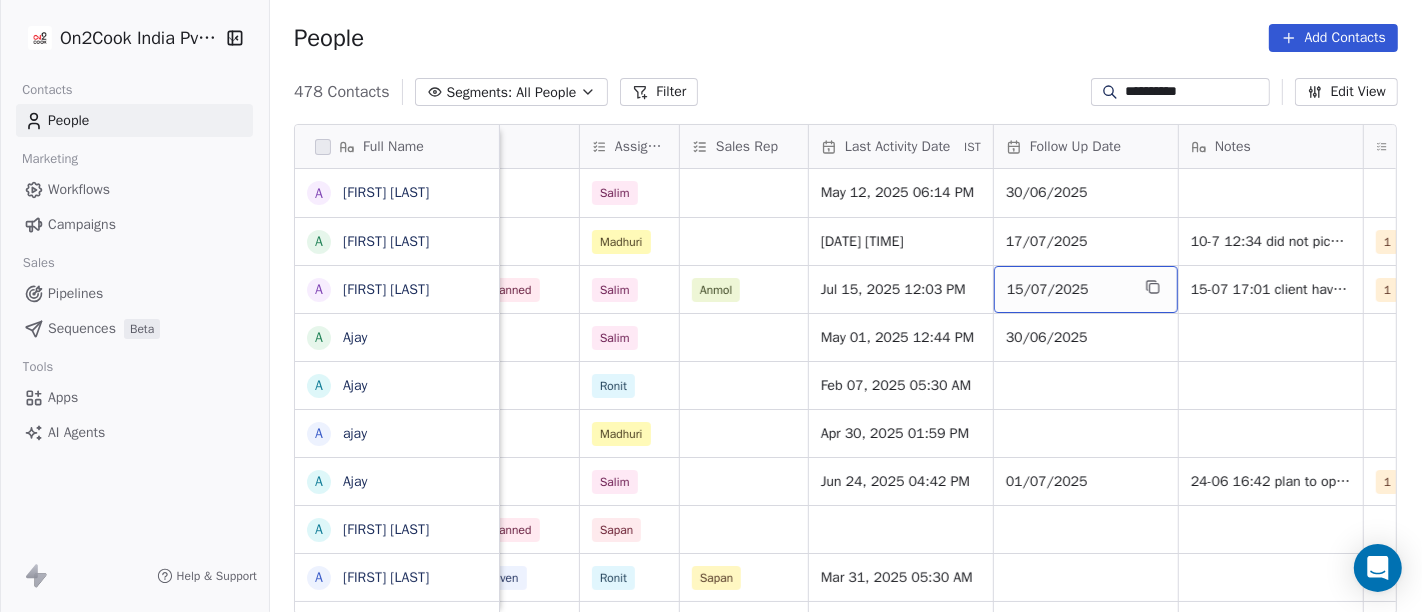 click on "15/07/2025" at bounding box center [1068, 290] 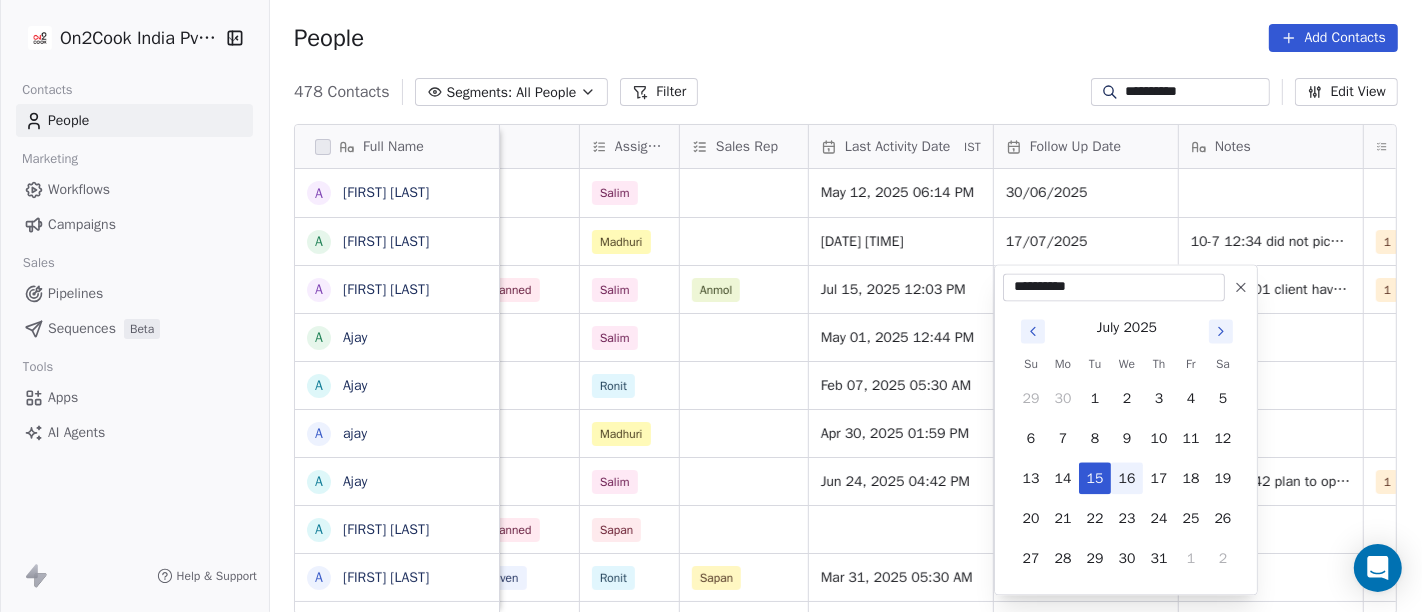 click on "16" at bounding box center (1127, 478) 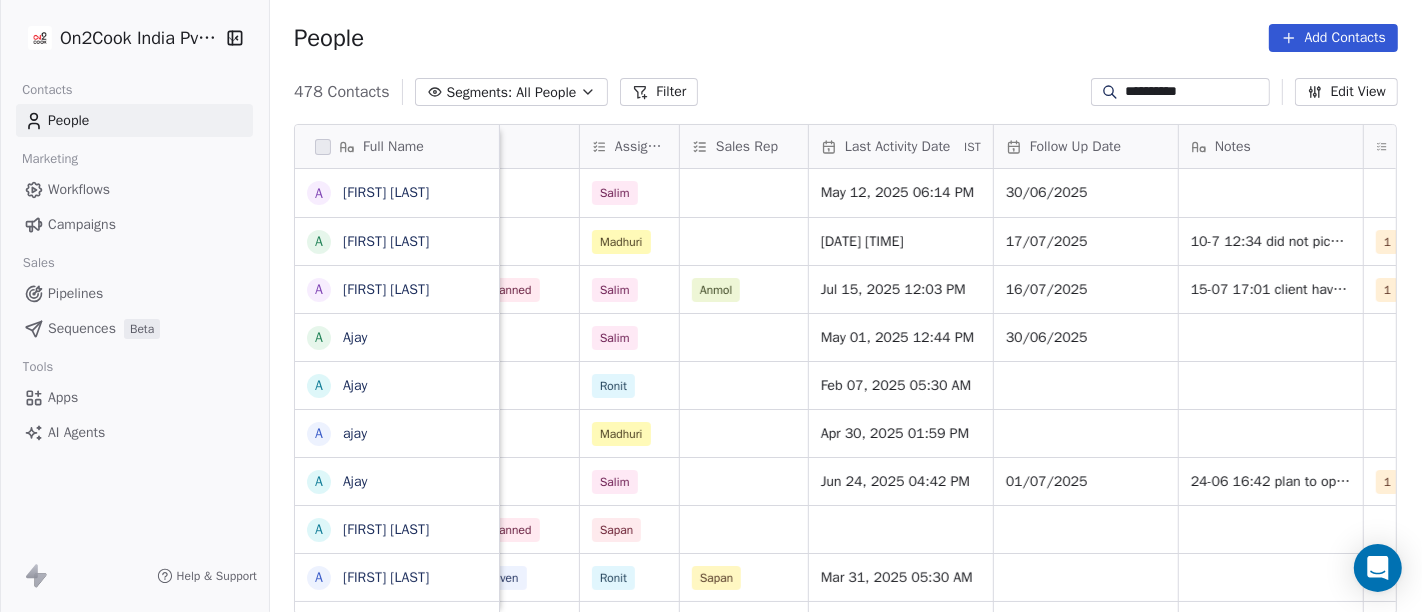 click on "People  Add Contacts" at bounding box center (846, 38) 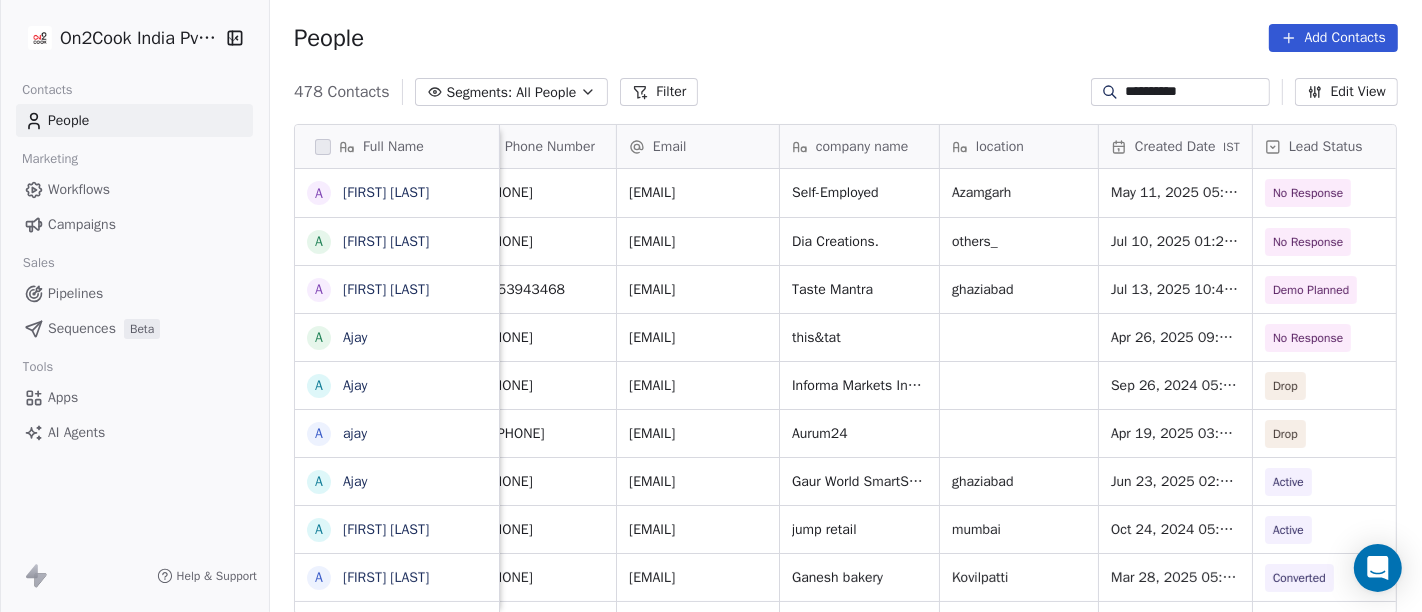 scroll, scrollTop: 0, scrollLeft: 0, axis: both 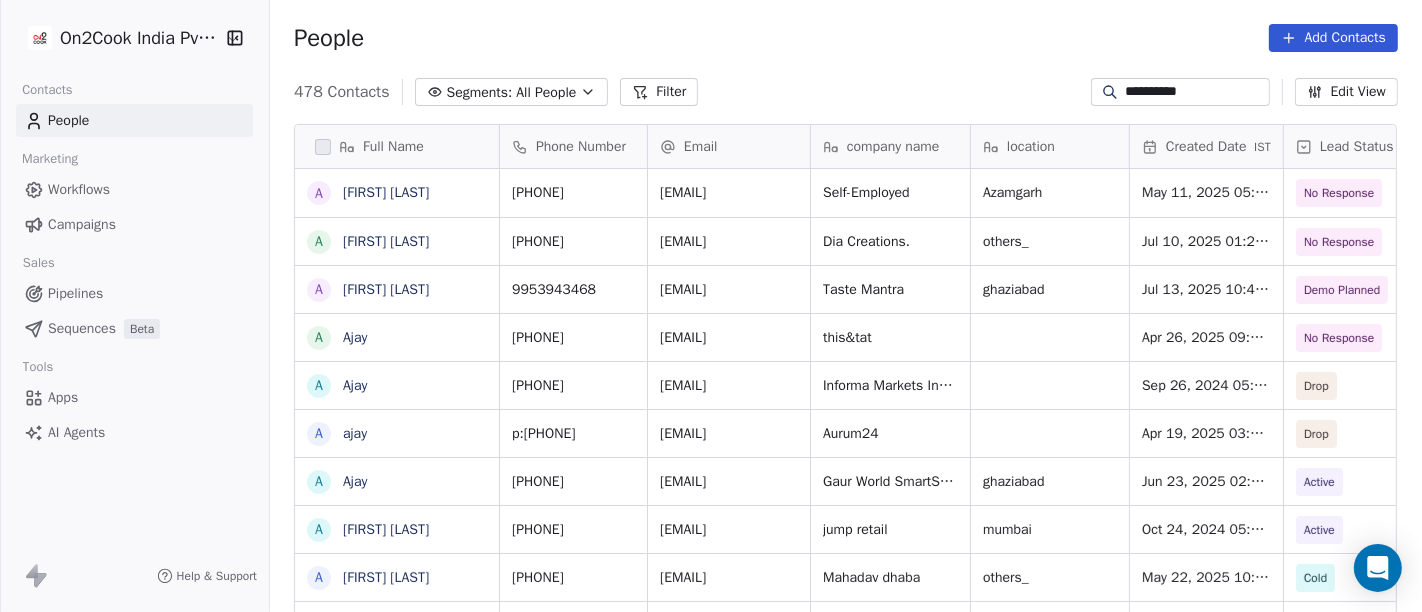 click on "**********" at bounding box center (1196, 92) 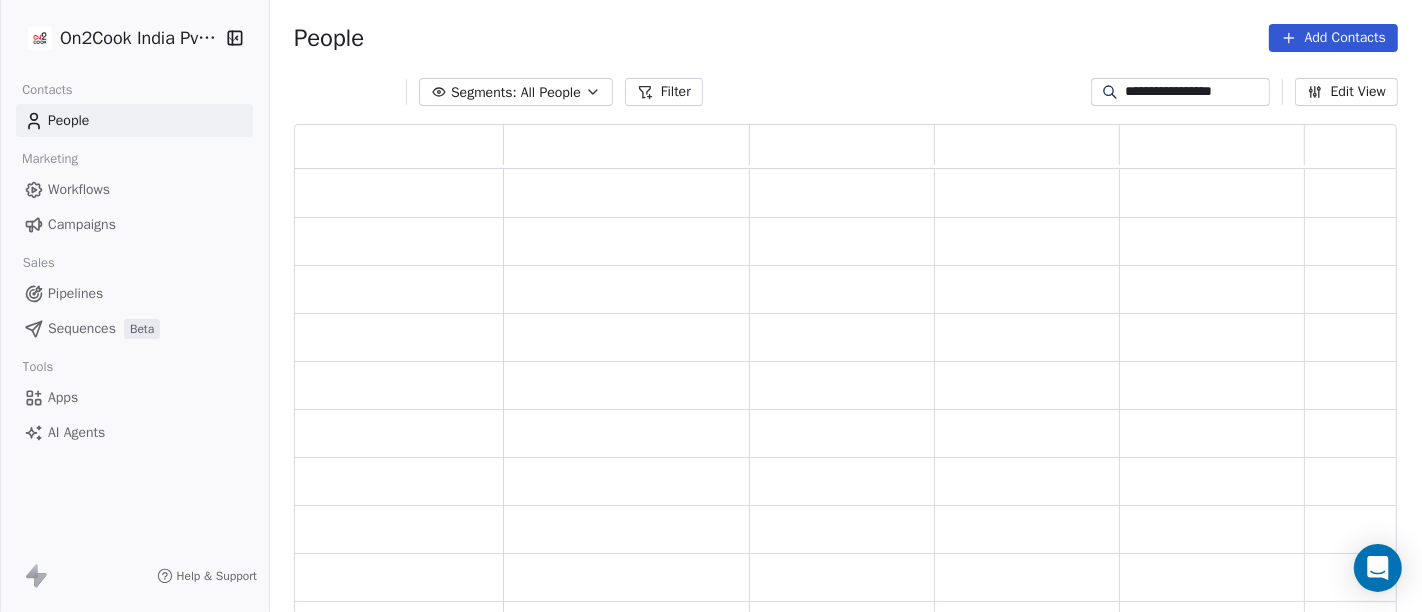 scroll, scrollTop: 17, scrollLeft: 17, axis: both 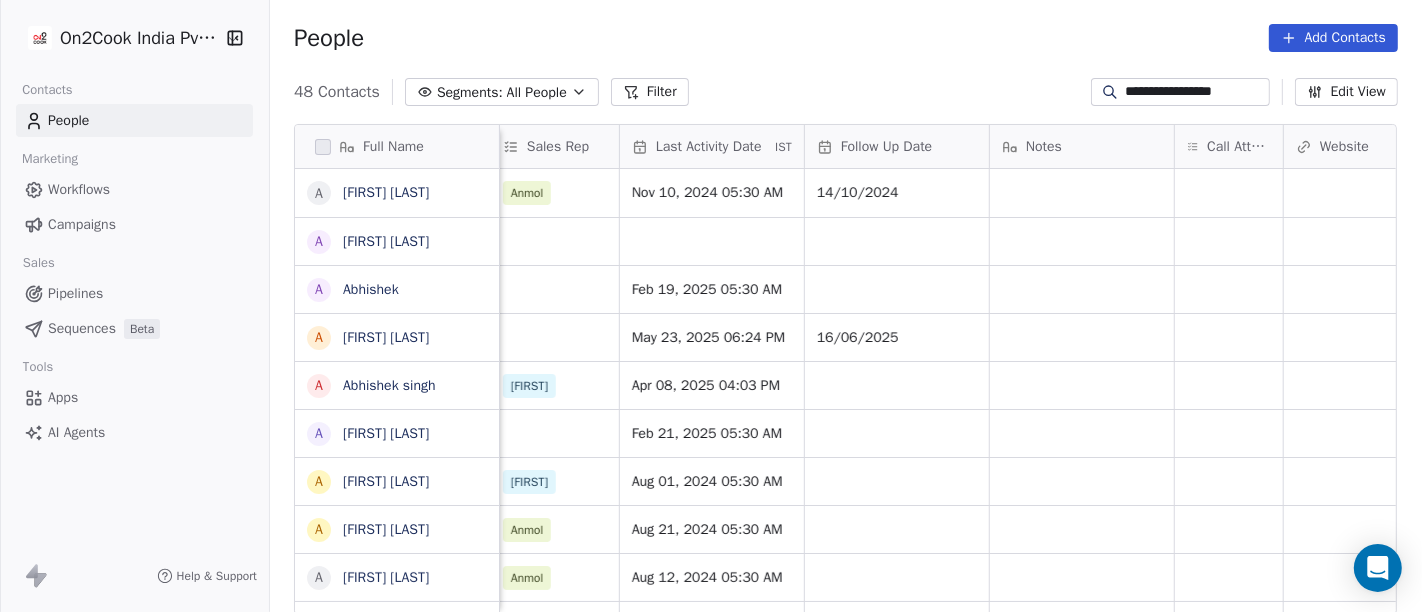 type on "**********" 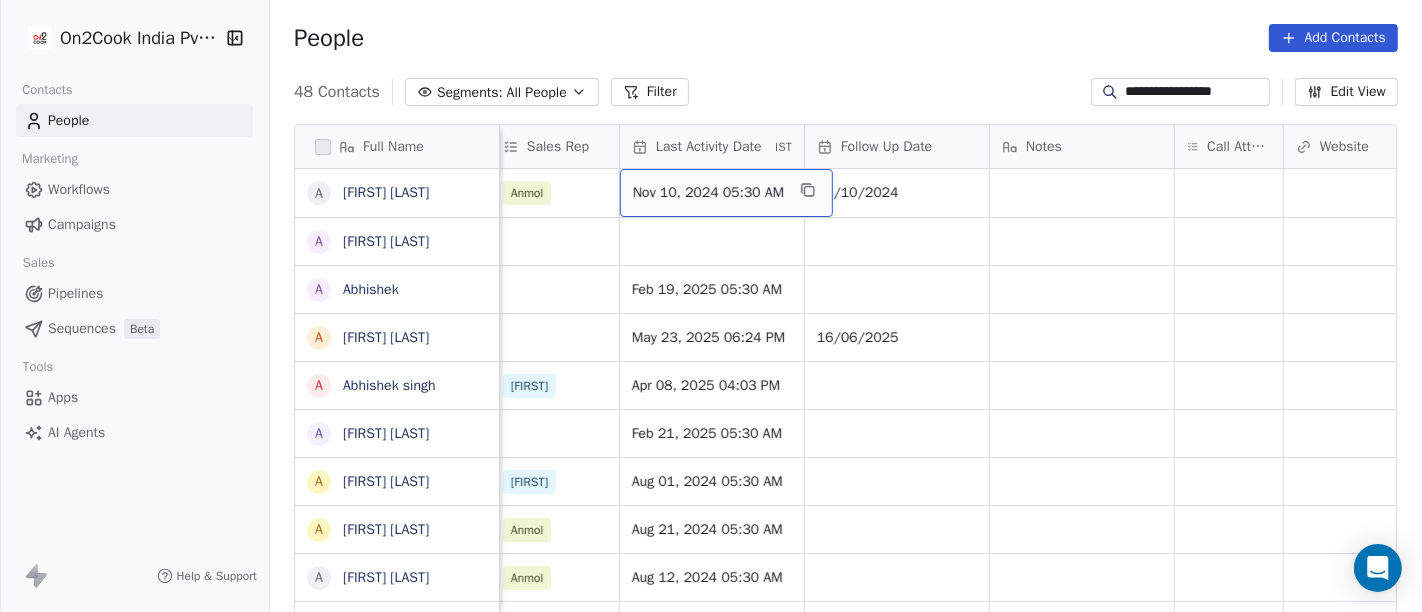 click on "Nov 10, 2024 05:30 AM" at bounding box center (708, 193) 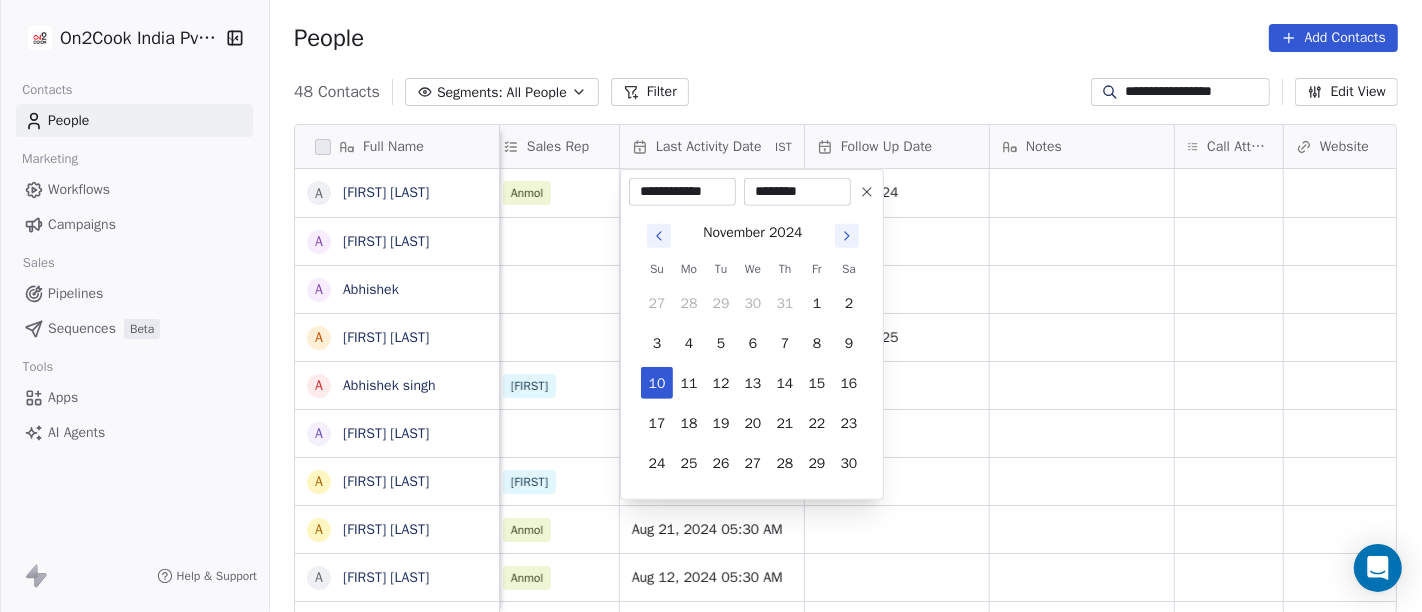 drag, startPoint x: 852, startPoint y: 76, endPoint x: 704, endPoint y: 227, distance: 211.43556 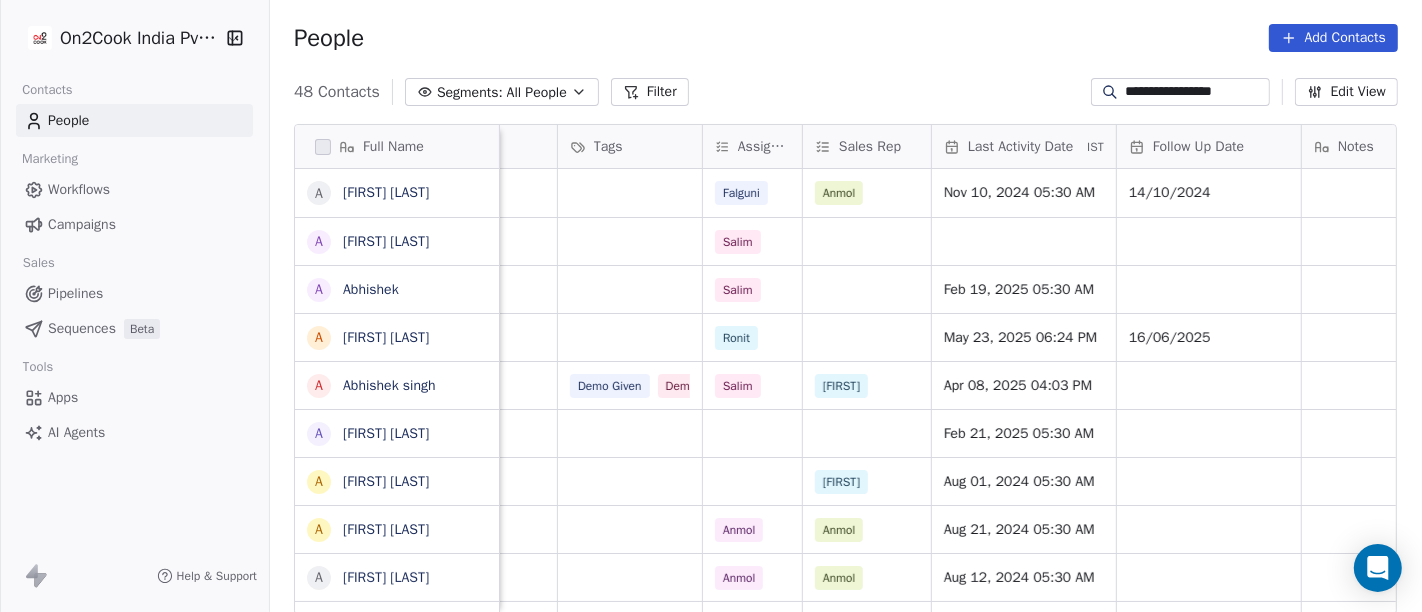 scroll, scrollTop: 0, scrollLeft: 866, axis: horizontal 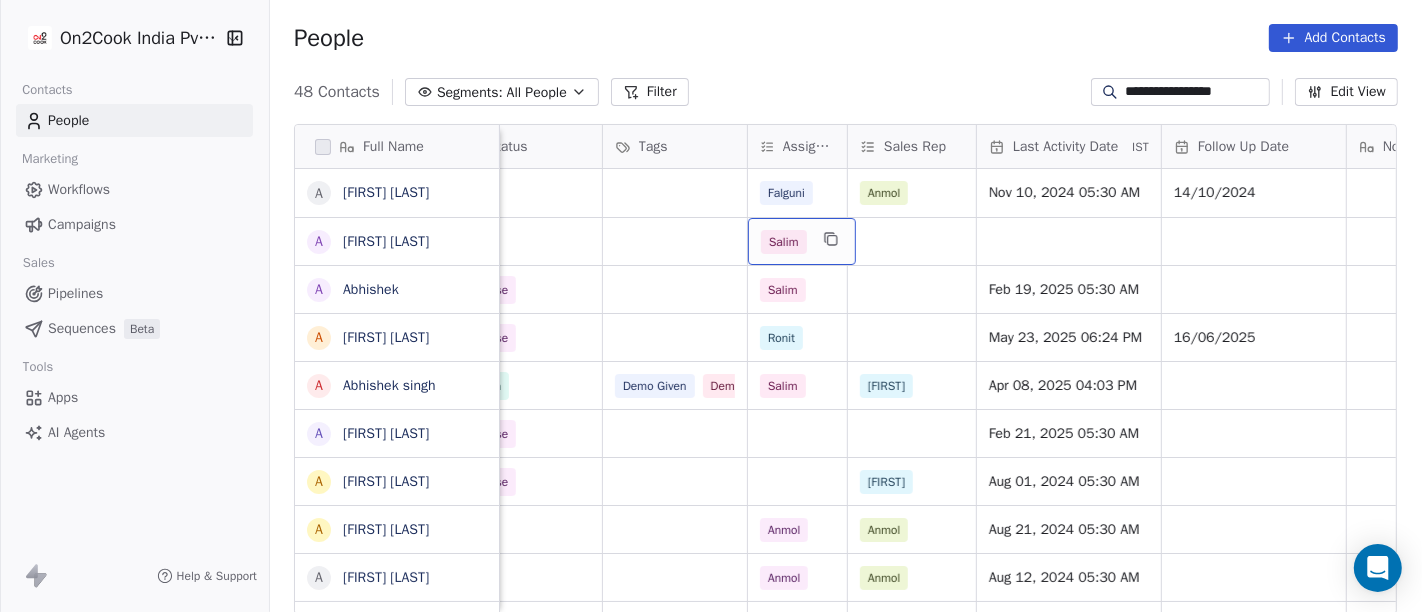 click on "Salim" at bounding box center [802, 241] 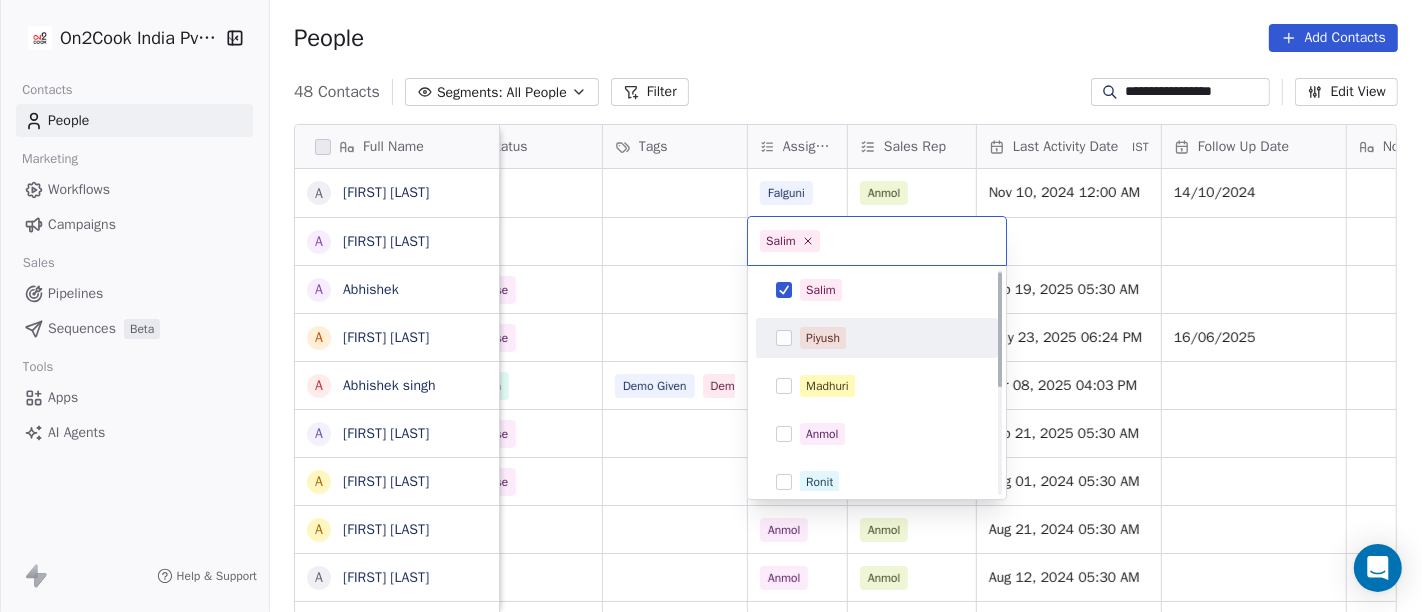 scroll, scrollTop: 0, scrollLeft: 0, axis: both 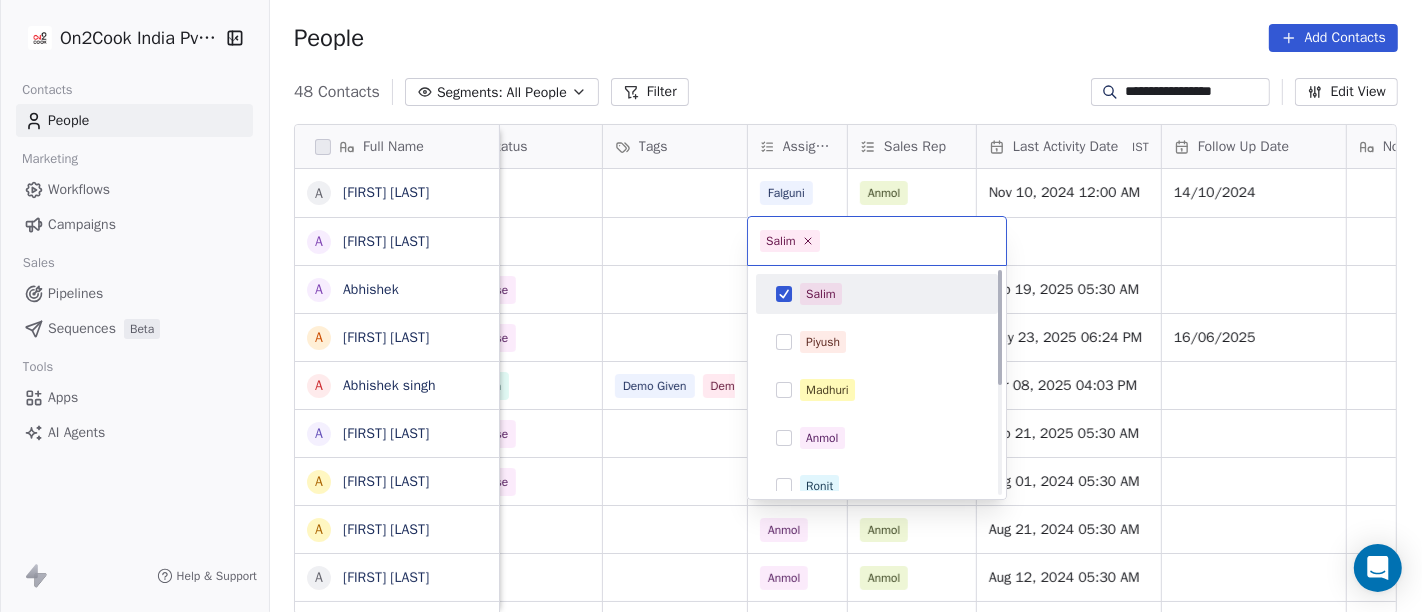 click at bounding box center [784, 294] 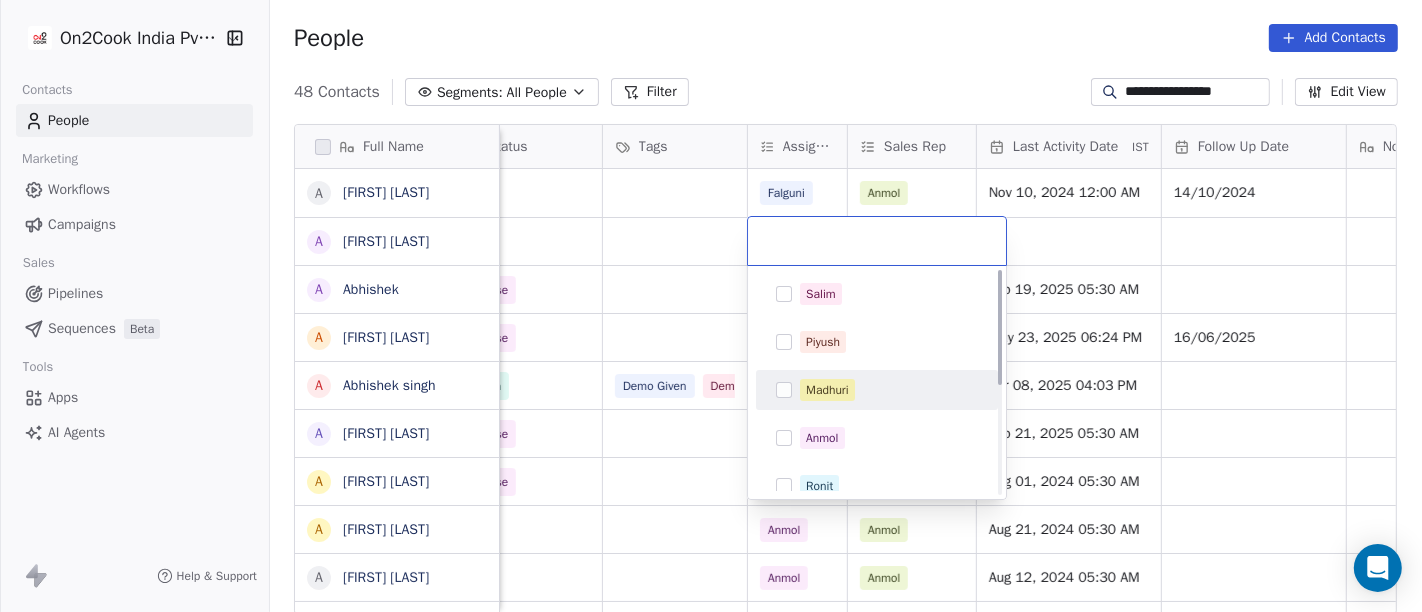 scroll, scrollTop: 206, scrollLeft: 0, axis: vertical 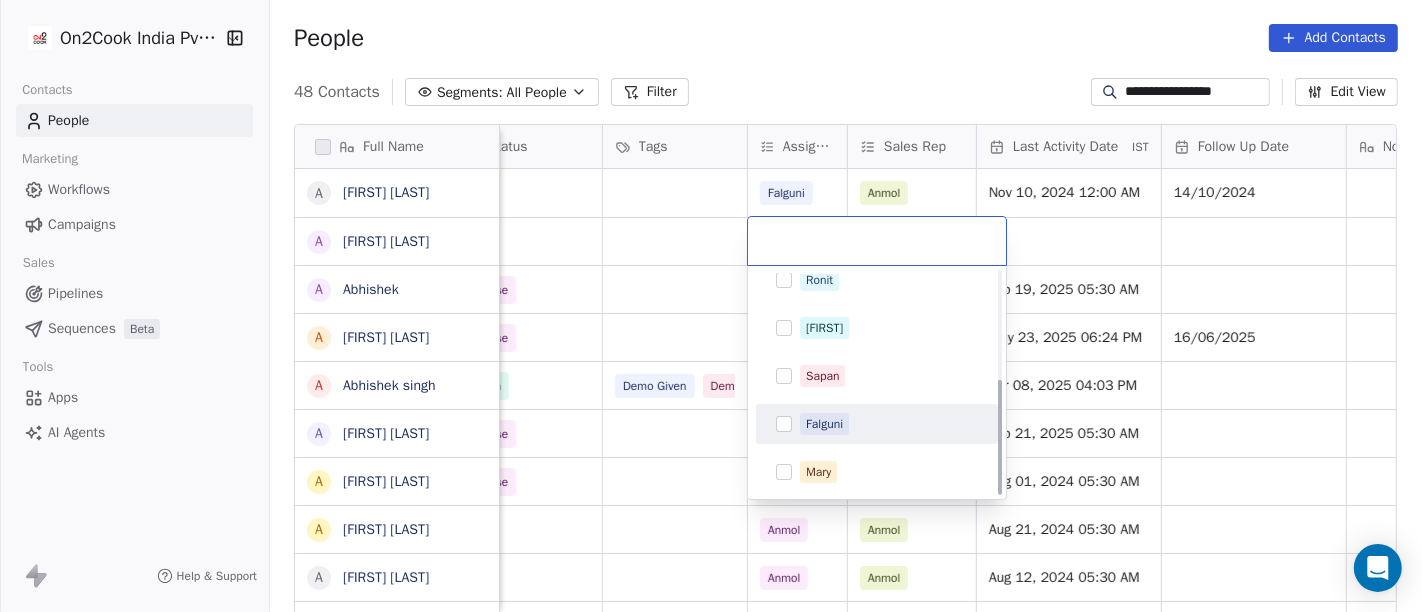 click on "Falguni" at bounding box center [824, 424] 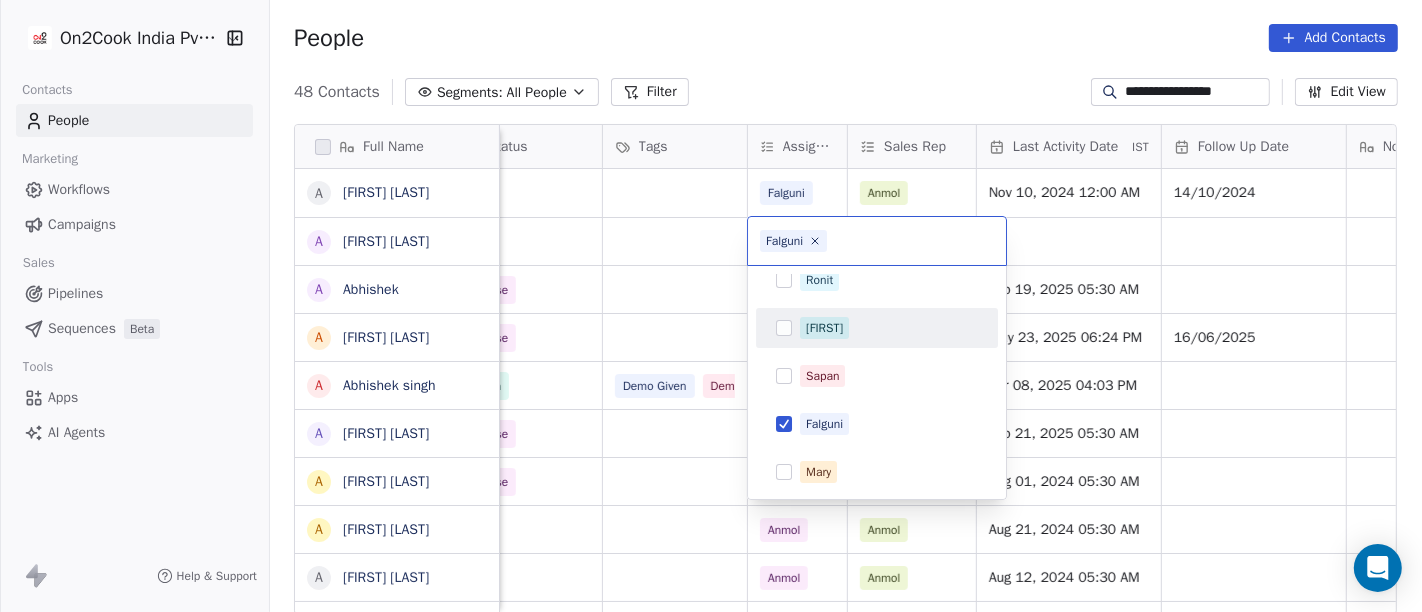 click on "**********" at bounding box center [711, 306] 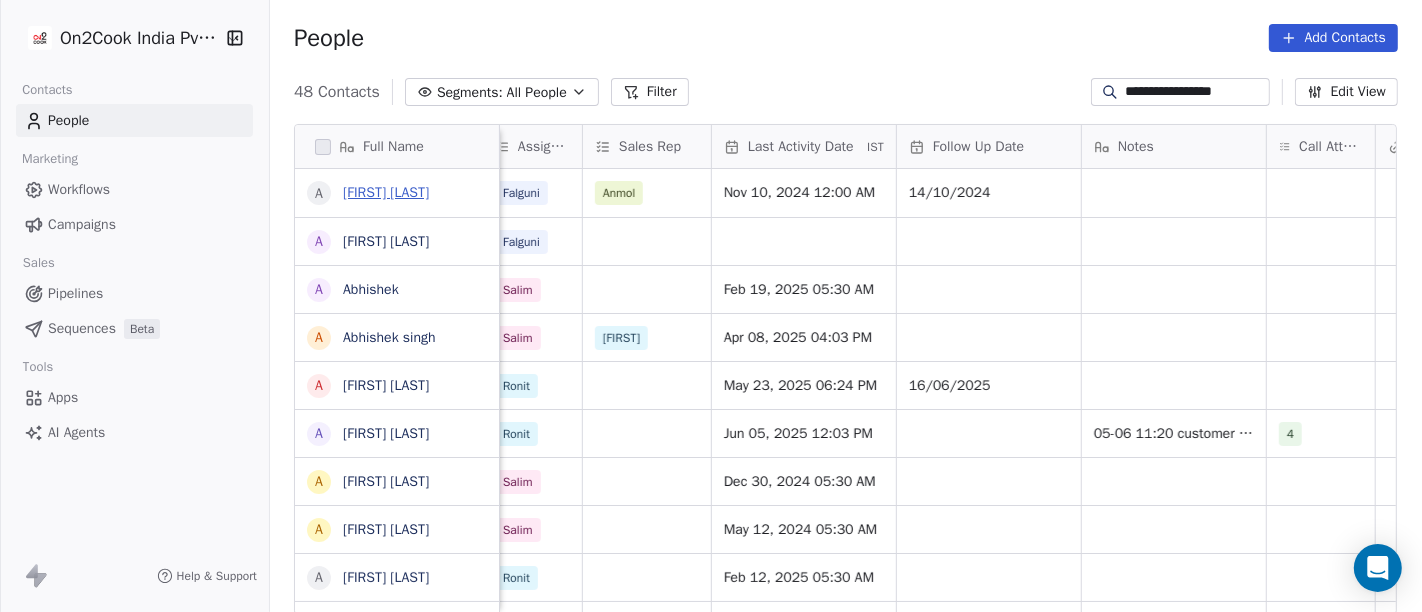 scroll, scrollTop: 0, scrollLeft: 1131, axis: horizontal 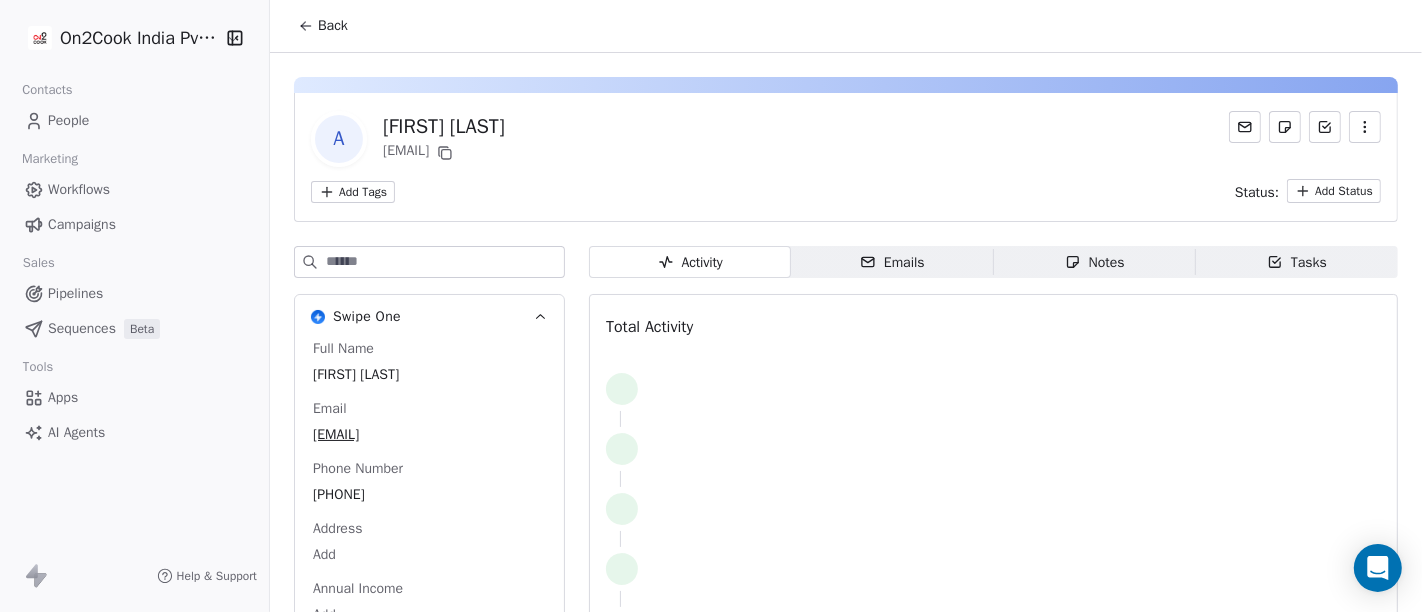 click 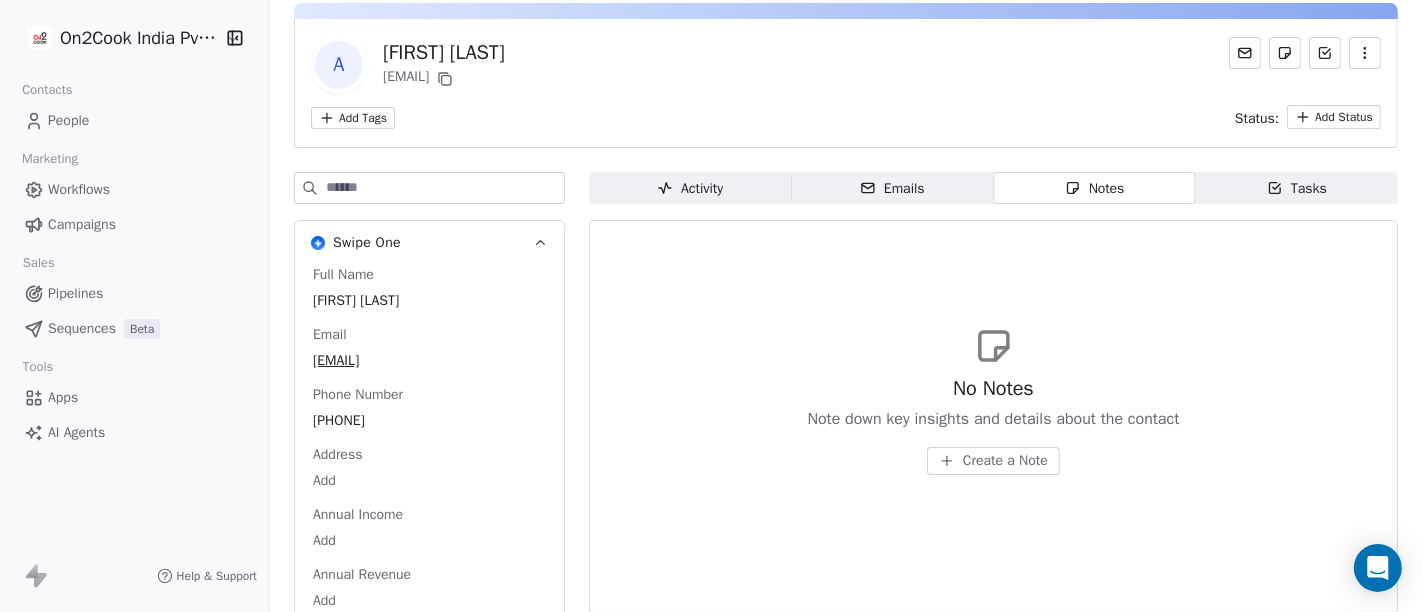 scroll, scrollTop: 0, scrollLeft: 0, axis: both 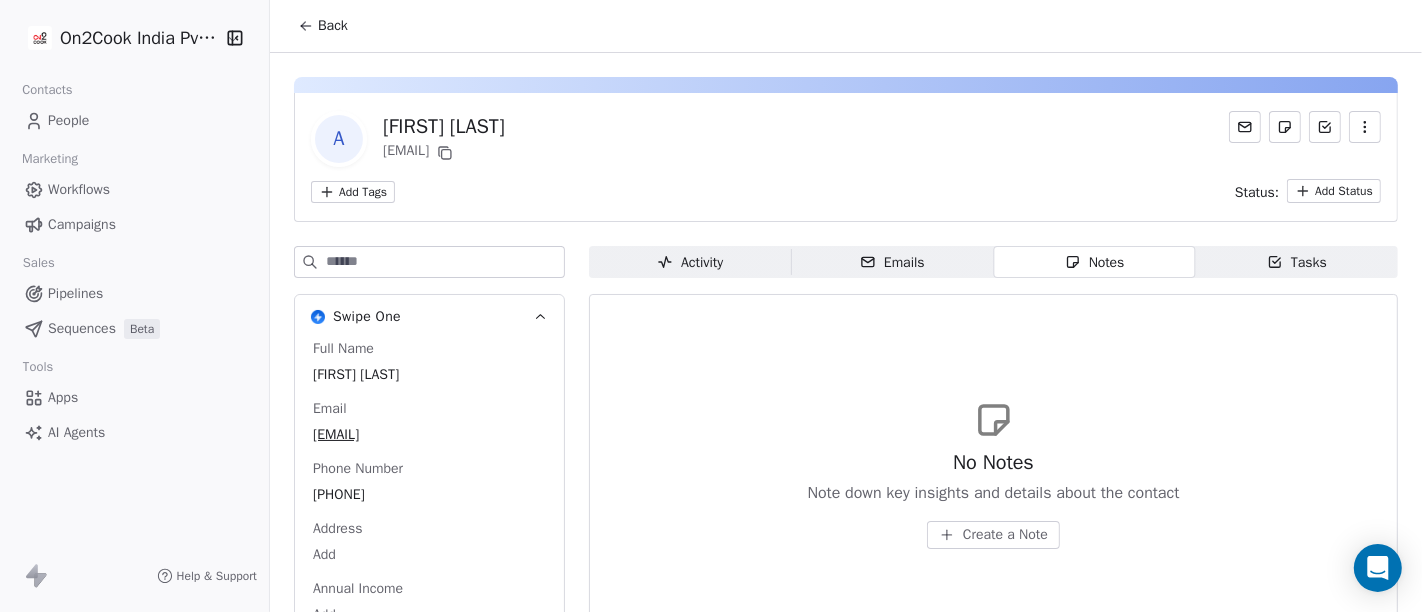 click on "Back" at bounding box center (323, 26) 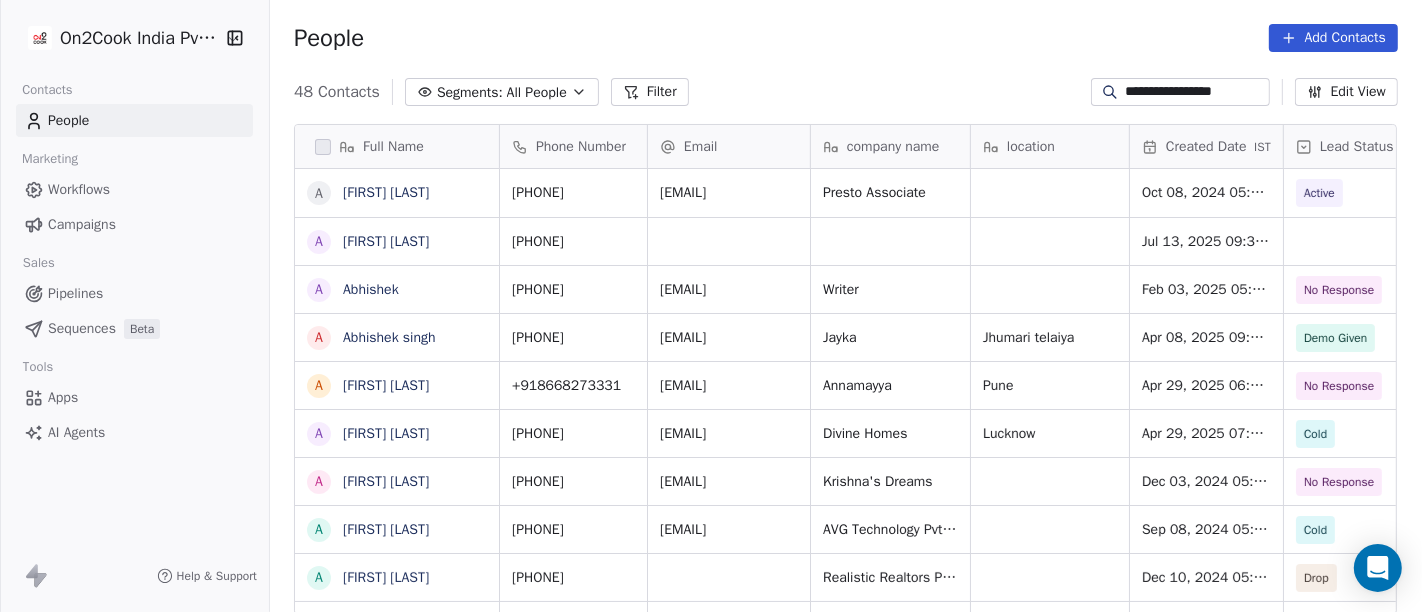 scroll, scrollTop: 17, scrollLeft: 17, axis: both 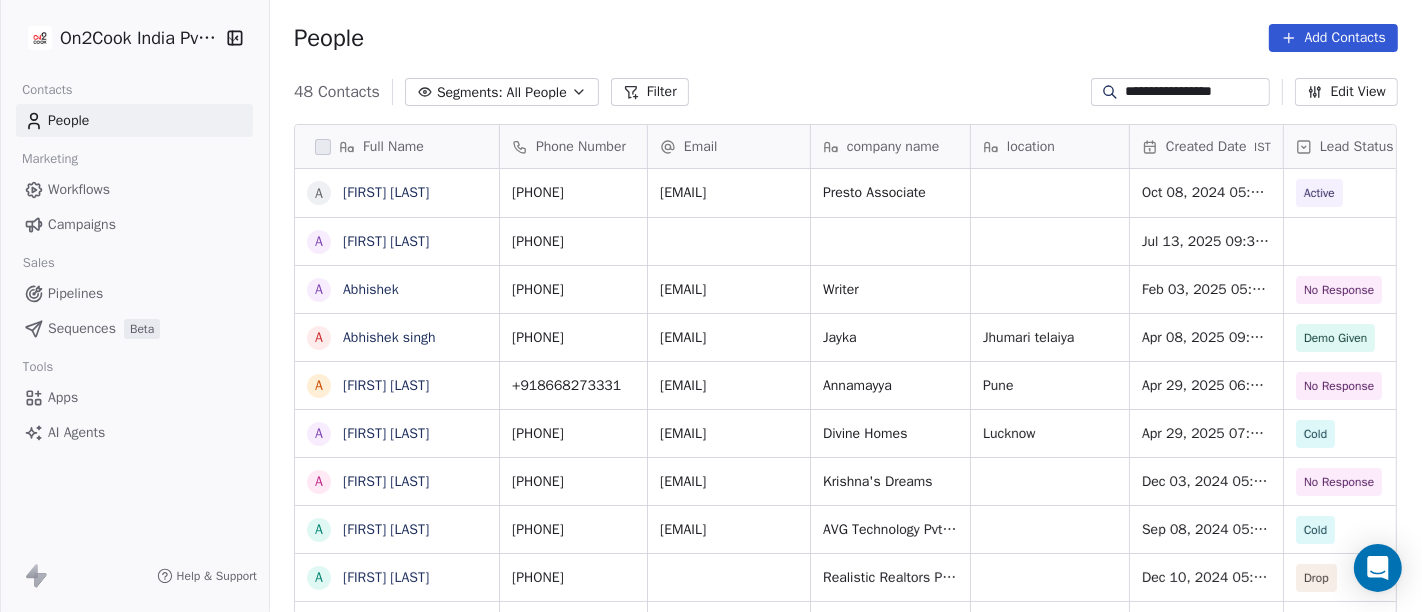 click on "**********" at bounding box center (1196, 92) 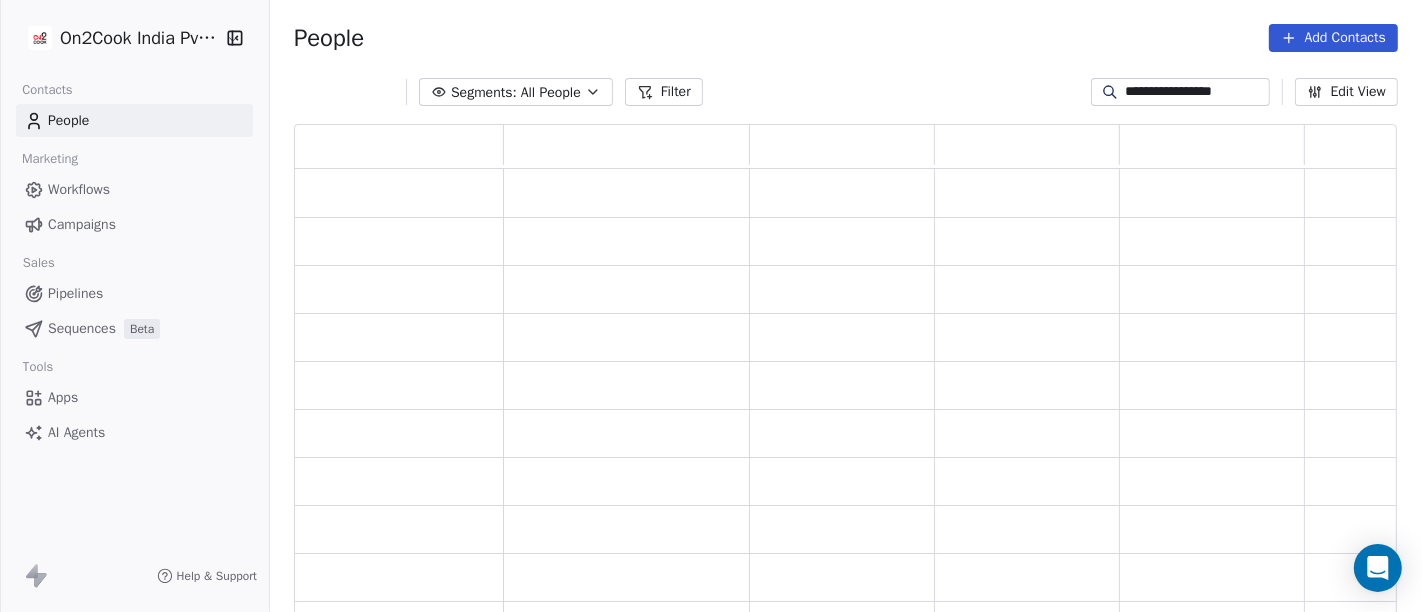 scroll, scrollTop: 17, scrollLeft: 17, axis: both 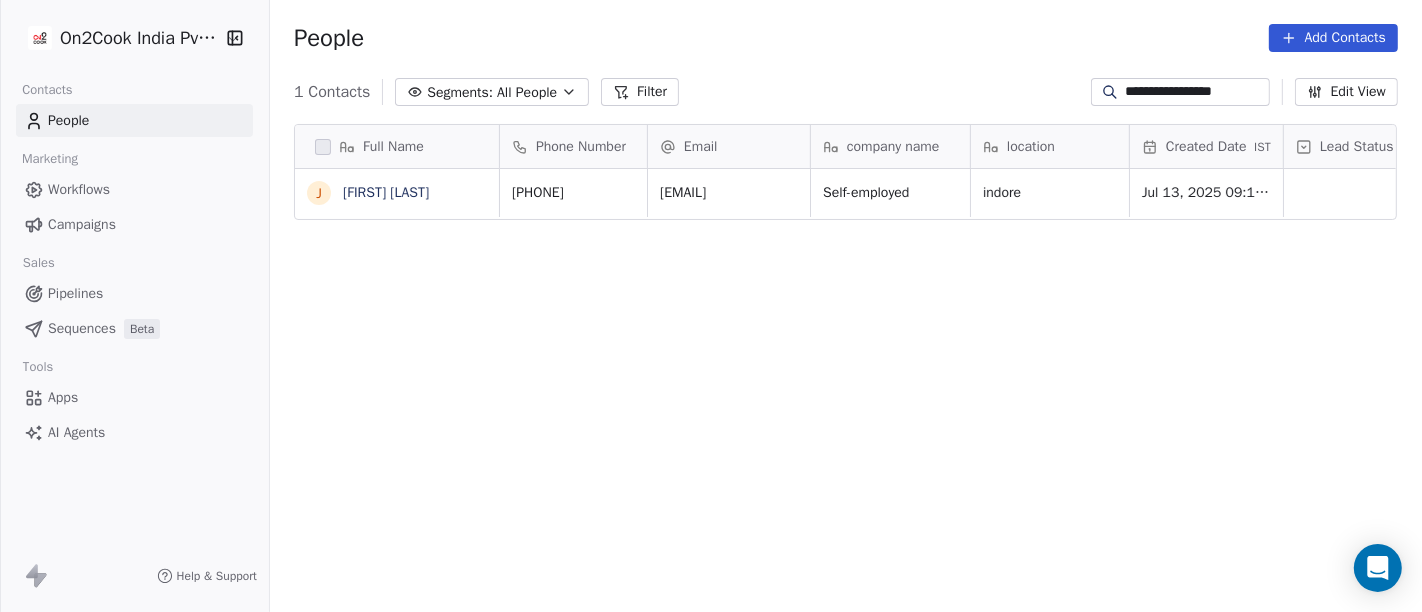 click on "**********" at bounding box center (1196, 92) 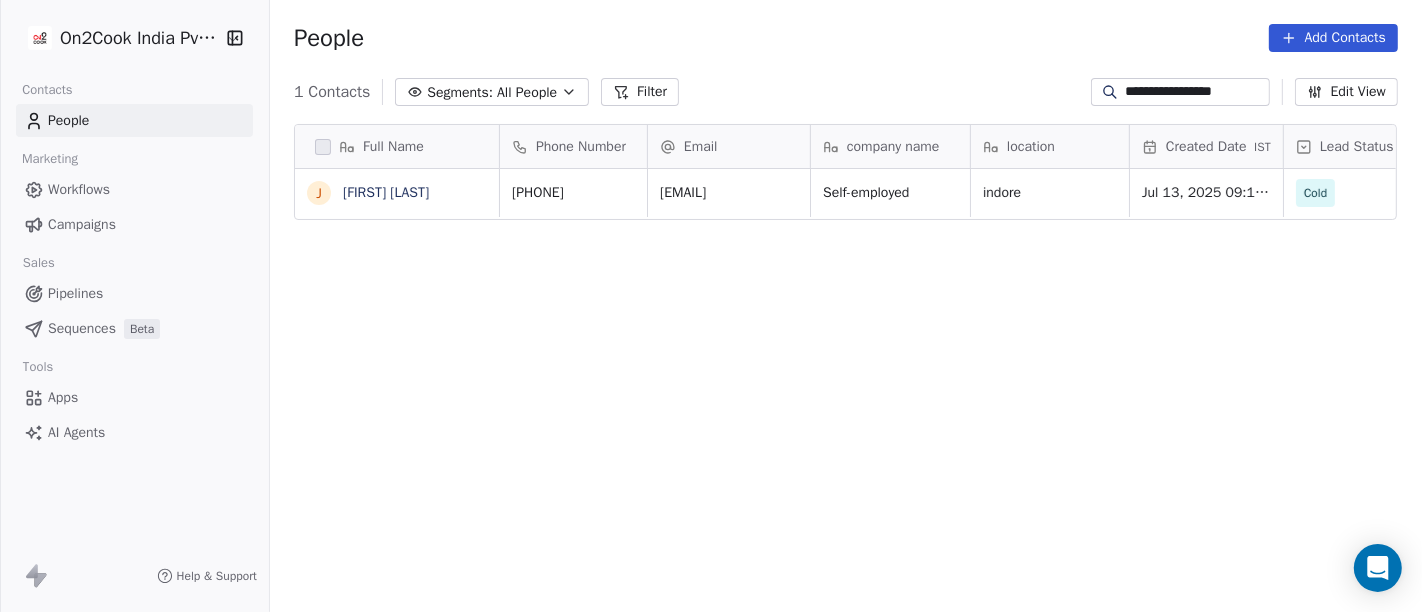 click on "**********" at bounding box center [1196, 92] 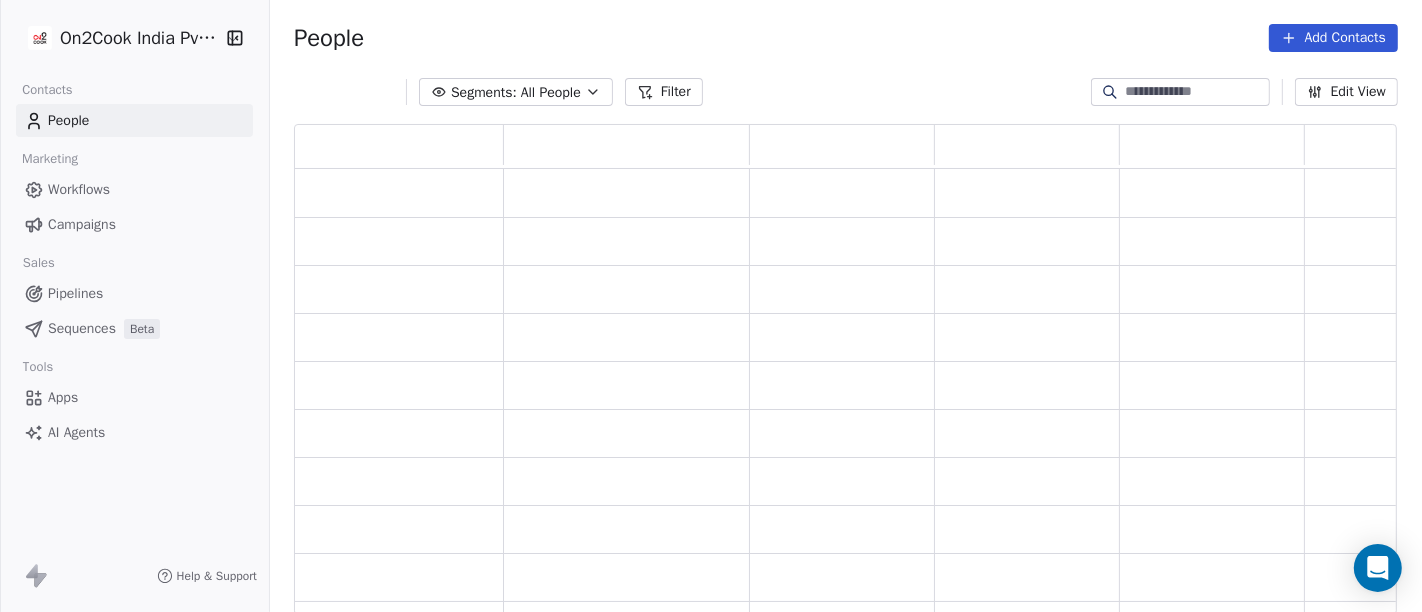 scroll, scrollTop: 17, scrollLeft: 17, axis: both 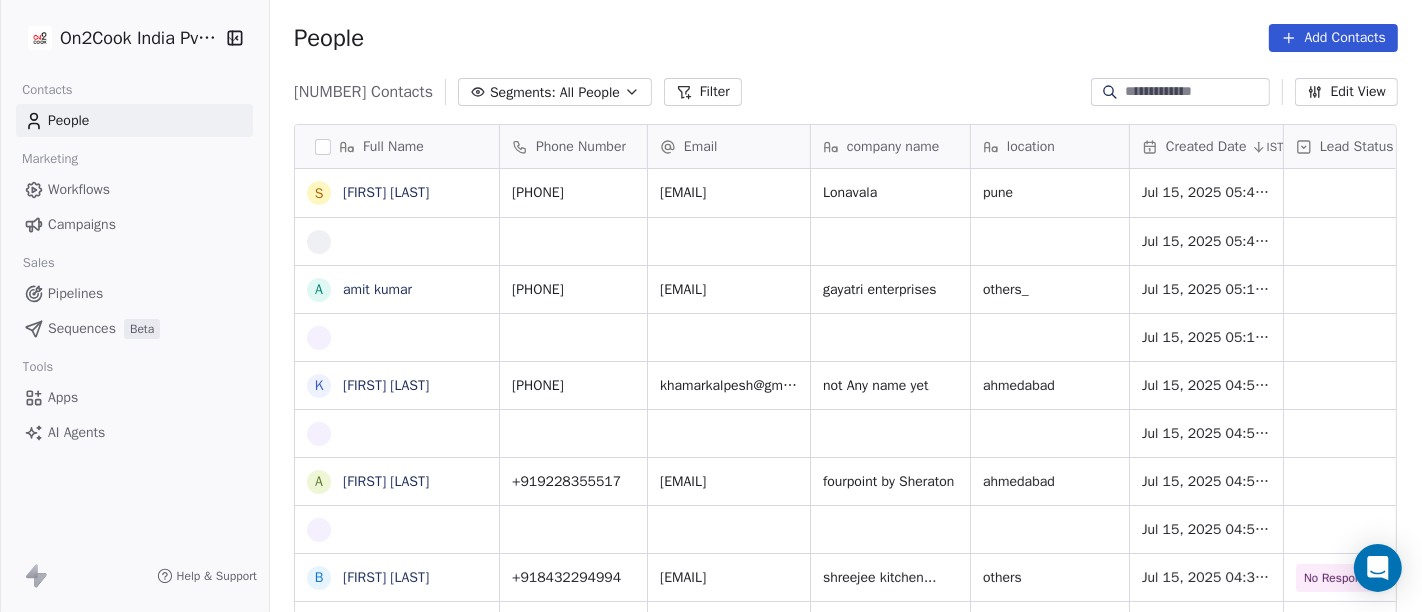 click at bounding box center [1196, 92] 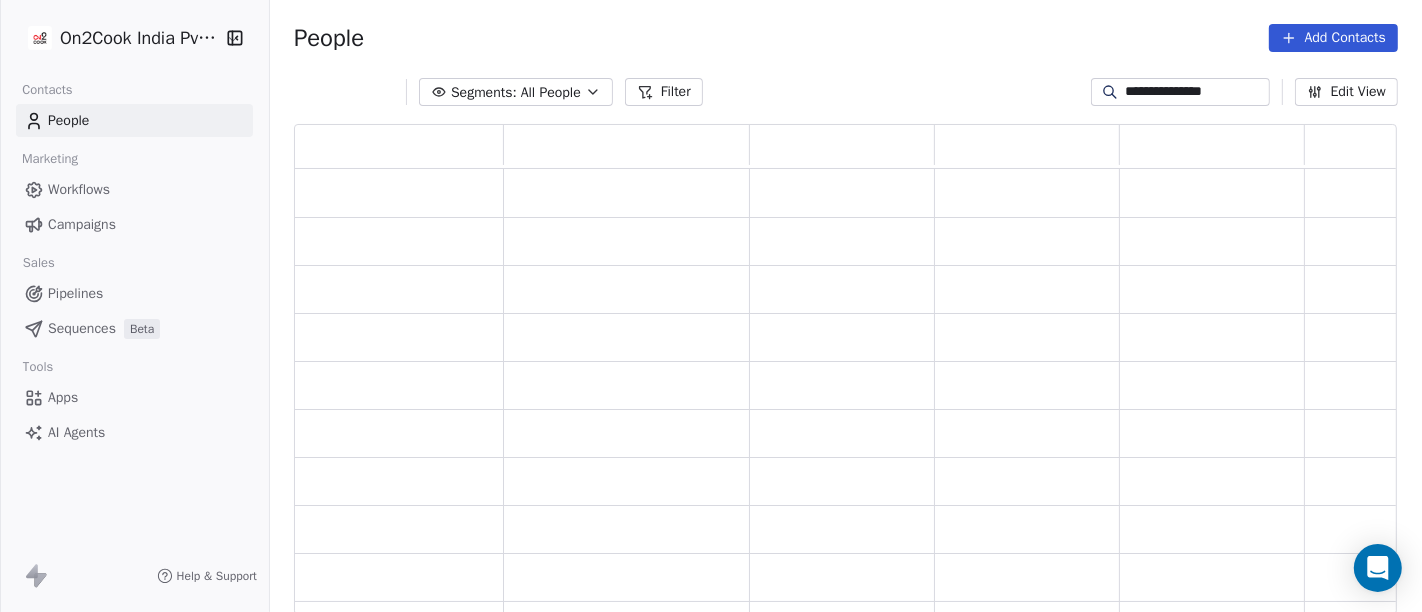 scroll, scrollTop: 17, scrollLeft: 17, axis: both 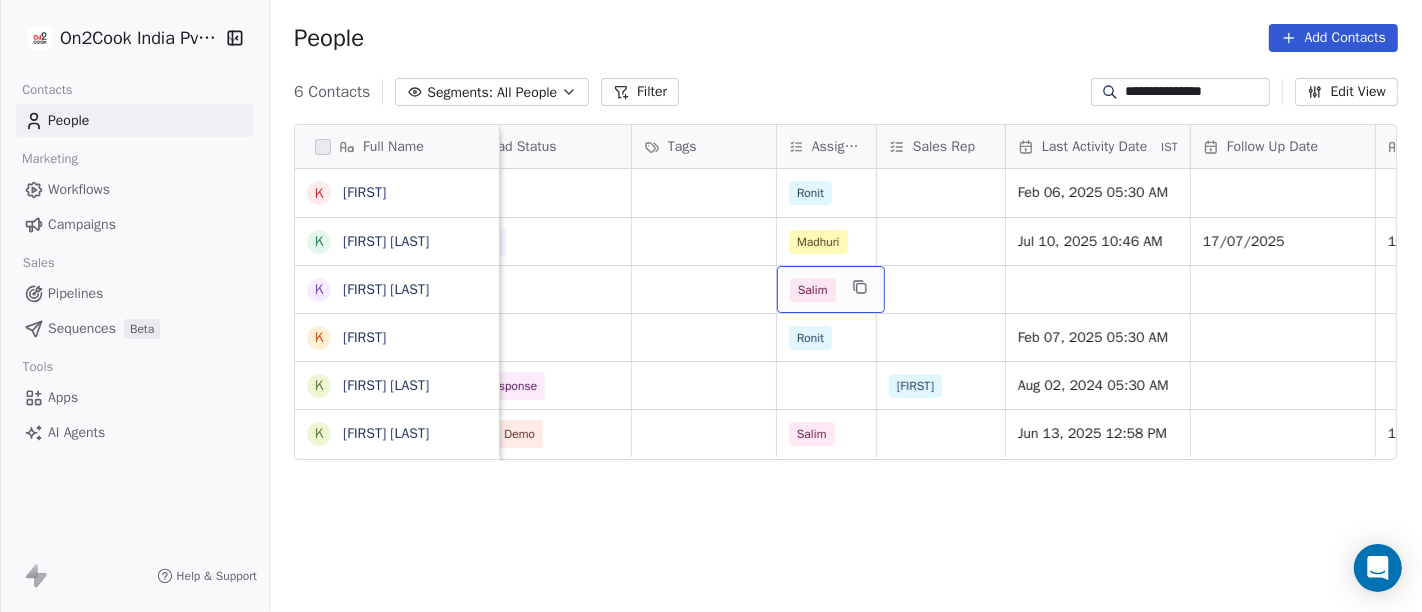 click on "Salim" at bounding box center [831, 289] 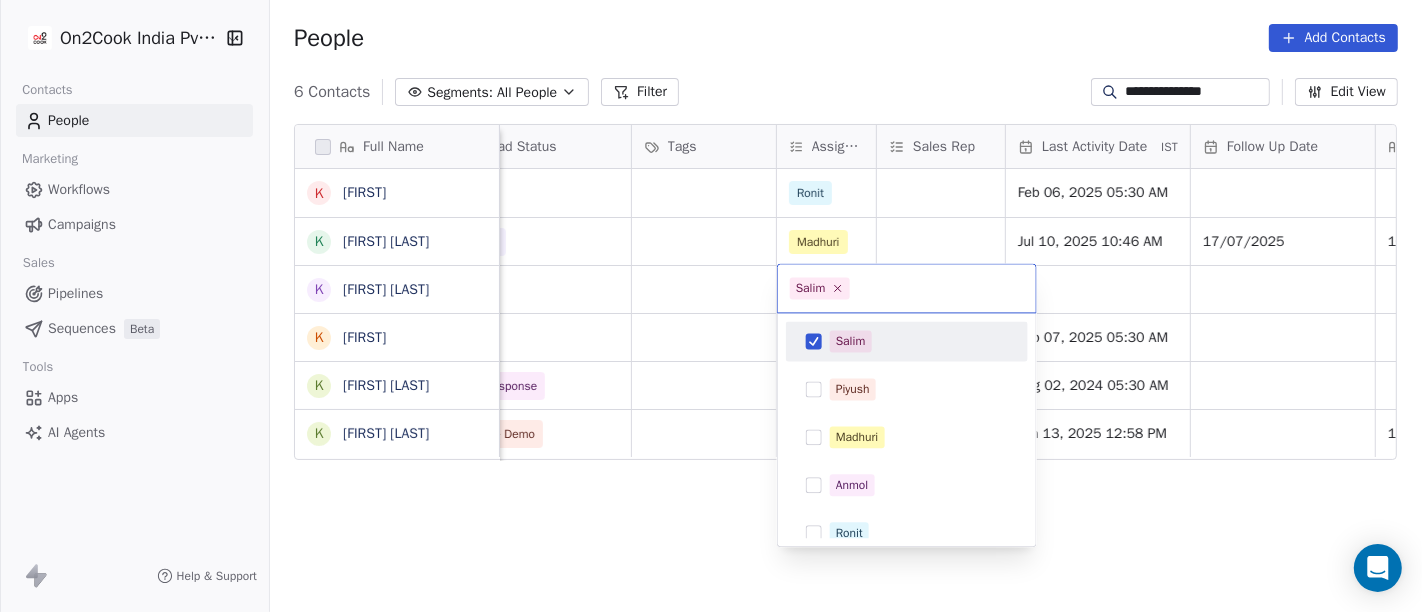 click on "Salim" at bounding box center [851, 341] 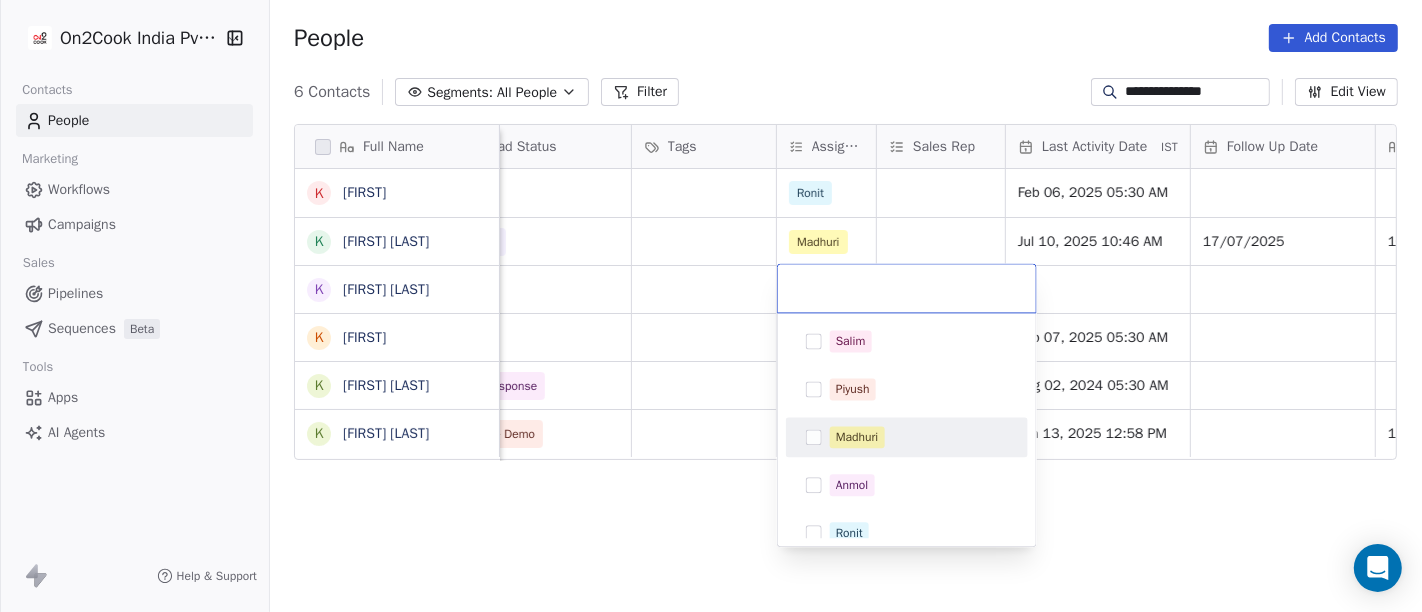 click on "Madhuri" at bounding box center (857, 437) 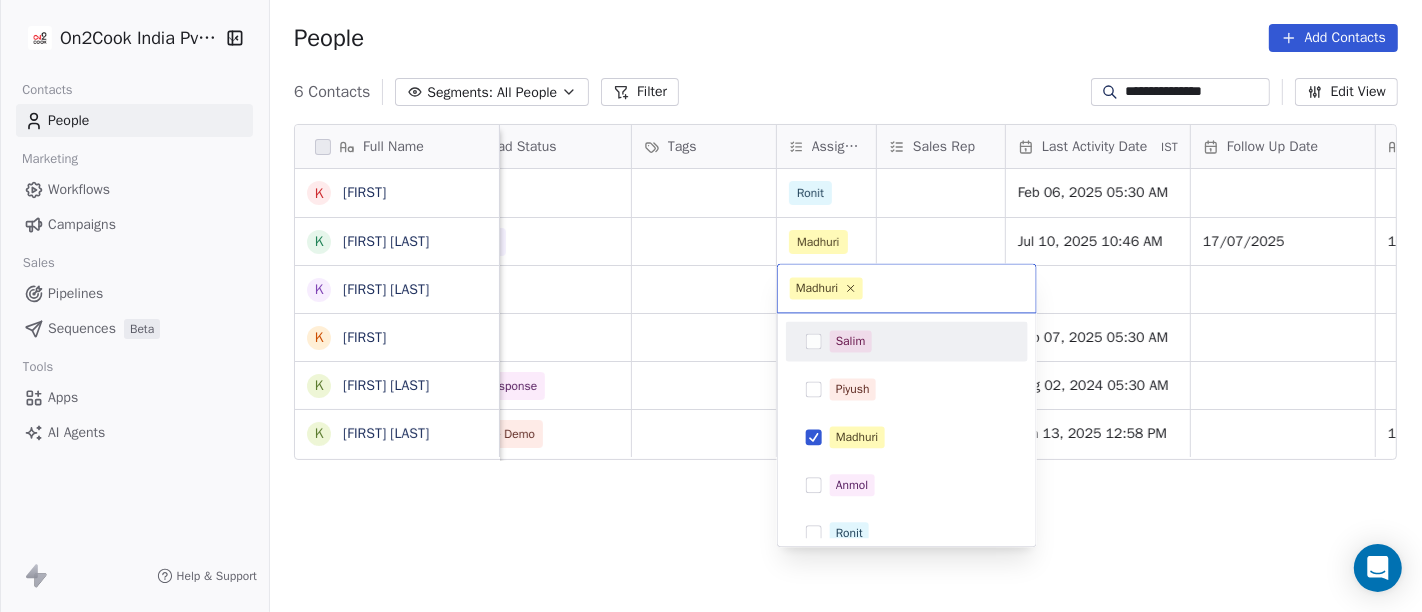 click on "**********" at bounding box center [711, 306] 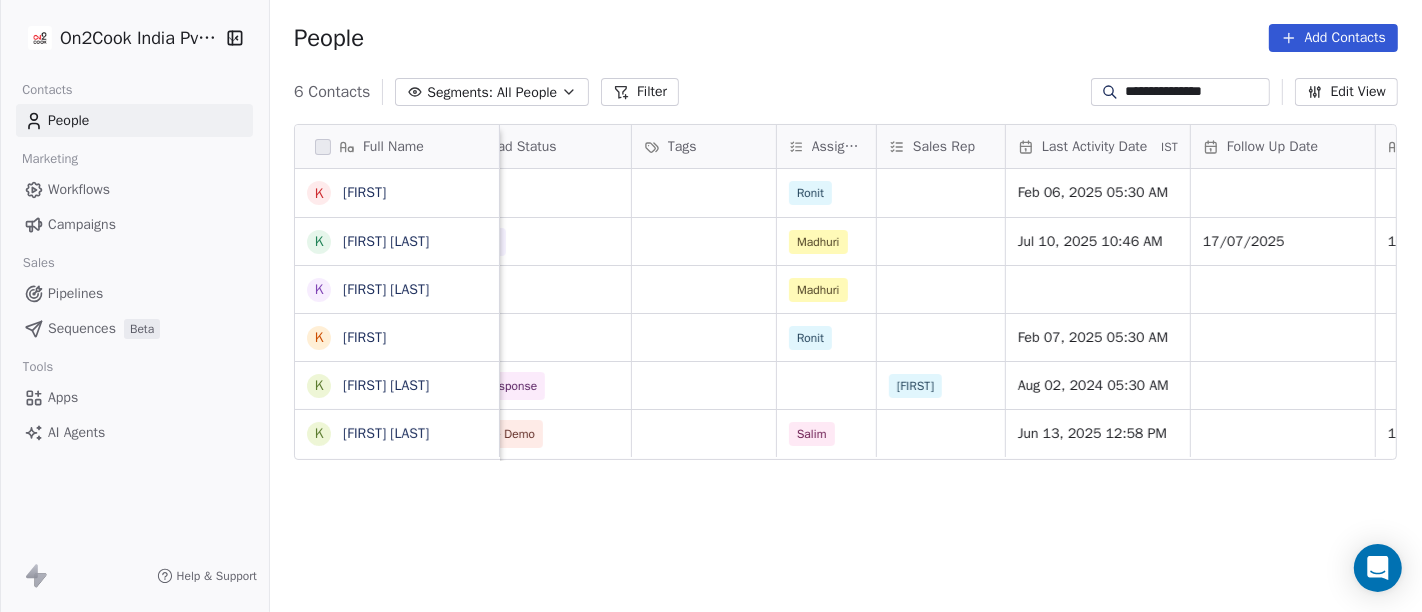 click on "**********" at bounding box center (1196, 92) 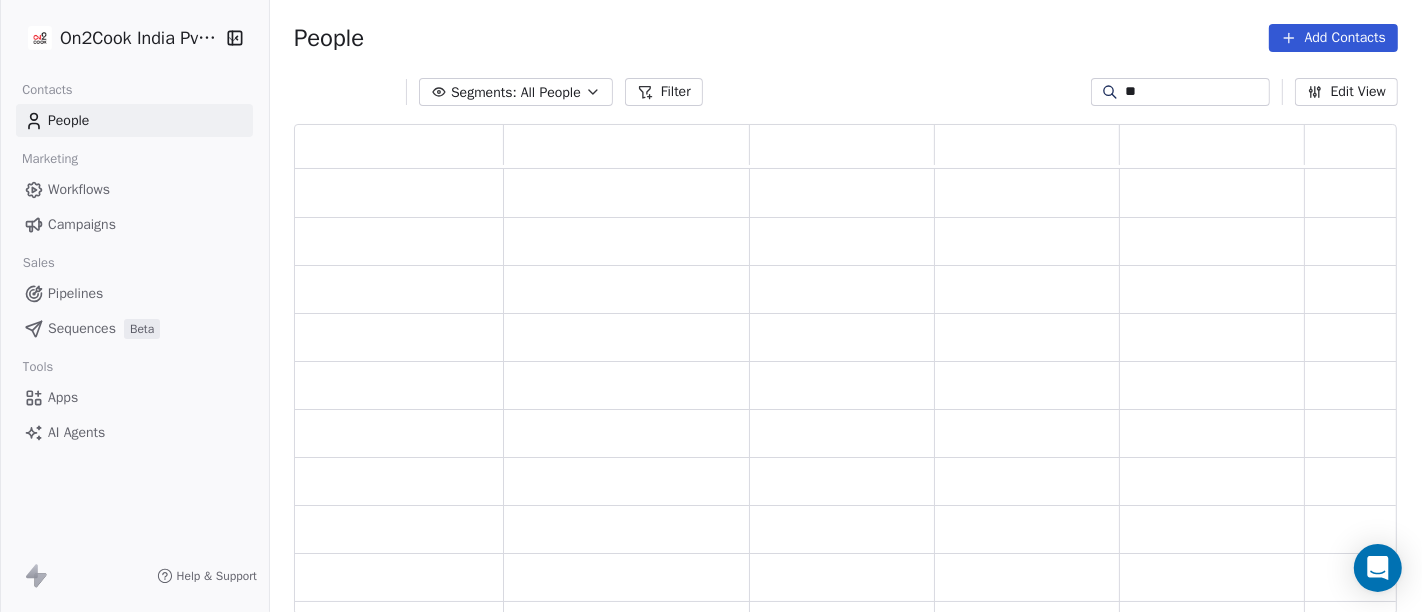 scroll, scrollTop: 17, scrollLeft: 17, axis: both 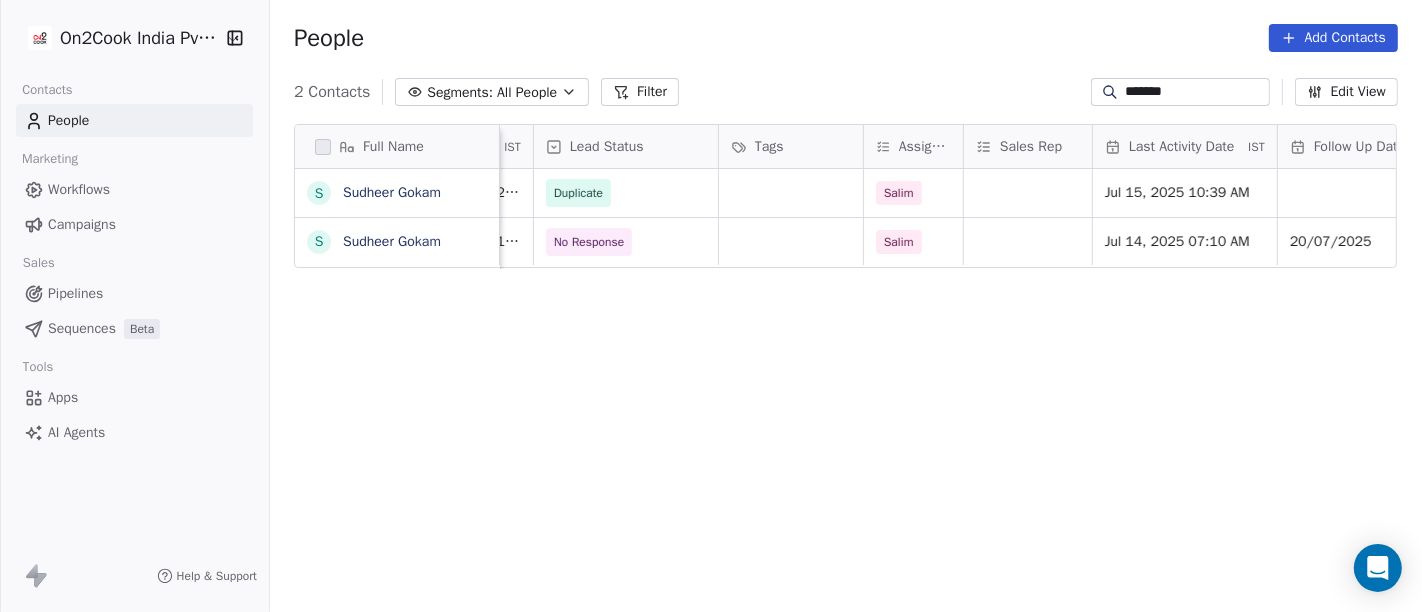 type on "*******" 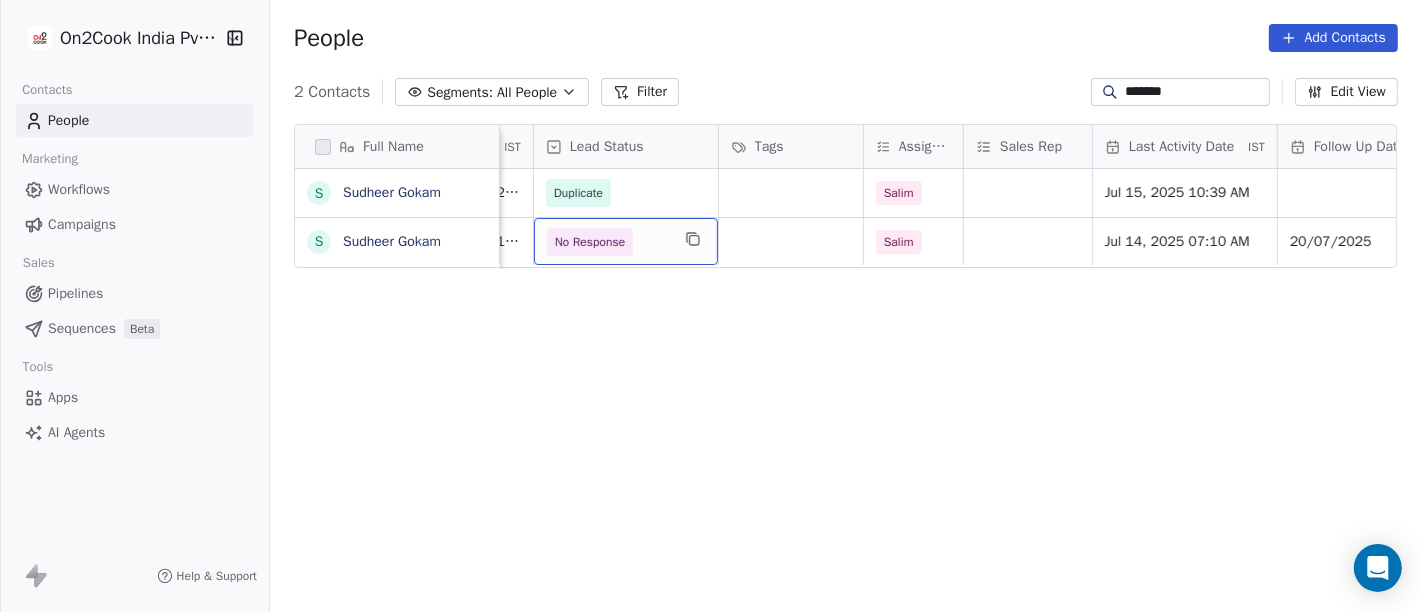 click on "No Response" at bounding box center (608, 242) 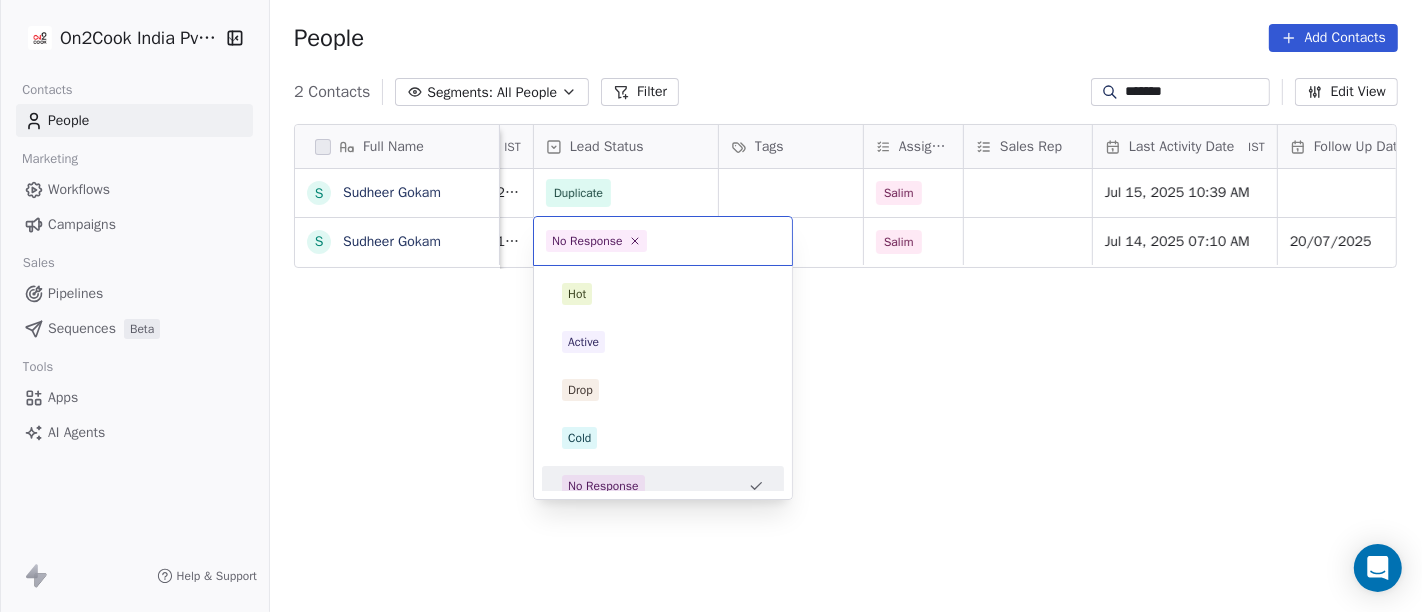 scroll, scrollTop: 14, scrollLeft: 0, axis: vertical 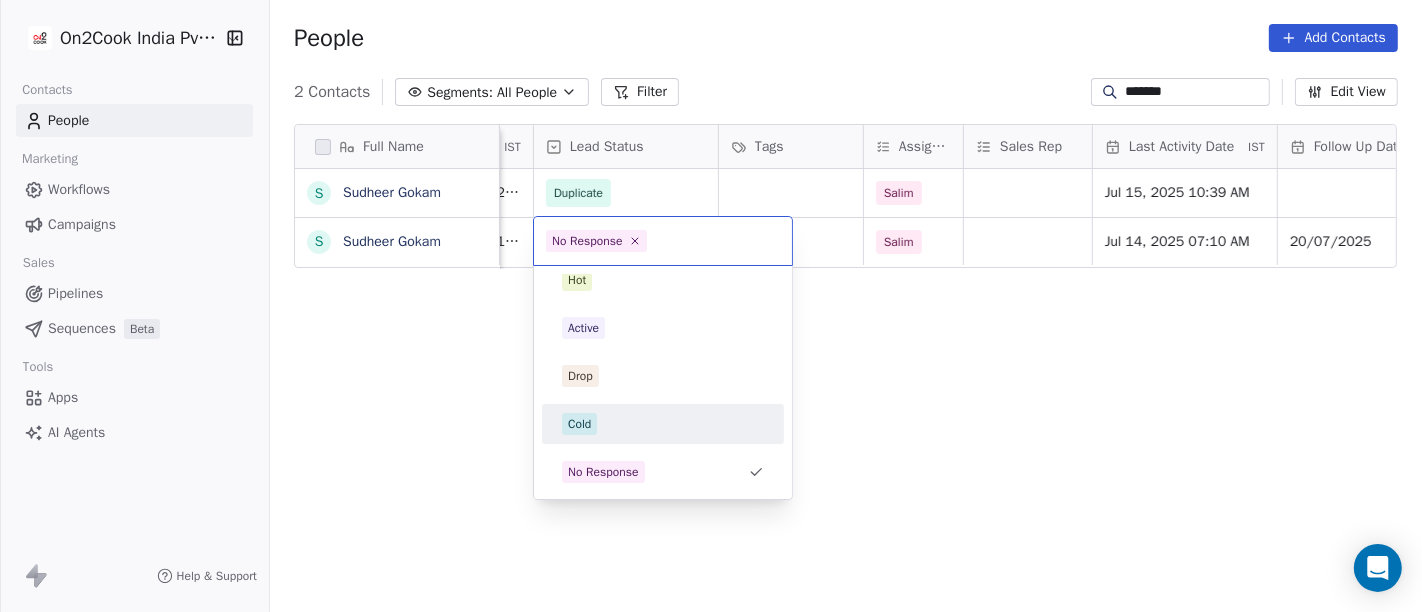 click on "Cold" at bounding box center (663, 424) 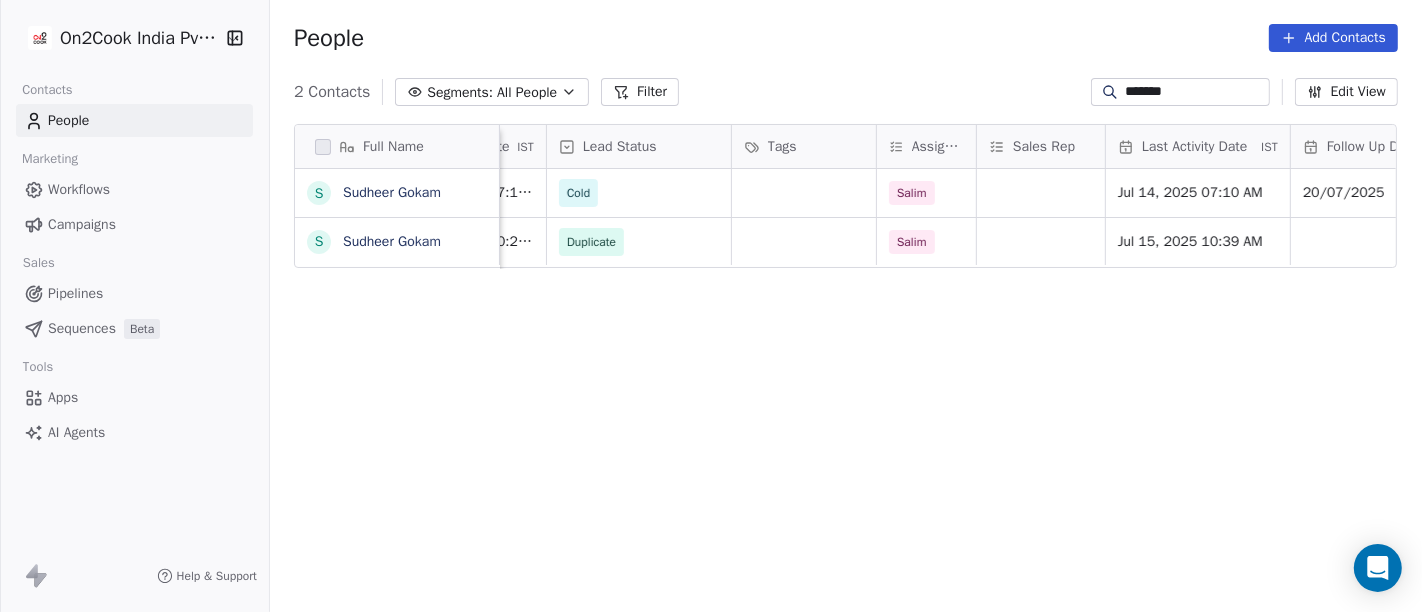 scroll, scrollTop: 0, scrollLeft: 742, axis: horizontal 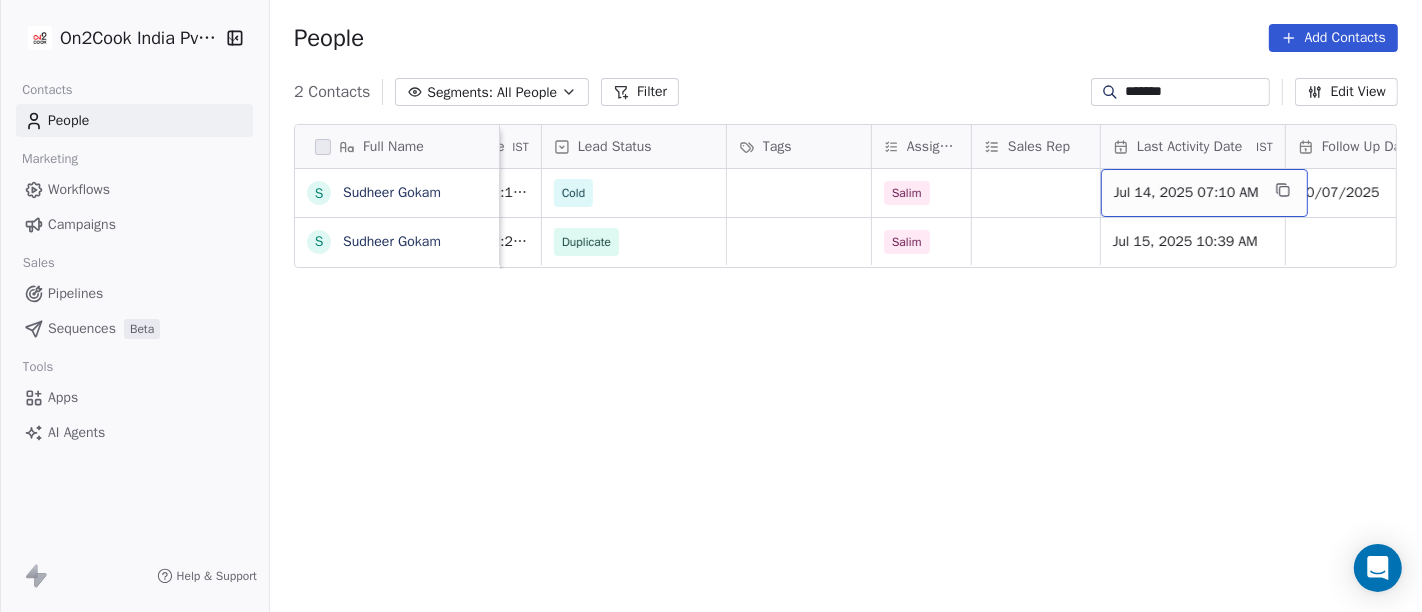 click on "Jul 14, 2025 07:10 AM" at bounding box center (1186, 193) 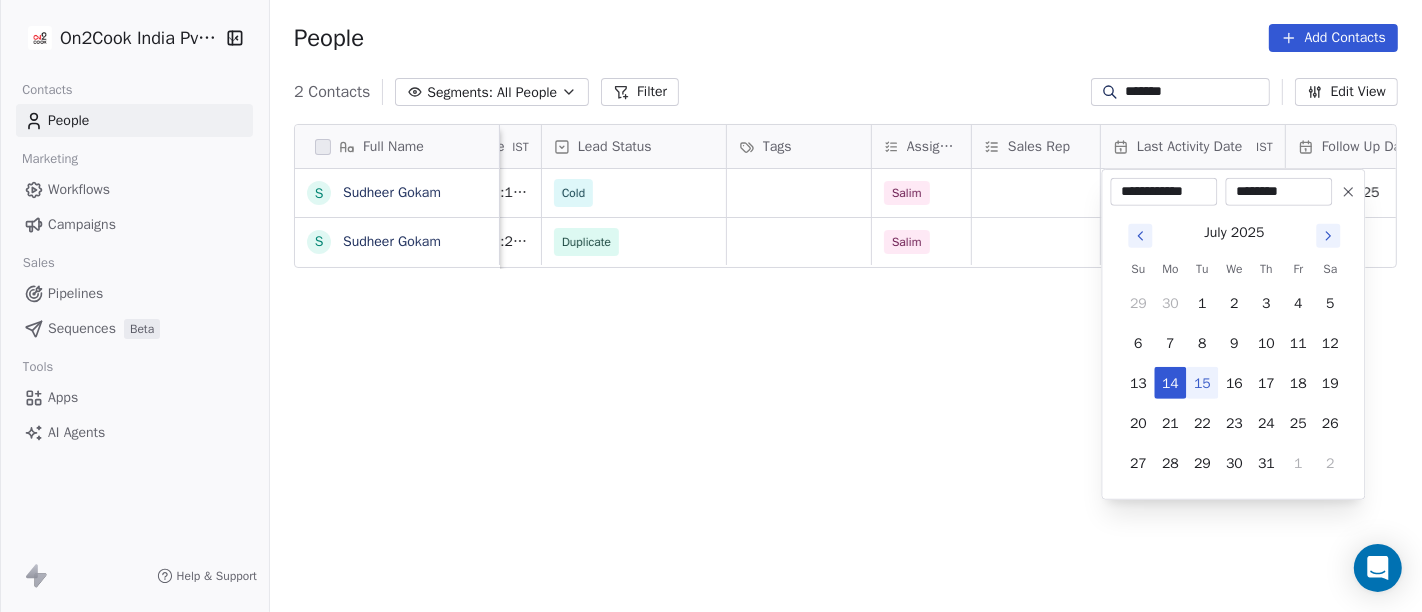click on "15" at bounding box center (1202, 383) 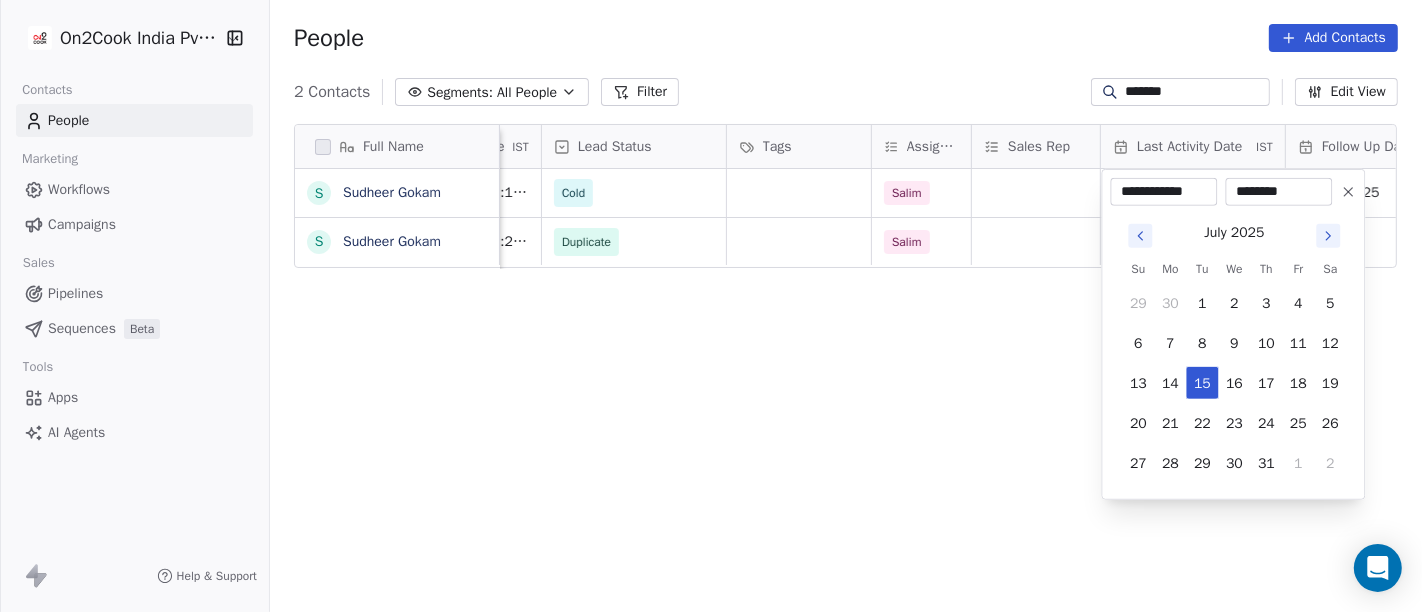 click on "**********" at bounding box center (711, 306) 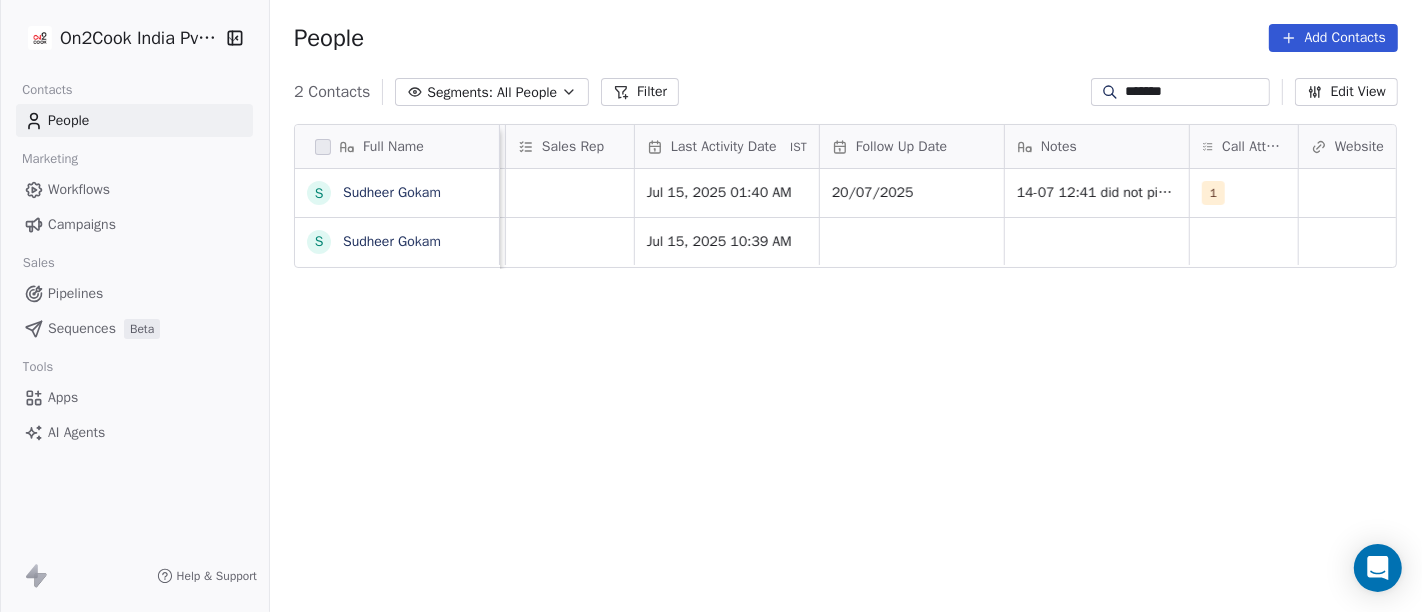 scroll, scrollTop: 0, scrollLeft: 1213, axis: horizontal 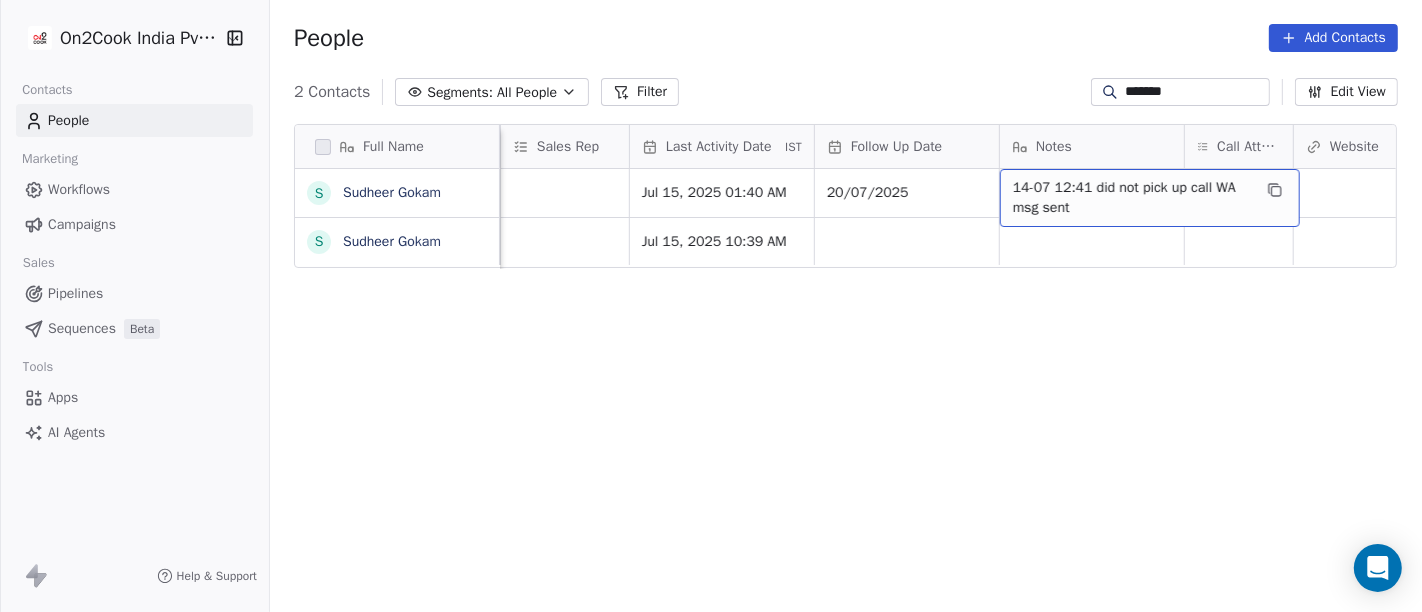 click on "14-07 12:41 did not pick up call WA msg sent" at bounding box center (1132, 198) 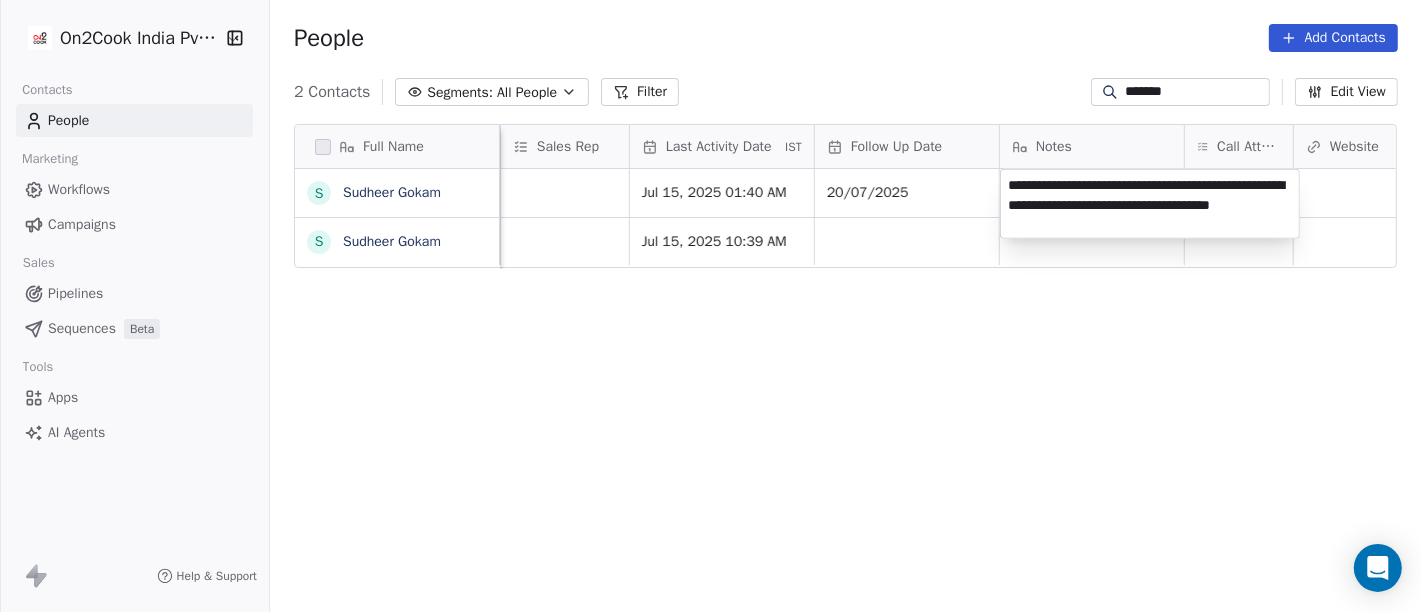 click on "**********" at bounding box center (1150, 204) 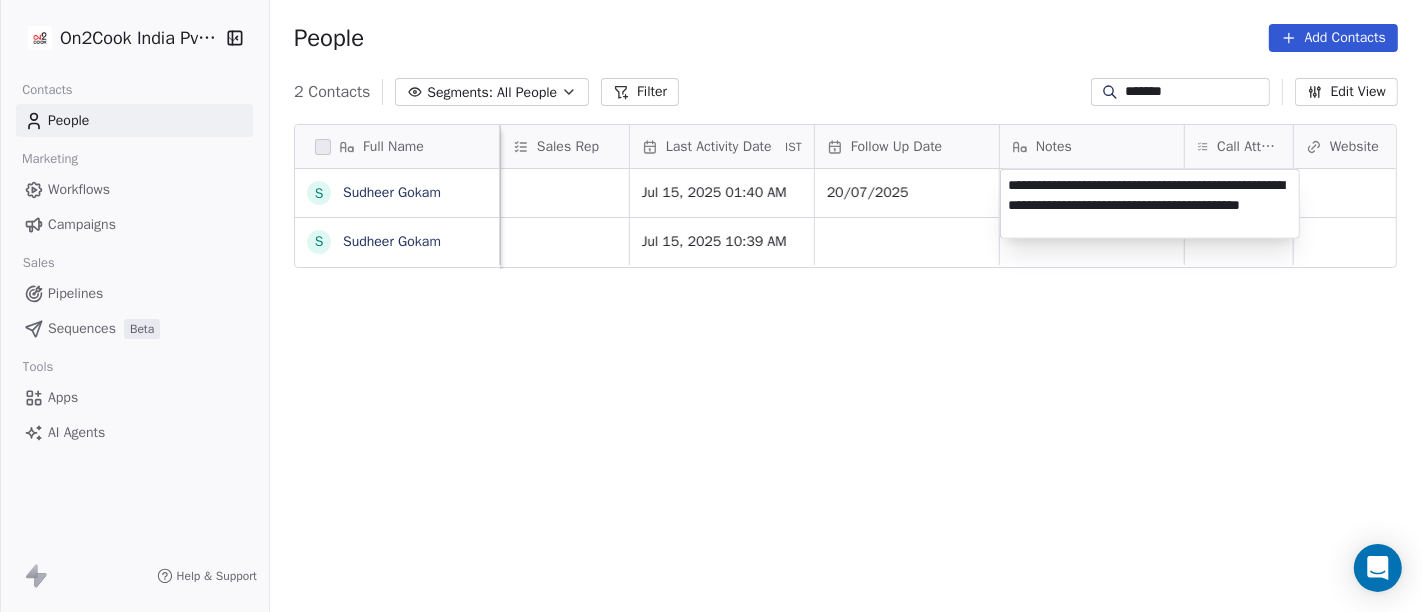 click on "**********" at bounding box center [1150, 204] 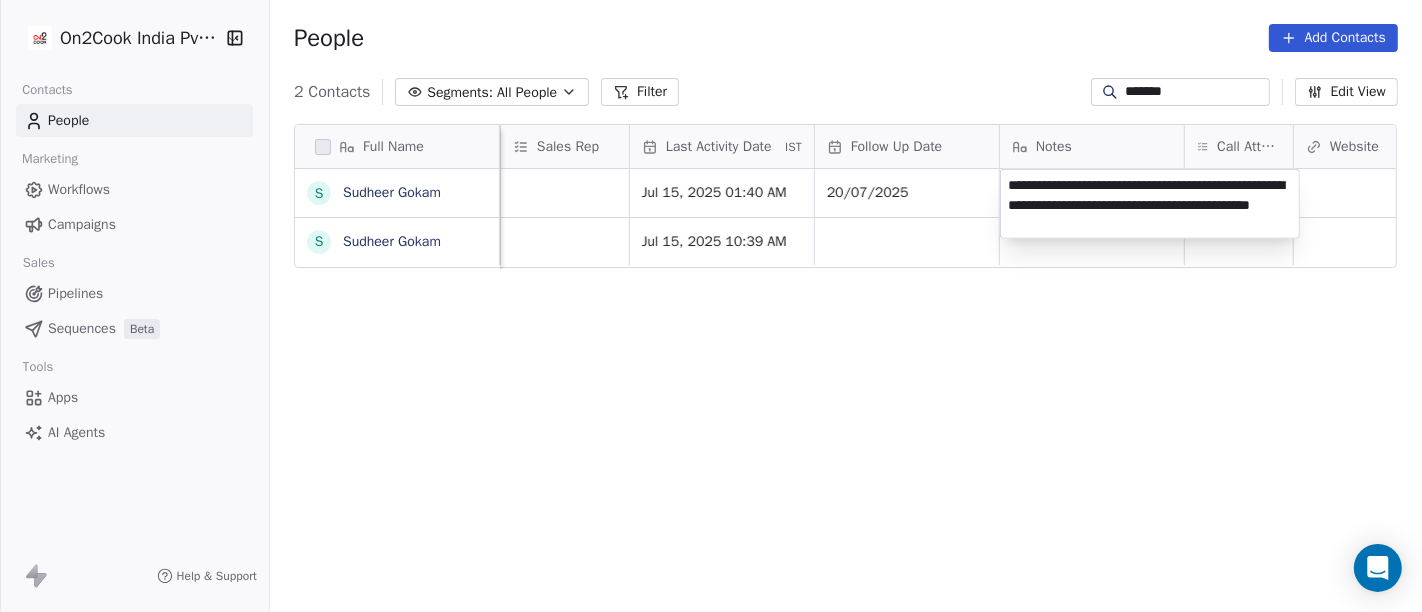 type on "**********" 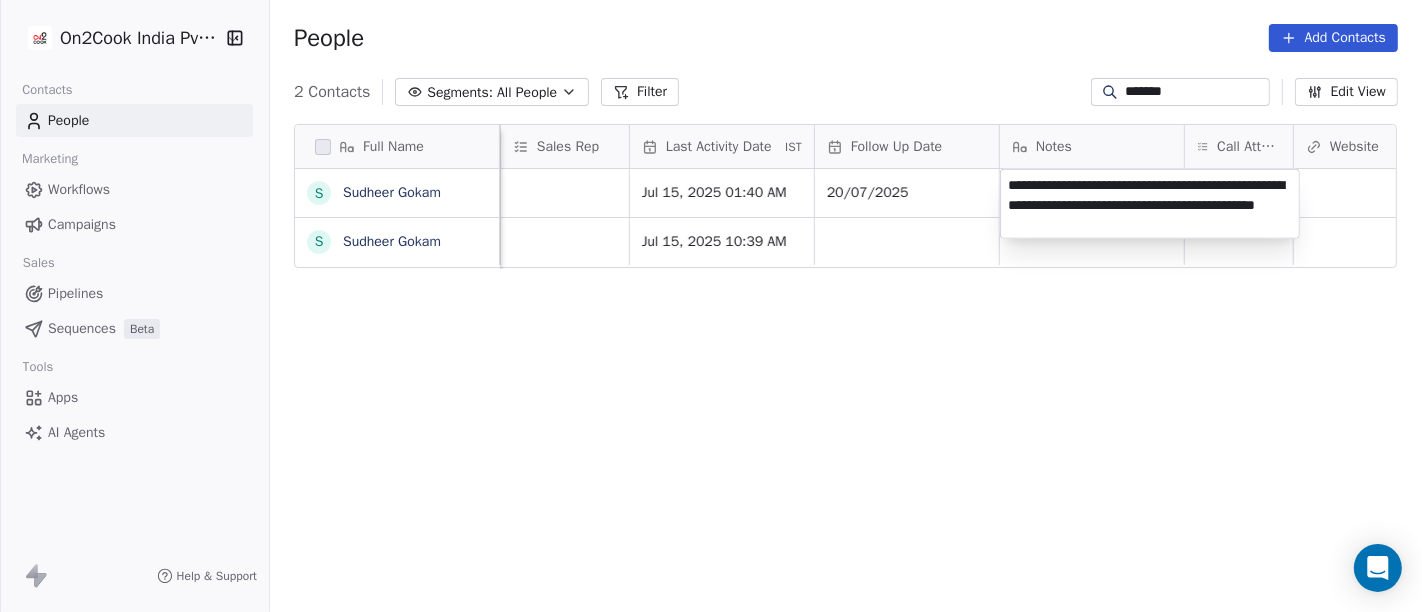 click on "**********" at bounding box center (711, 306) 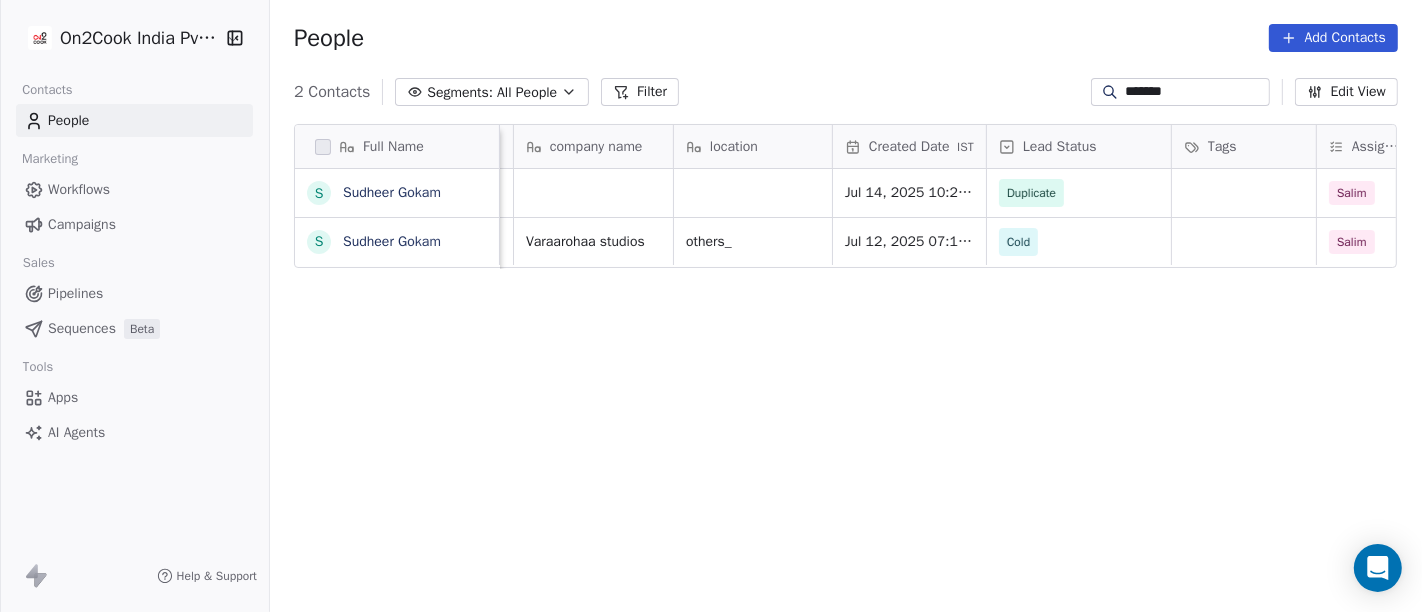 scroll, scrollTop: 0, scrollLeft: 253, axis: horizontal 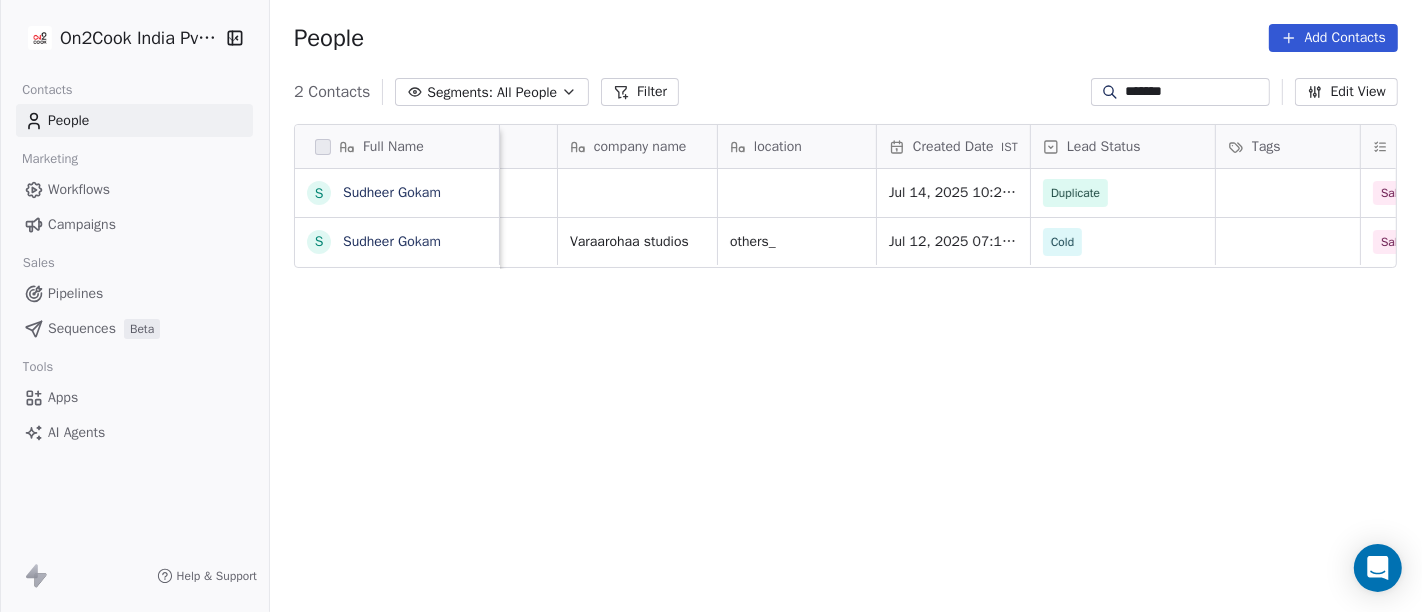 click on "*******" at bounding box center [1196, 92] 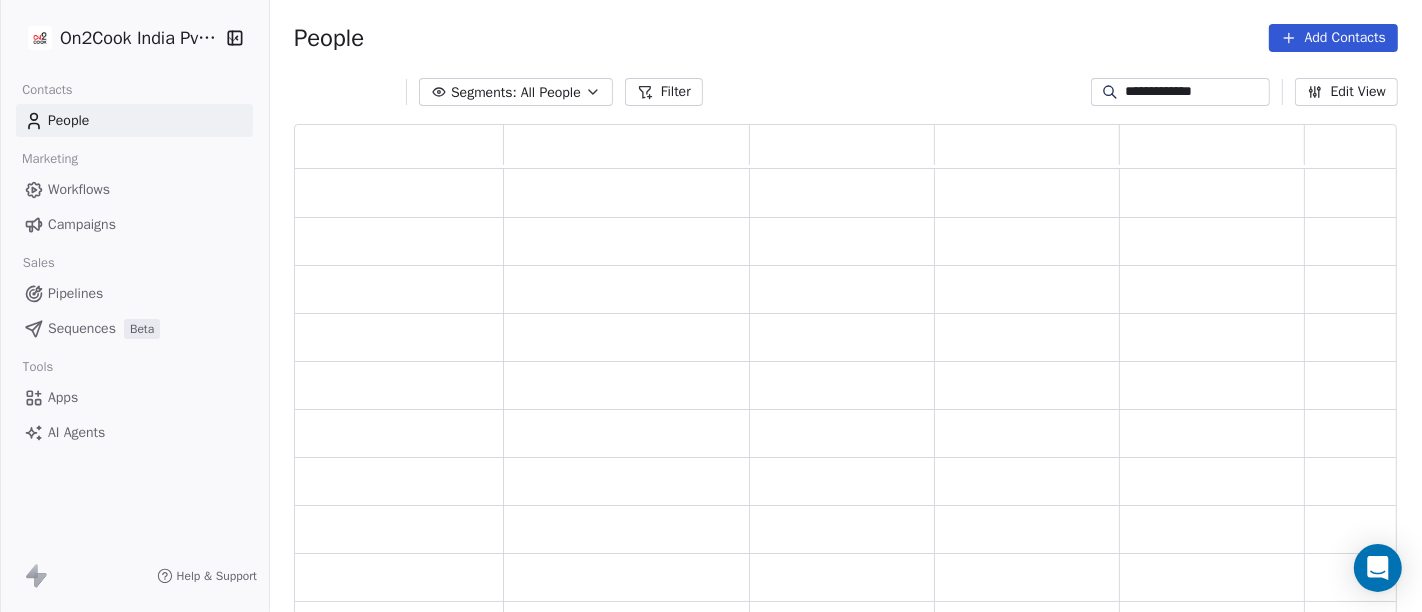 scroll, scrollTop: 17, scrollLeft: 17, axis: both 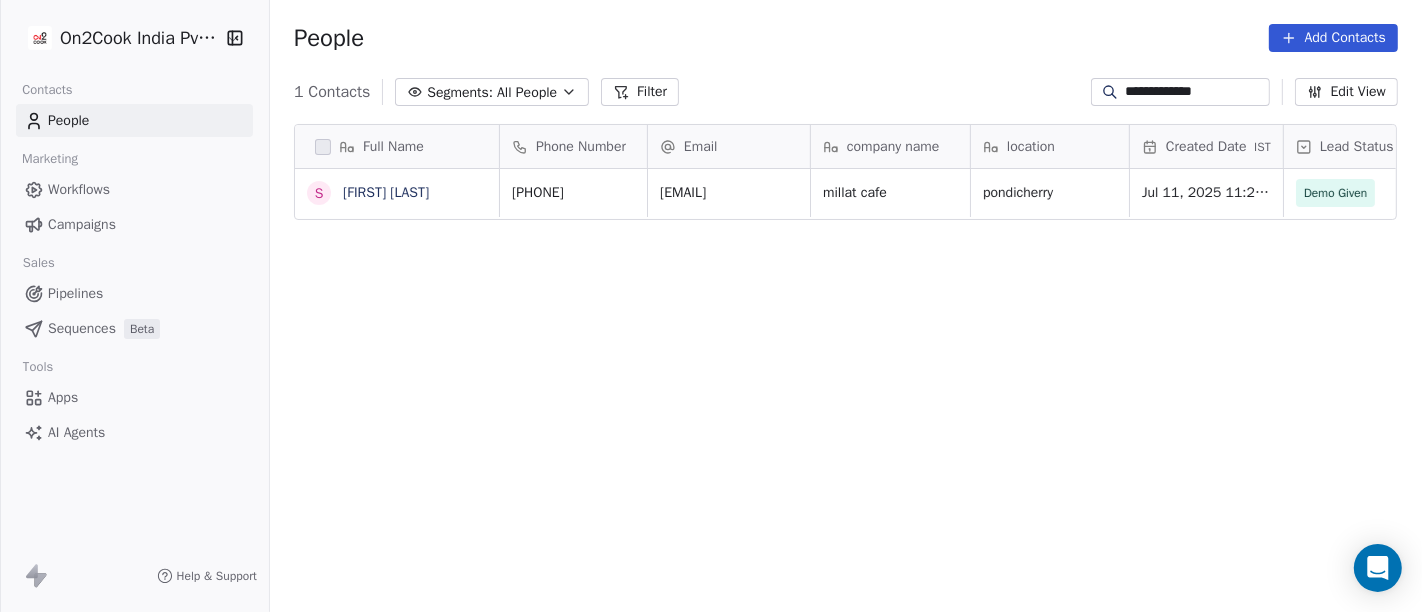 type on "**********" 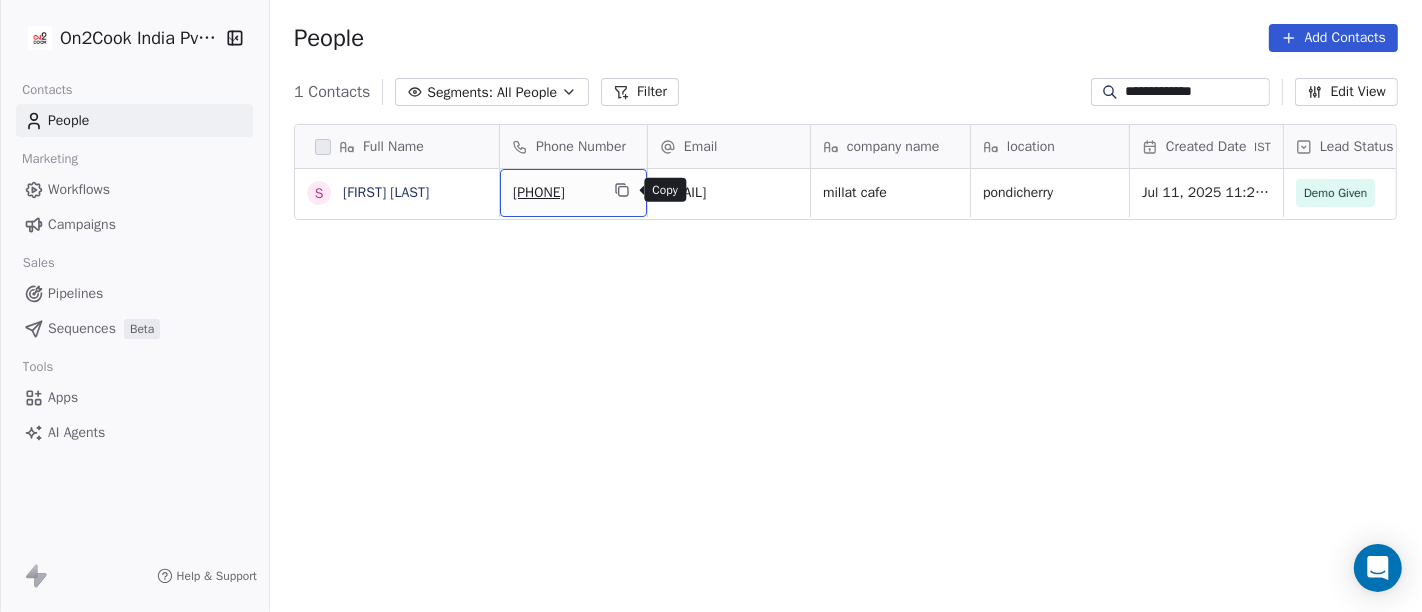 click 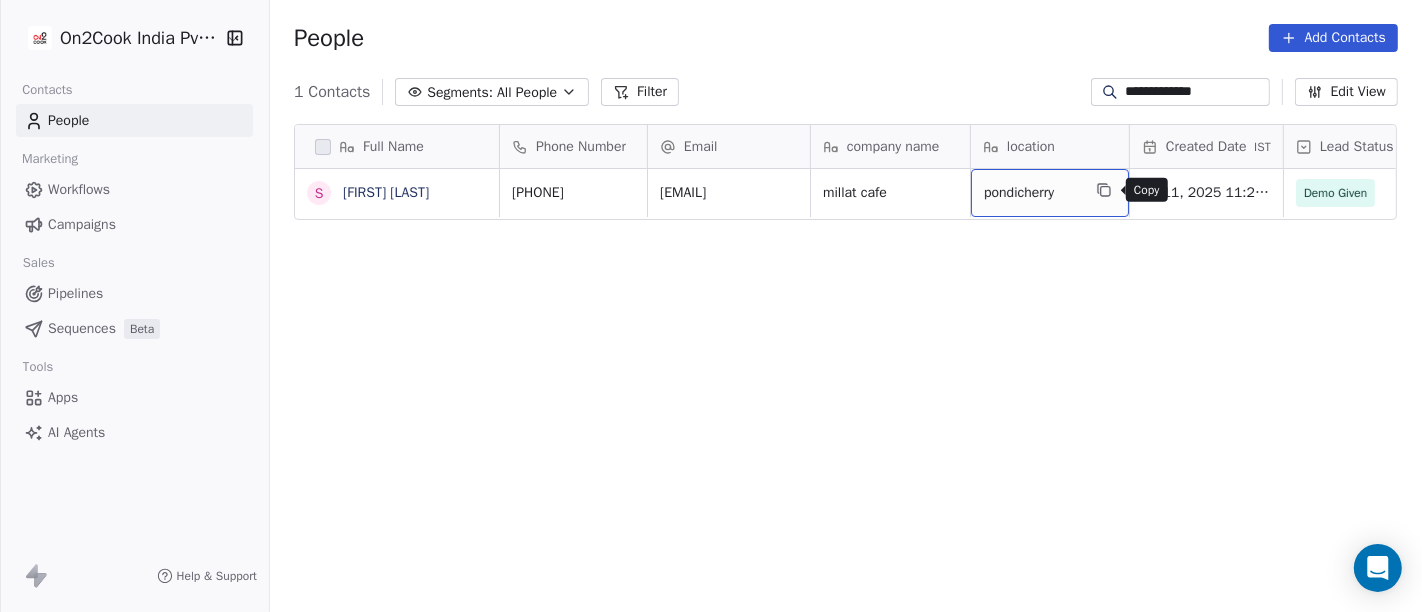 click 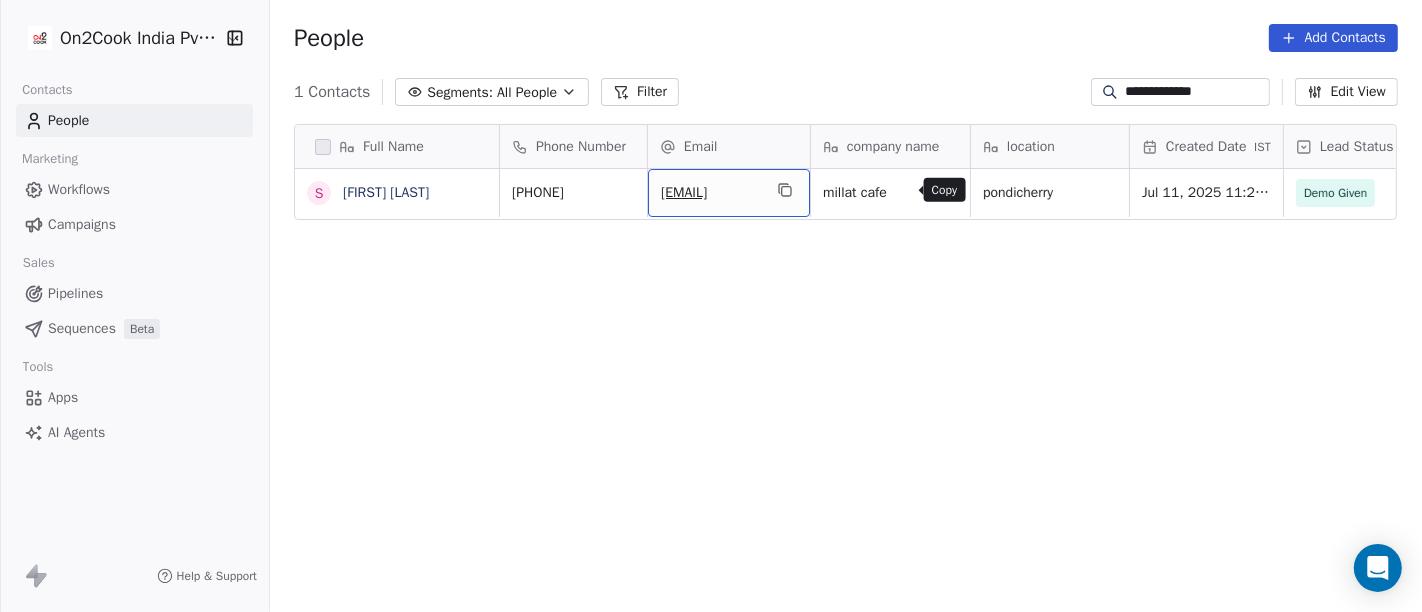 click at bounding box center [785, 190] 